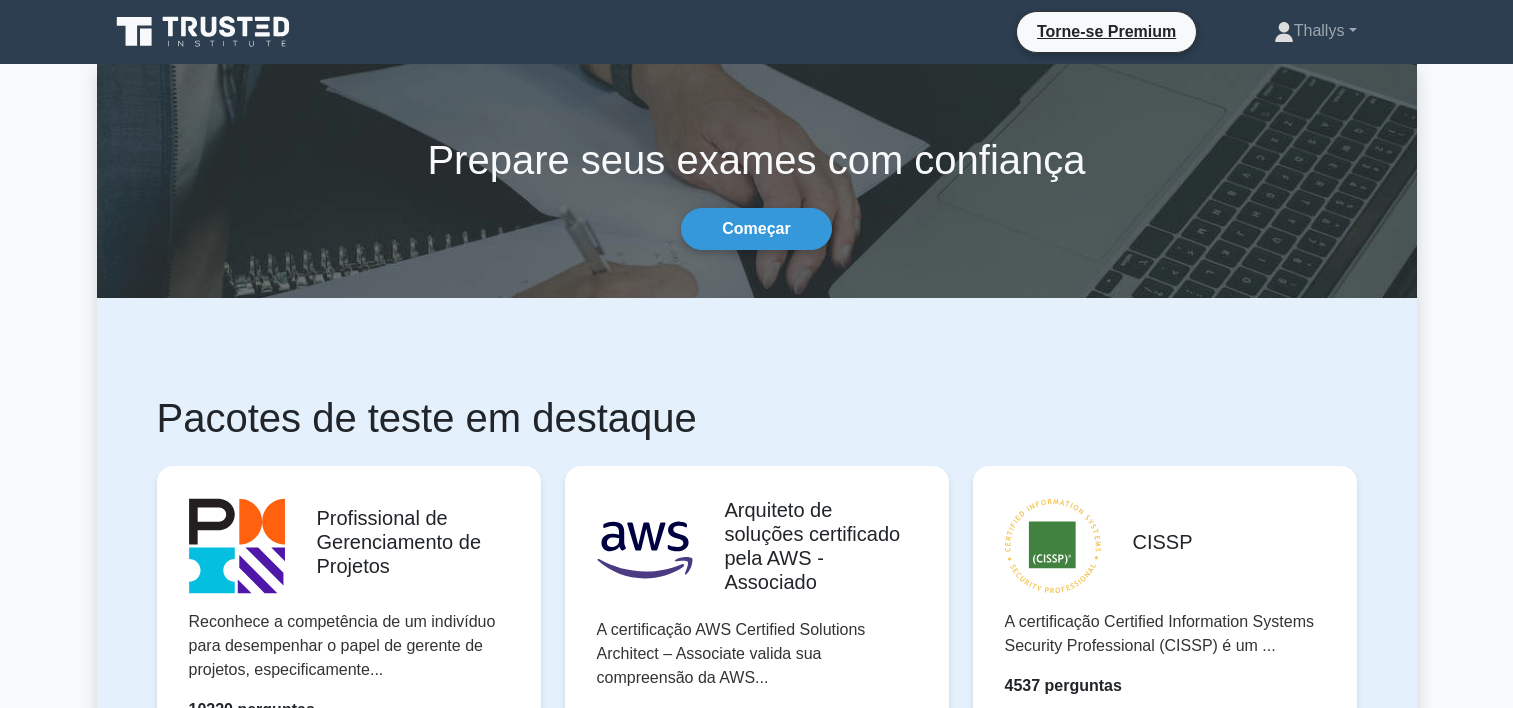 scroll, scrollTop: 0, scrollLeft: 0, axis: both 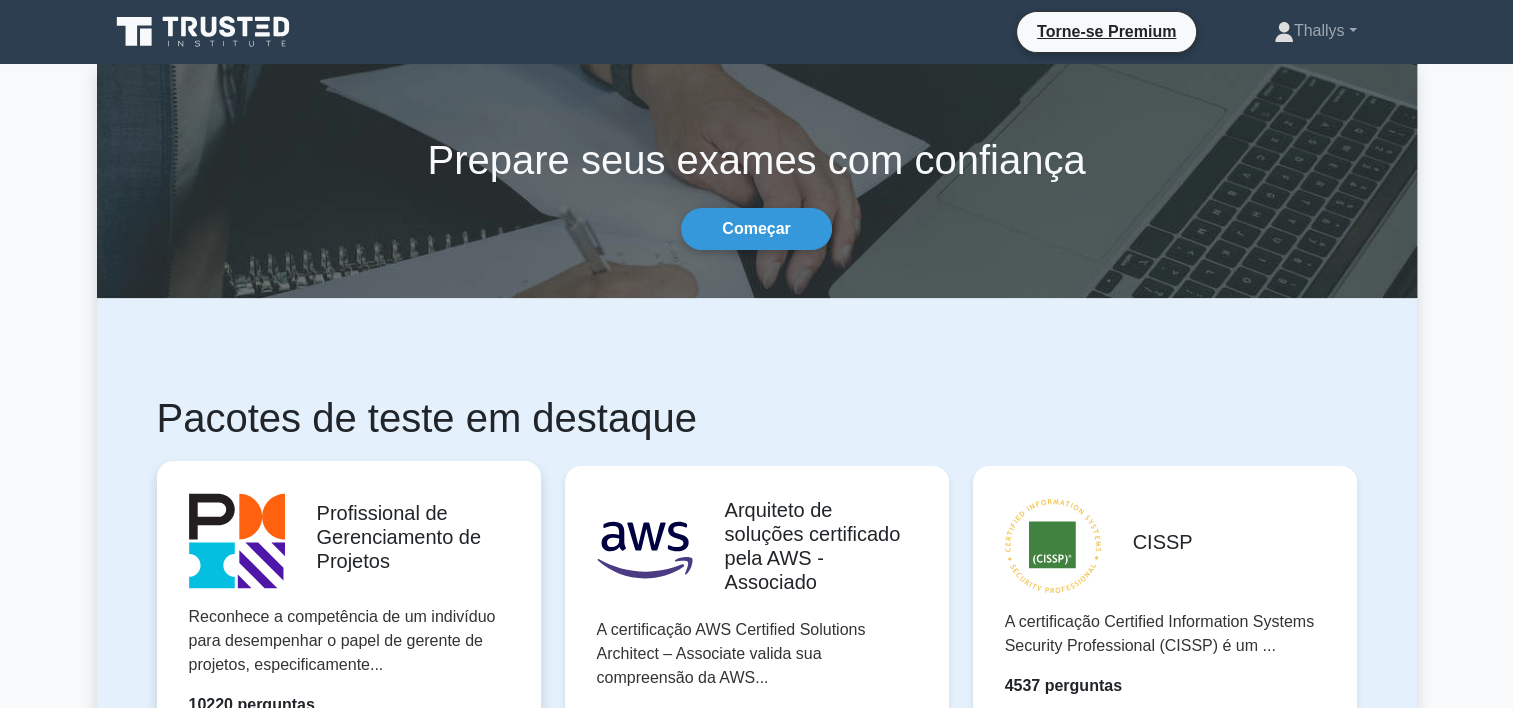 click on "Comece a praticar" at bounding box center [348, 762] 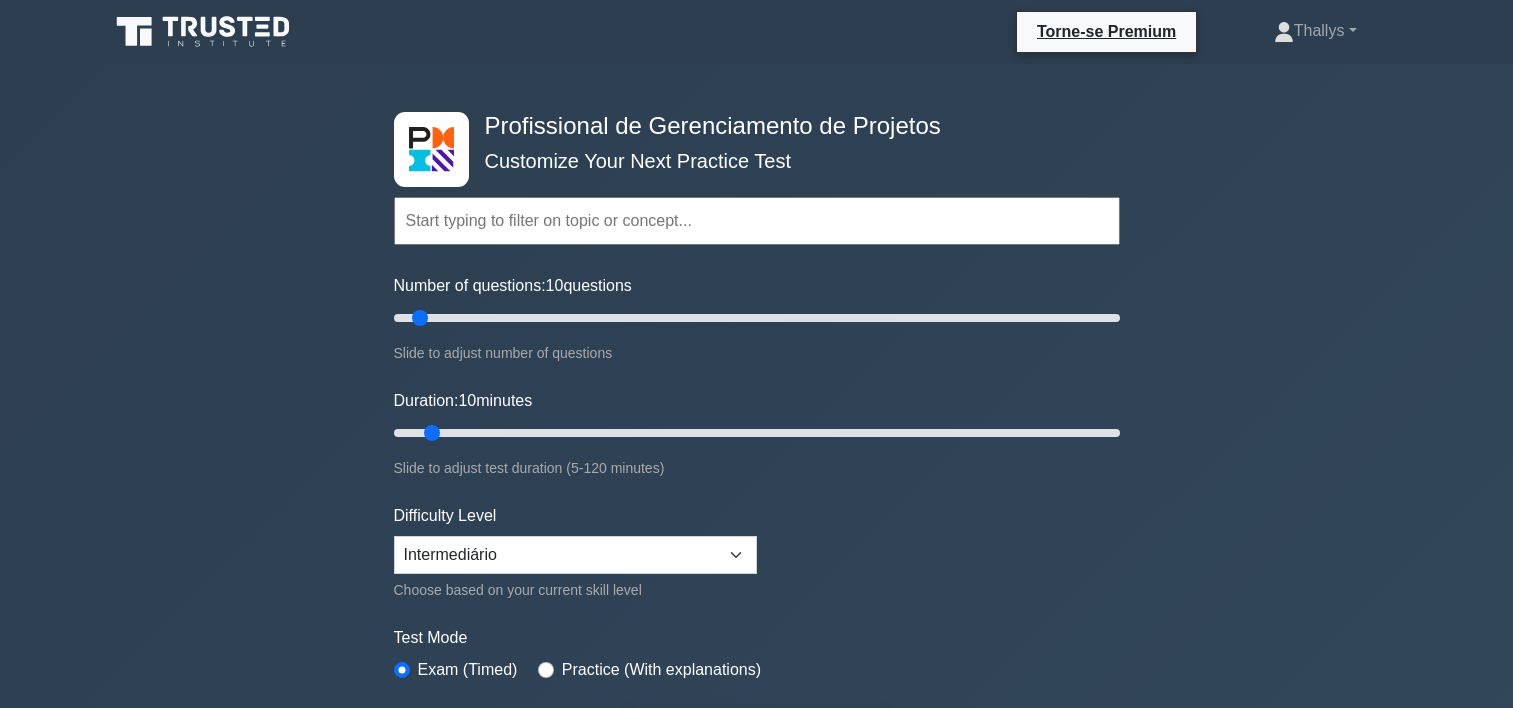 scroll, scrollTop: 0, scrollLeft: 0, axis: both 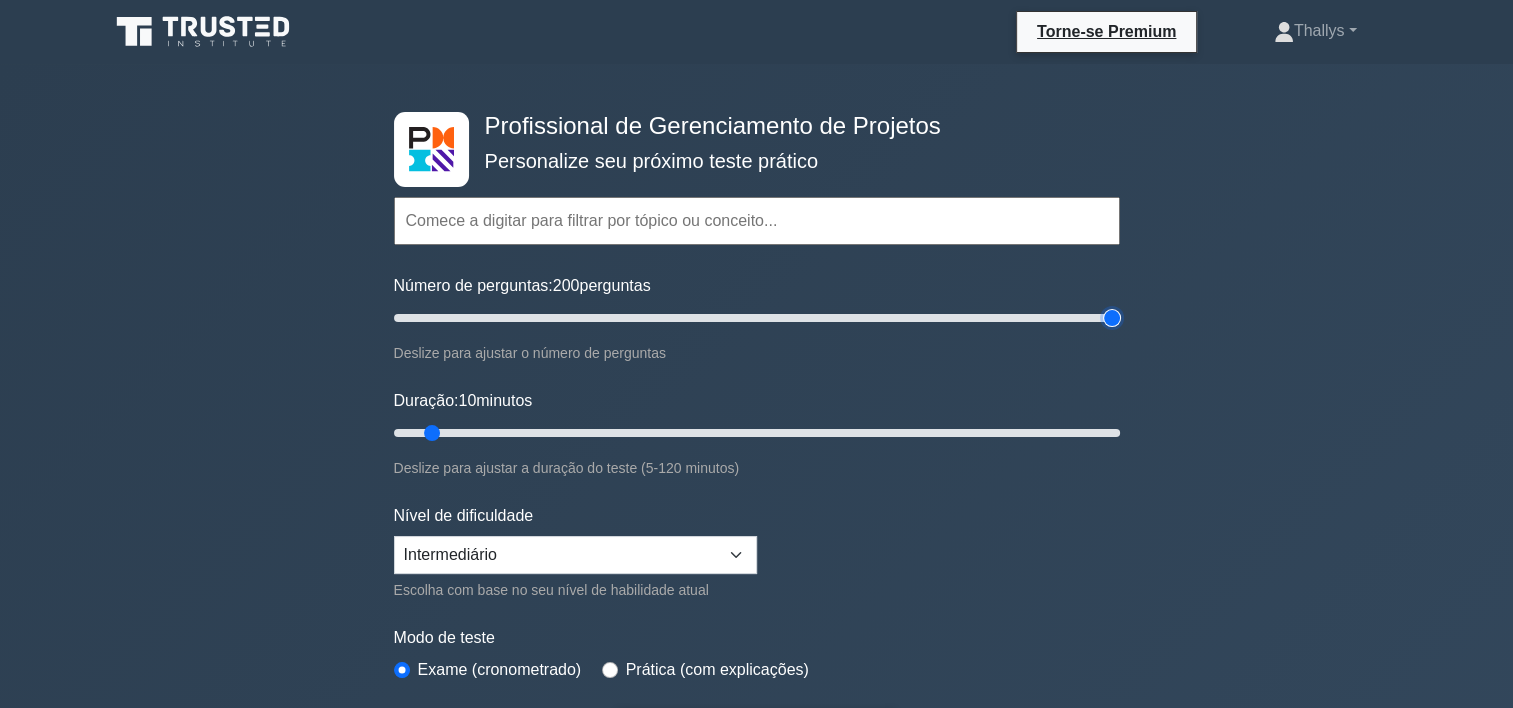 type on "200" 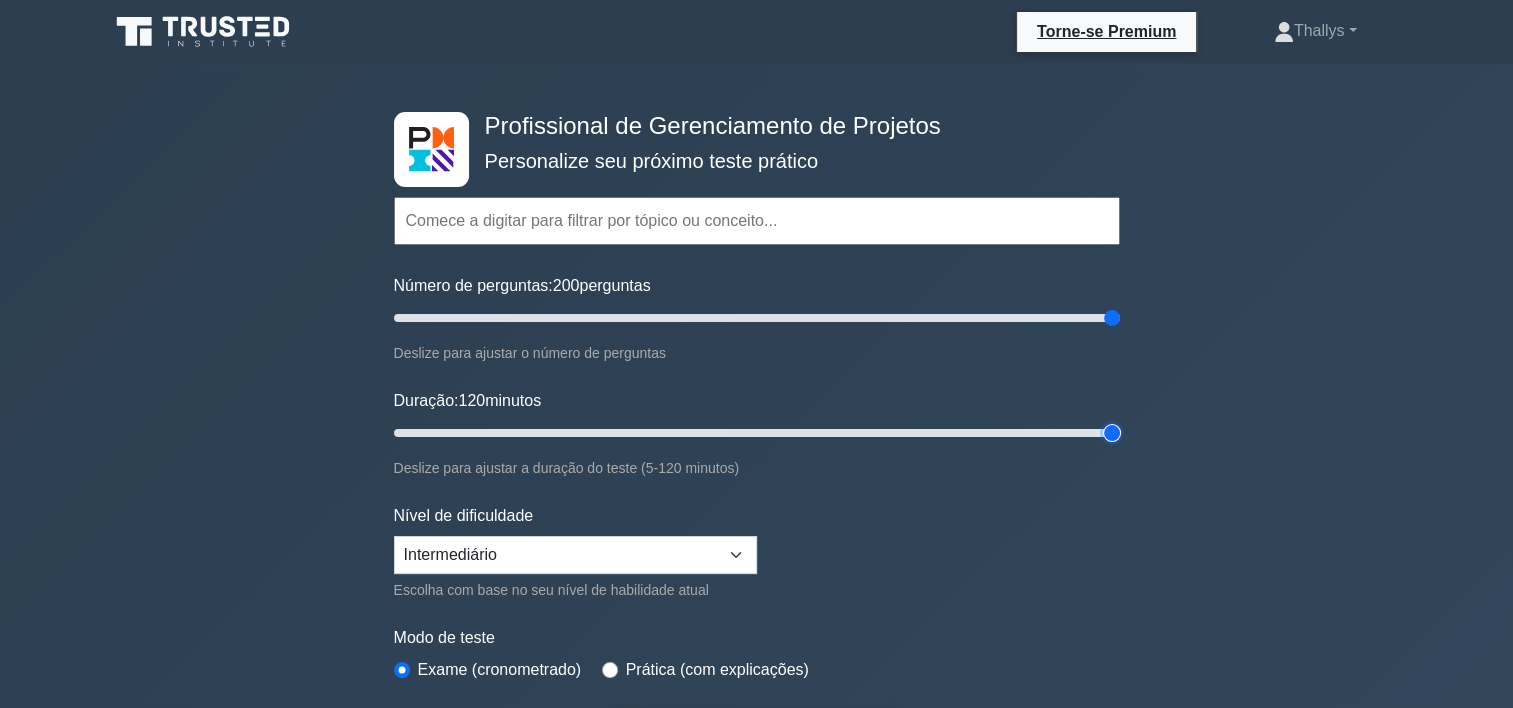 type on "120" 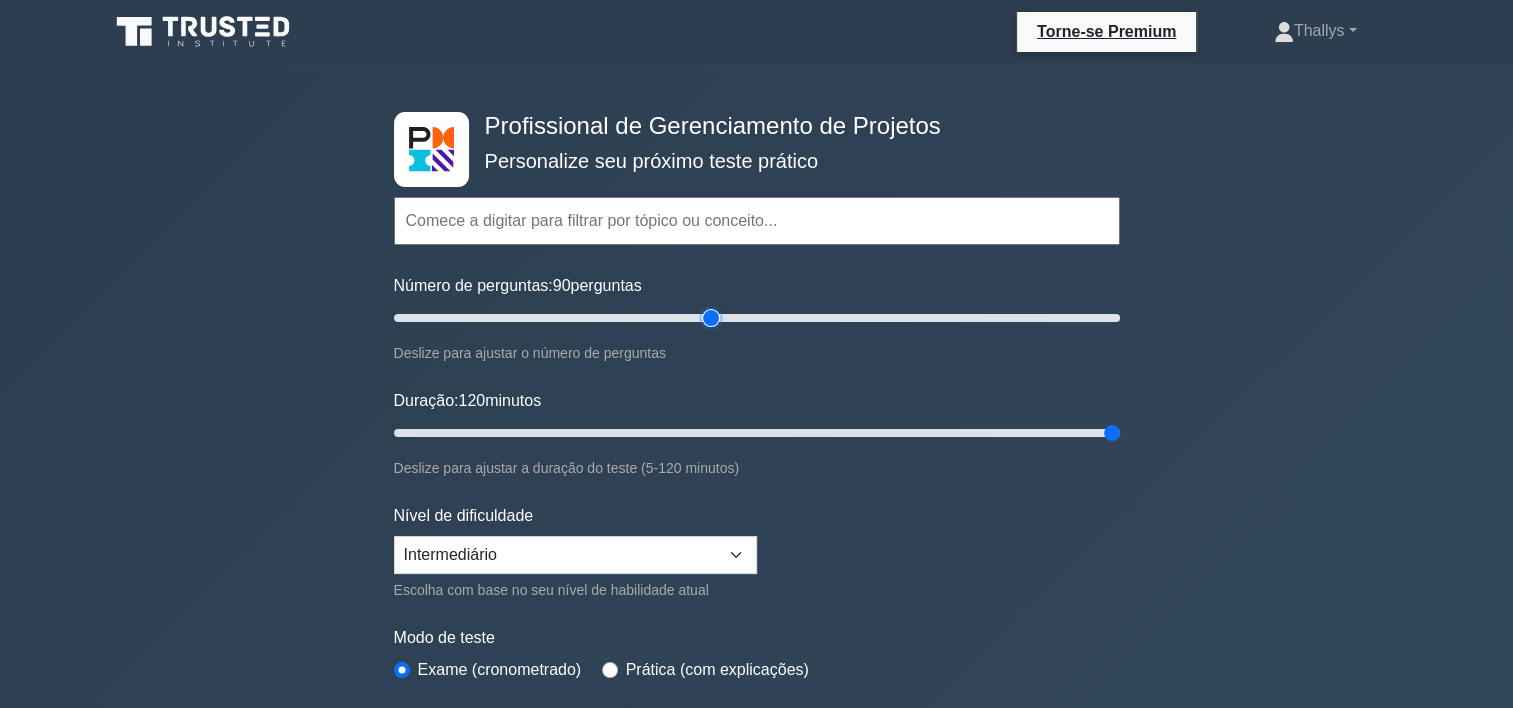 click on "Número de perguntas:  90  perguntas" at bounding box center [757, 318] 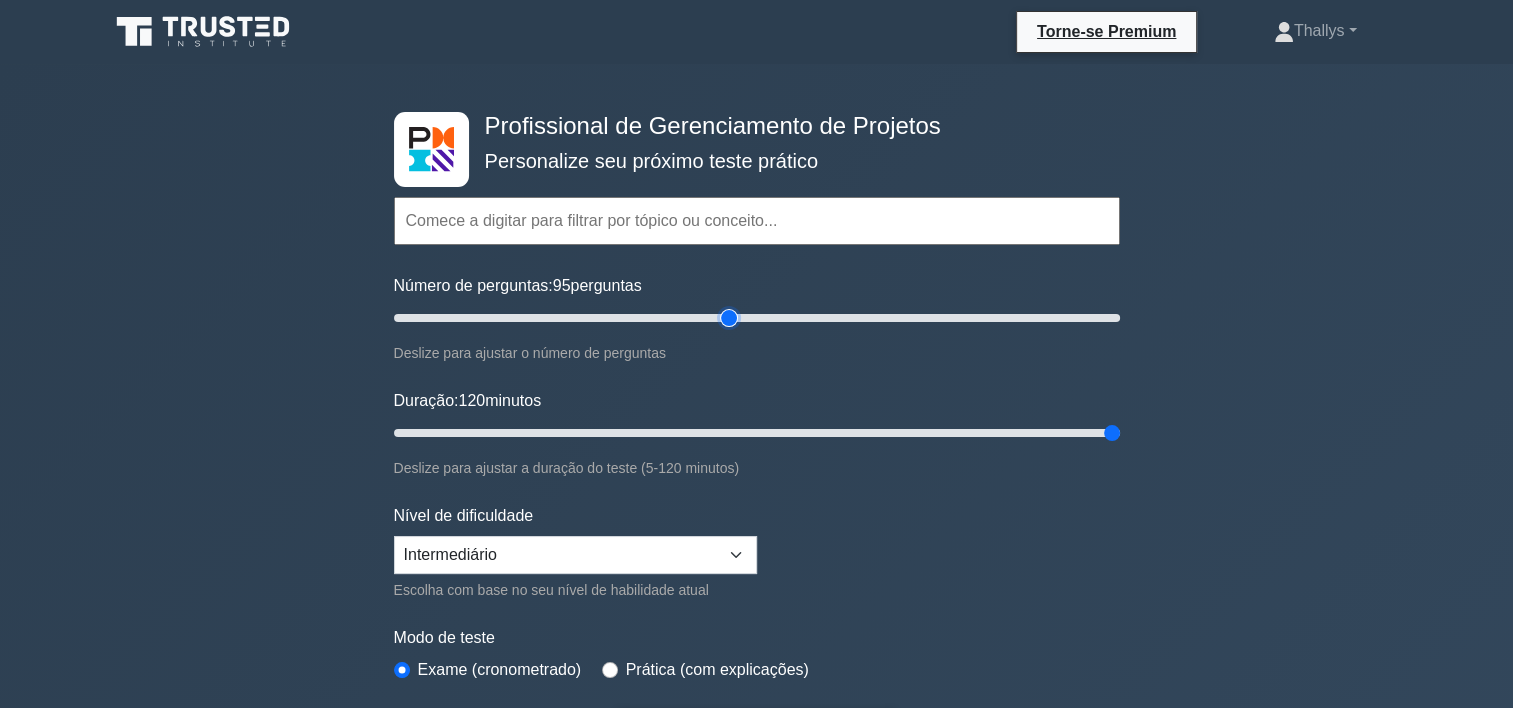 click on "Número de perguntas:  95  perguntas" at bounding box center (757, 318) 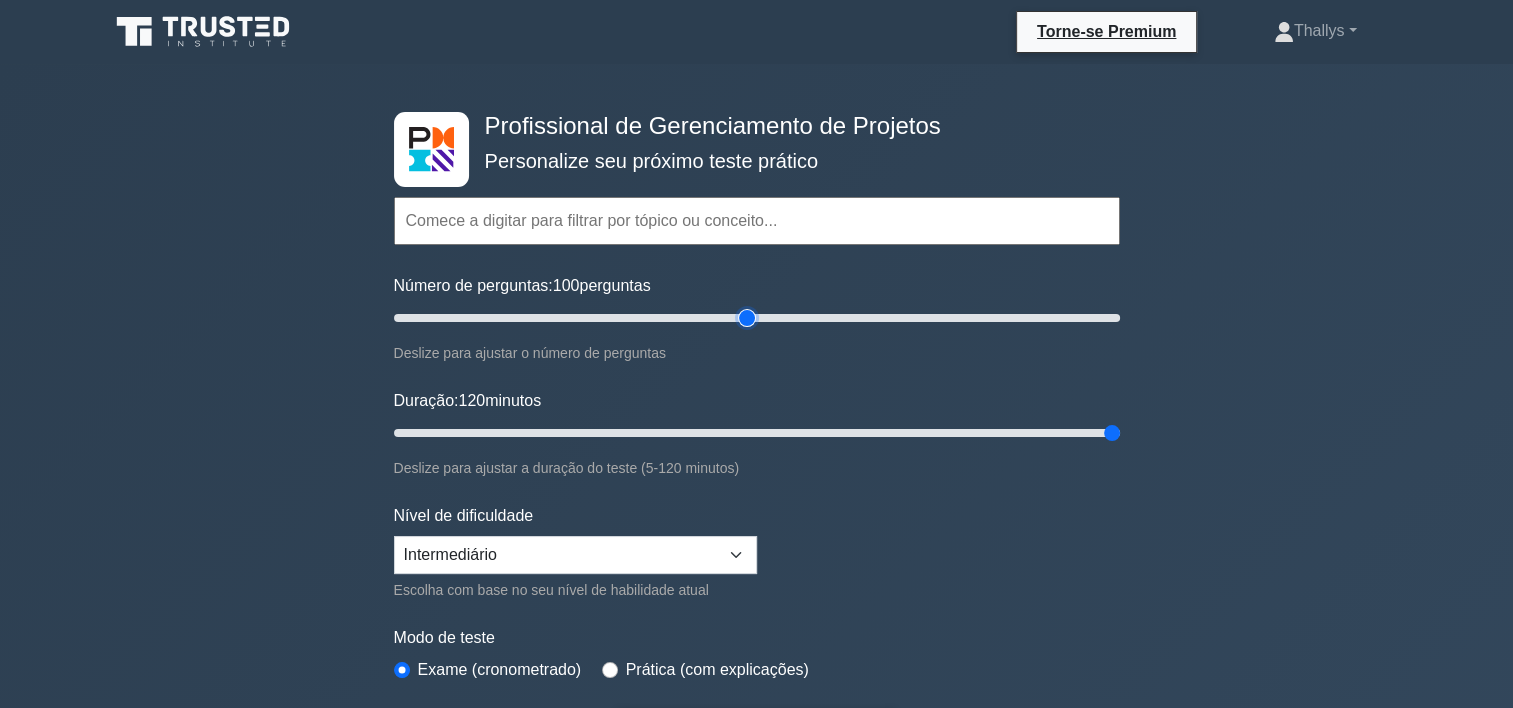 type on "100" 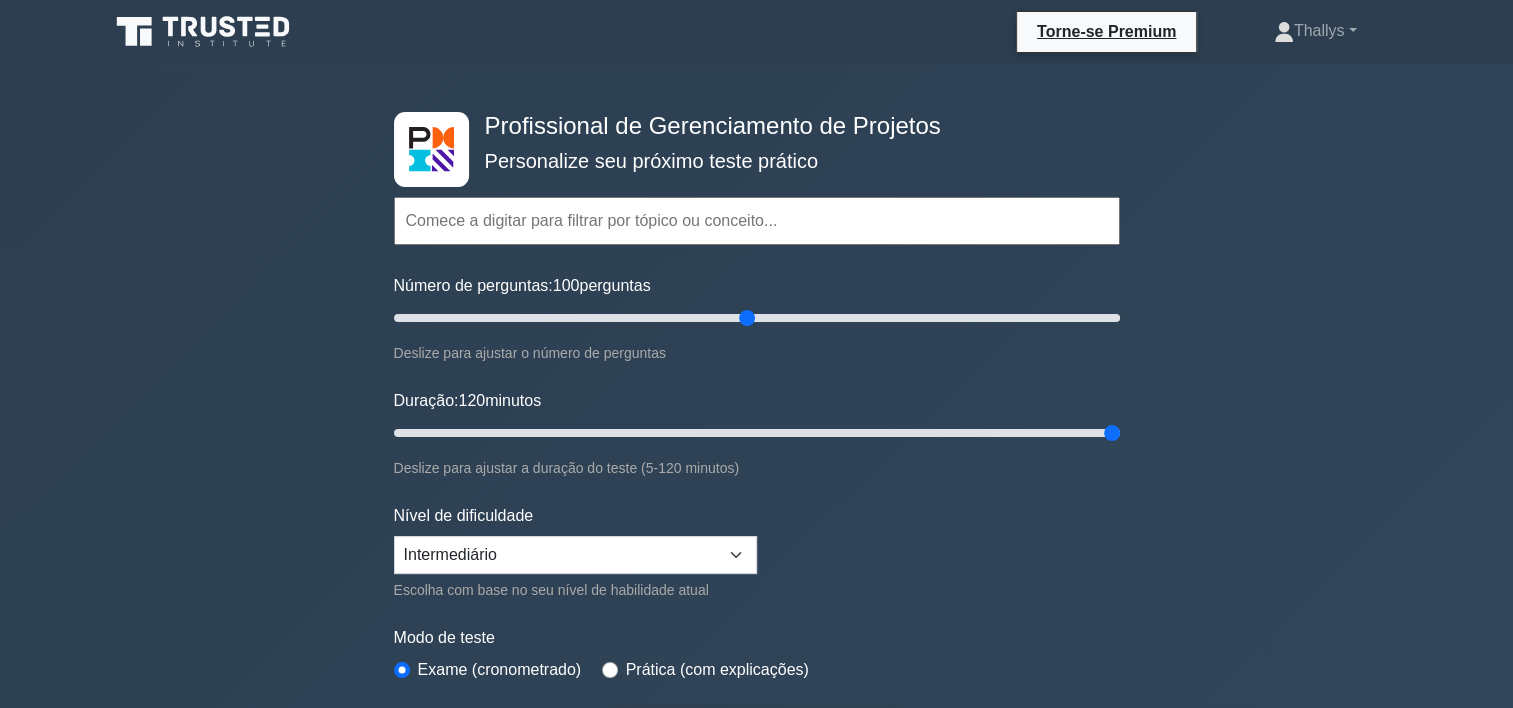 click on "Prática (com explicações)" at bounding box center (705, 670) 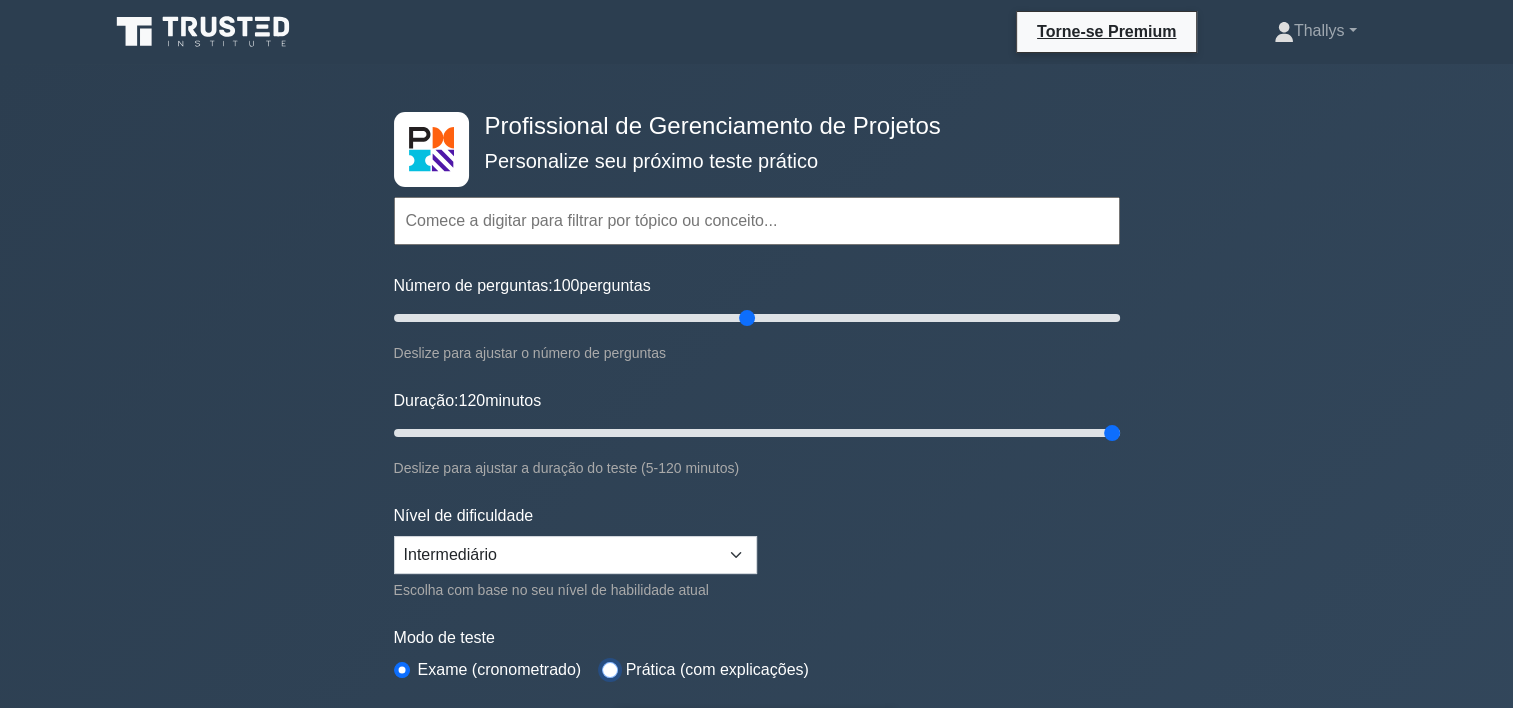 click at bounding box center [610, 670] 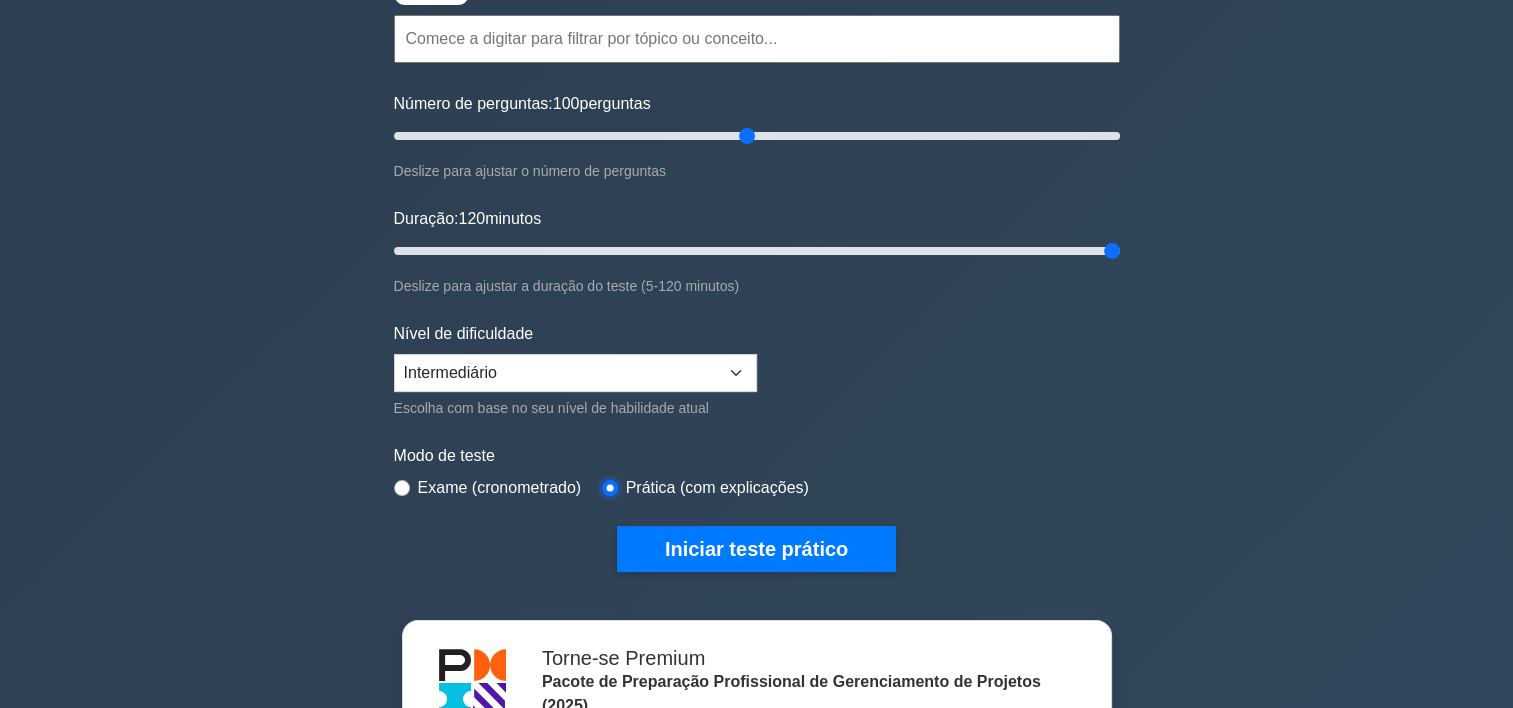 scroll, scrollTop: 168, scrollLeft: 0, axis: vertical 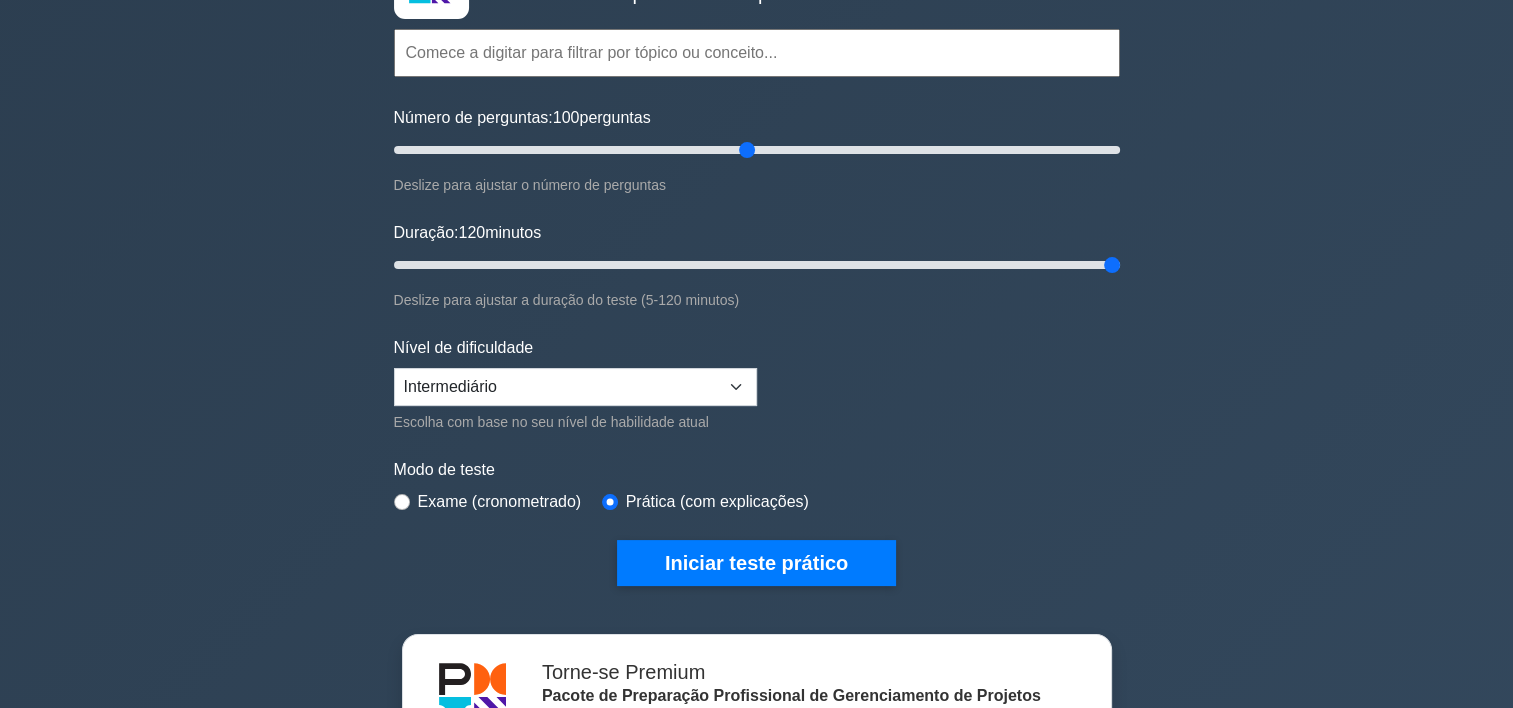 click on "Iniciar teste prático" at bounding box center (756, 563) 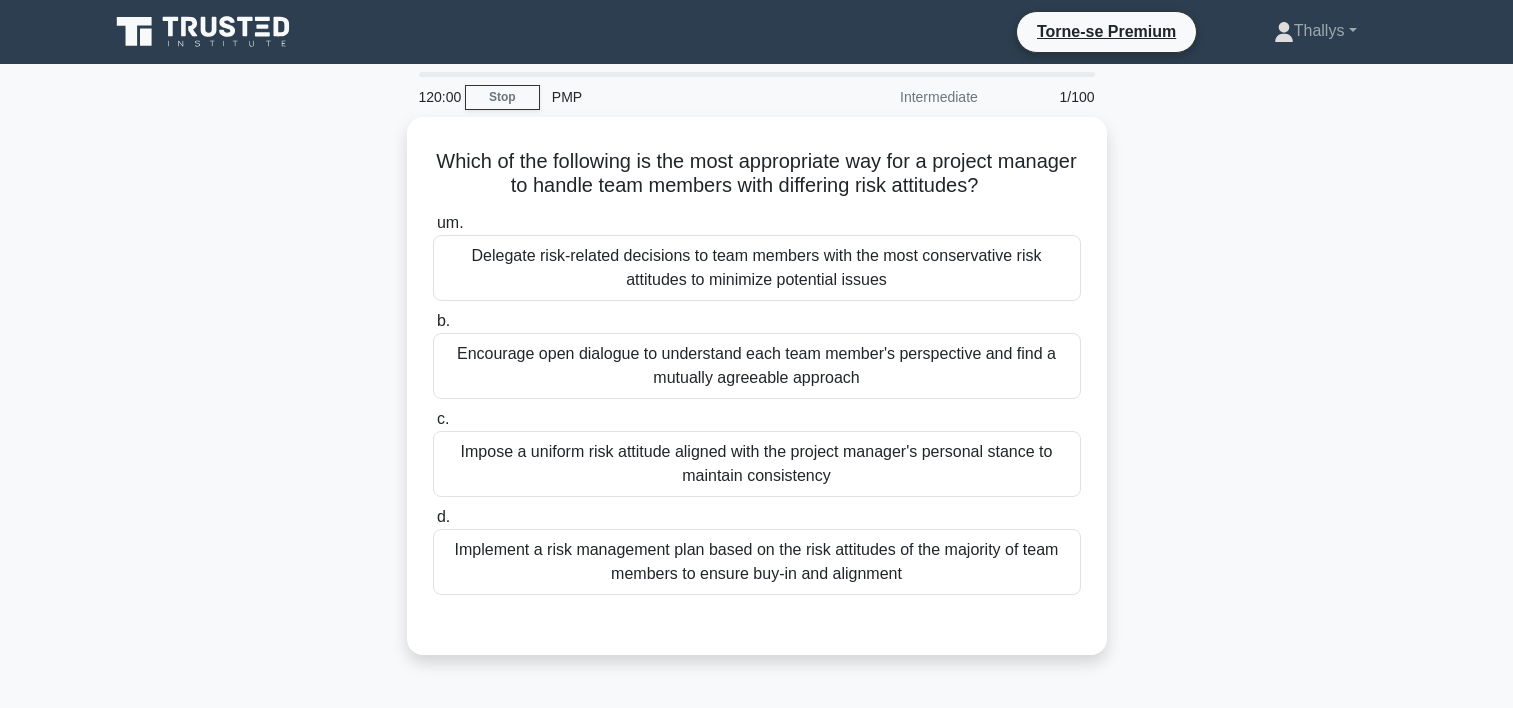 scroll, scrollTop: 0, scrollLeft: 0, axis: both 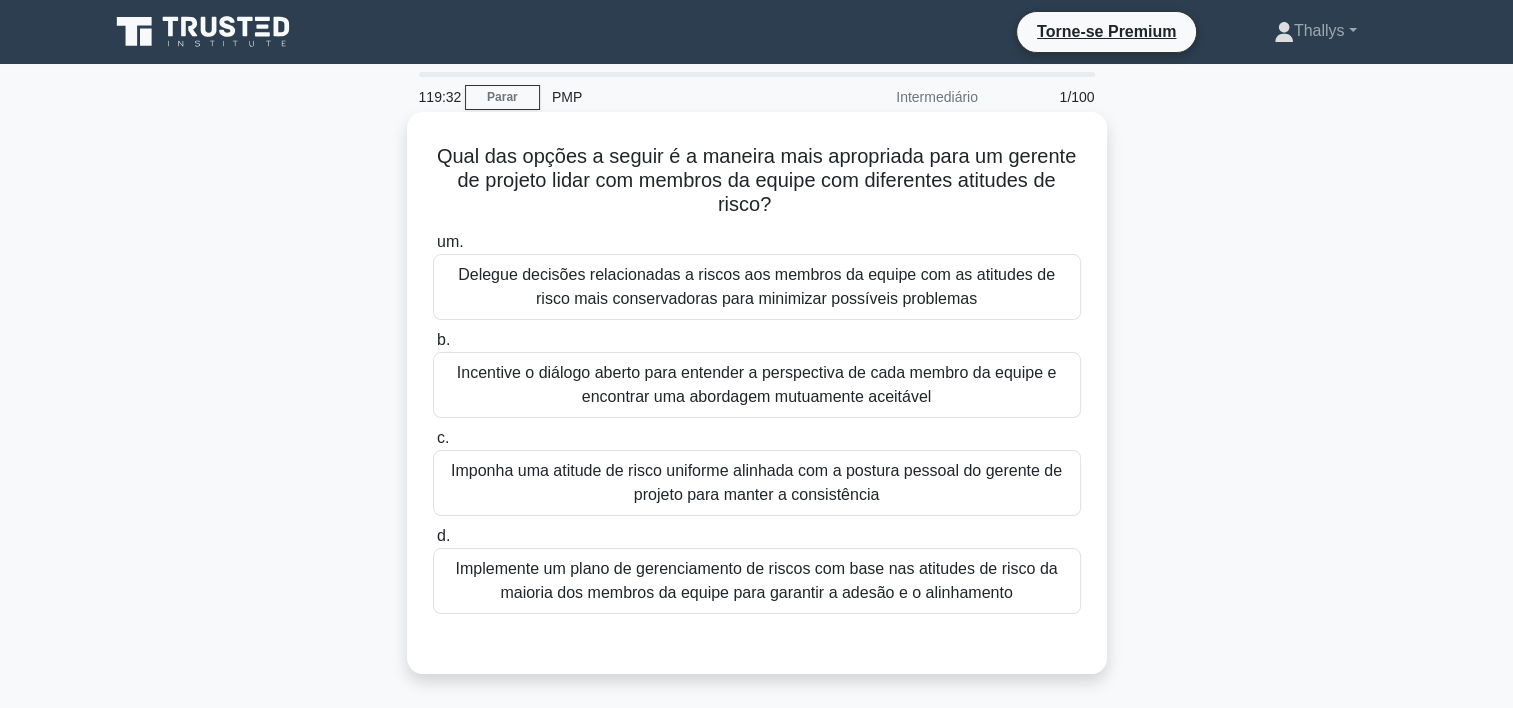 click on "Incentive o diálogo aberto para entender a perspectiva de cada membro da equipe e encontrar uma abordagem mutuamente aceitável" at bounding box center (757, 385) 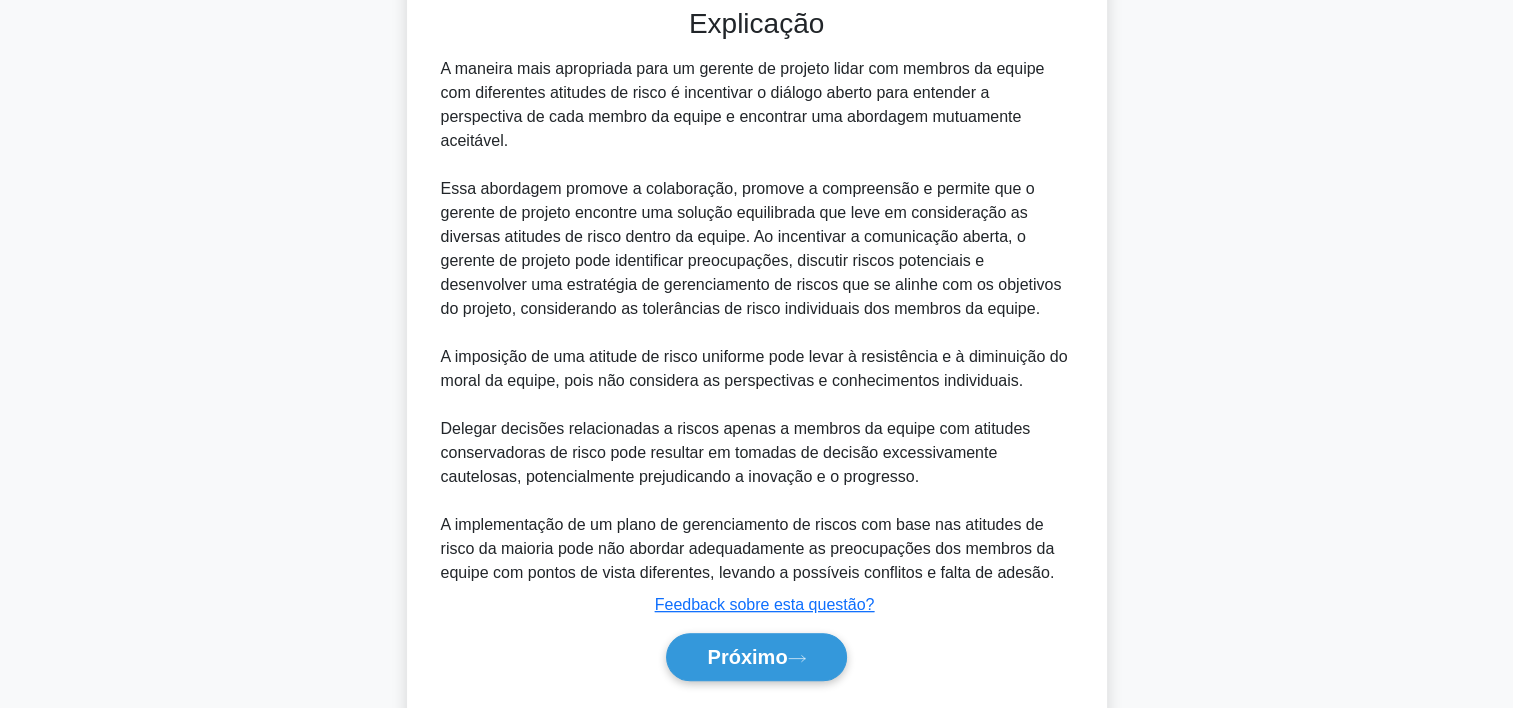 scroll, scrollTop: 692, scrollLeft: 0, axis: vertical 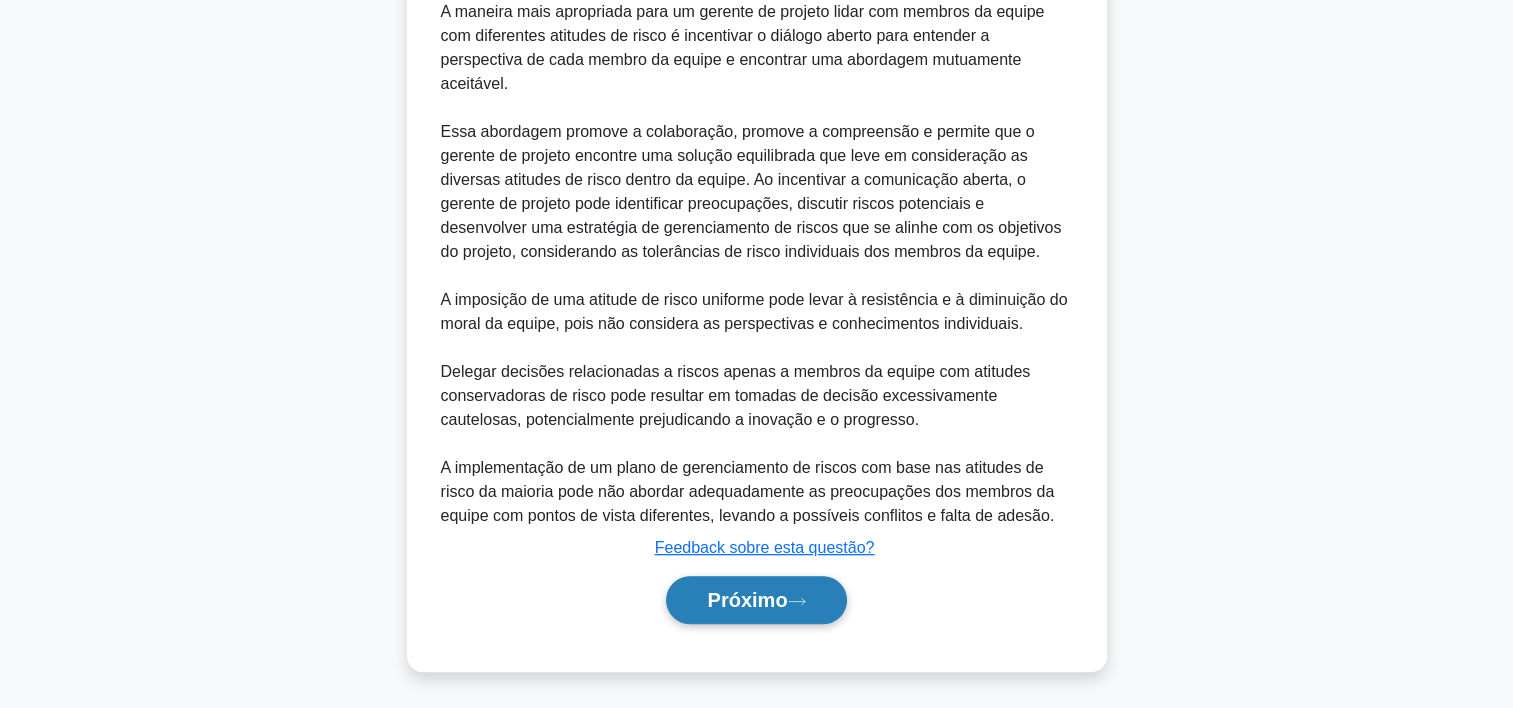 click on "Próximo" at bounding box center (747, 600) 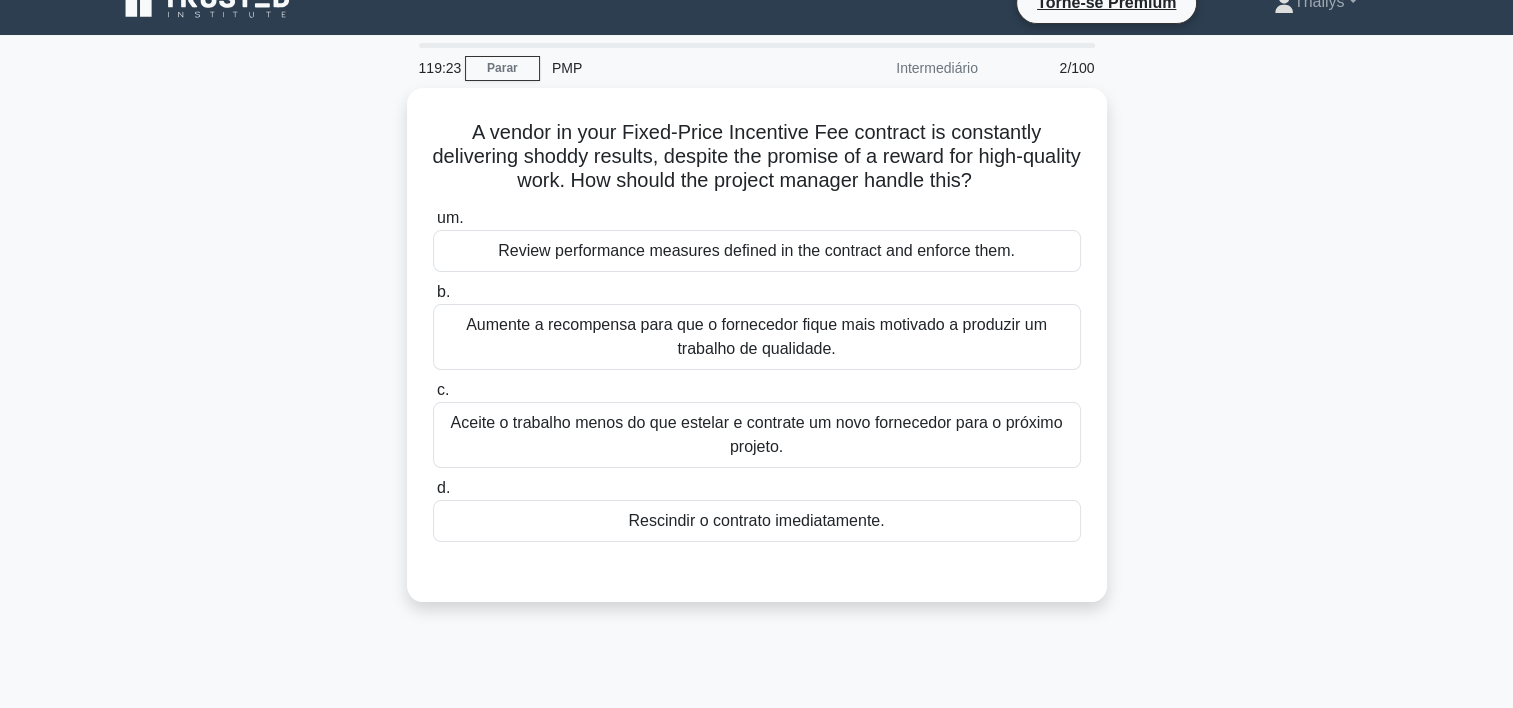 scroll, scrollTop: 24, scrollLeft: 0, axis: vertical 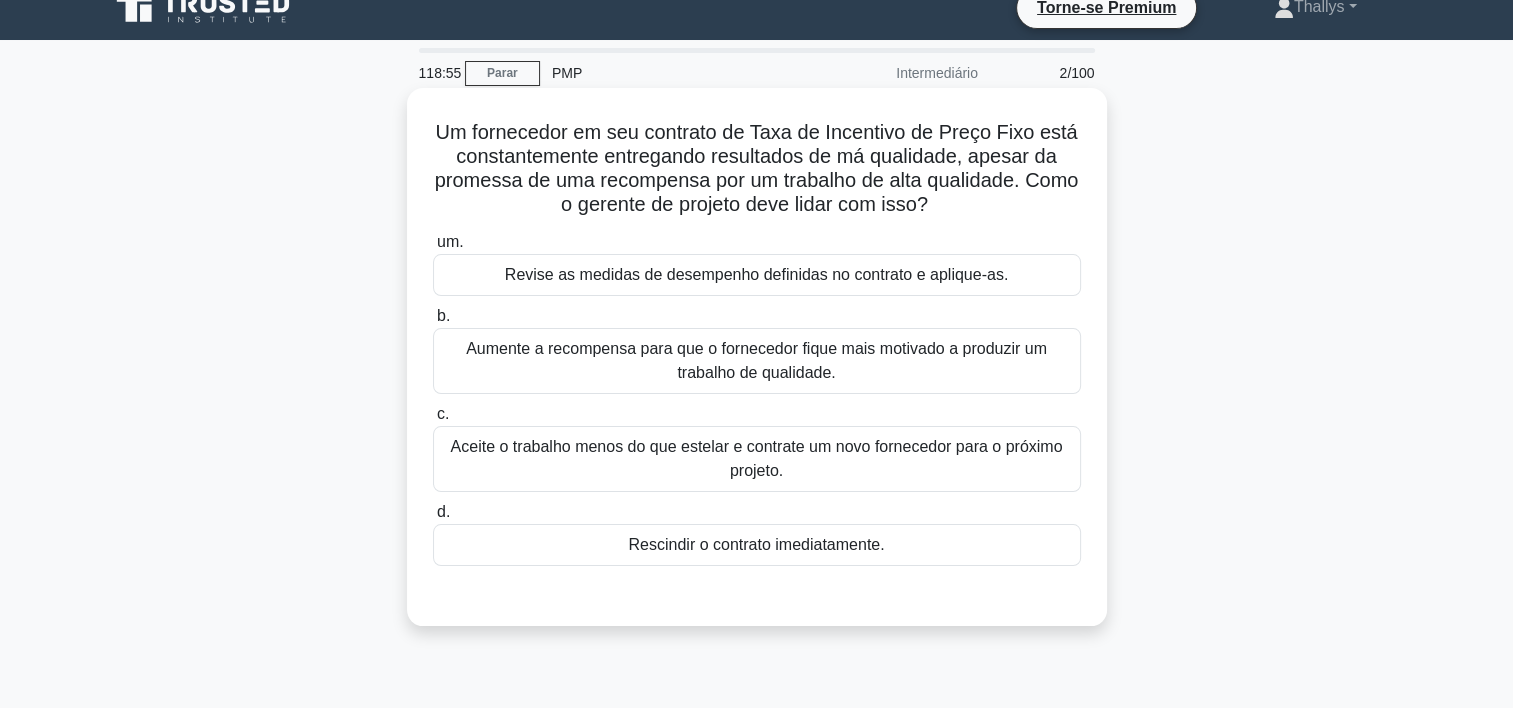 click on "Revise as medidas de desempenho definidas no contrato e aplique-as." at bounding box center (757, 275) 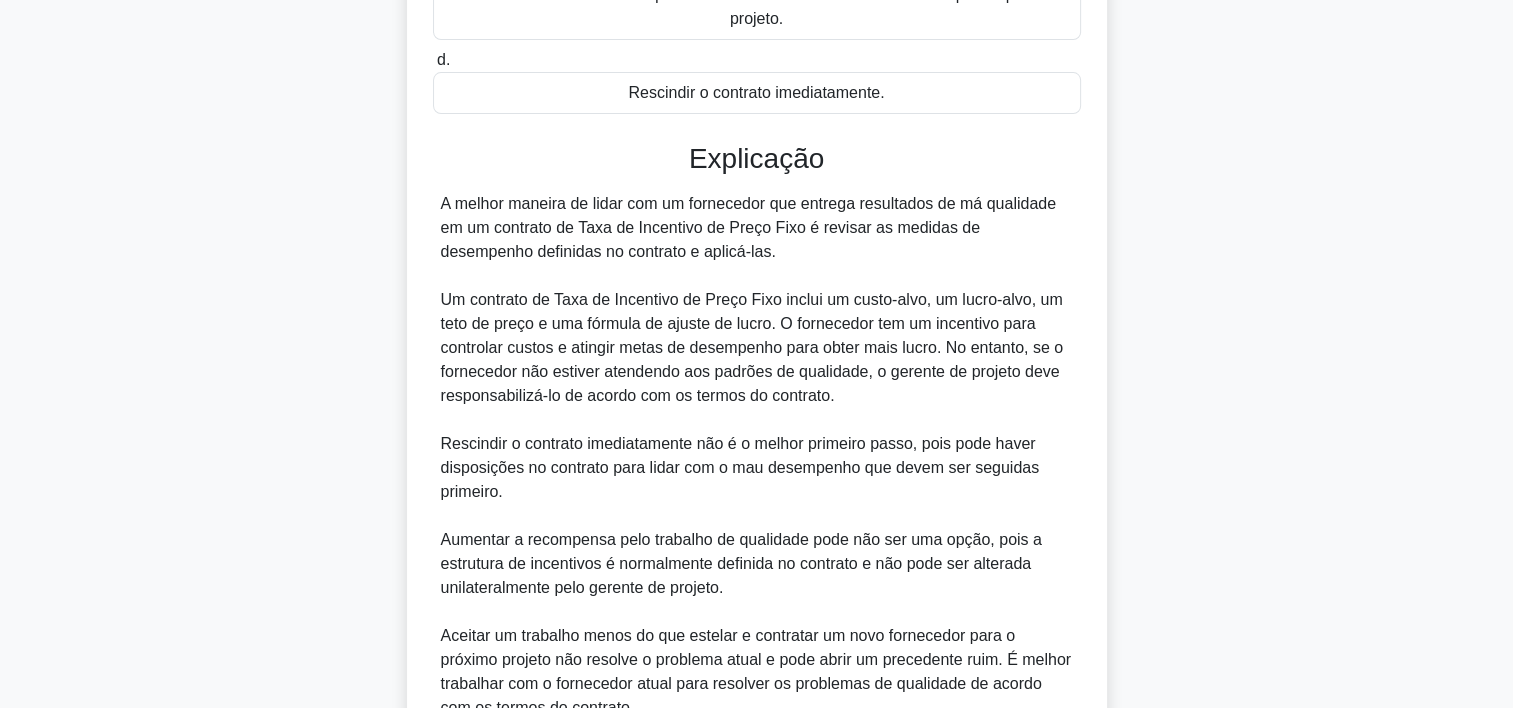 scroll, scrollTop: 668, scrollLeft: 0, axis: vertical 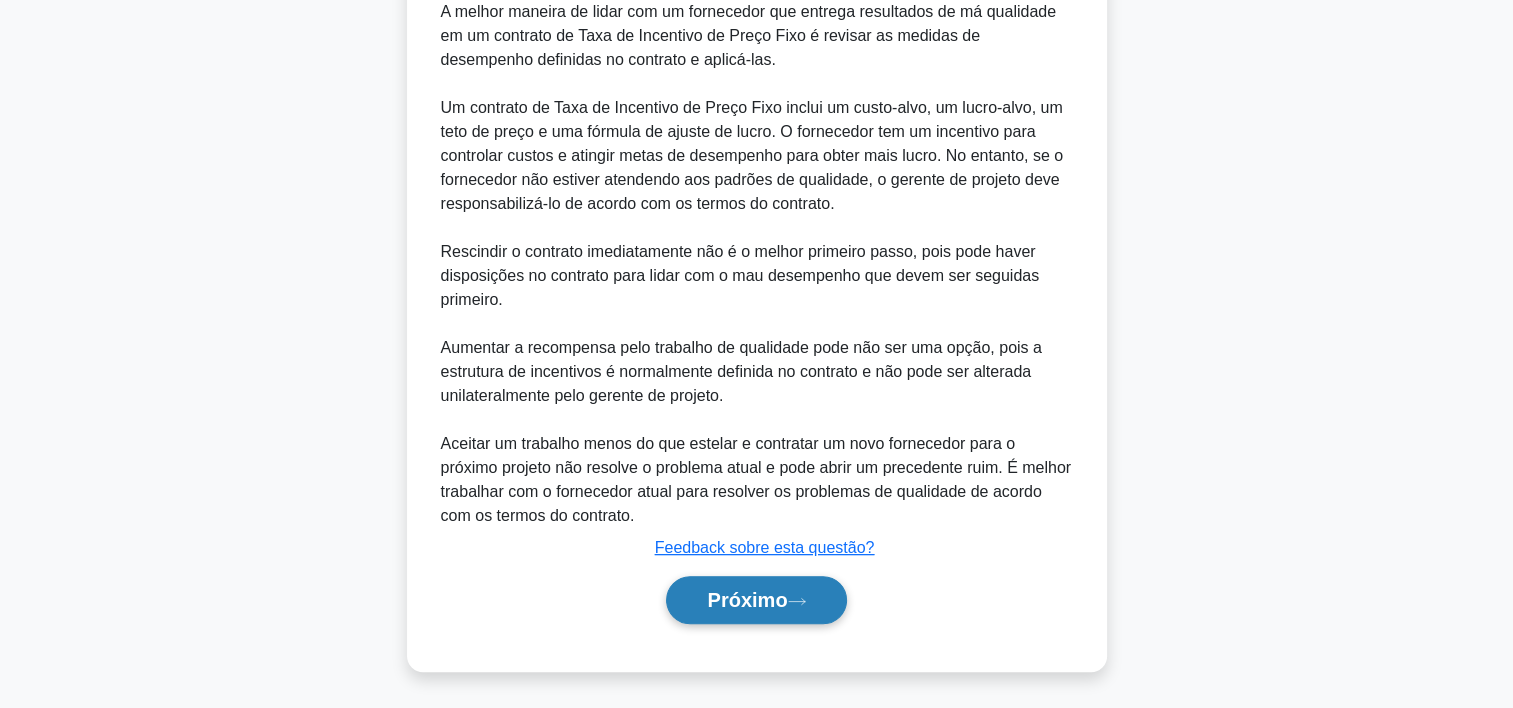 click on "Próximo" at bounding box center [747, 600] 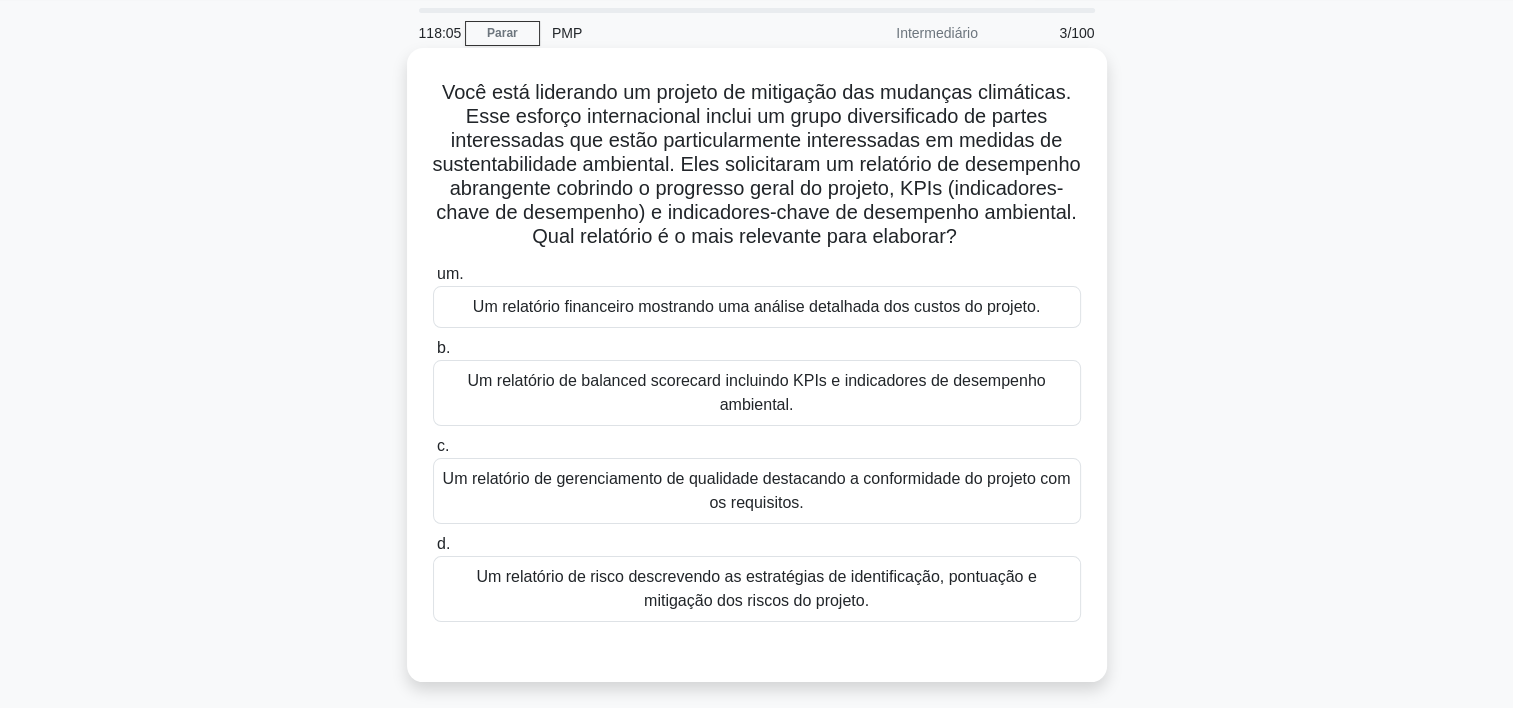 scroll, scrollTop: 63, scrollLeft: 0, axis: vertical 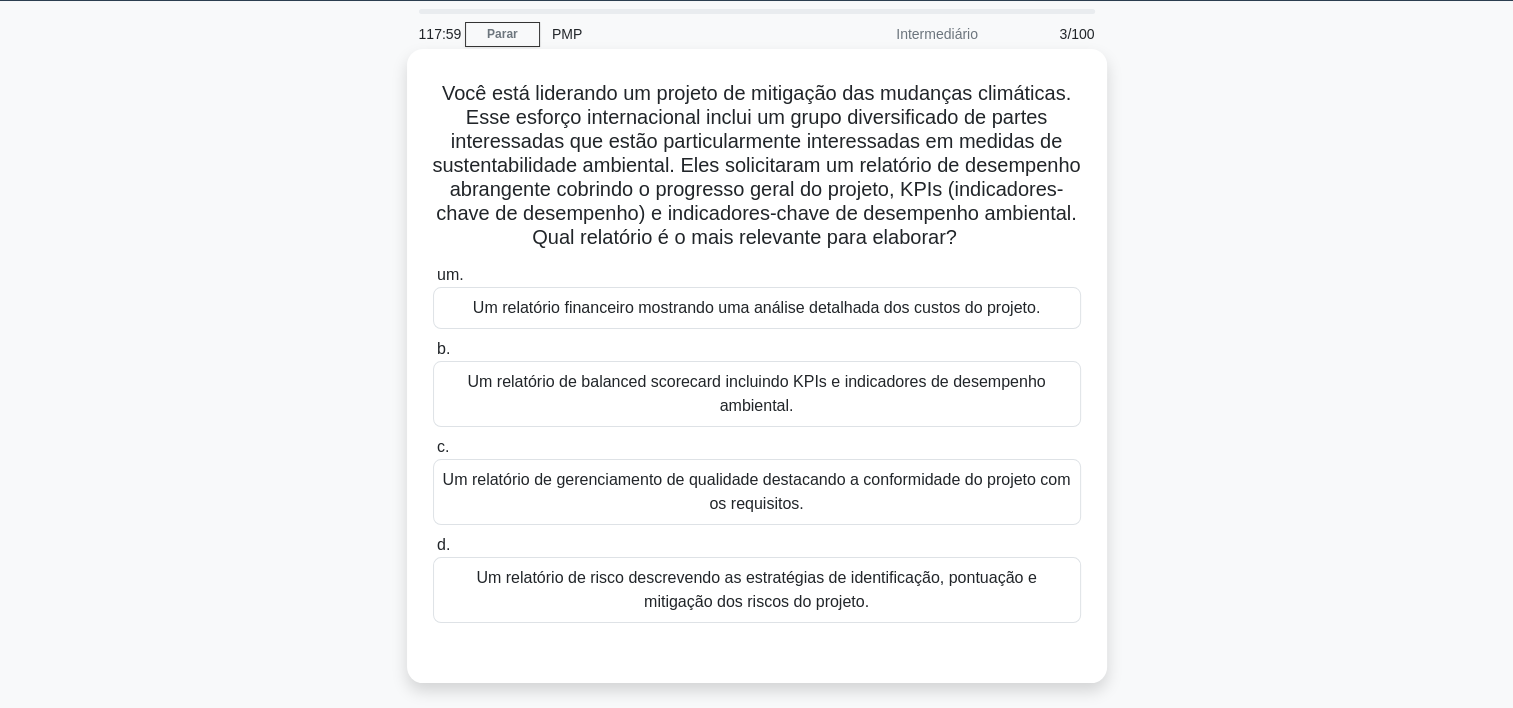click on "Um relatório de balanced scorecard incluindo KPIs e indicadores de desempenho ambiental." at bounding box center [757, 394] 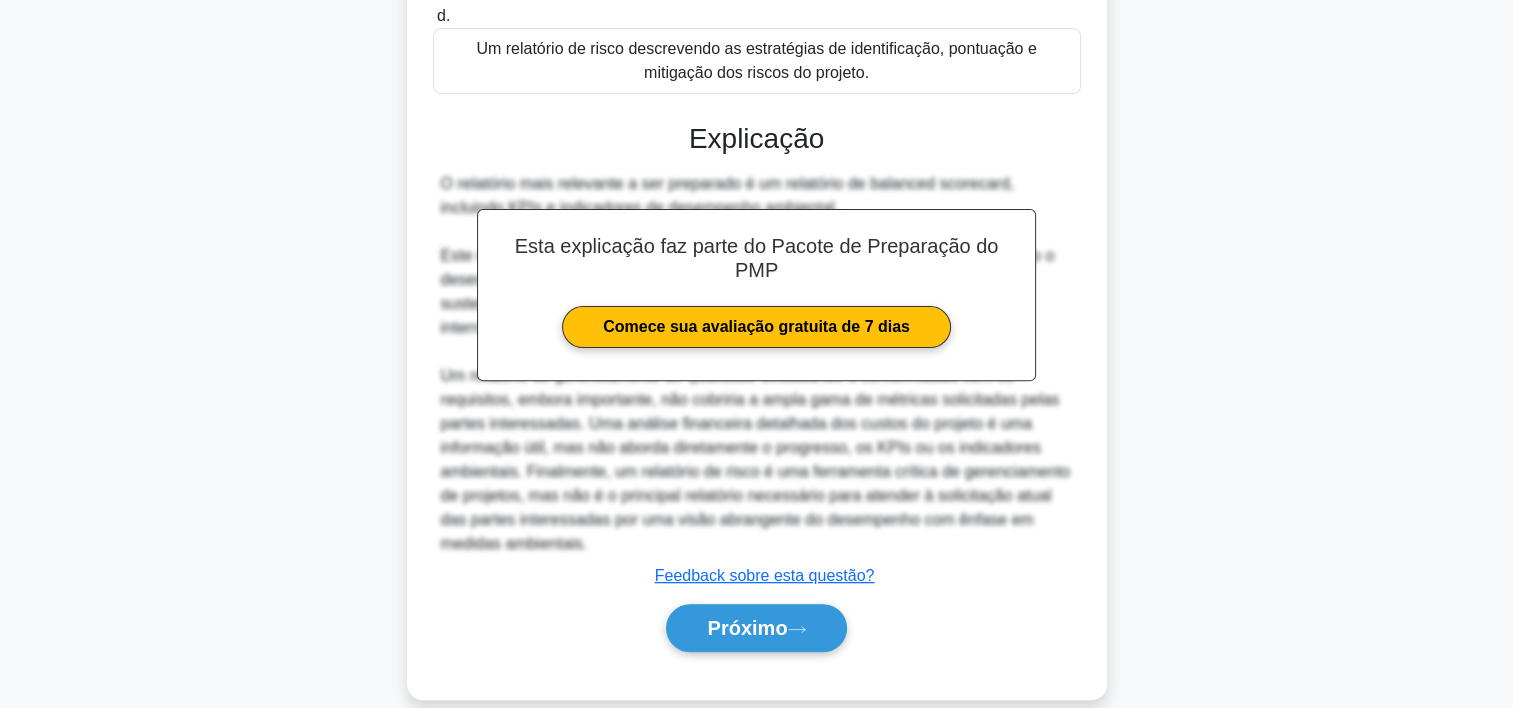 scroll, scrollTop: 644, scrollLeft: 0, axis: vertical 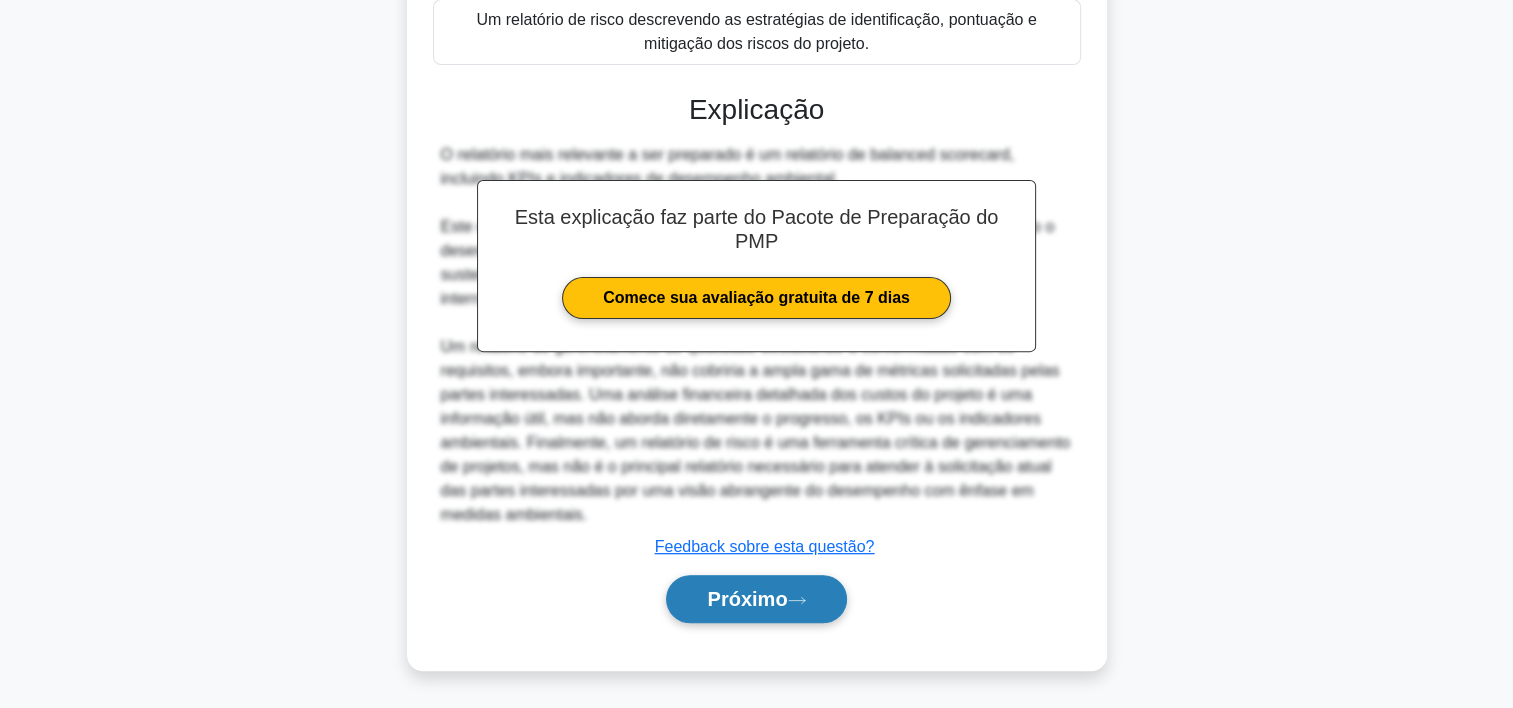 click on "Próximo" at bounding box center [747, 599] 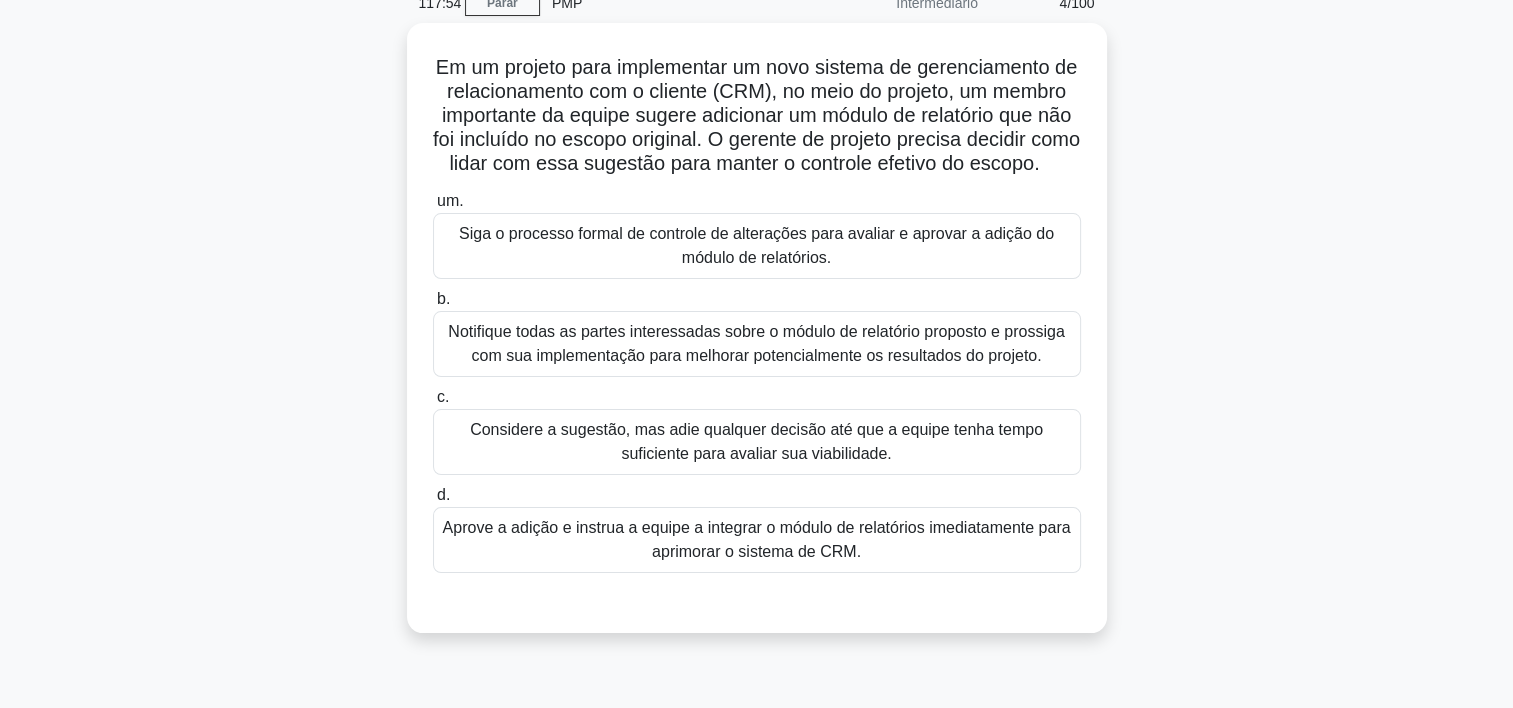 scroll, scrollTop: 95, scrollLeft: 0, axis: vertical 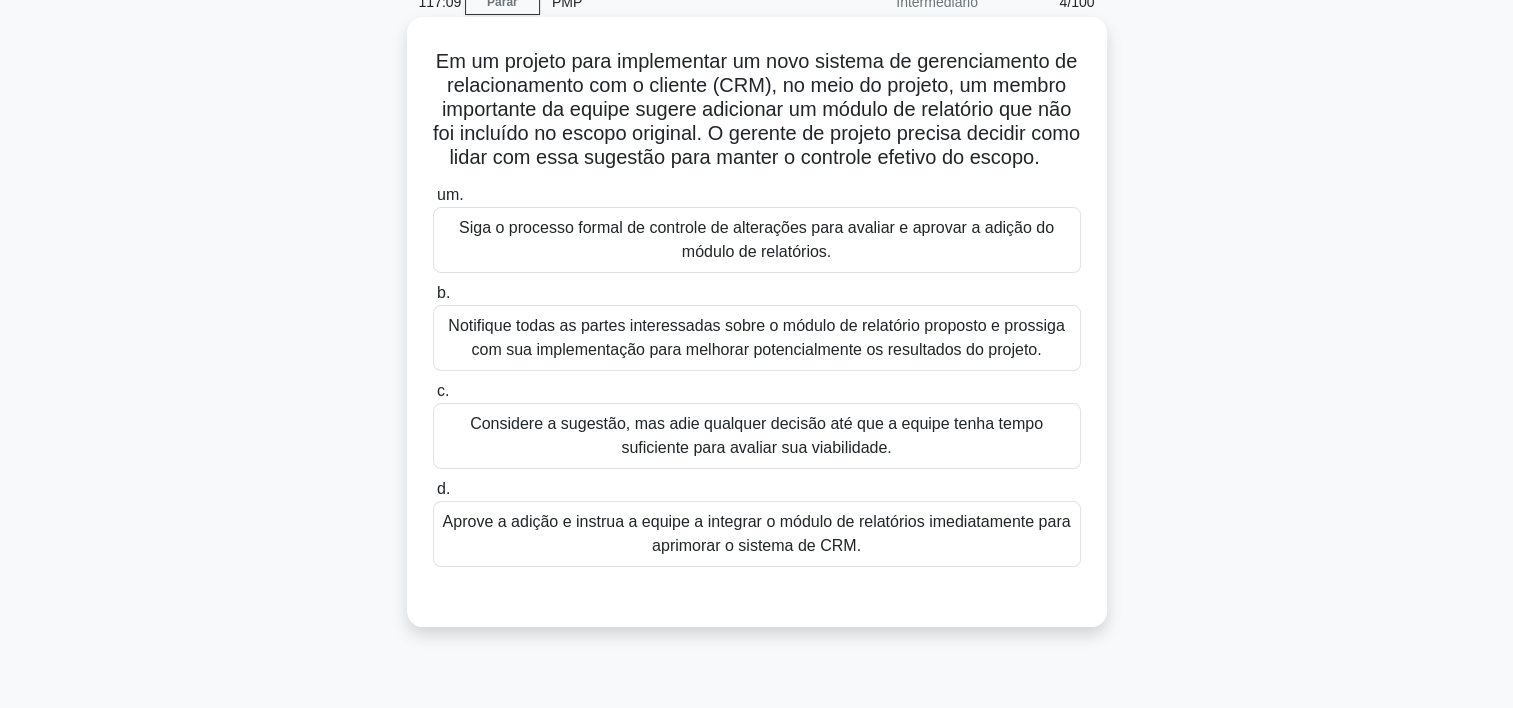 click on "Siga o processo formal de controle de alterações para avaliar e aprovar a adição do módulo de relatórios." at bounding box center [757, 240] 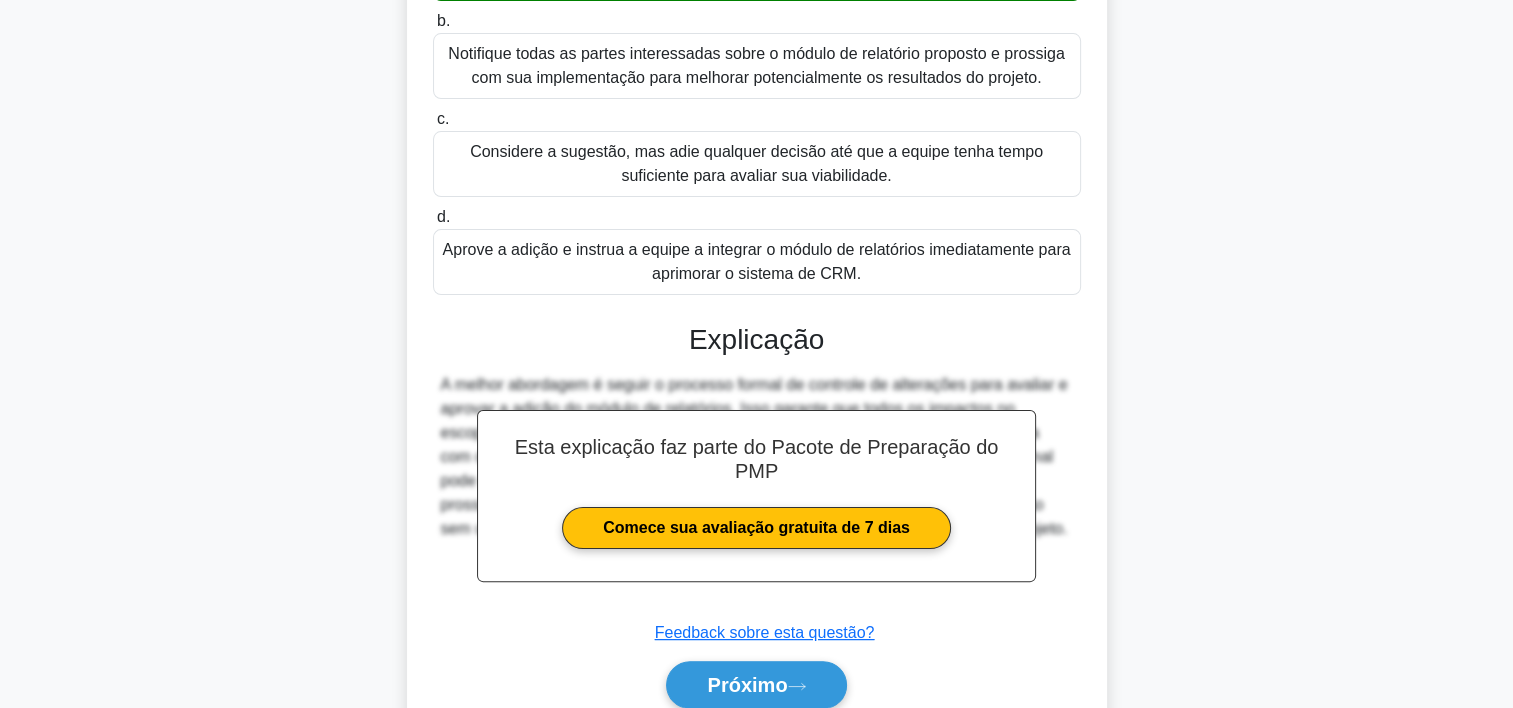 scroll, scrollTop: 476, scrollLeft: 0, axis: vertical 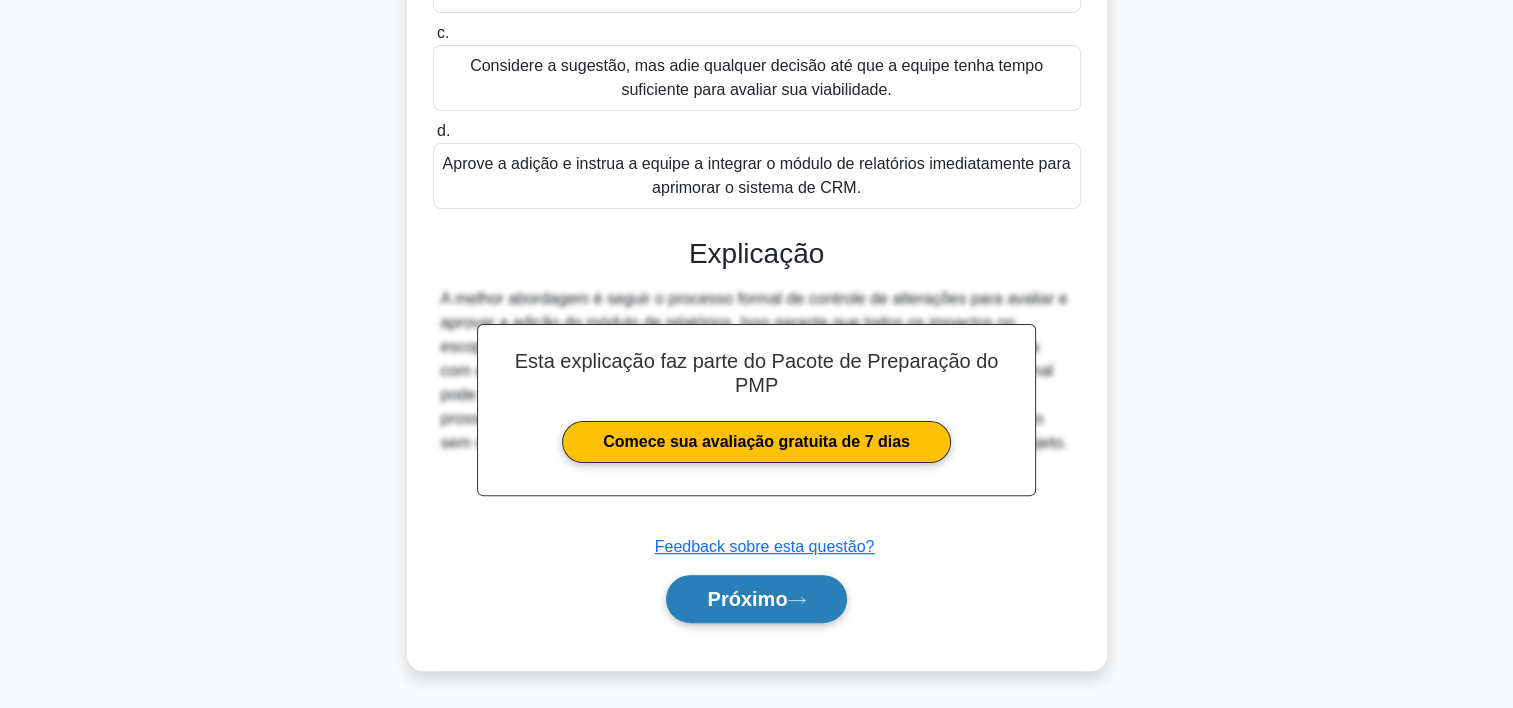 click on "Próximo" at bounding box center (747, 599) 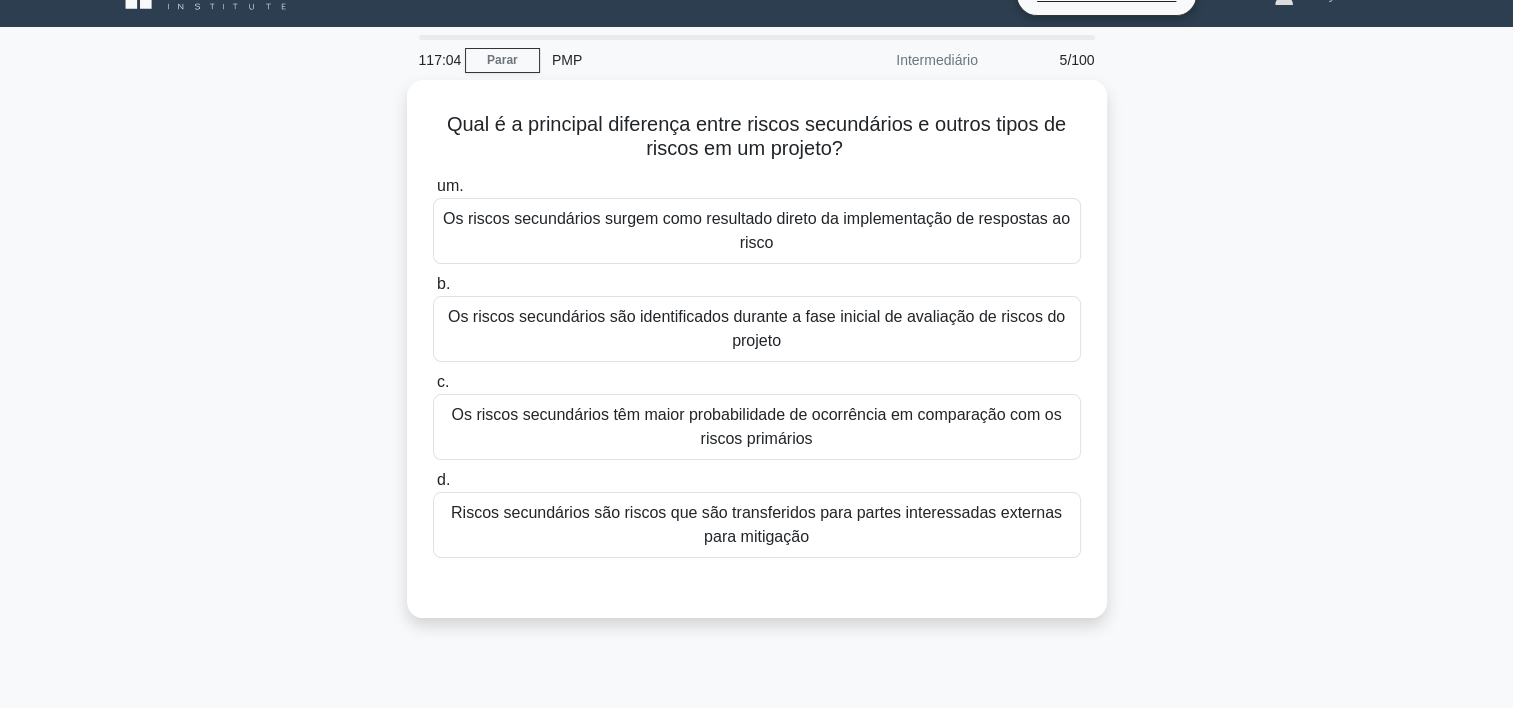 scroll, scrollTop: 32, scrollLeft: 0, axis: vertical 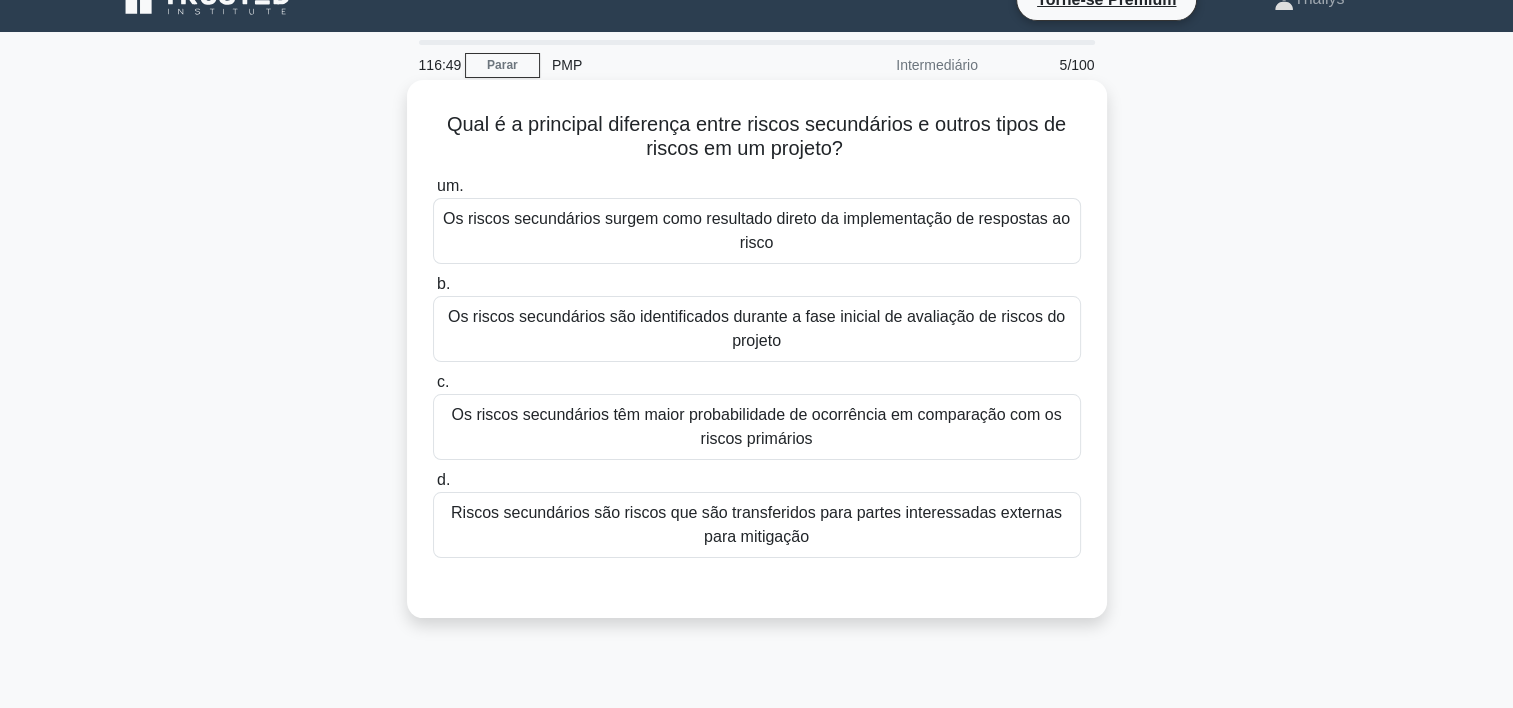 click on "Os riscos secundários surgem como resultado direto da implementação de respostas ao risco" at bounding box center [757, 231] 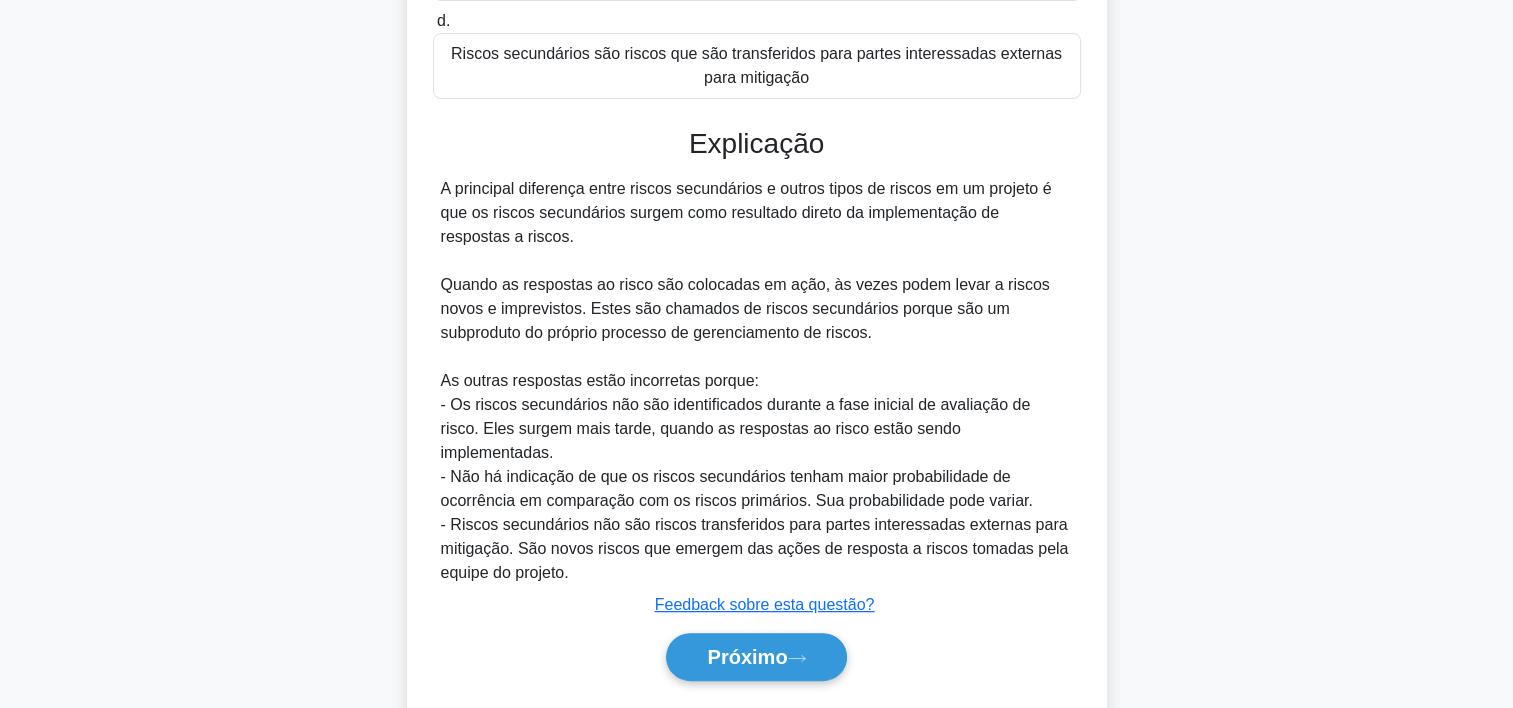 scroll, scrollTop: 524, scrollLeft: 0, axis: vertical 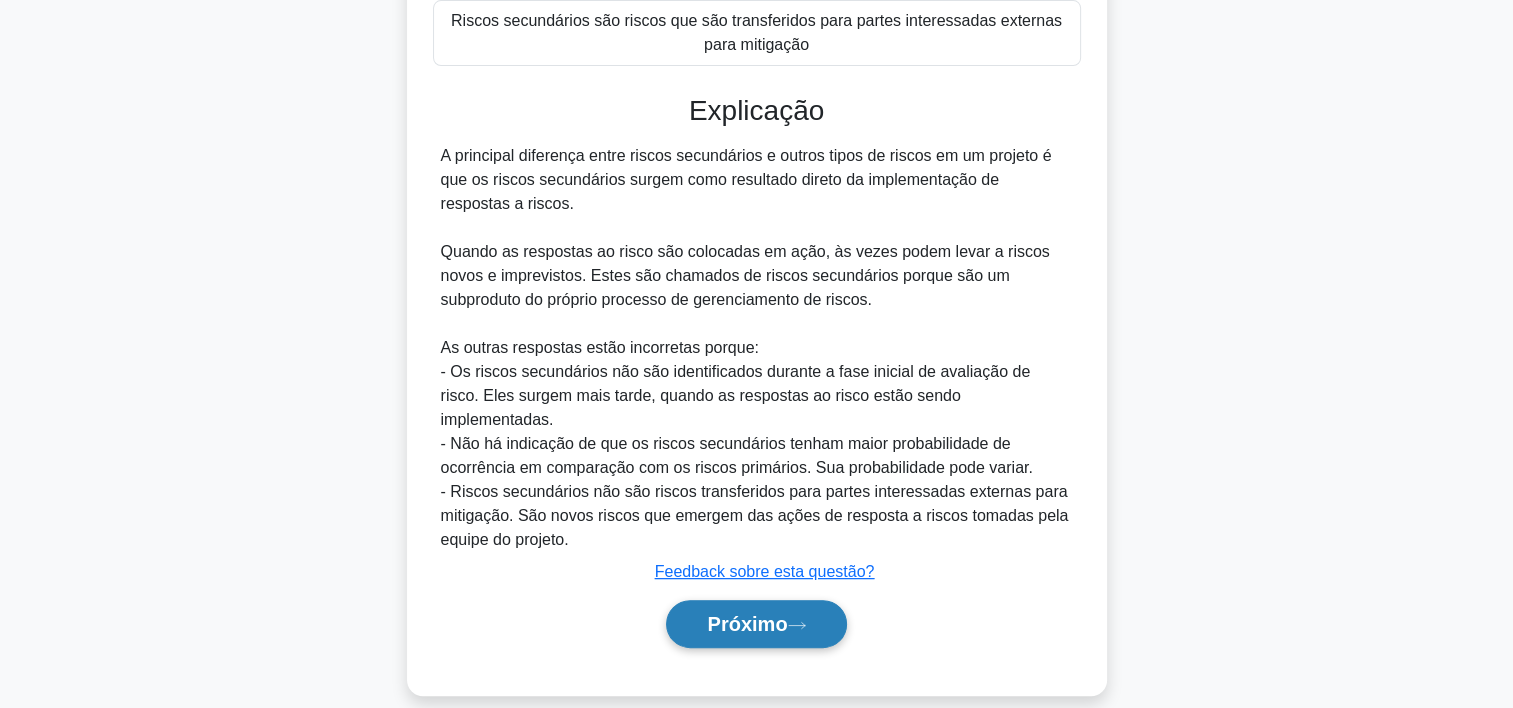 click on "Próximo" at bounding box center (747, 624) 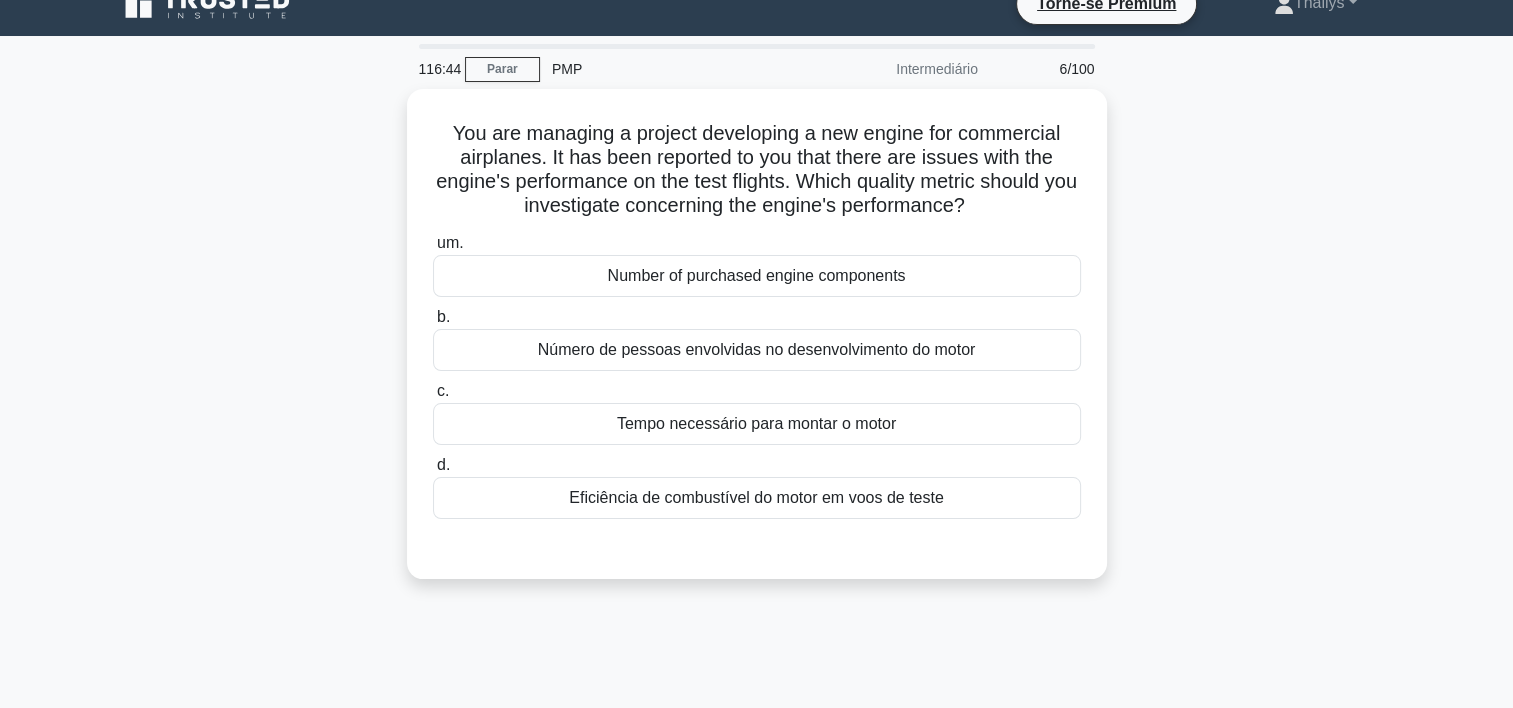 scroll, scrollTop: 27, scrollLeft: 0, axis: vertical 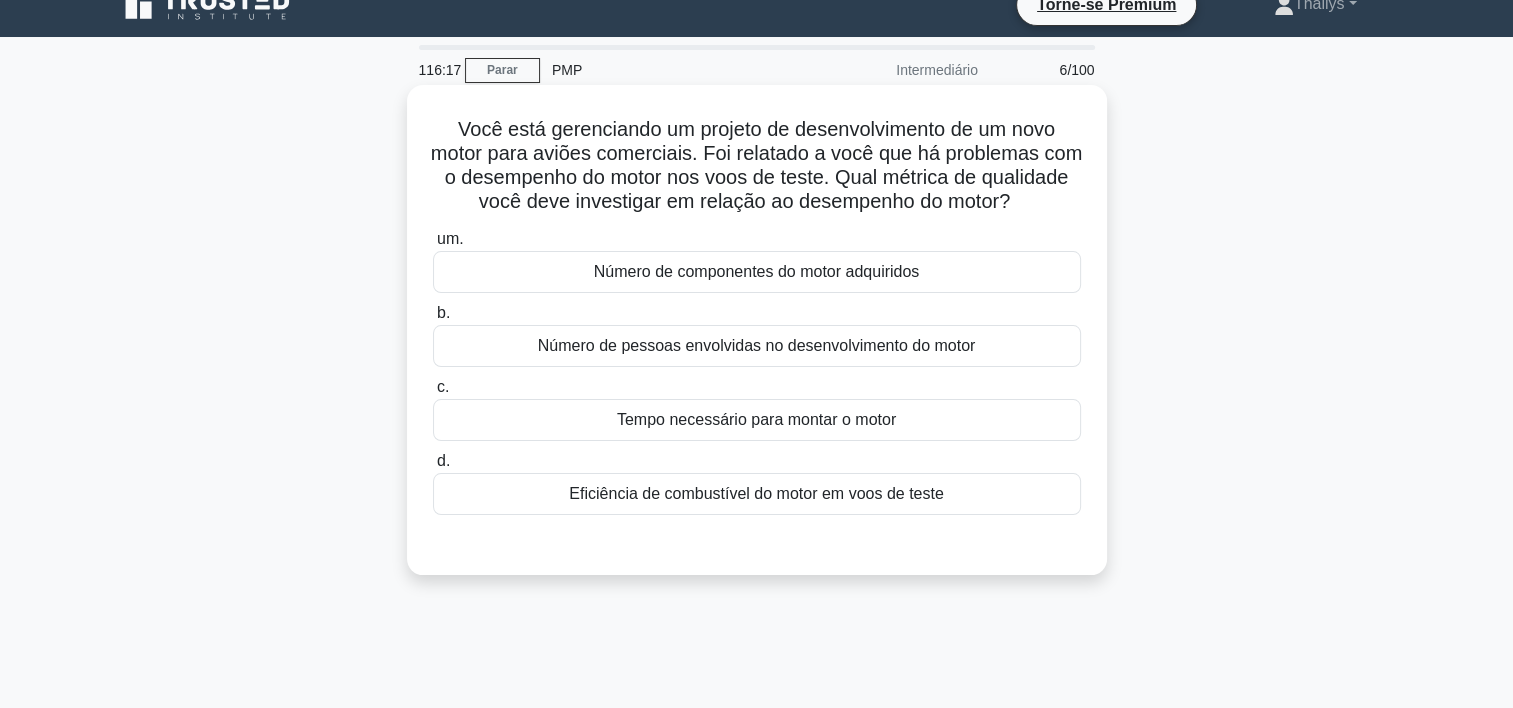 click on "Eficiência de combustível do motor em voos de teste" at bounding box center [757, 494] 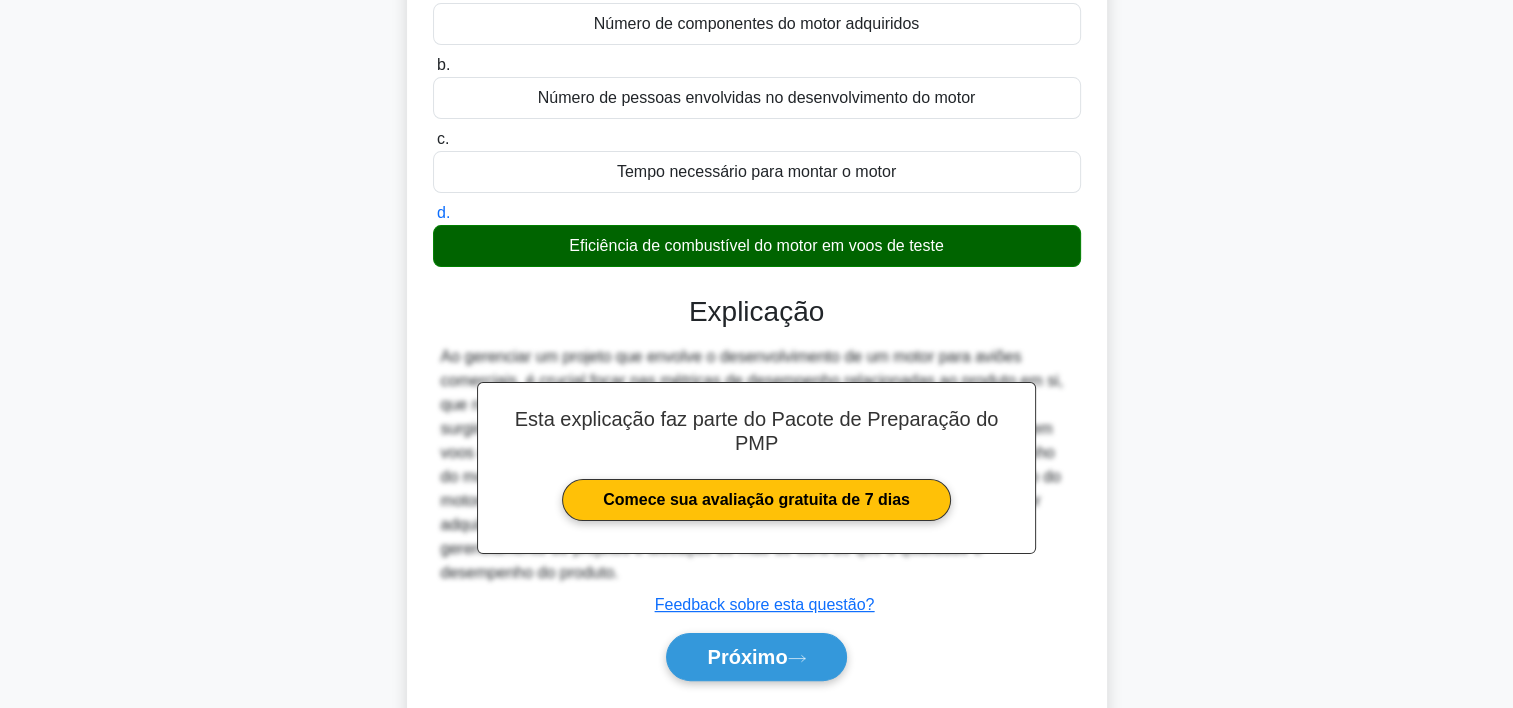 scroll, scrollTop: 372, scrollLeft: 0, axis: vertical 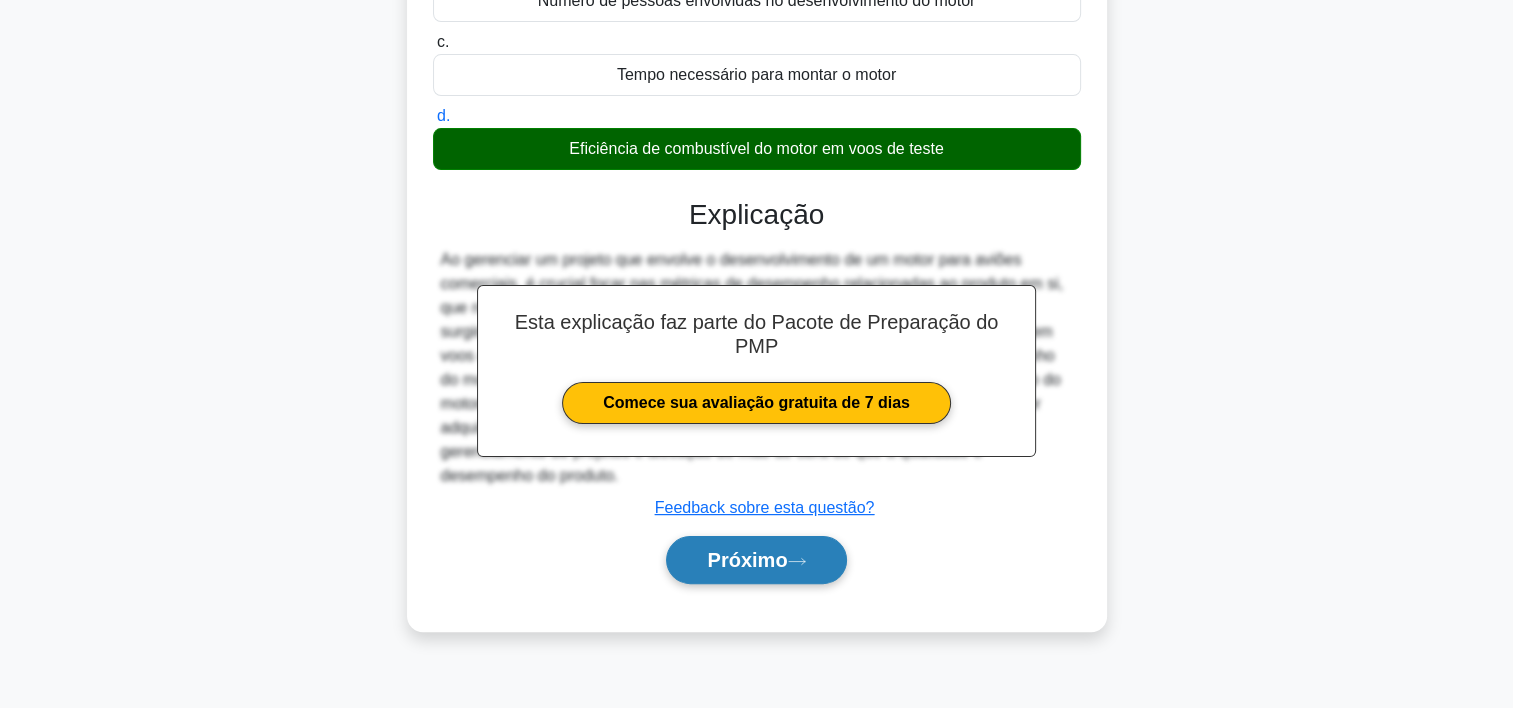 click on "Próximo" at bounding box center (756, 560) 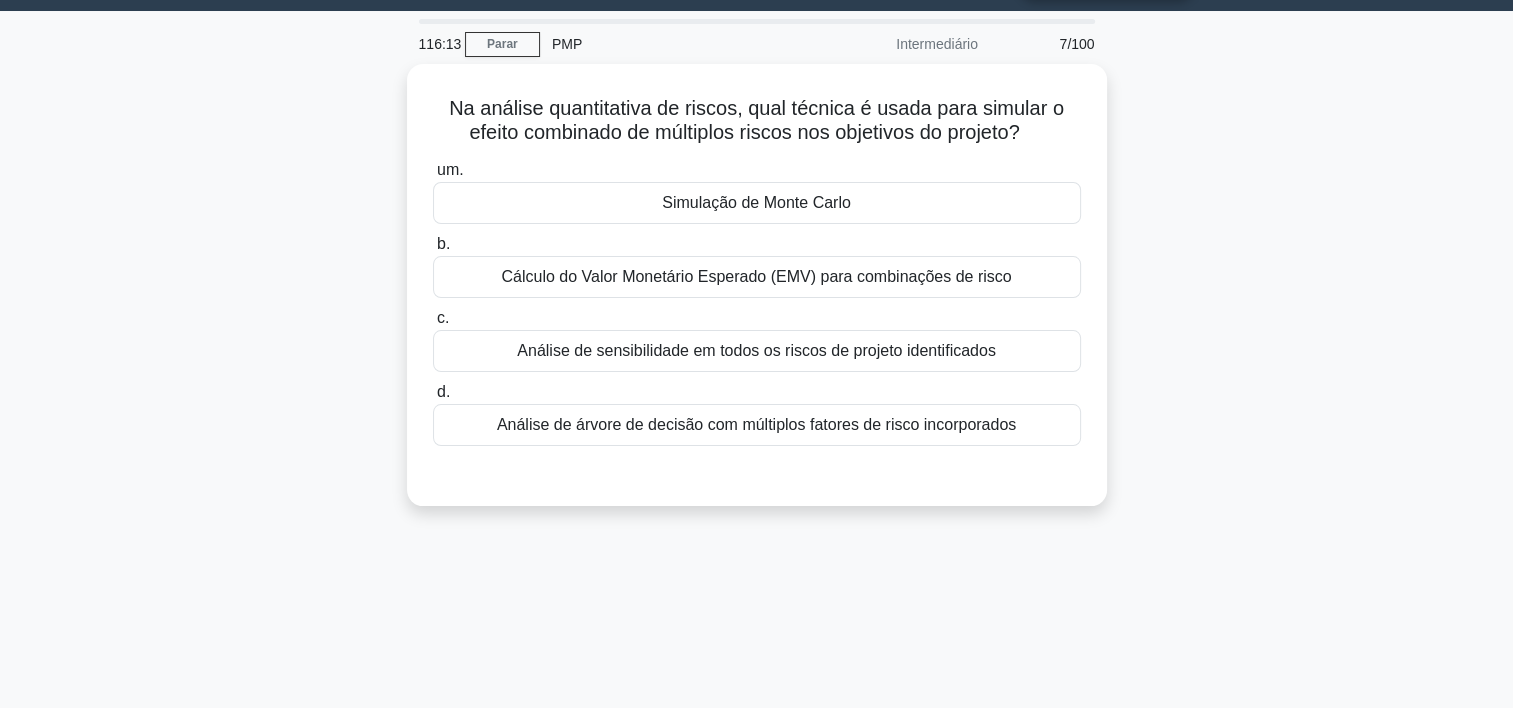 scroll, scrollTop: 48, scrollLeft: 0, axis: vertical 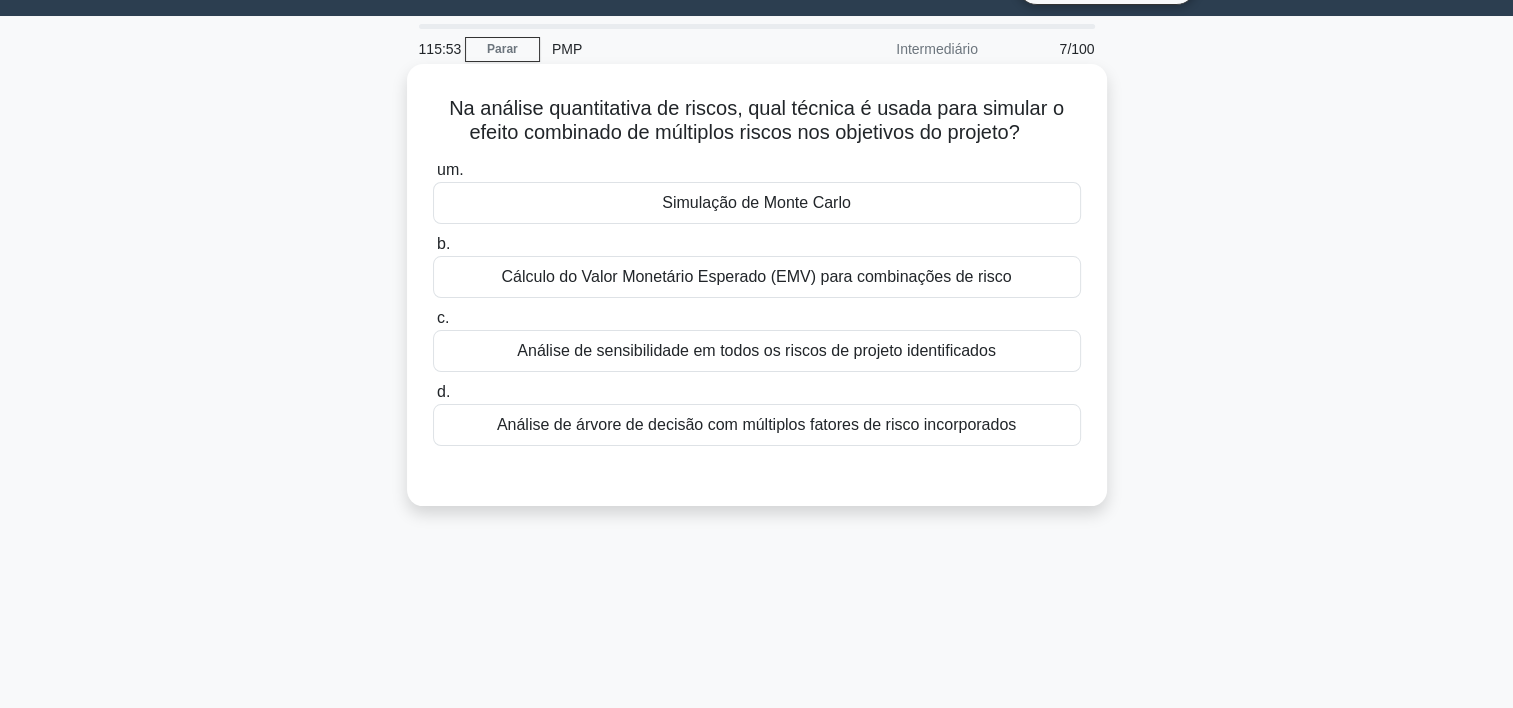 click on "Análise de árvore de decisão com múltiplos fatores de risco incorporados" at bounding box center [757, 425] 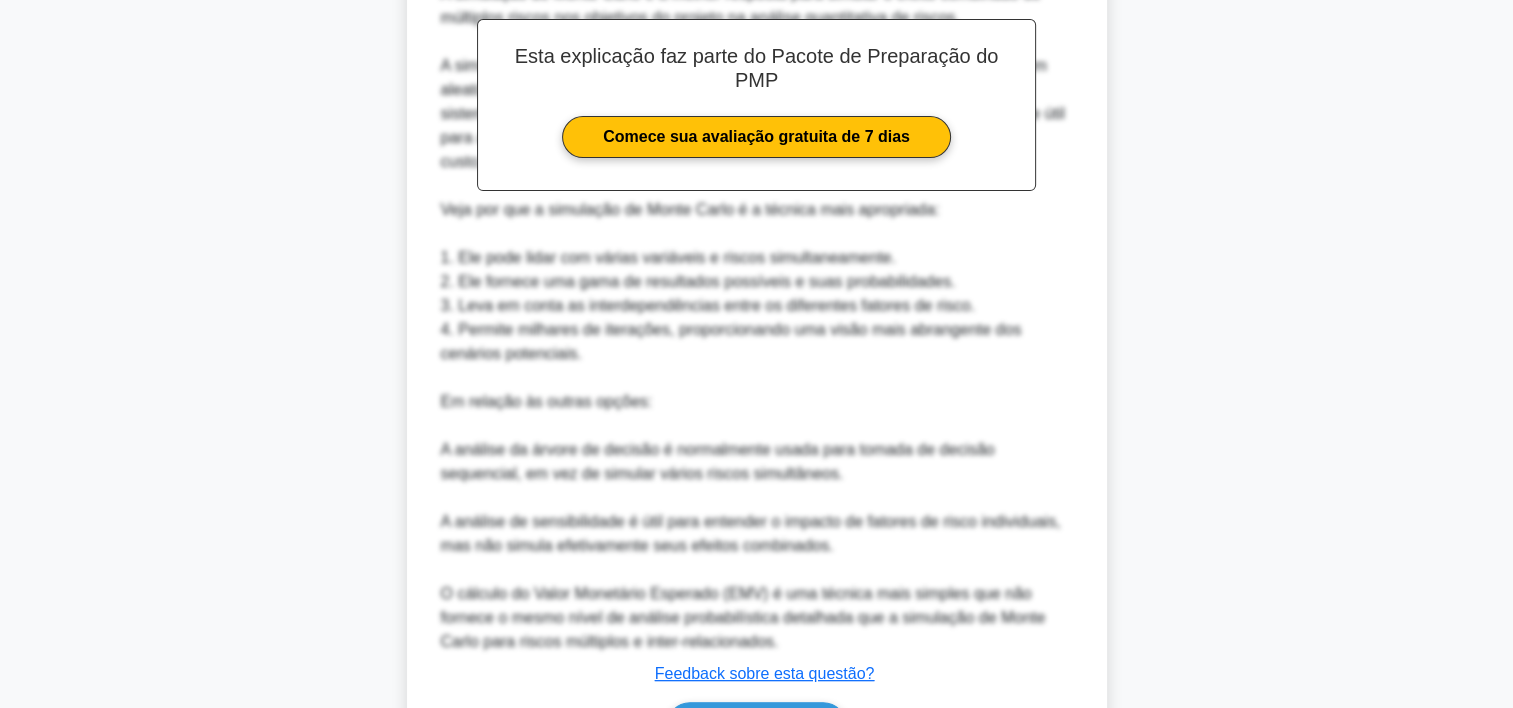 scroll, scrollTop: 717, scrollLeft: 0, axis: vertical 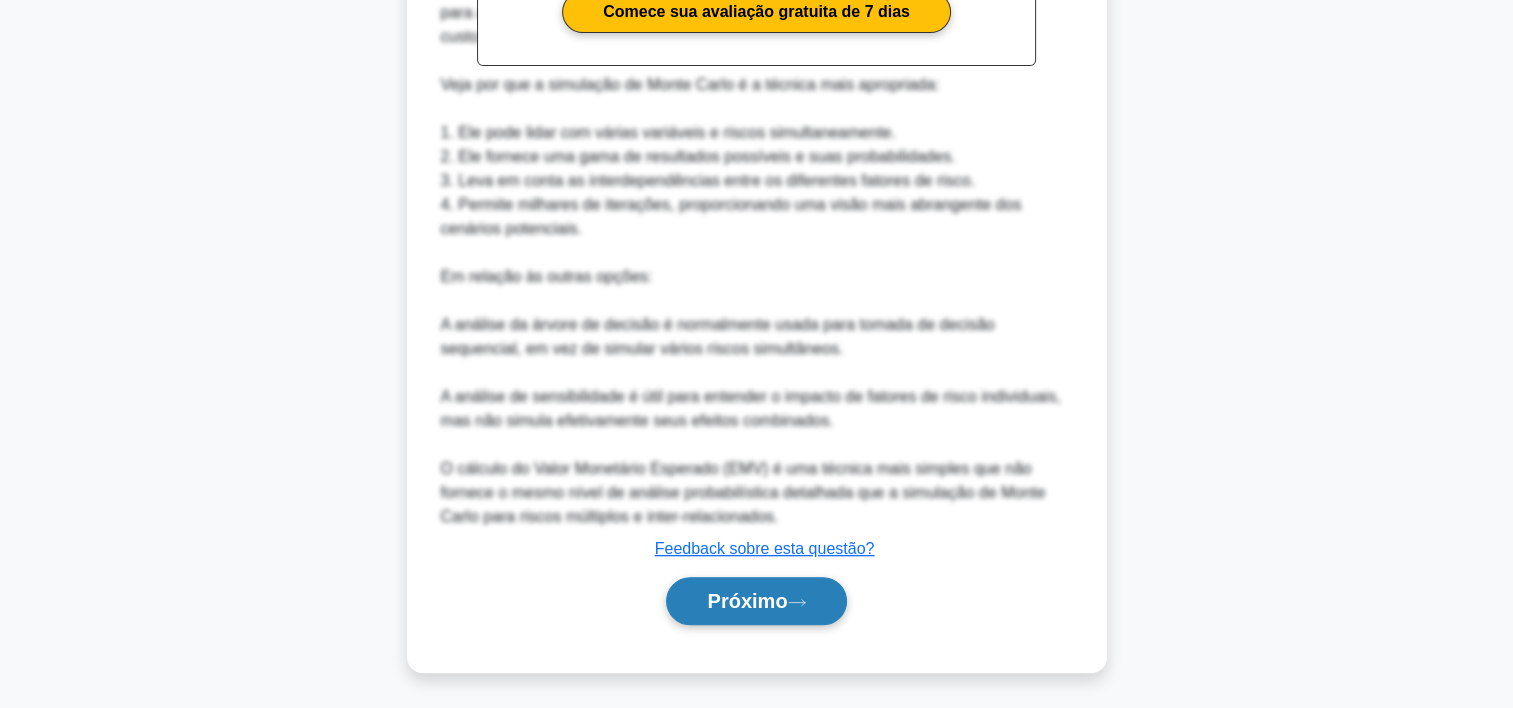click on "Próximo" at bounding box center (747, 601) 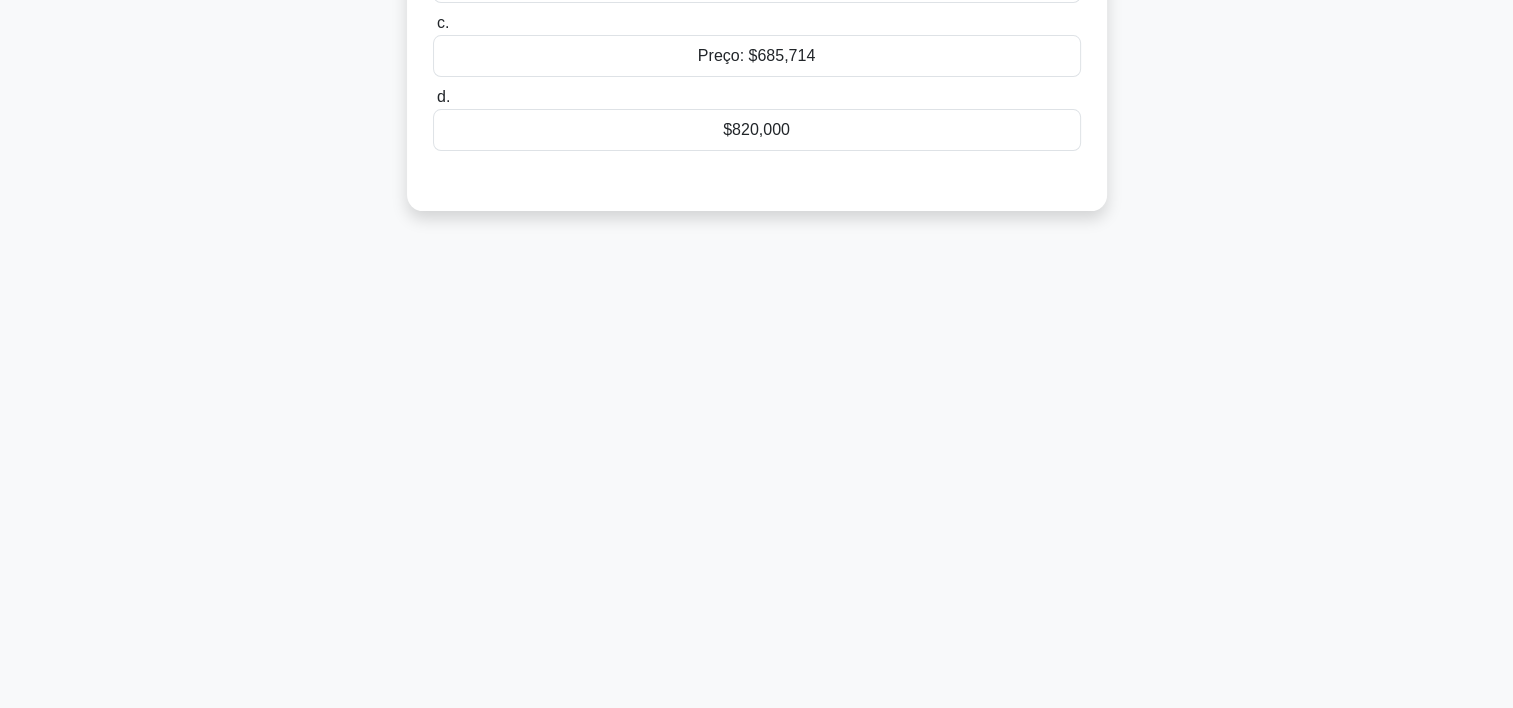 scroll, scrollTop: 0, scrollLeft: 0, axis: both 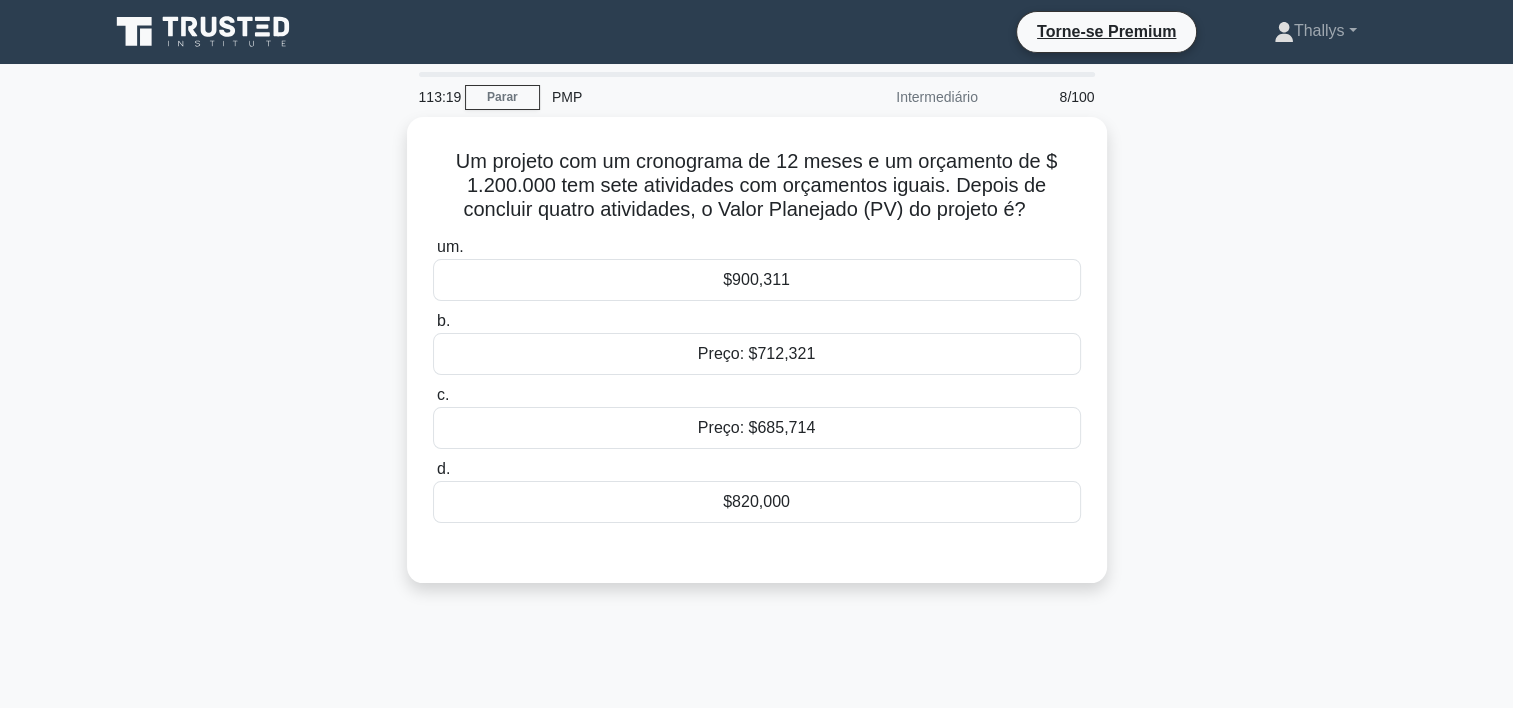 click on "Um projeto com um cronograma de 12 meses e um orçamento de $ 1.200.000 tem sete atividades com orçamentos iguais. Depois de concluir quatro atividades, o Valor Planejado (PV) do projeto é?    .spinner_0XTQ {origem da transformação: centro; animação:spinner_y6GP .75s linear infinito}@keyframes spinner_y6GP{100%{transformar:girar(360deg)}}
um.
$900,311
b.  Preço: $712,321  c." at bounding box center (757, 362) 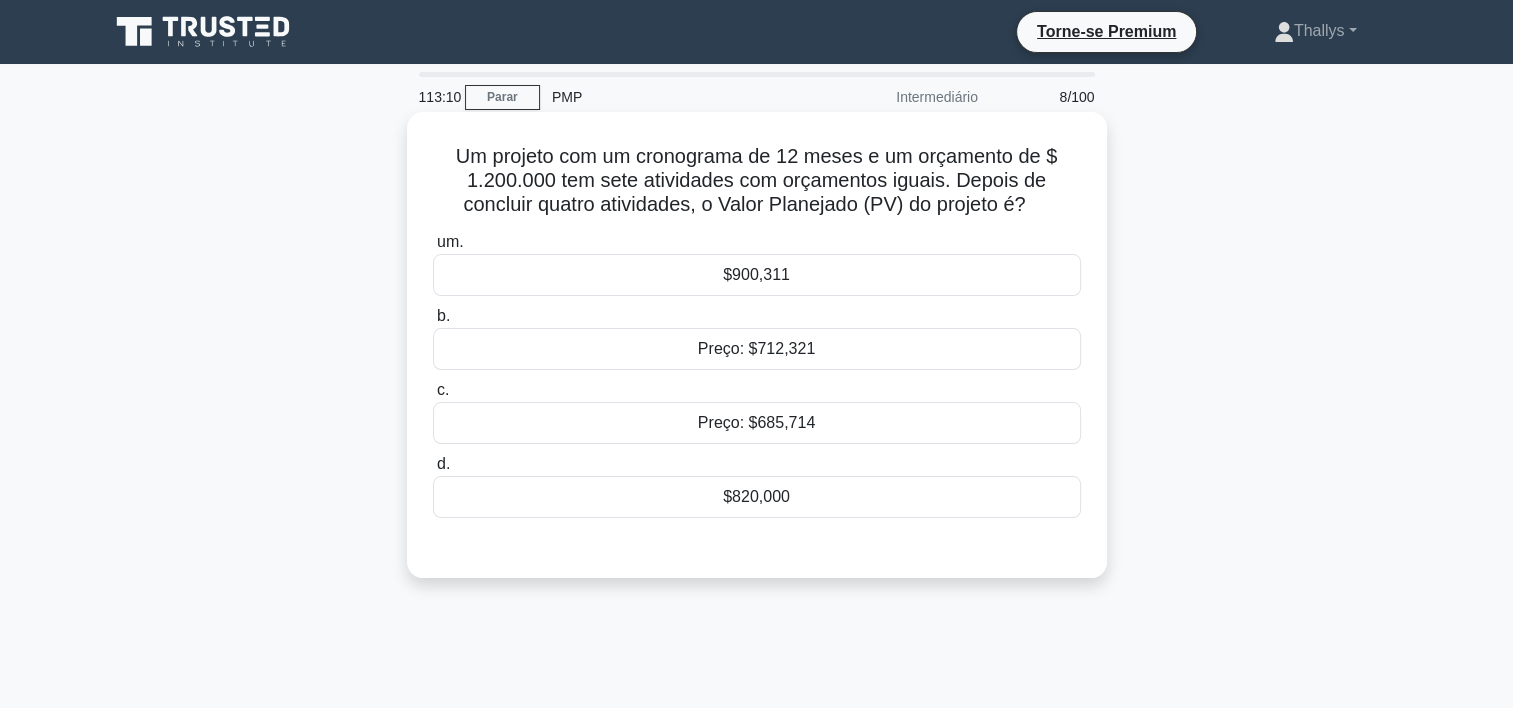 click on "Preço: $685,714" at bounding box center [757, 423] 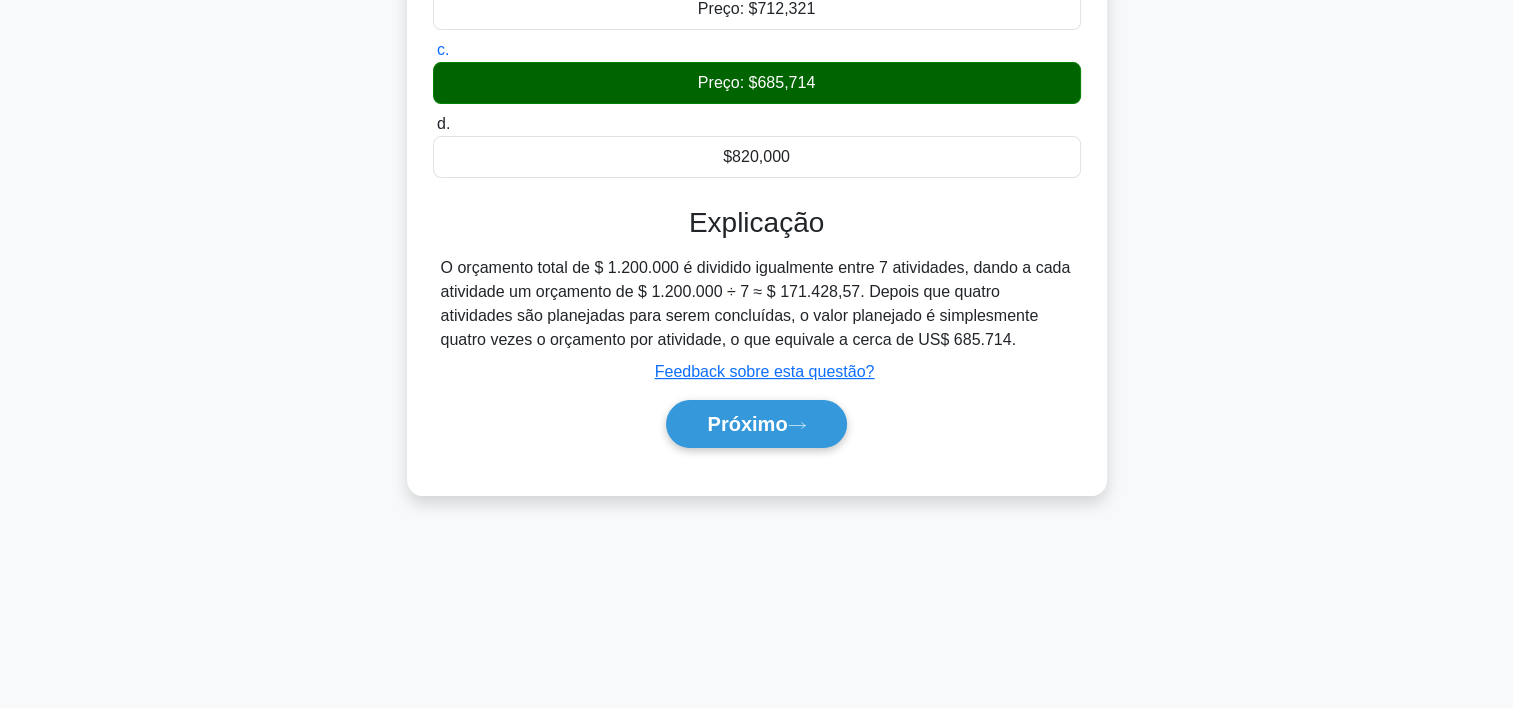 scroll, scrollTop: 340, scrollLeft: 0, axis: vertical 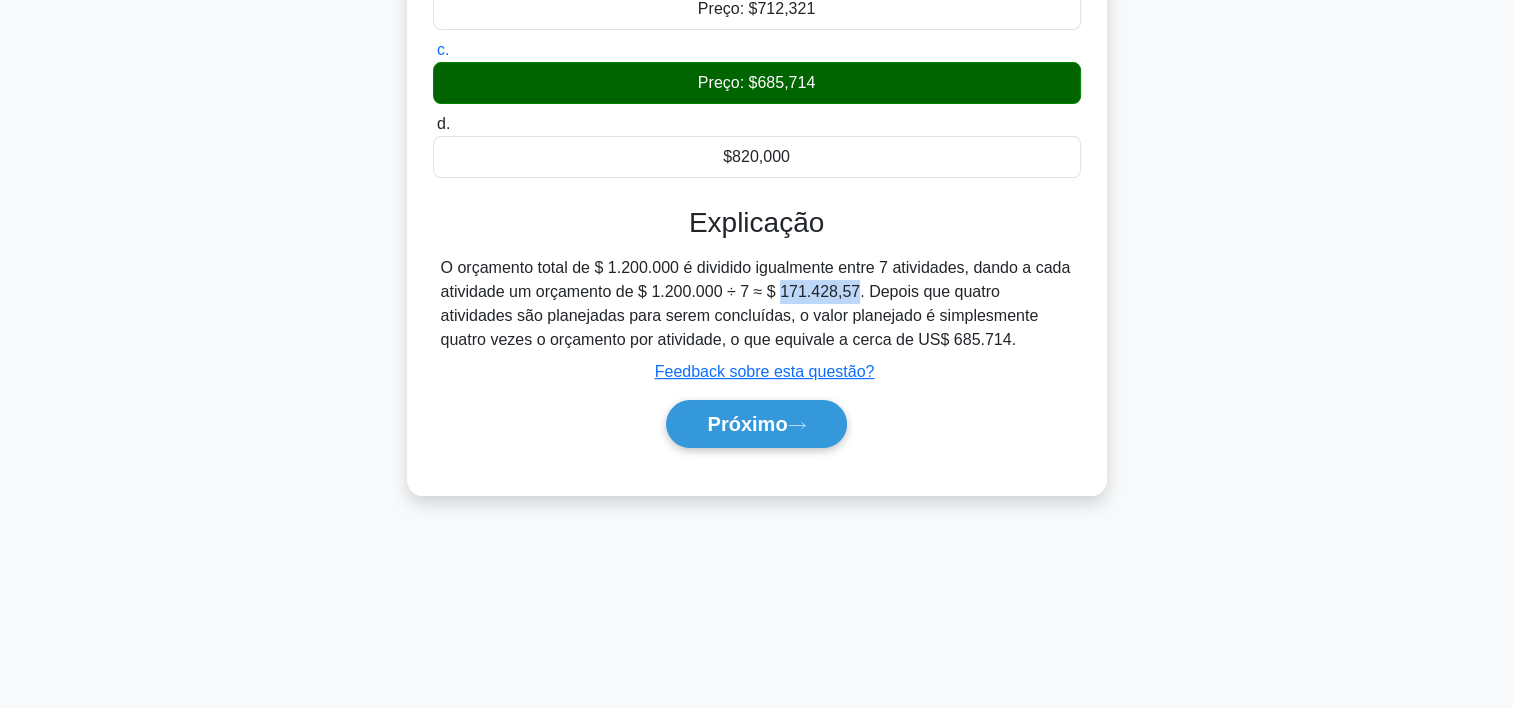 drag, startPoint x: 772, startPoint y: 295, endPoint x: 846, endPoint y: 301, distance: 74.24284 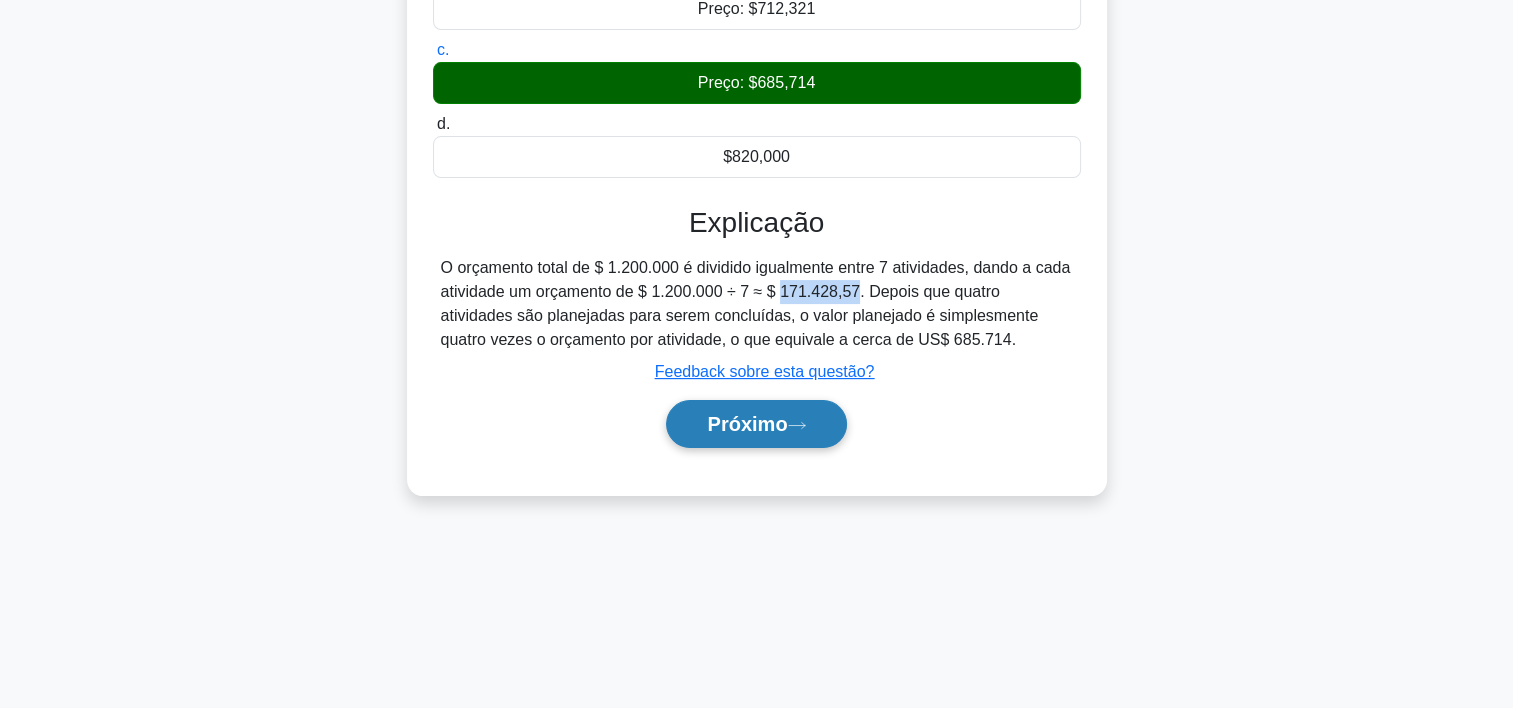 click on "Próximo" at bounding box center (747, 424) 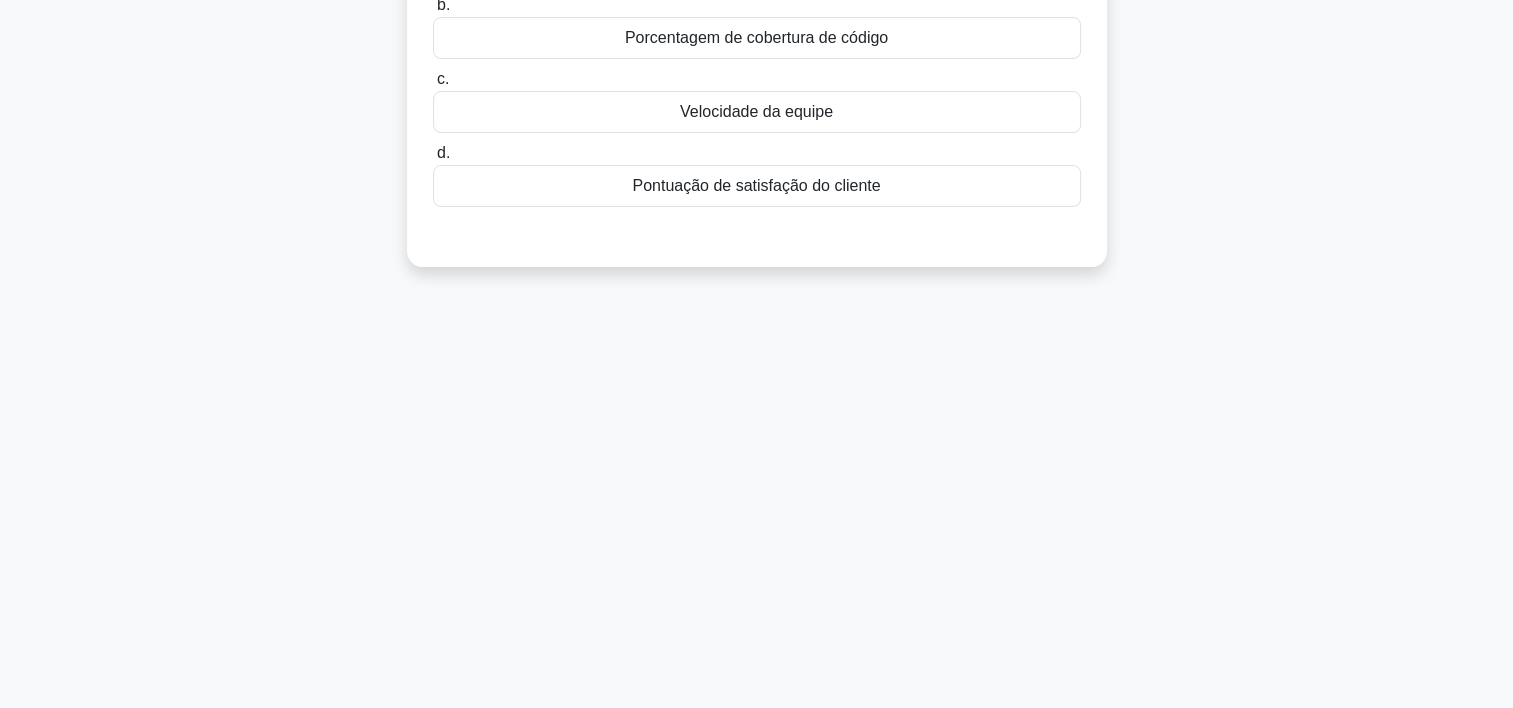 scroll, scrollTop: 0, scrollLeft: 0, axis: both 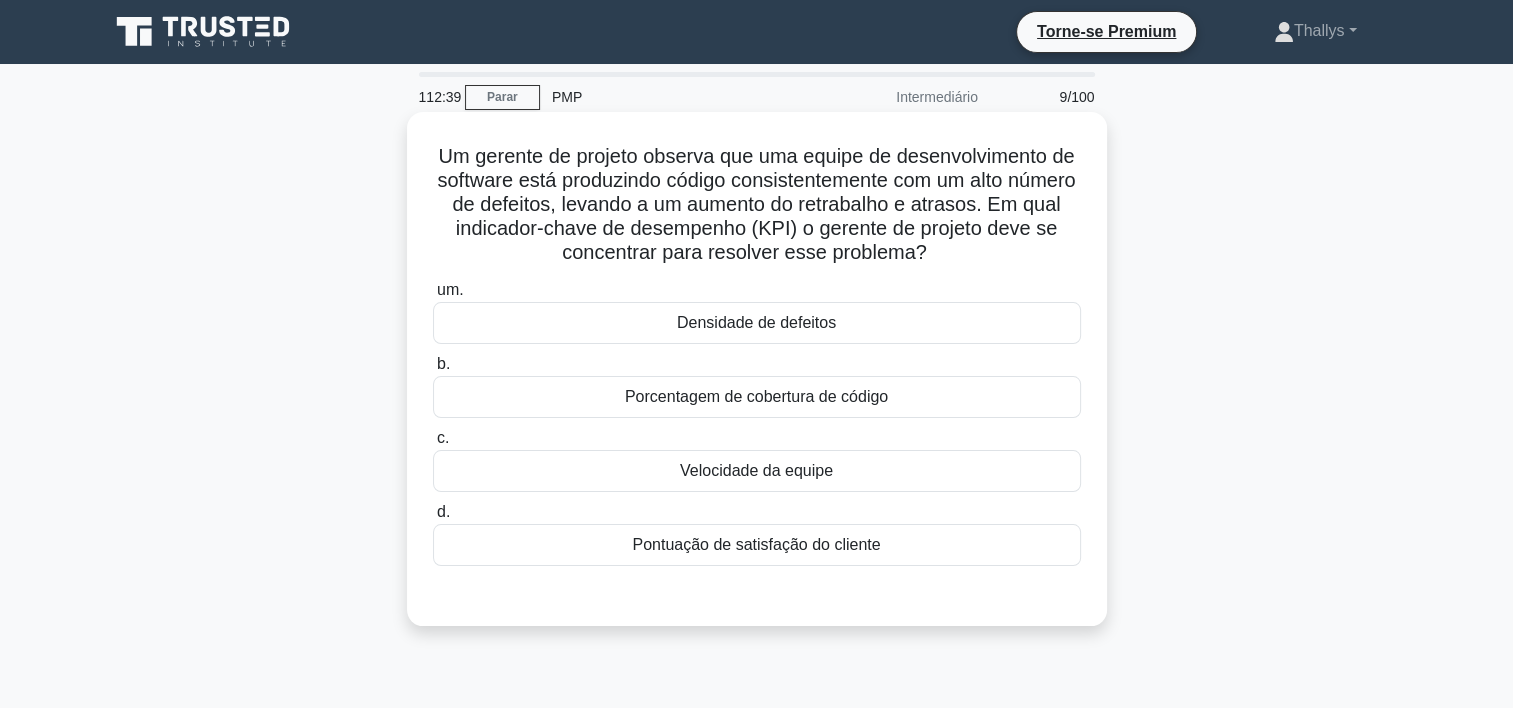 click on "Densidade de defeitos" at bounding box center (757, 323) 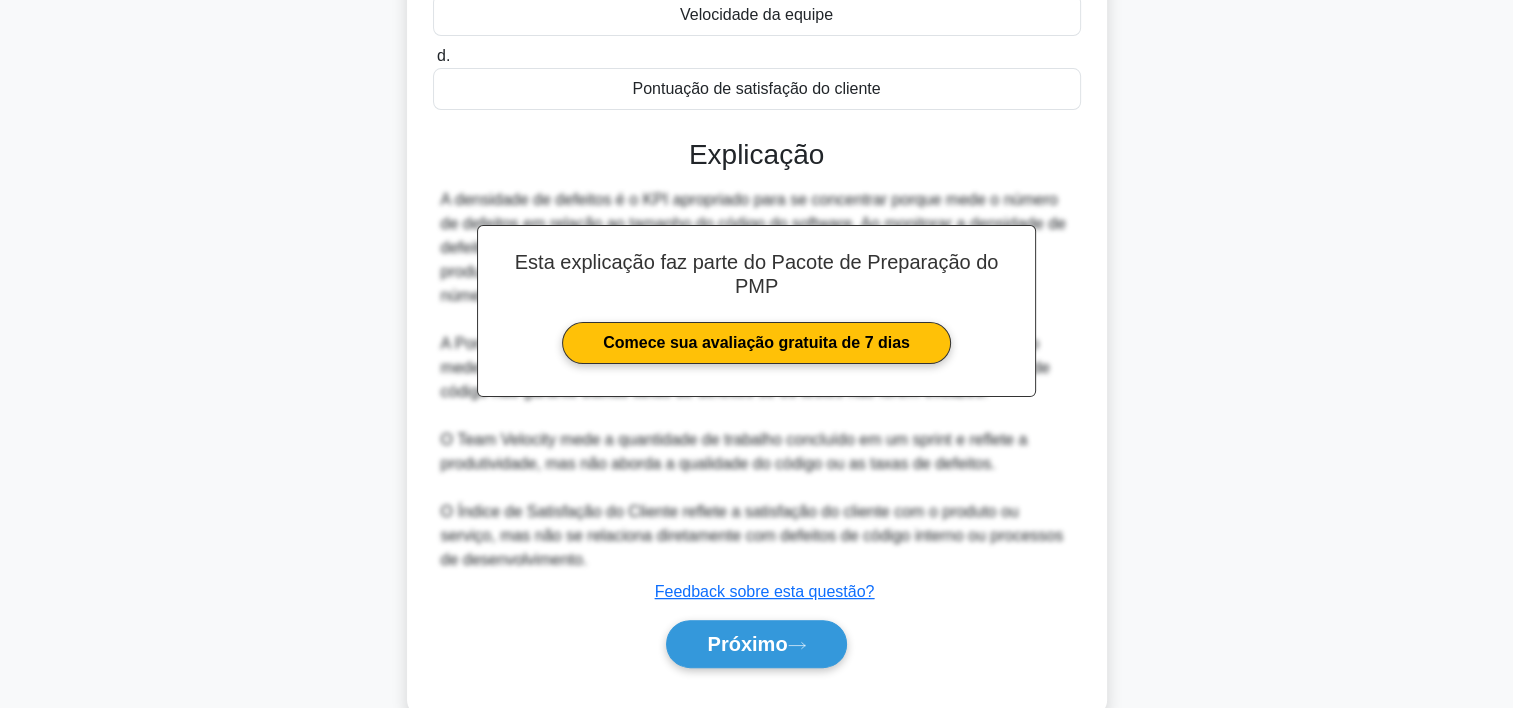 scroll, scrollTop: 500, scrollLeft: 0, axis: vertical 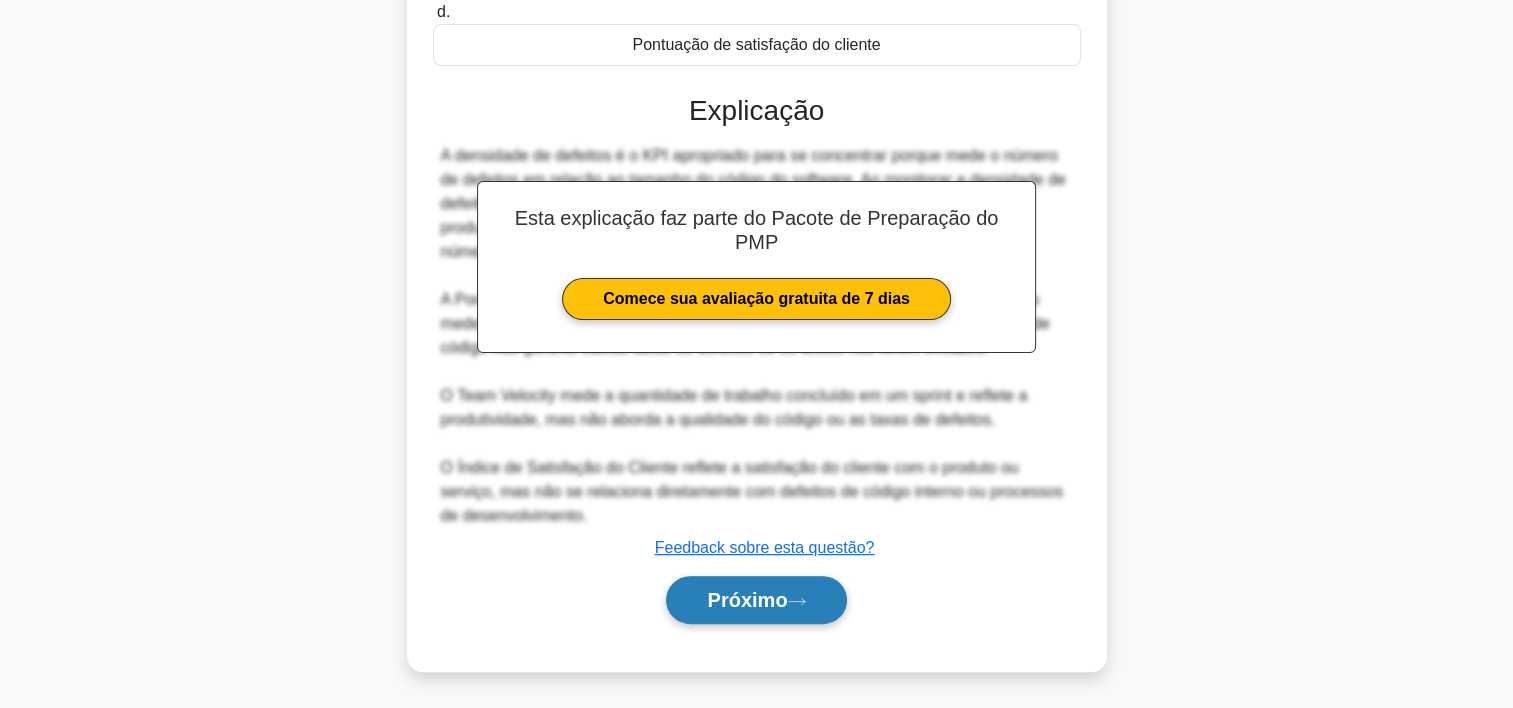 click on "Próximo" at bounding box center (747, 600) 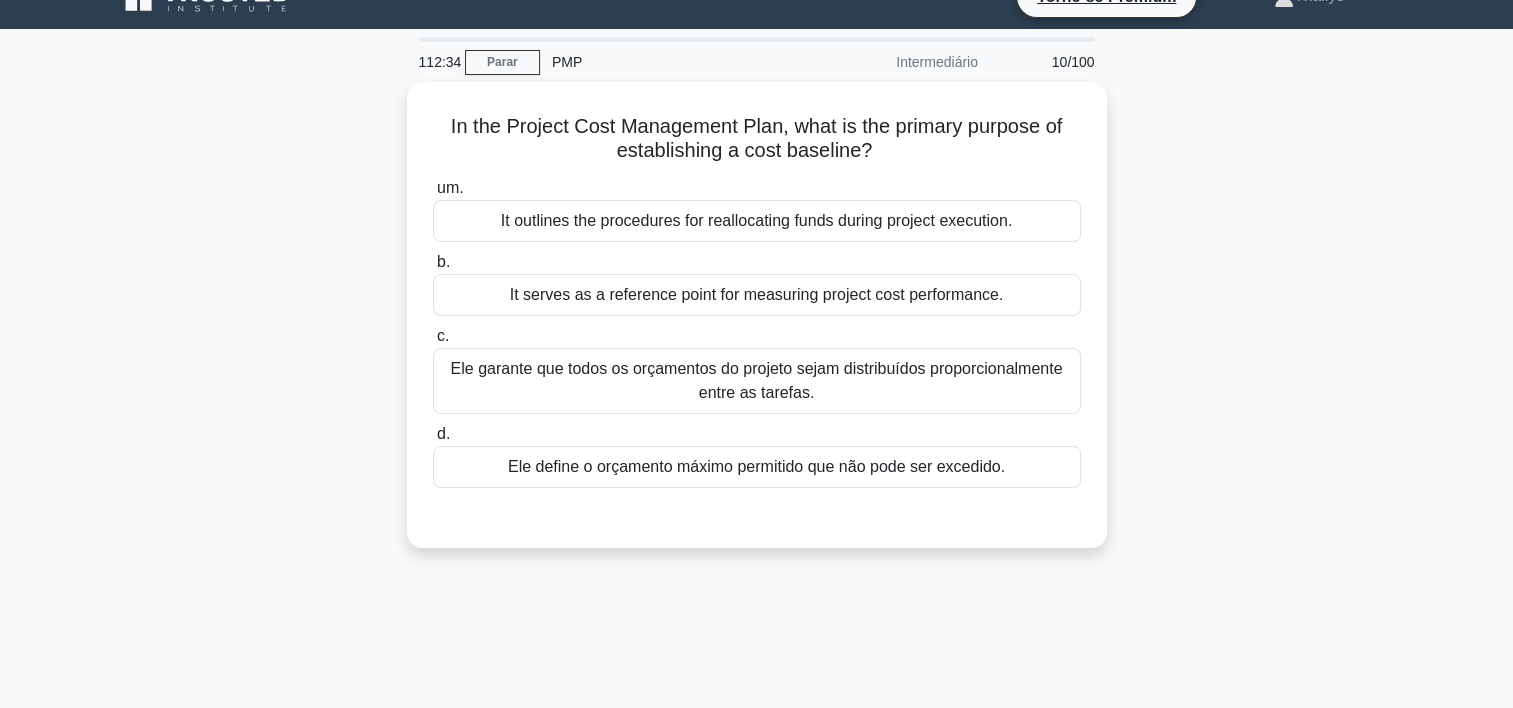 scroll, scrollTop: 31, scrollLeft: 0, axis: vertical 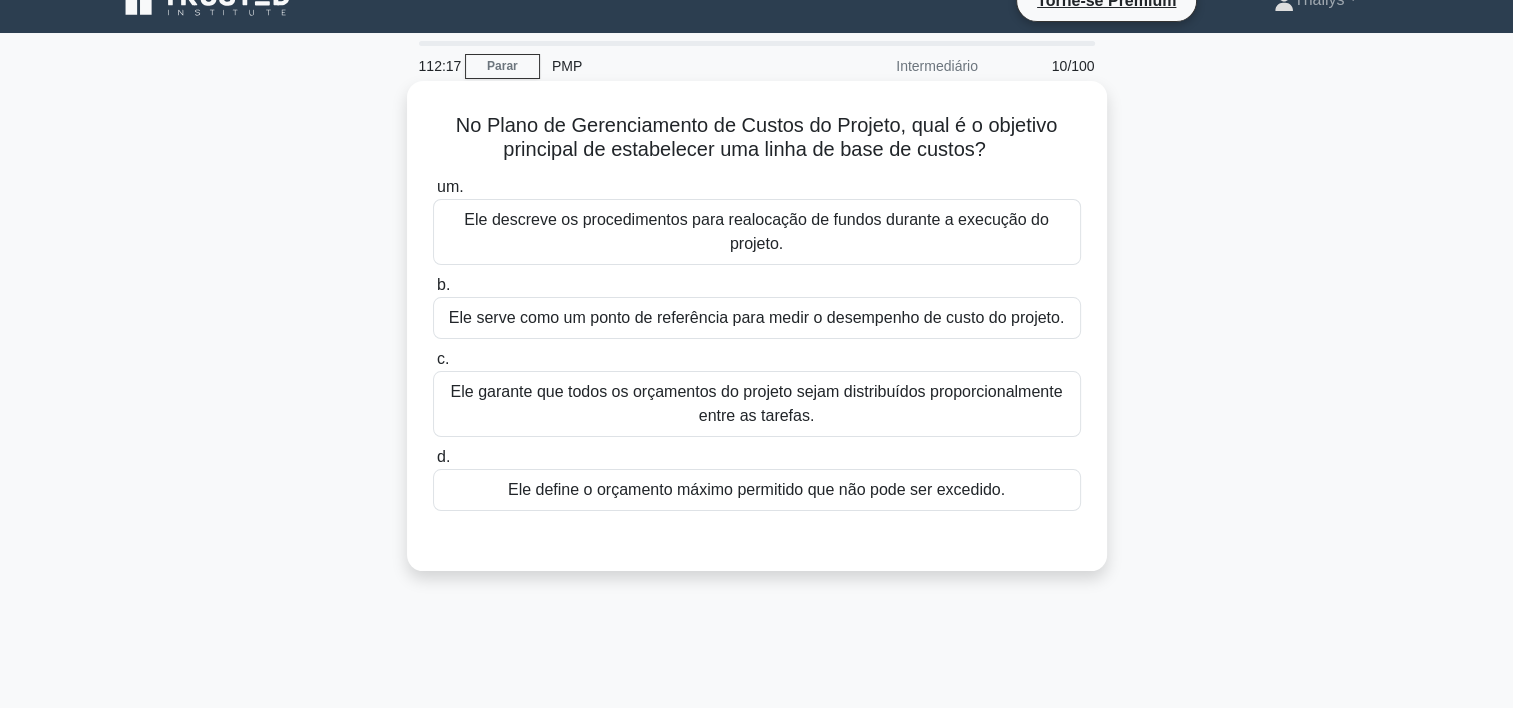 click on "Ele serve como um ponto de referência para medir o desempenho de custo do projeto." at bounding box center [757, 318] 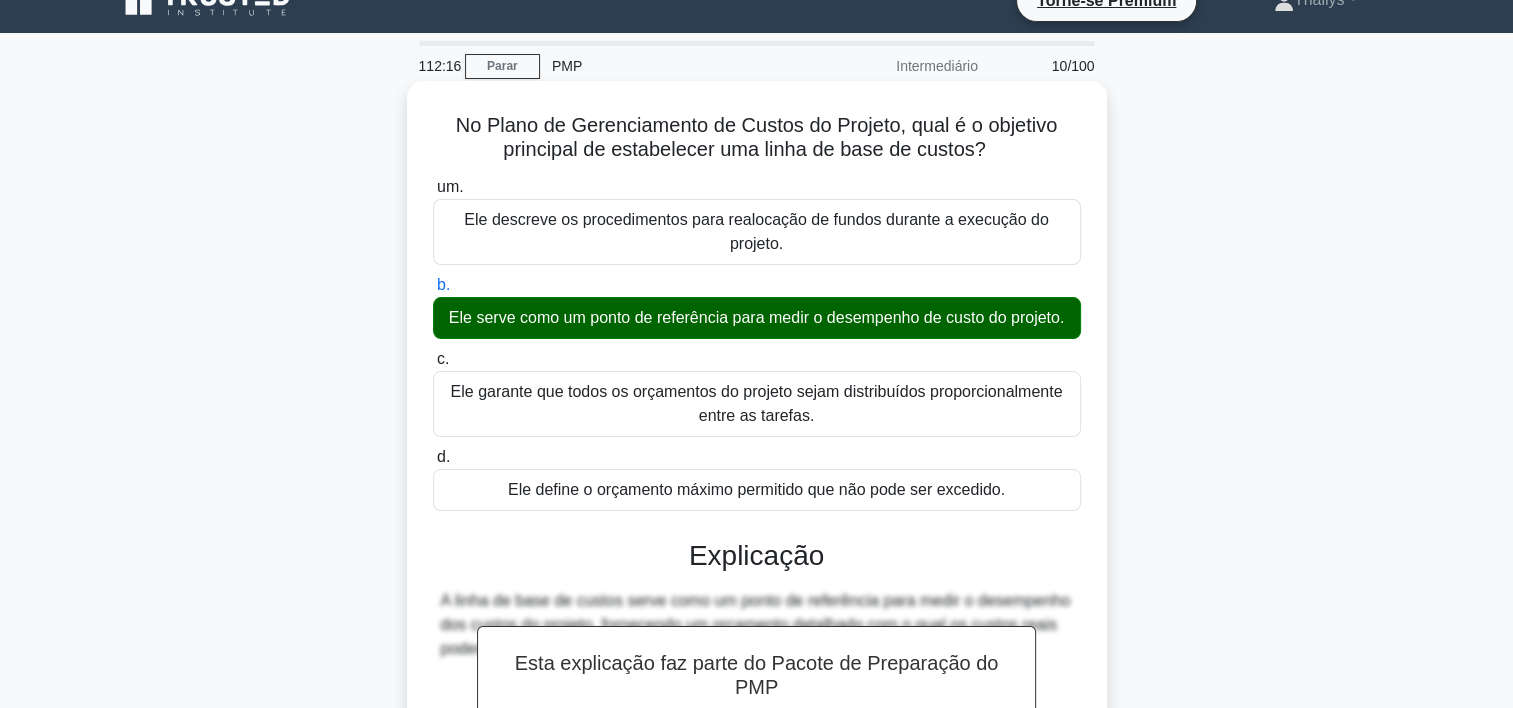 scroll, scrollTop: 372, scrollLeft: 0, axis: vertical 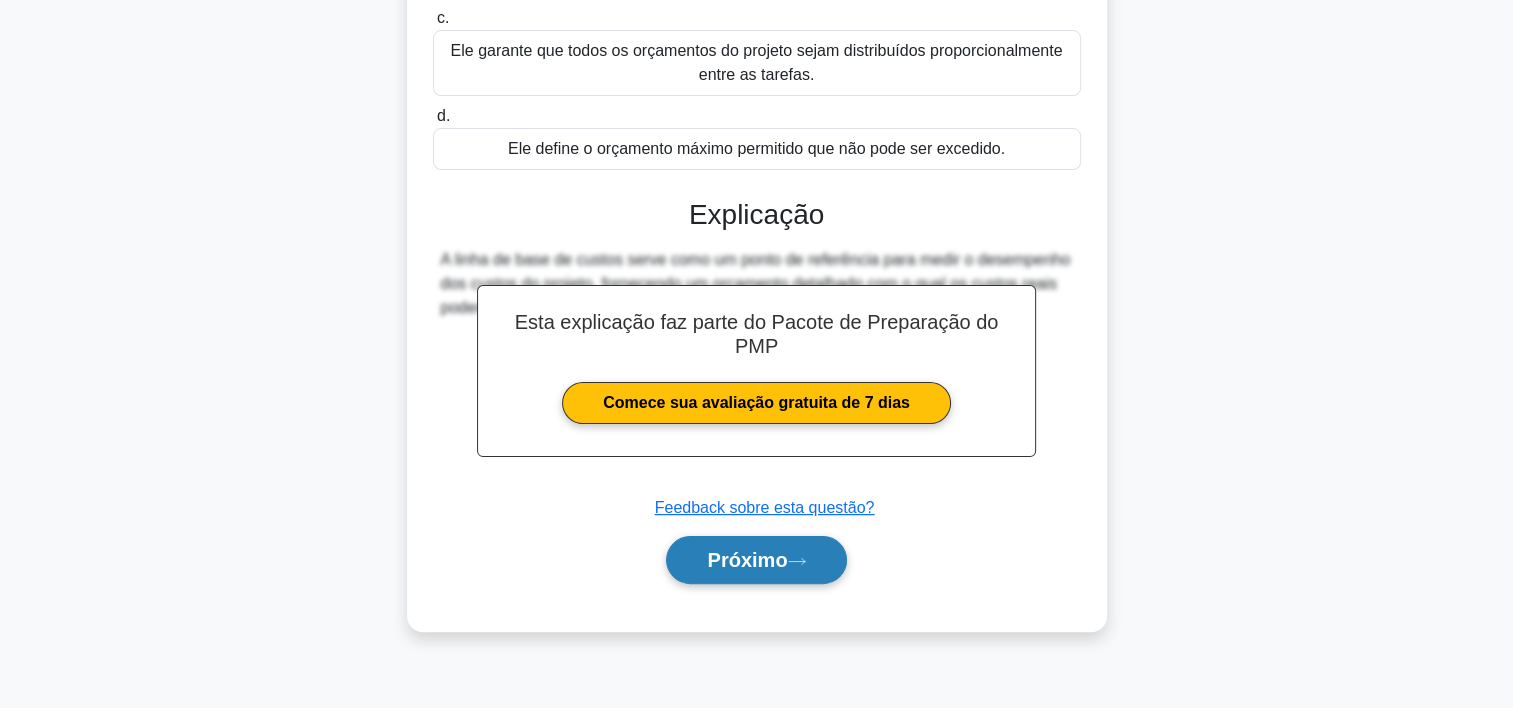click on "Próximo" at bounding box center (747, 560) 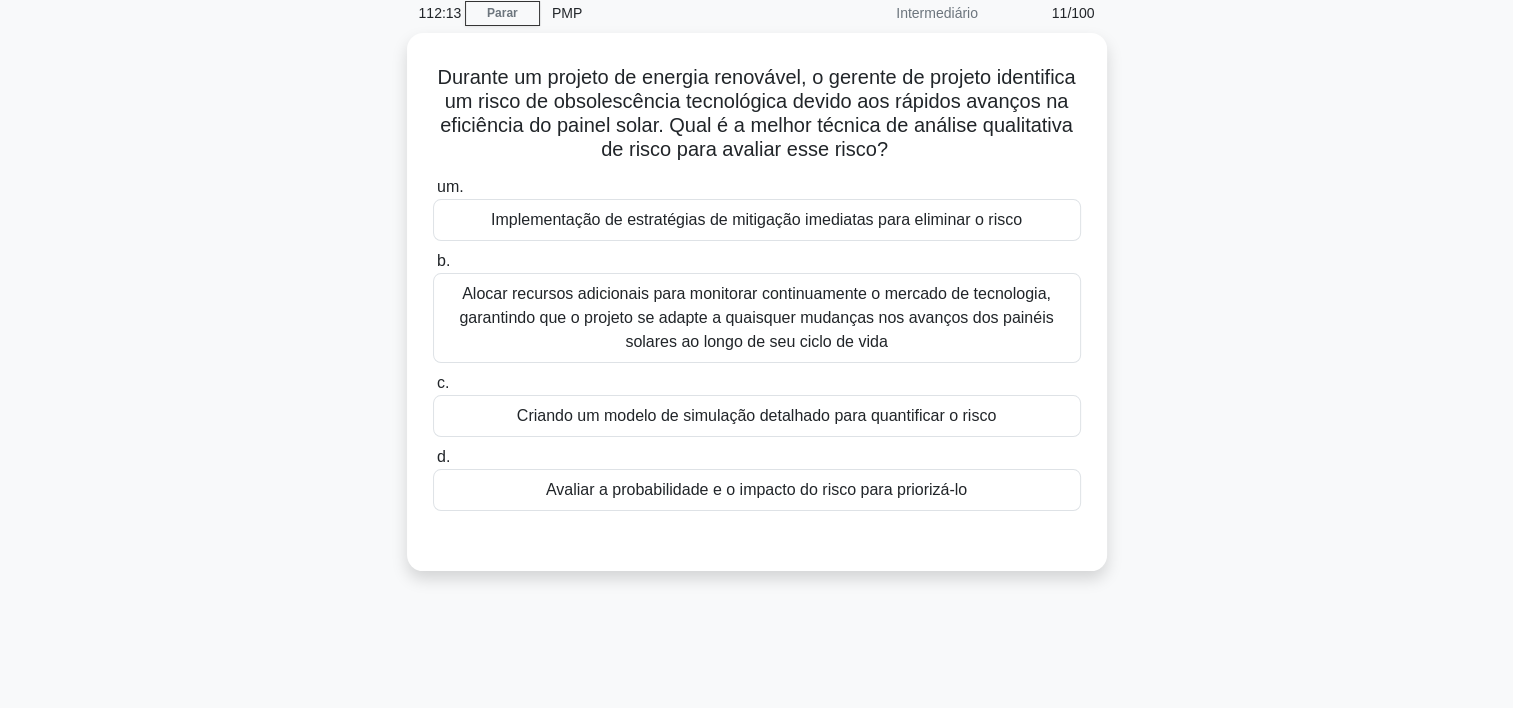 scroll, scrollTop: 77, scrollLeft: 0, axis: vertical 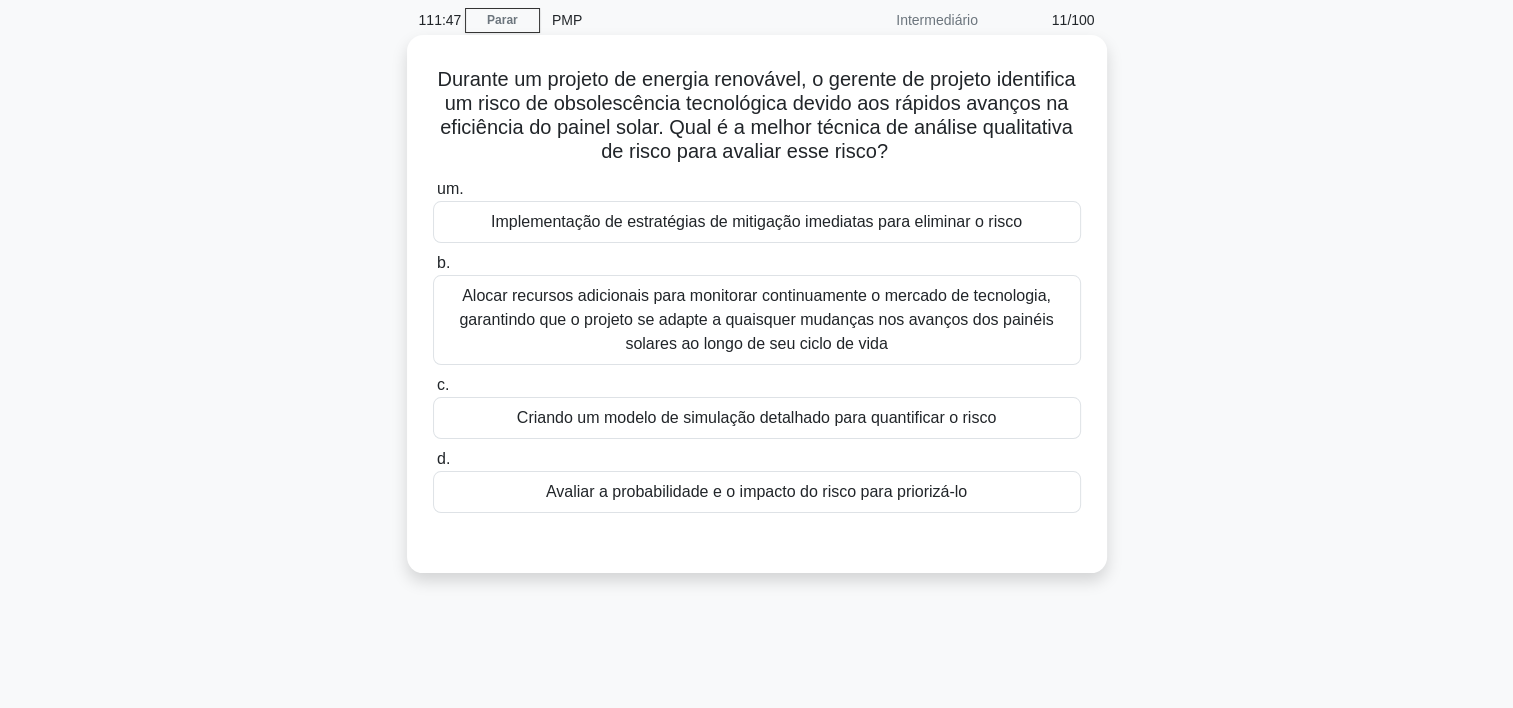 click on "Alocar recursos adicionais para monitorar continuamente o mercado de tecnologia, garantindo que o projeto se adapte a quaisquer mudanças nos avanços dos painéis solares ao longo de seu ciclo de vida" at bounding box center [757, 320] 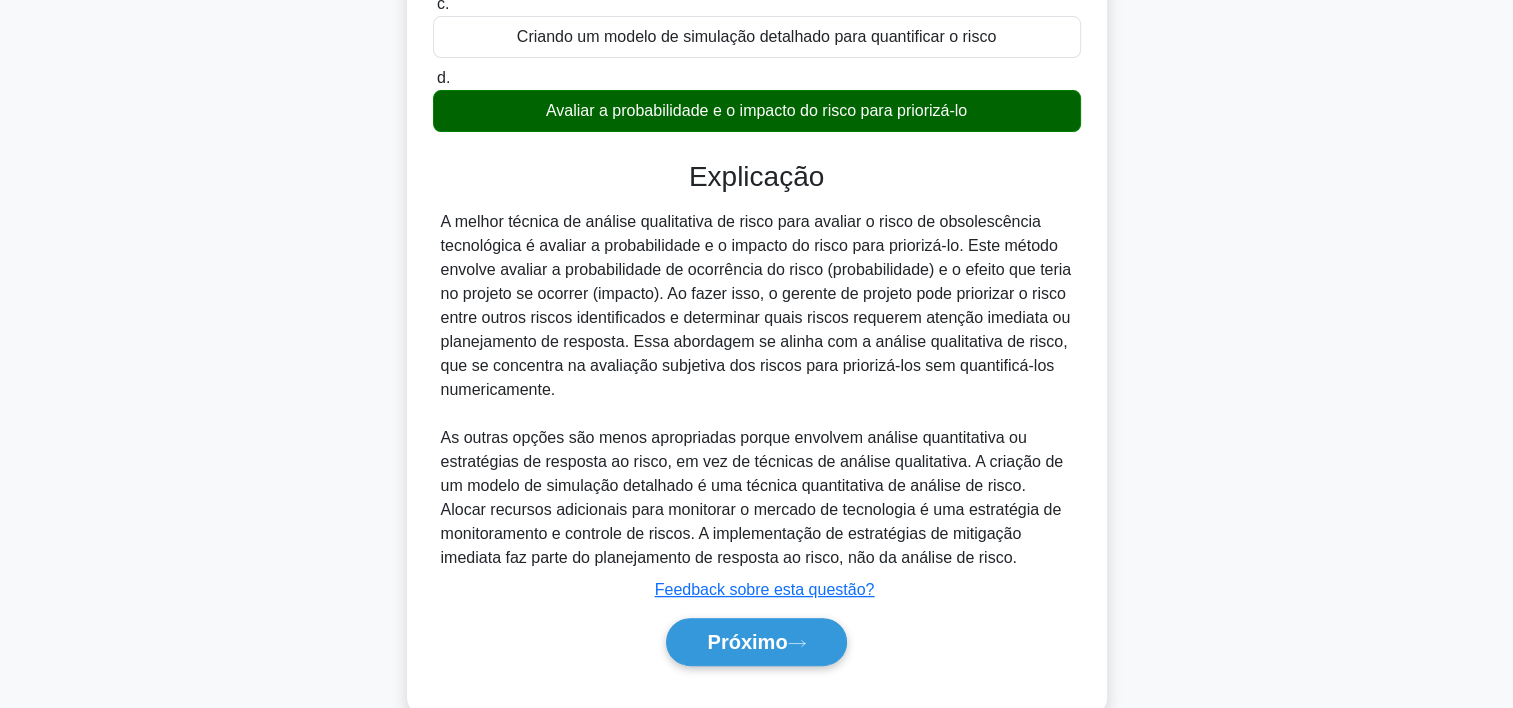 scroll, scrollTop: 468, scrollLeft: 0, axis: vertical 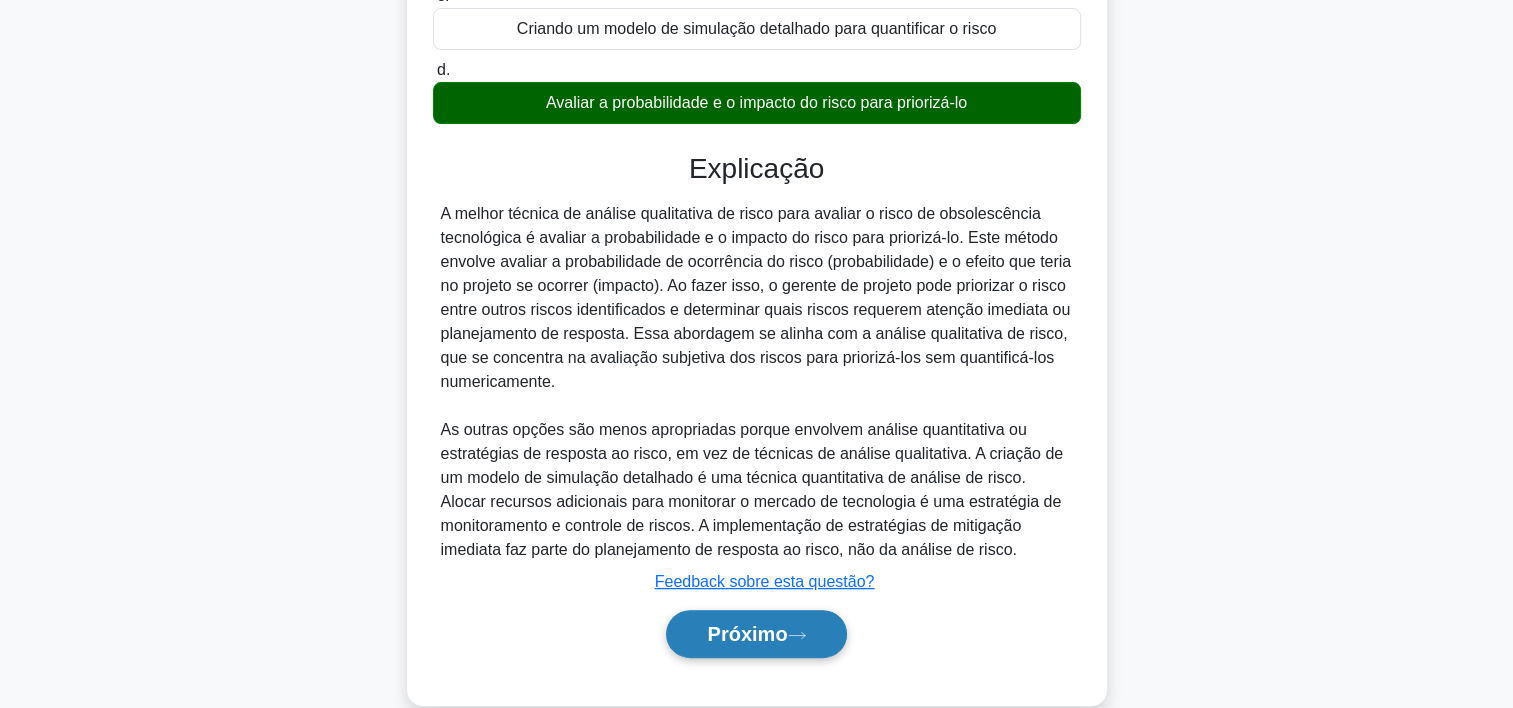 click on "Próximo" at bounding box center [756, 634] 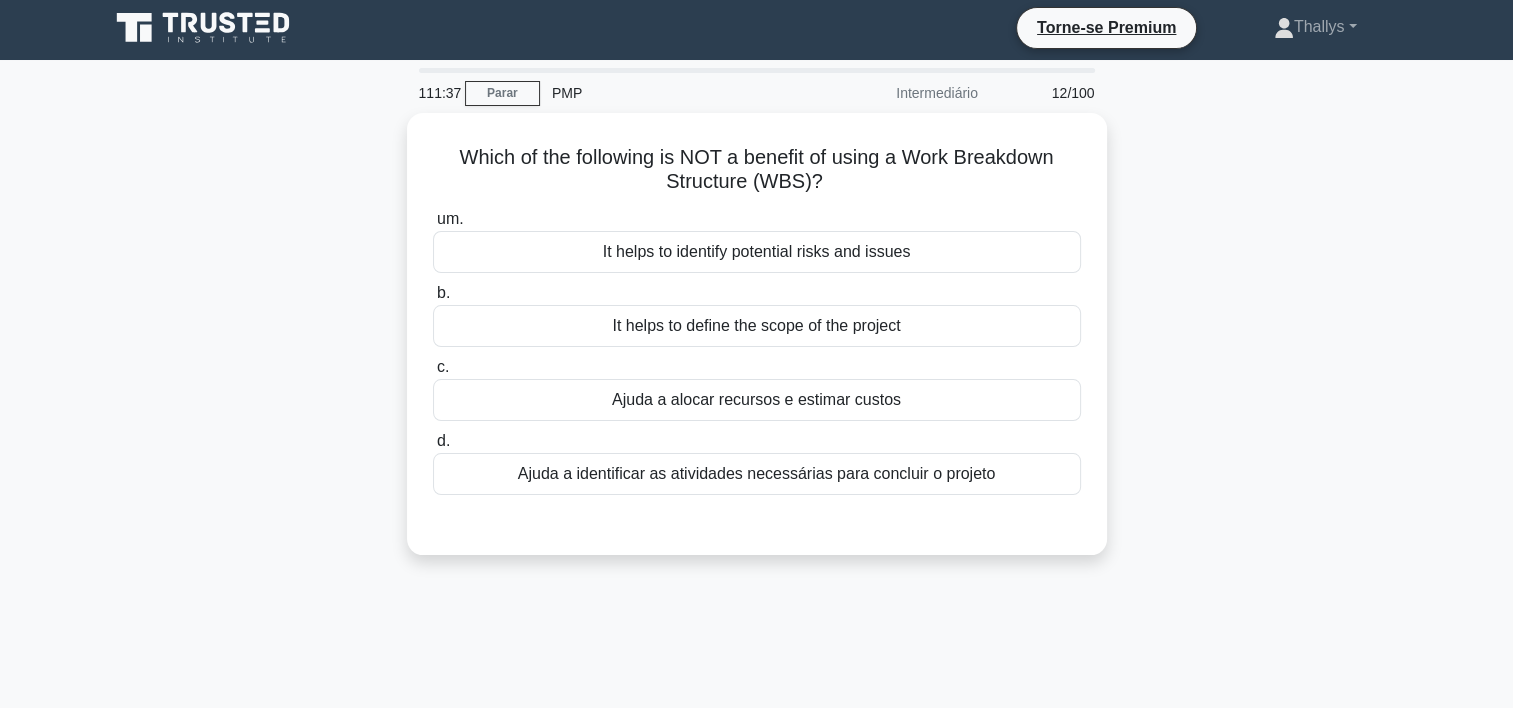 scroll, scrollTop: 0, scrollLeft: 0, axis: both 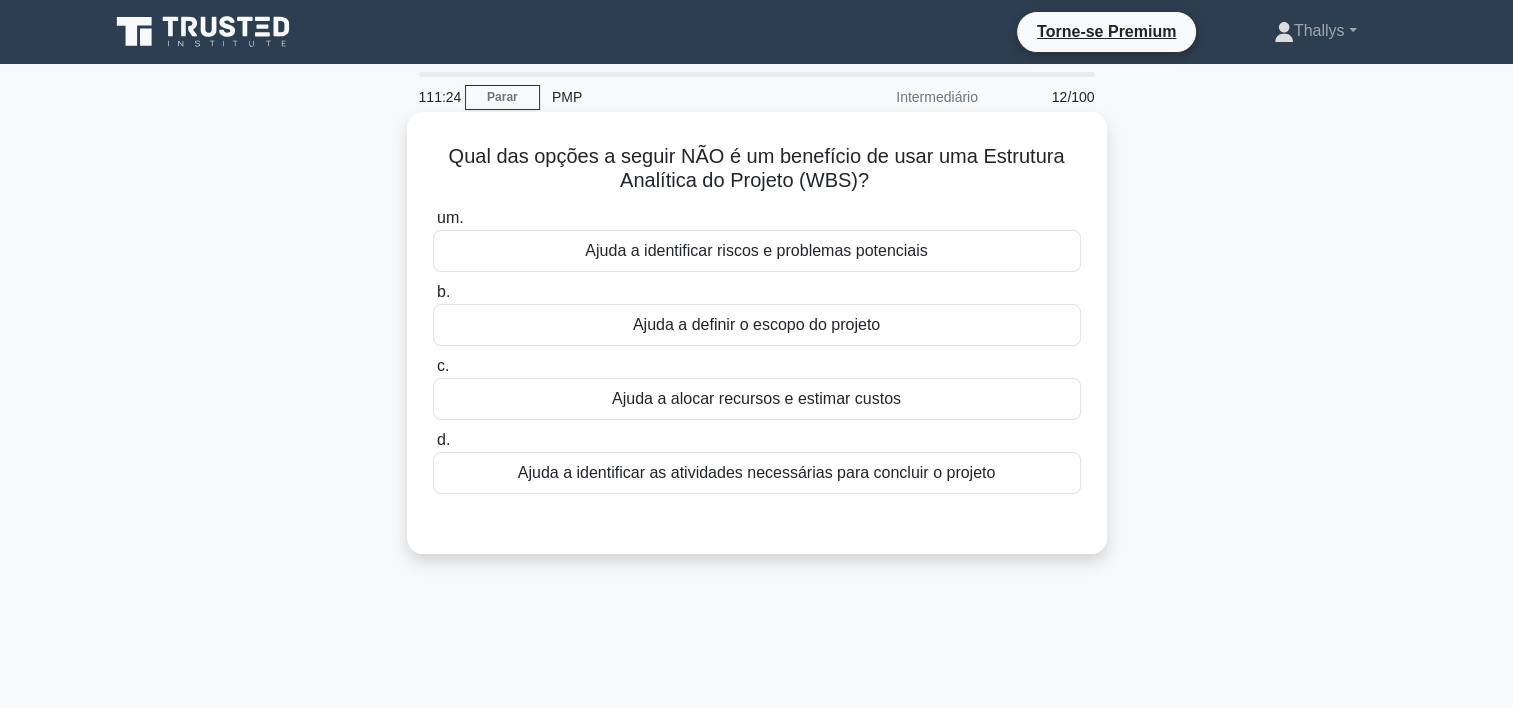 click on "Ajuda a identificar as atividades necessárias para concluir o projeto" at bounding box center (757, 473) 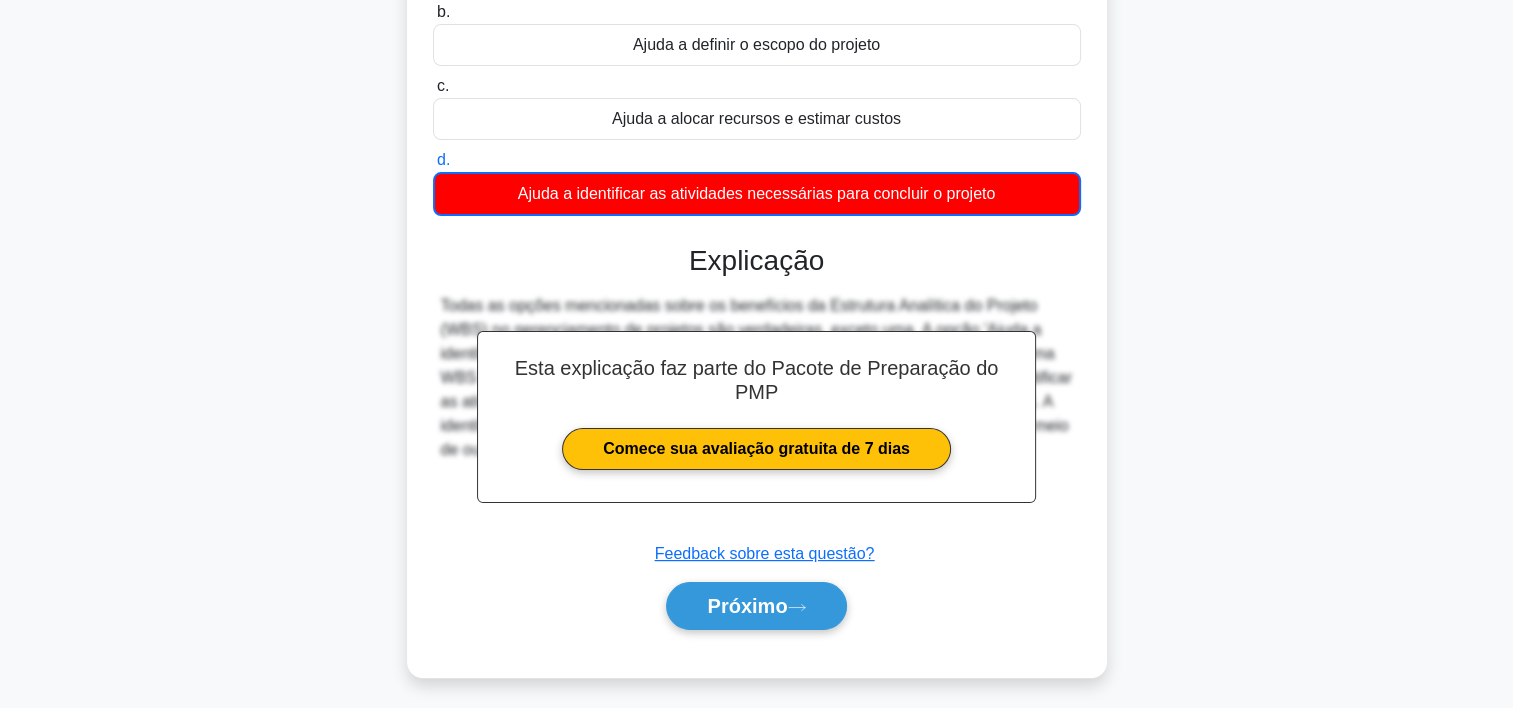 scroll, scrollTop: 280, scrollLeft: 0, axis: vertical 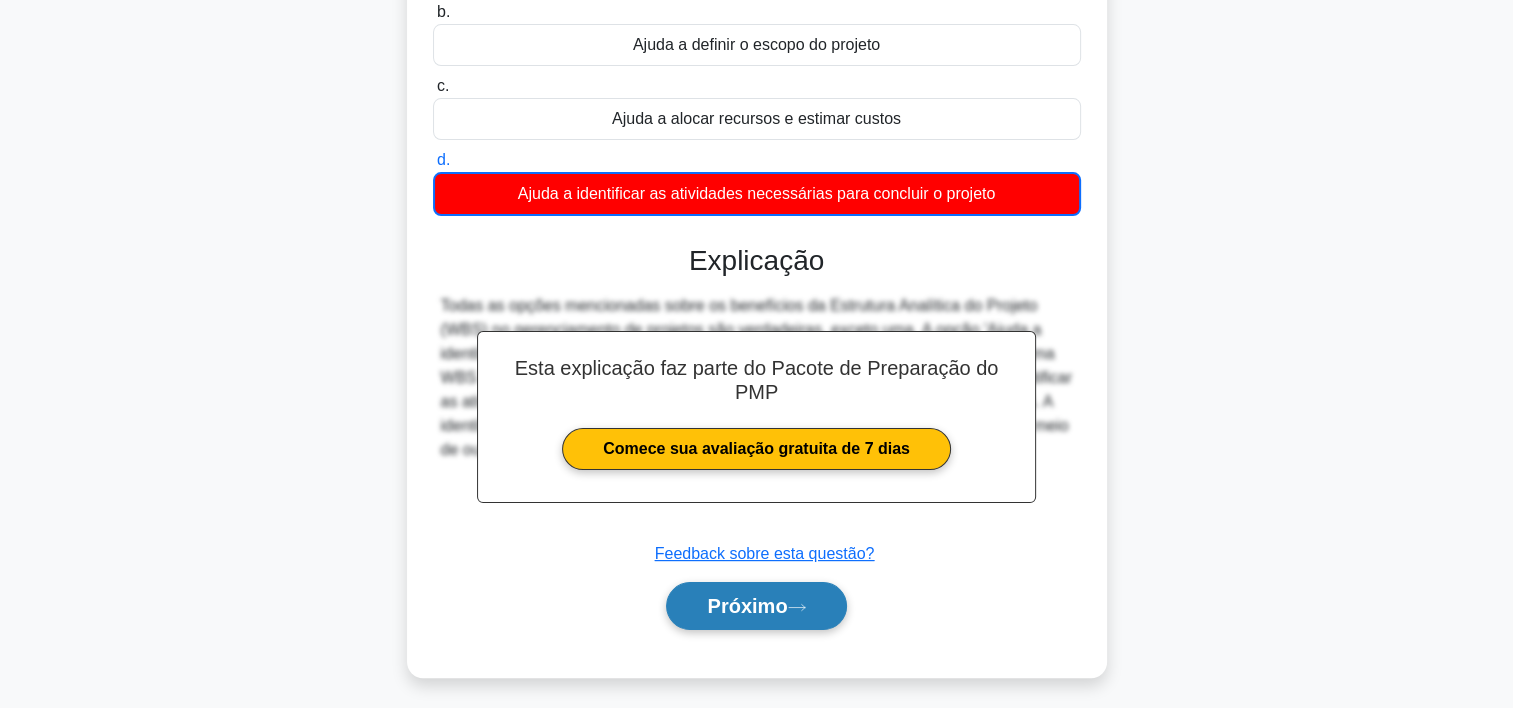 click on "Próximo" at bounding box center [747, 606] 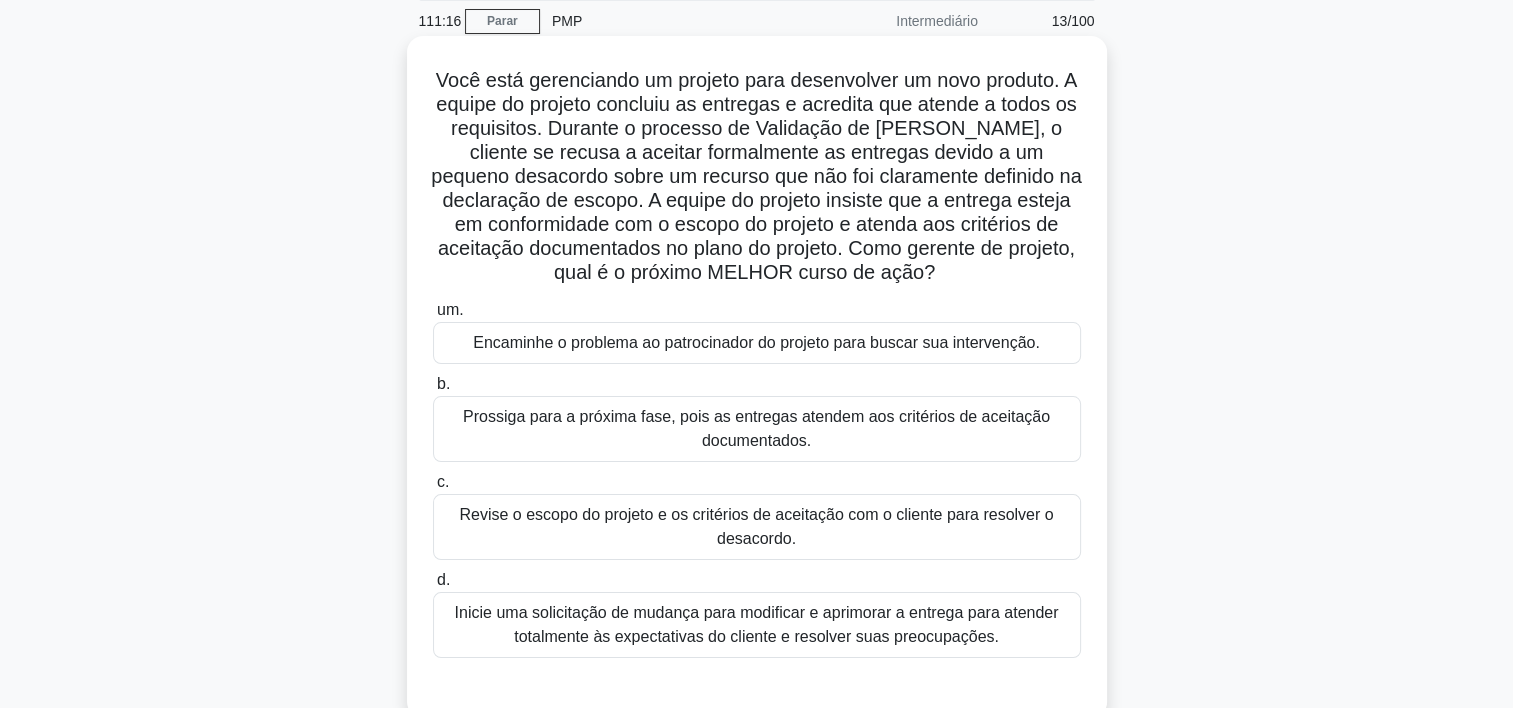 scroll, scrollTop: 69, scrollLeft: 0, axis: vertical 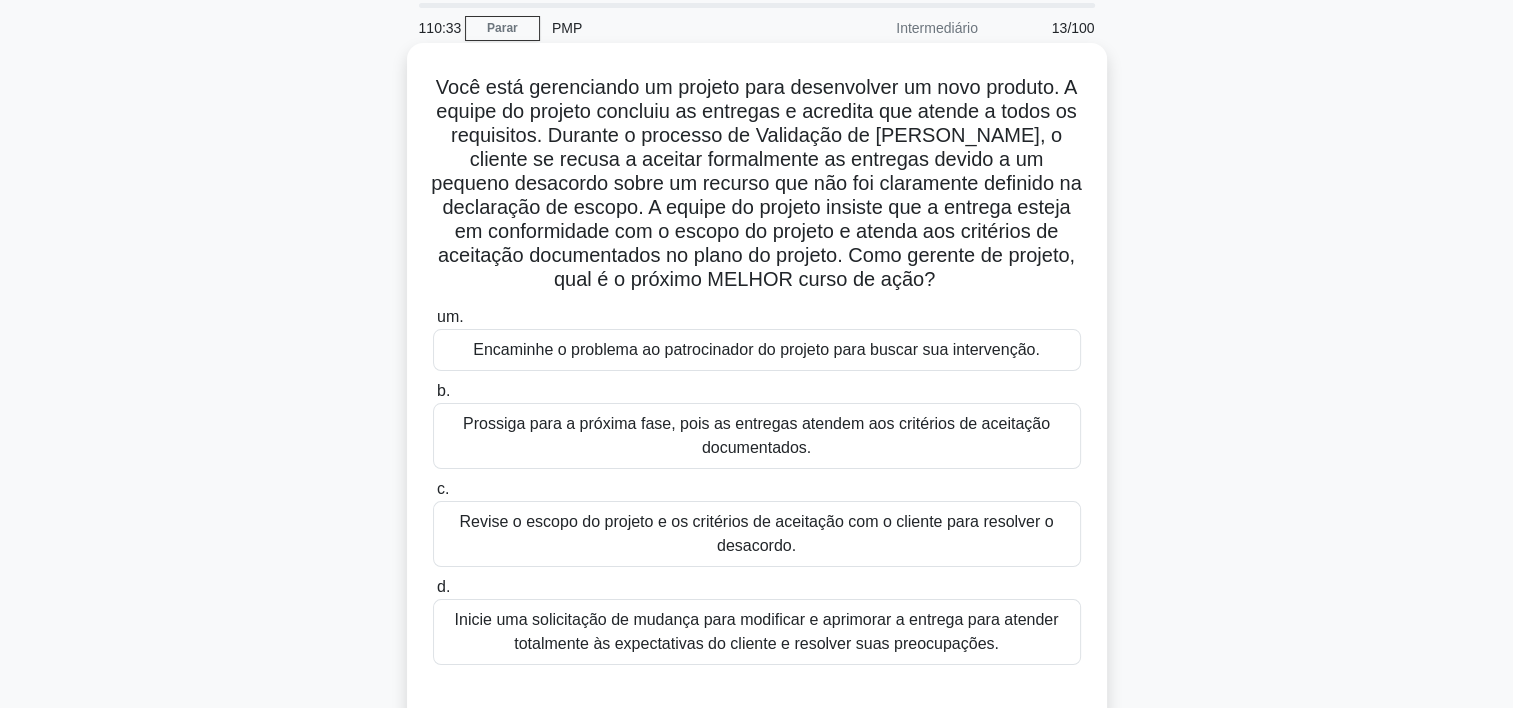 click on "Revise o escopo do projeto e os critérios de aceitação com o cliente para resolver o desacordo." at bounding box center (757, 534) 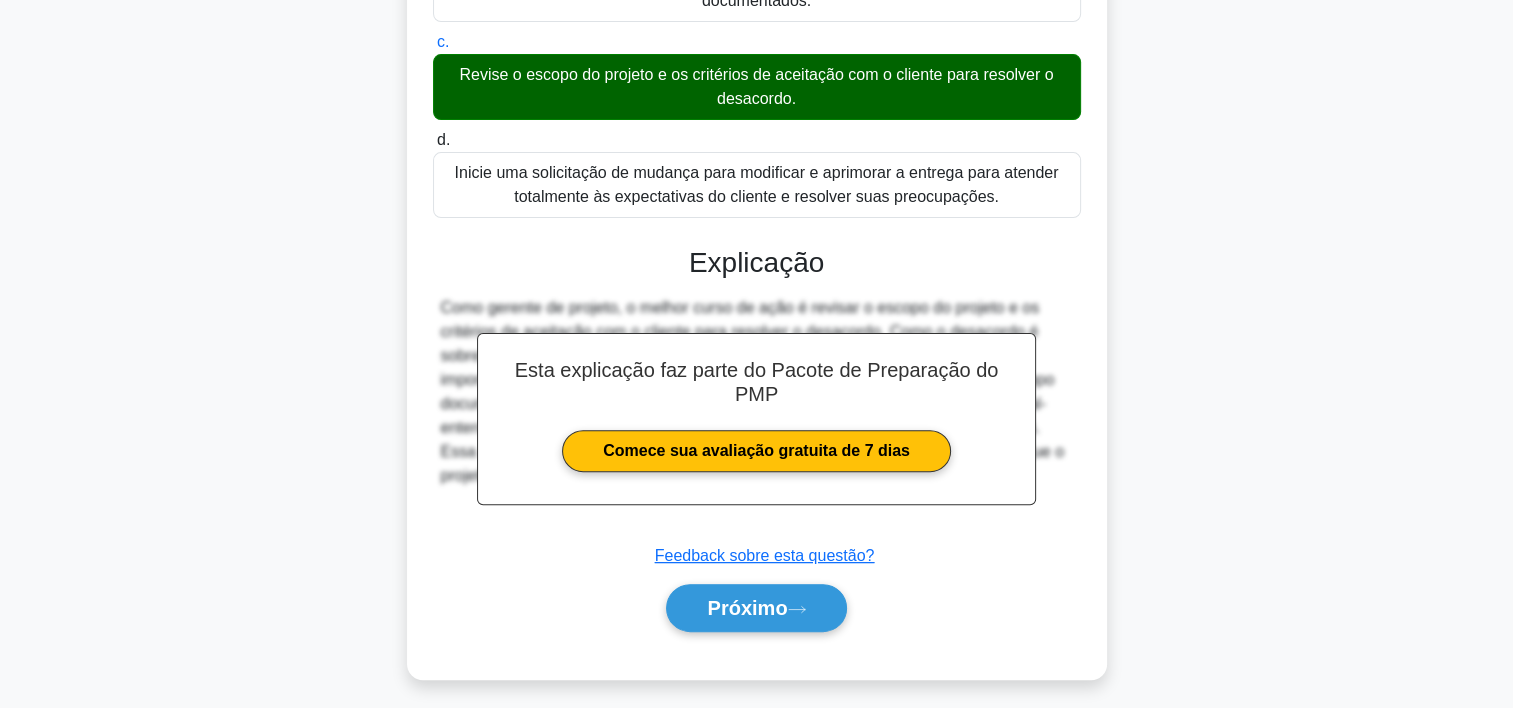 scroll, scrollTop: 524, scrollLeft: 0, axis: vertical 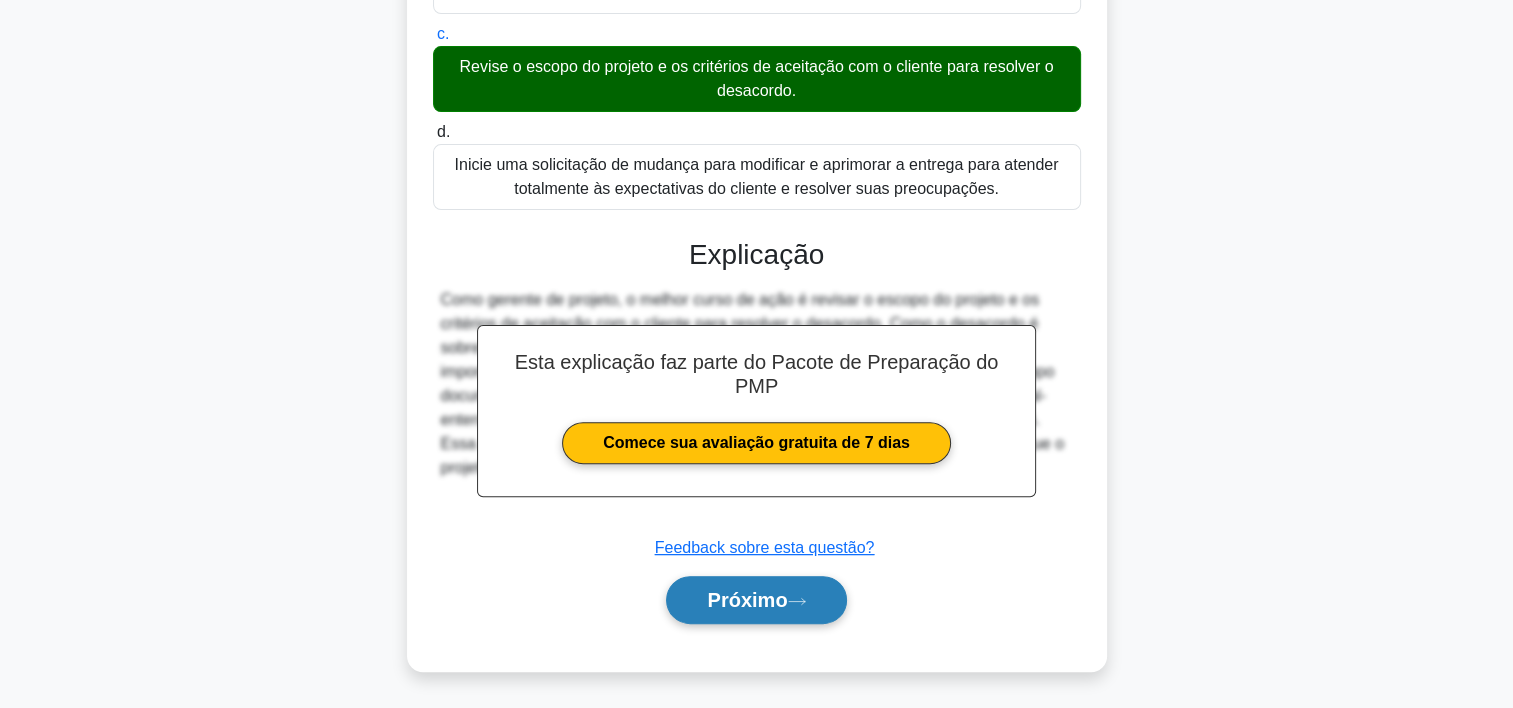 click on "Próximo" at bounding box center (747, 600) 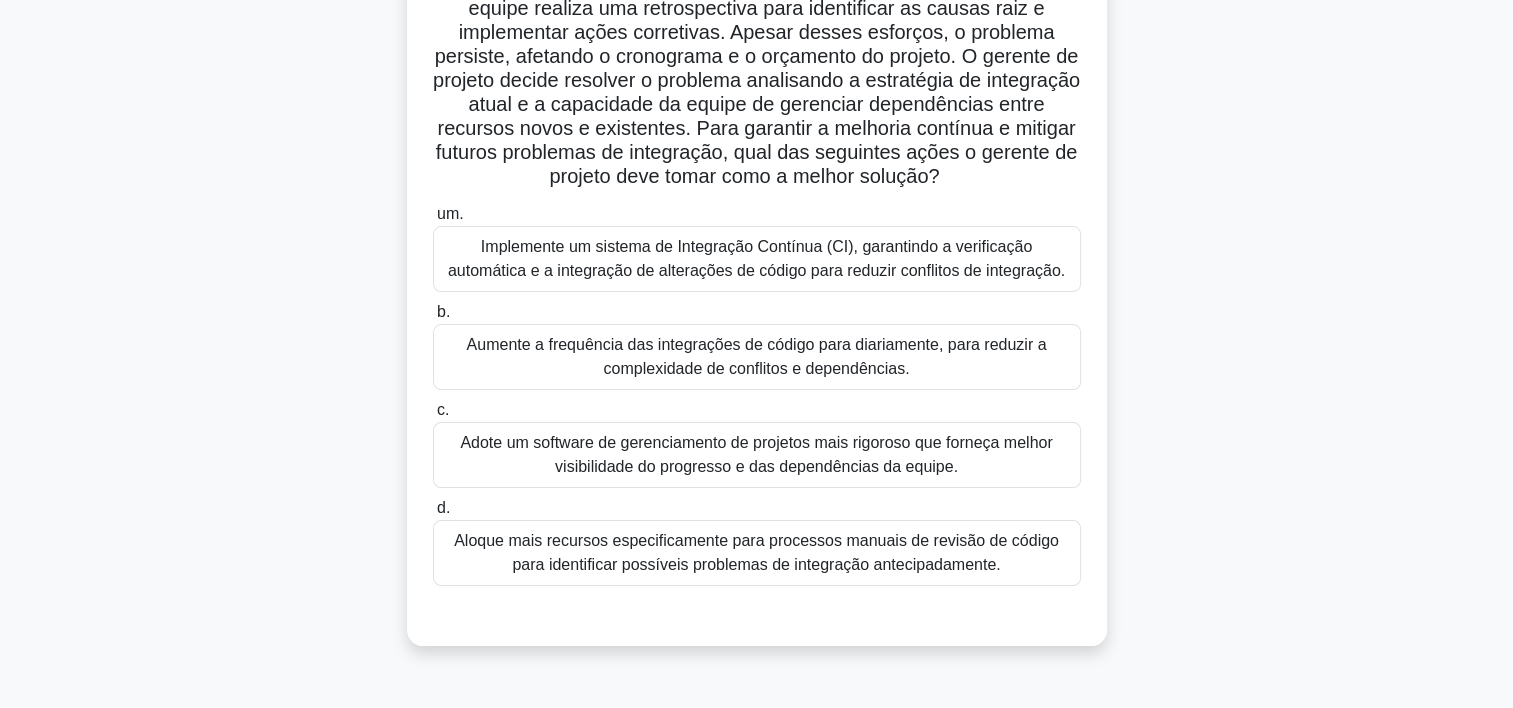 scroll, scrollTop: 269, scrollLeft: 0, axis: vertical 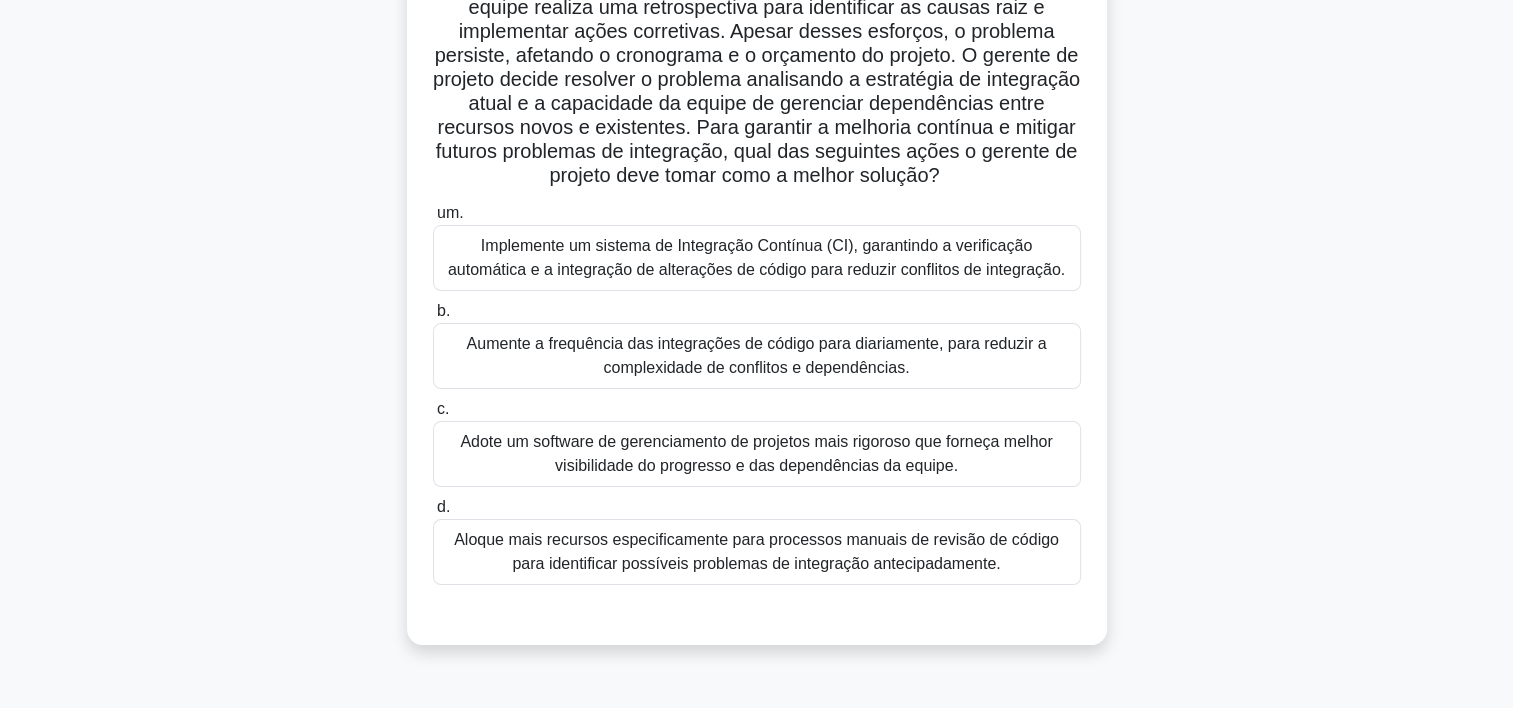click on "Implemente um sistema de Integração Contínua (CI), garantindo a verificação automática e a integração de alterações de código para reduzir conflitos de integração." at bounding box center (757, 258) 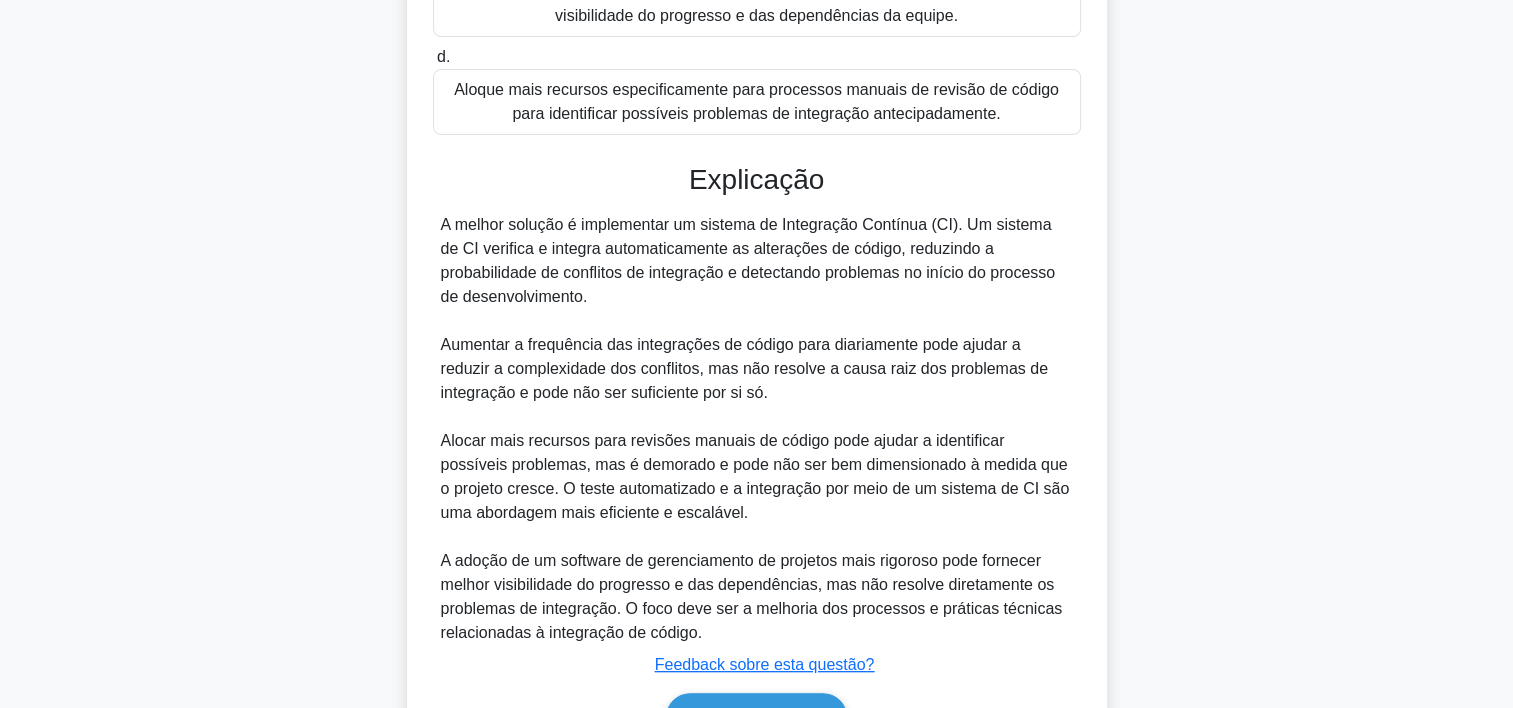 scroll, scrollTop: 884, scrollLeft: 0, axis: vertical 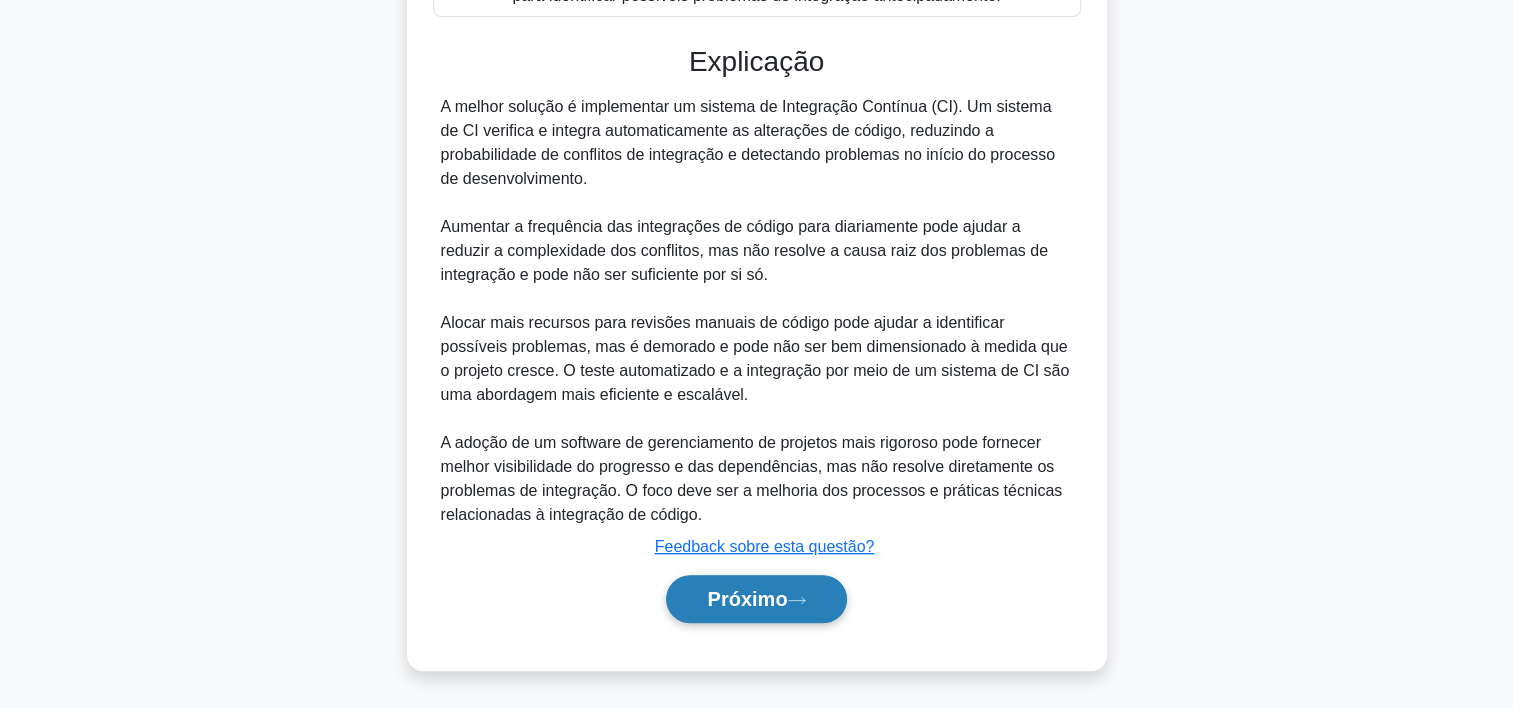 click on "Próximo" at bounding box center [747, 599] 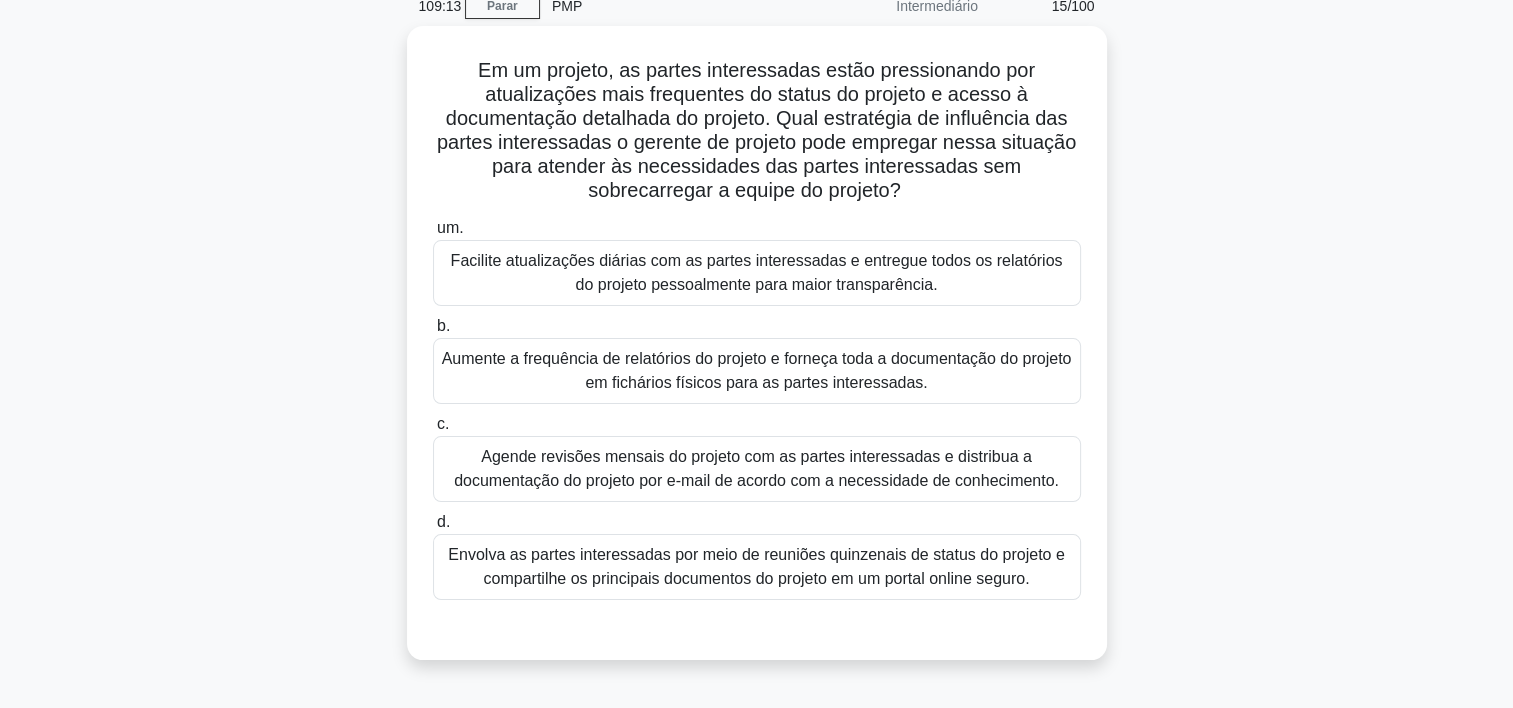 scroll, scrollTop: 92, scrollLeft: 0, axis: vertical 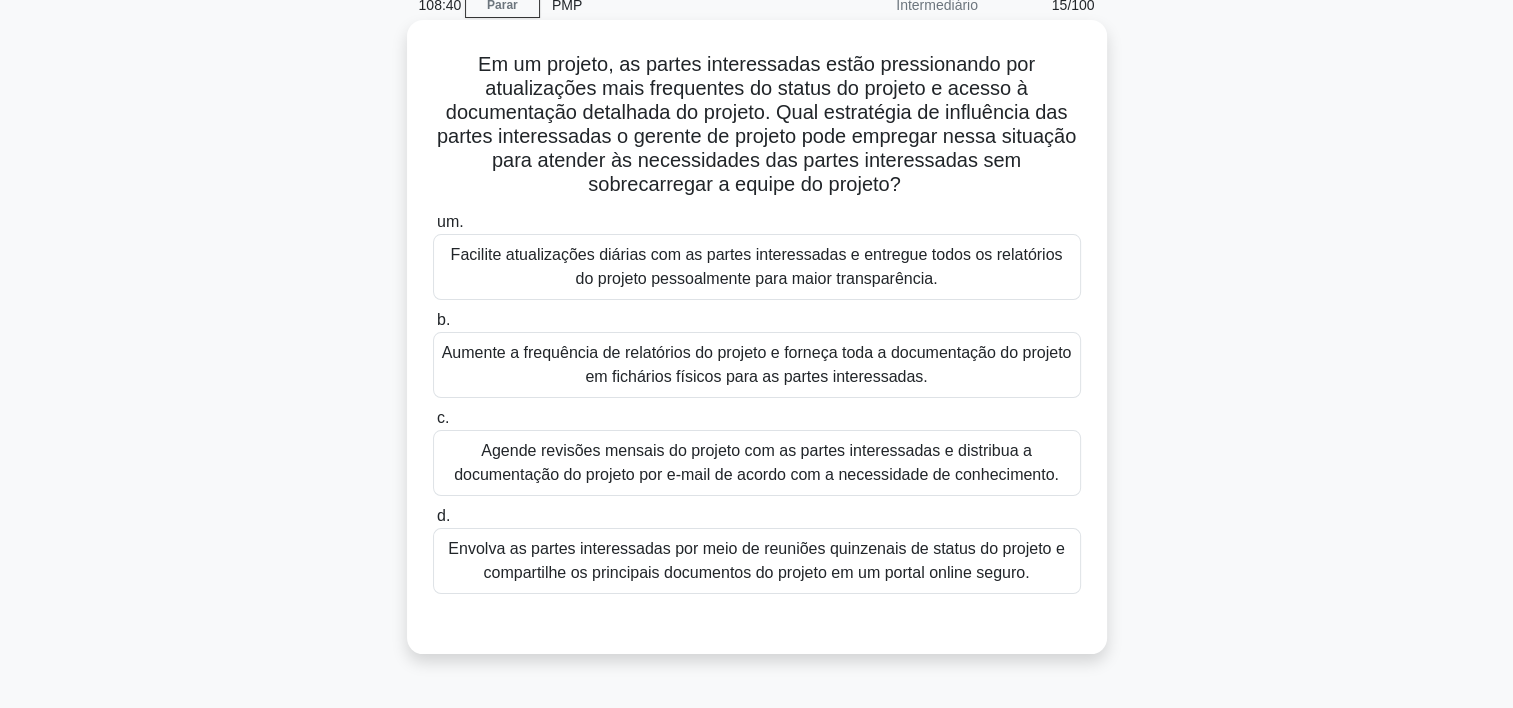 click on "Agende revisões mensais do projeto com as partes interessadas e distribua a documentação do projeto por e-mail de acordo com a necessidade de conhecimento." at bounding box center [757, 463] 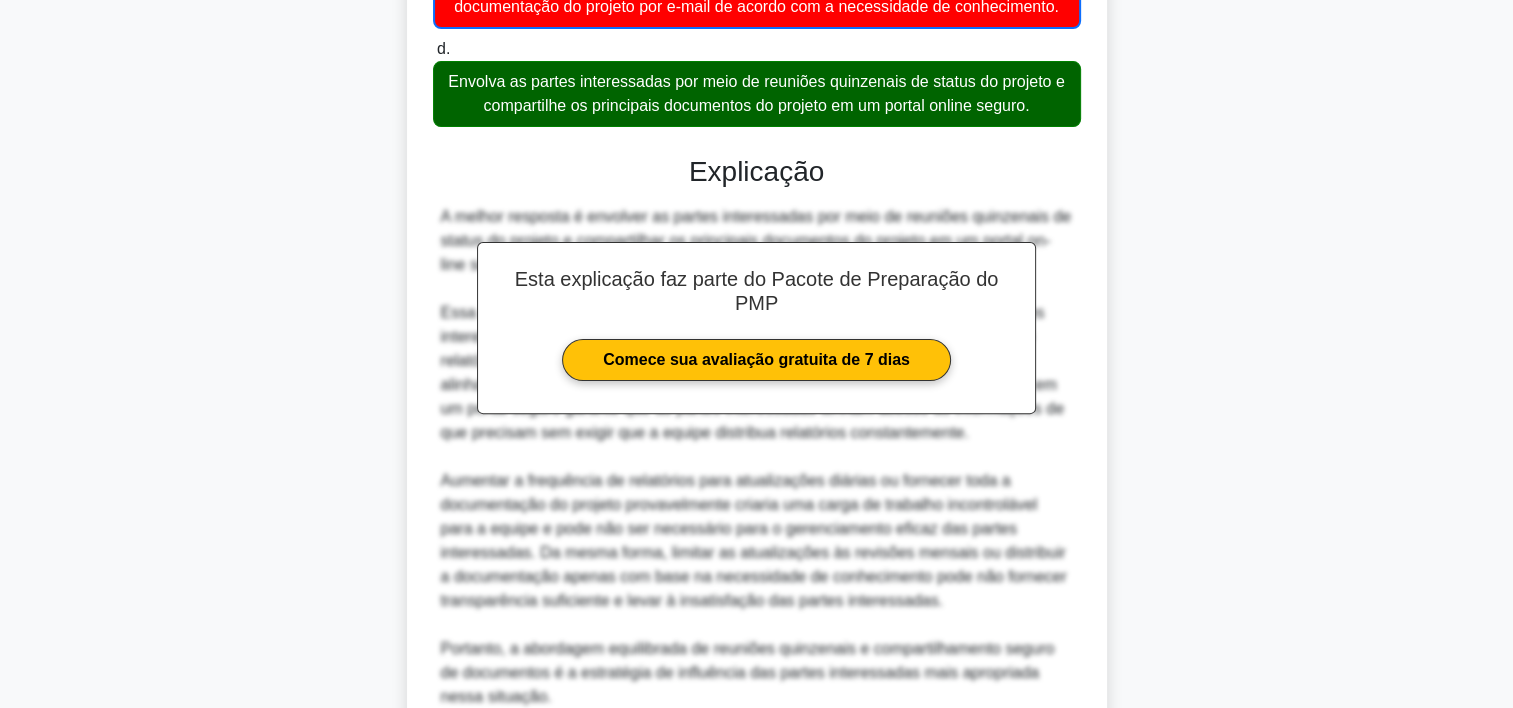 scroll, scrollTop: 741, scrollLeft: 0, axis: vertical 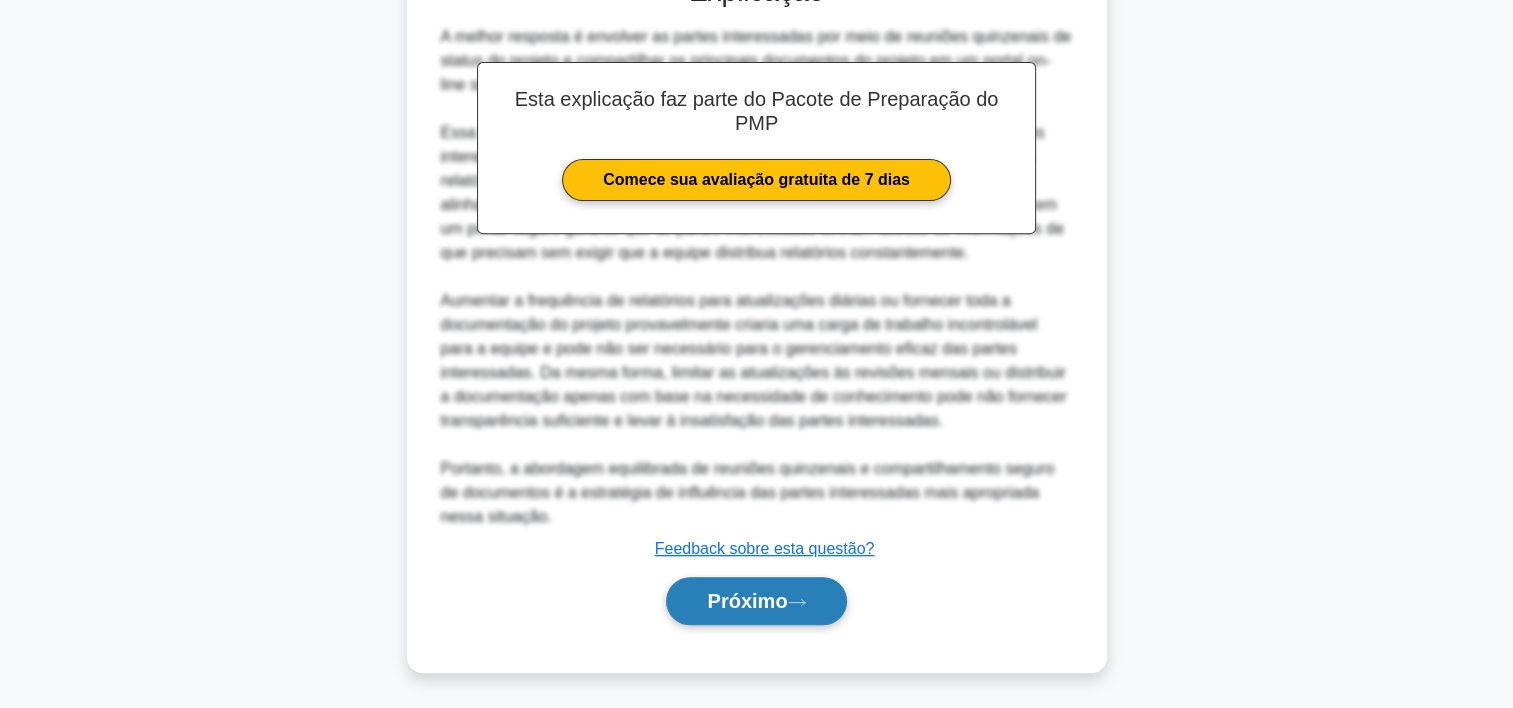 click on "Próximo" at bounding box center (747, 601) 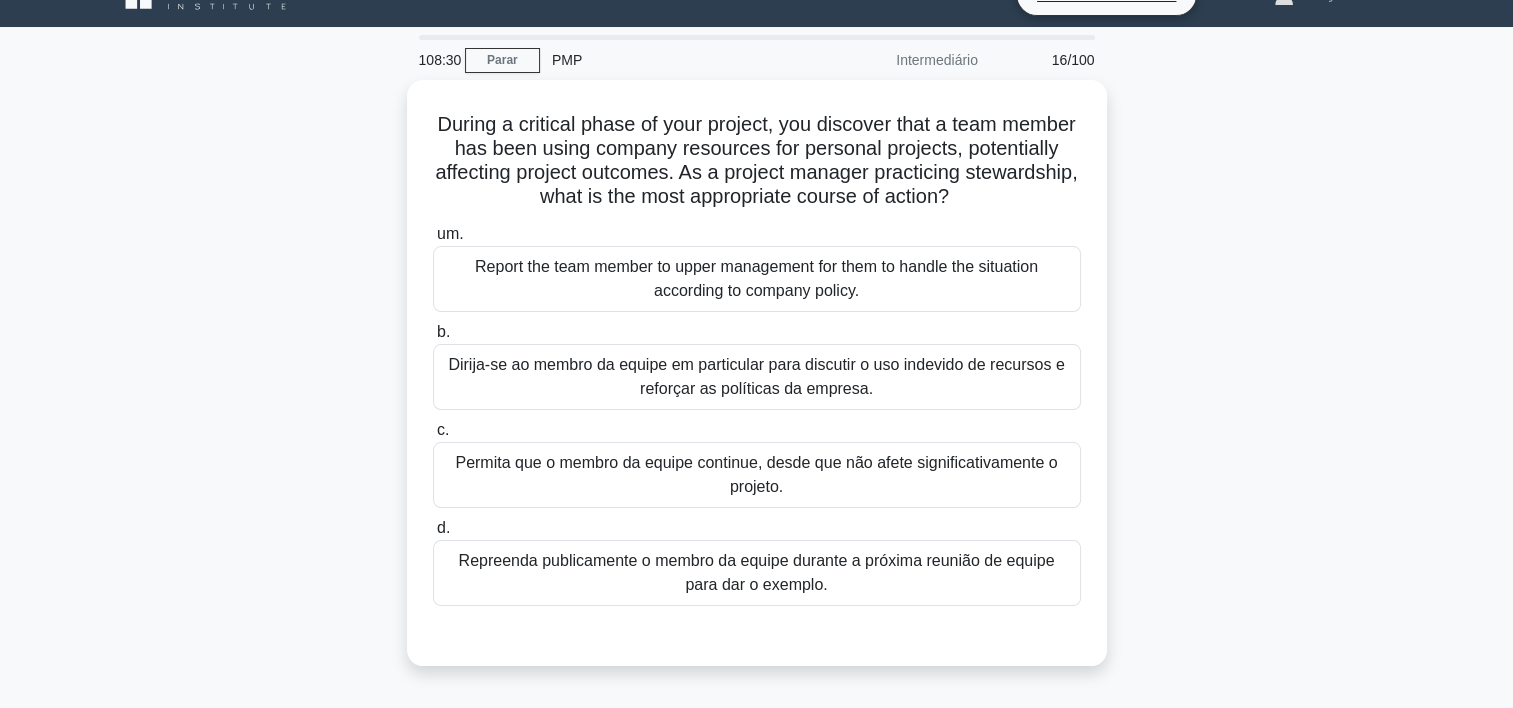 scroll, scrollTop: 32, scrollLeft: 0, axis: vertical 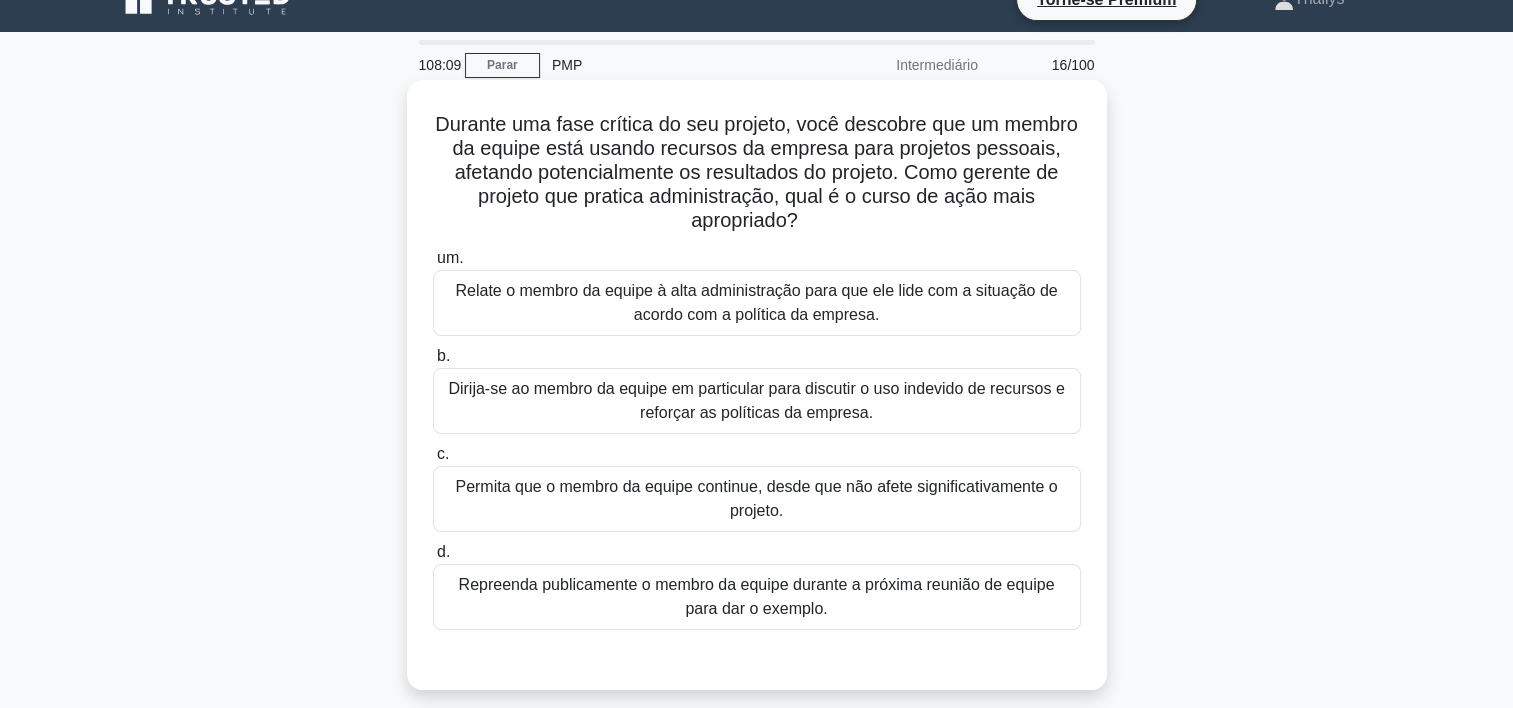 click on "Dirija-se ao membro da equipe em particular para discutir o uso indevido de recursos e reforçar as políticas da empresa." at bounding box center (757, 401) 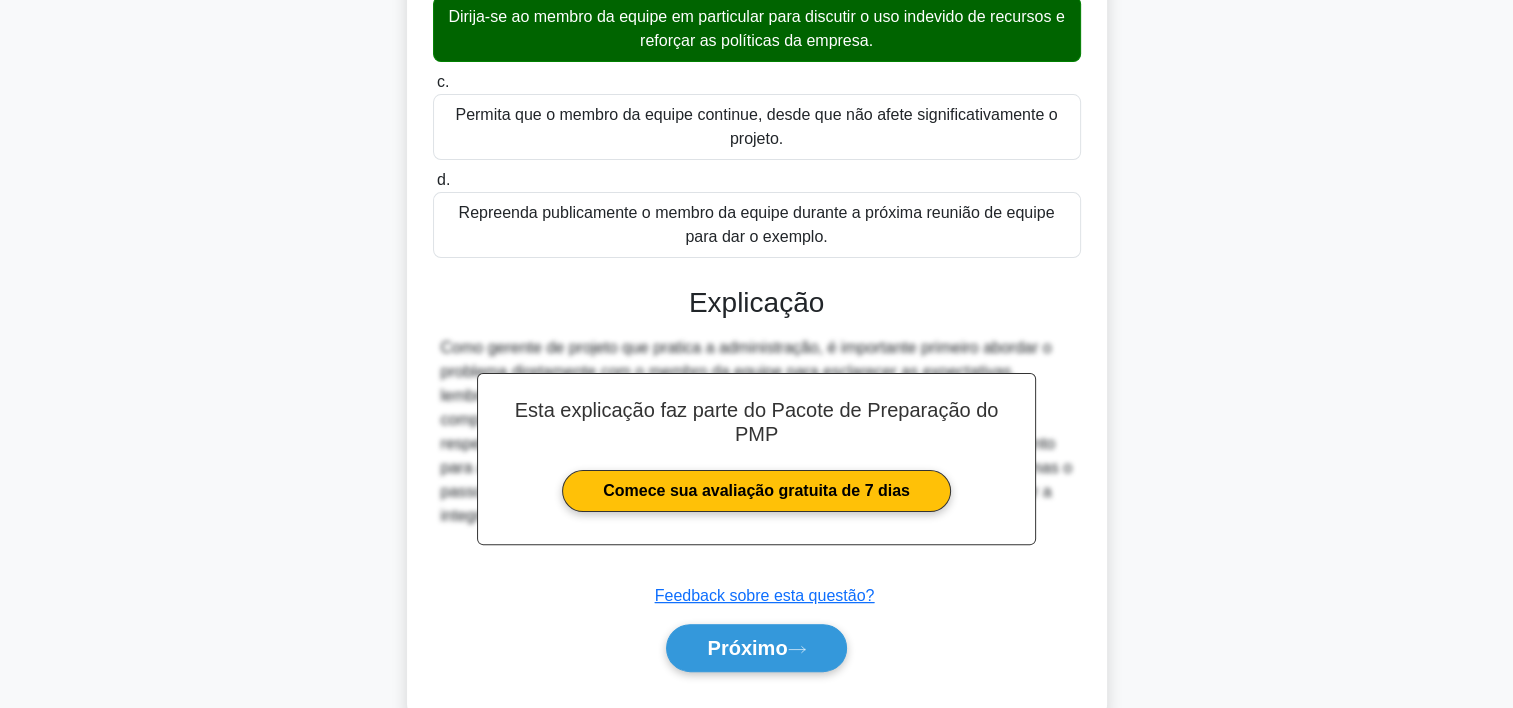 scroll, scrollTop: 452, scrollLeft: 0, axis: vertical 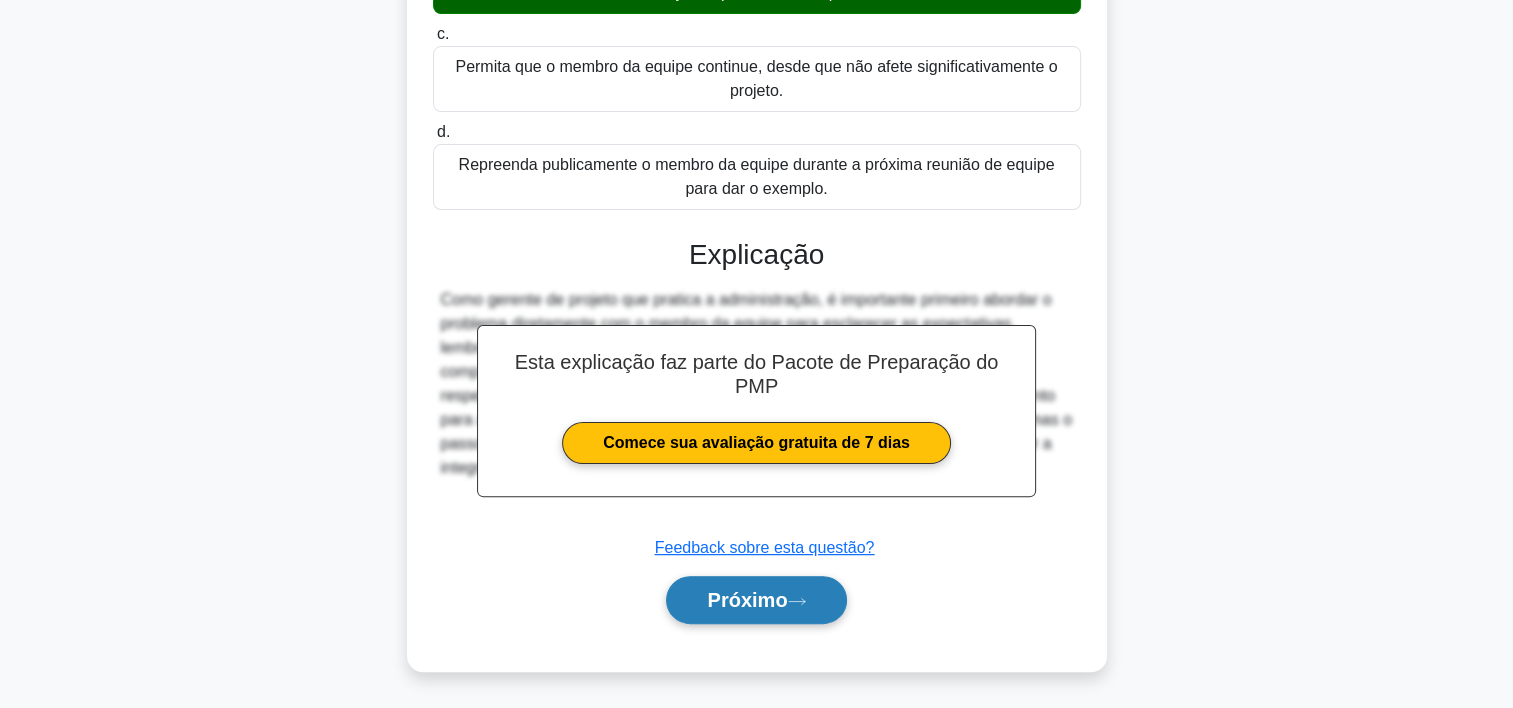click on "Próximo" at bounding box center (756, 600) 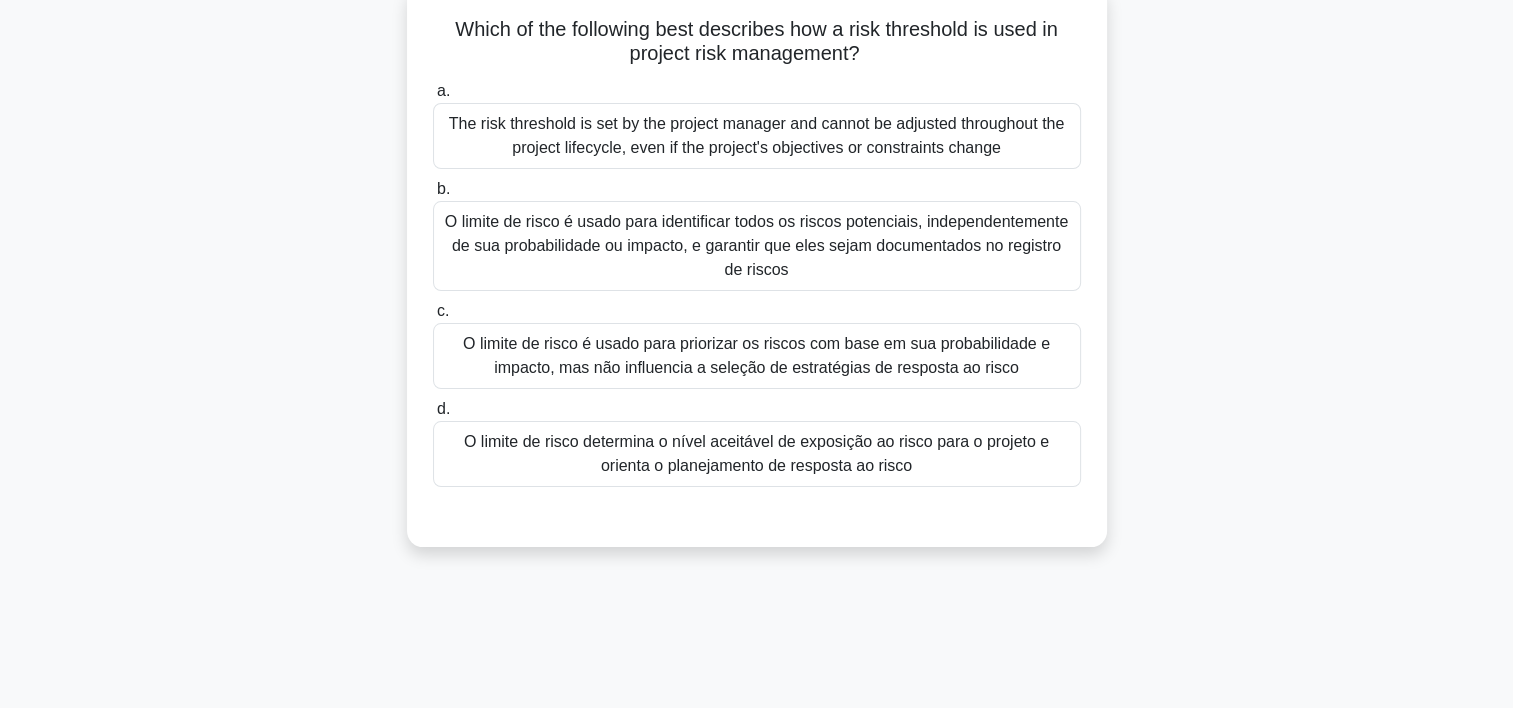 scroll, scrollTop: 0, scrollLeft: 0, axis: both 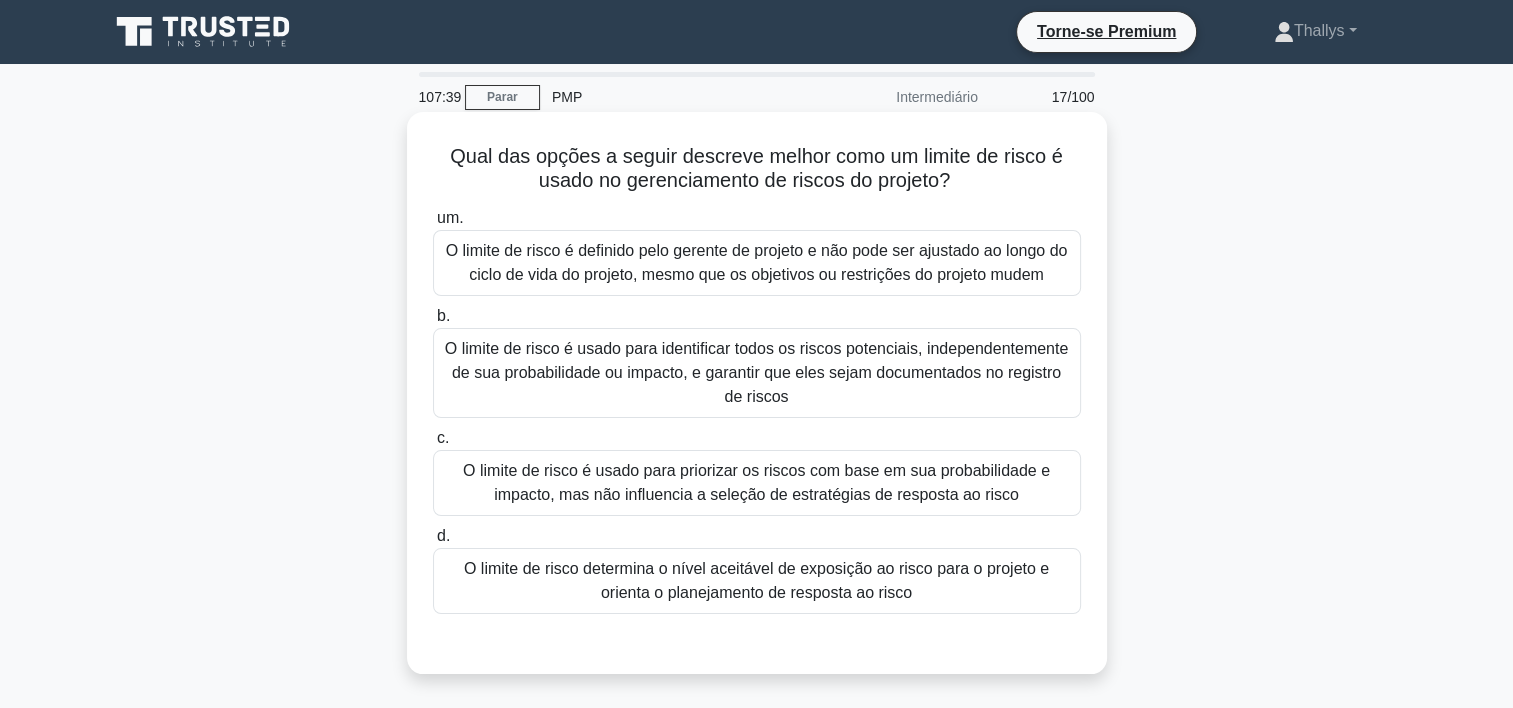 click on "O limite de risco é usado para identificar todos os riscos potenciais, independentemente de sua probabilidade ou impacto, e garantir que eles sejam documentados no registro de riscos" at bounding box center (757, 373) 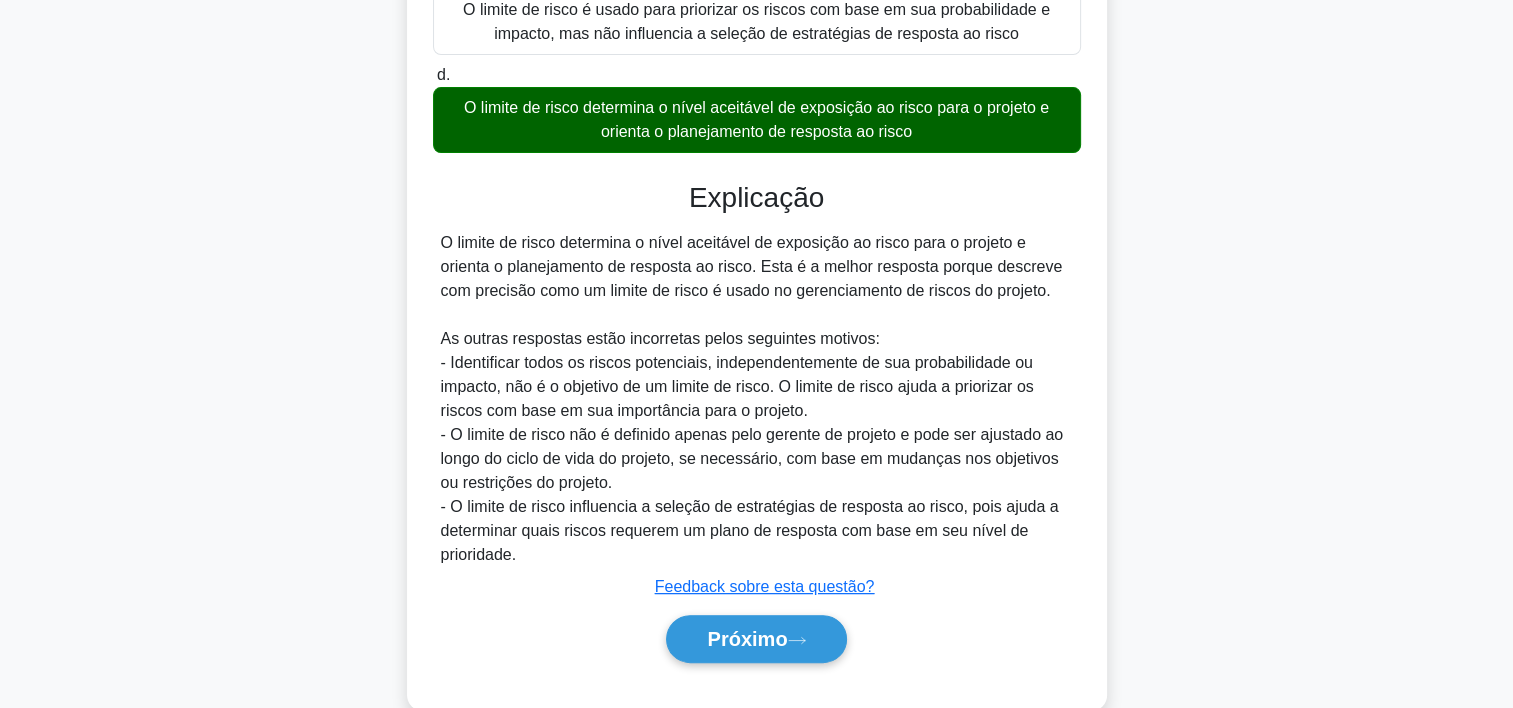 scroll, scrollTop: 501, scrollLeft: 0, axis: vertical 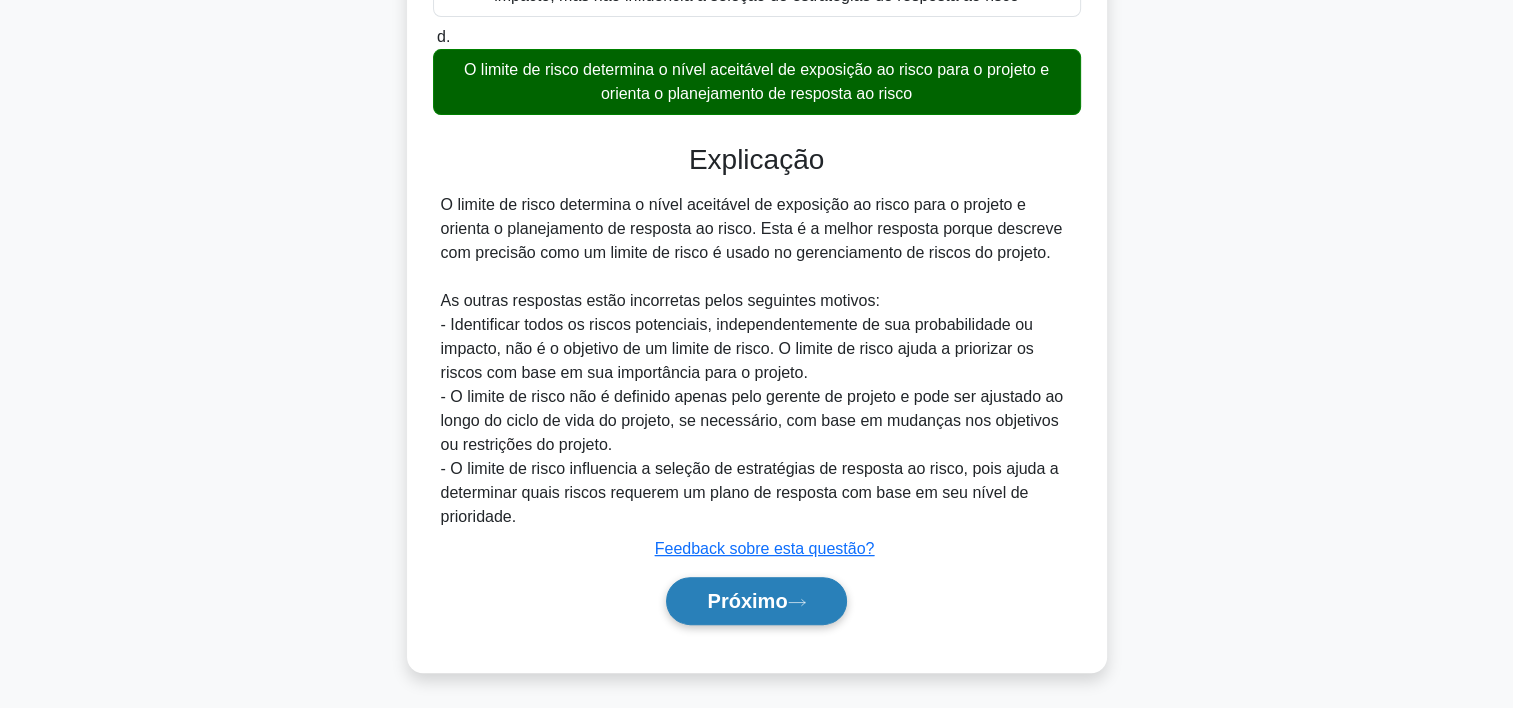 click on "Próximo" at bounding box center (747, 601) 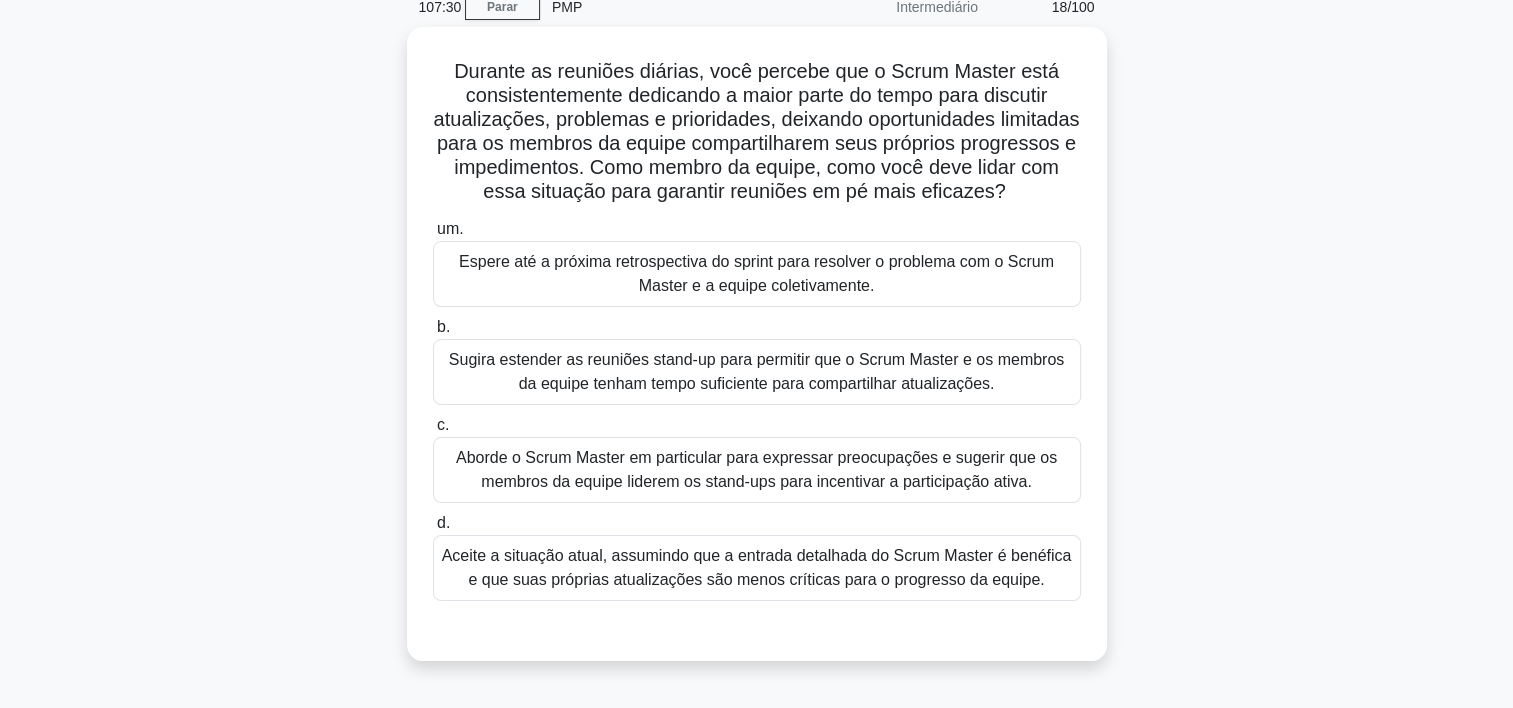 scroll, scrollTop: 92, scrollLeft: 0, axis: vertical 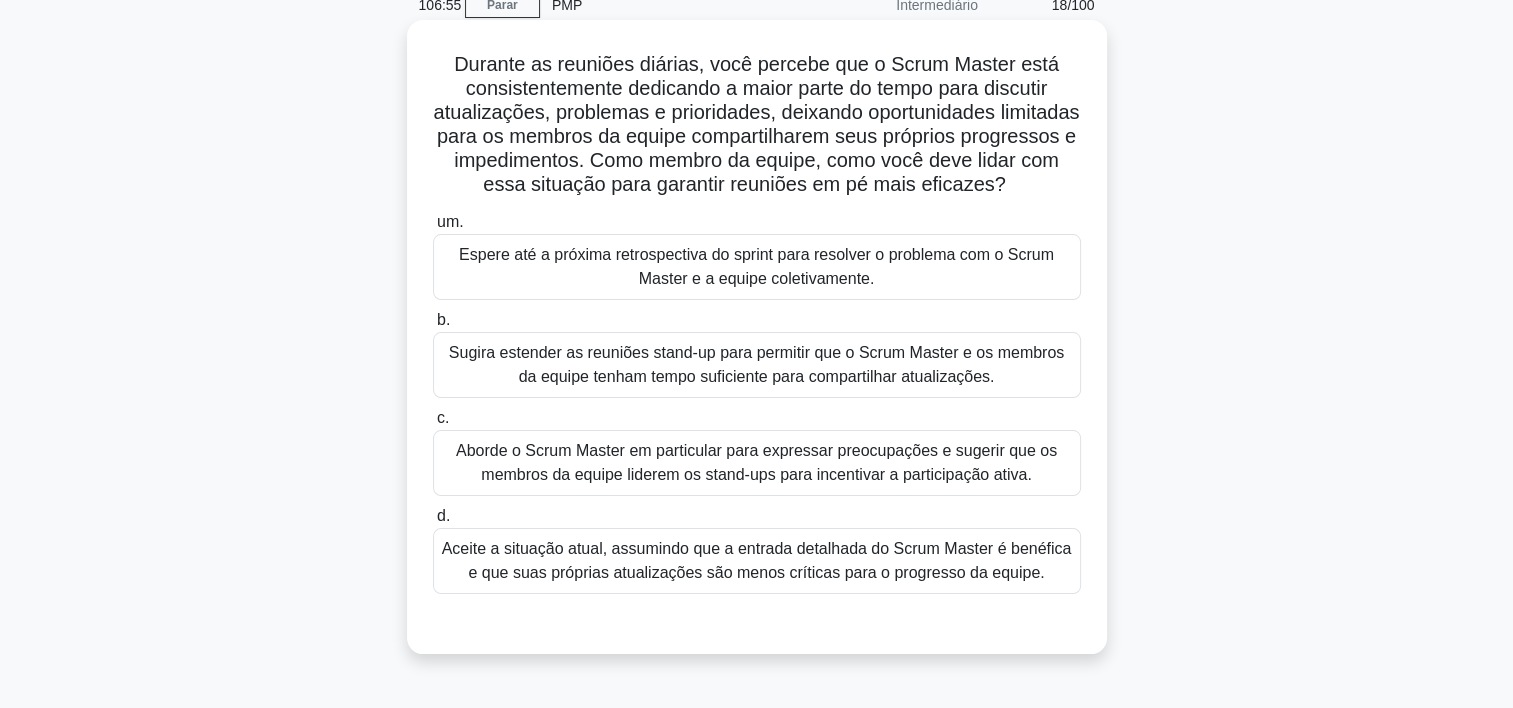 click on "Aborde o Scrum Master em particular para expressar preocupações e sugerir que os membros da equipe liderem os stand-ups para incentivar a participação ativa." at bounding box center [757, 463] 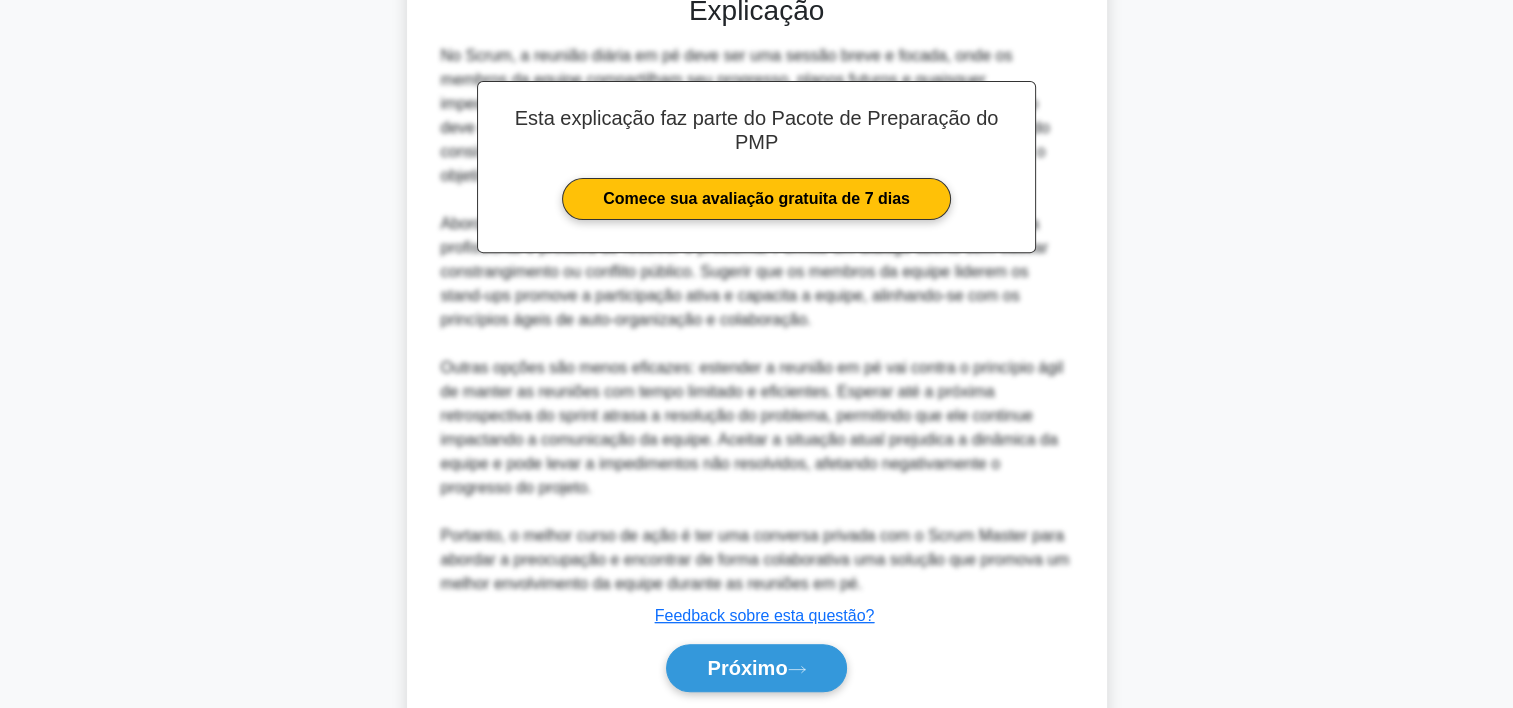 scroll, scrollTop: 756, scrollLeft: 0, axis: vertical 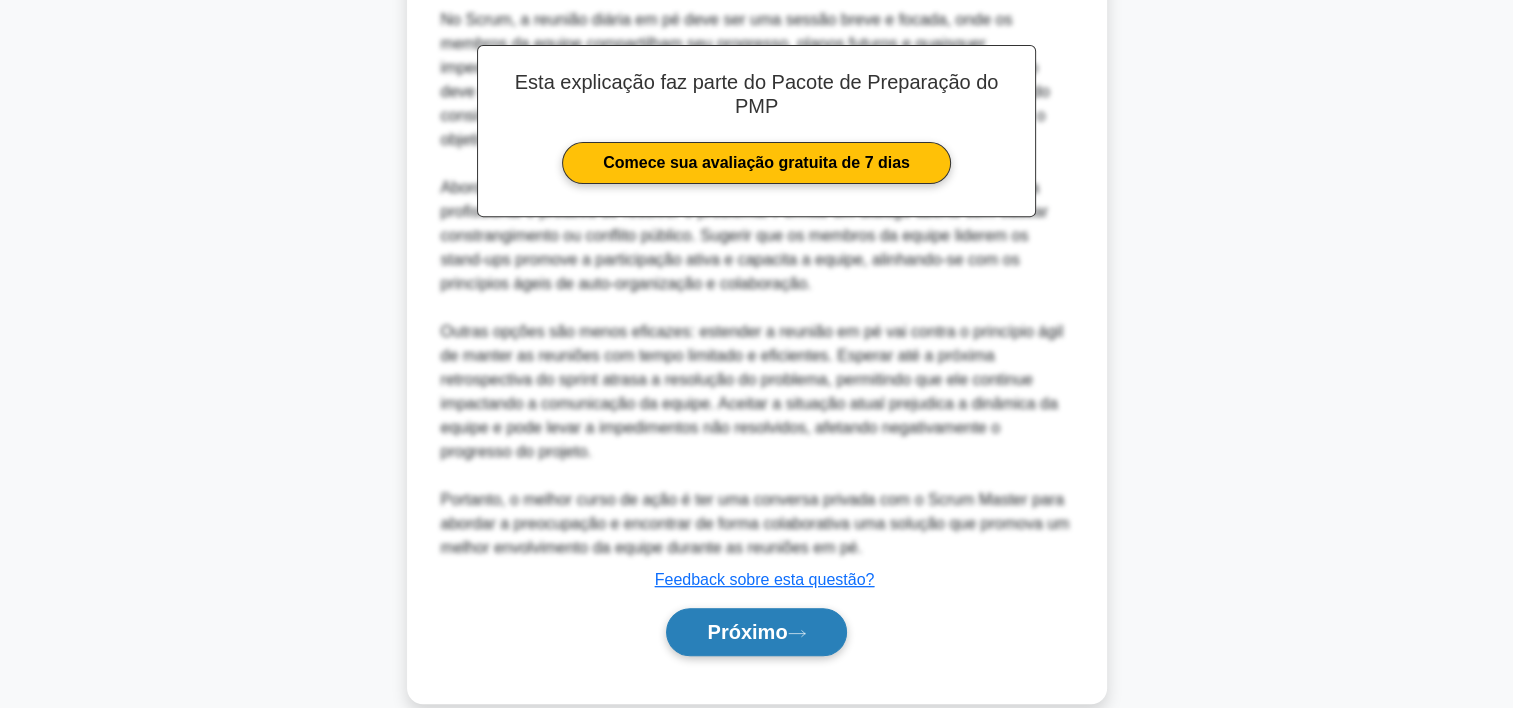 click on "Próximo" at bounding box center (747, 632) 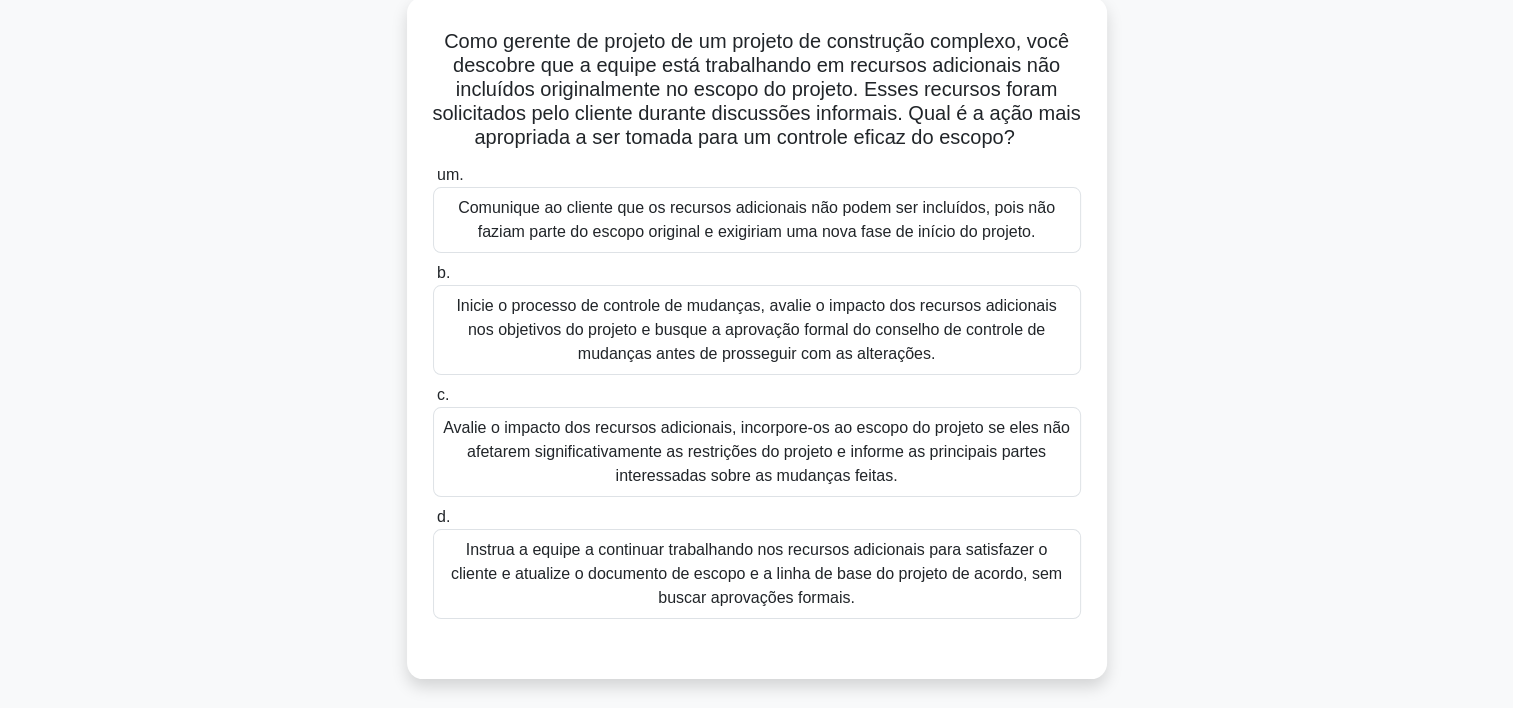 scroll, scrollTop: 116, scrollLeft: 0, axis: vertical 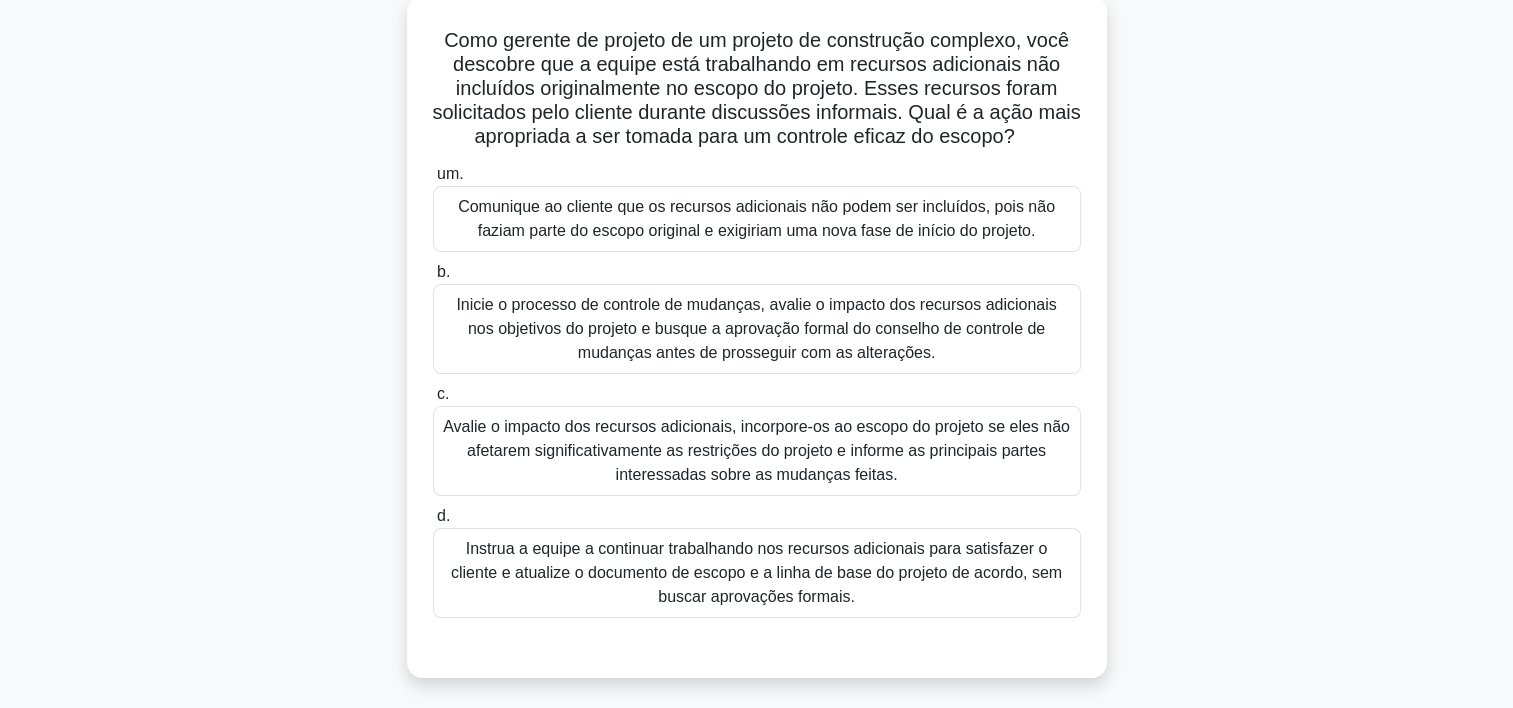 click on "Inicie o processo de controle de mudanças, avalie o impacto dos recursos adicionais nos objetivos do projeto e busque a aprovação formal do conselho de controle de mudanças antes de prosseguir com as alterações." at bounding box center [757, 329] 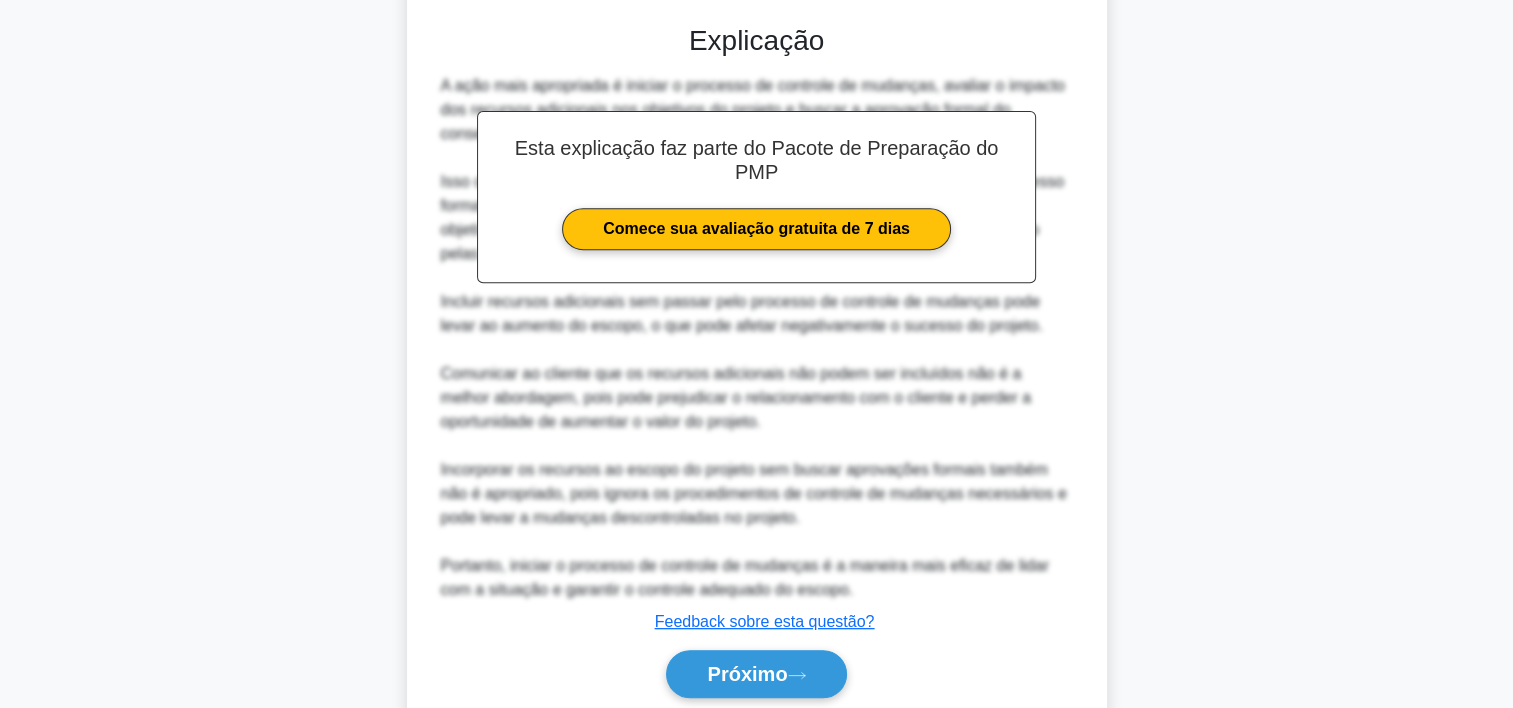 scroll, scrollTop: 812, scrollLeft: 0, axis: vertical 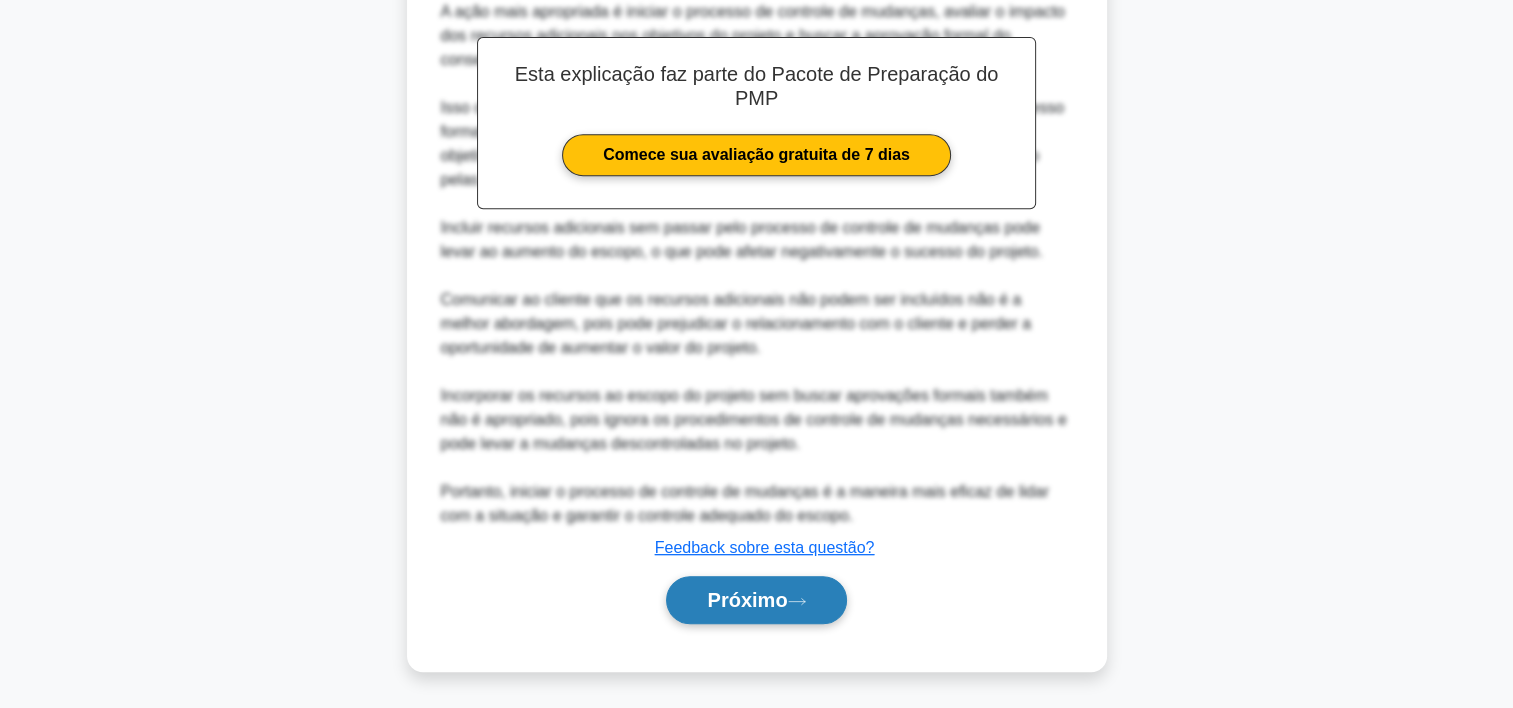 click on "Próximo" at bounding box center (747, 600) 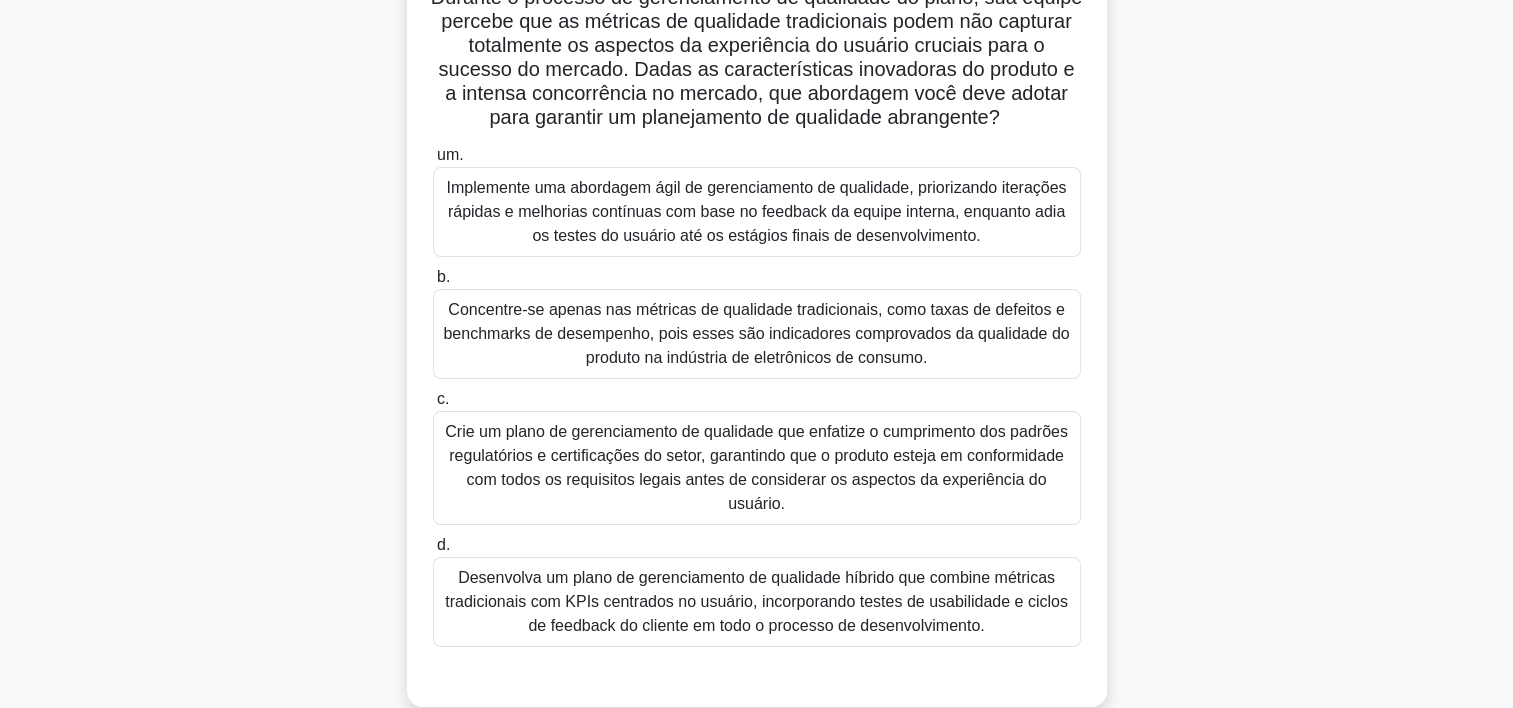 scroll, scrollTop: 214, scrollLeft: 0, axis: vertical 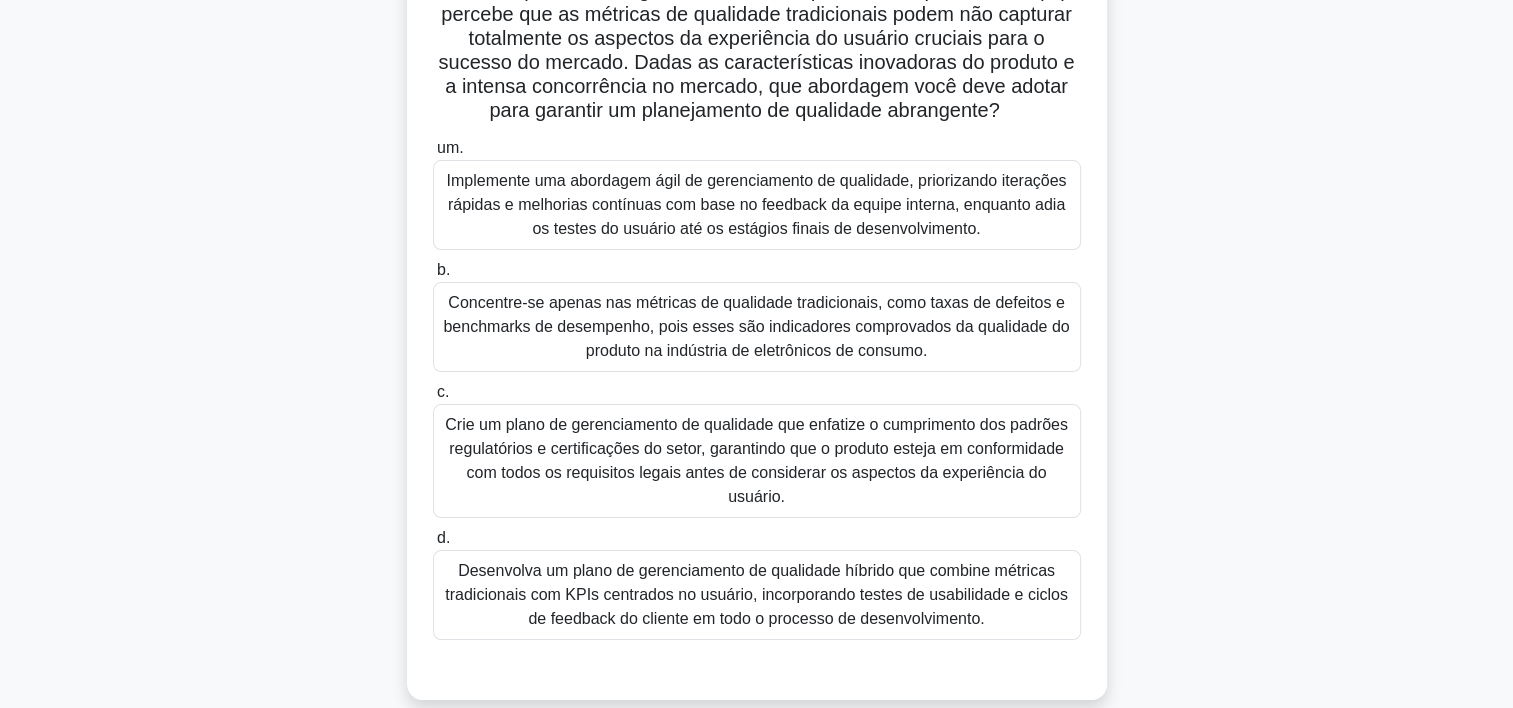 click on "Crie um plano de gerenciamento de qualidade que enfatize o cumprimento dos padrões regulatórios e certificações do setor, garantindo que o produto esteja em conformidade com todos os requisitos legais antes de considerar os aspectos da experiência do usuário." at bounding box center [757, 461] 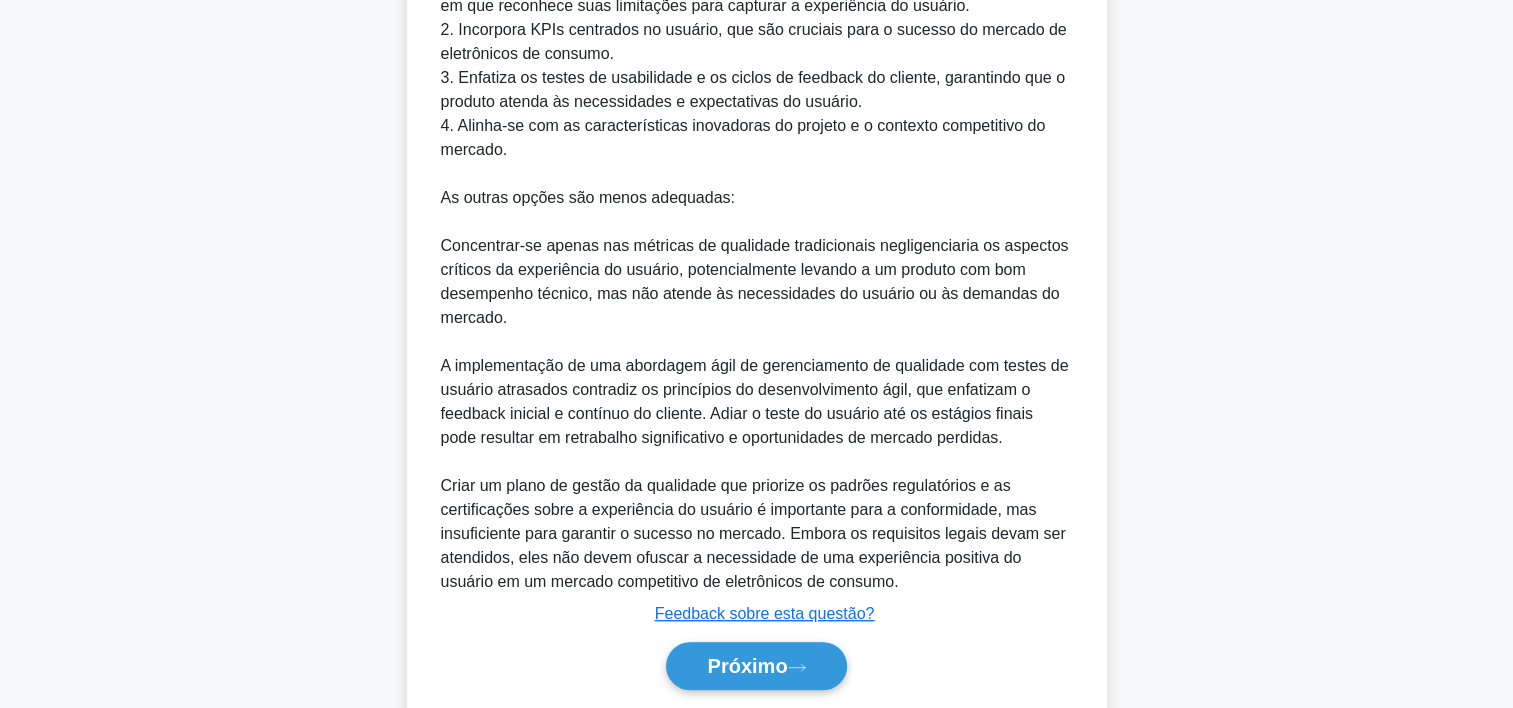 scroll, scrollTop: 1173, scrollLeft: 0, axis: vertical 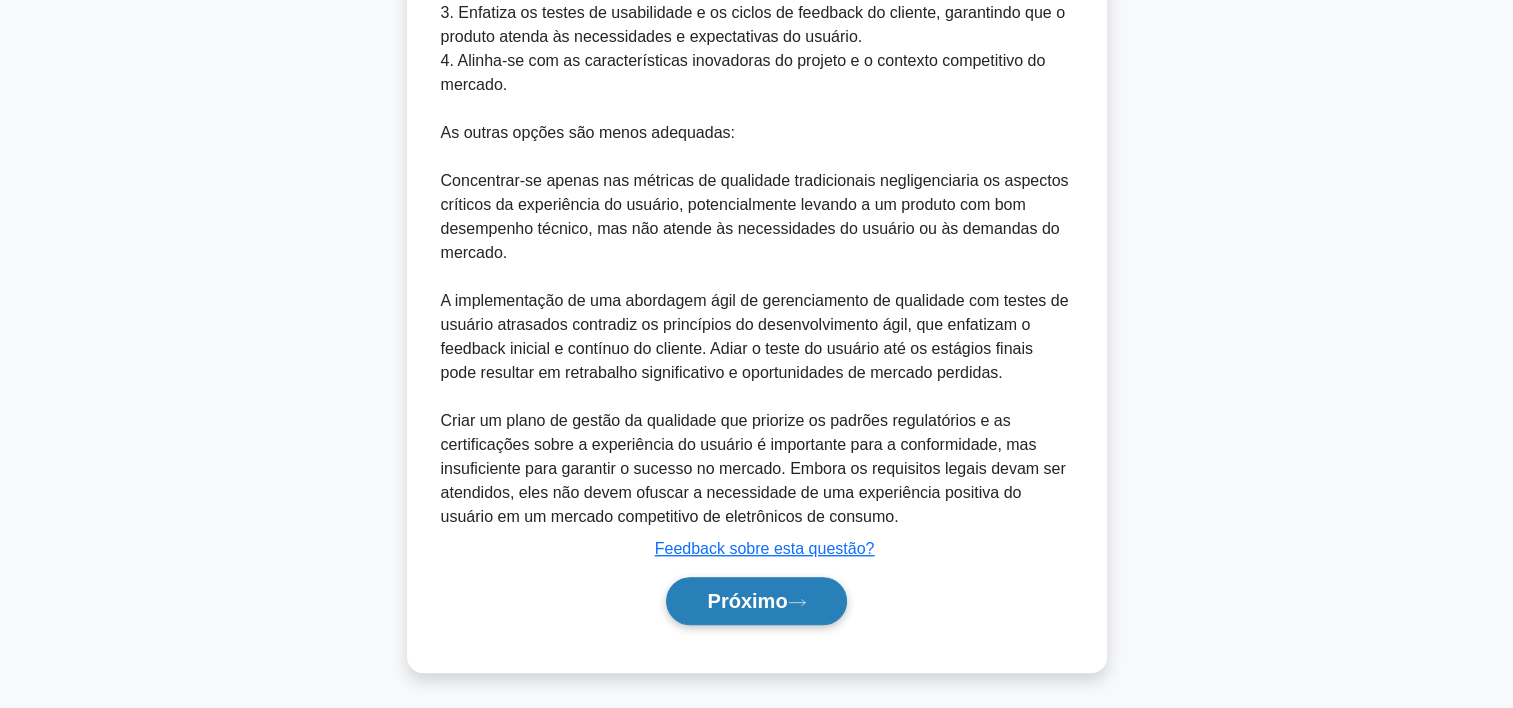 click on "Próximo" at bounding box center [747, 601] 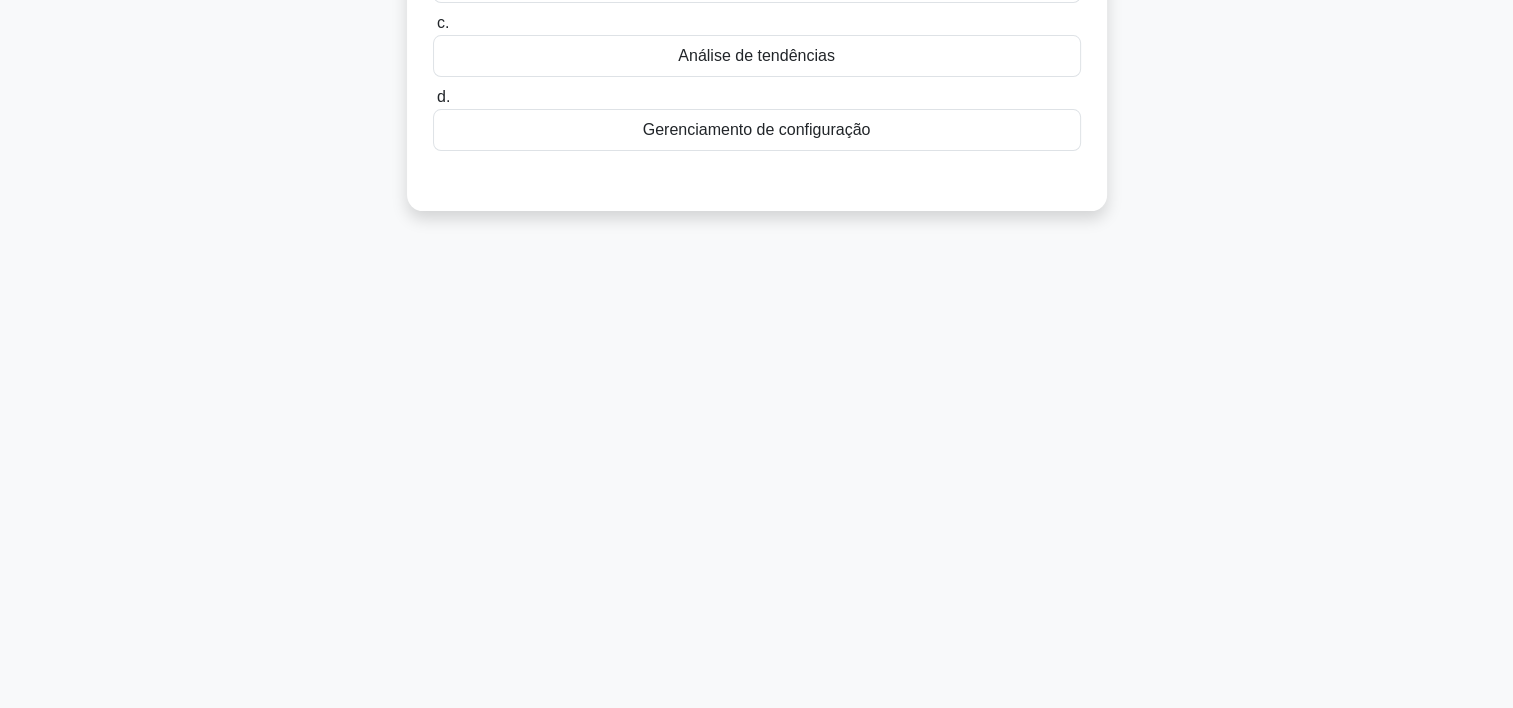 scroll, scrollTop: 0, scrollLeft: 0, axis: both 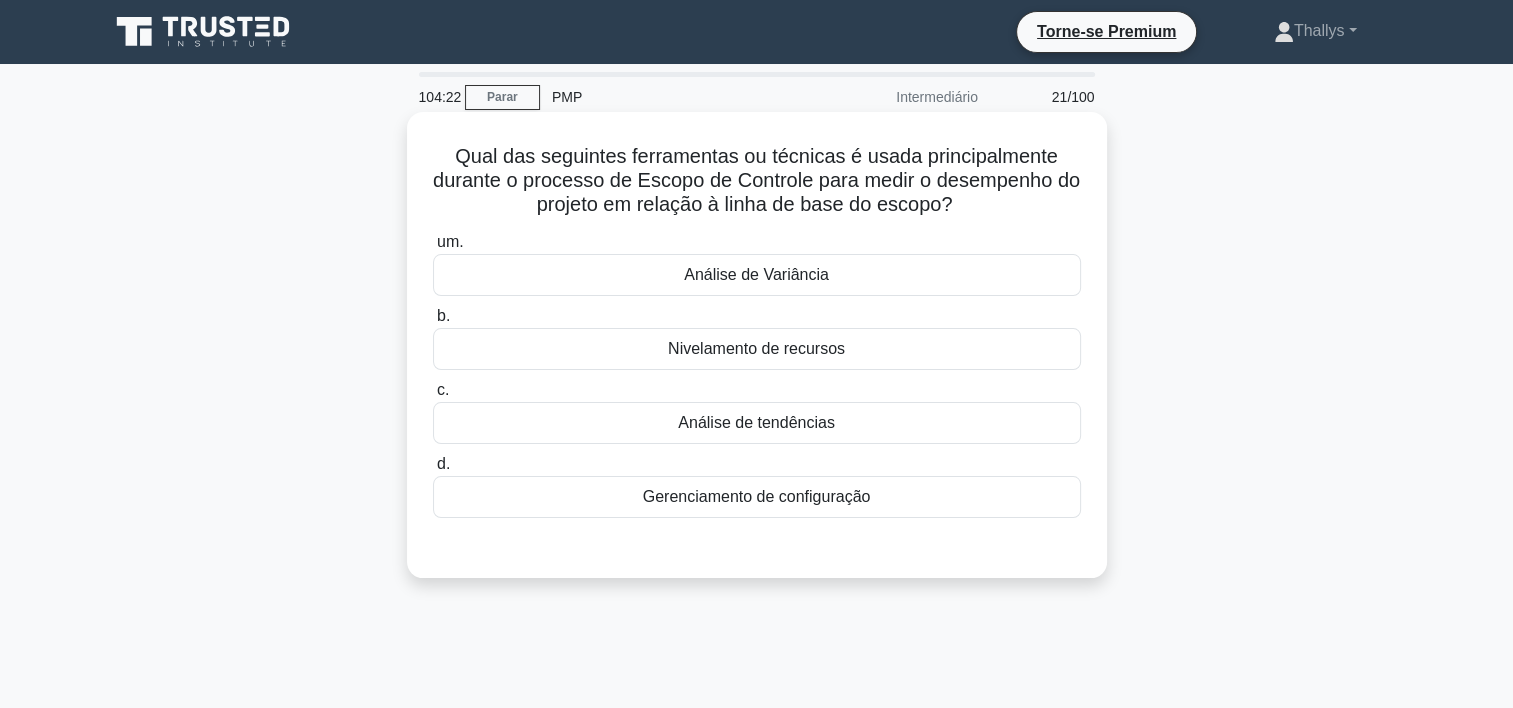 click on "Análise de Variância" at bounding box center (757, 275) 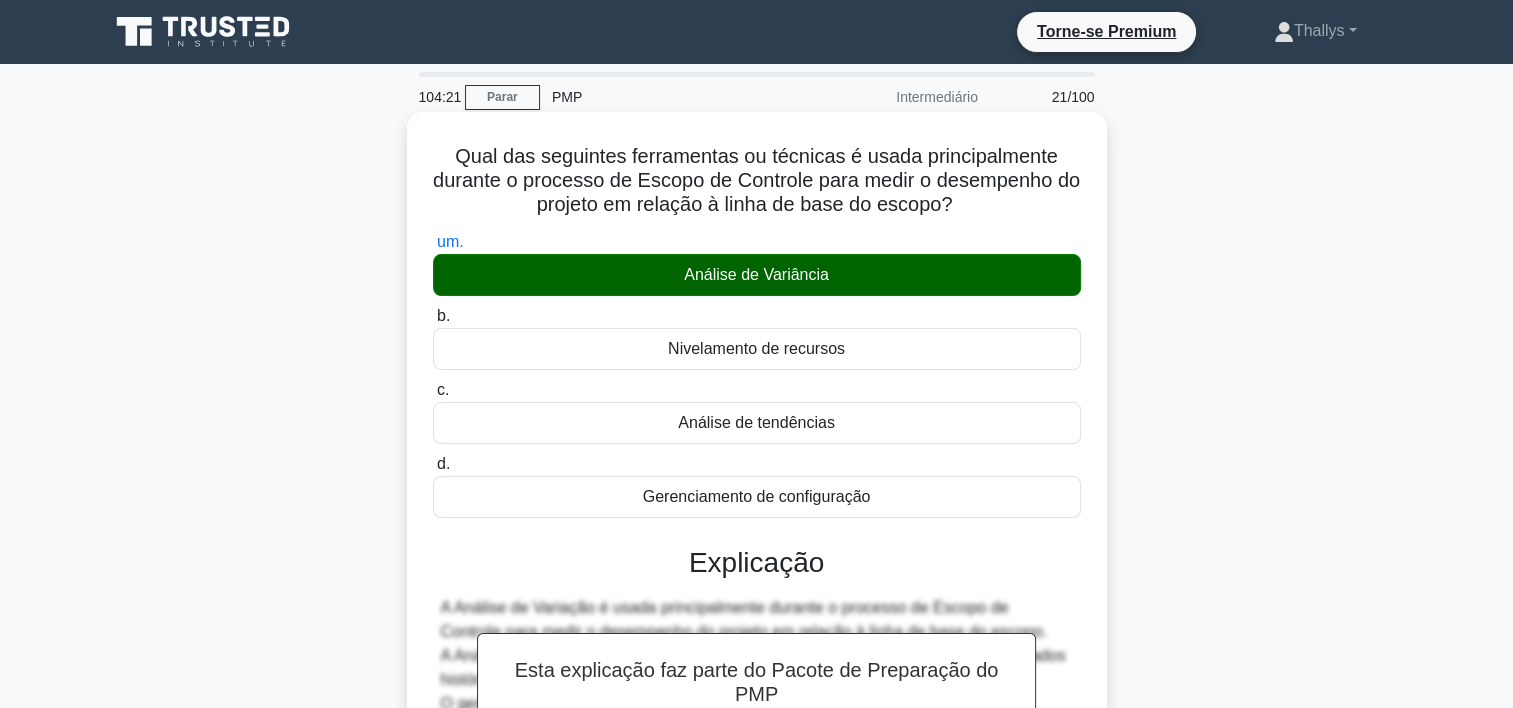scroll, scrollTop: 354, scrollLeft: 0, axis: vertical 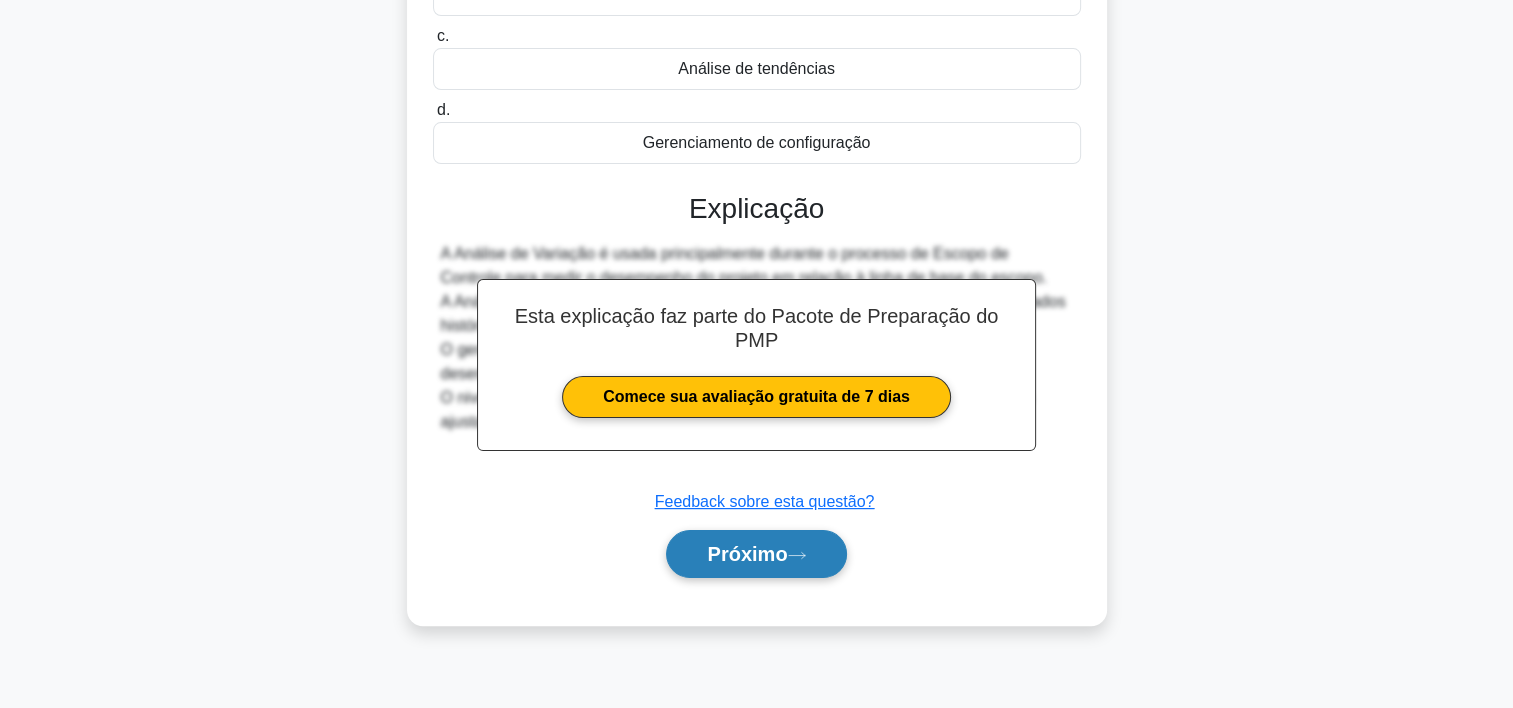 click 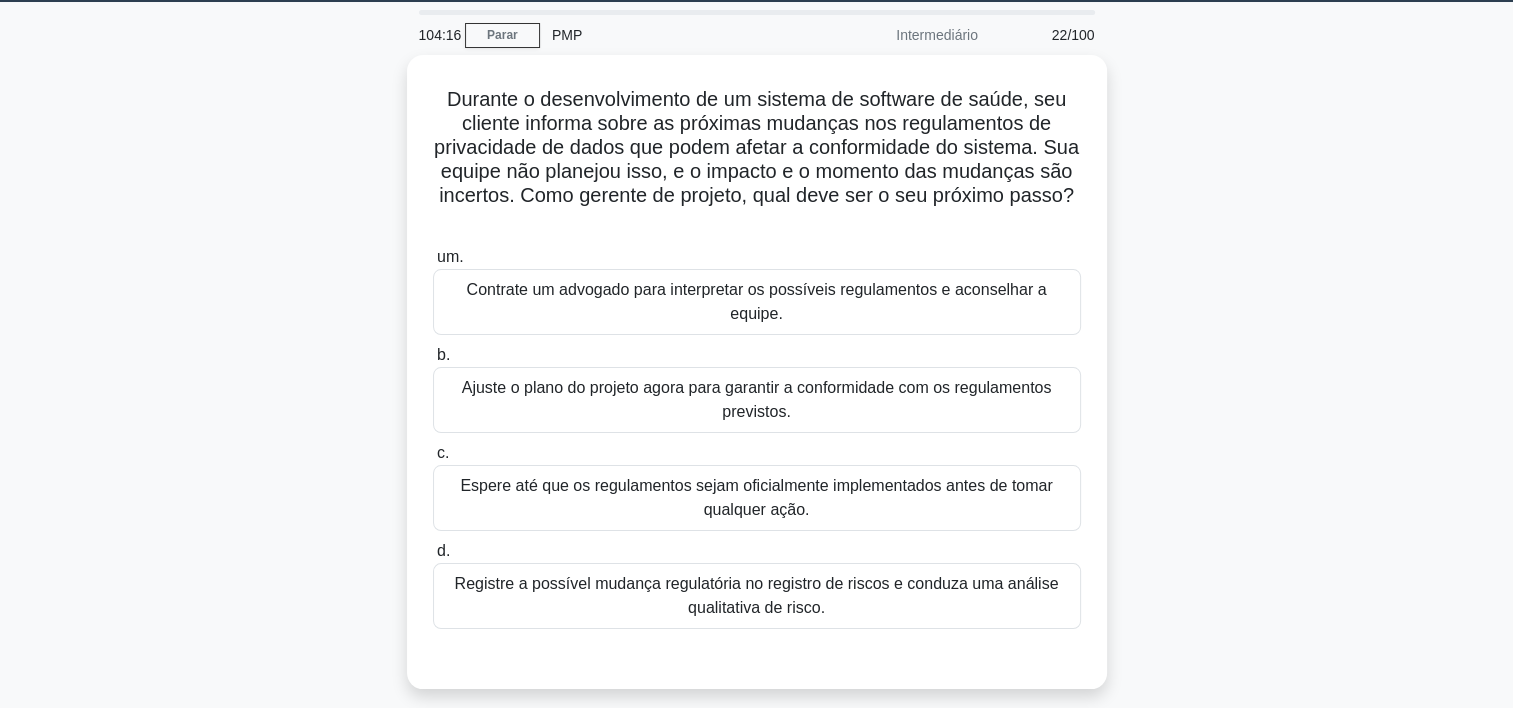 scroll, scrollTop: 68, scrollLeft: 0, axis: vertical 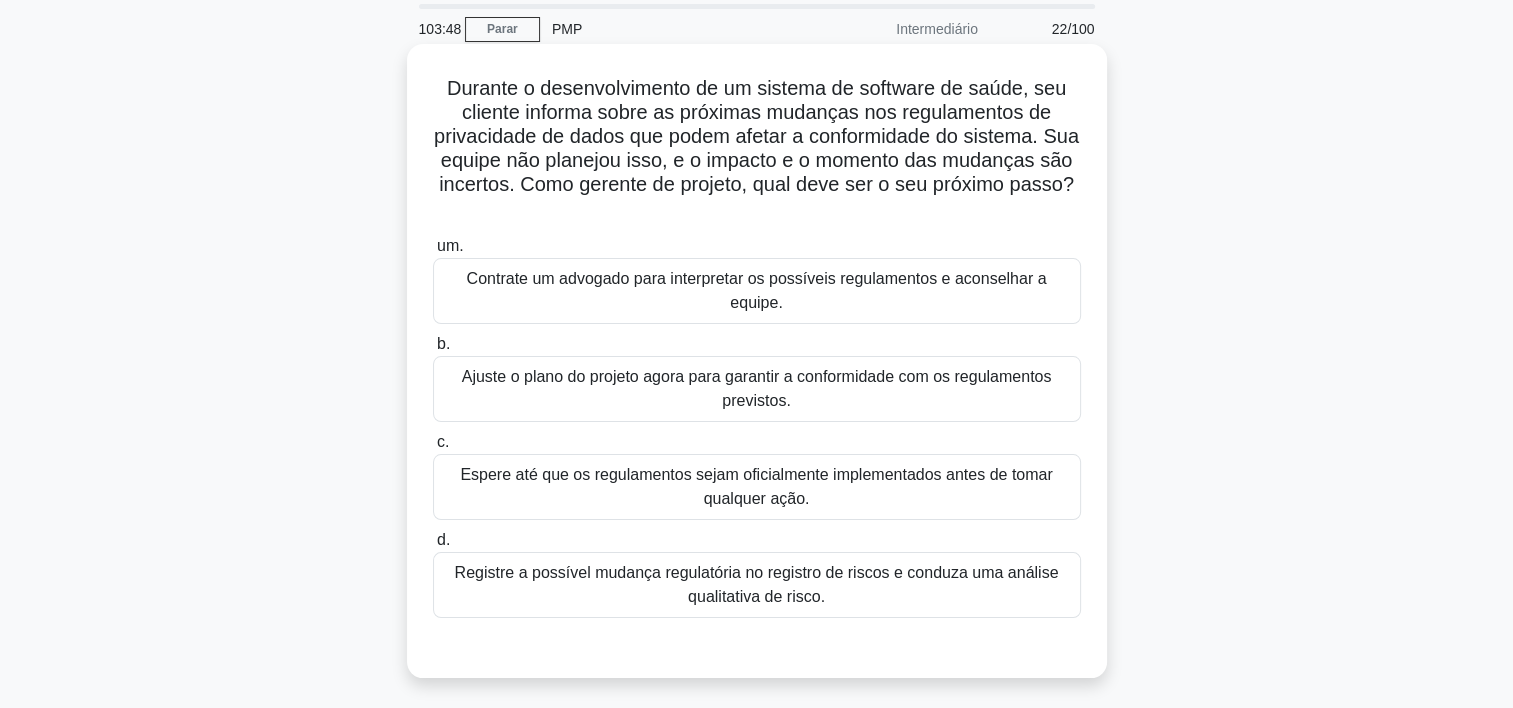 click on "Ajuste o plano do projeto agora para garantir a conformidade com os regulamentos previstos." at bounding box center [757, 389] 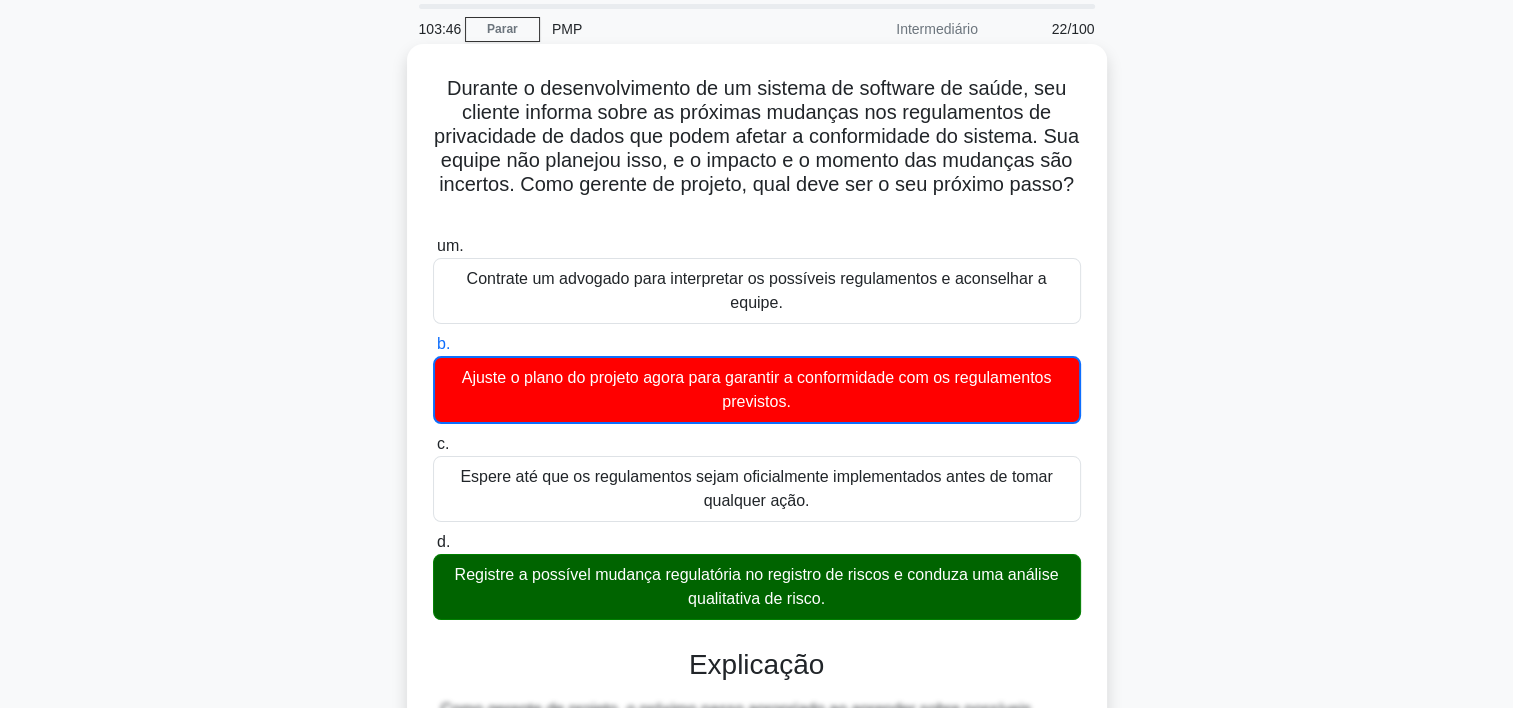 scroll, scrollTop: 477, scrollLeft: 0, axis: vertical 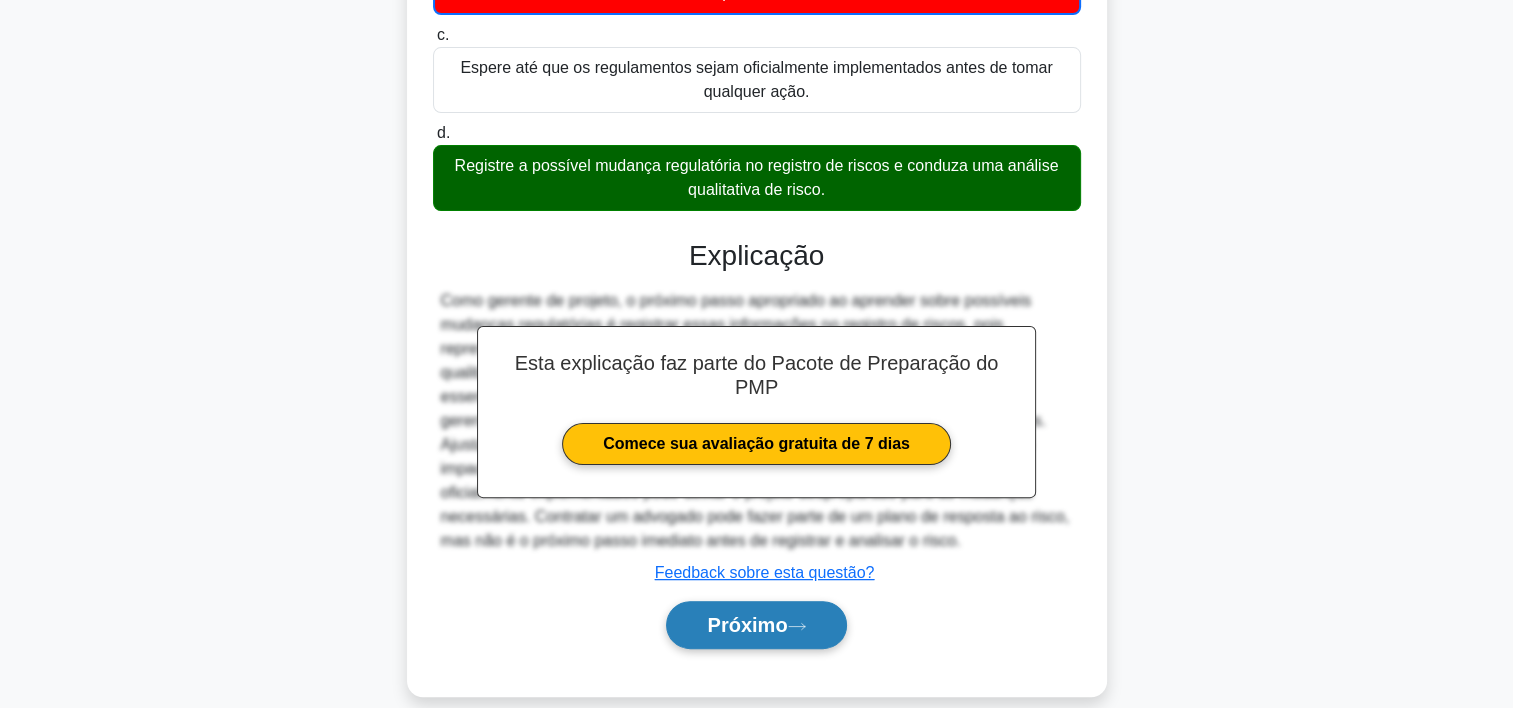 click on "Próximo" at bounding box center [747, 625] 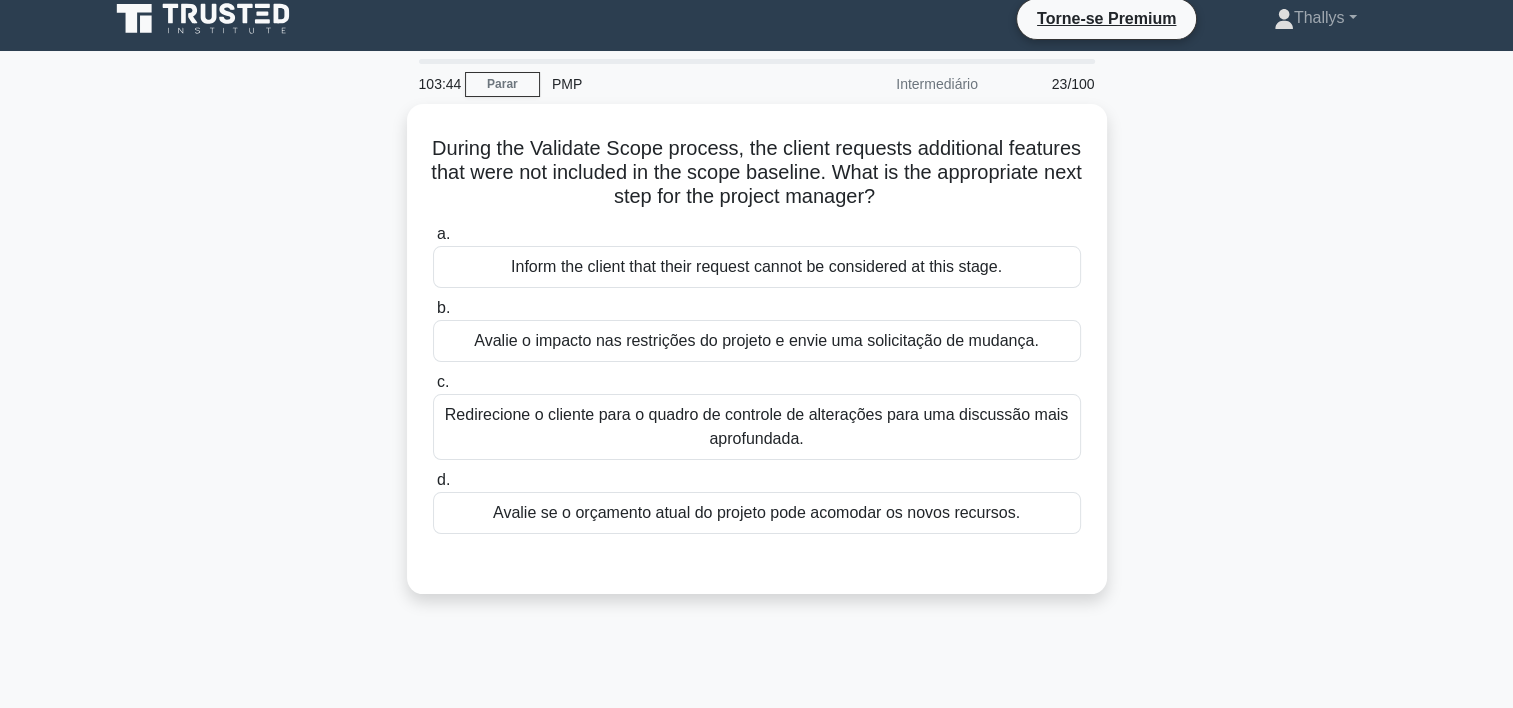 scroll, scrollTop: 0, scrollLeft: 0, axis: both 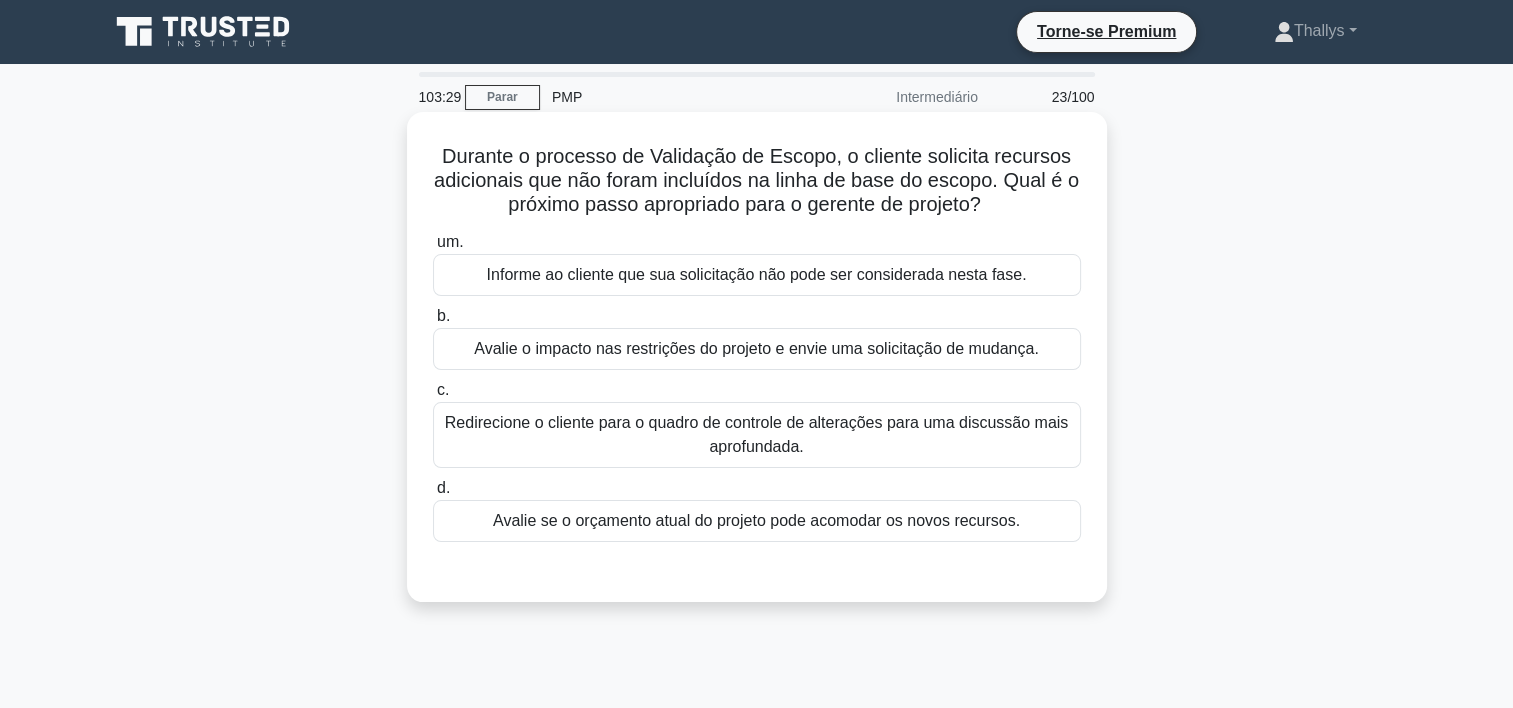 click on "Avalie o impacto nas restrições do projeto e envie uma solicitação de mudança." at bounding box center [757, 349] 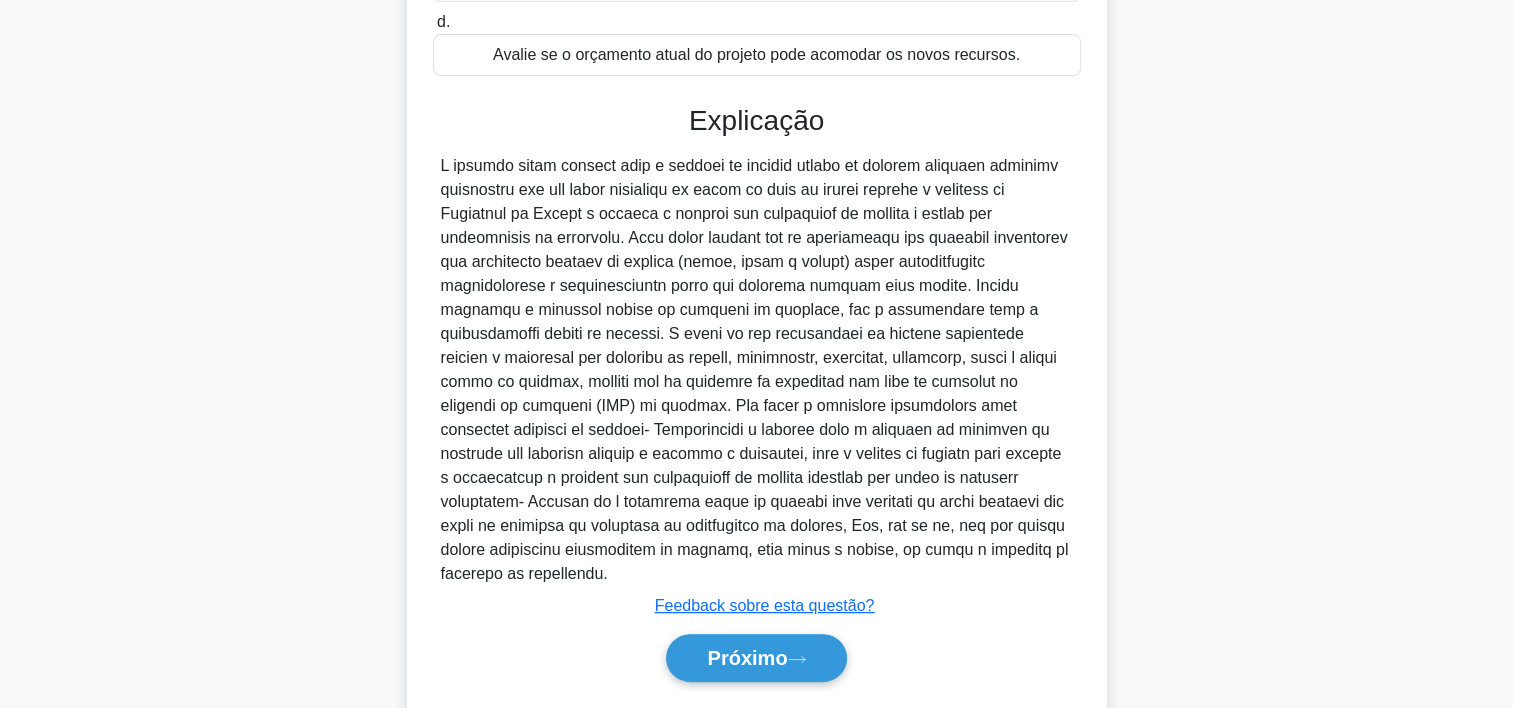scroll, scrollTop: 524, scrollLeft: 0, axis: vertical 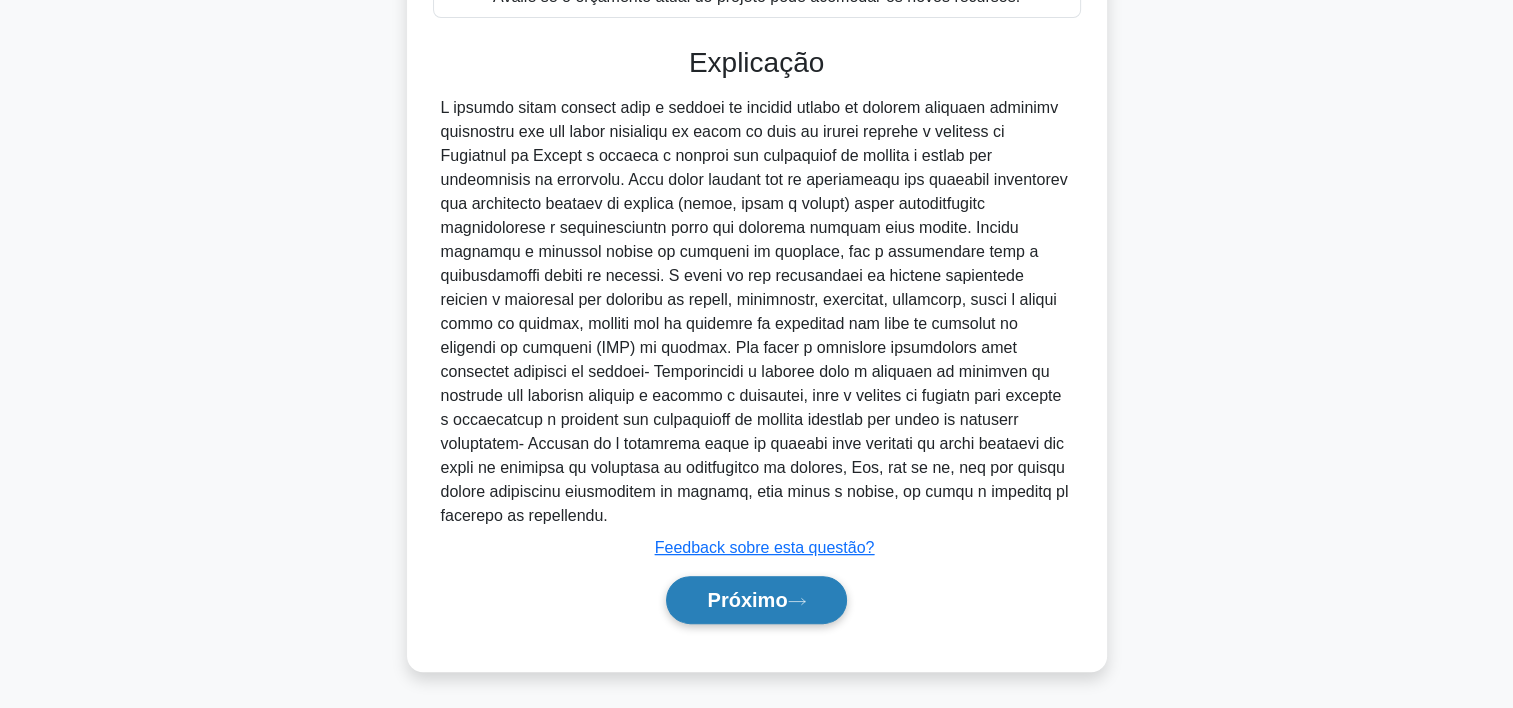 click on "Próximo" at bounding box center [747, 600] 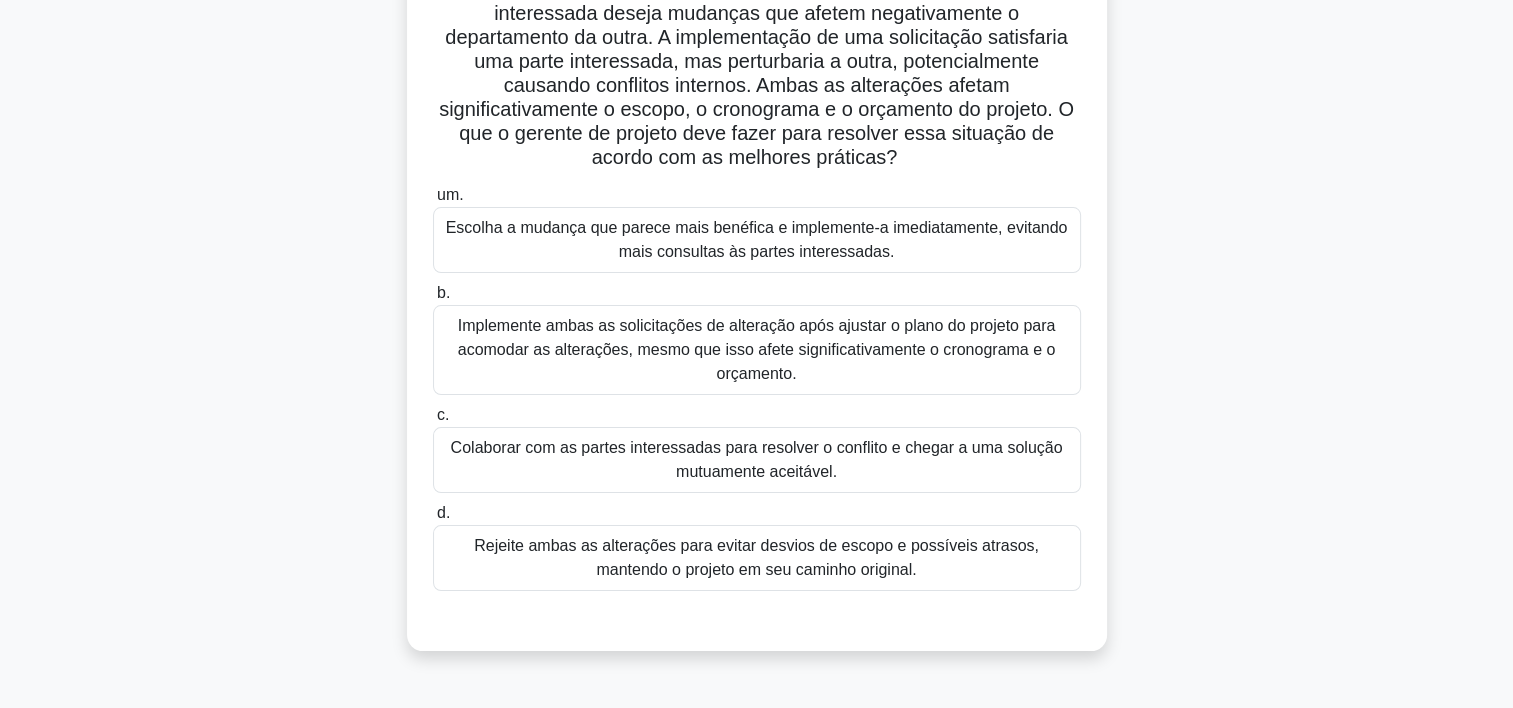 scroll, scrollTop: 199, scrollLeft: 0, axis: vertical 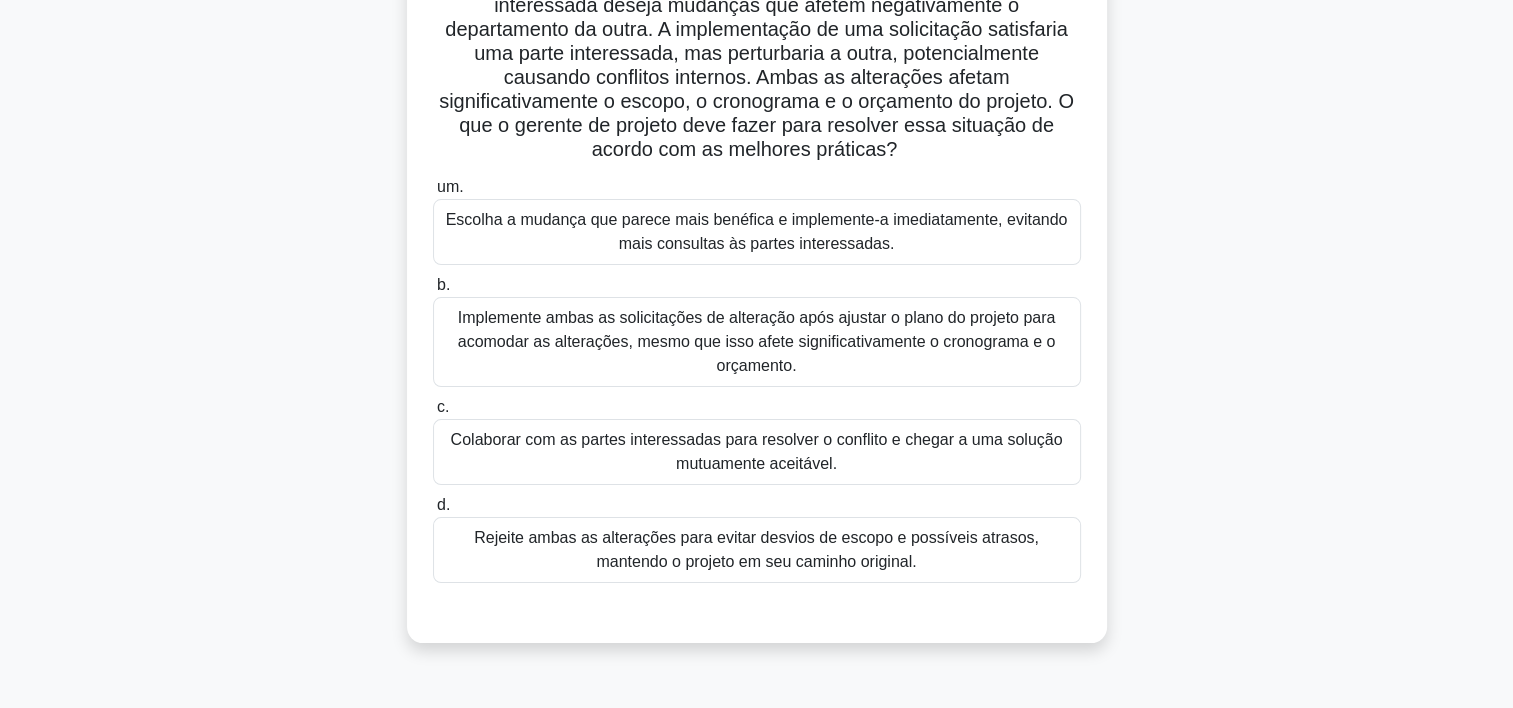click on "Colaborar com as partes interessadas para resolver o conflito e chegar a uma solução mutuamente aceitável." at bounding box center [757, 452] 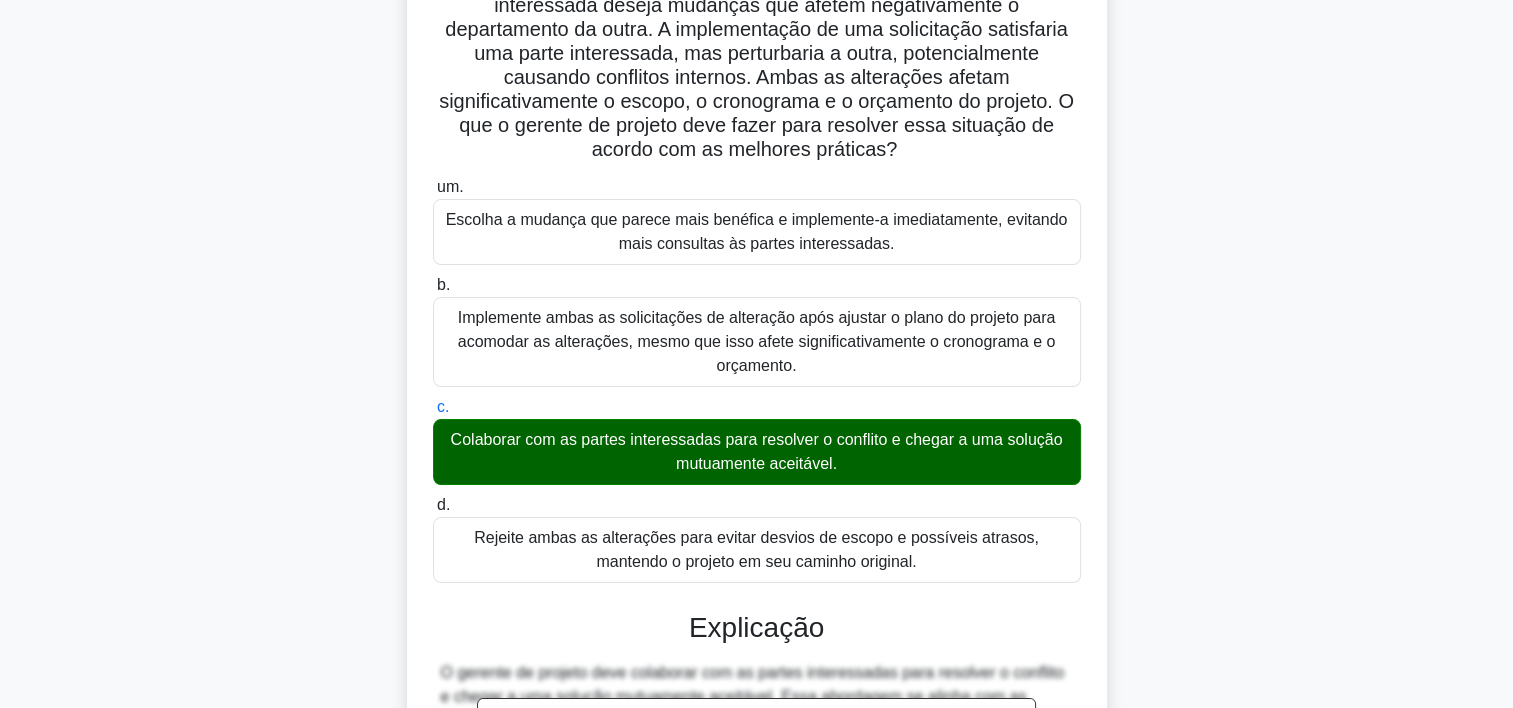 scroll, scrollTop: 668, scrollLeft: 0, axis: vertical 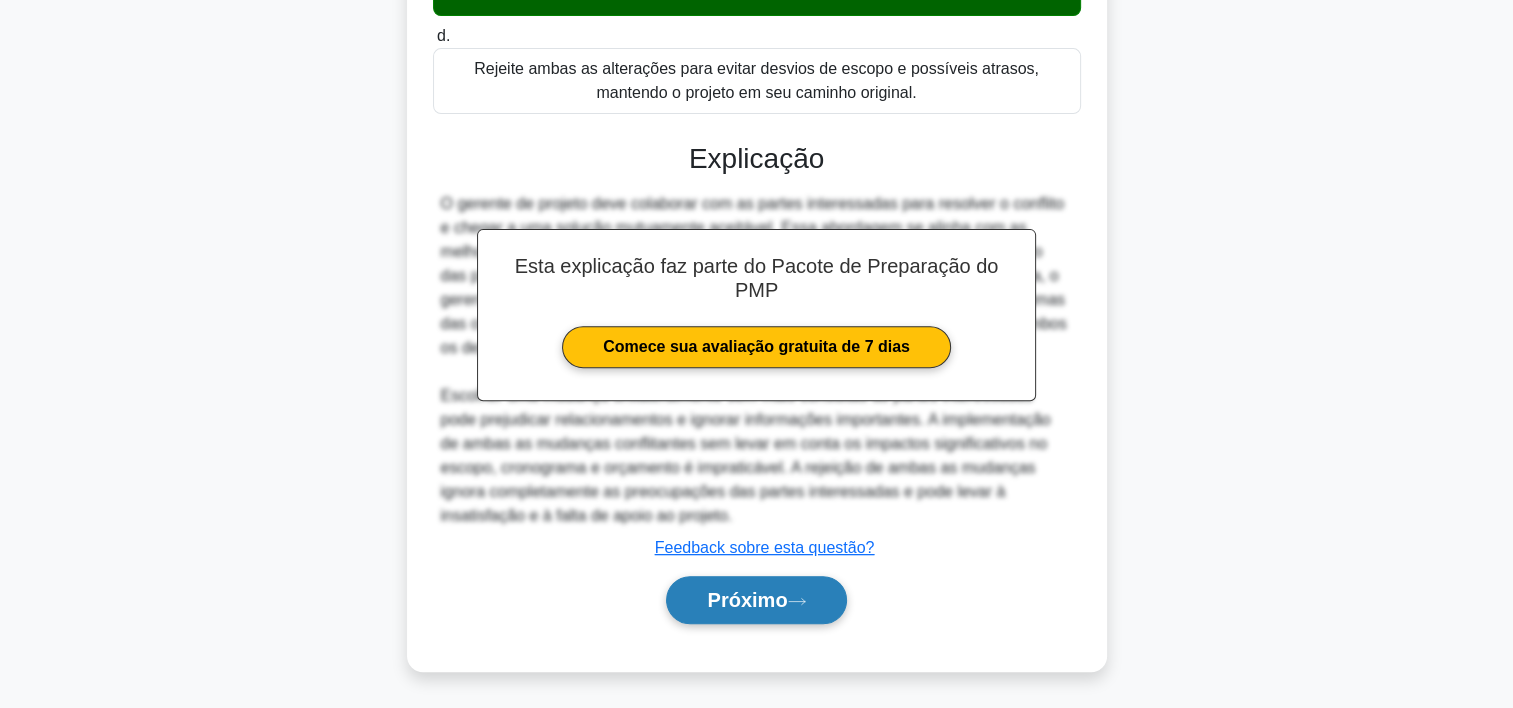 click on "Próximo" at bounding box center (747, 600) 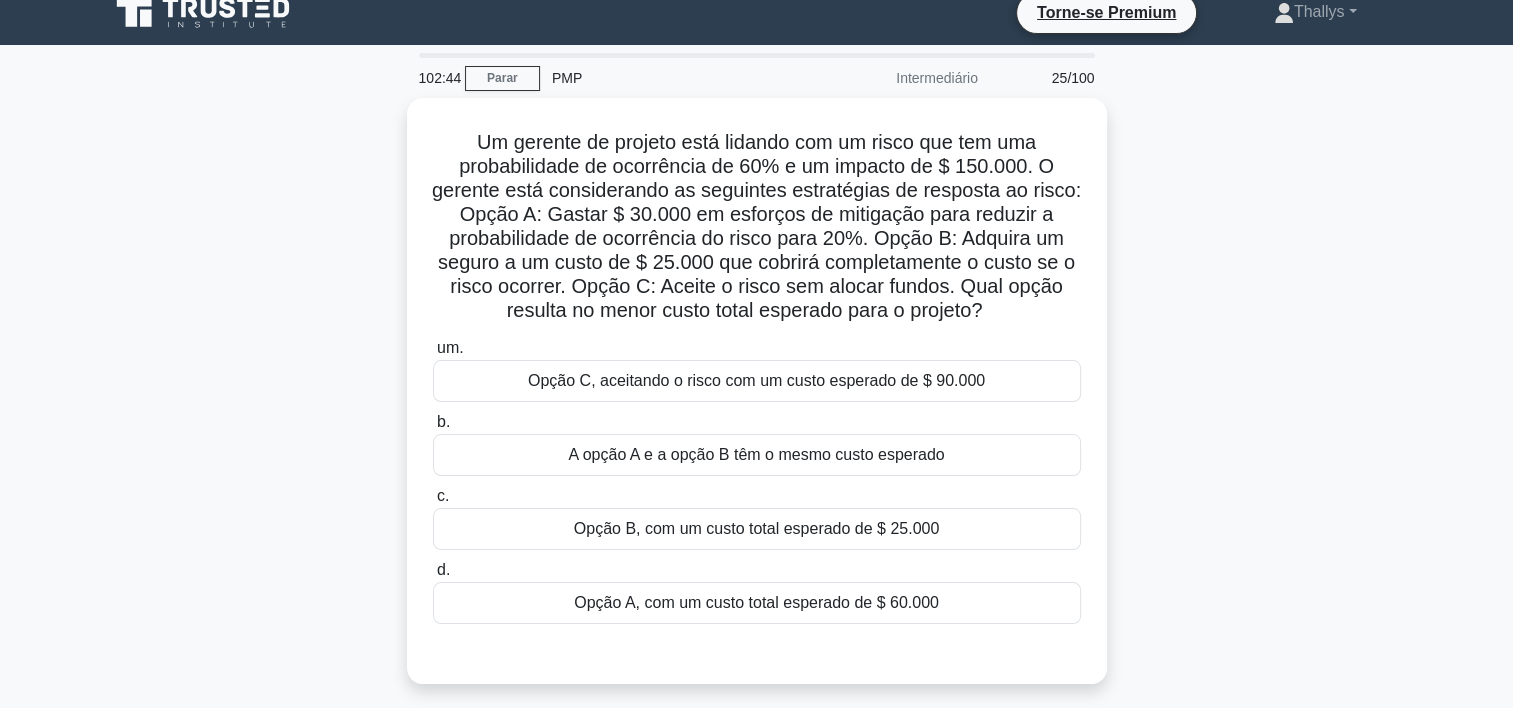 scroll, scrollTop: 20, scrollLeft: 0, axis: vertical 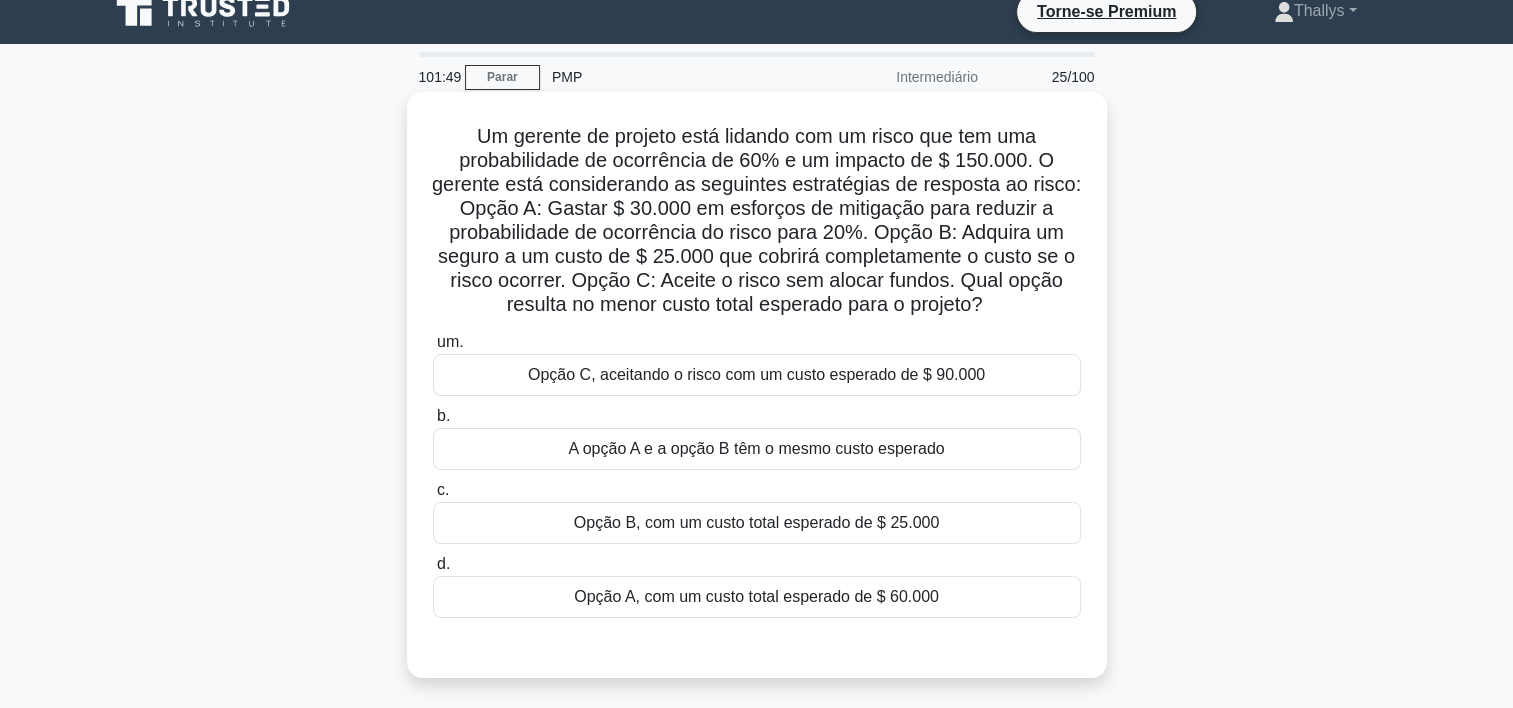click on "Opção B, com um custo total esperado de $ 25.000" at bounding box center (757, 523) 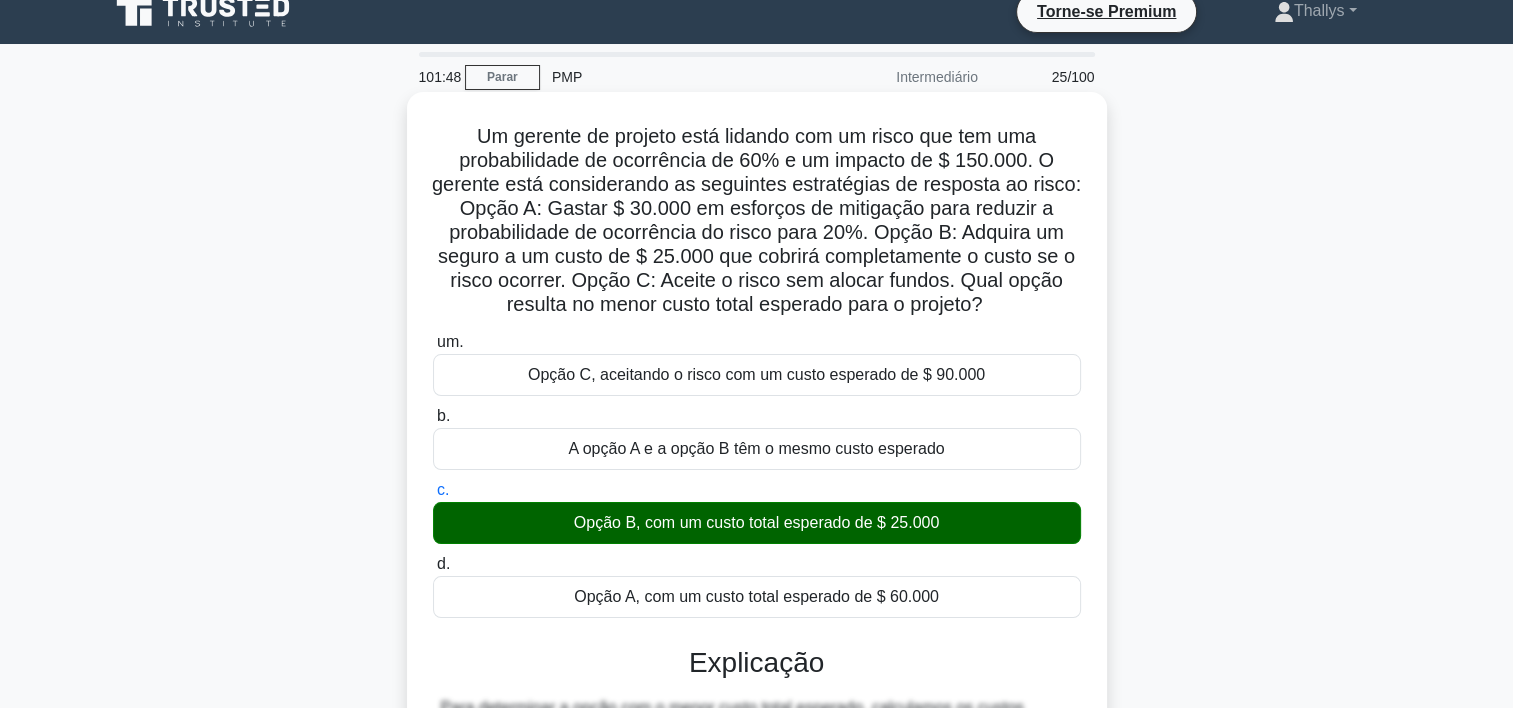scroll, scrollTop: 812, scrollLeft: 0, axis: vertical 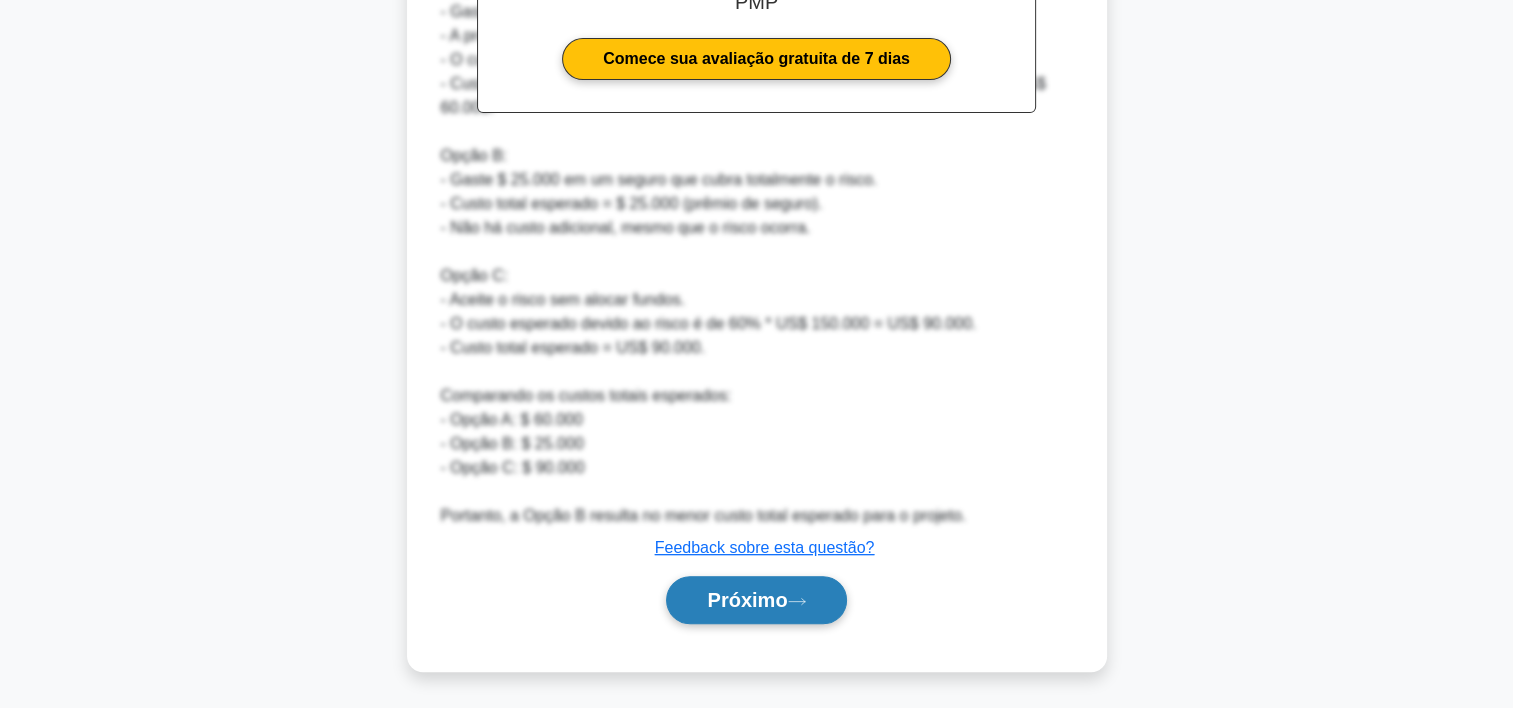 click on "Próximo" at bounding box center (747, 600) 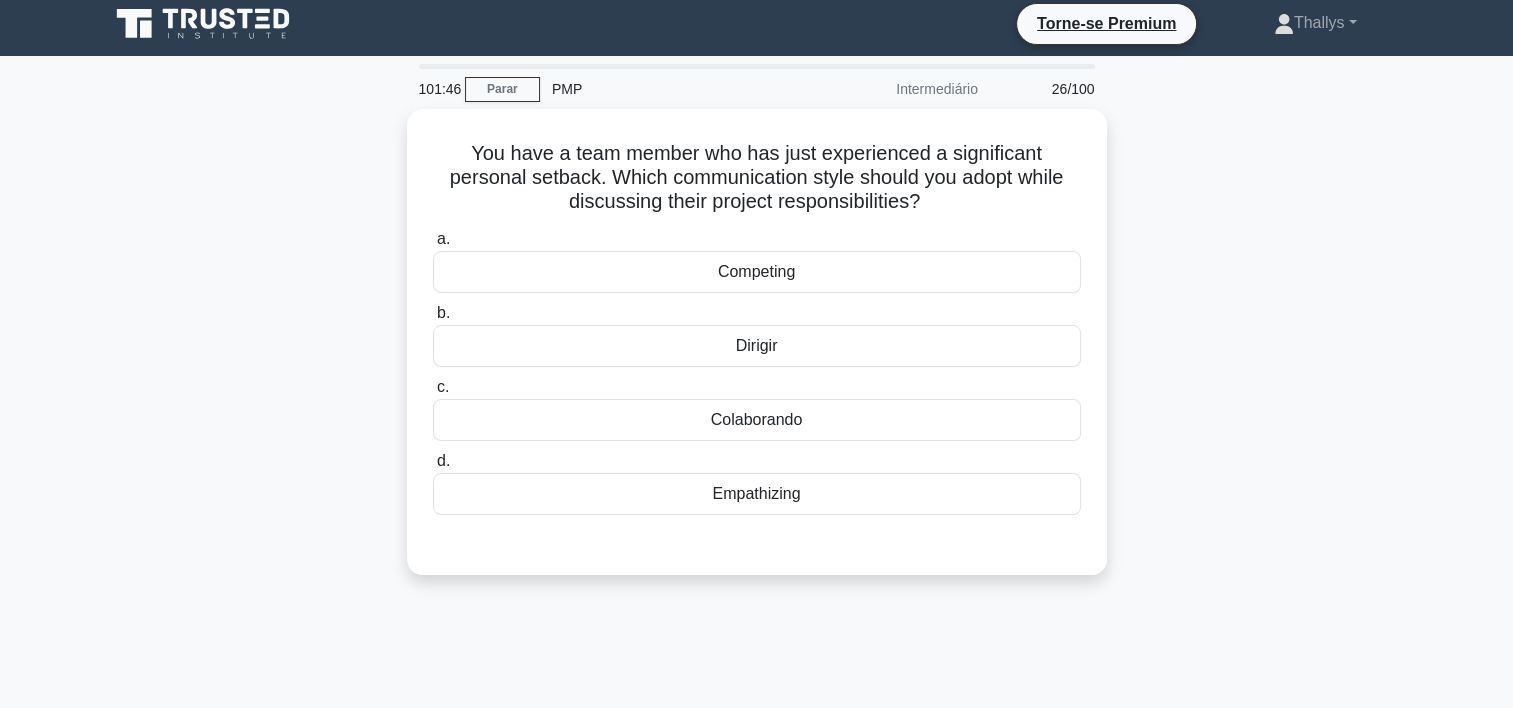 scroll, scrollTop: 0, scrollLeft: 0, axis: both 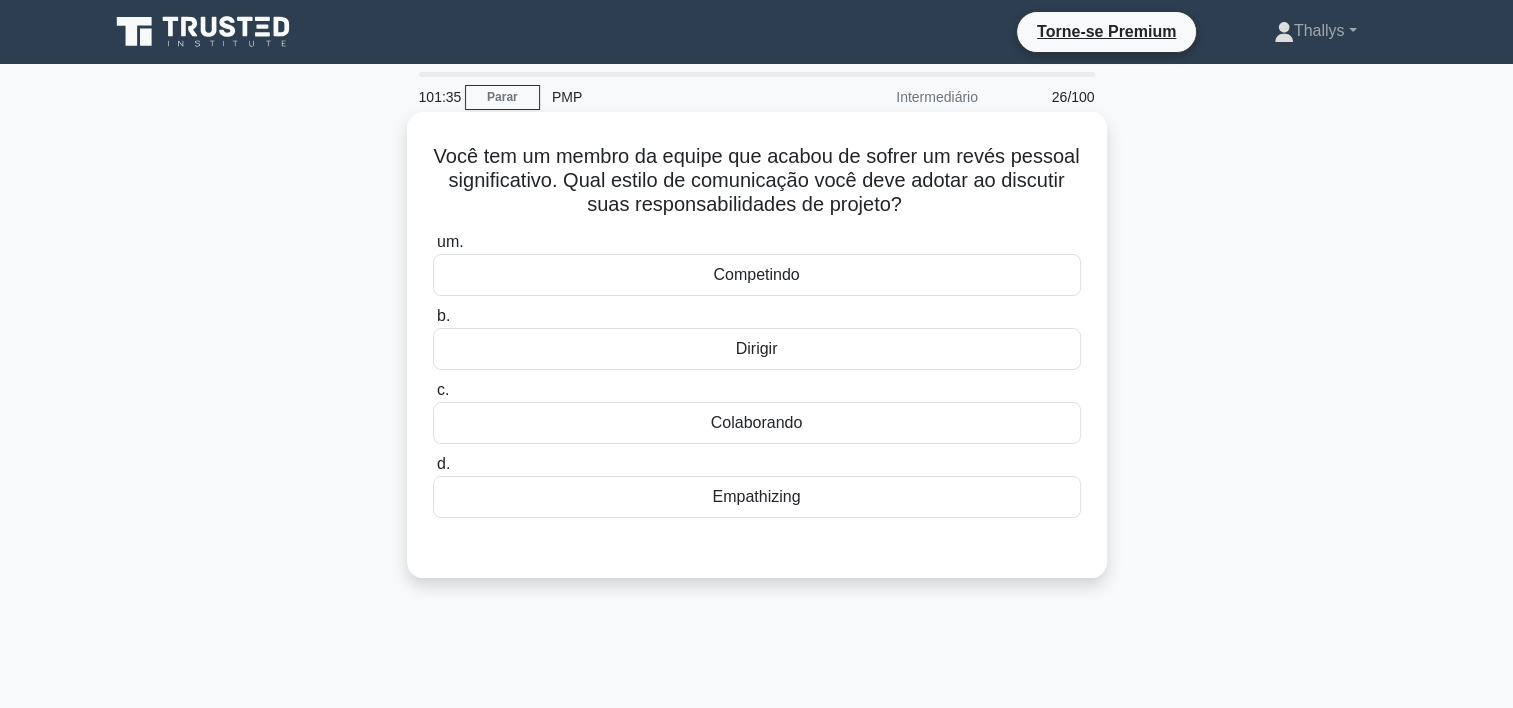 click on "Empathizing" at bounding box center (757, 497) 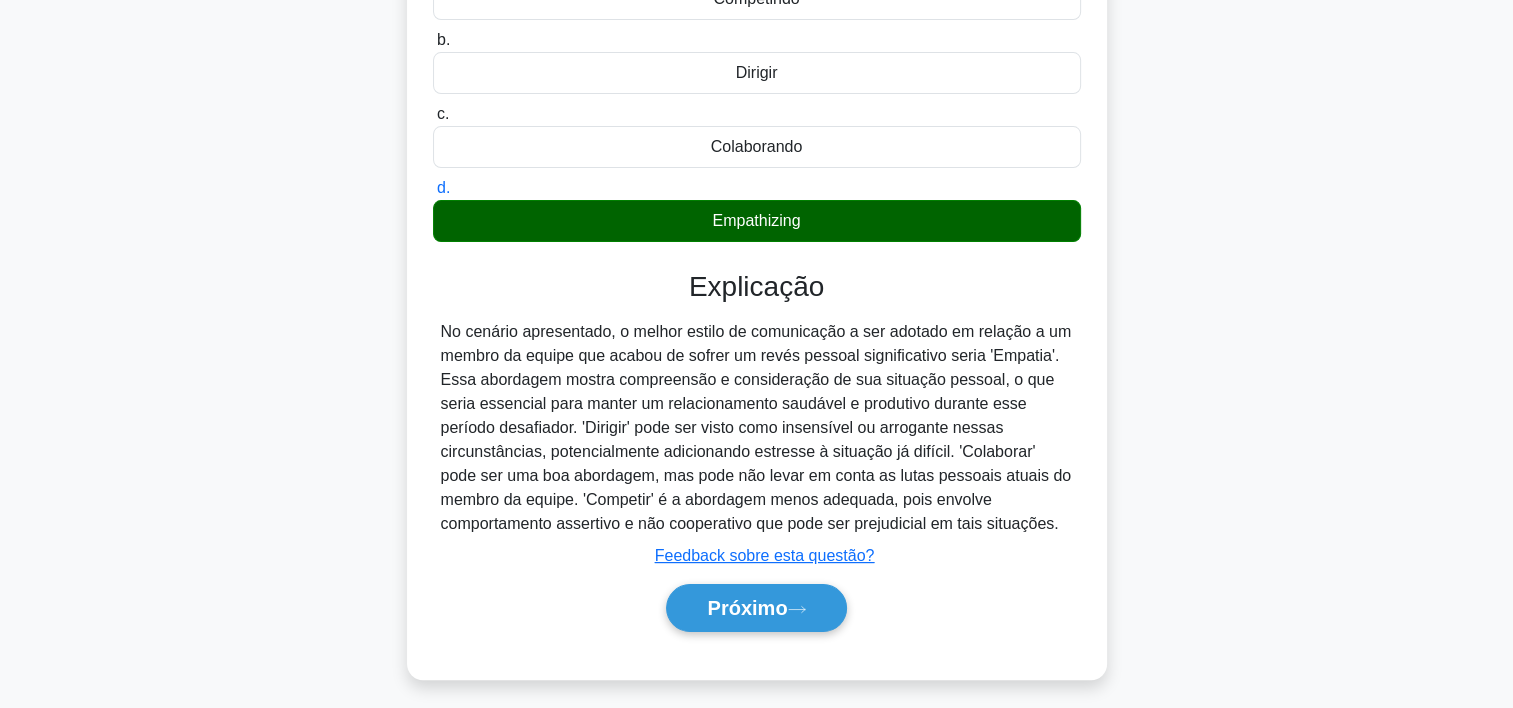 scroll, scrollTop: 372, scrollLeft: 0, axis: vertical 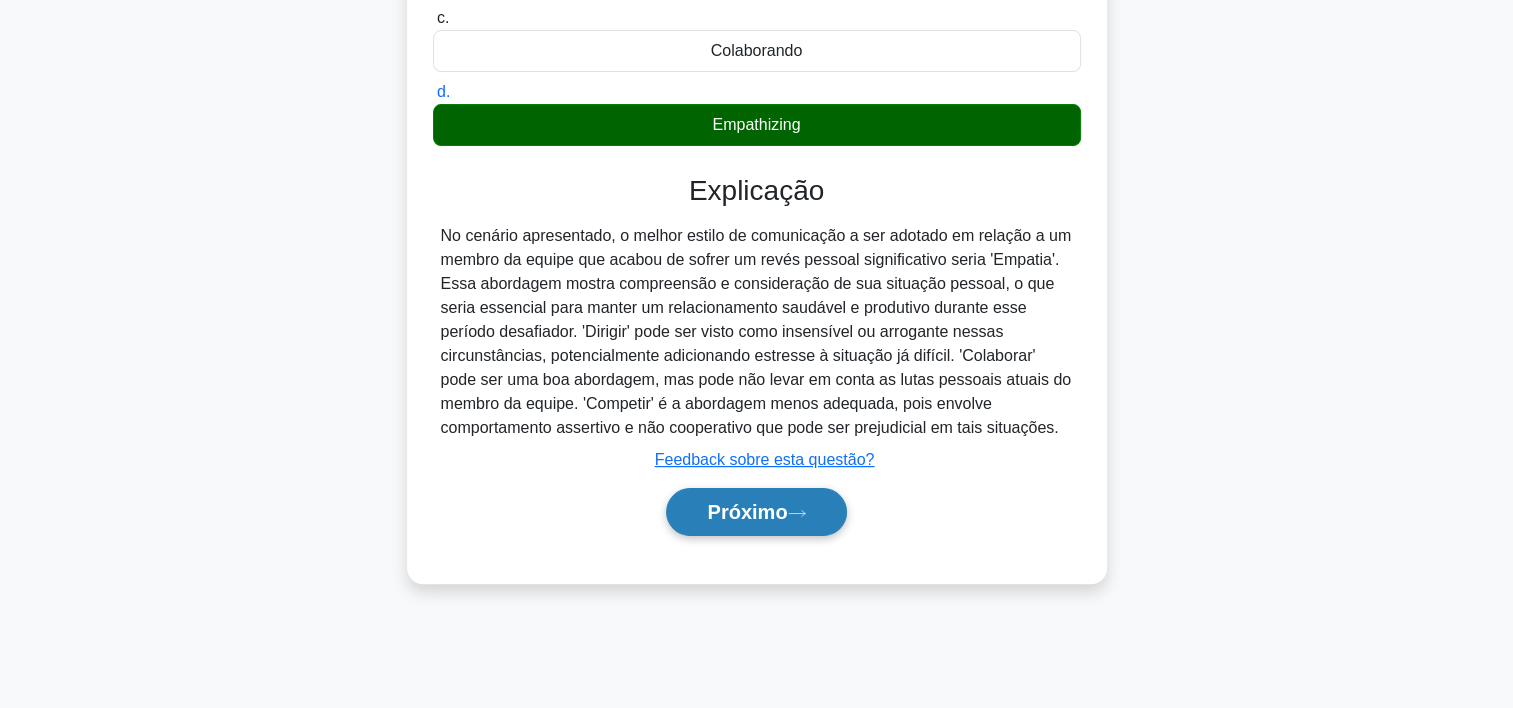 click on "Próximo" at bounding box center (747, 512) 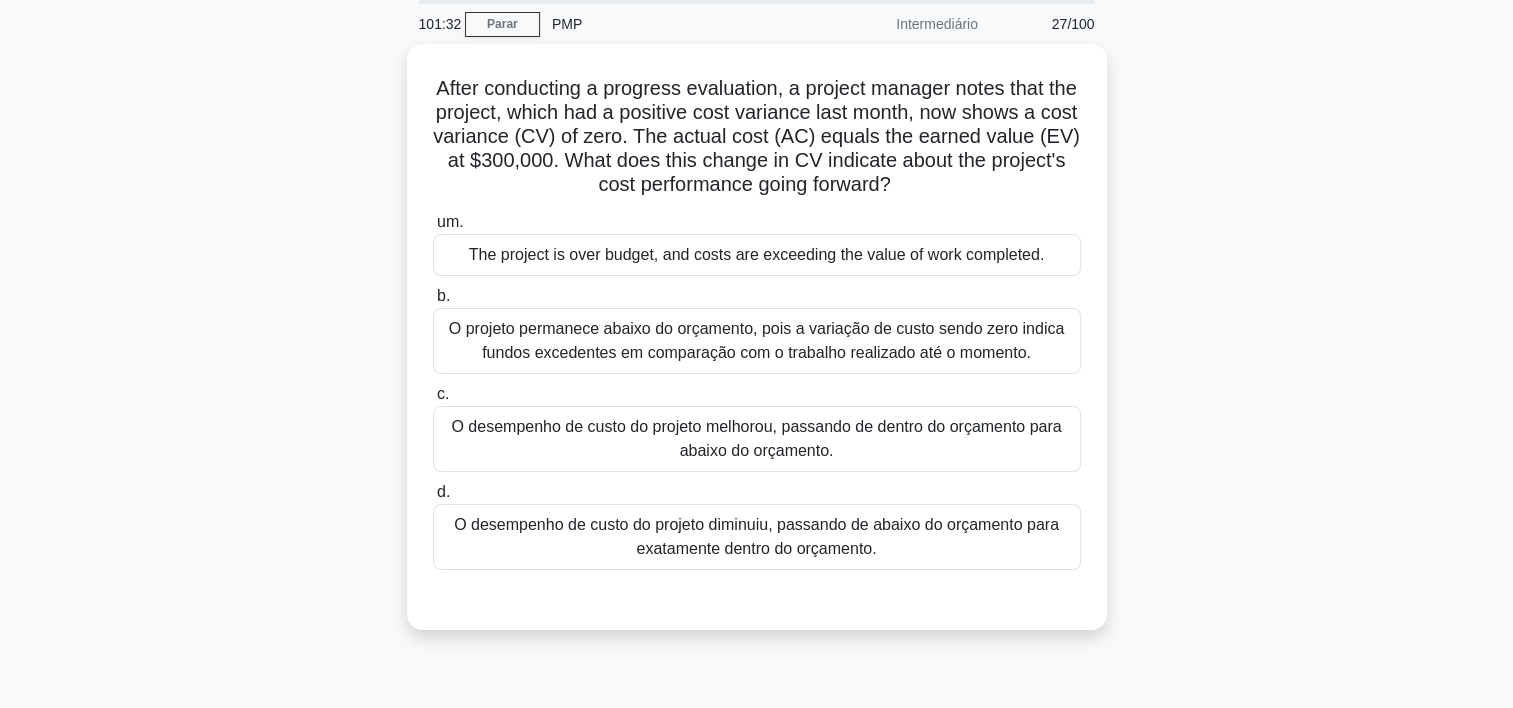 scroll, scrollTop: 72, scrollLeft: 0, axis: vertical 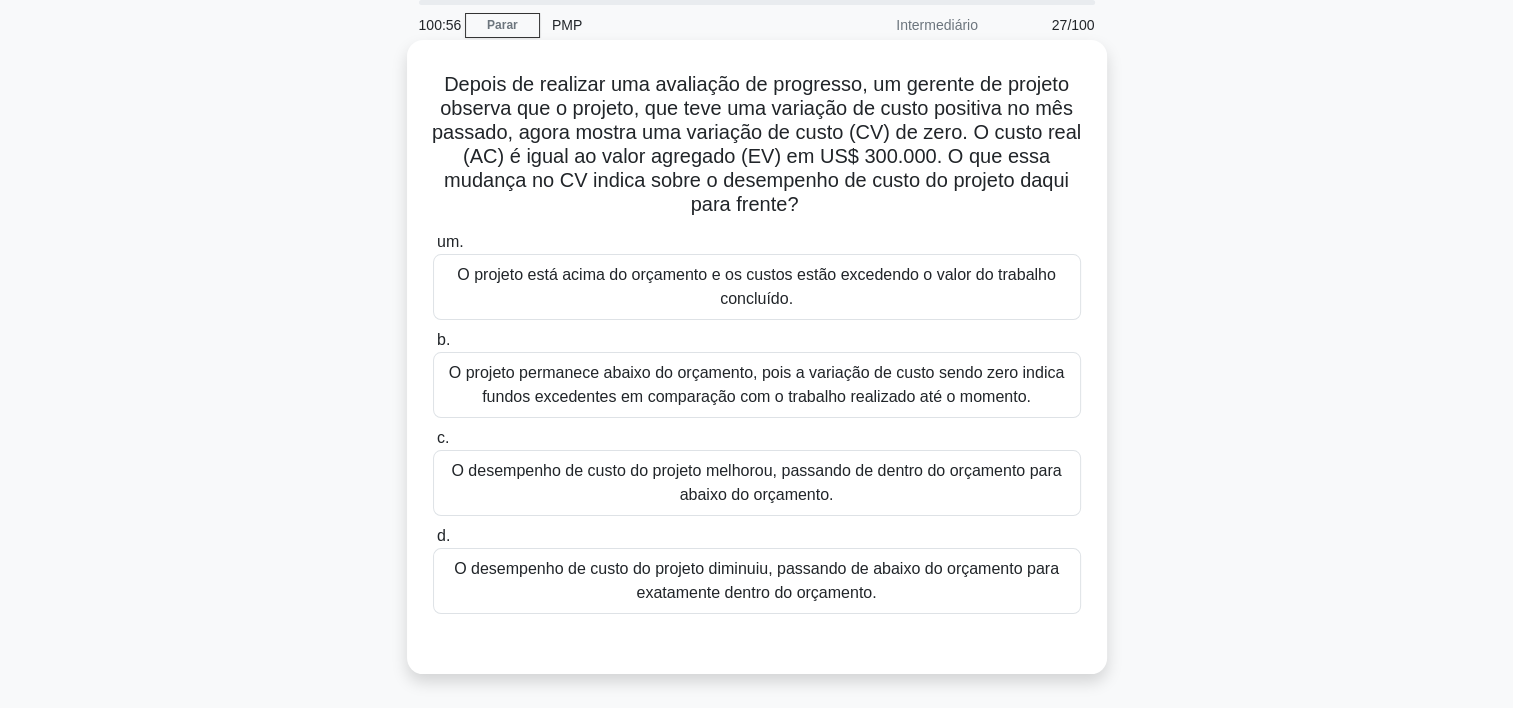 click on "O desempenho de custo do projeto diminuiu, passando de abaixo do orçamento para exatamente dentro do orçamento." at bounding box center (757, 581) 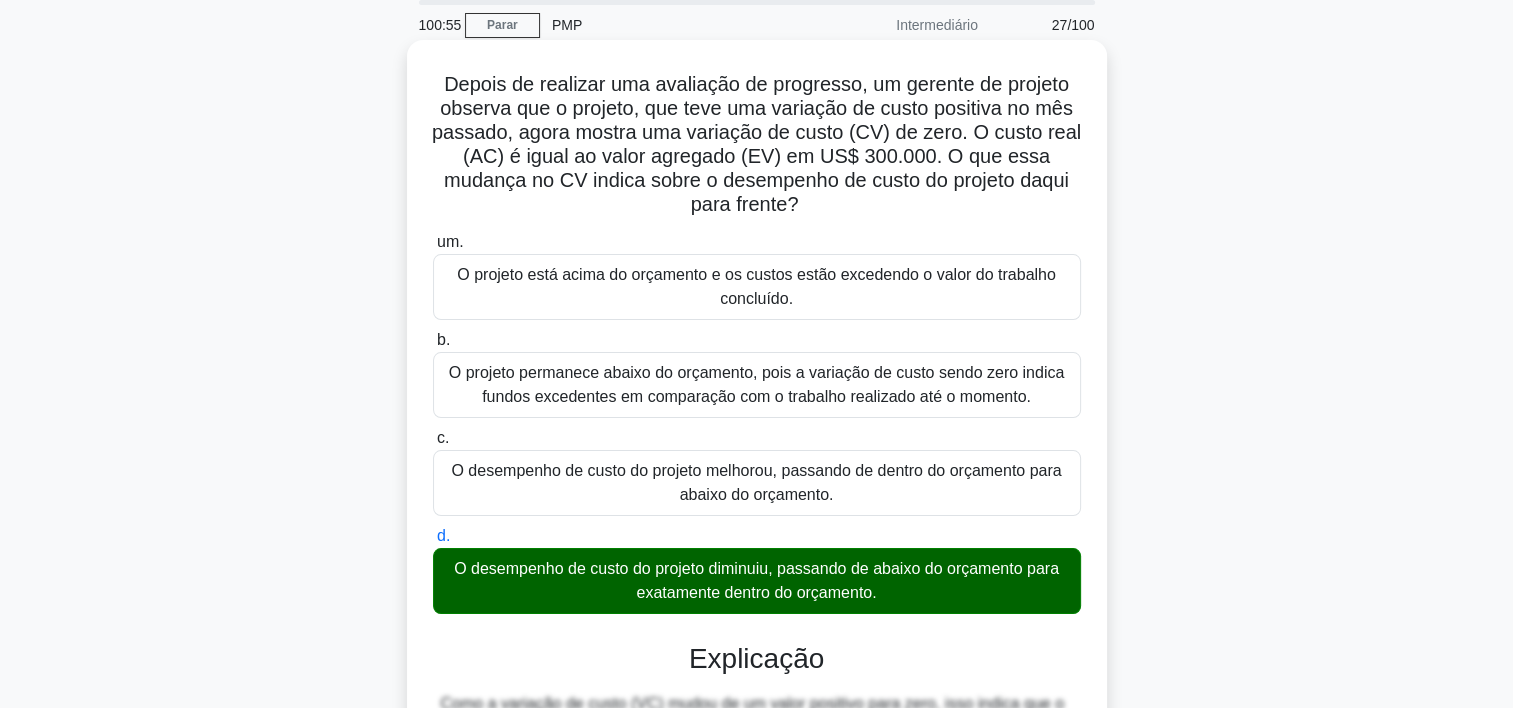 scroll, scrollTop: 476, scrollLeft: 0, axis: vertical 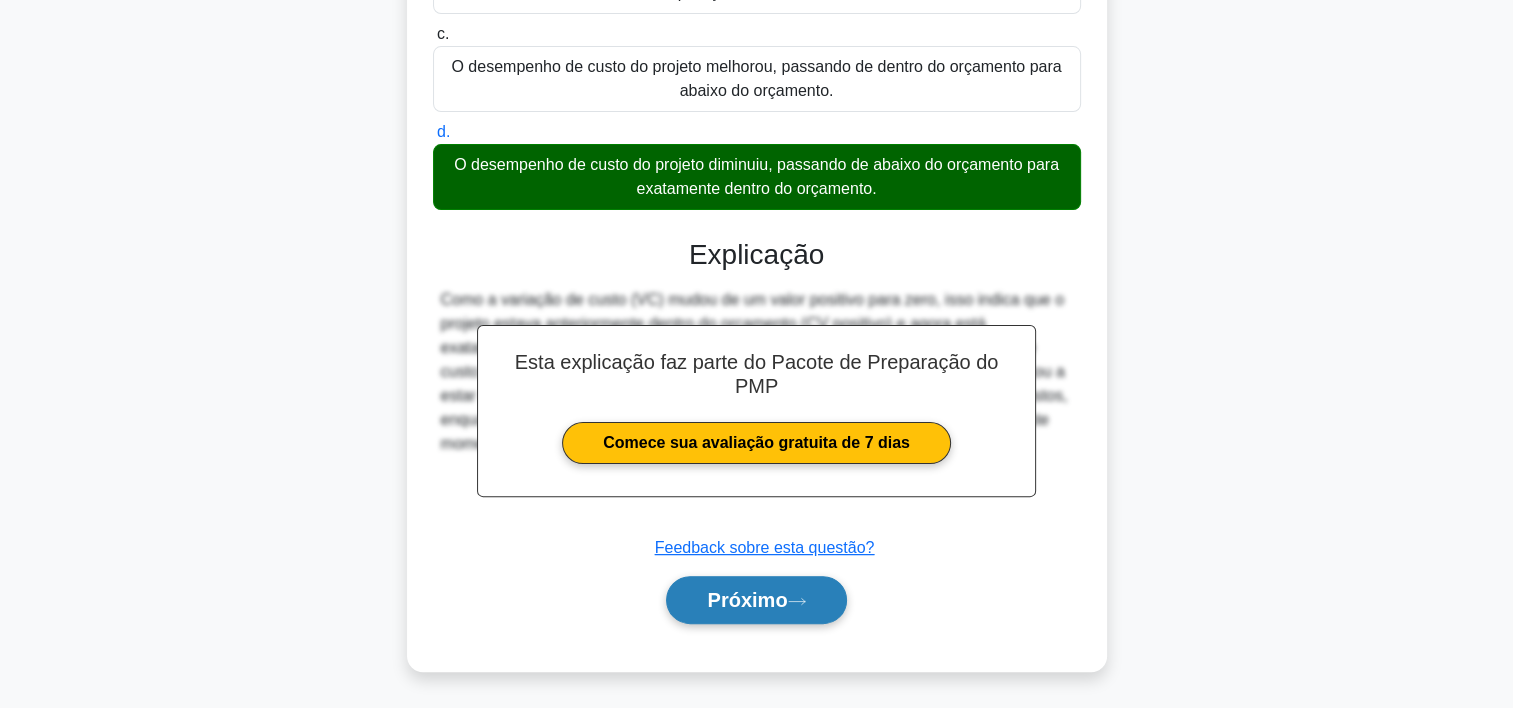 click on "Próximo" at bounding box center [756, 600] 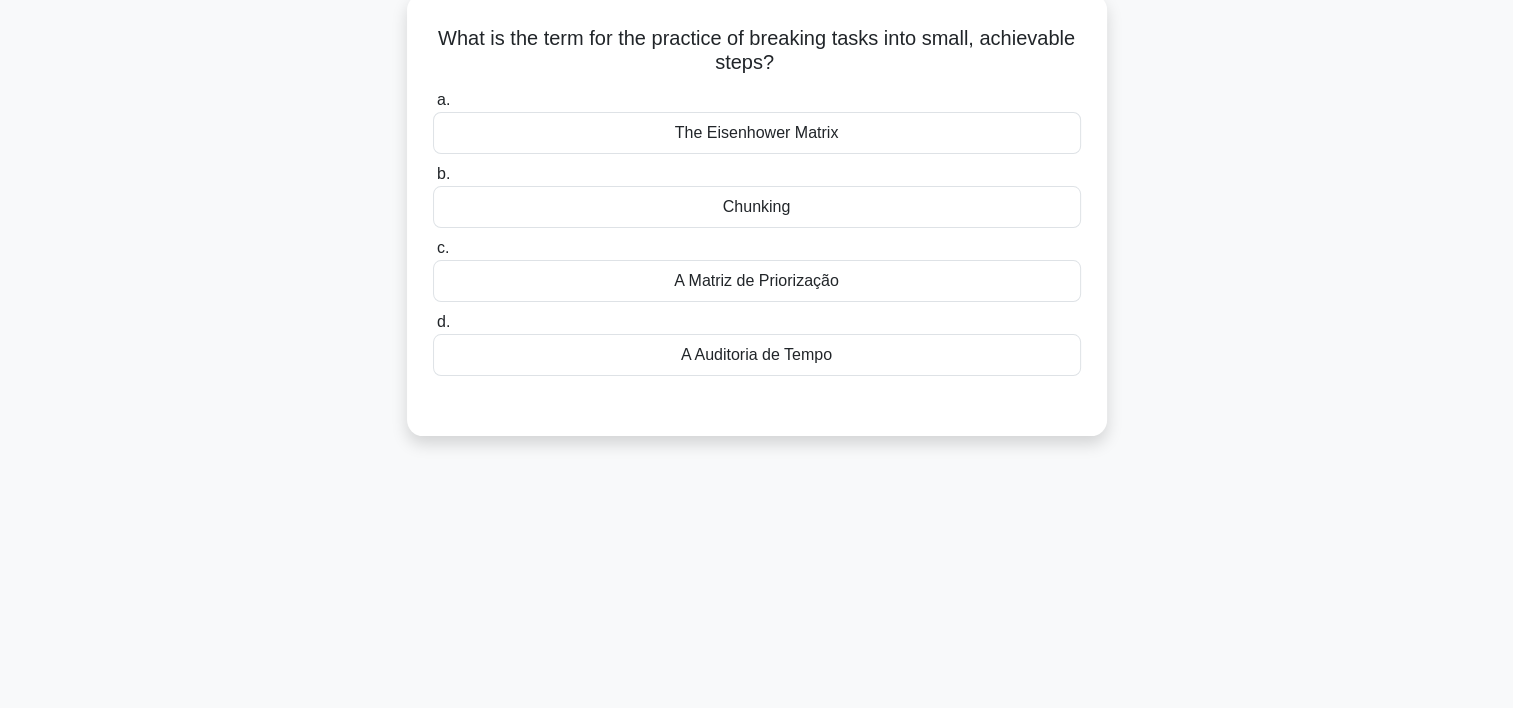 scroll, scrollTop: 0, scrollLeft: 0, axis: both 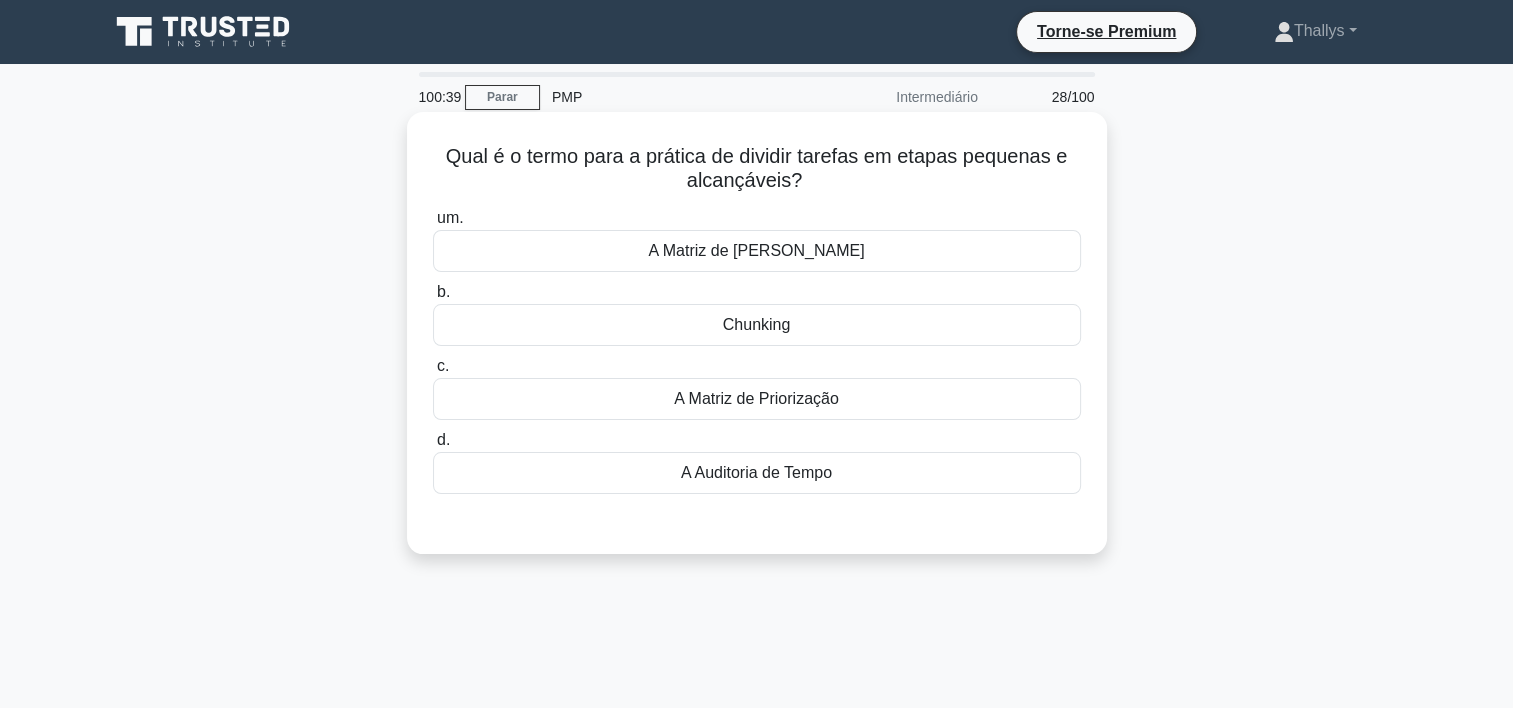 click on "A Matriz de Eisenhower" at bounding box center (757, 251) 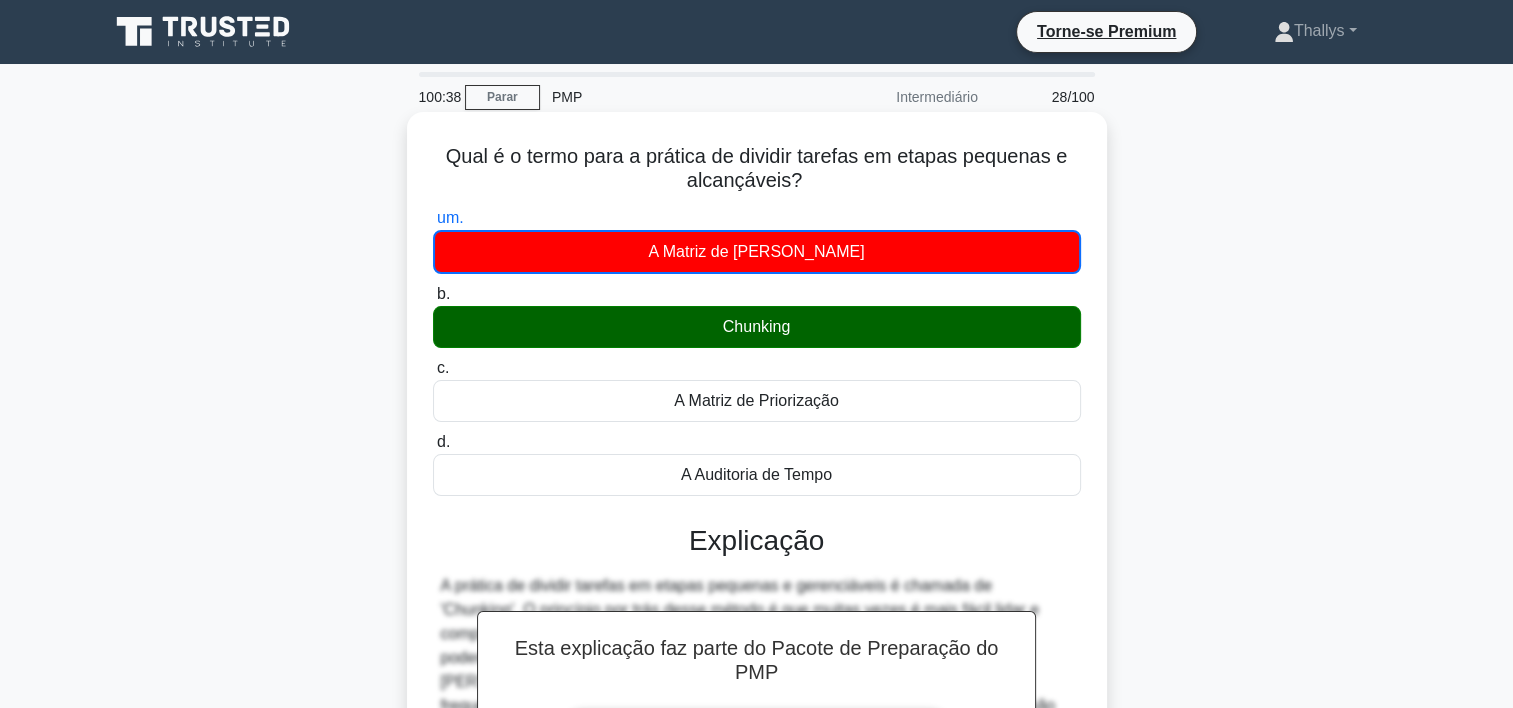 scroll, scrollTop: 372, scrollLeft: 0, axis: vertical 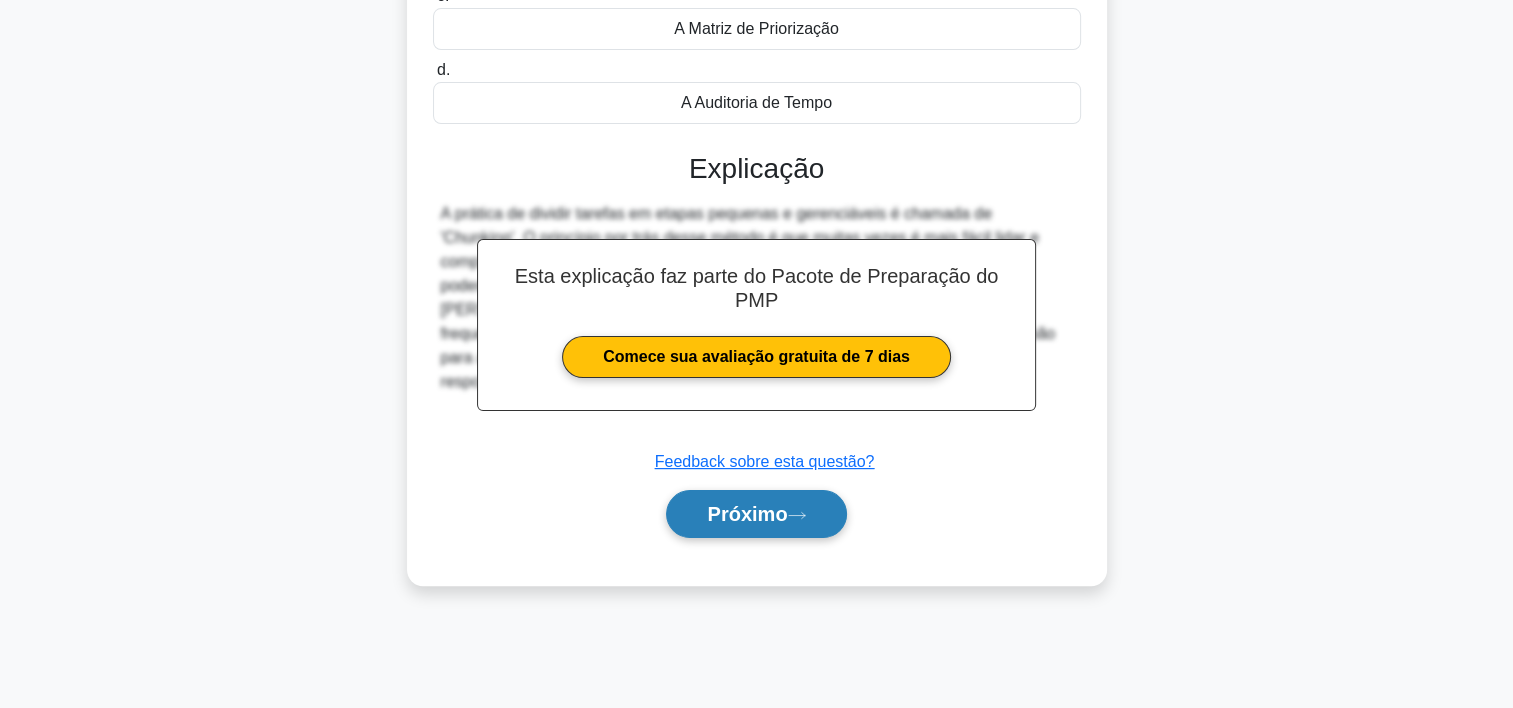 click on "Próximo" at bounding box center (756, 514) 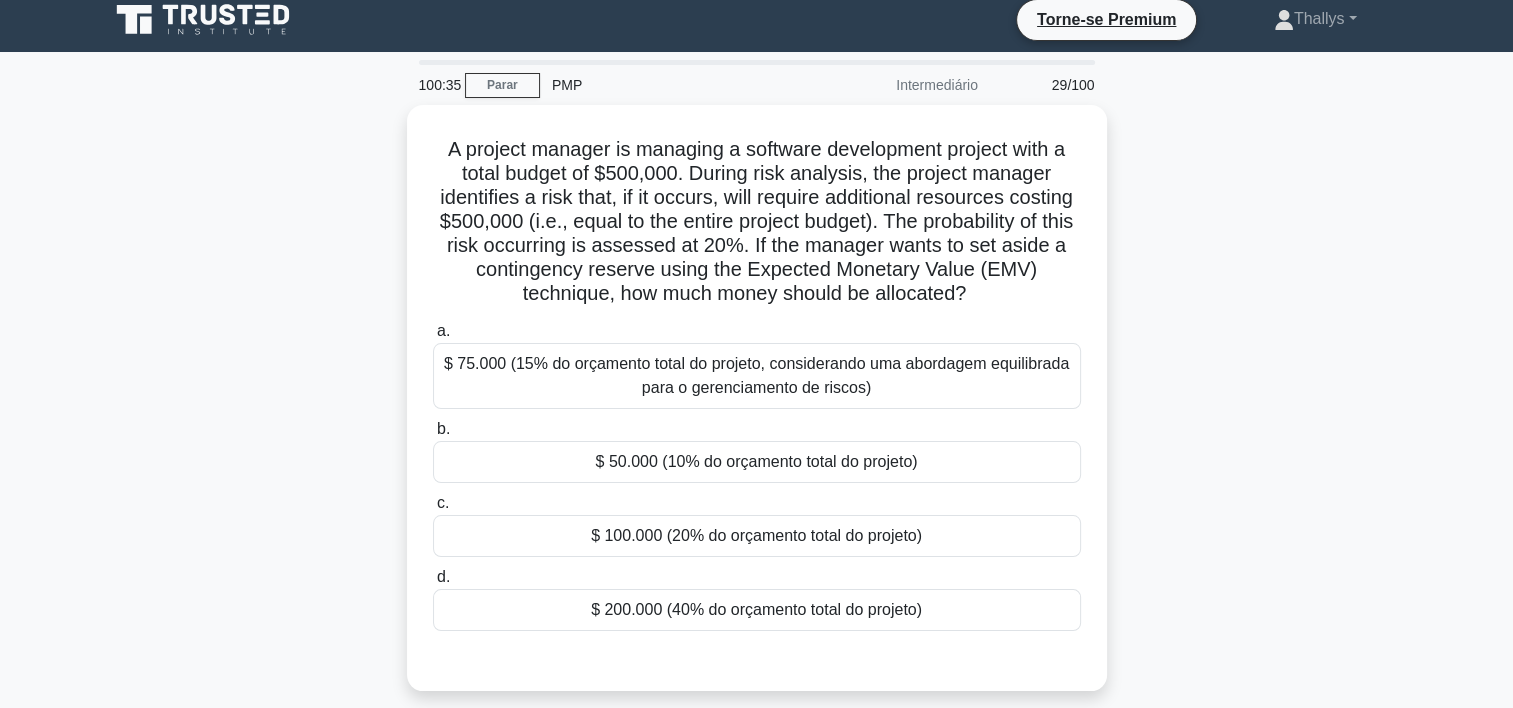 scroll, scrollTop: 0, scrollLeft: 0, axis: both 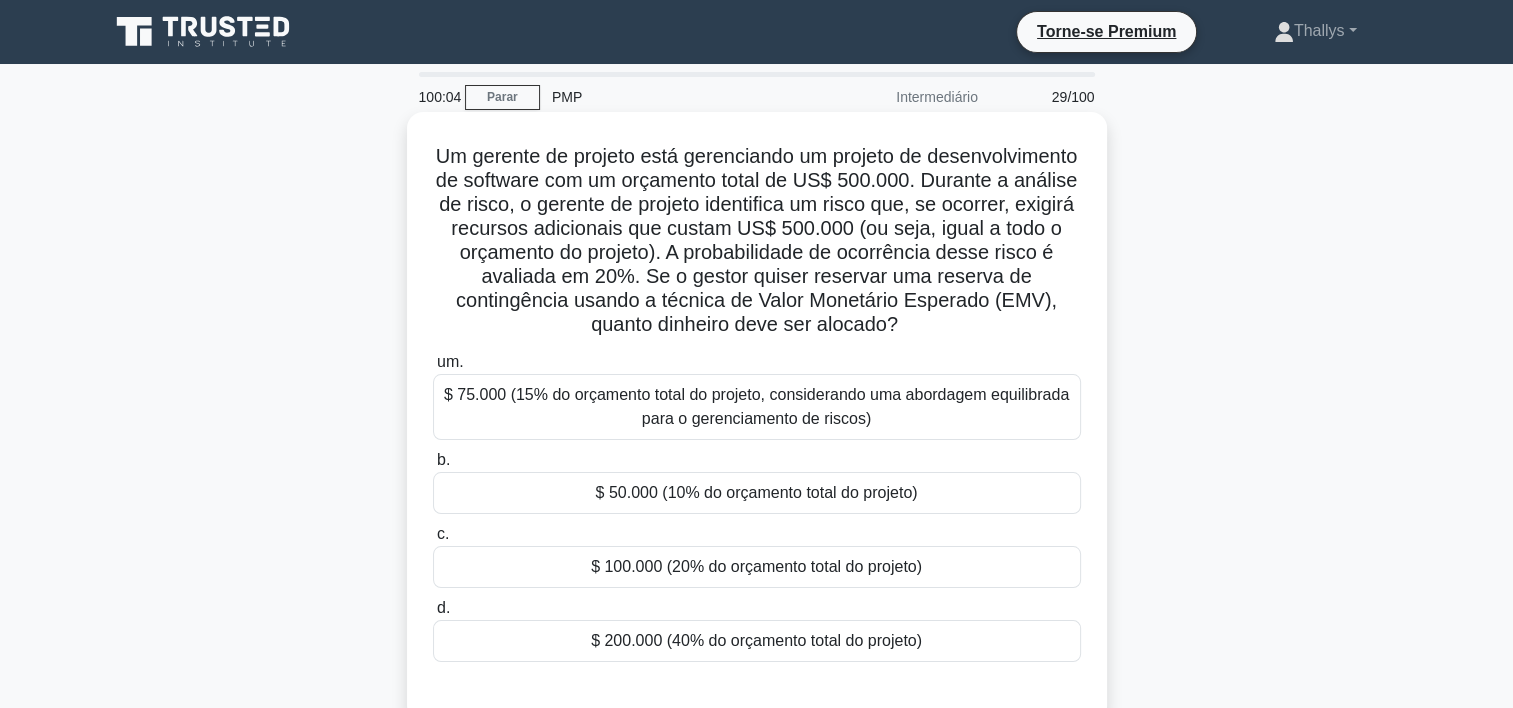 click on "$ 100.000 (20% do orçamento total do projeto)" at bounding box center (757, 567) 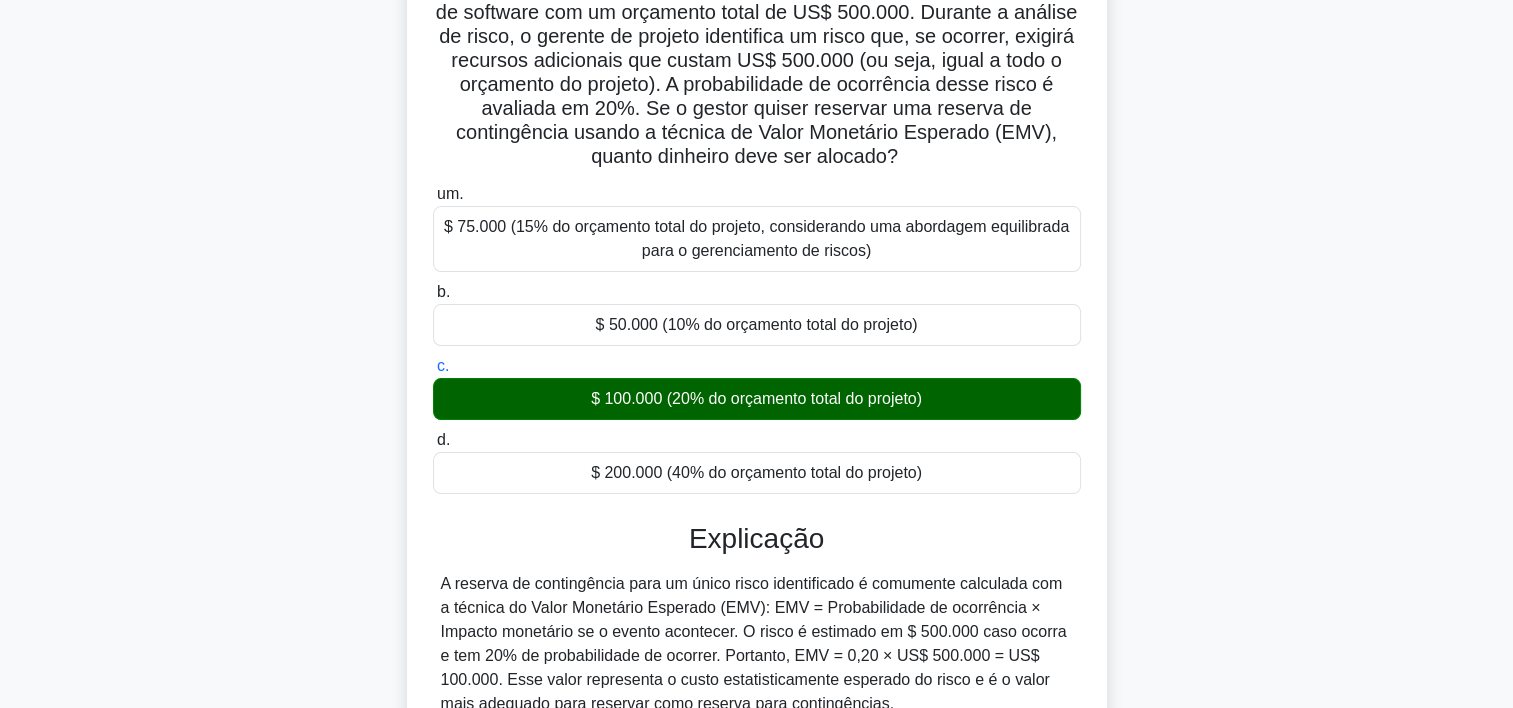 scroll, scrollTop: 372, scrollLeft: 0, axis: vertical 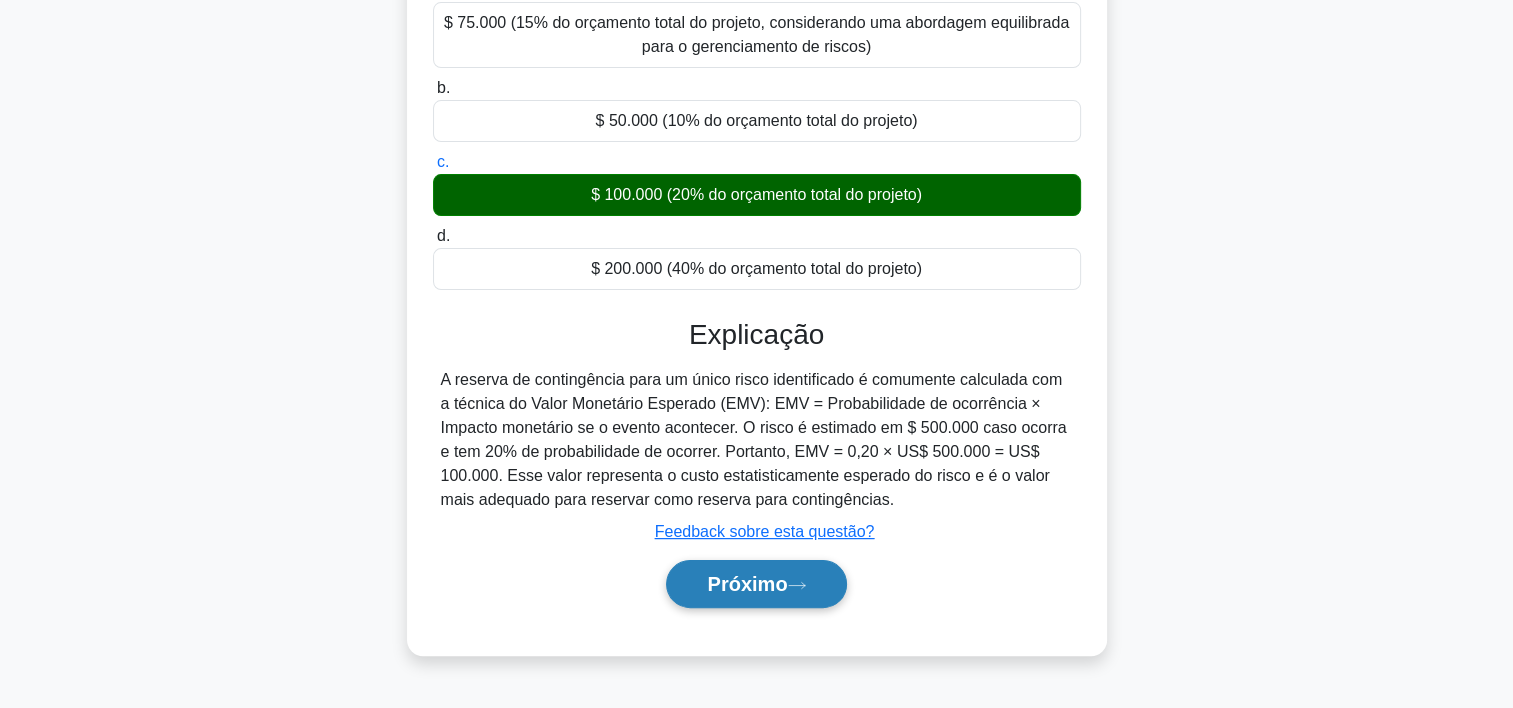 click on "Próximo" at bounding box center (747, 584) 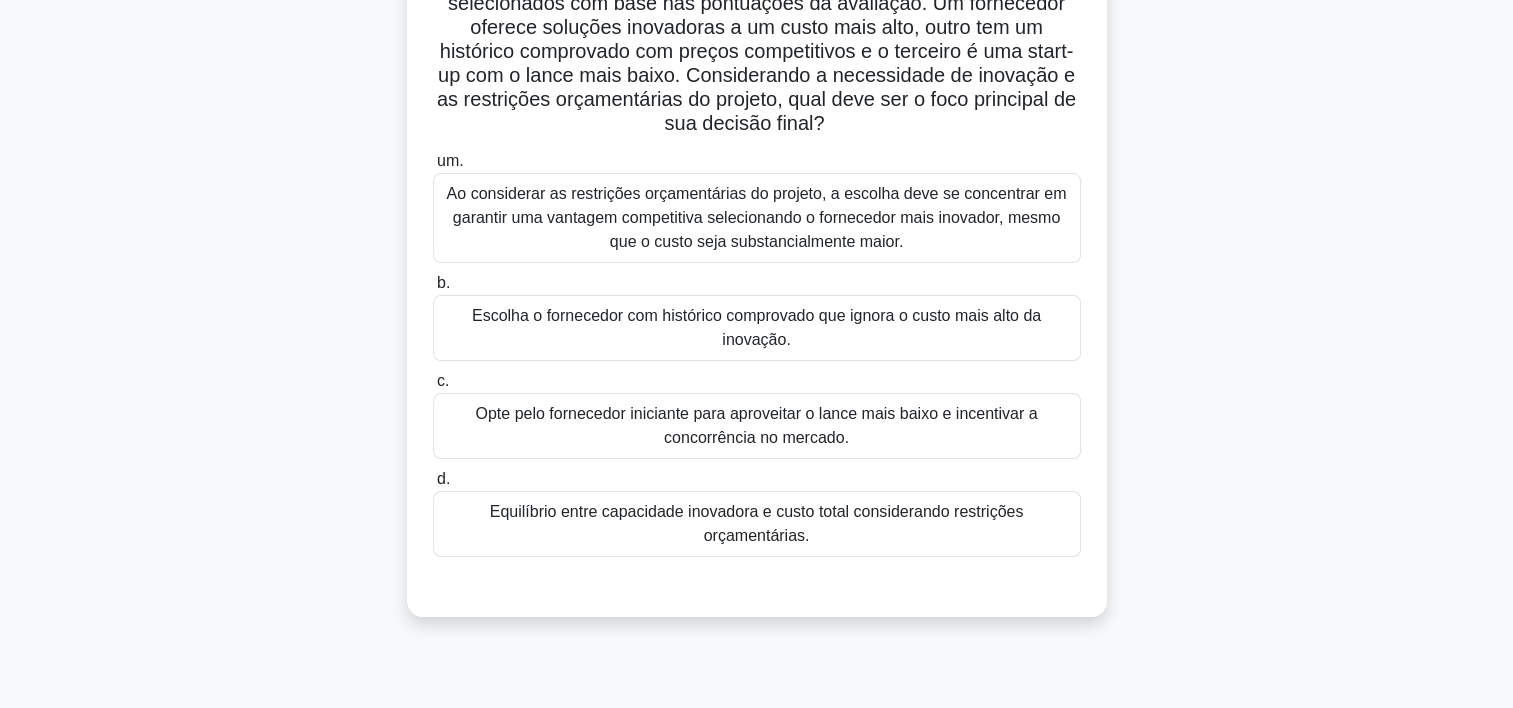 scroll, scrollTop: 187, scrollLeft: 0, axis: vertical 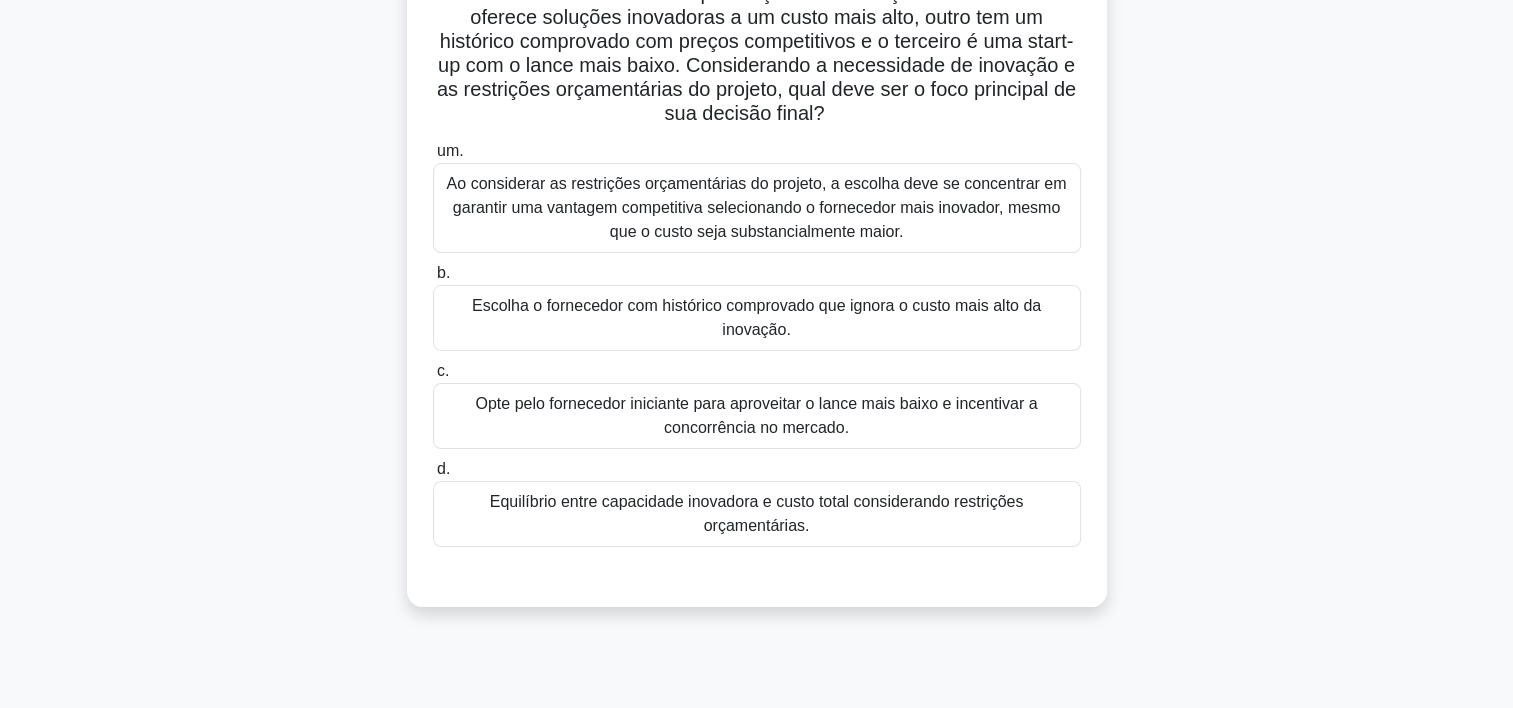 click on "Opte pelo fornecedor iniciante para aproveitar o lance mais baixo e incentivar a concorrência no mercado." at bounding box center (757, 416) 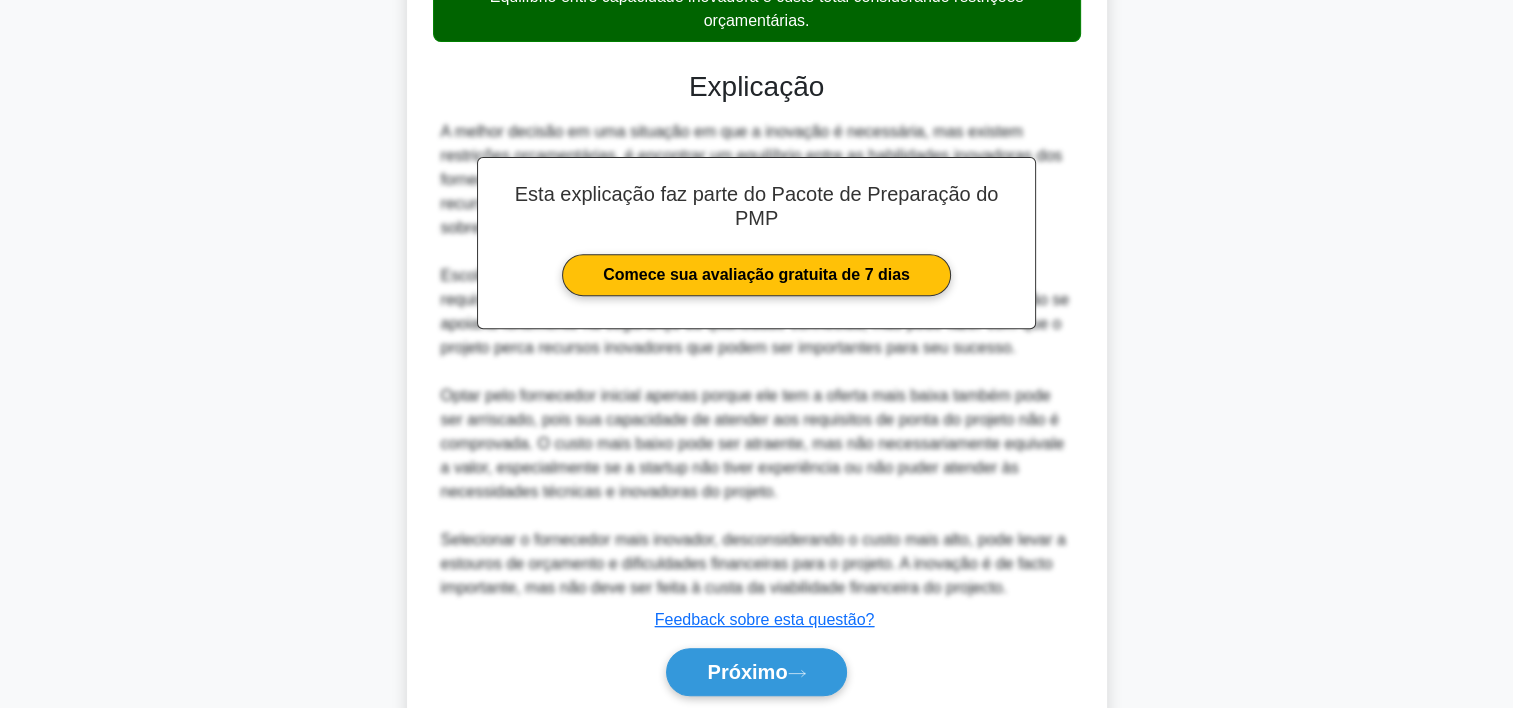 scroll, scrollTop: 765, scrollLeft: 0, axis: vertical 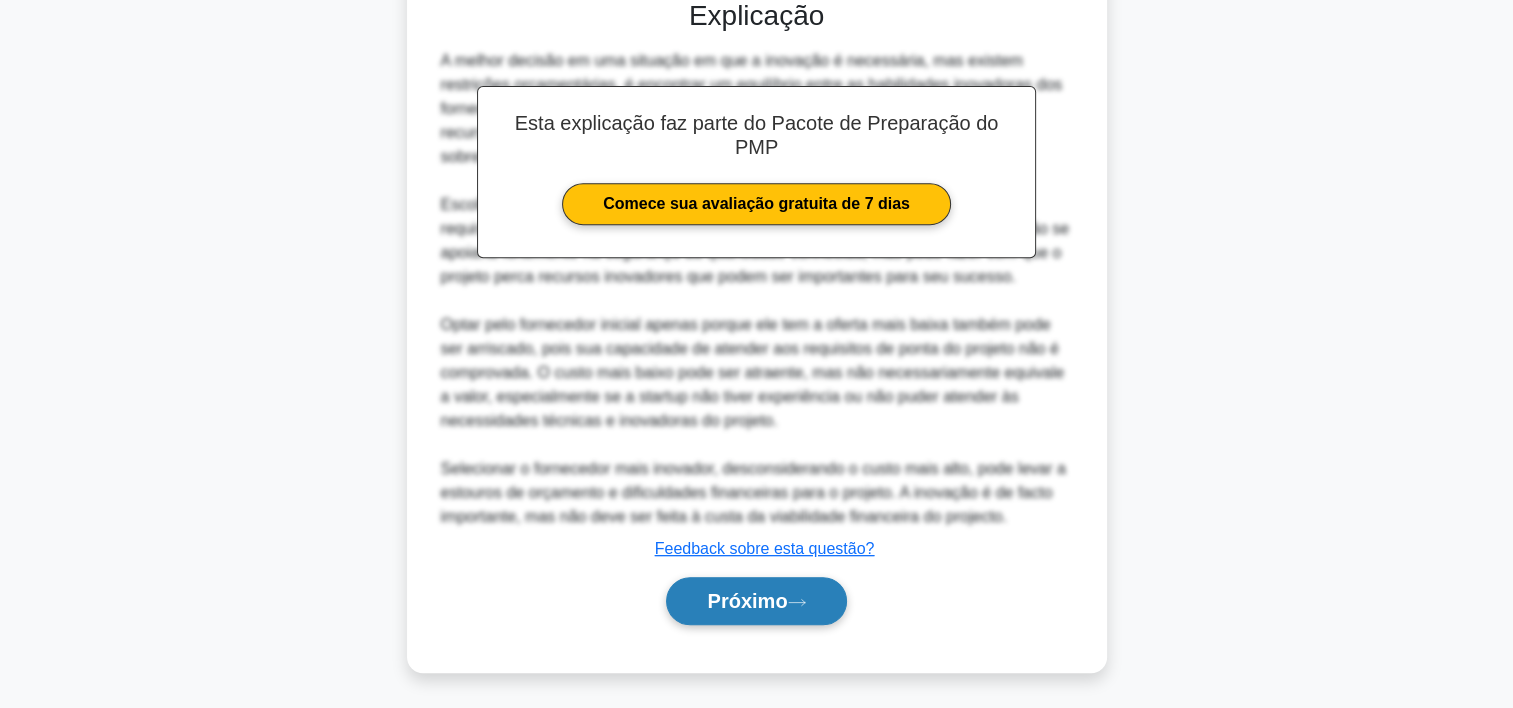 click on "Próximo" at bounding box center [756, 601] 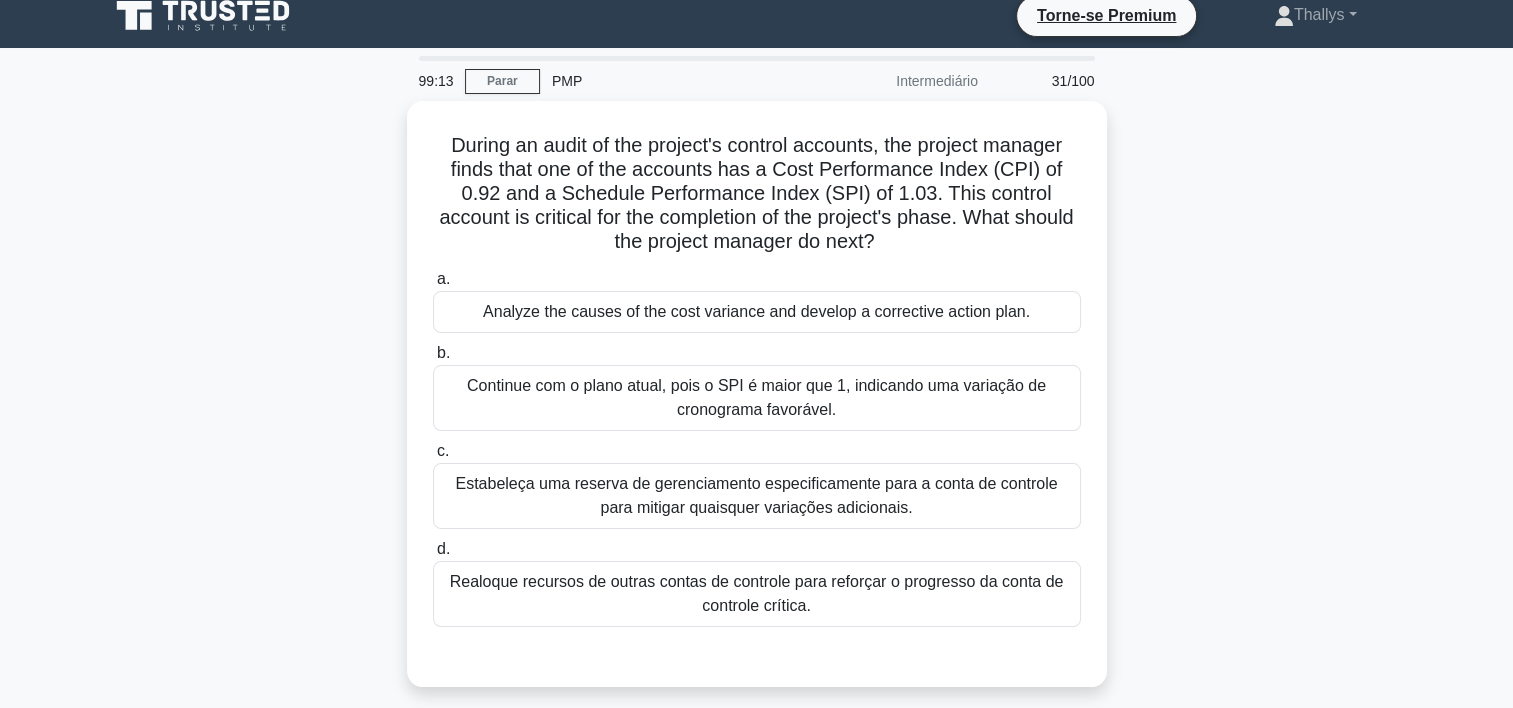 scroll, scrollTop: 0, scrollLeft: 0, axis: both 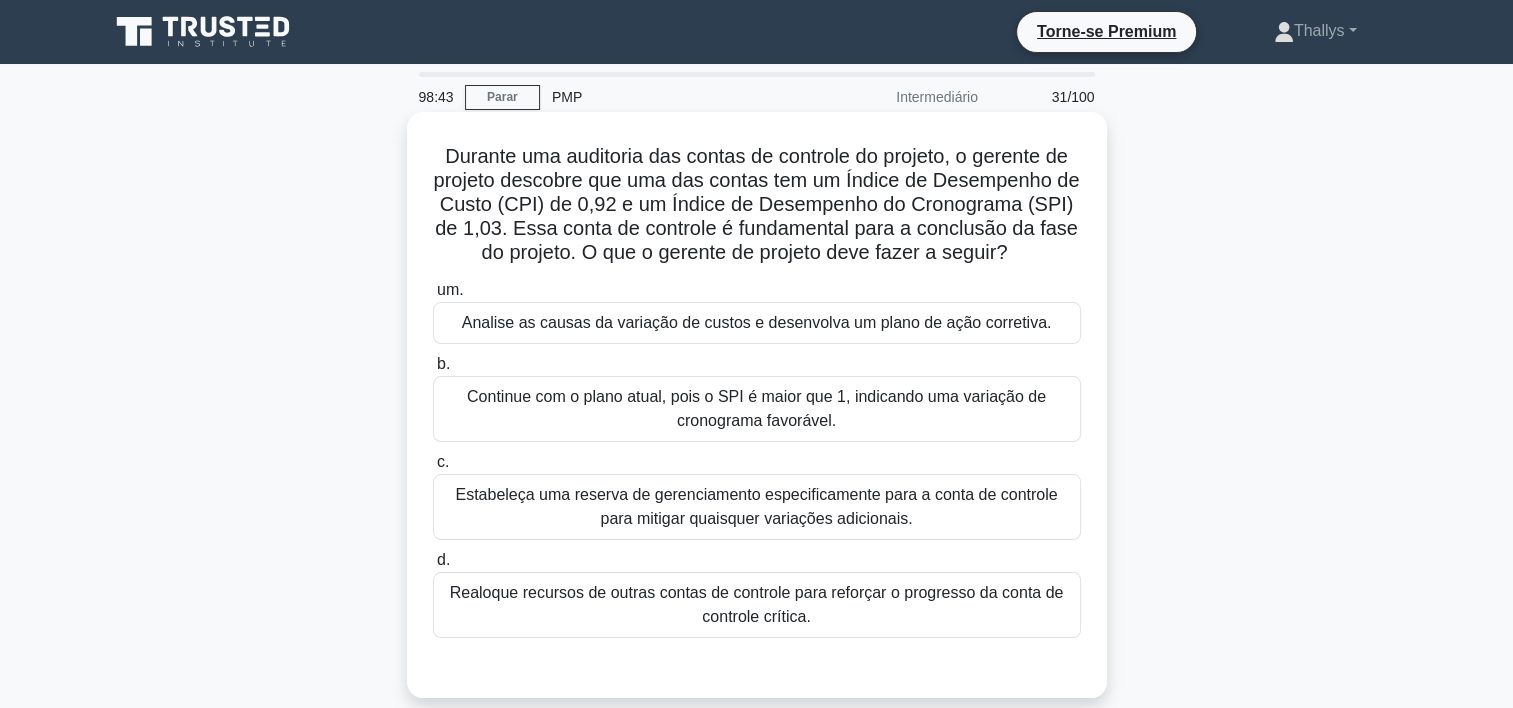 click on "Continue com o plano atual, pois o SPI é maior que 1, indicando uma variação de cronograma favorável." at bounding box center (757, 409) 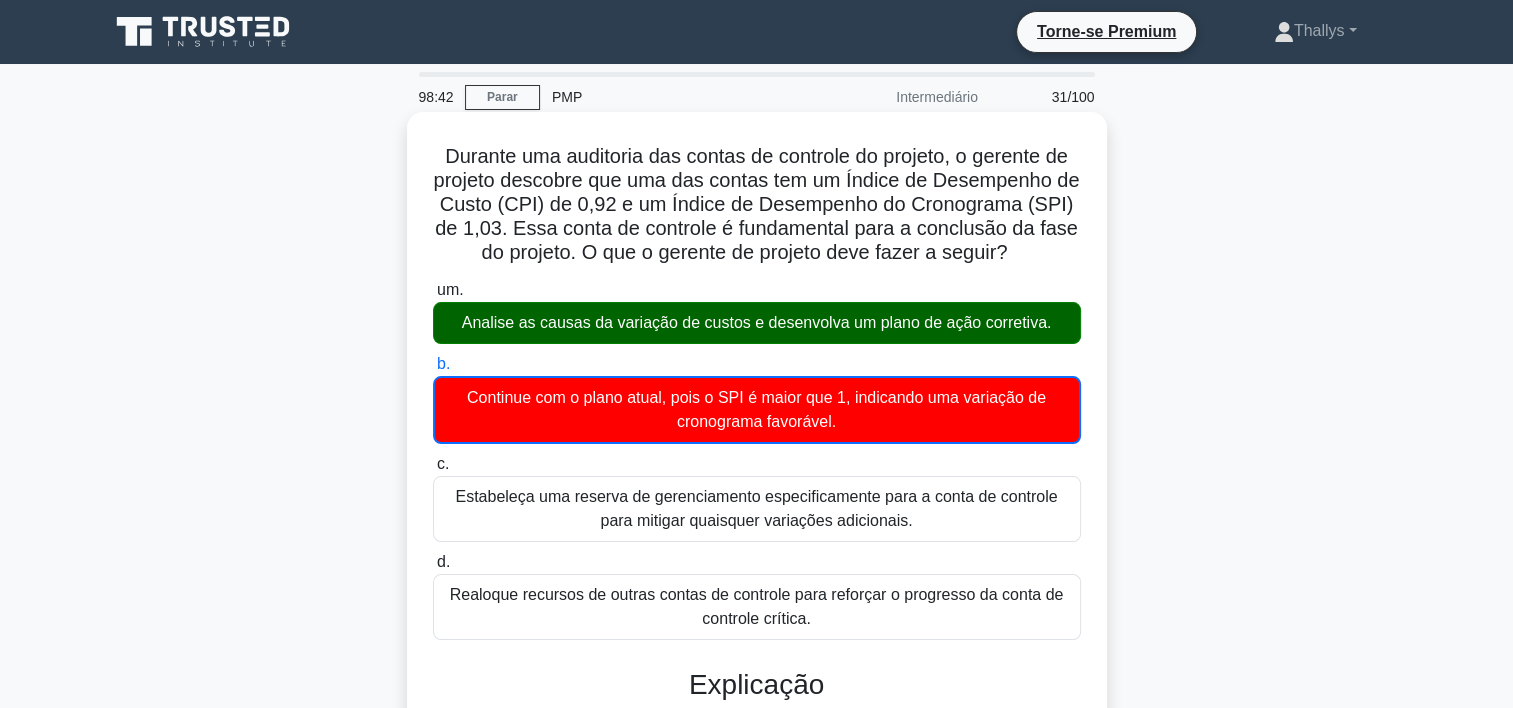 scroll, scrollTop: 573, scrollLeft: 0, axis: vertical 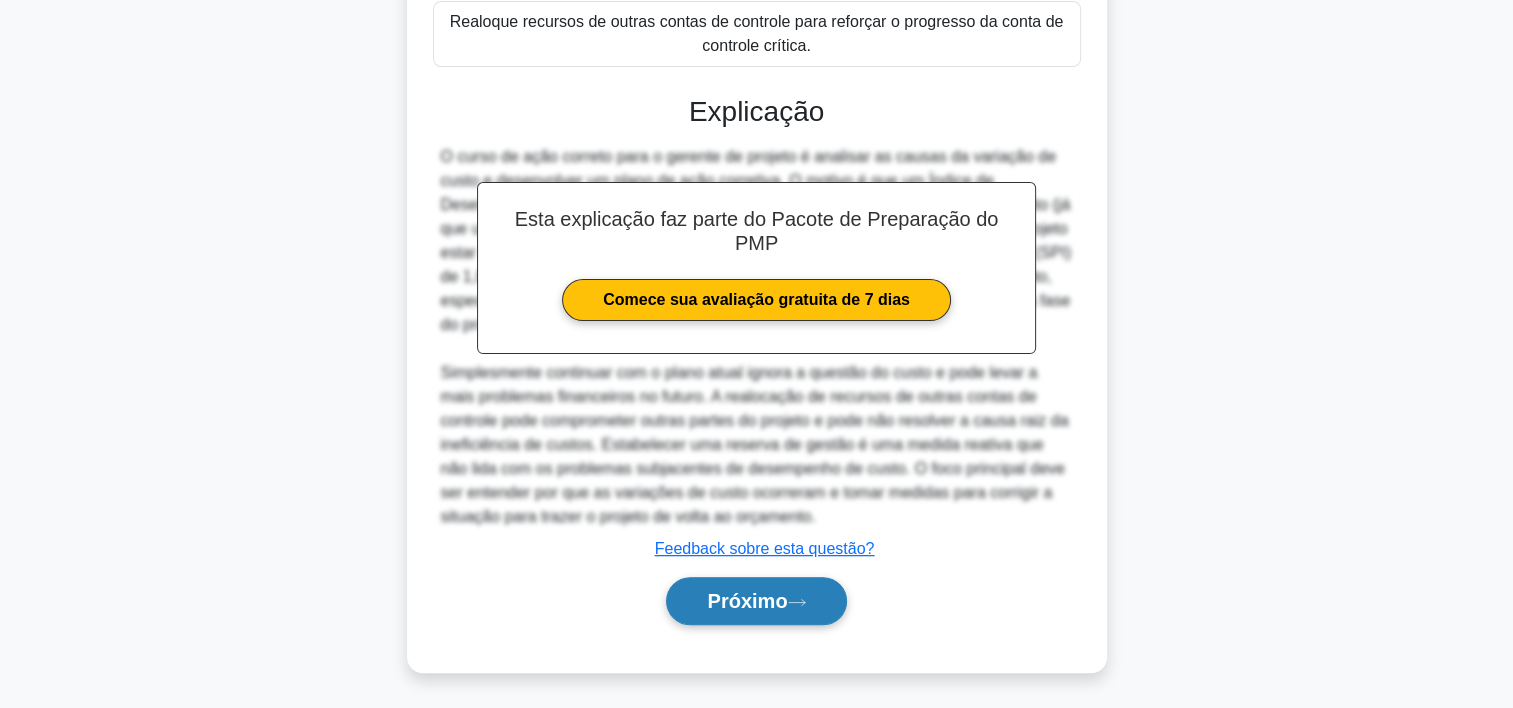 click on "Próximo" at bounding box center [756, 601] 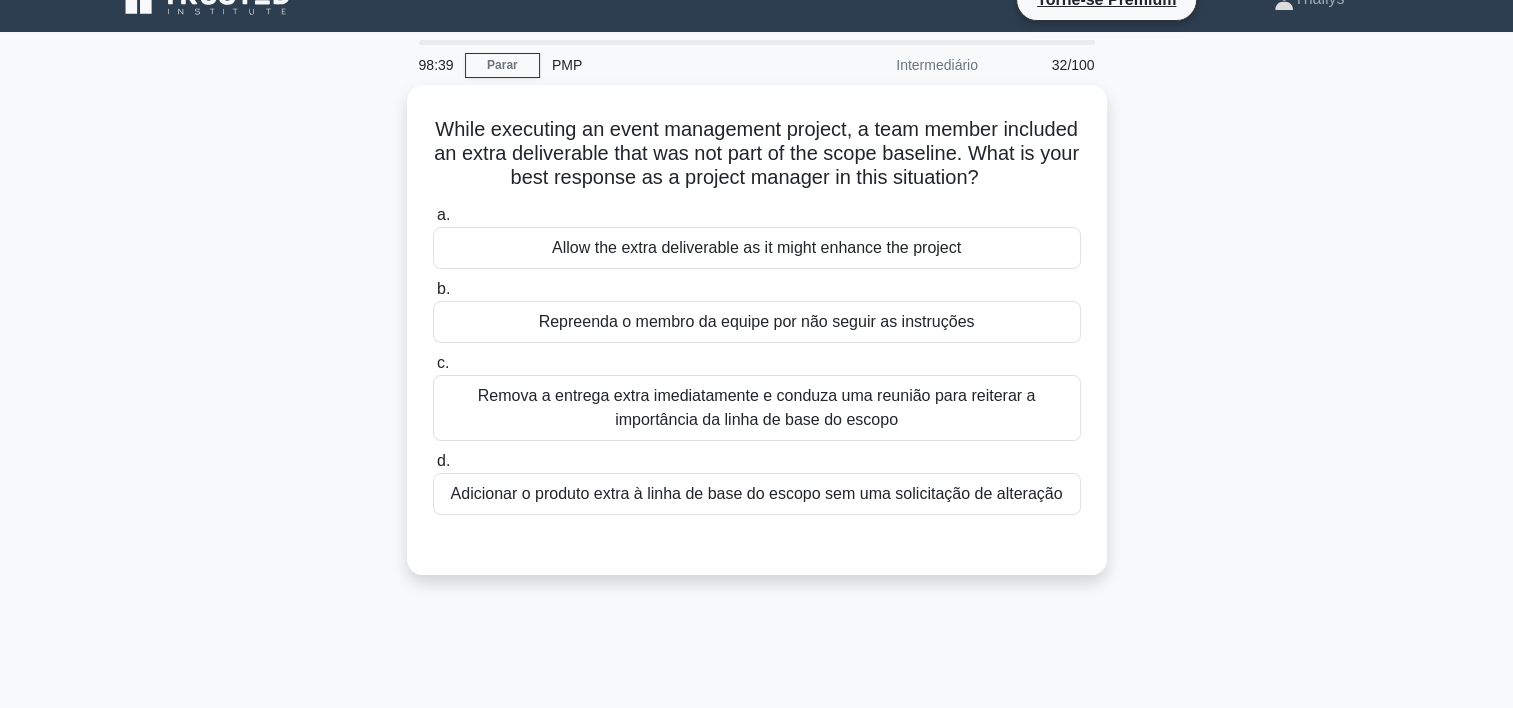 scroll, scrollTop: 0, scrollLeft: 0, axis: both 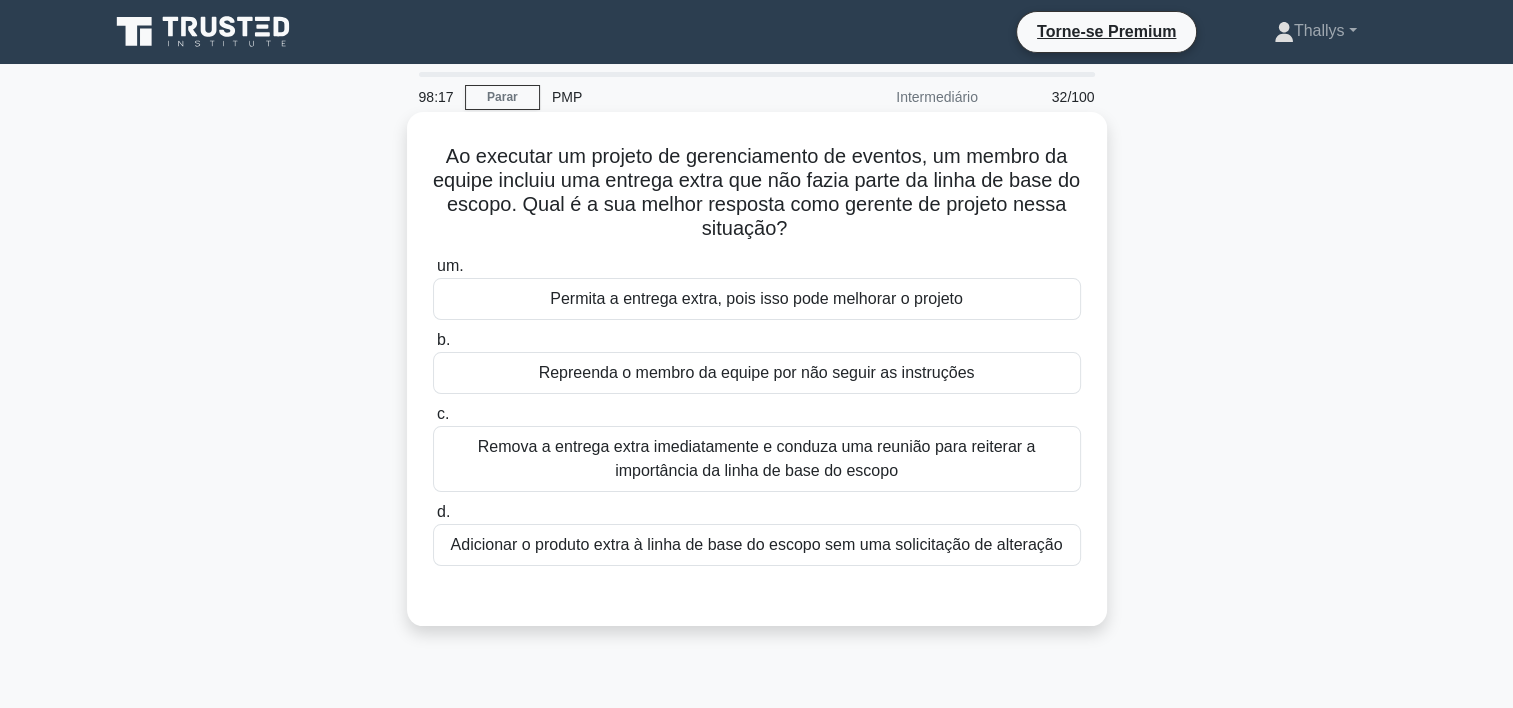click on "Remova a entrega extra imediatamente e conduza uma reunião para reiterar a importância da linha de base do escopo" at bounding box center [757, 459] 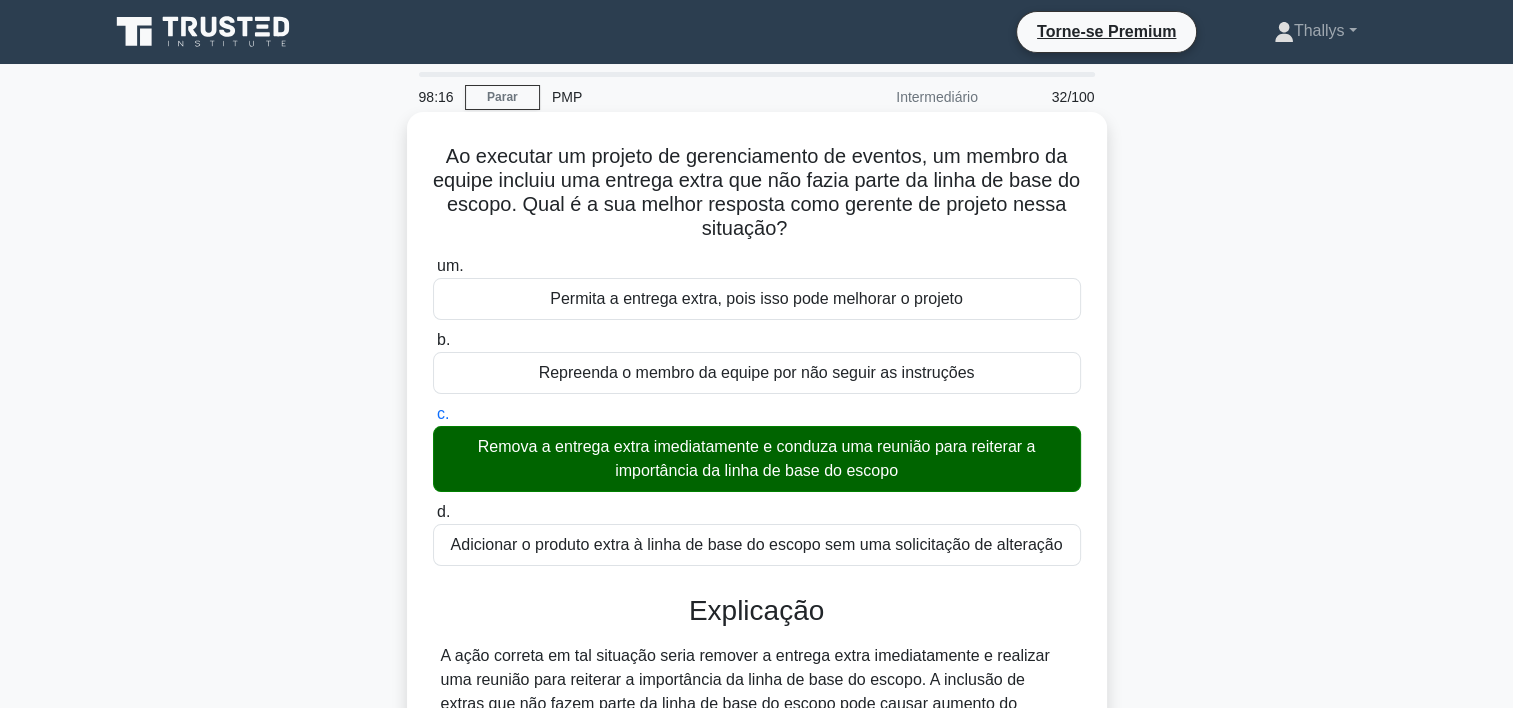 scroll, scrollTop: 404, scrollLeft: 0, axis: vertical 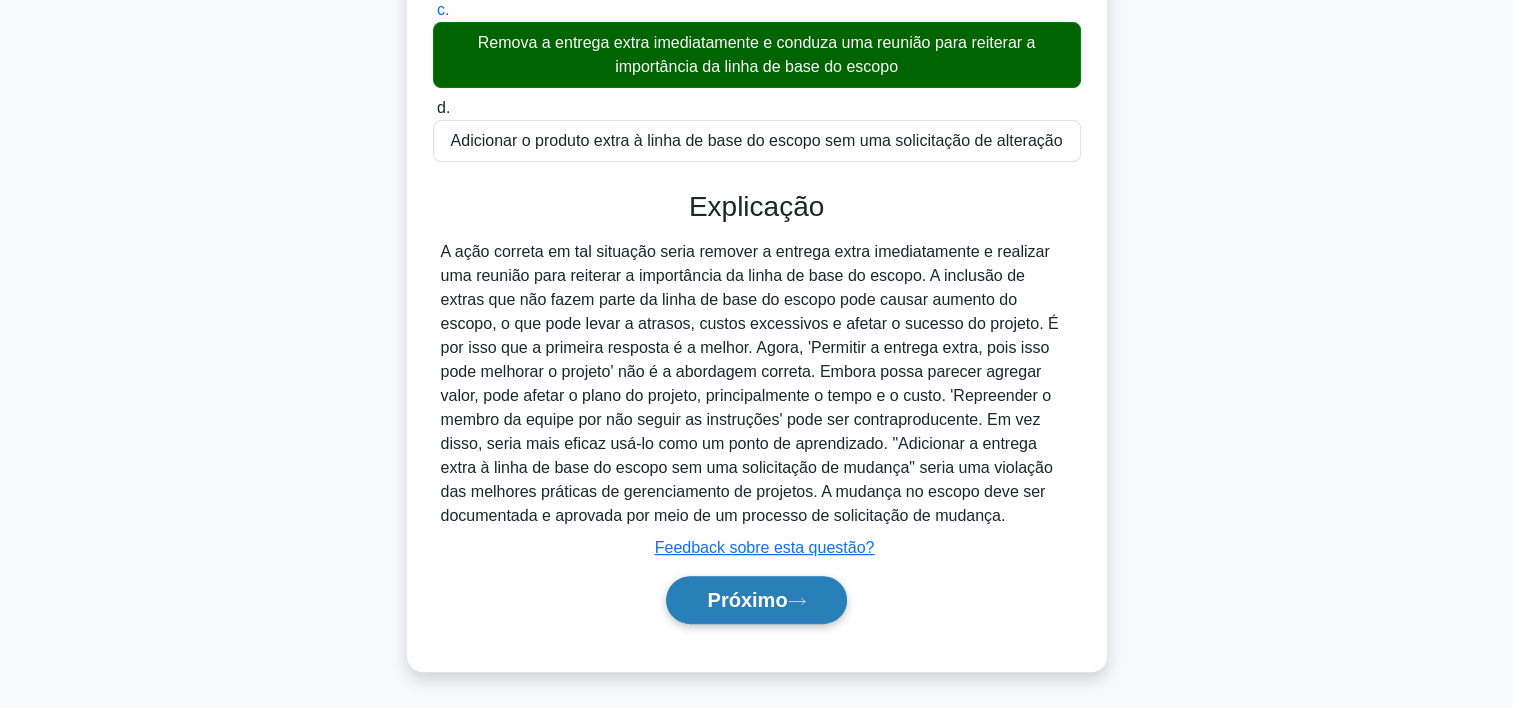 click on "Próximo" at bounding box center [747, 600] 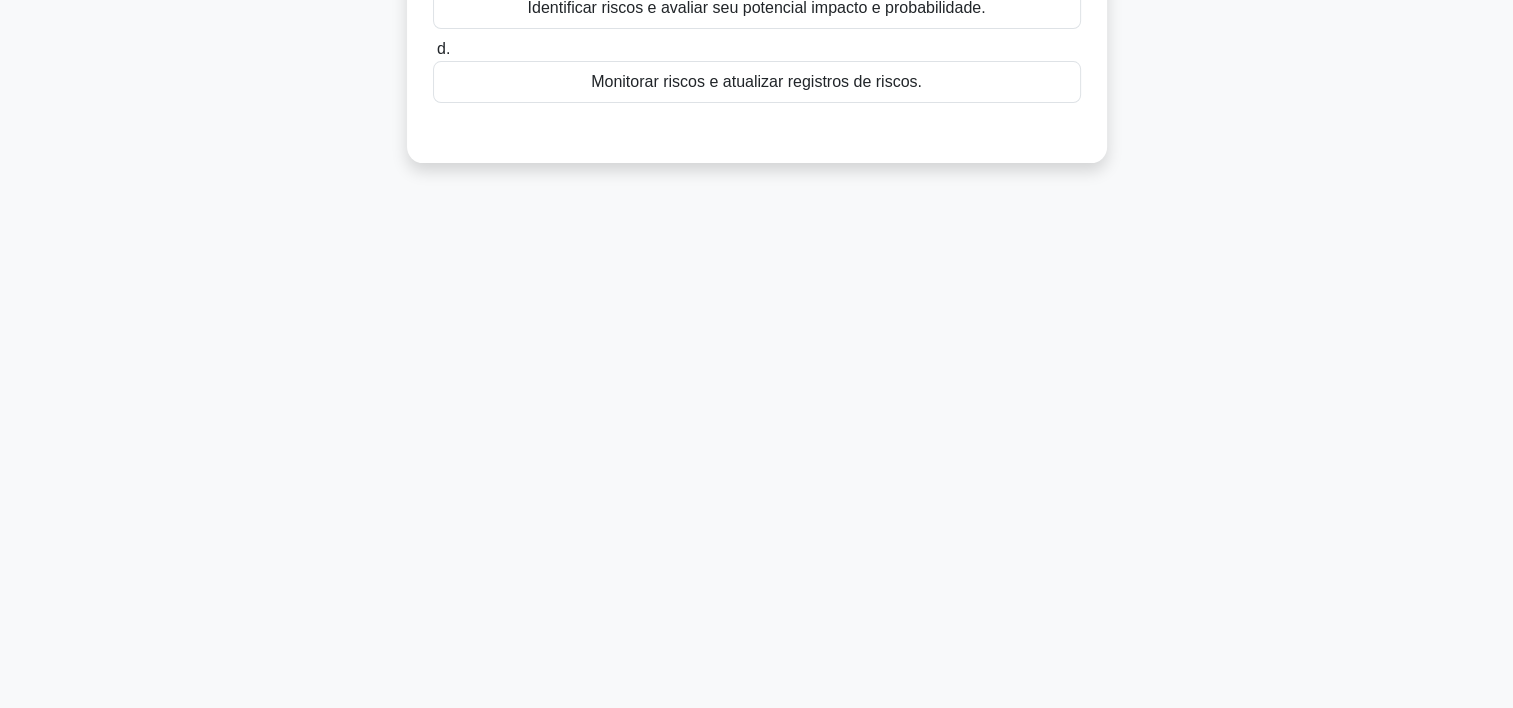 scroll, scrollTop: 0, scrollLeft: 0, axis: both 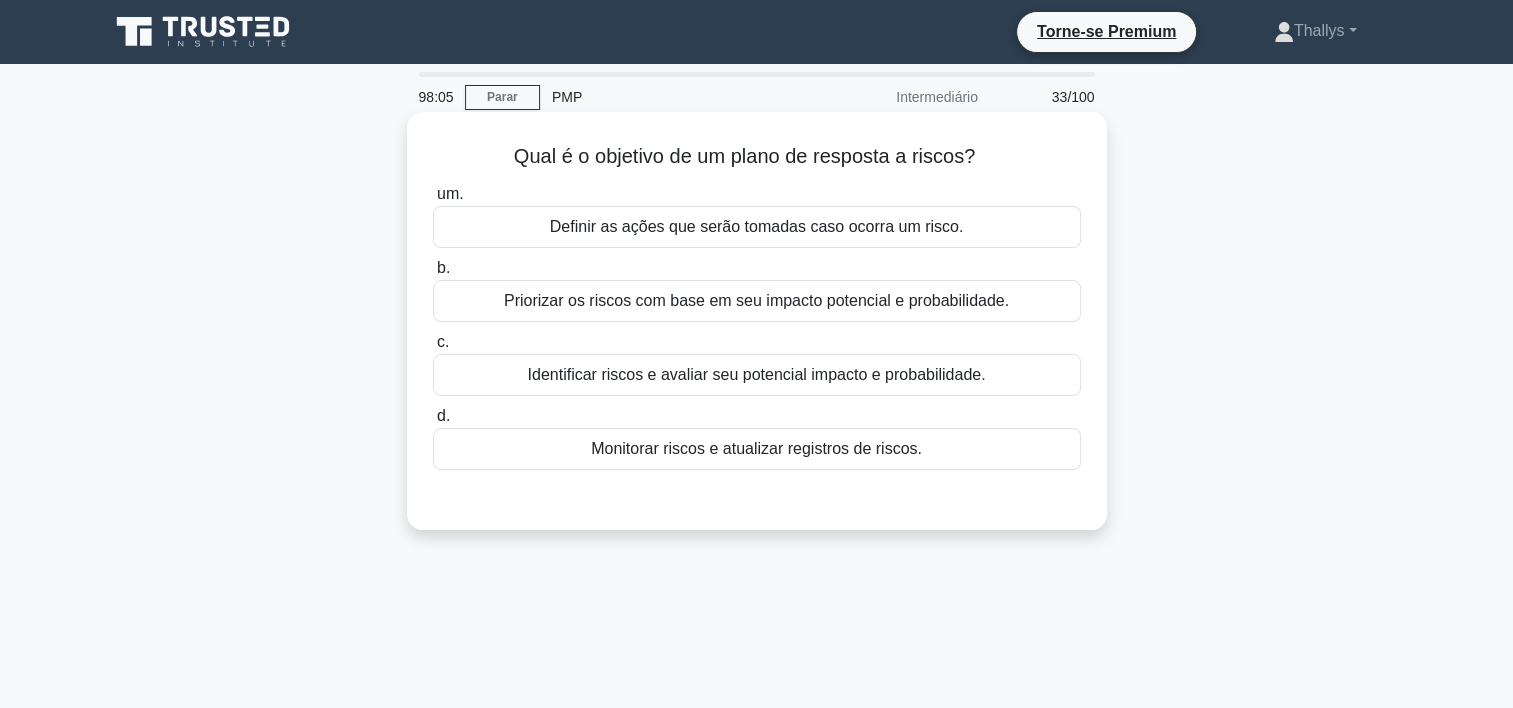 click on "Definir as ações que serão tomadas caso ocorra um risco." at bounding box center (757, 227) 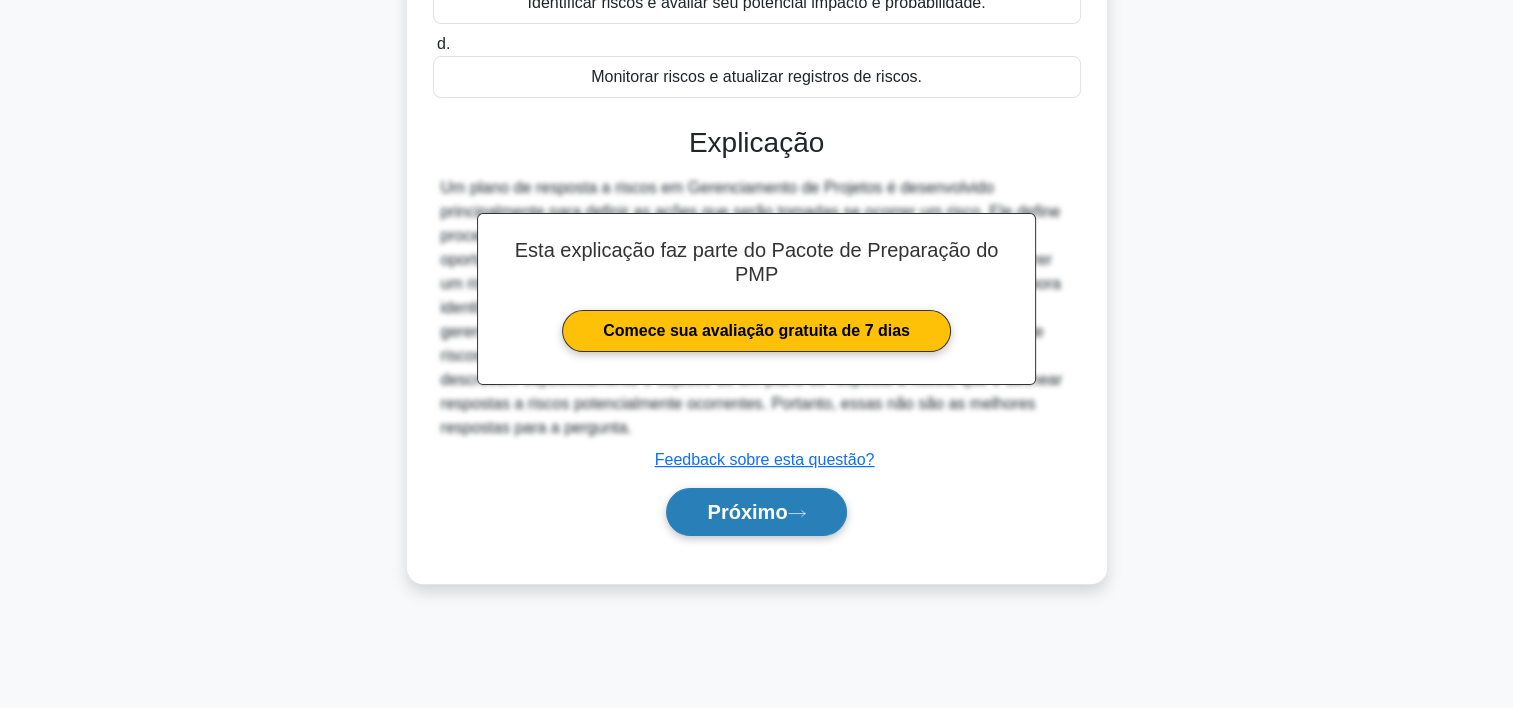 scroll, scrollTop: 372, scrollLeft: 0, axis: vertical 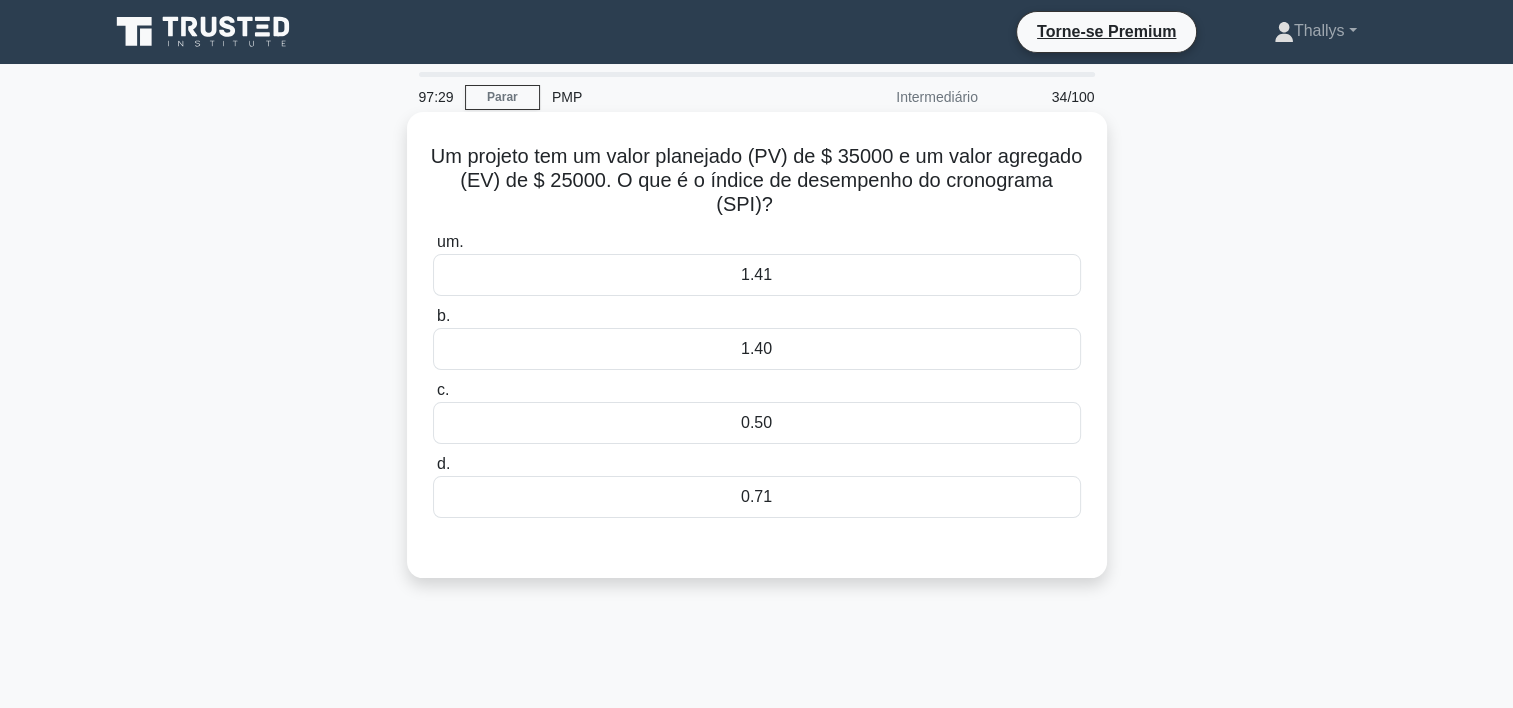 click on "b.
1.40" at bounding box center [757, 337] 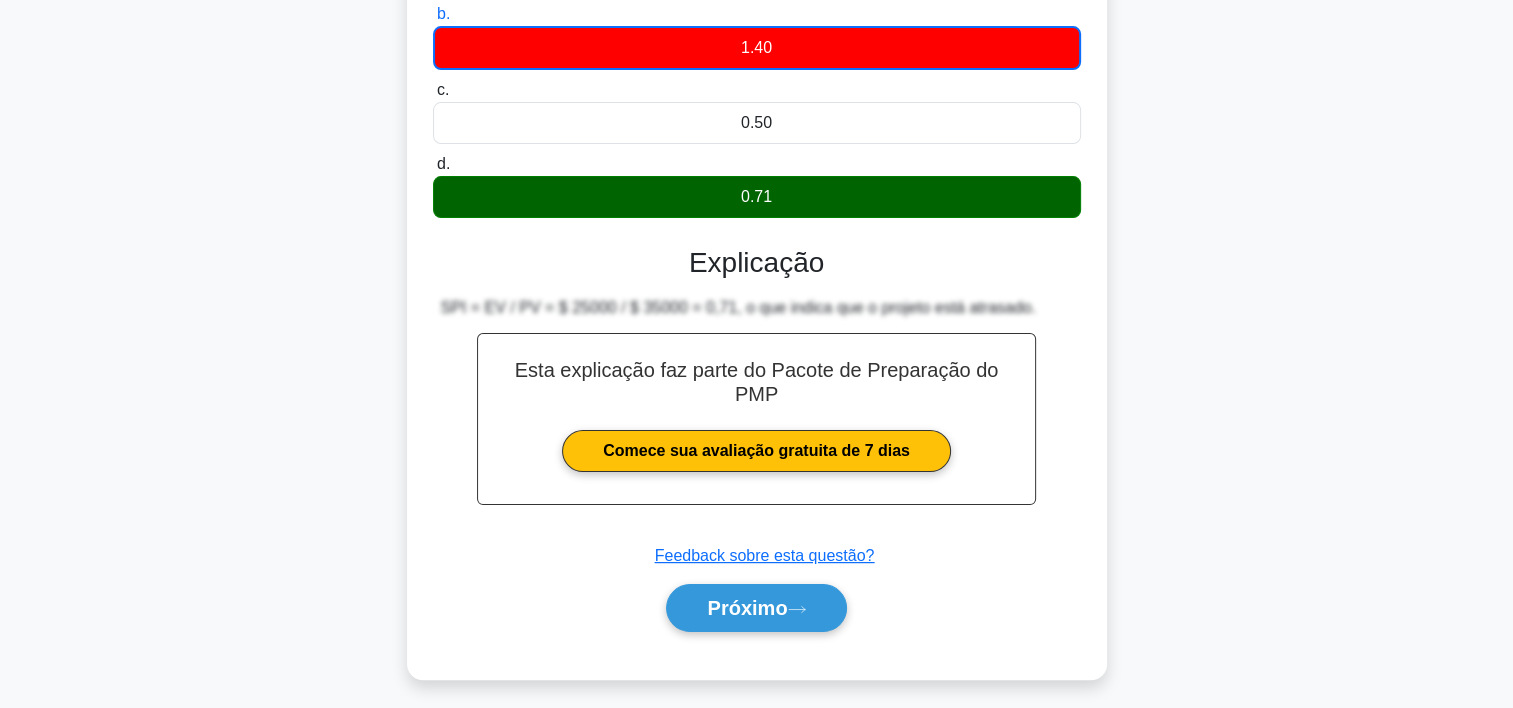 scroll, scrollTop: 372, scrollLeft: 0, axis: vertical 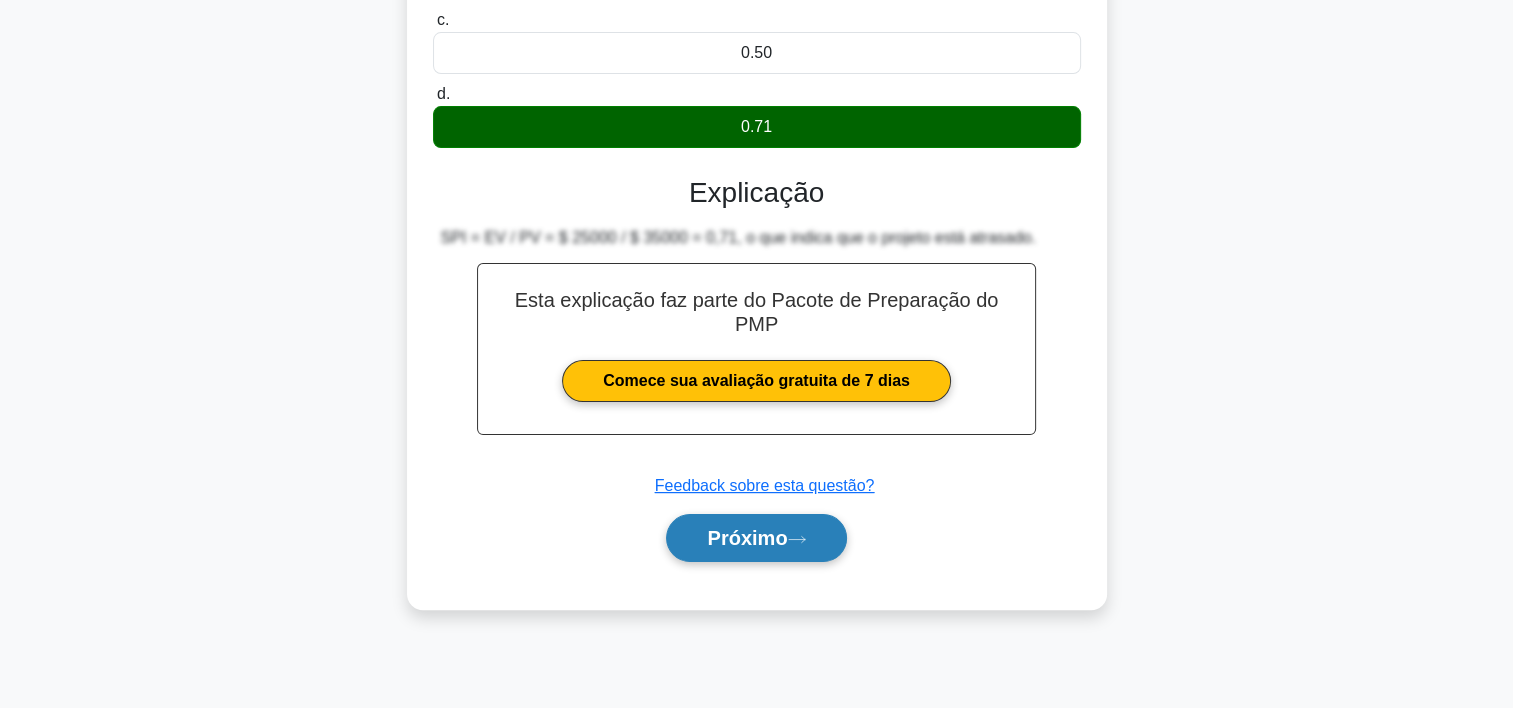 click on "Próximo" at bounding box center (747, 538) 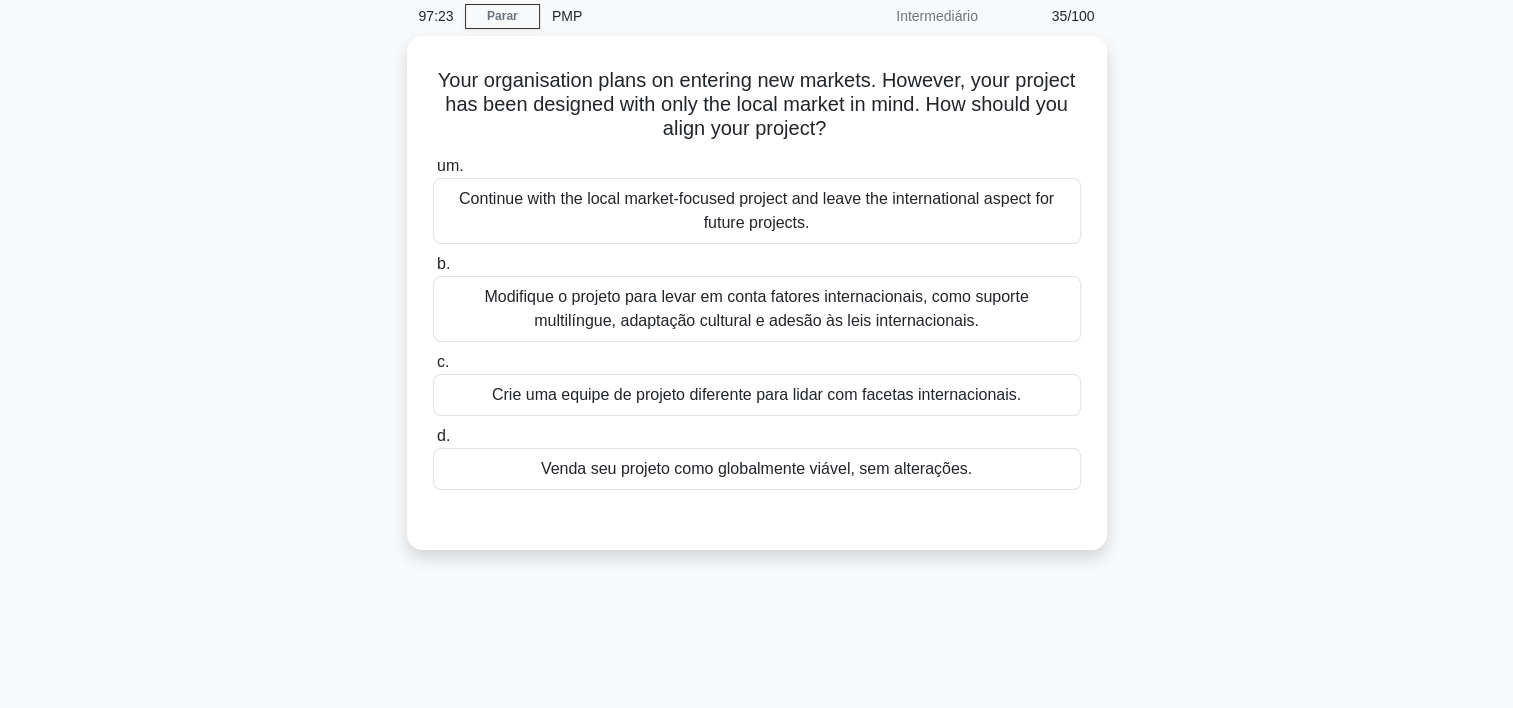 scroll, scrollTop: 80, scrollLeft: 0, axis: vertical 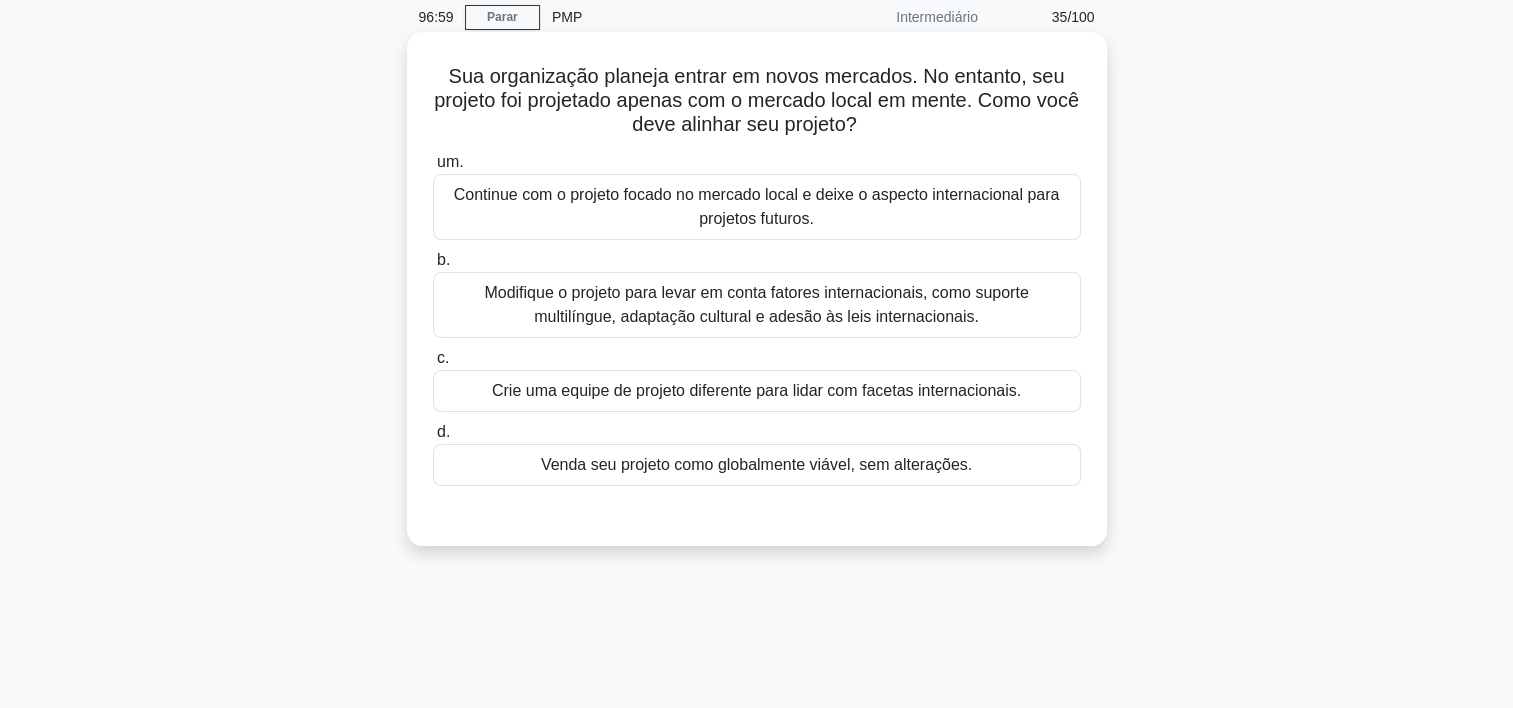 click on "Modifique o projeto para levar em conta fatores internacionais, como suporte multilíngue, adaptação cultural e adesão às leis internacionais." at bounding box center [757, 305] 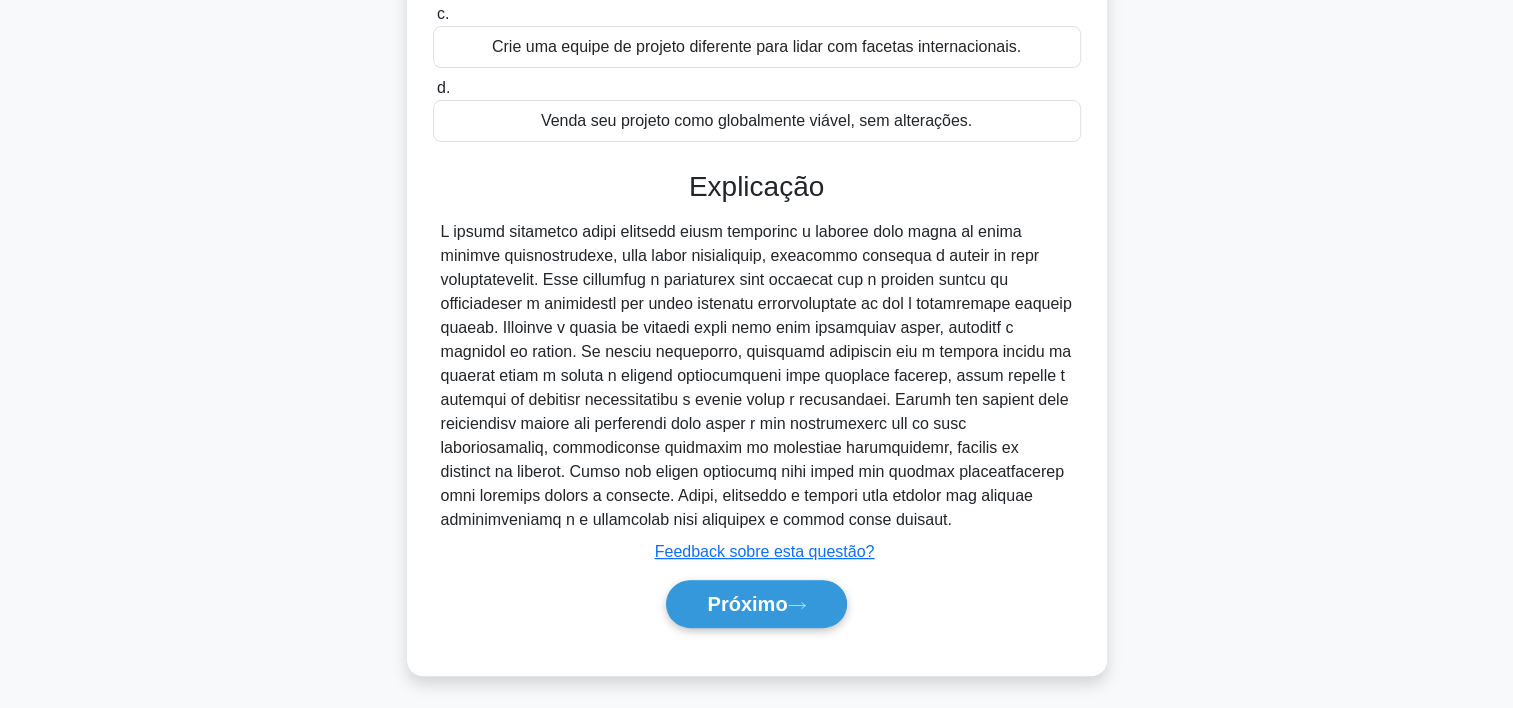 scroll, scrollTop: 428, scrollLeft: 0, axis: vertical 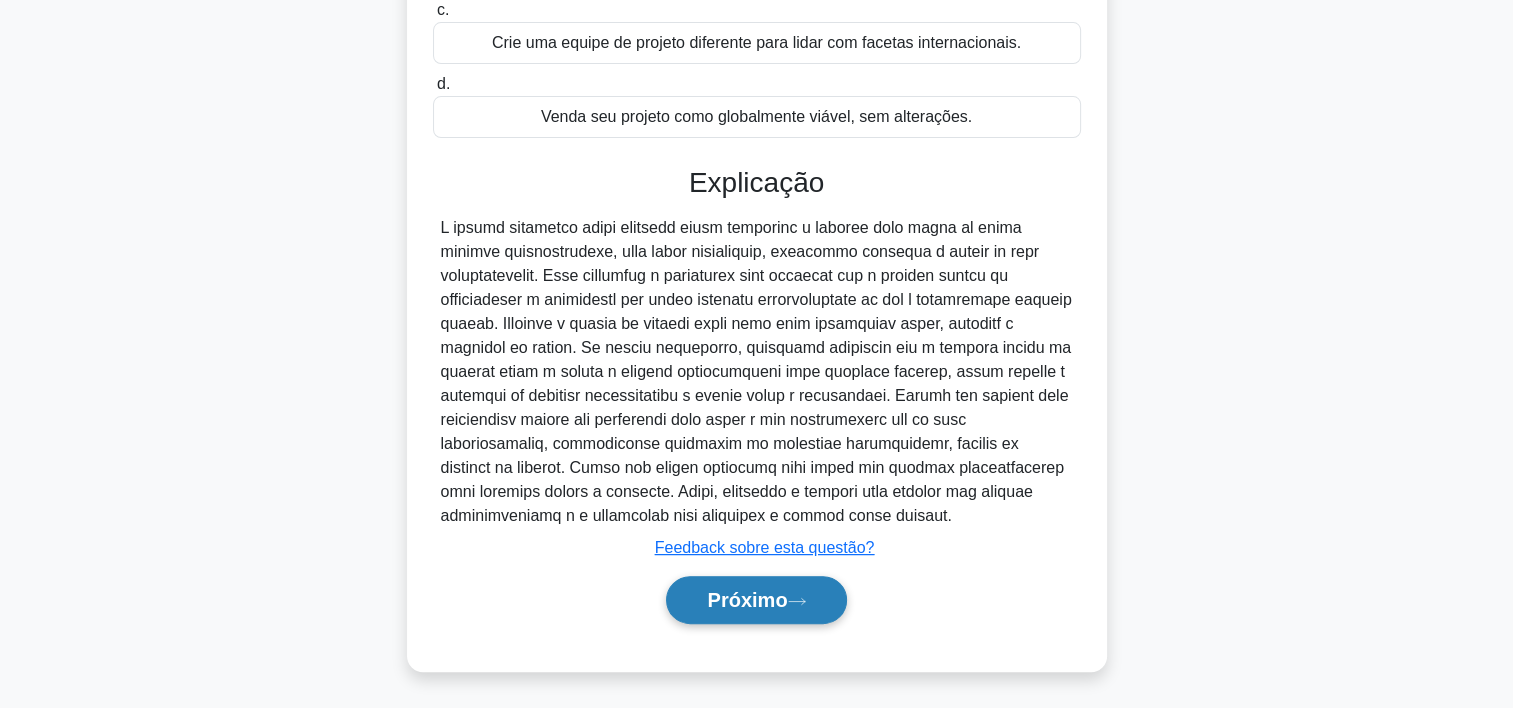 click on "Próximo" at bounding box center (756, 600) 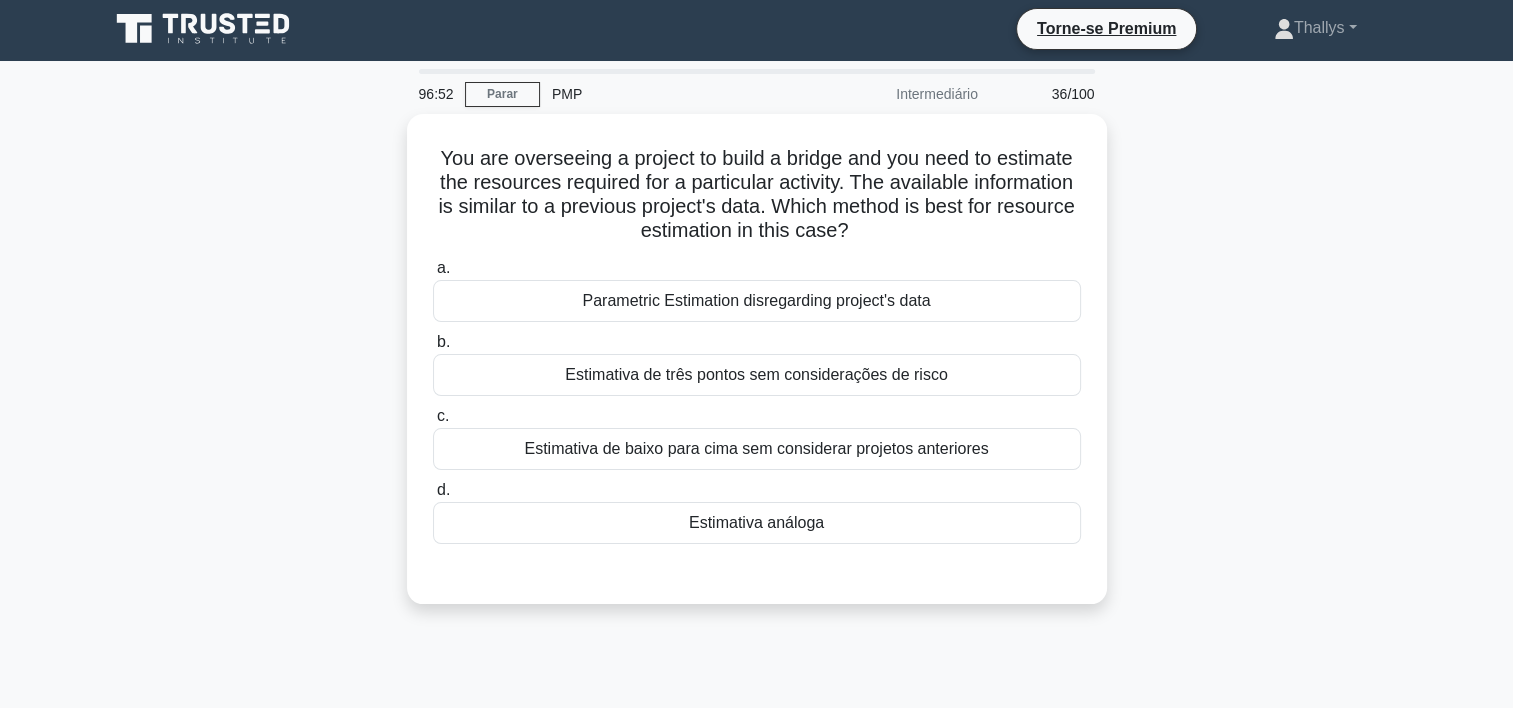 scroll, scrollTop: 0, scrollLeft: 0, axis: both 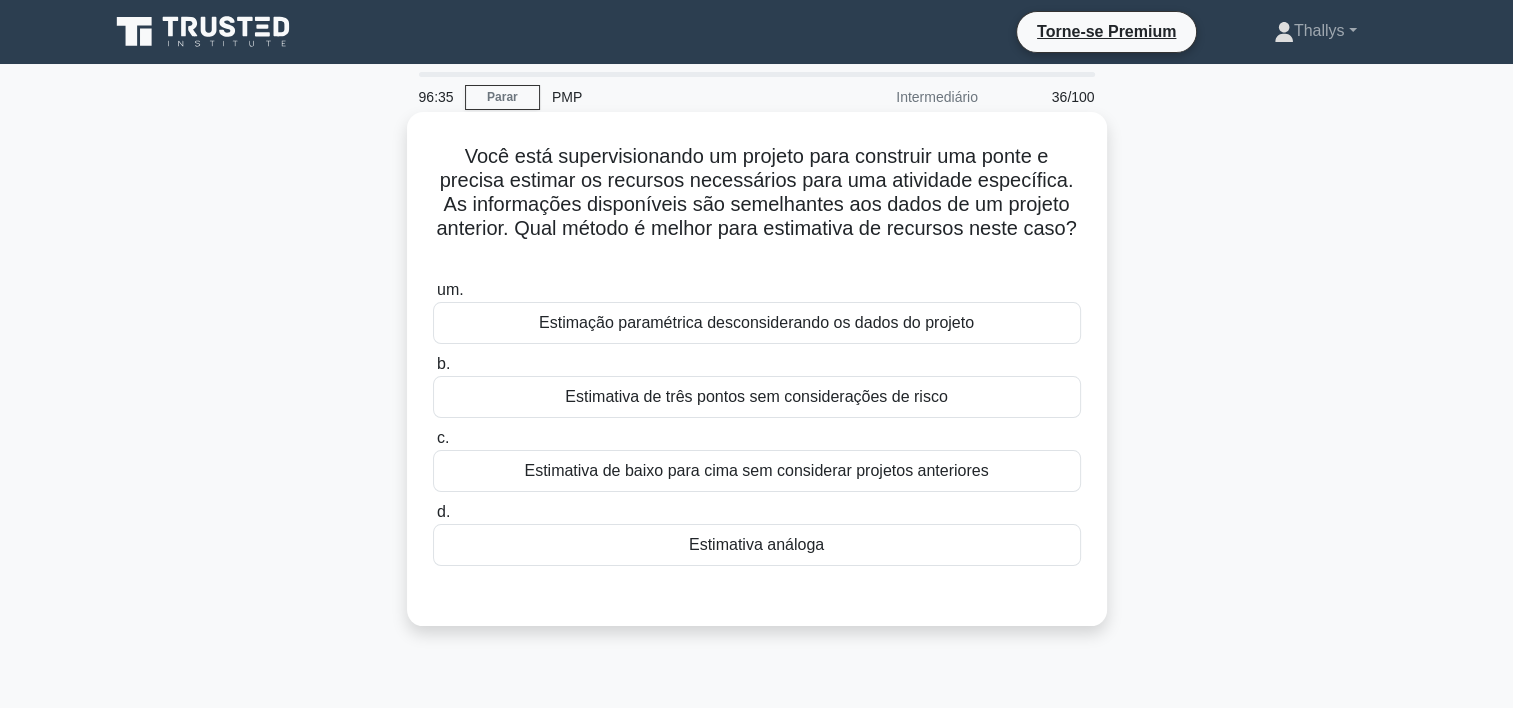 click on "Estimativa análoga" at bounding box center (757, 545) 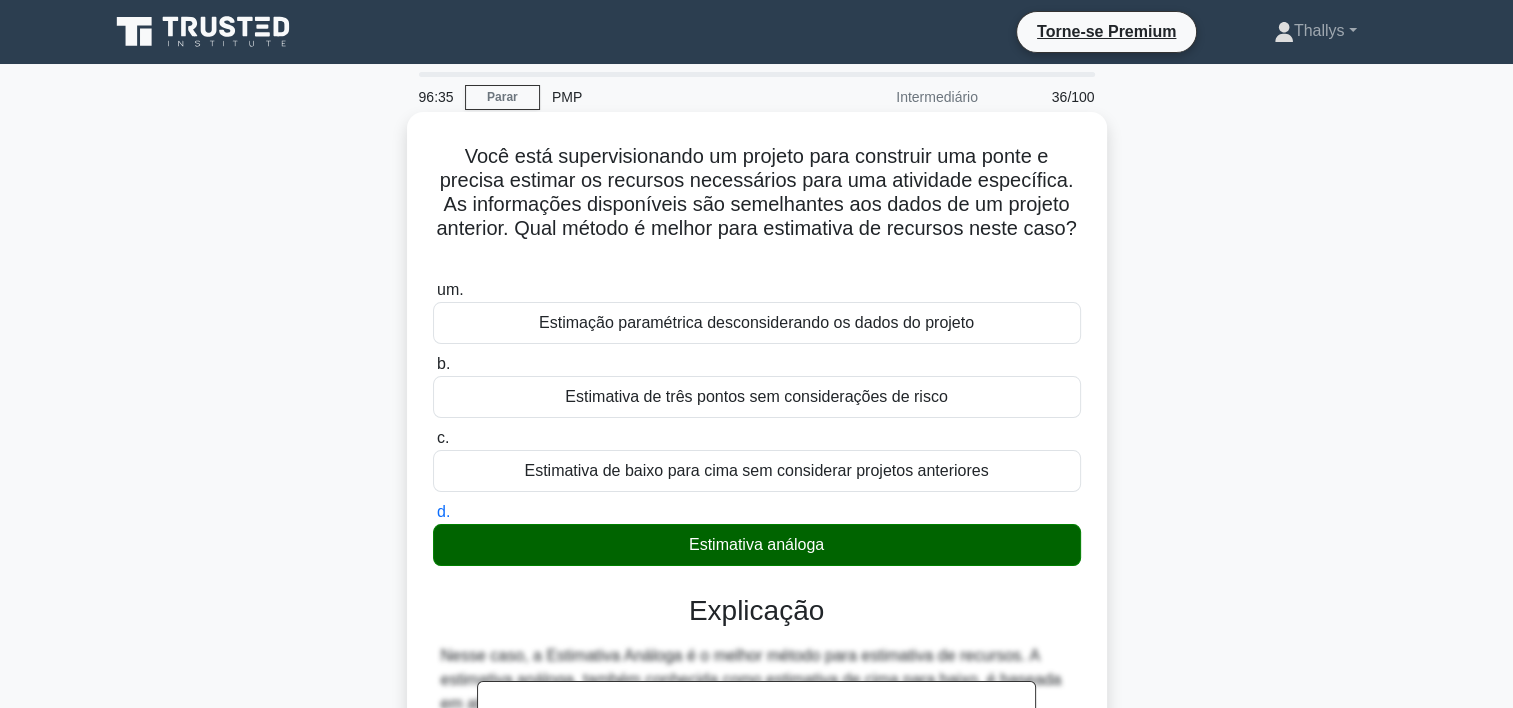 scroll, scrollTop: 380, scrollLeft: 0, axis: vertical 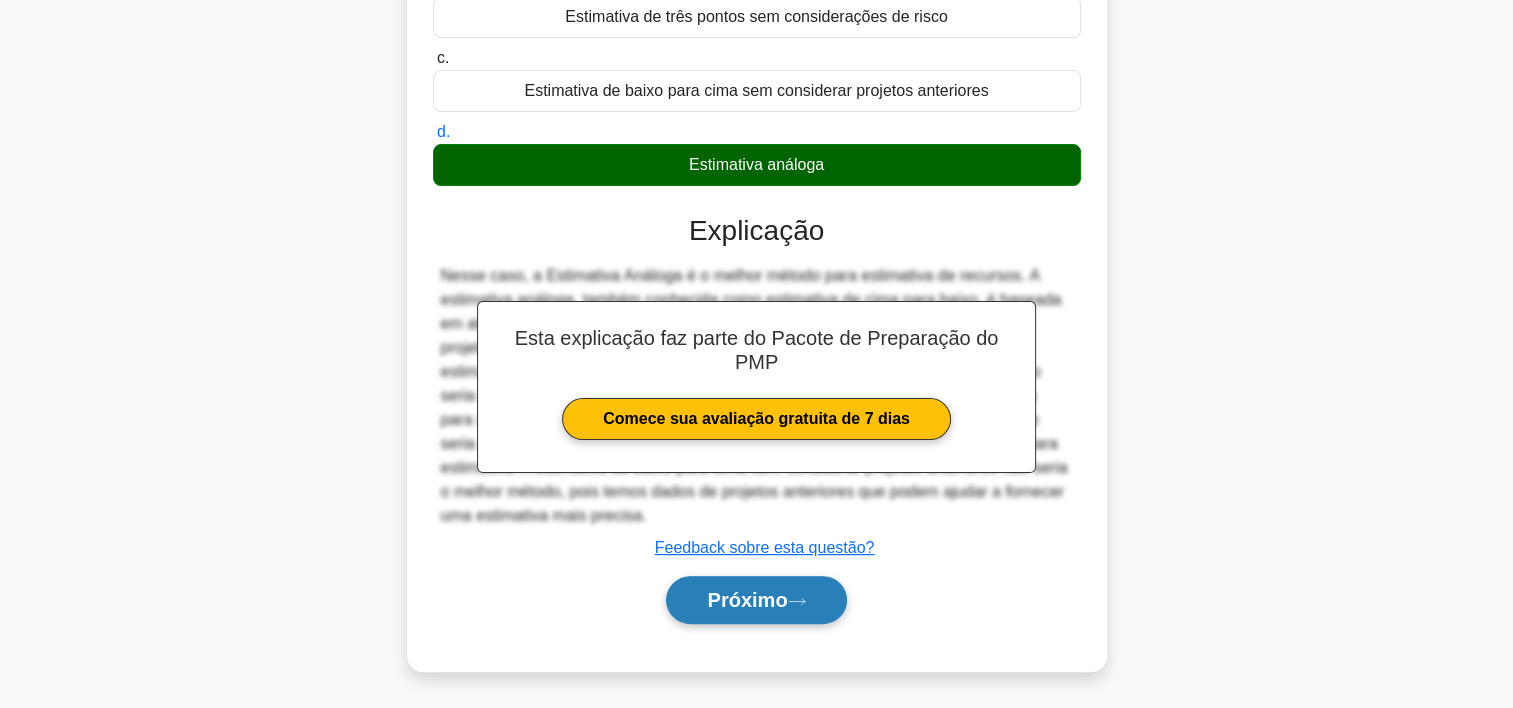 click on "Próximo" at bounding box center [747, 600] 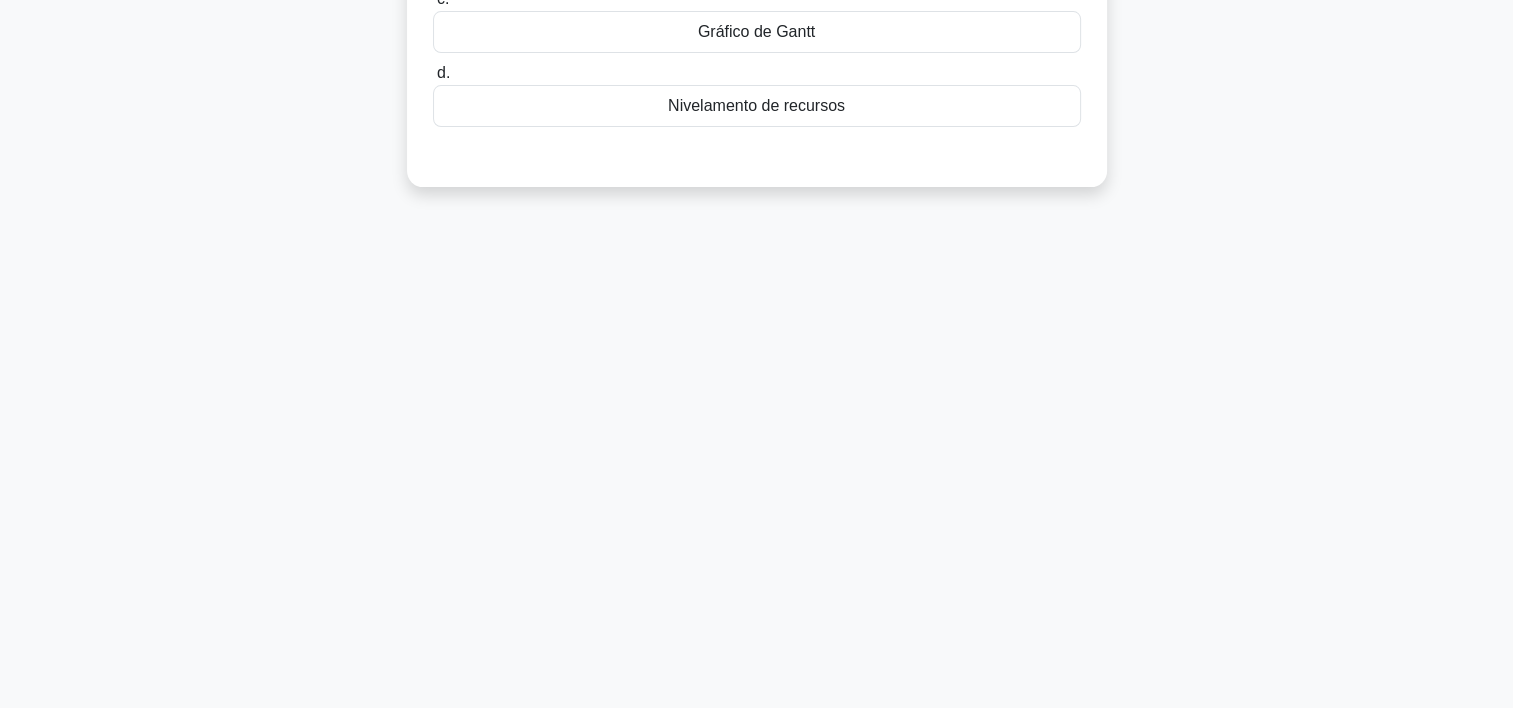 scroll, scrollTop: 0, scrollLeft: 0, axis: both 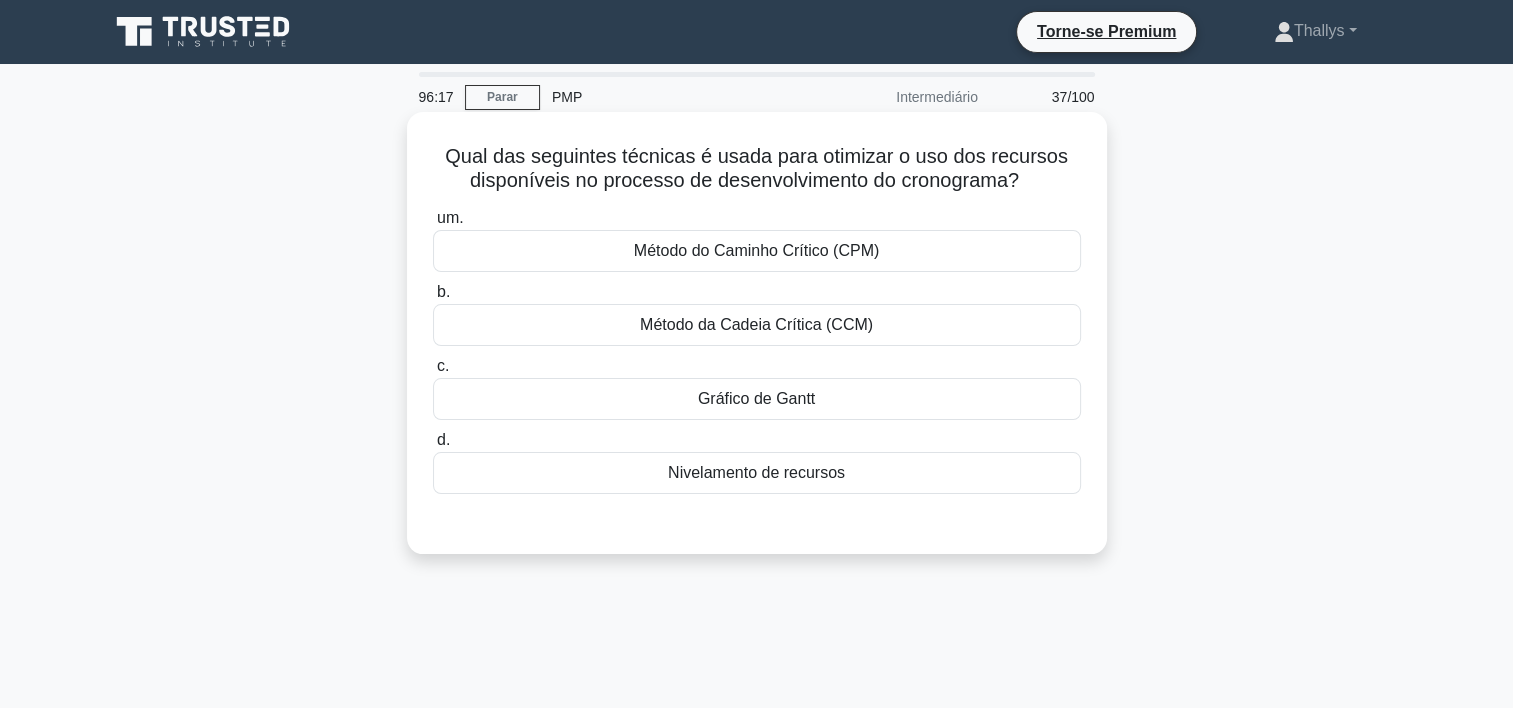 click on "Nivelamento de recursos" at bounding box center [757, 473] 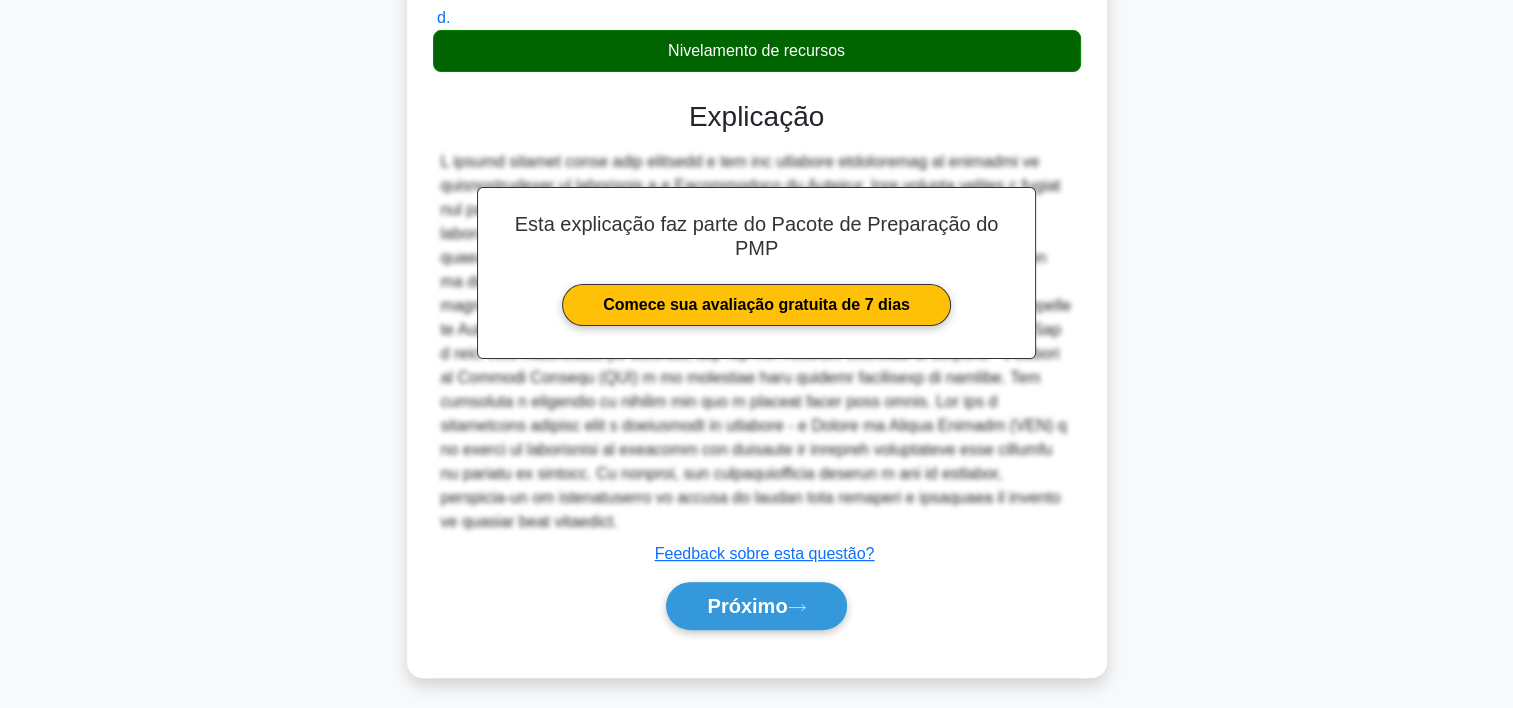 scroll, scrollTop: 428, scrollLeft: 0, axis: vertical 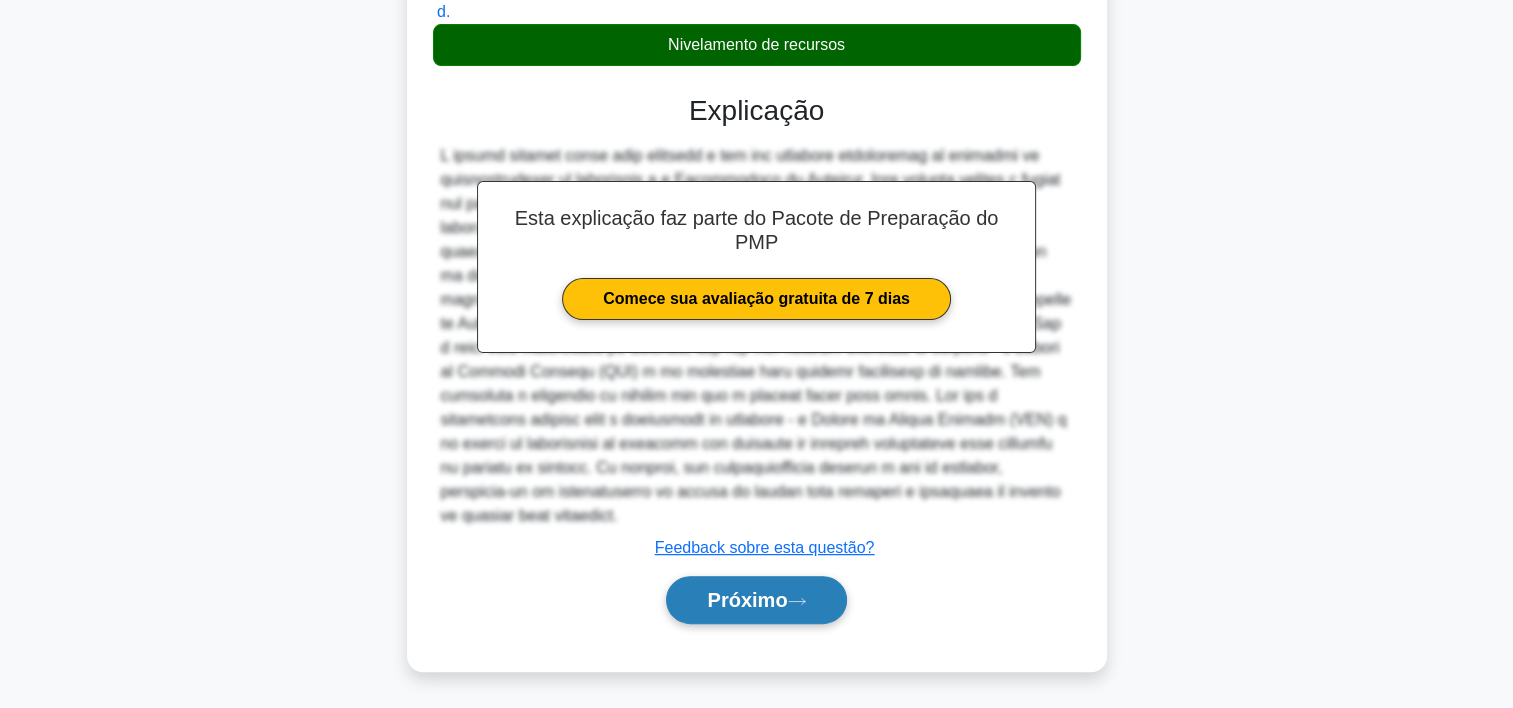 click on "Próximo" at bounding box center (747, 600) 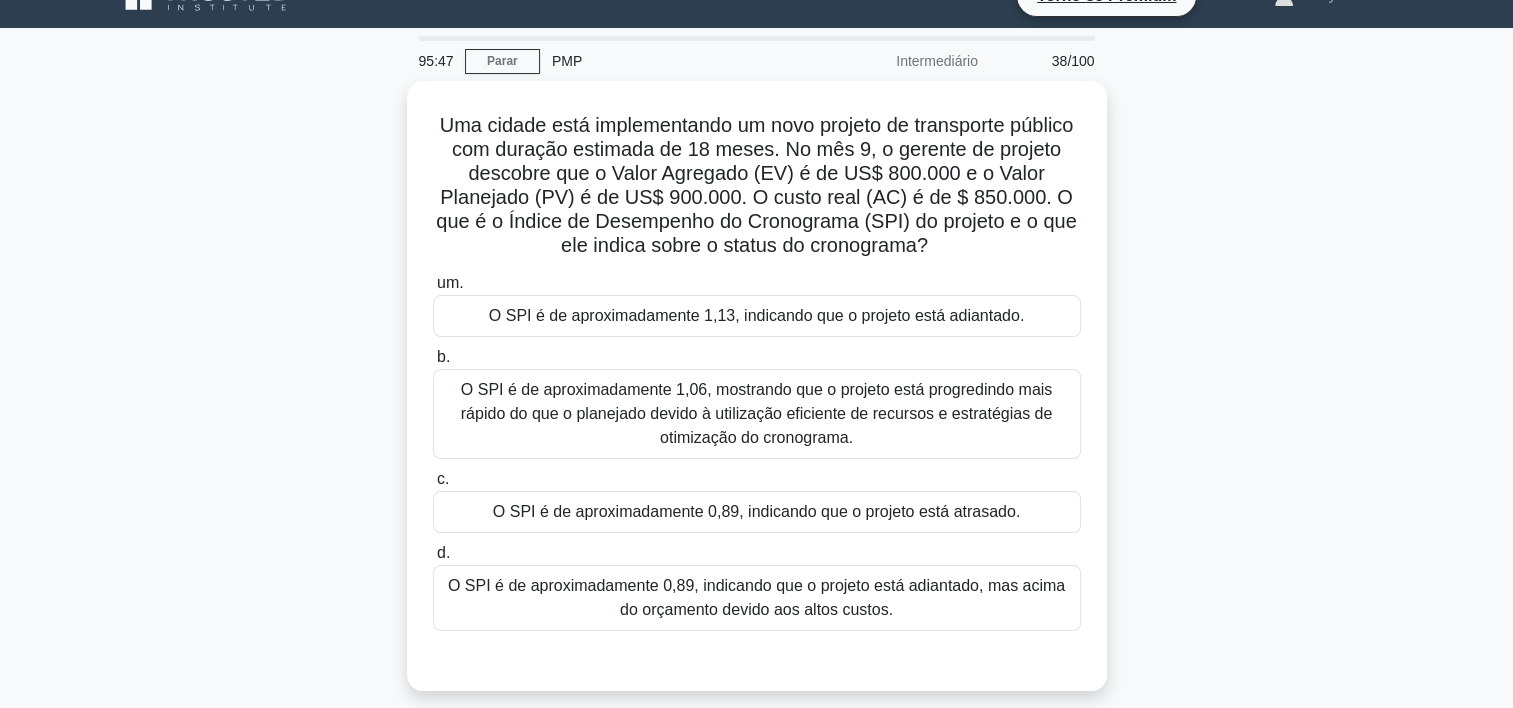 scroll, scrollTop: 36, scrollLeft: 0, axis: vertical 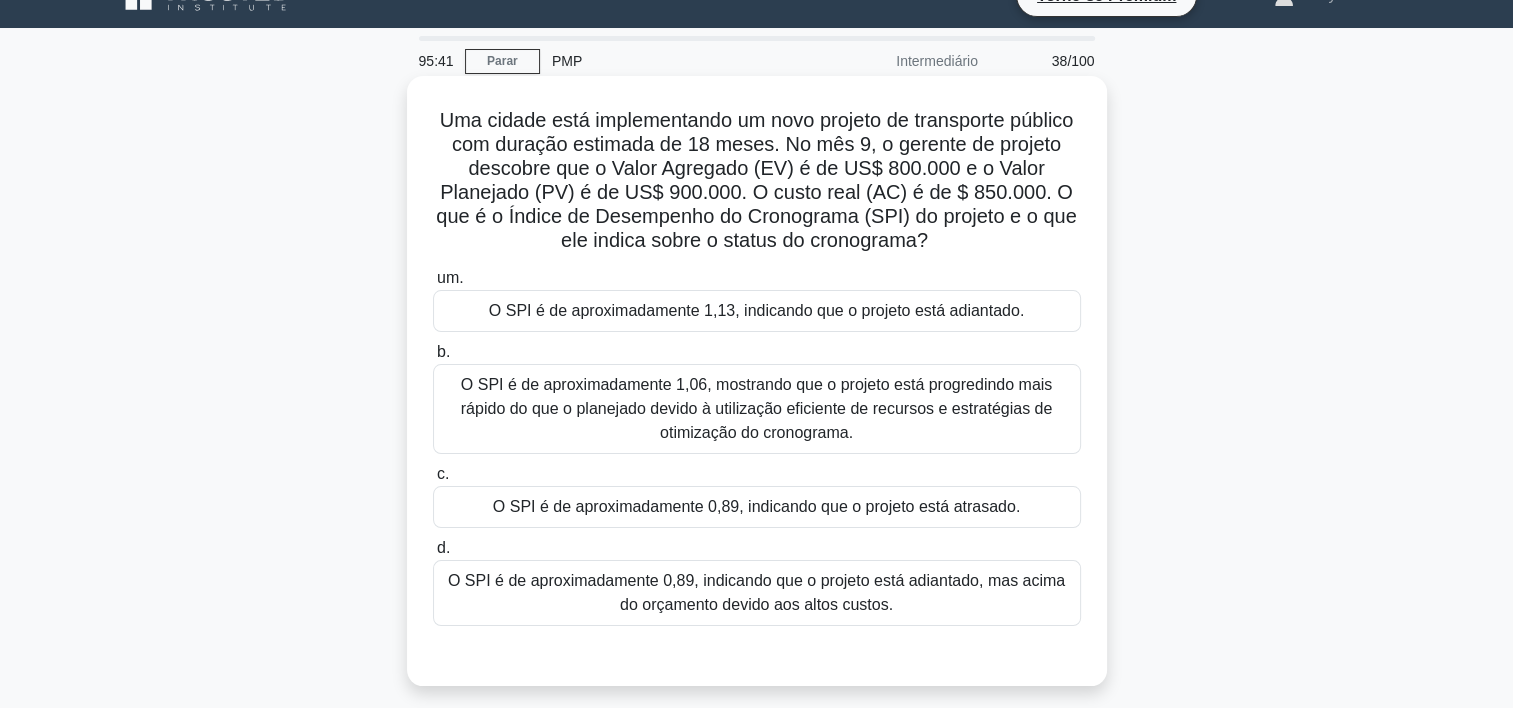 click on "O SPI é de aproximadamente 0,89, indicando que o projeto está atrasado." at bounding box center (757, 507) 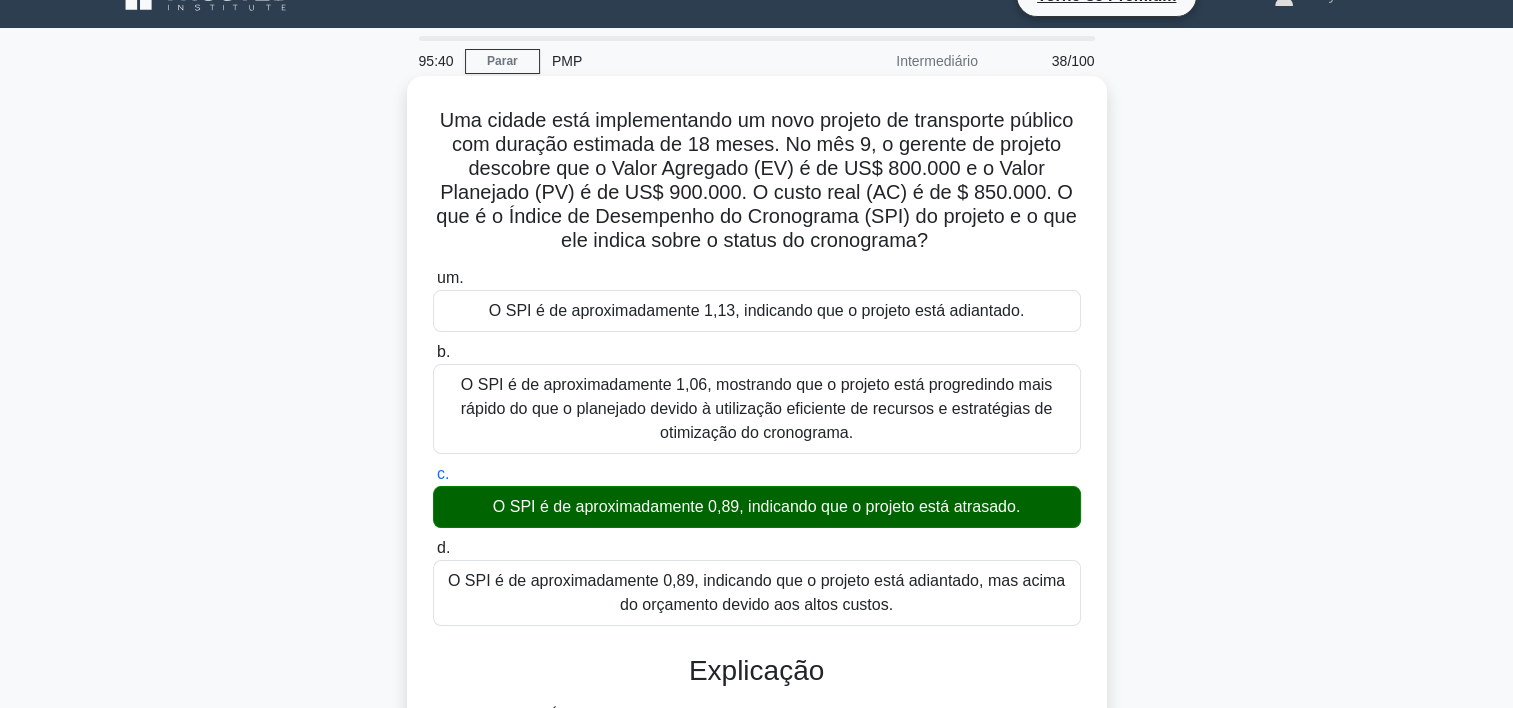 scroll, scrollTop: 380, scrollLeft: 0, axis: vertical 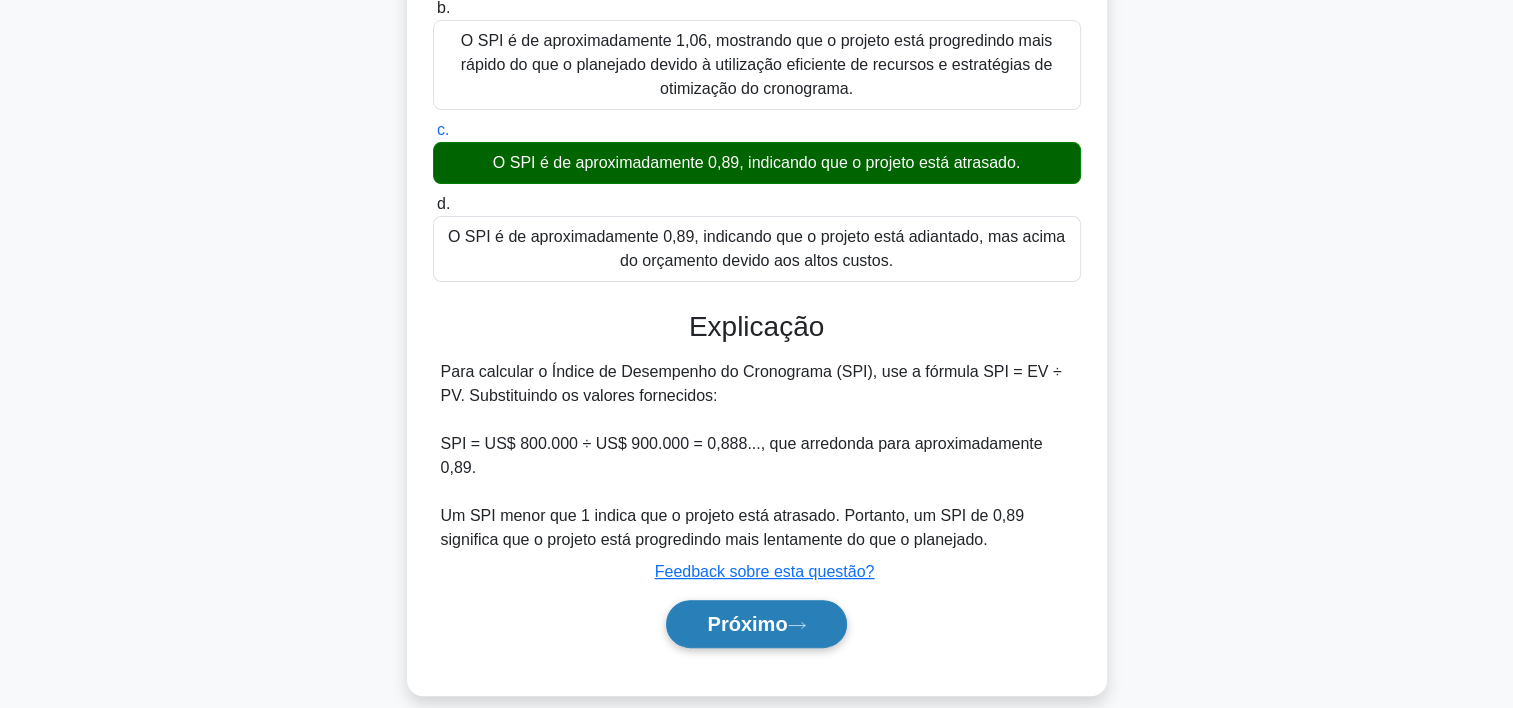 click on "Próximo" at bounding box center [747, 624] 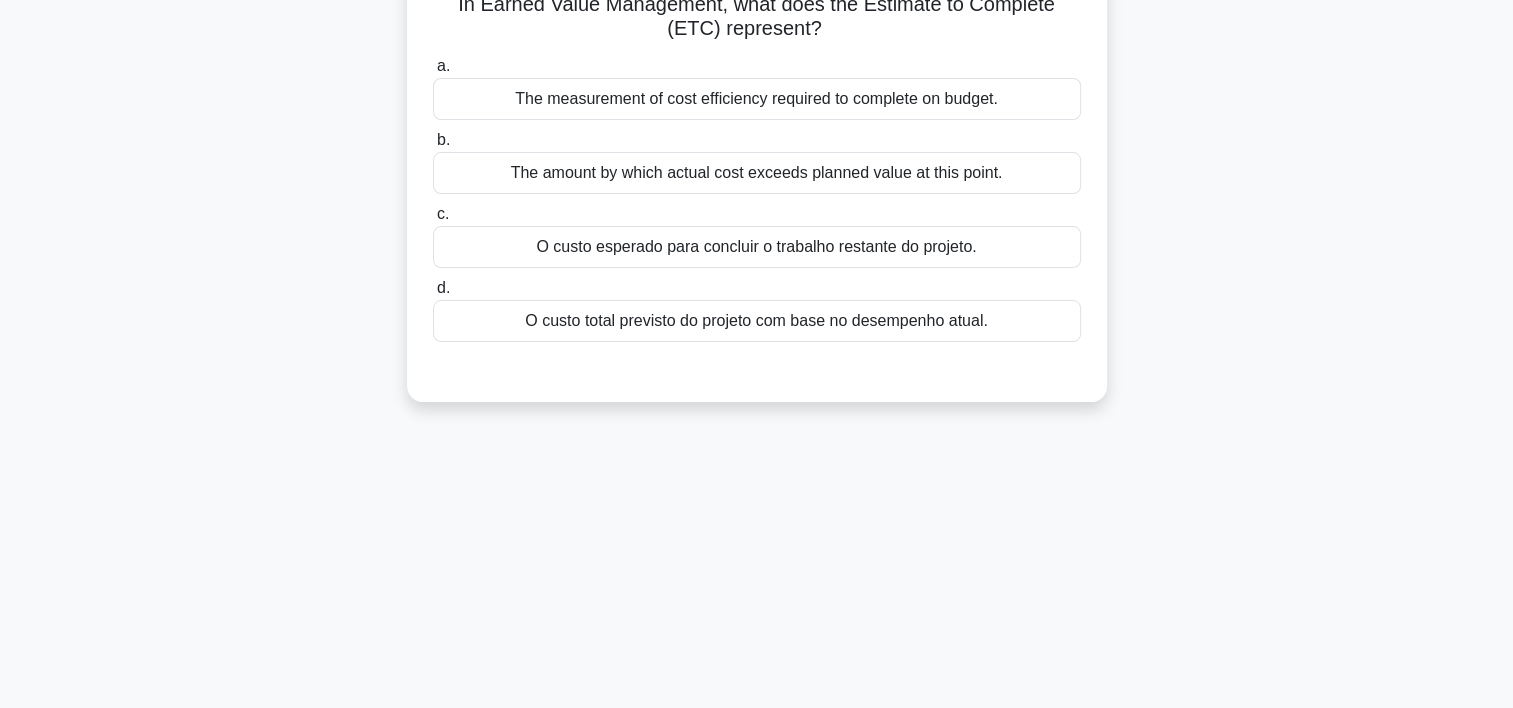 scroll, scrollTop: 0, scrollLeft: 0, axis: both 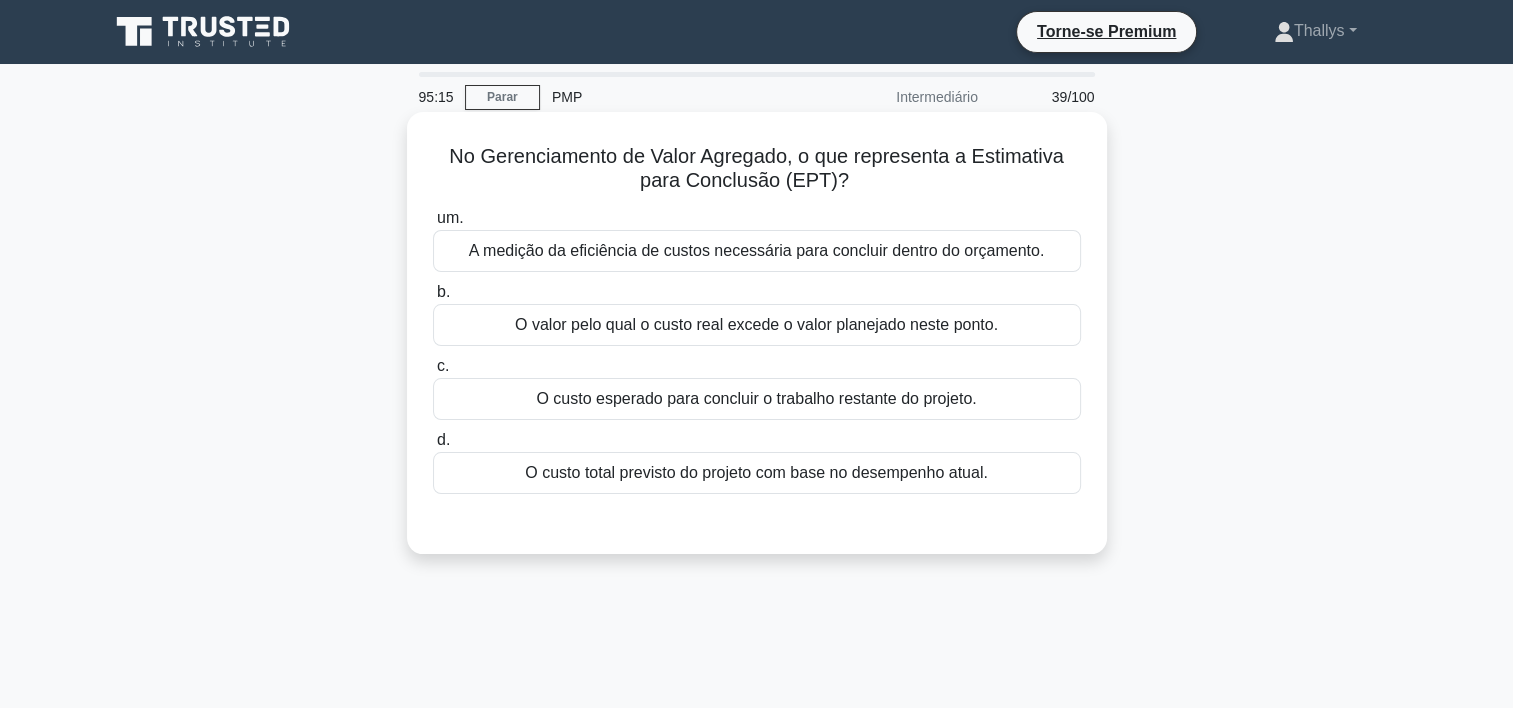 click on "O custo total previsto do projeto com base no desempenho atual." at bounding box center (757, 473) 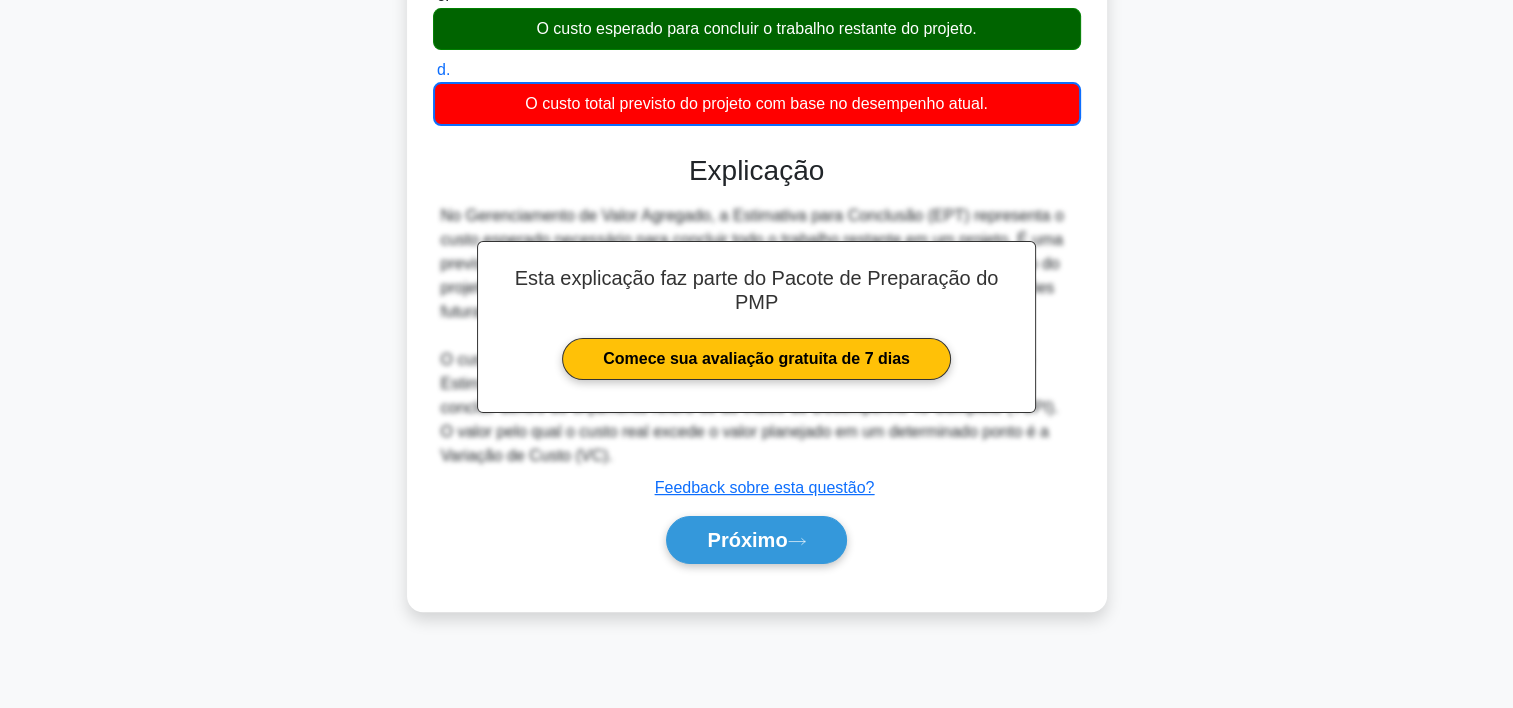 scroll, scrollTop: 372, scrollLeft: 0, axis: vertical 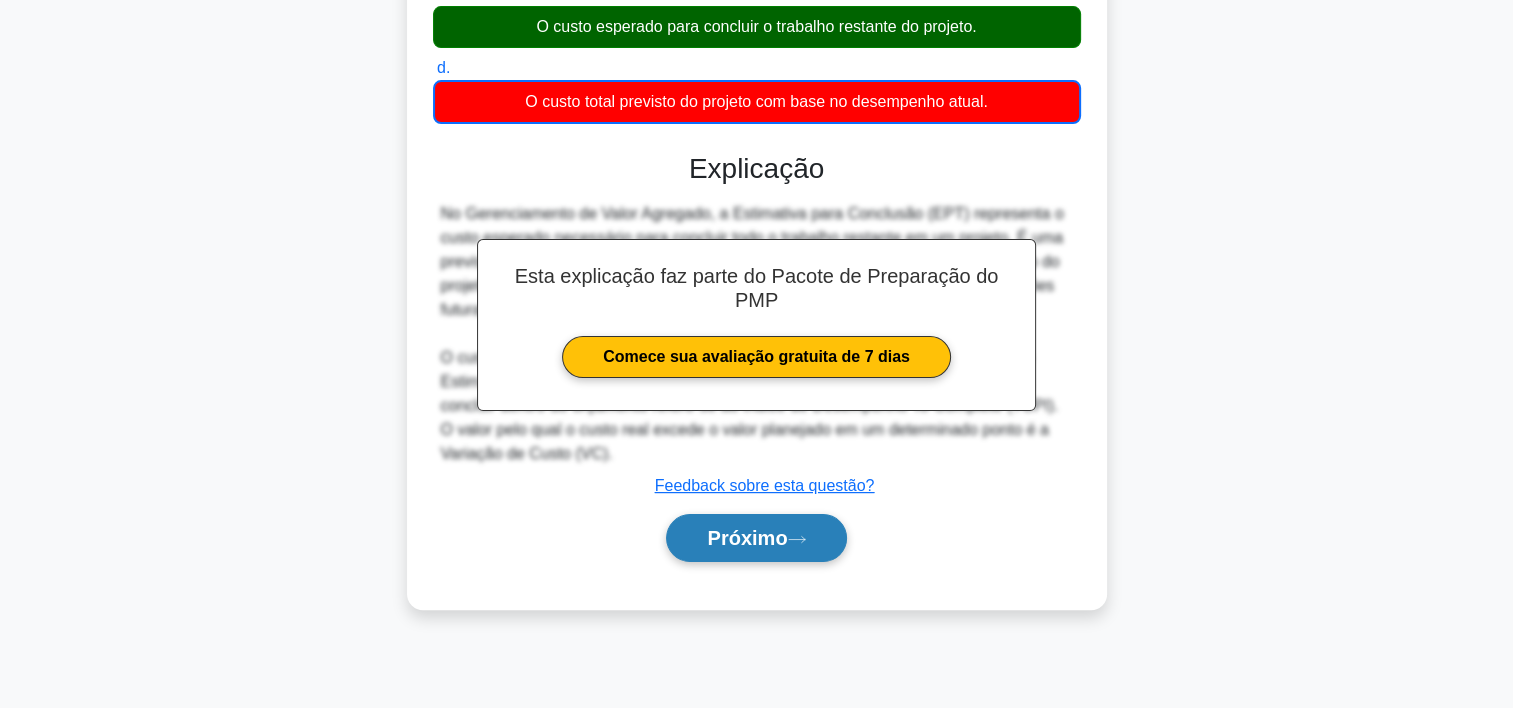 click on "Próximo" at bounding box center (756, 538) 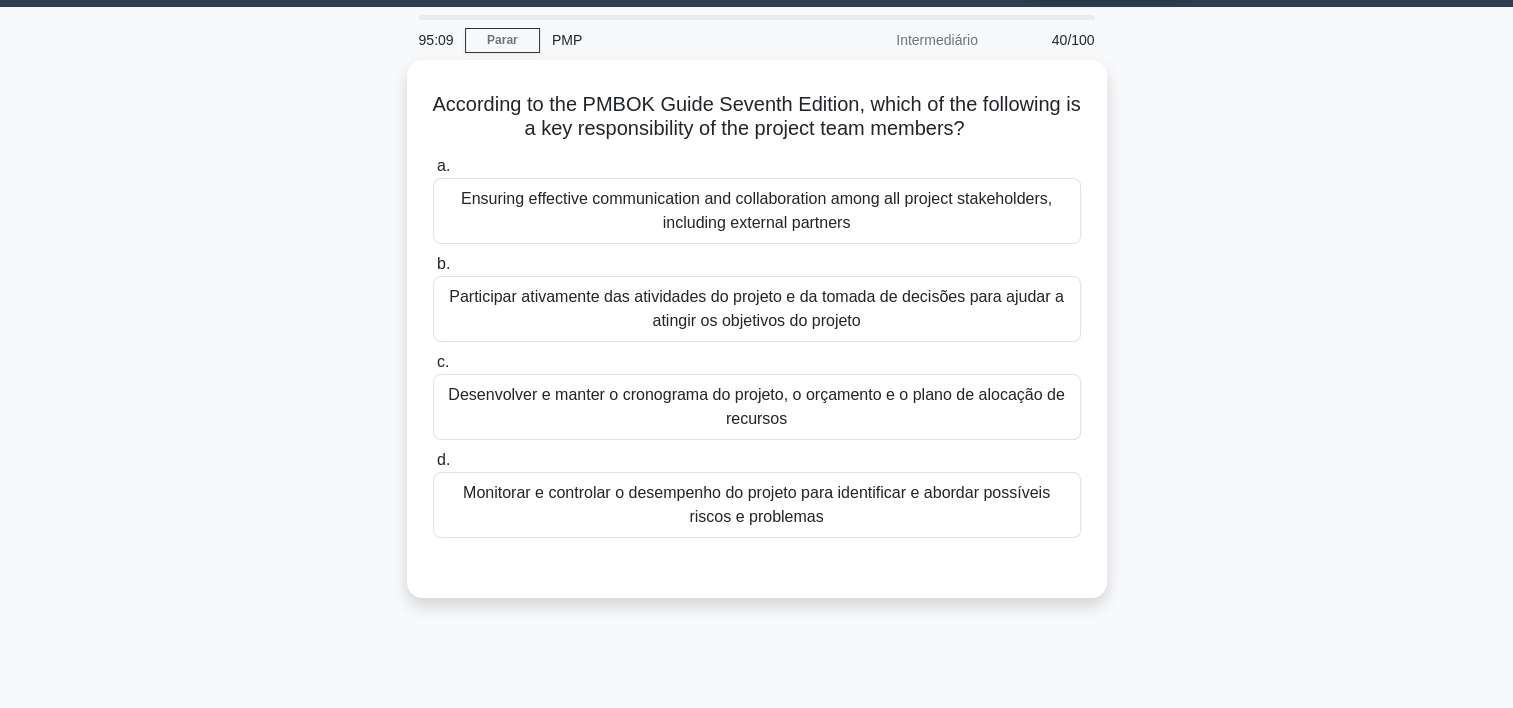 scroll, scrollTop: 0, scrollLeft: 0, axis: both 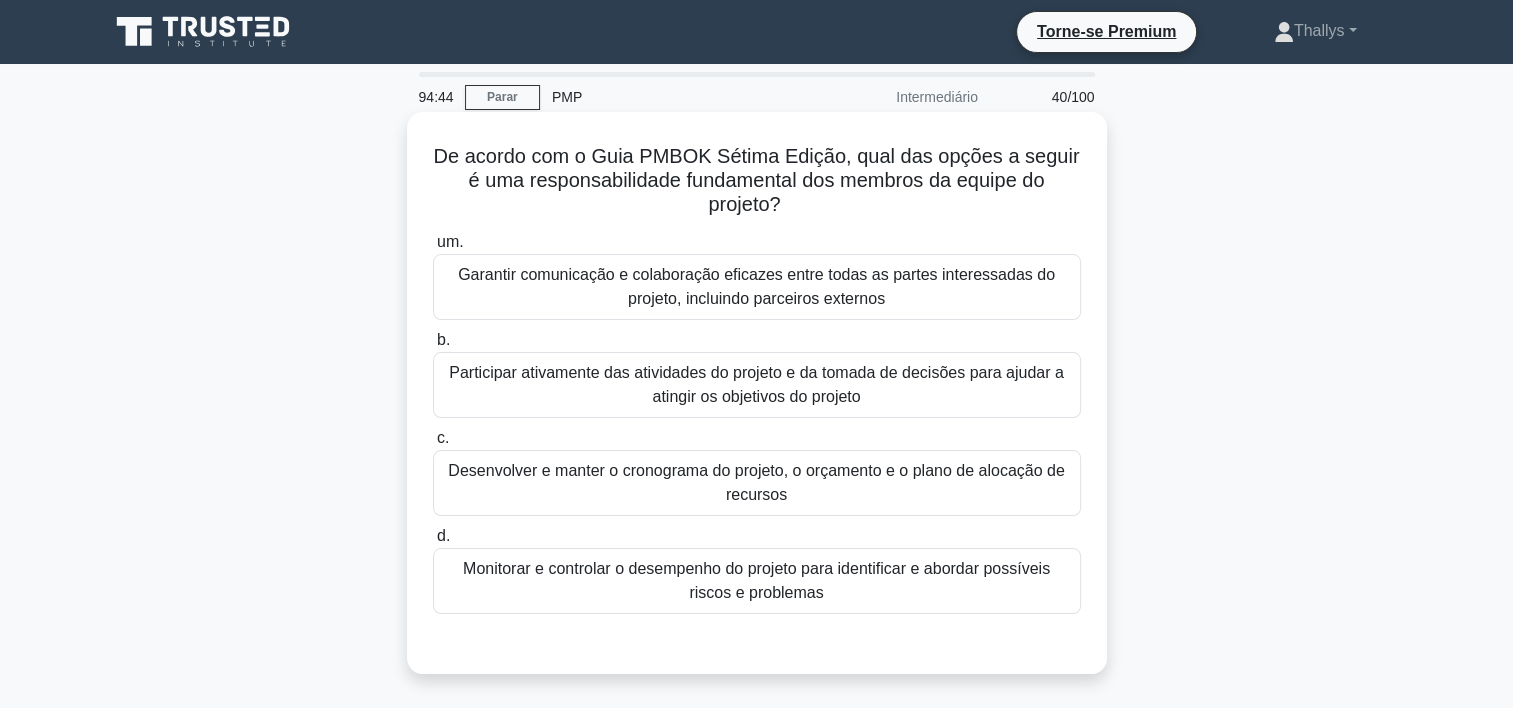 click on "Participar ativamente das atividades do projeto e da tomada de decisões para ajudar a atingir os objetivos do projeto" at bounding box center [757, 385] 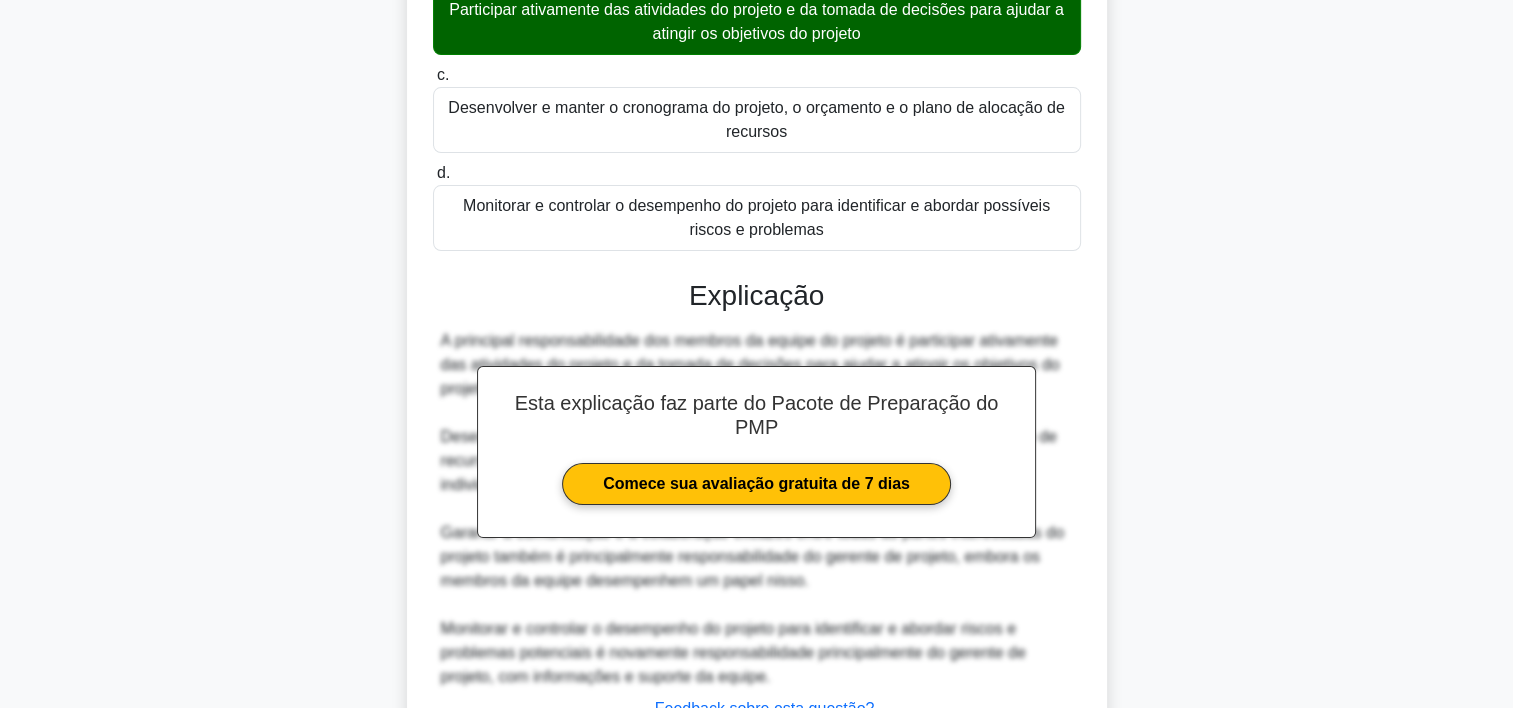 scroll, scrollTop: 460, scrollLeft: 0, axis: vertical 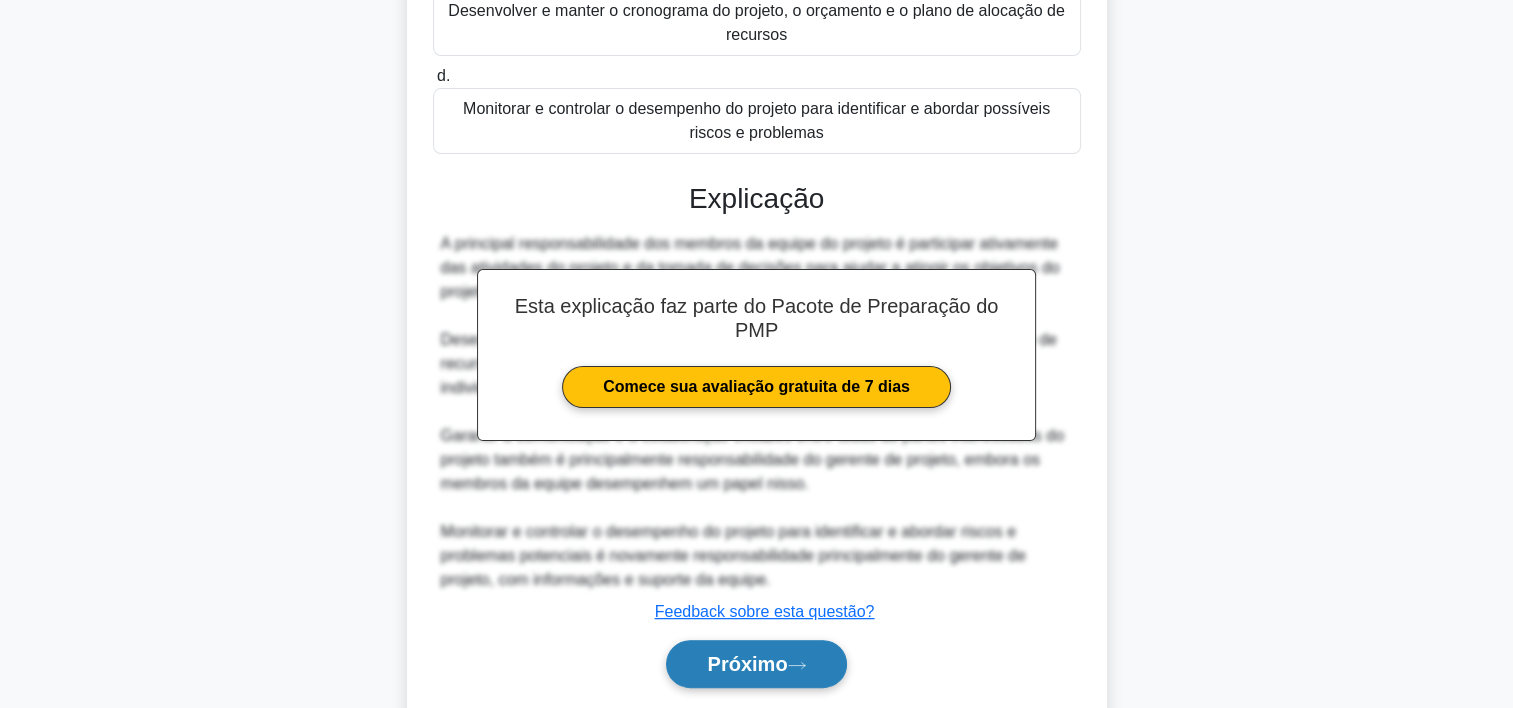 click on "Próximo" at bounding box center (756, 664) 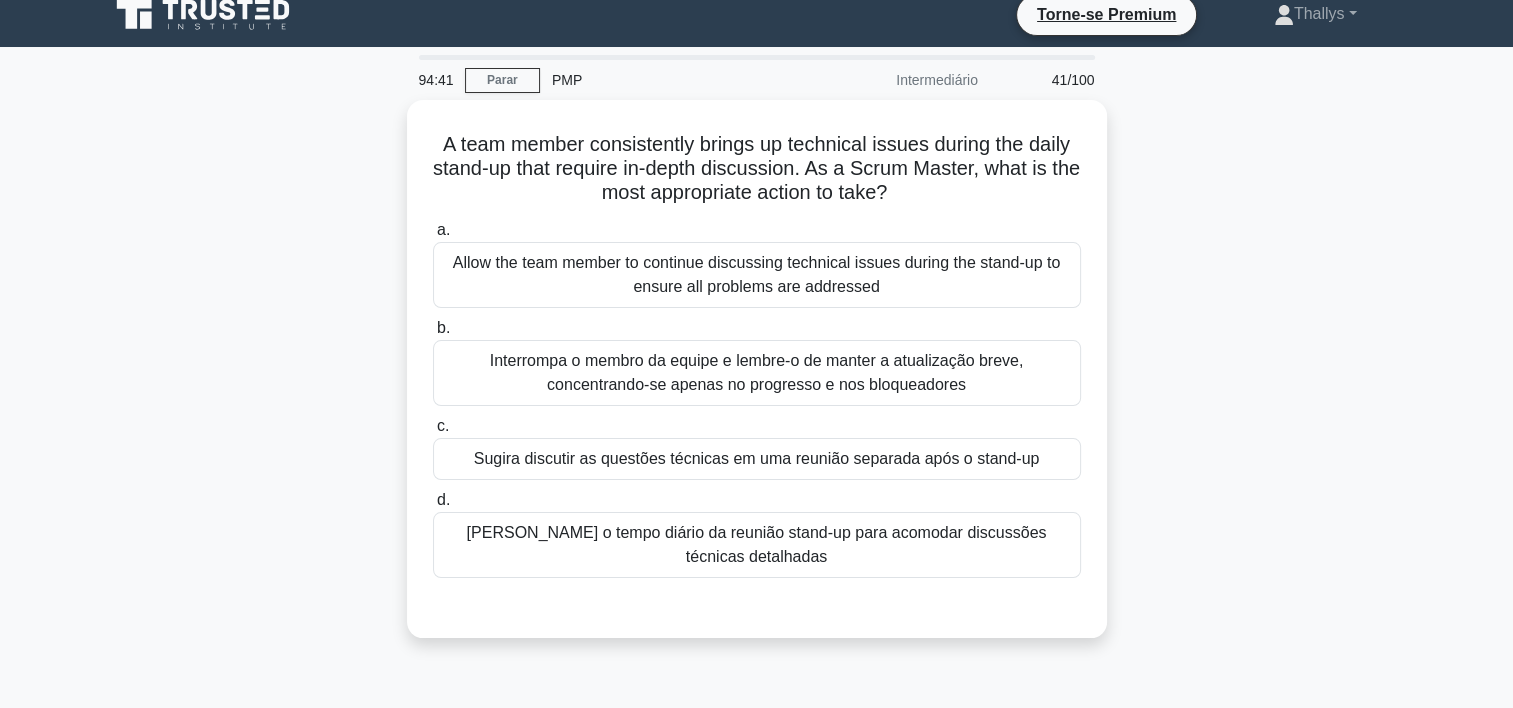 scroll, scrollTop: 0, scrollLeft: 0, axis: both 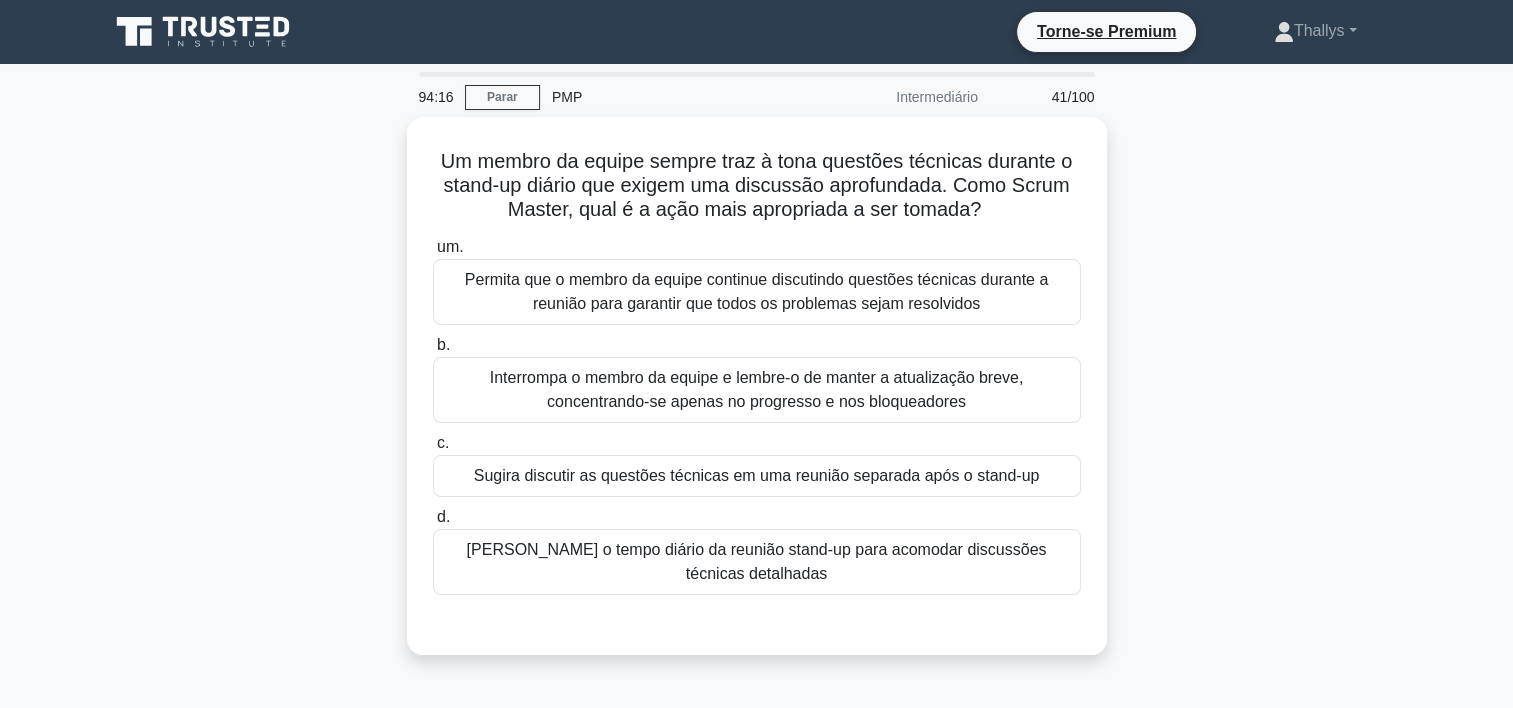 click on "Sugira discutir as questões técnicas em uma reunião separada após o stand-up" at bounding box center (757, 476) 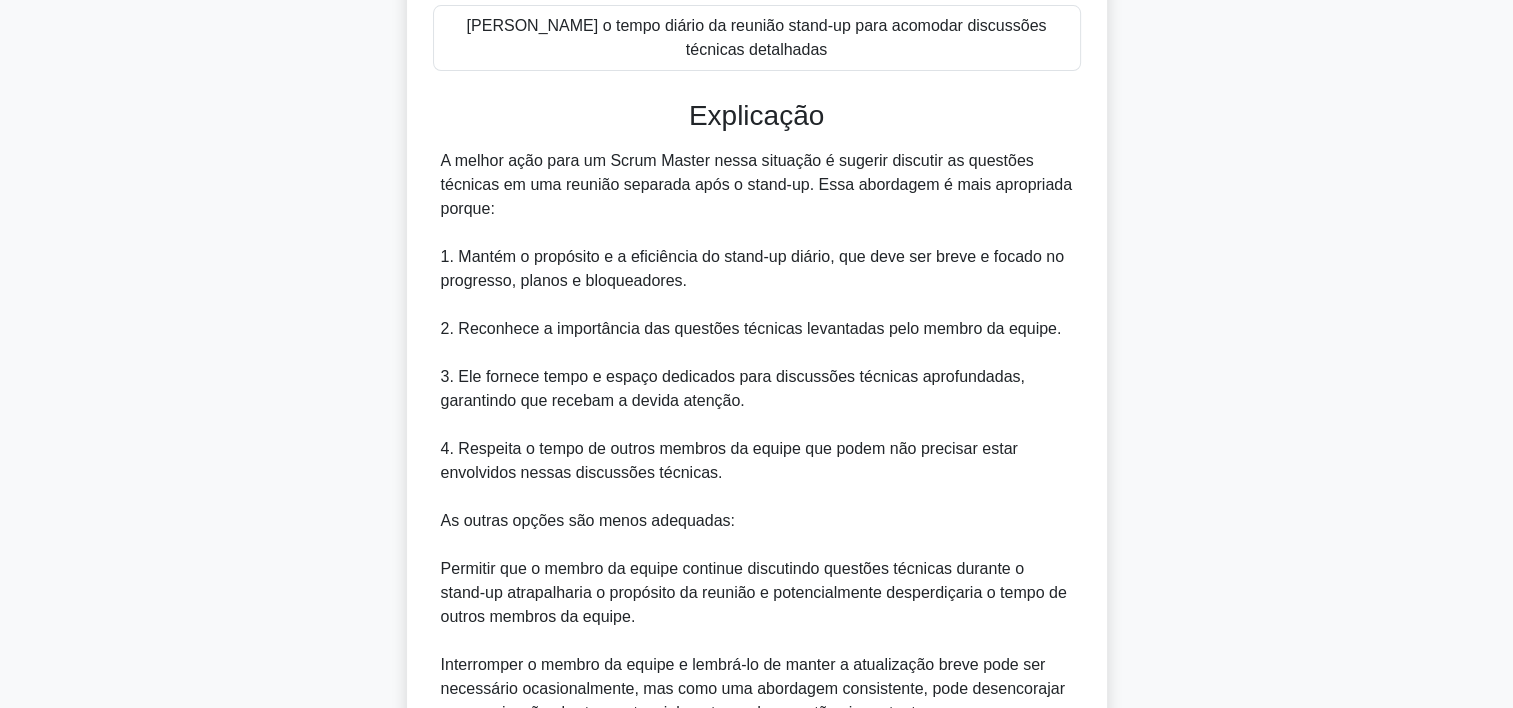 scroll, scrollTop: 908, scrollLeft: 0, axis: vertical 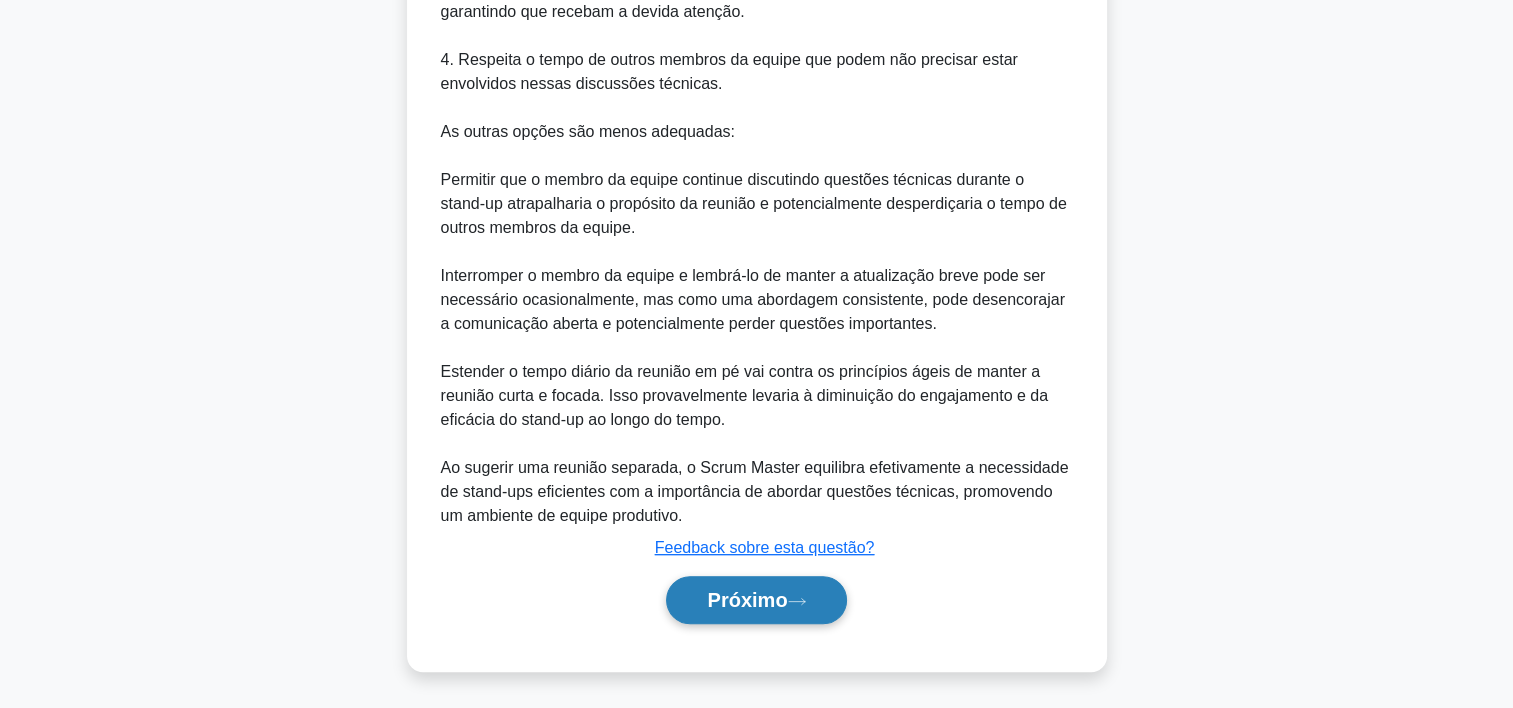 click on "Próximo" at bounding box center (747, 600) 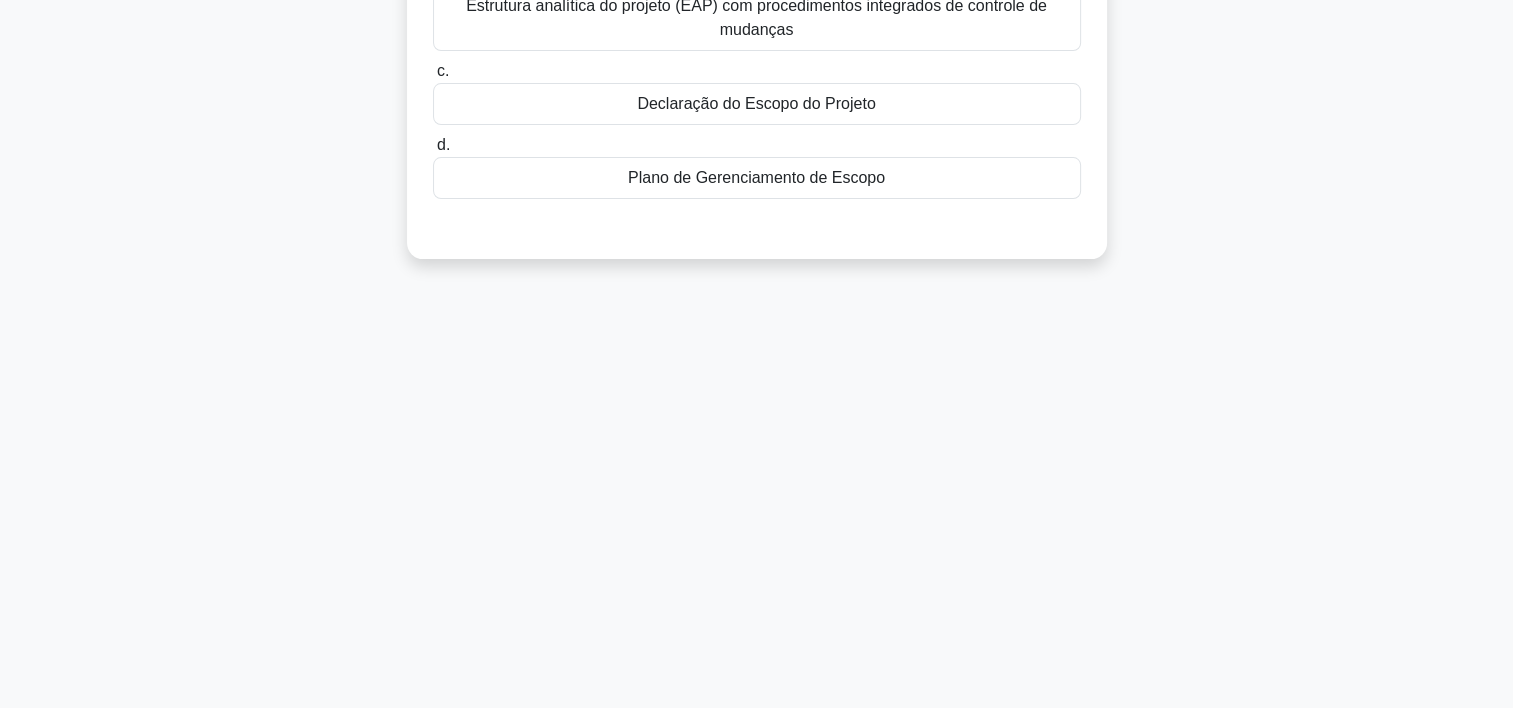 scroll, scrollTop: 0, scrollLeft: 0, axis: both 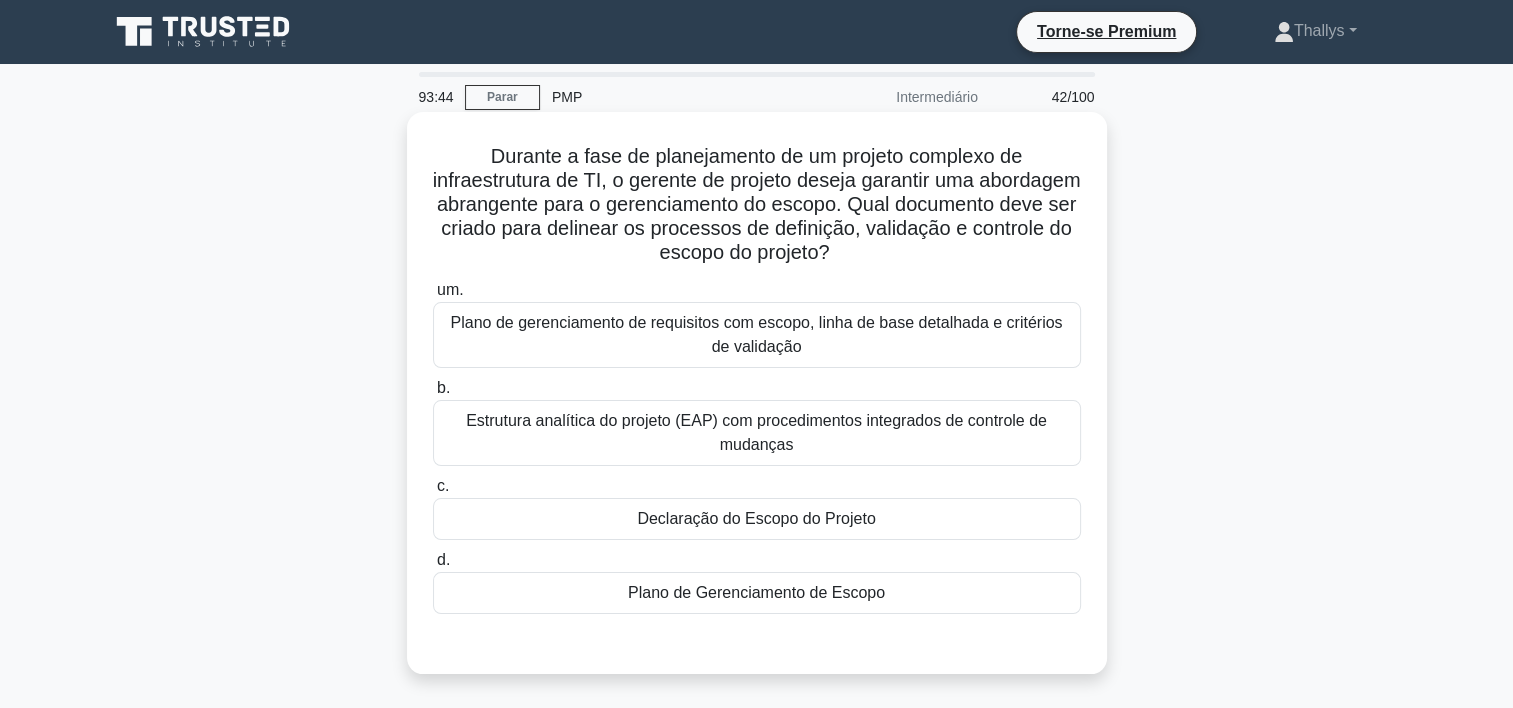 click on "Plano de gerenciamento de requisitos com escopo, linha de base detalhada e critérios de validação" at bounding box center [757, 335] 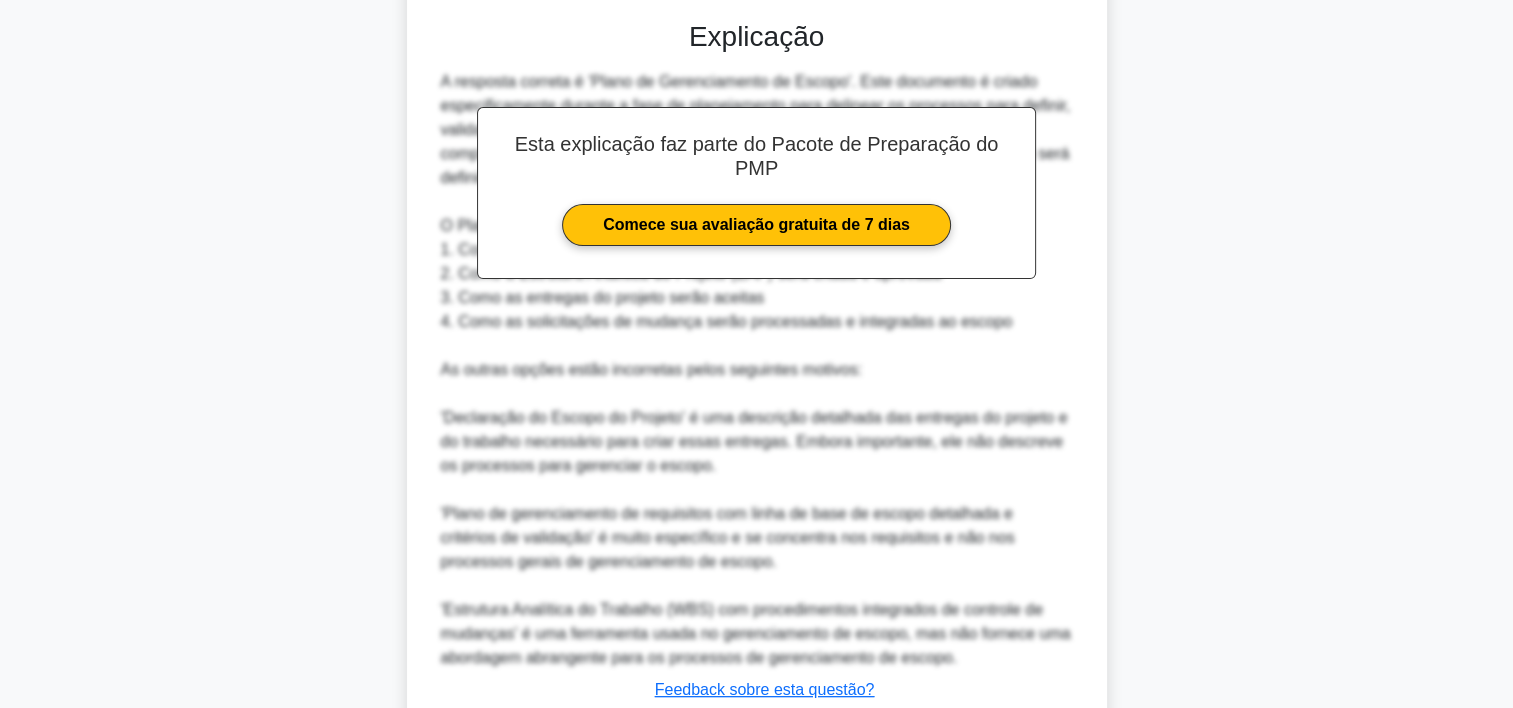 scroll, scrollTop: 682, scrollLeft: 0, axis: vertical 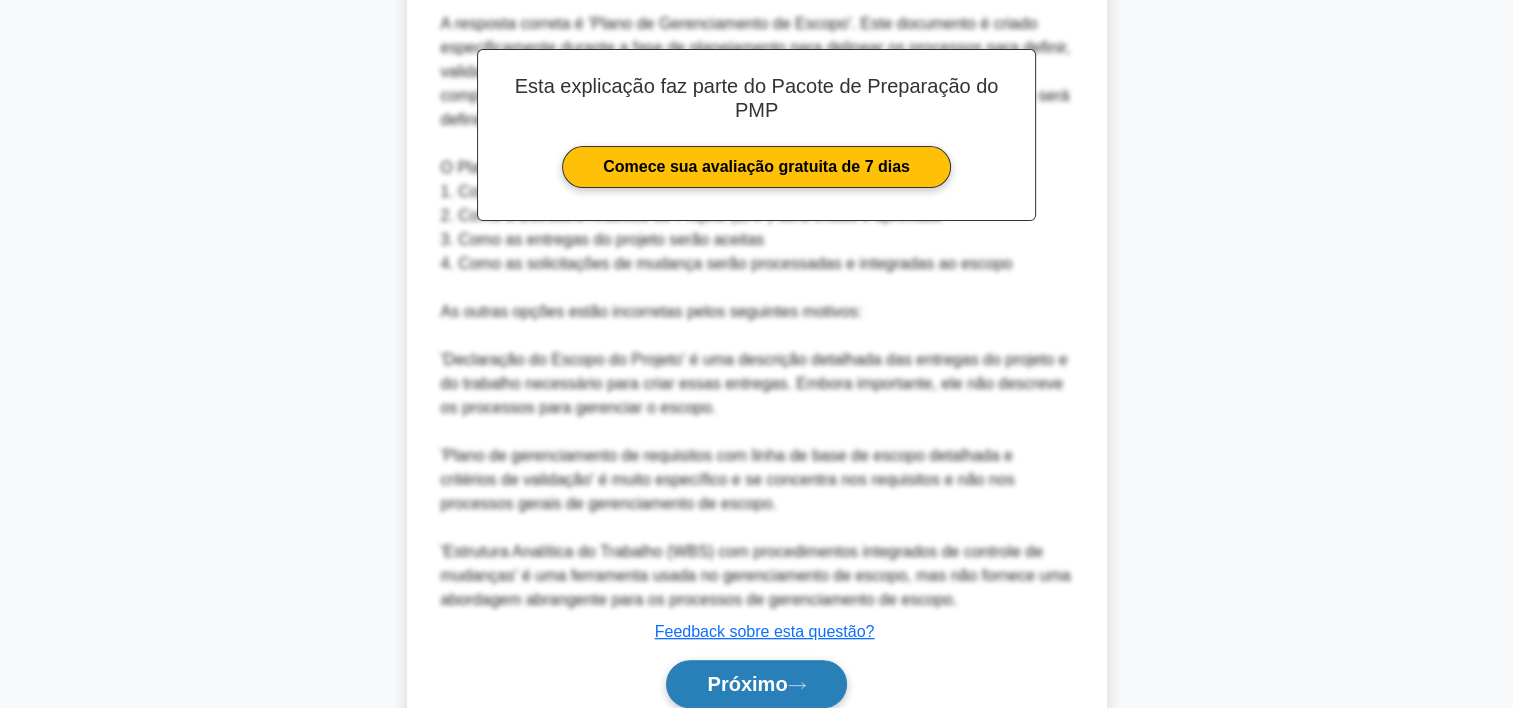 click on "Próximo" at bounding box center (756, 684) 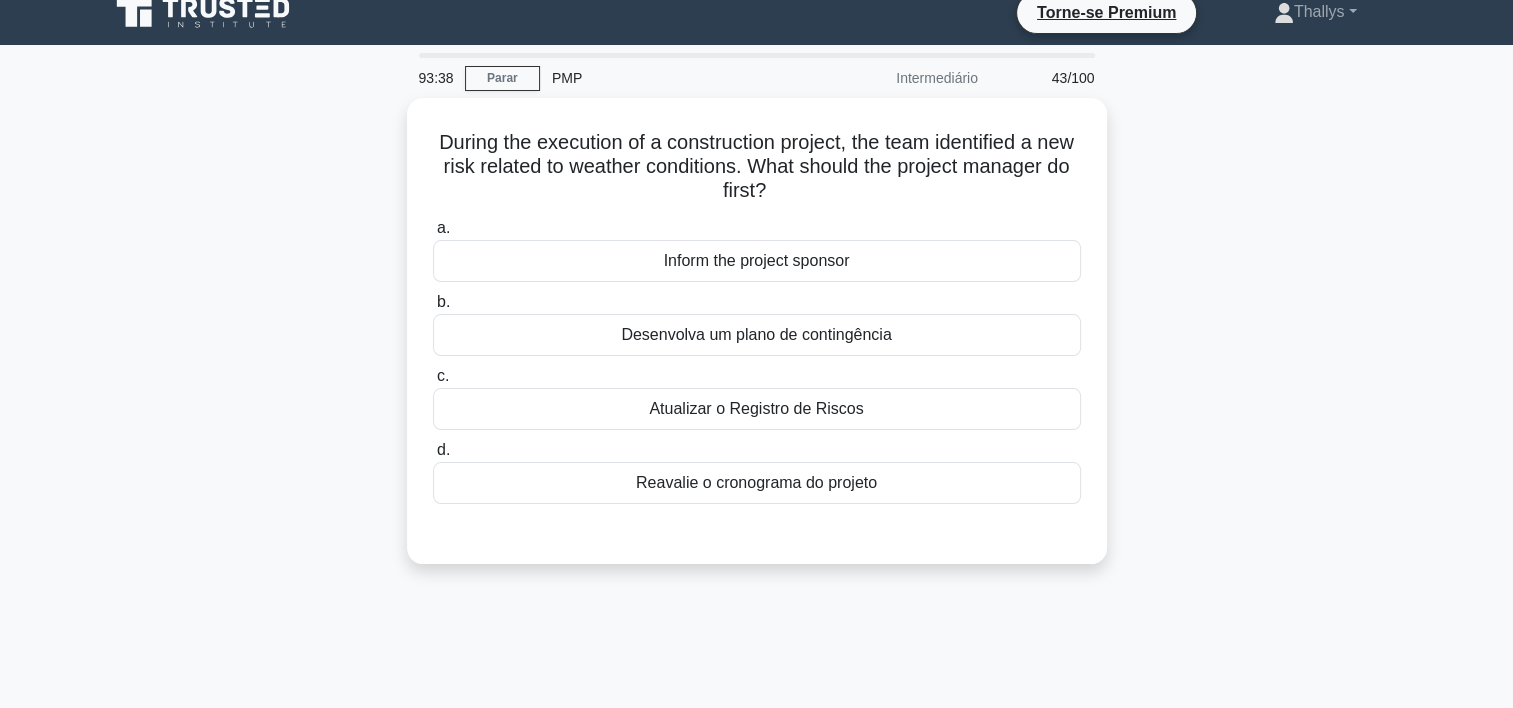 scroll, scrollTop: 0, scrollLeft: 0, axis: both 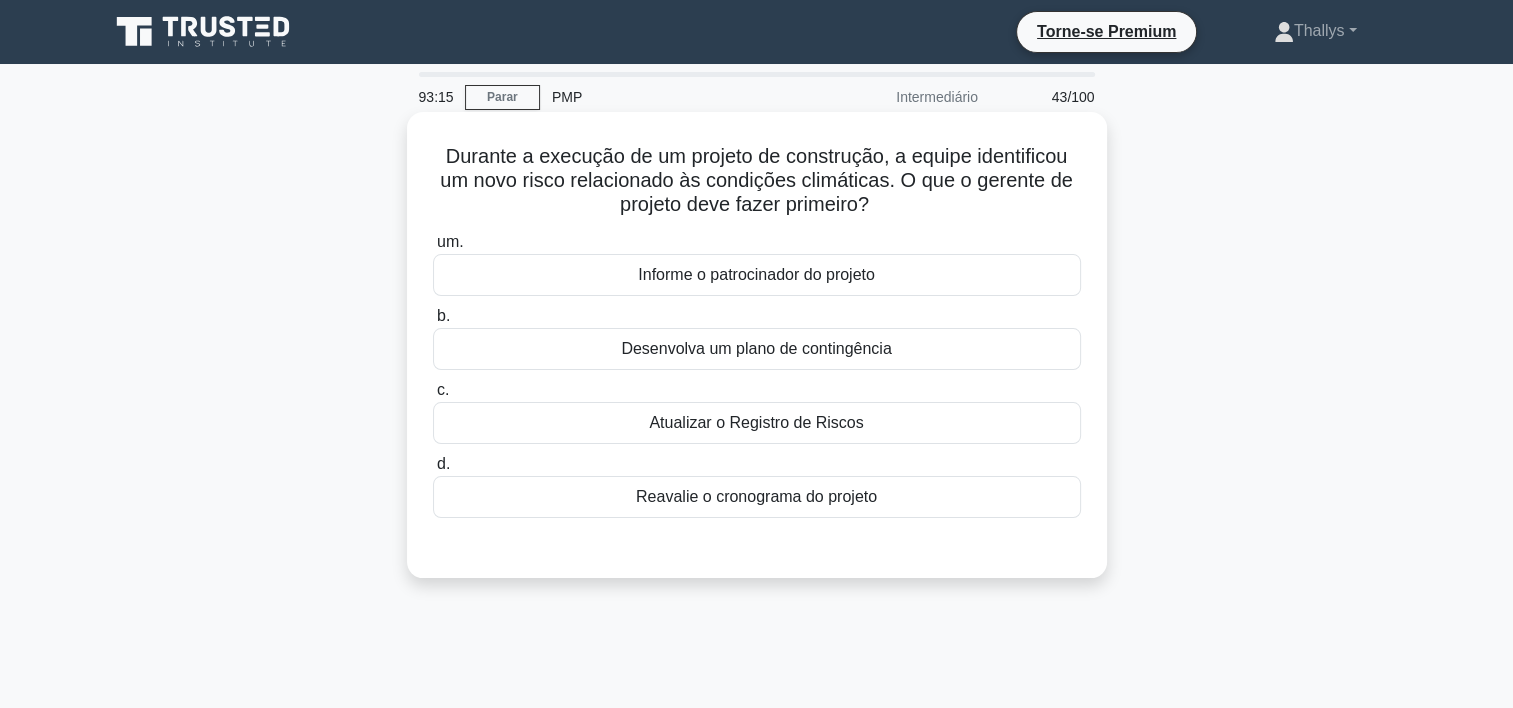 click on "Desenvolva um plano de contingência" at bounding box center [757, 349] 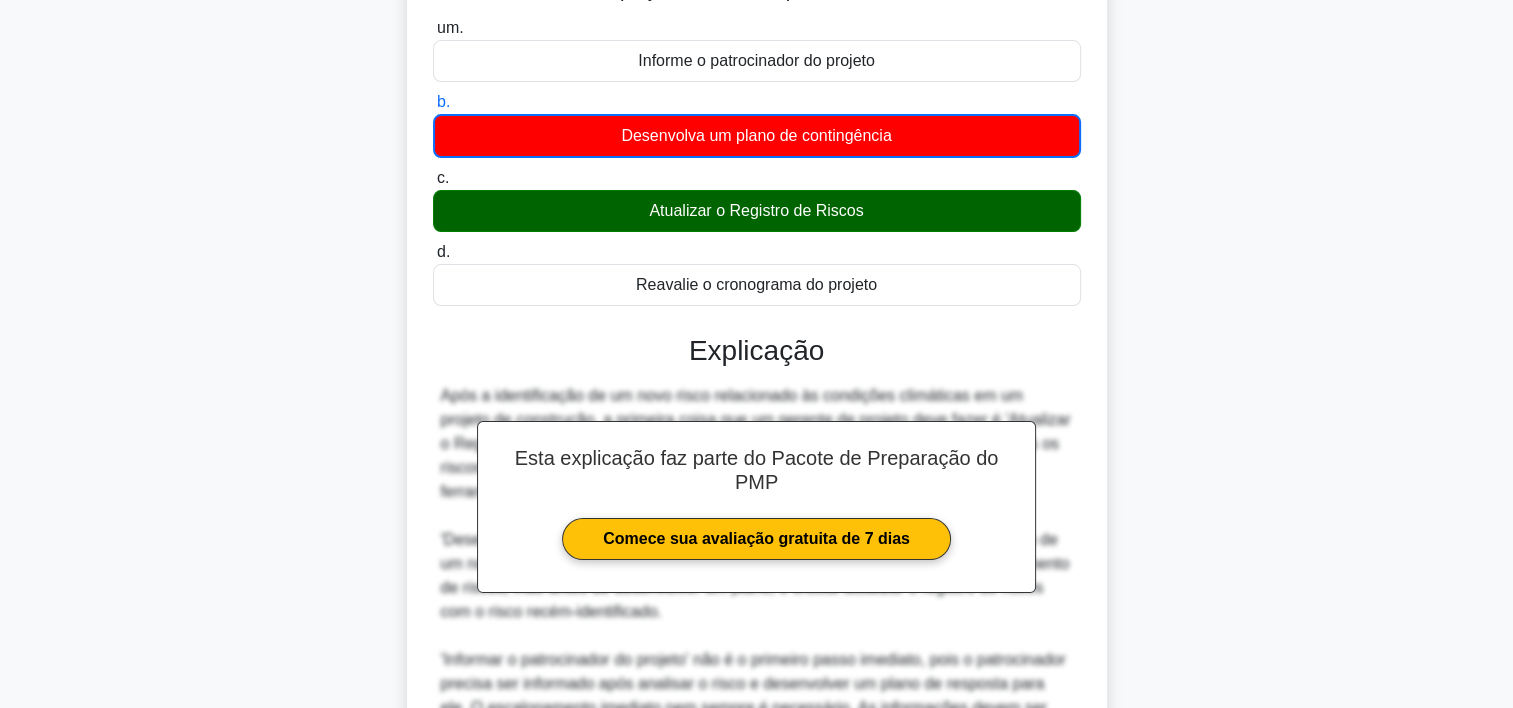 scroll, scrollTop: 573, scrollLeft: 0, axis: vertical 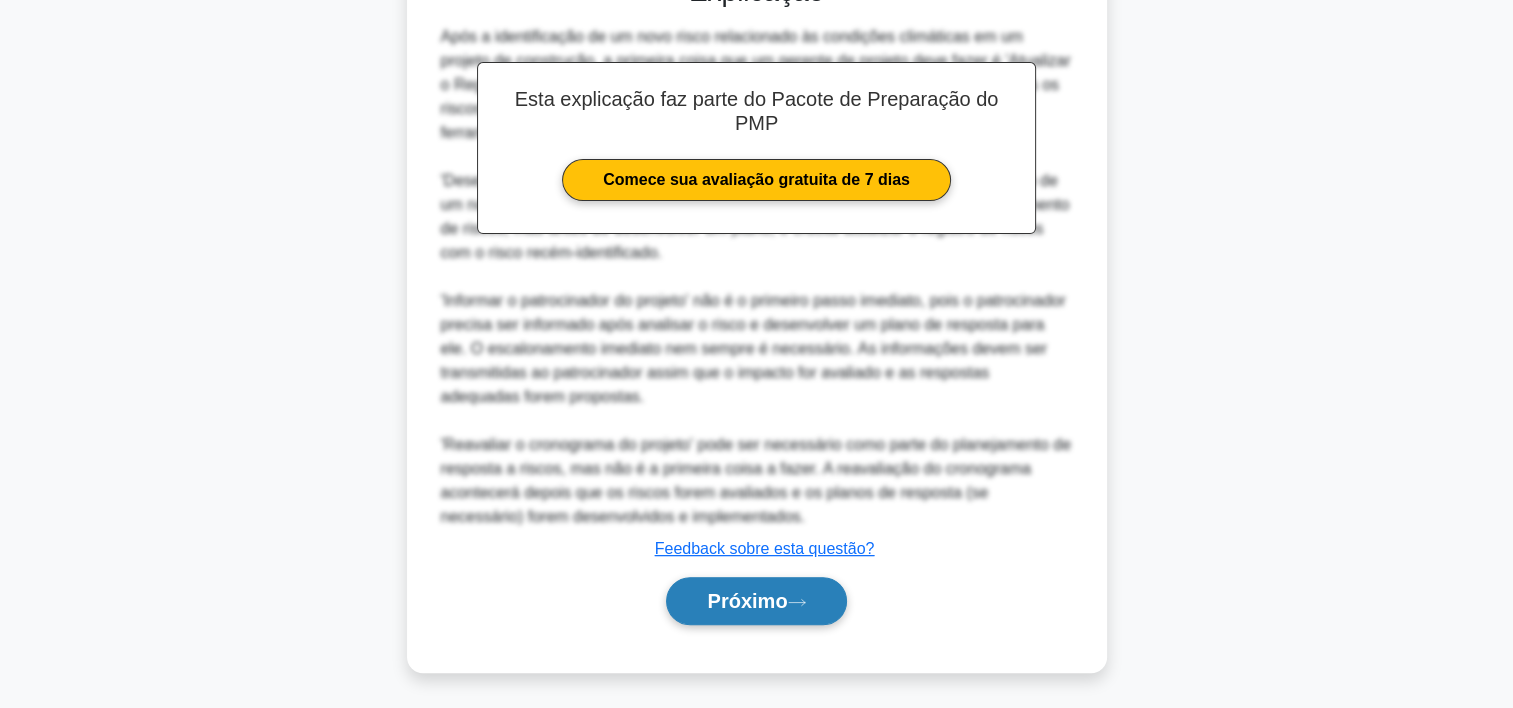 click on "Próximo" at bounding box center (756, 601) 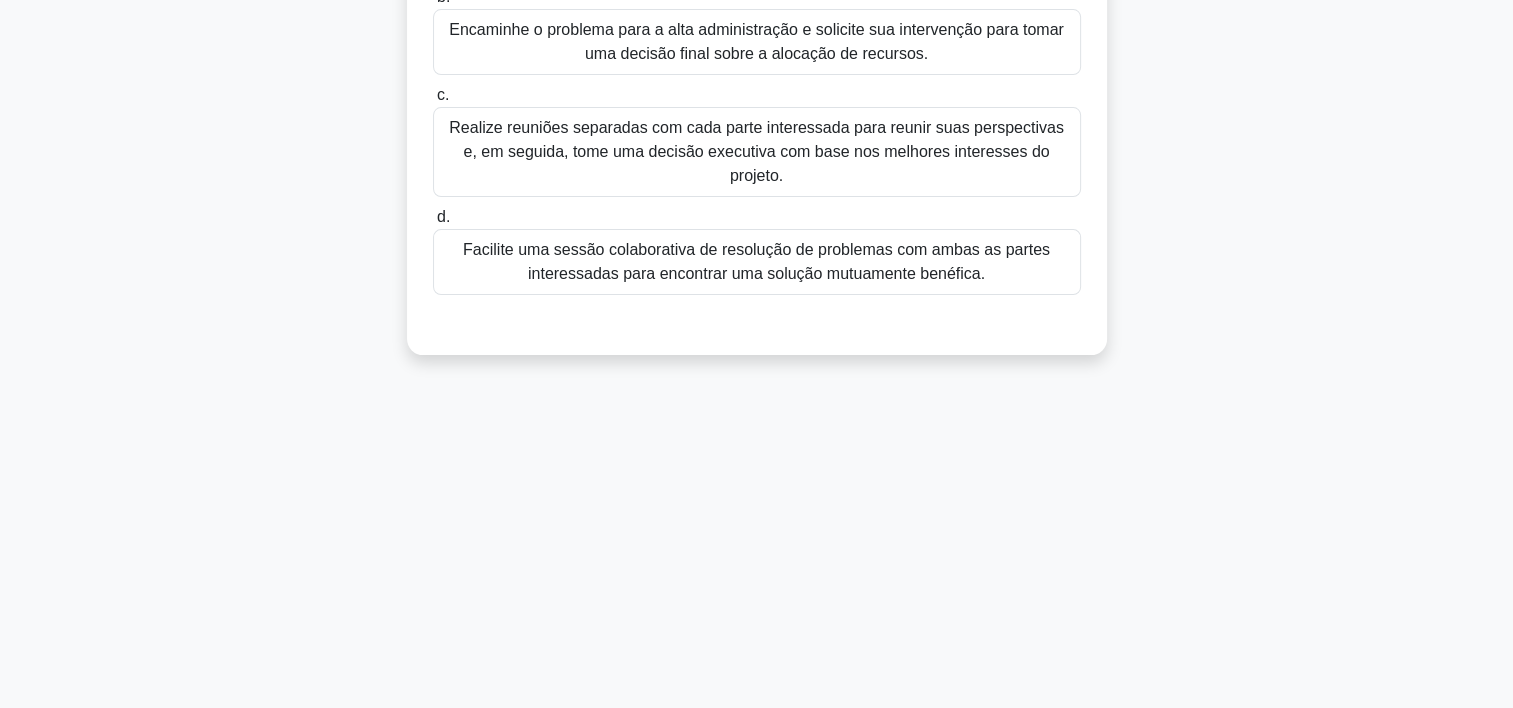 scroll, scrollTop: 0, scrollLeft: 0, axis: both 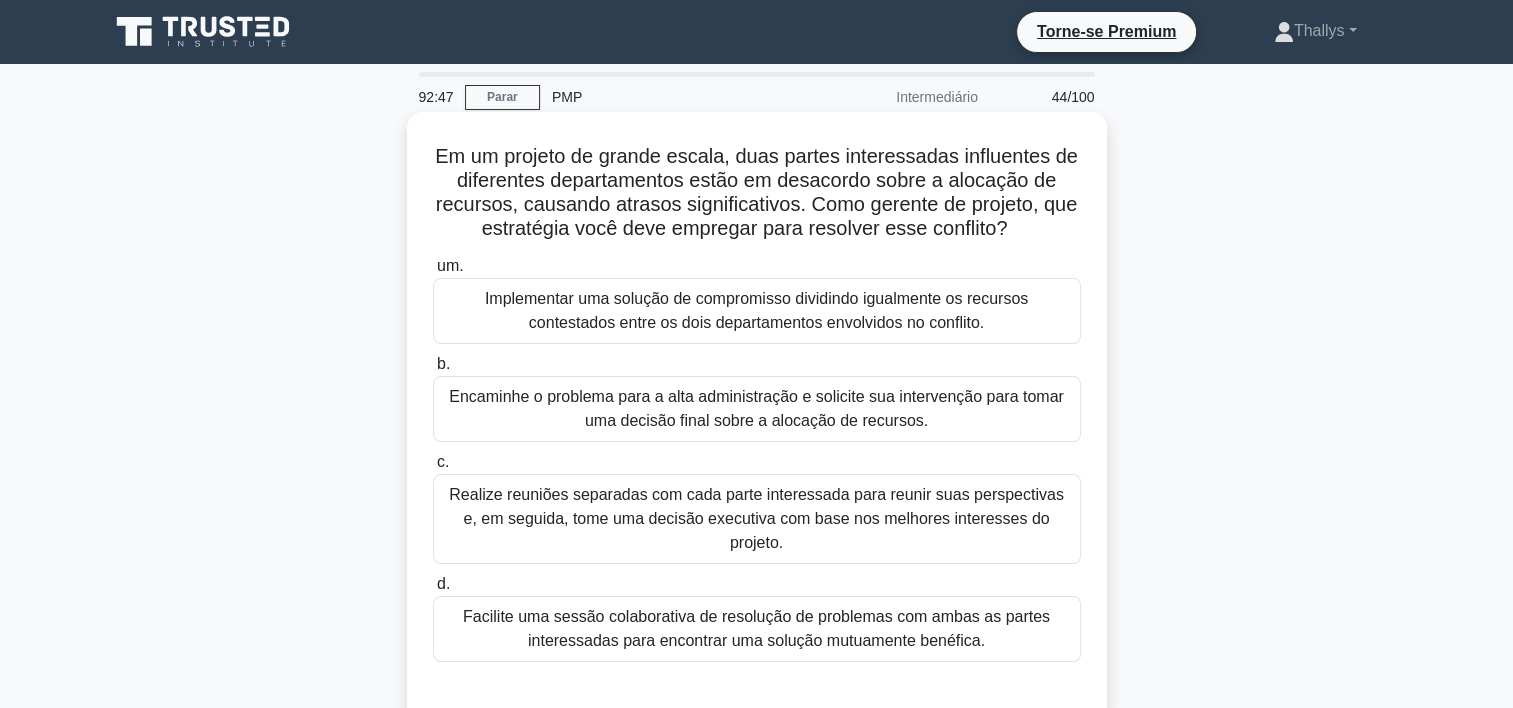 click on "Facilite uma sessão colaborativa de resolução de problemas com ambas as partes interessadas para encontrar uma solução mutuamente benéfica." at bounding box center [757, 629] 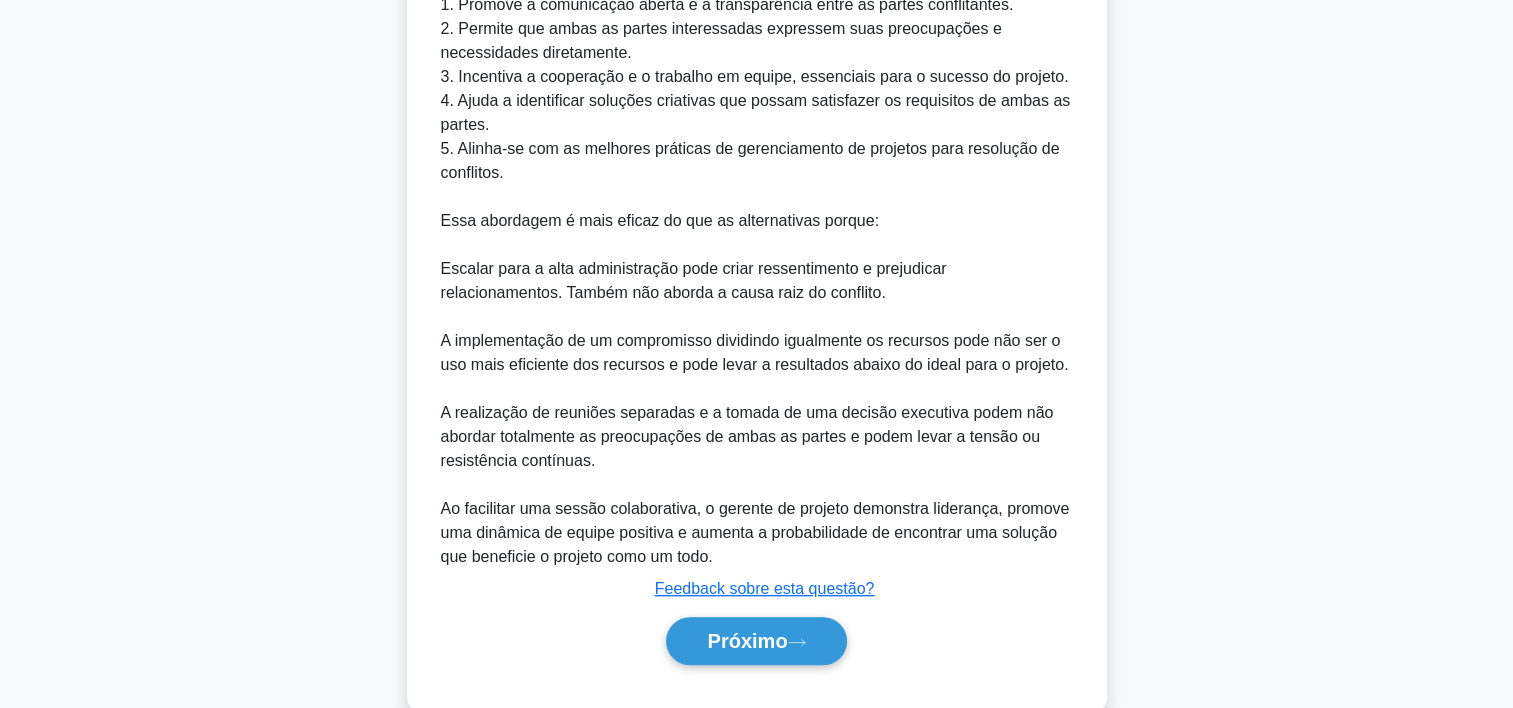 scroll, scrollTop: 860, scrollLeft: 0, axis: vertical 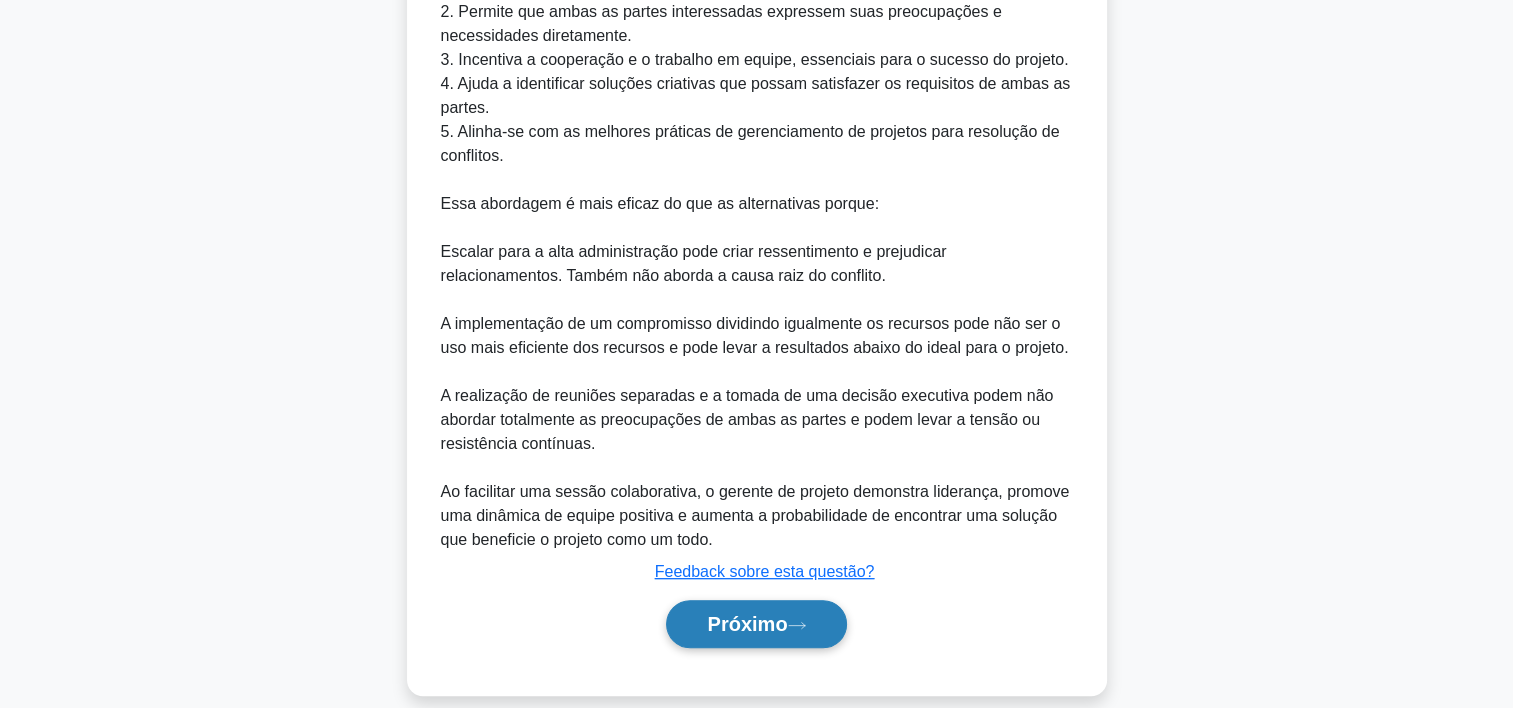 click on "Próximo" at bounding box center [747, 624] 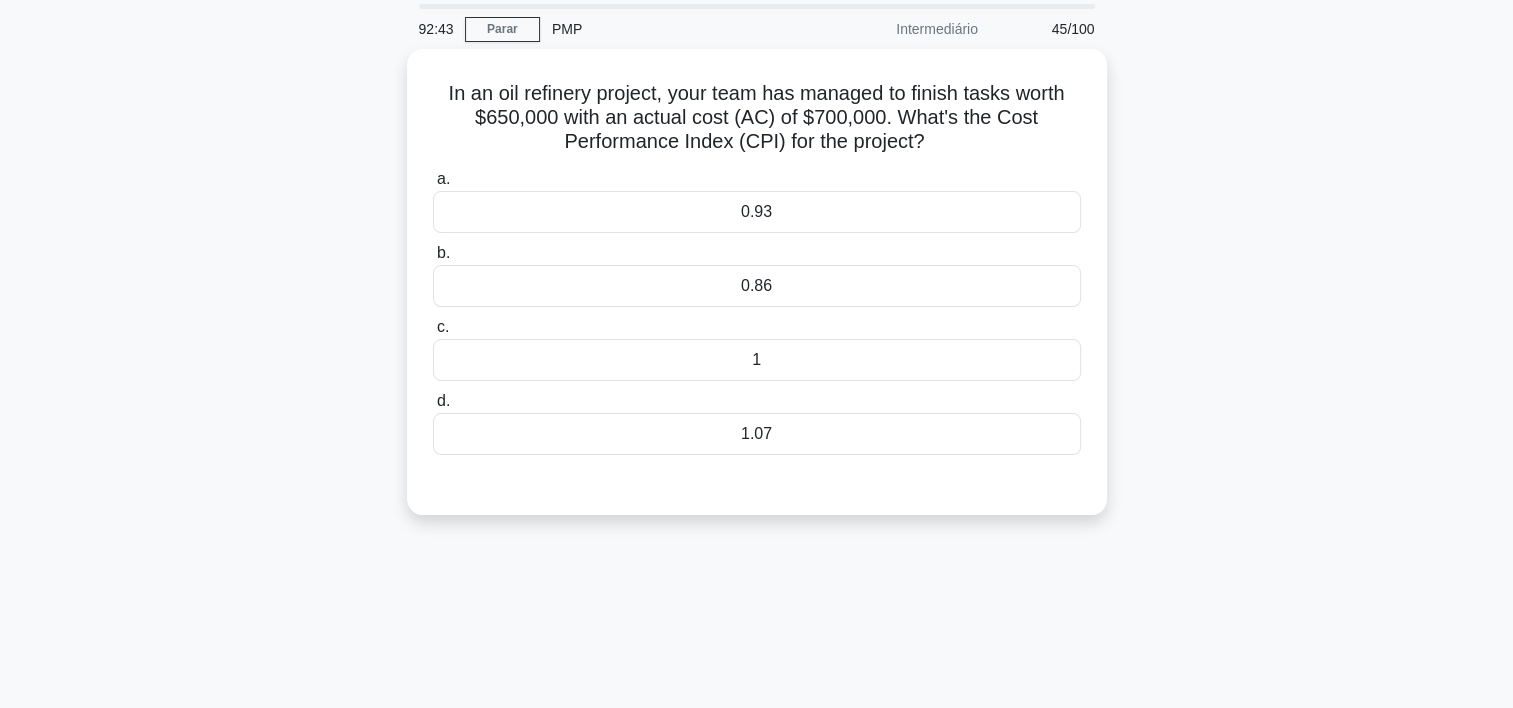 scroll, scrollTop: 0, scrollLeft: 0, axis: both 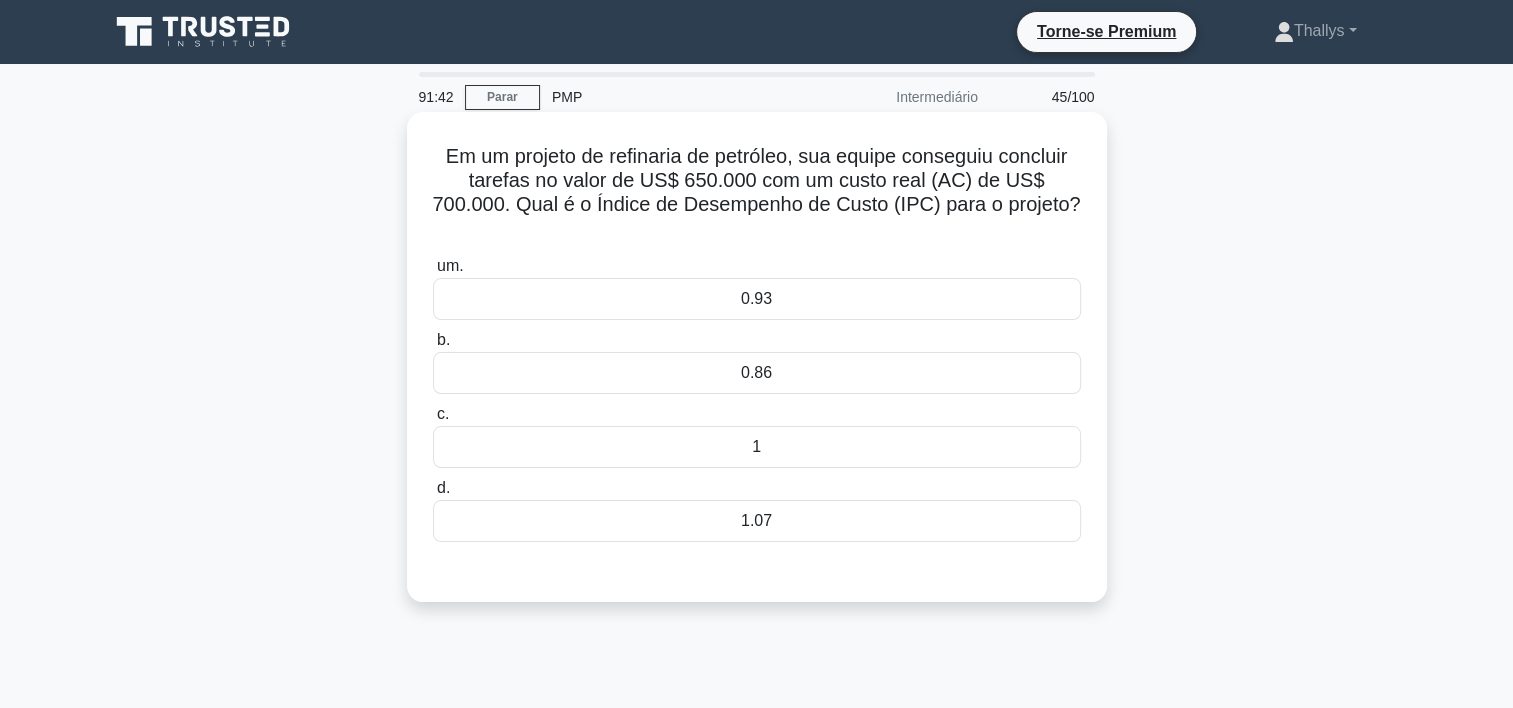 click on "1.07" at bounding box center [757, 521] 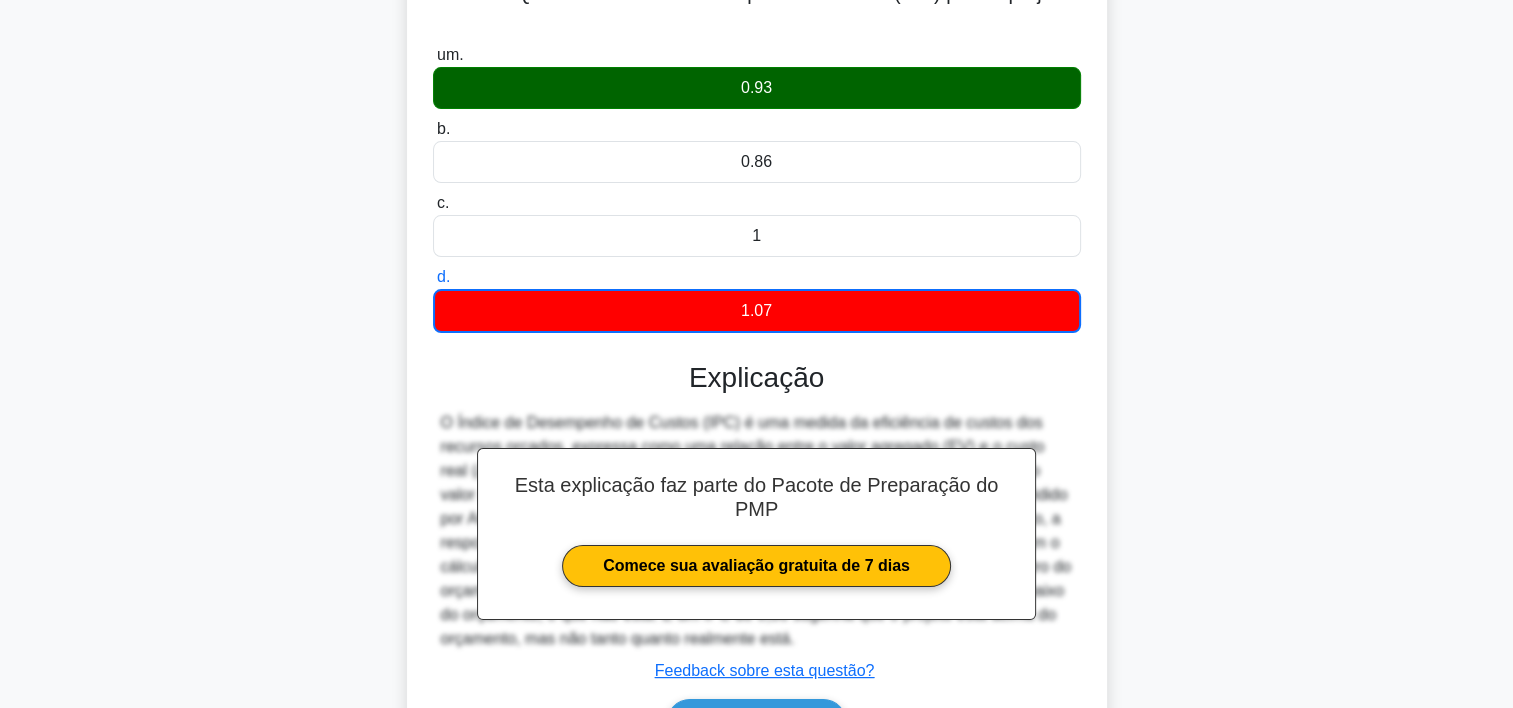 scroll, scrollTop: 372, scrollLeft: 0, axis: vertical 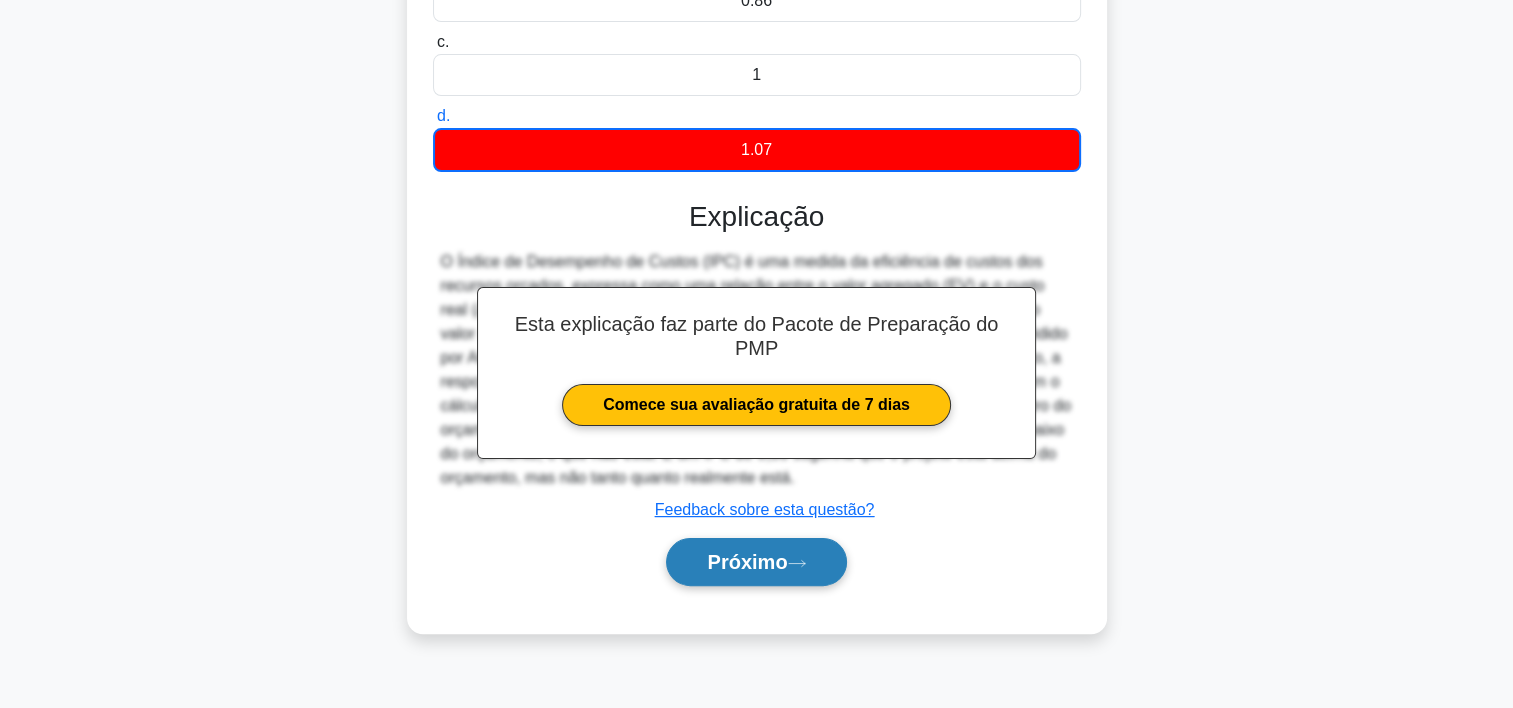 click on "Próximo" at bounding box center [747, 562] 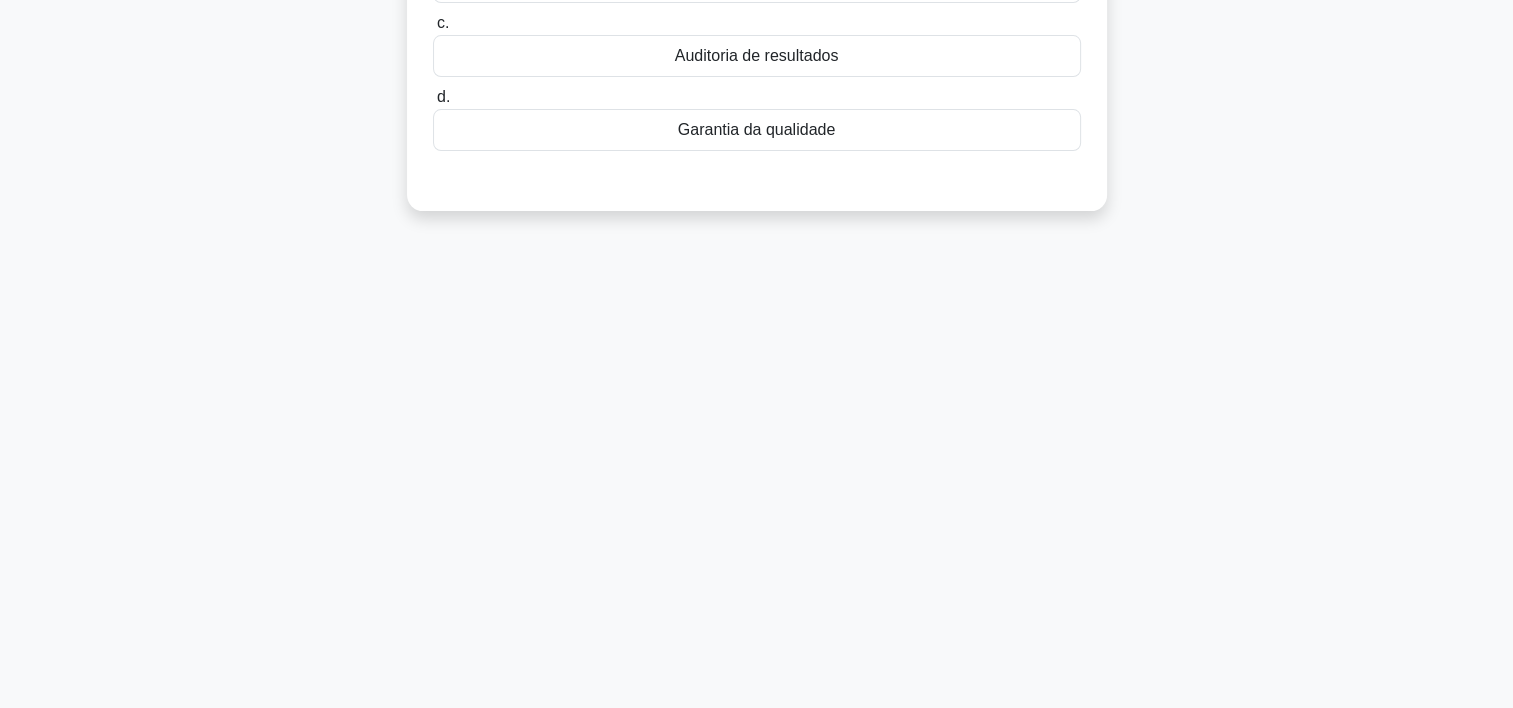 scroll, scrollTop: 0, scrollLeft: 0, axis: both 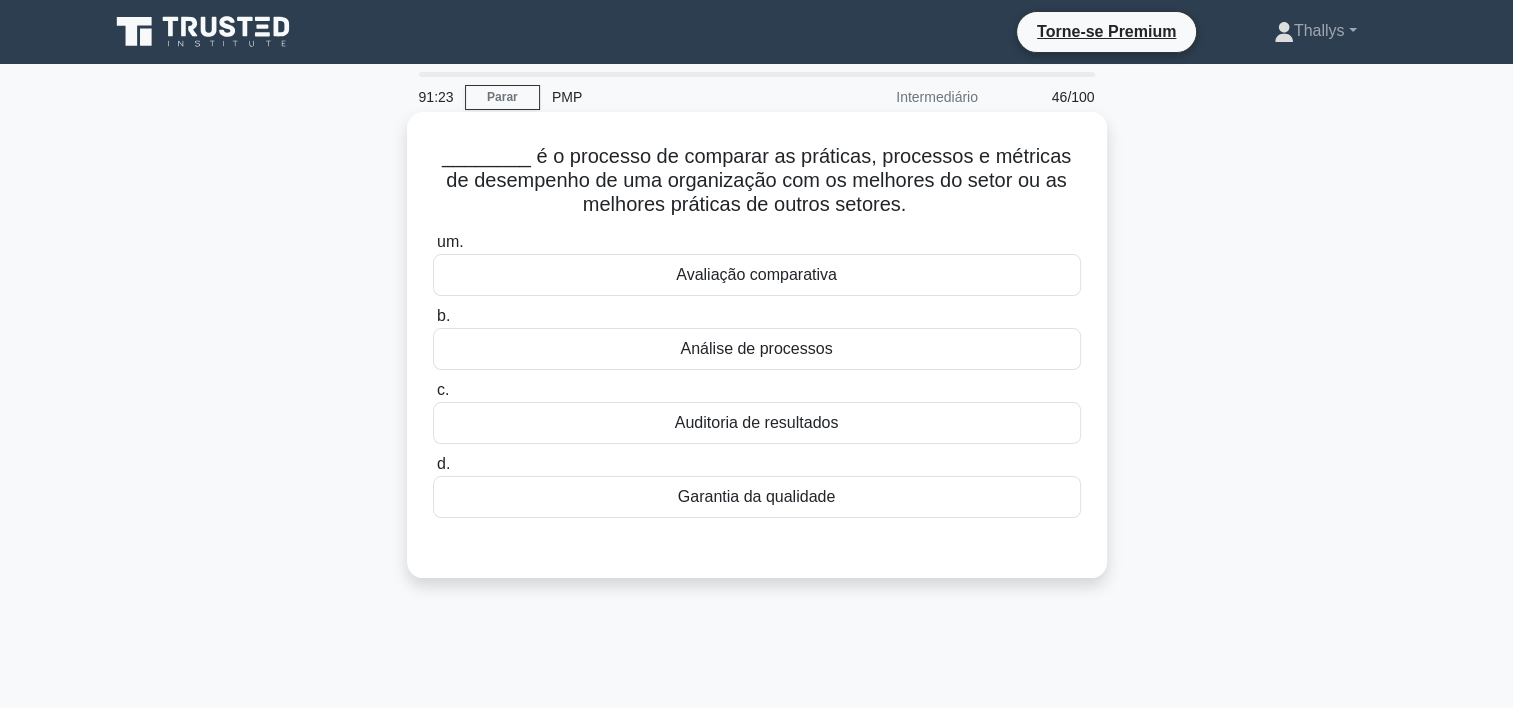 click on "Avaliação comparativa" at bounding box center [757, 275] 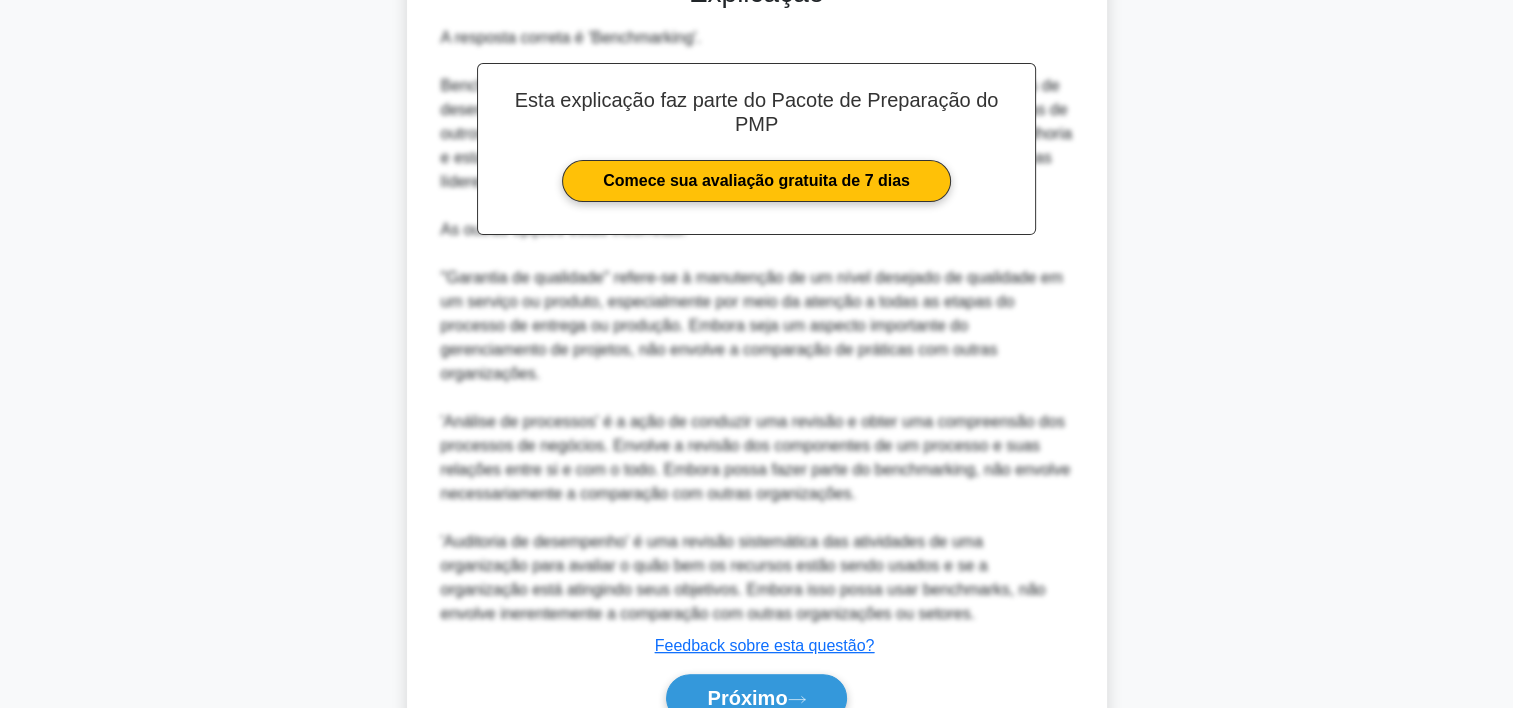 scroll, scrollTop: 668, scrollLeft: 0, axis: vertical 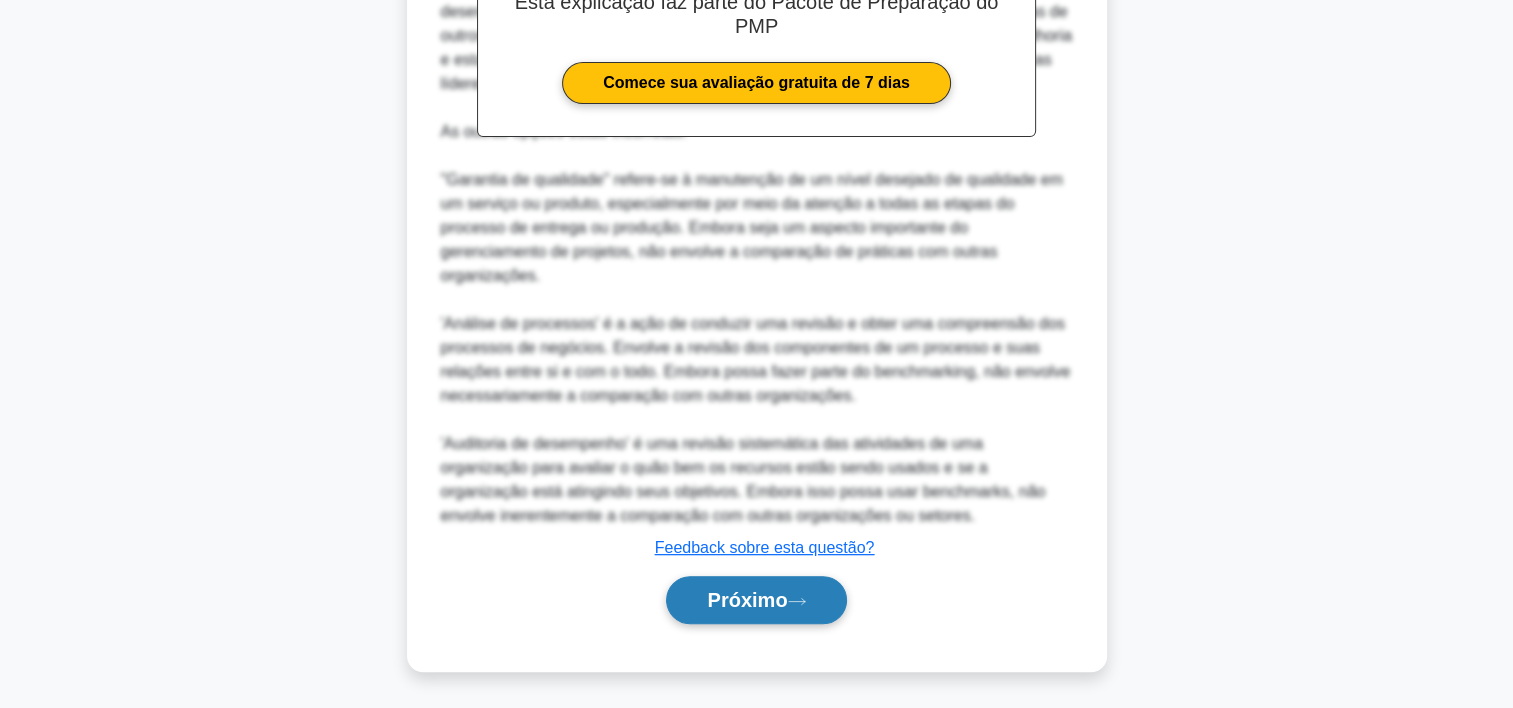 click on "Próximo" at bounding box center (747, 600) 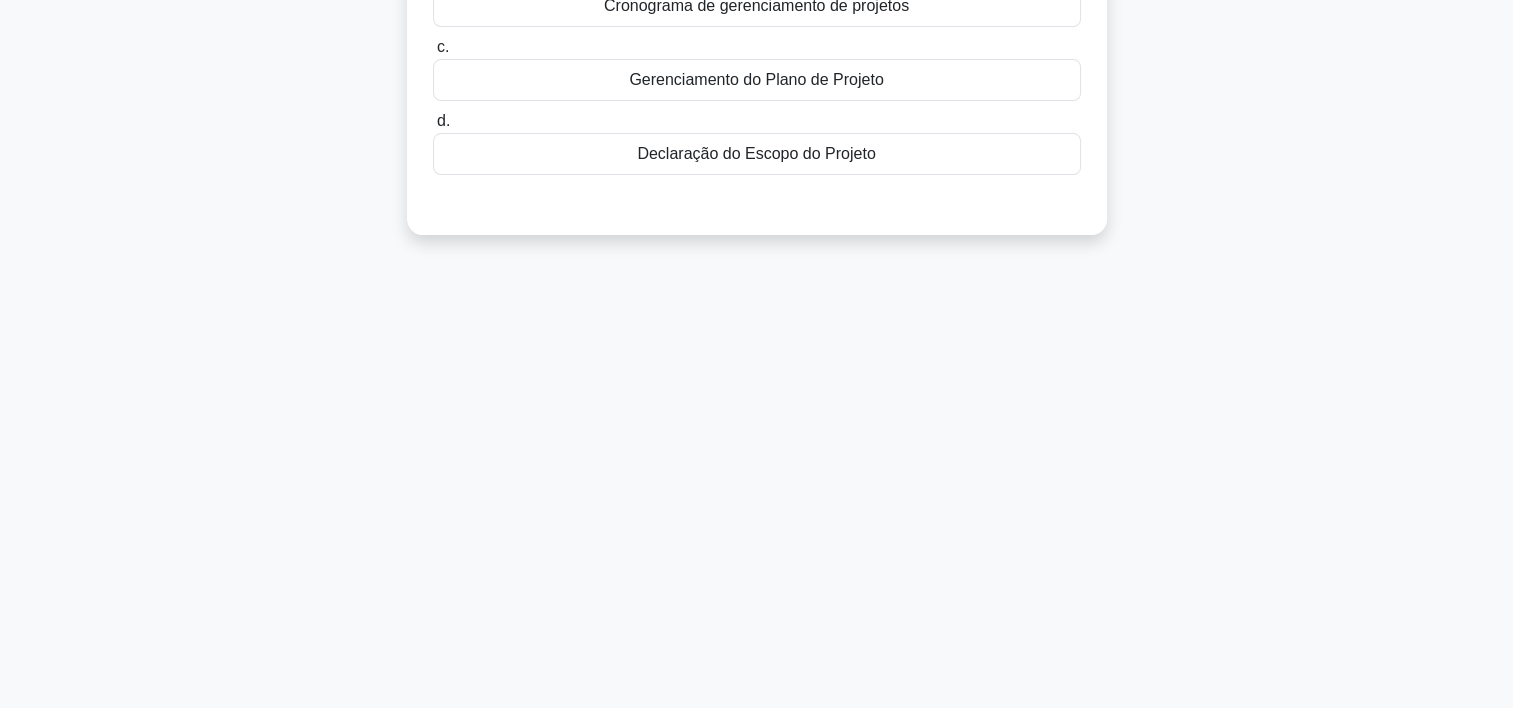 scroll, scrollTop: 0, scrollLeft: 0, axis: both 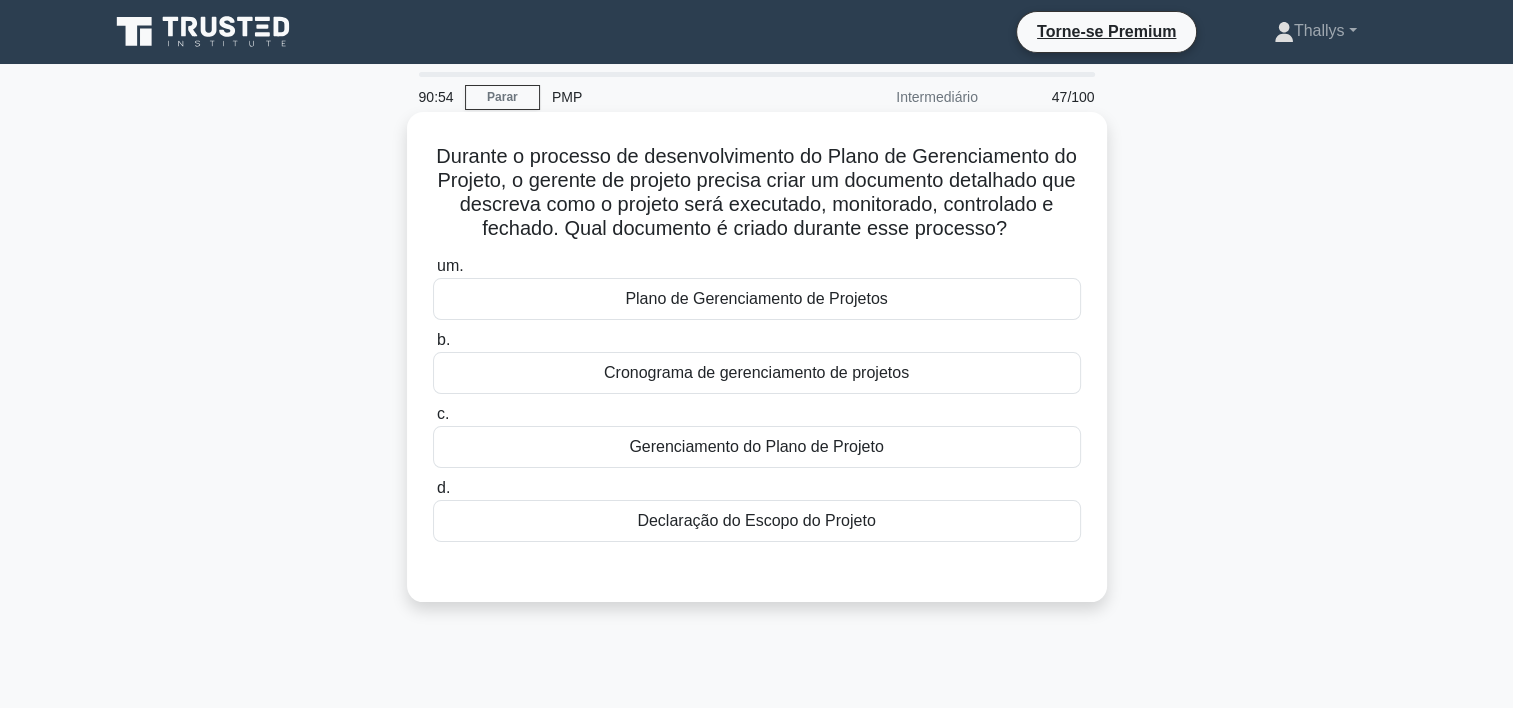 click on "Plano de Gerenciamento de Projetos" at bounding box center [757, 299] 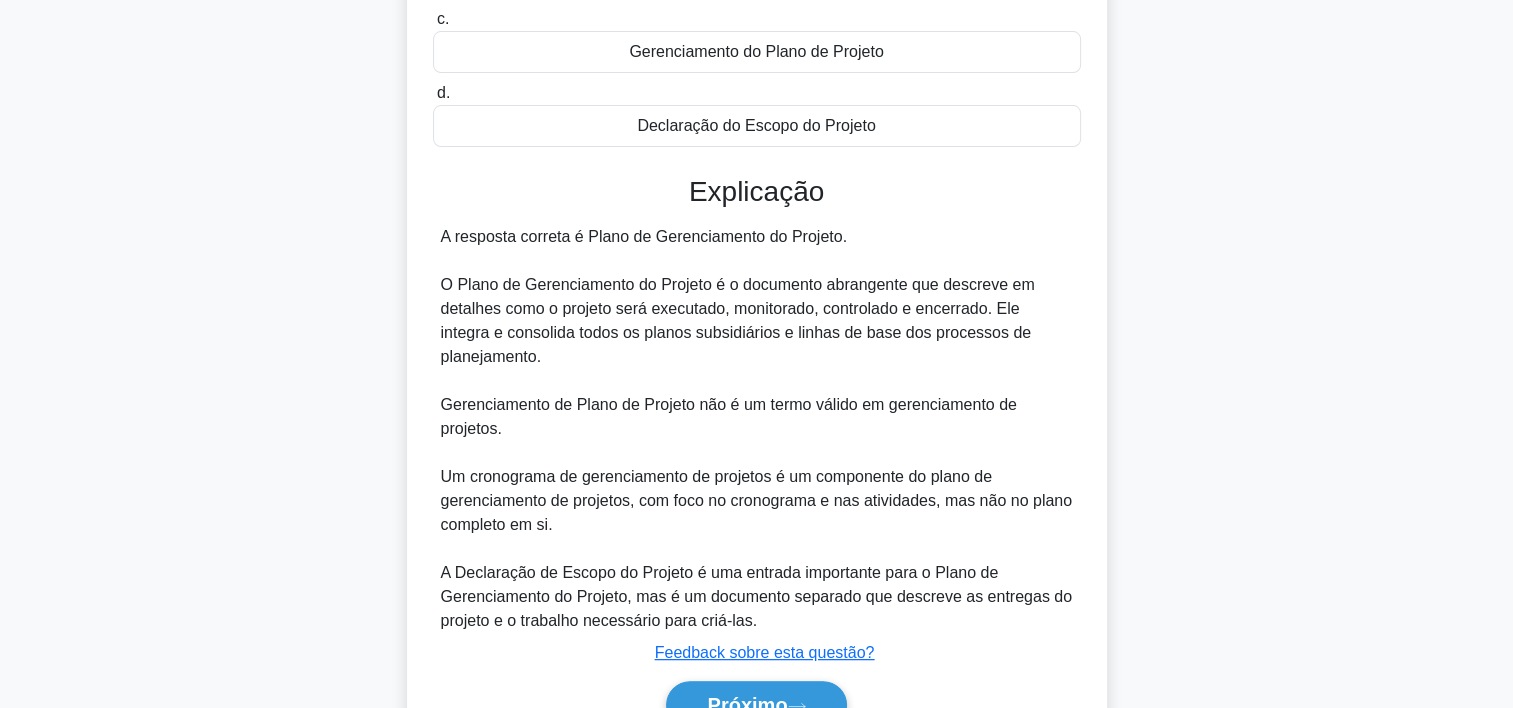 scroll, scrollTop: 476, scrollLeft: 0, axis: vertical 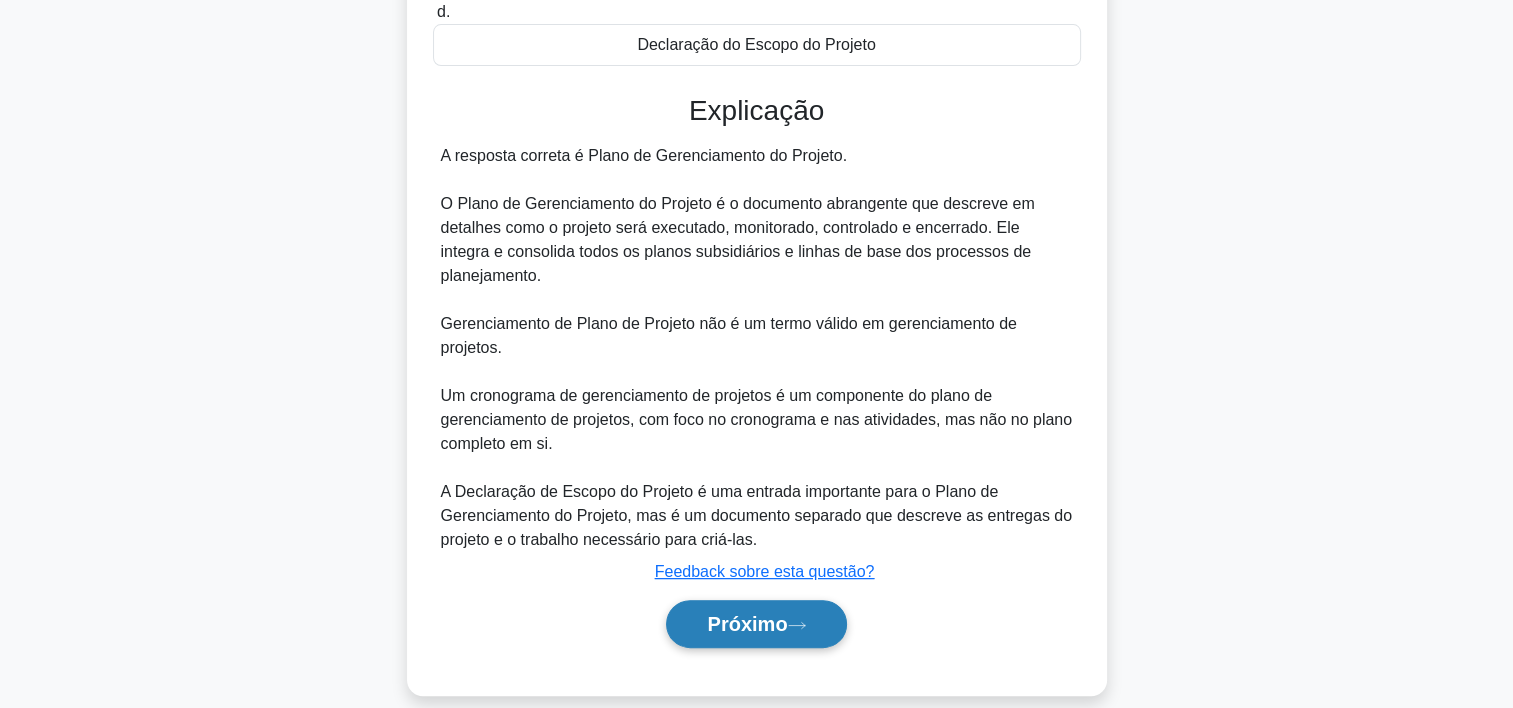 click on "Próximo" at bounding box center [756, 624] 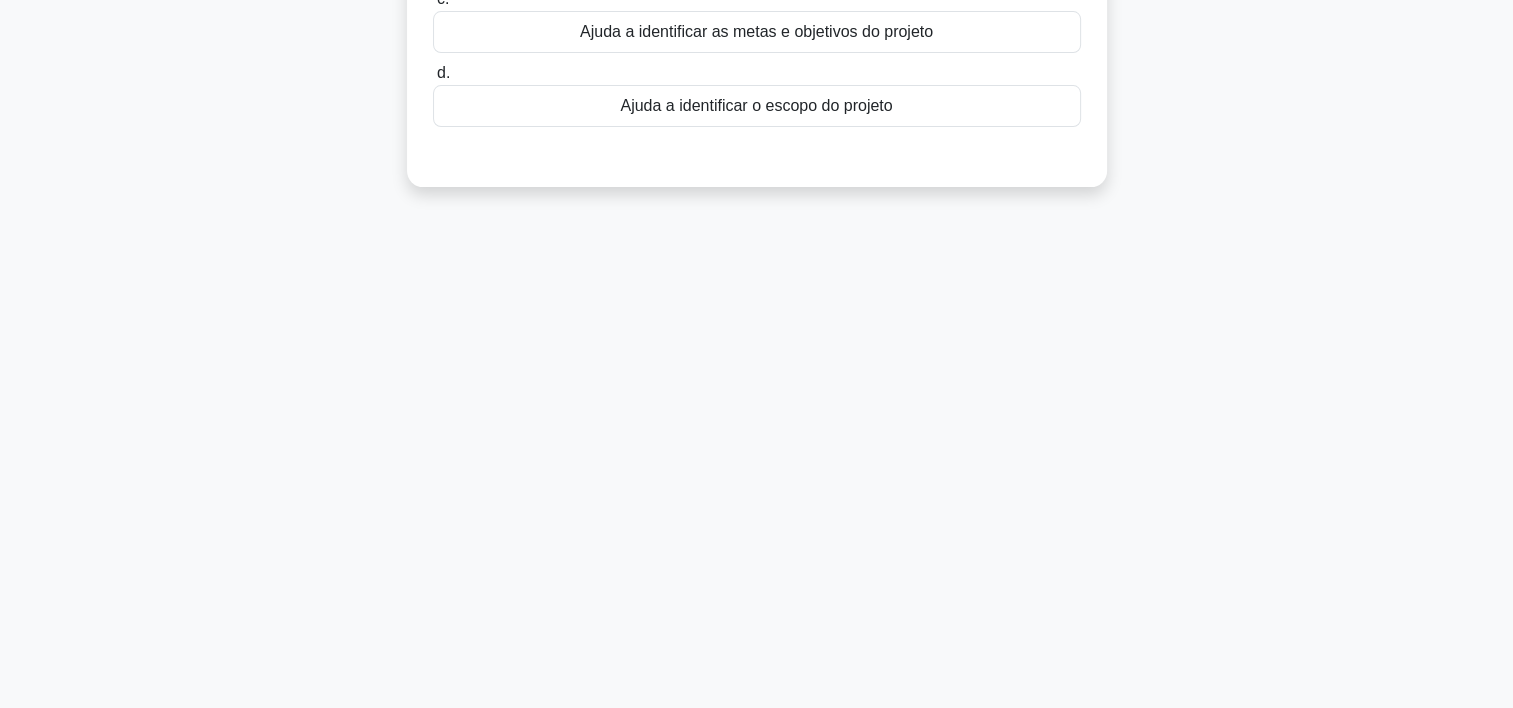 scroll, scrollTop: 0, scrollLeft: 0, axis: both 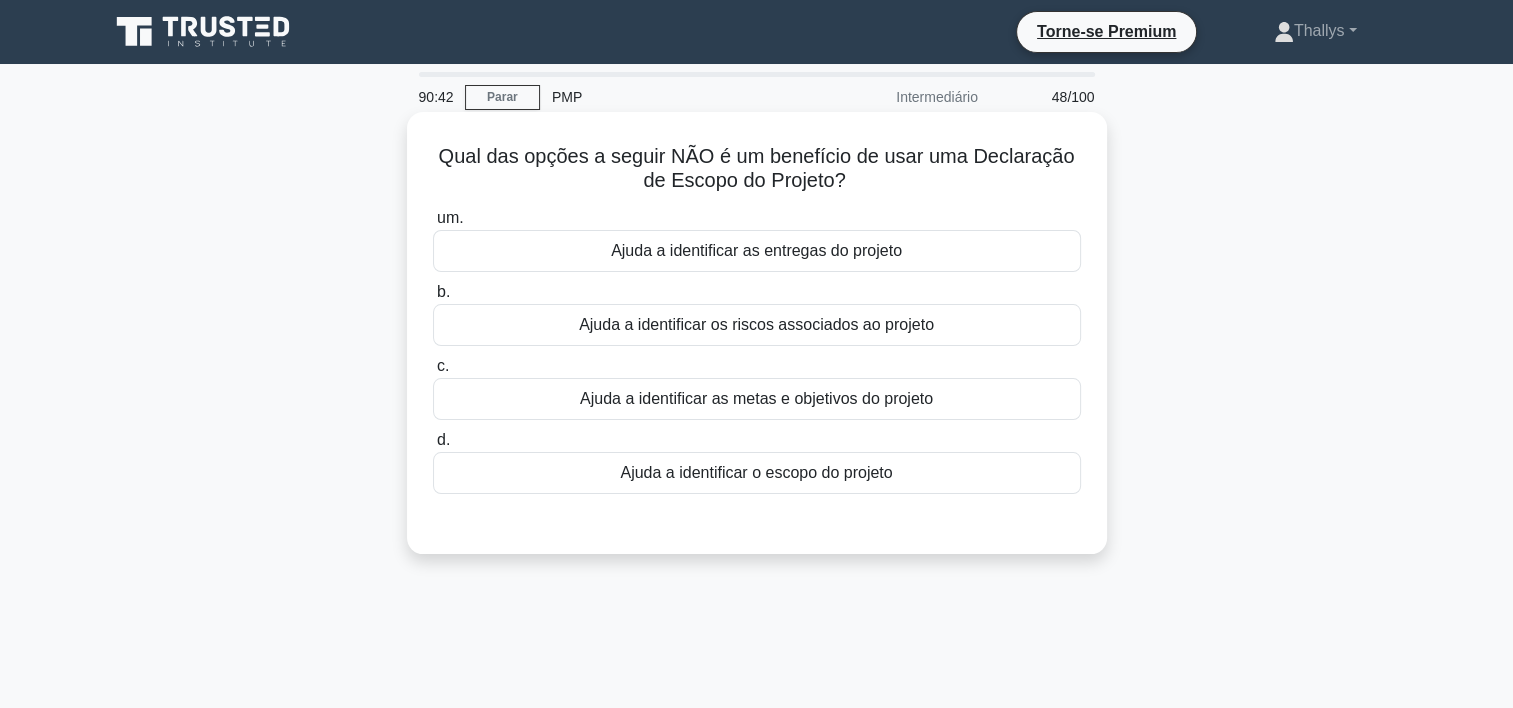 click on "Ajuda a identificar os riscos associados ao projeto" at bounding box center (757, 325) 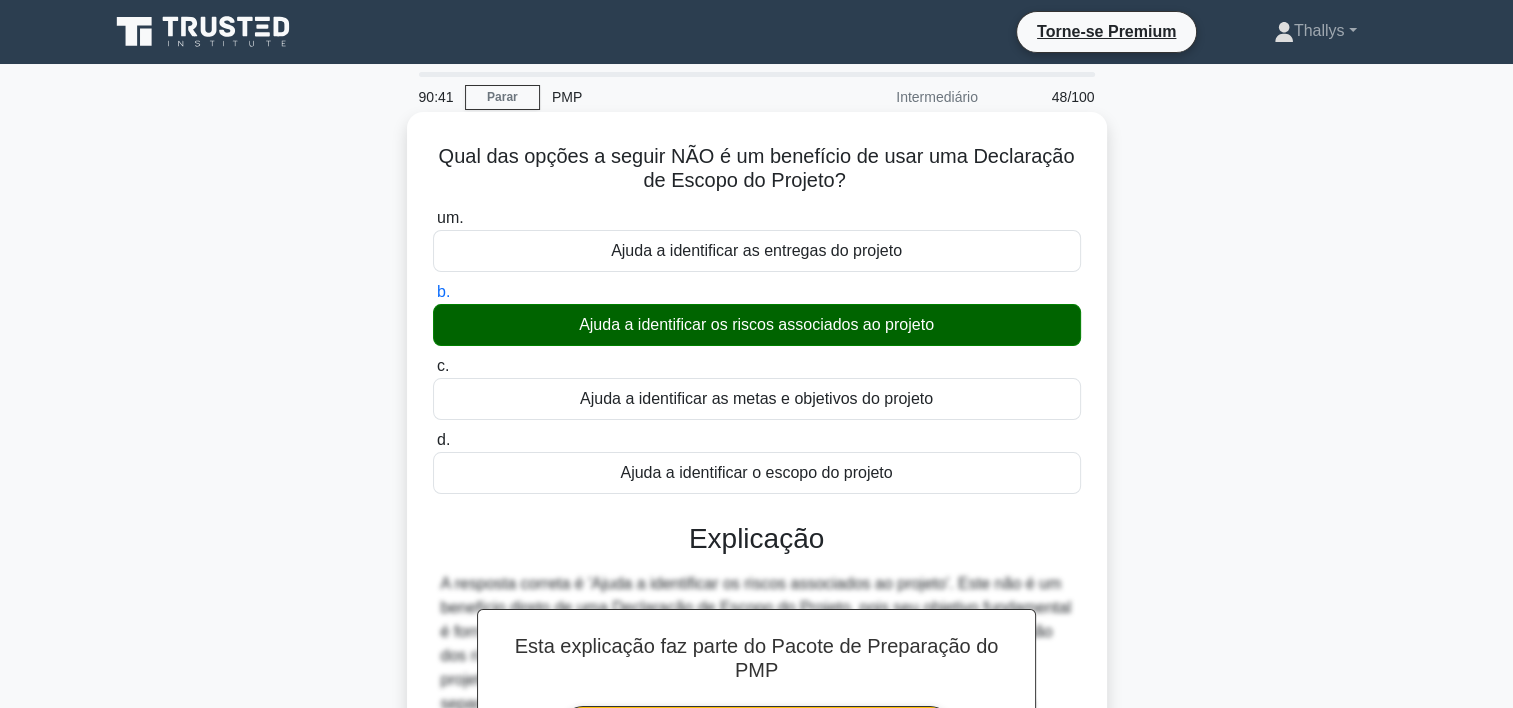 scroll, scrollTop: 372, scrollLeft: 0, axis: vertical 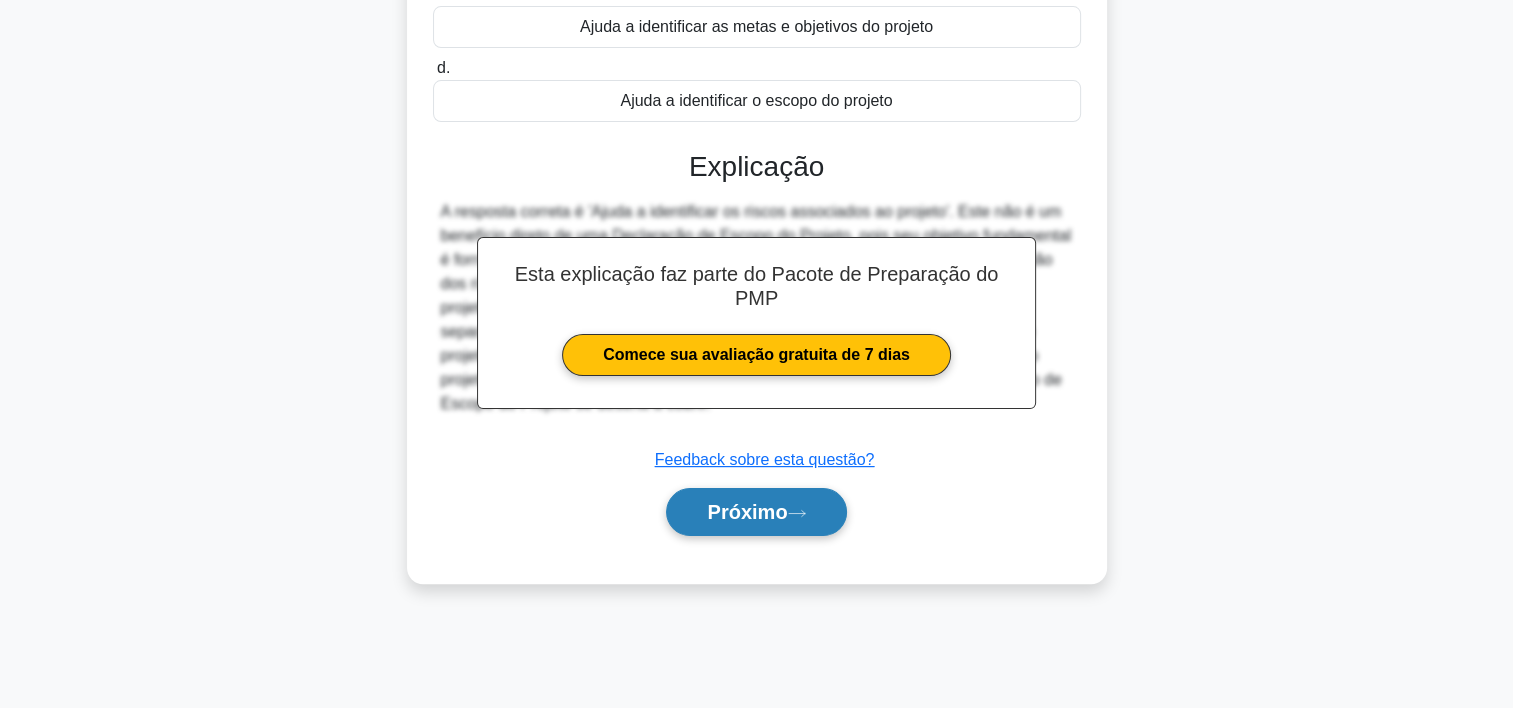 click on "Próximo" at bounding box center (756, 512) 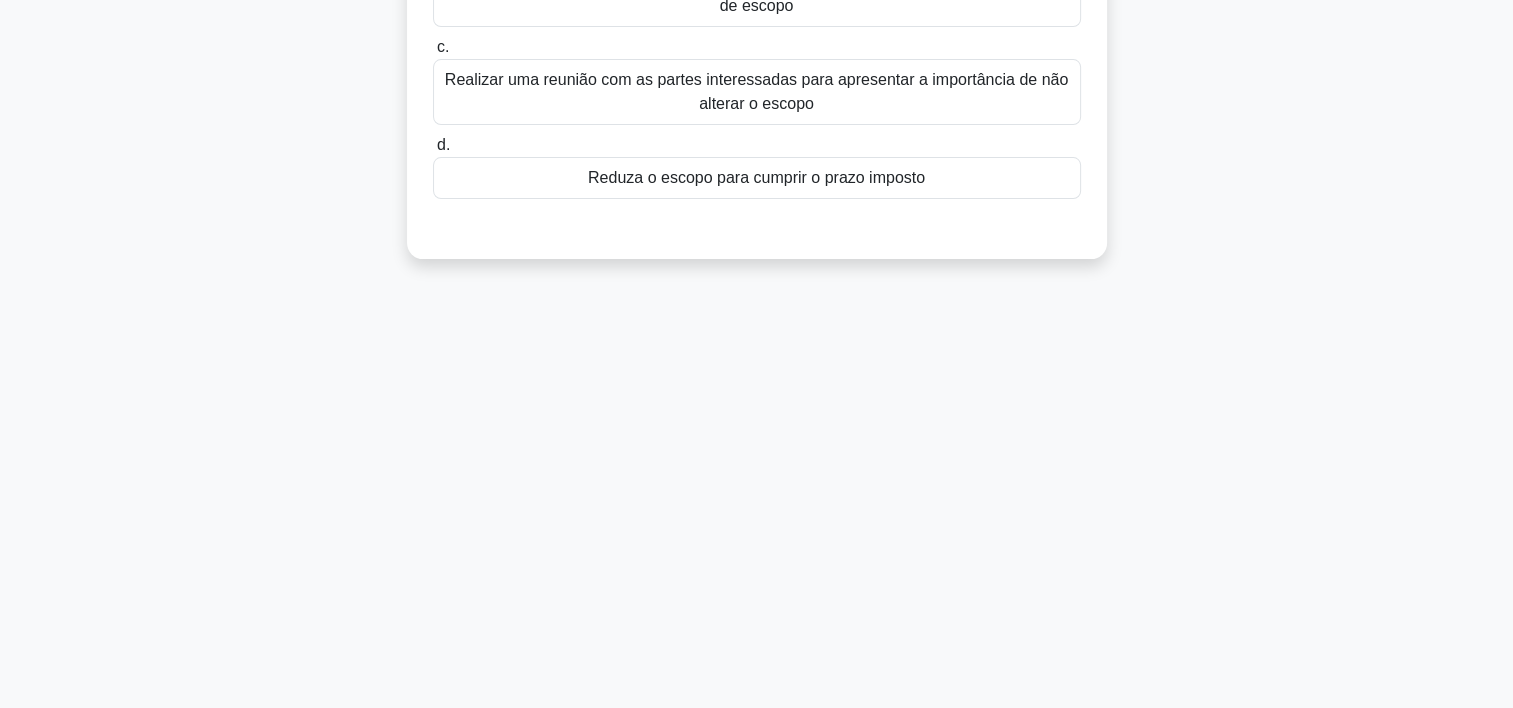 scroll, scrollTop: 0, scrollLeft: 0, axis: both 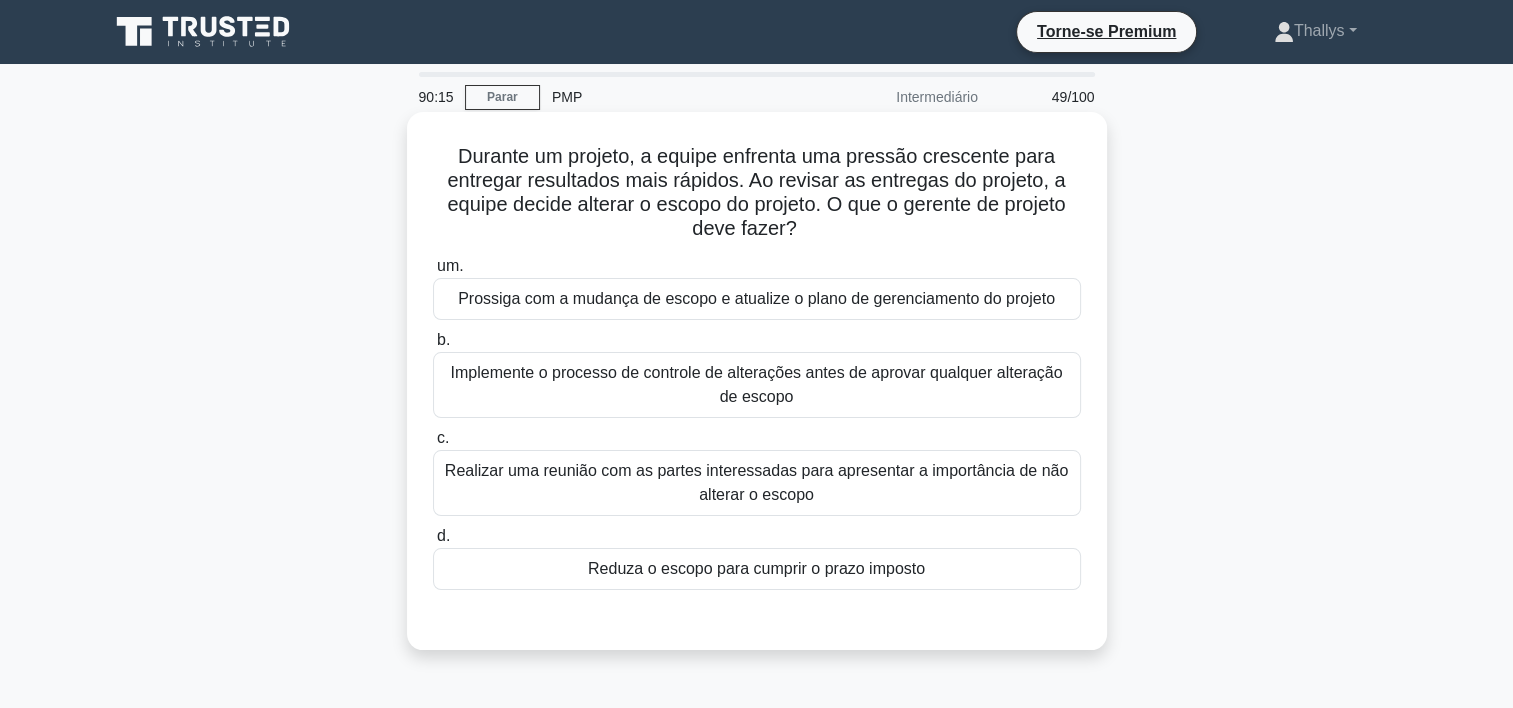 click on "Realizar uma reunião com as partes interessadas para apresentar a importância de não alterar o escopo" at bounding box center [757, 483] 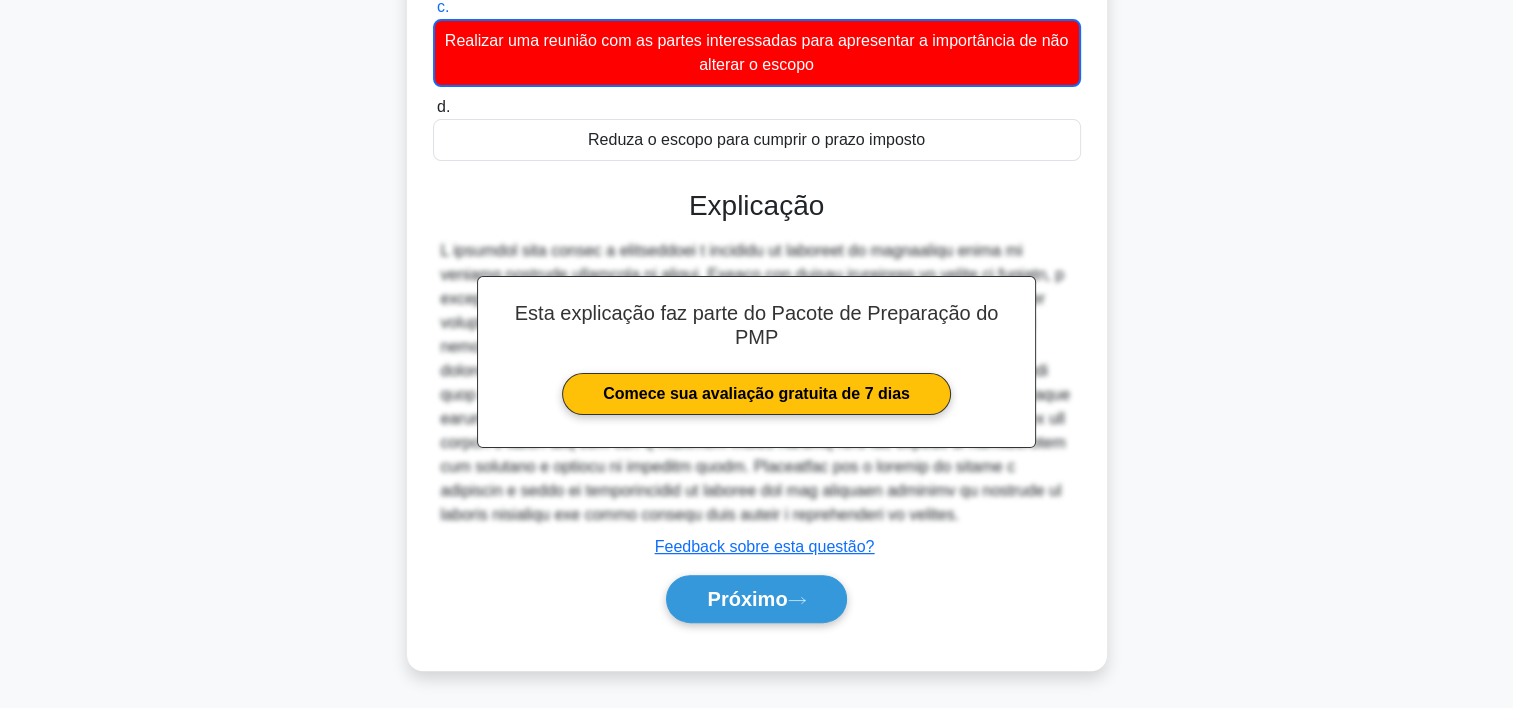 scroll, scrollTop: 453, scrollLeft: 0, axis: vertical 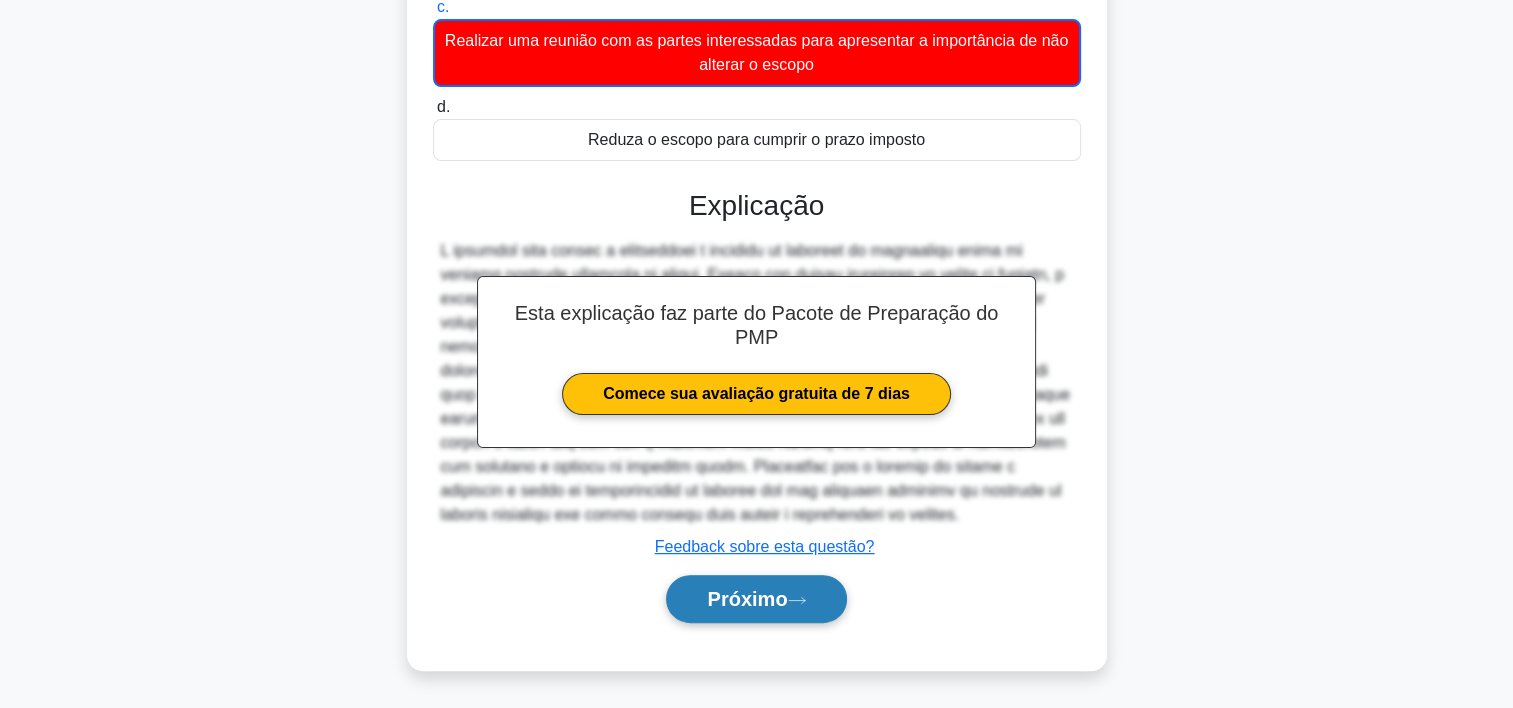 click on "Próximo" at bounding box center (756, 599) 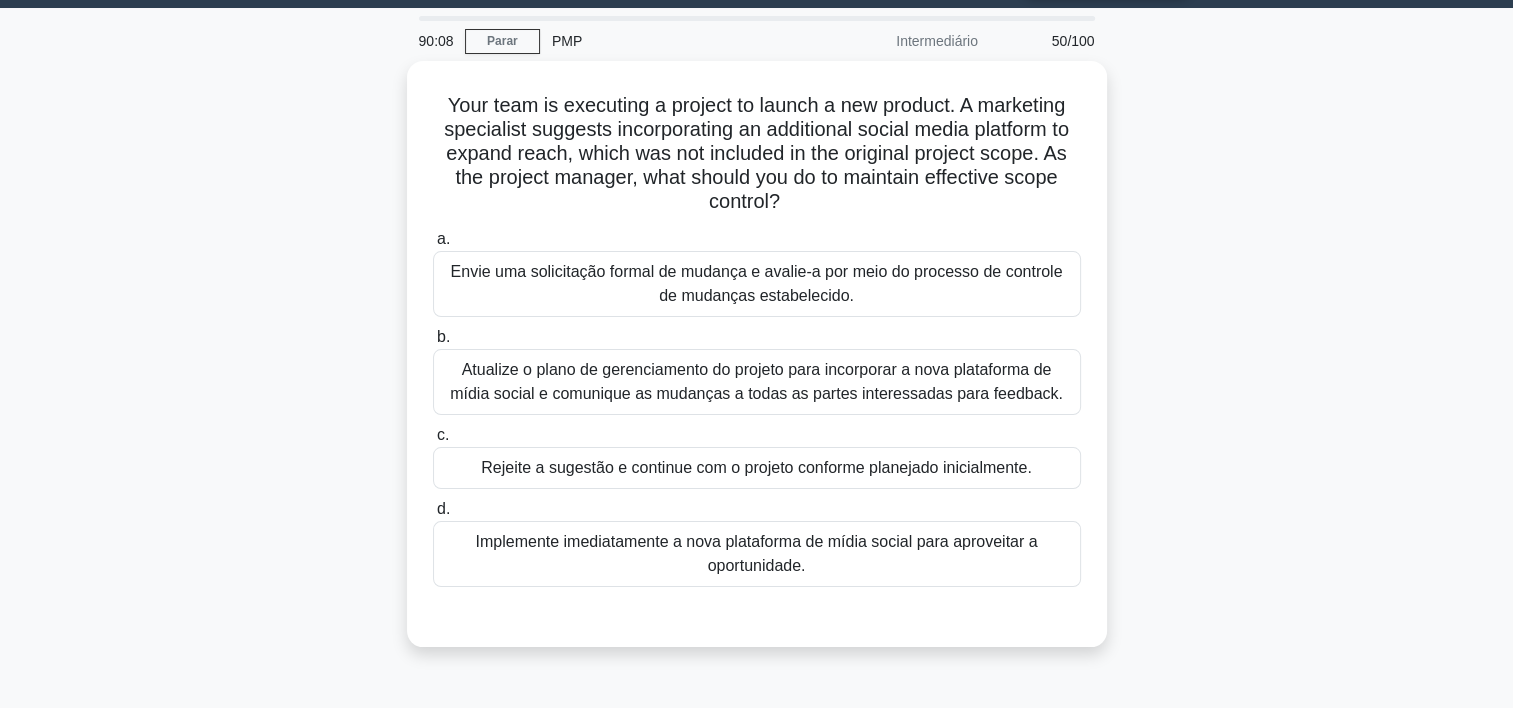 scroll, scrollTop: 0, scrollLeft: 0, axis: both 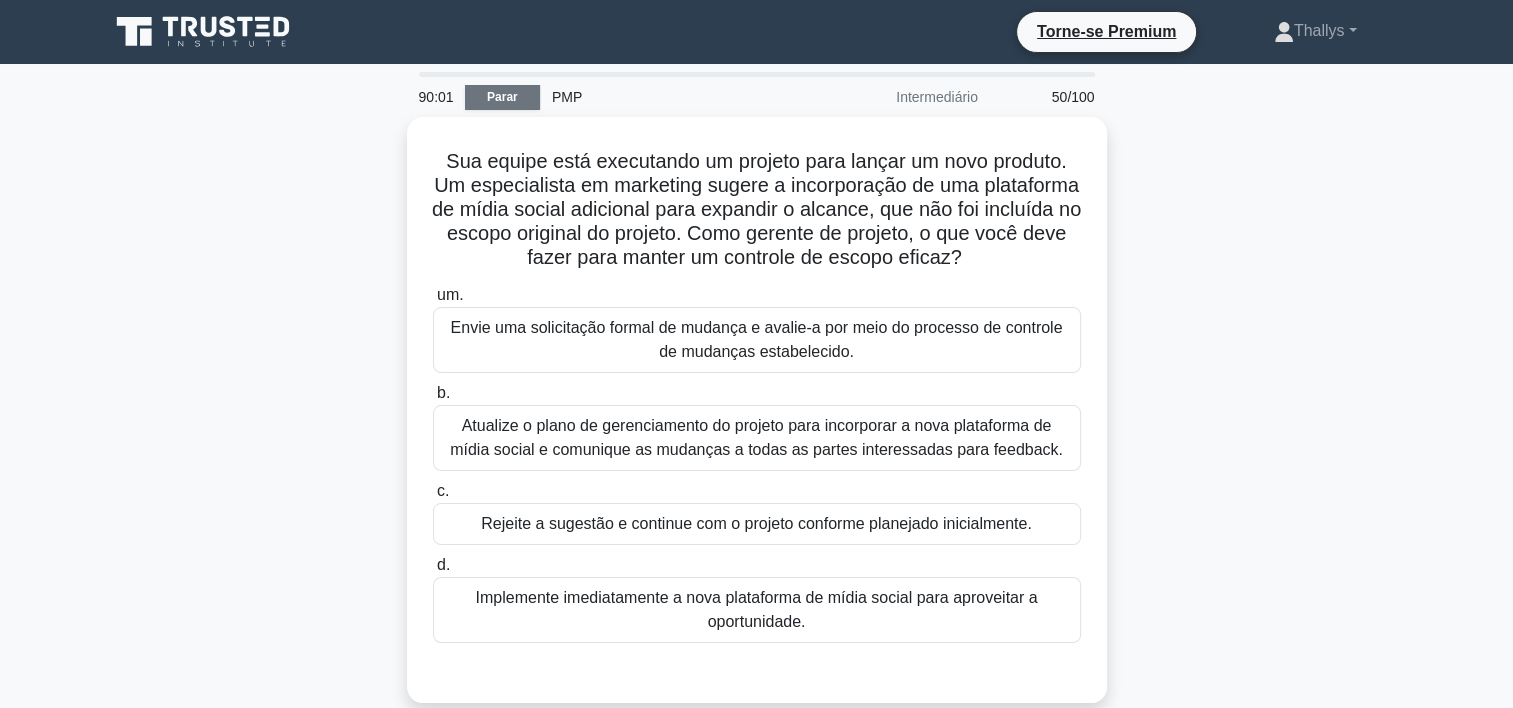 click on "Parar" at bounding box center [502, 97] 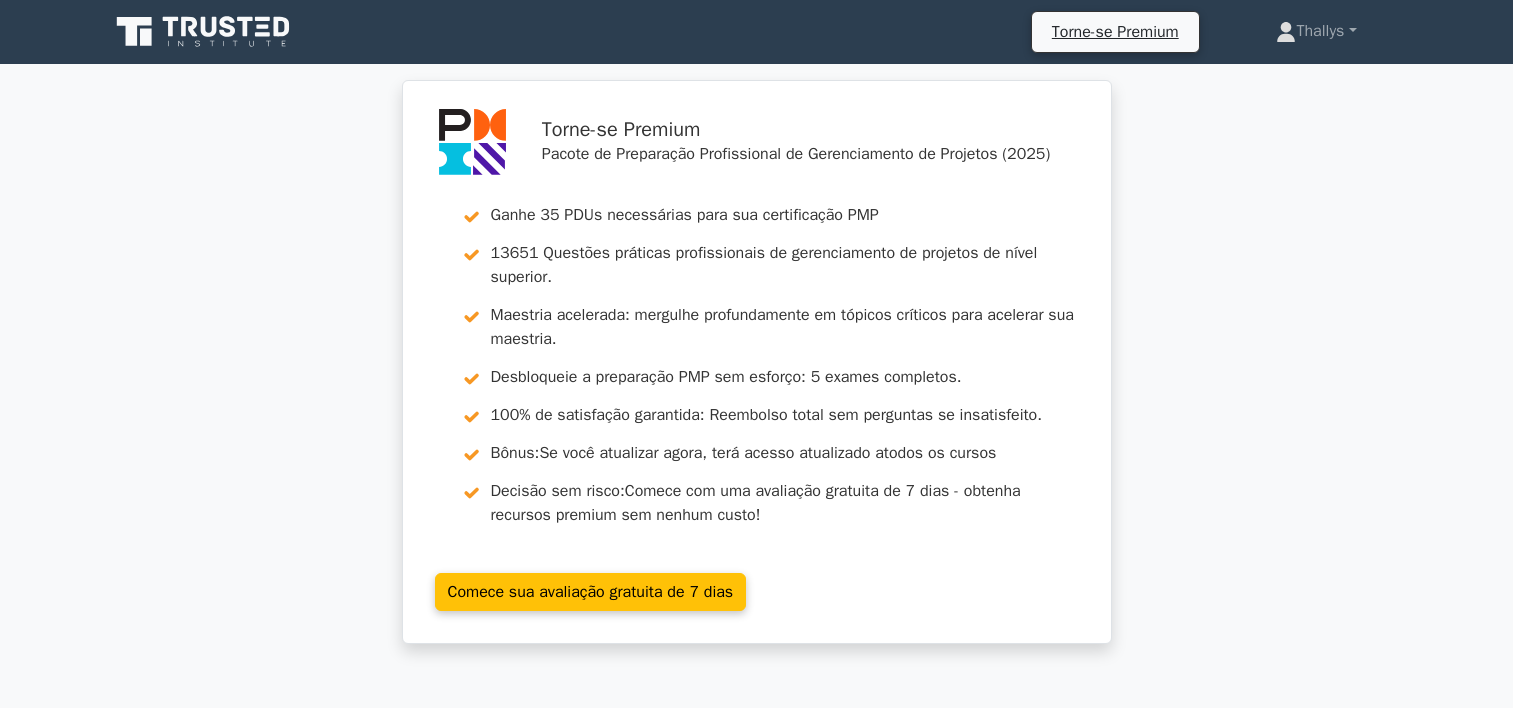 scroll, scrollTop: 0, scrollLeft: 0, axis: both 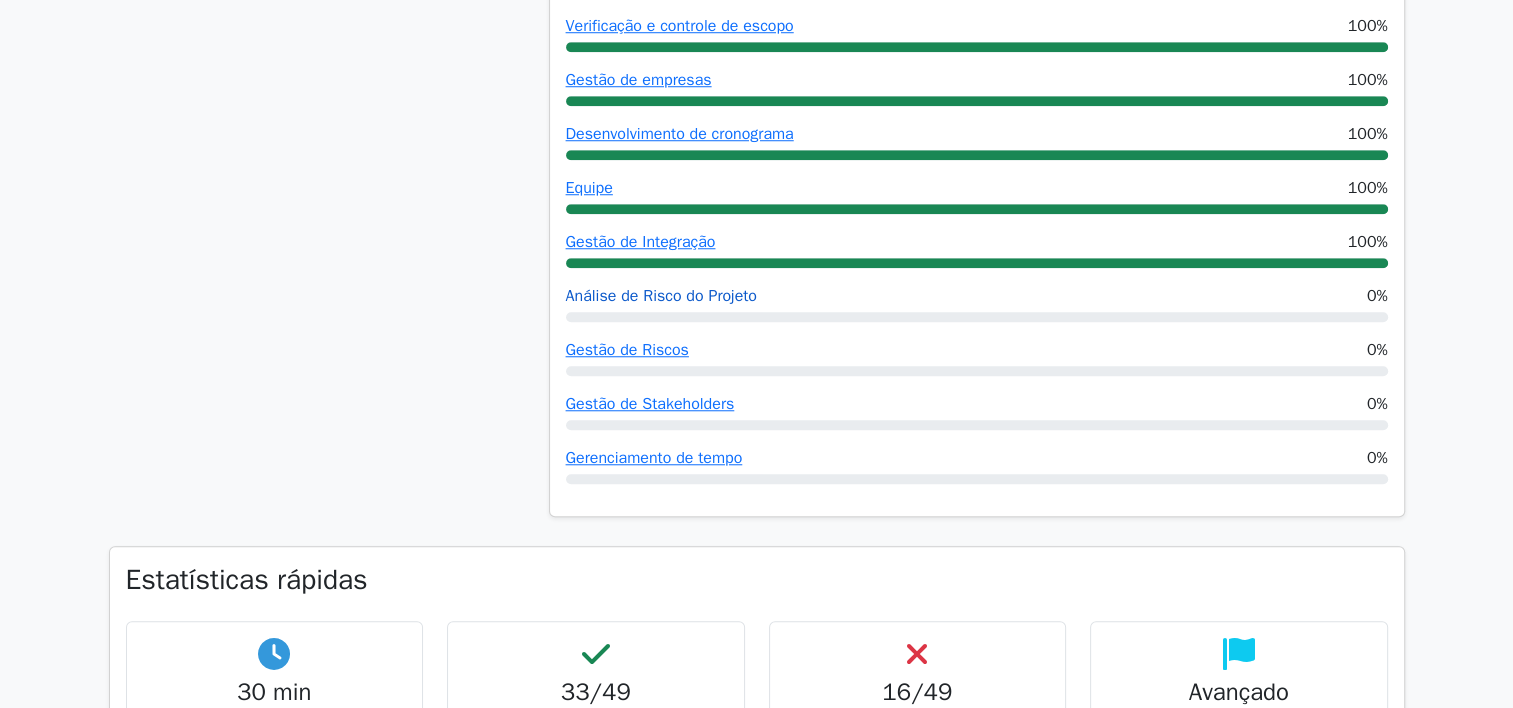 click on "Análise de Risco do Projeto" at bounding box center (661, 296) 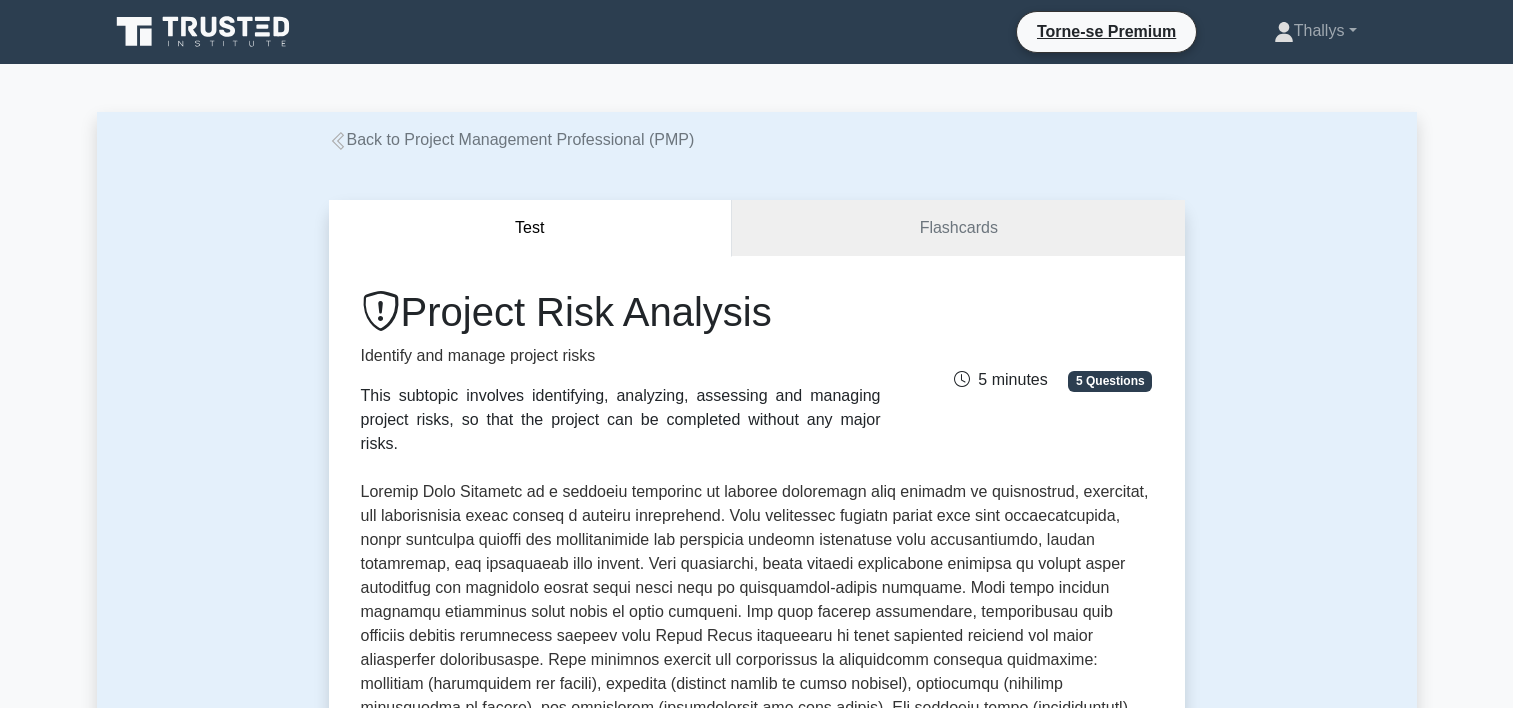 scroll, scrollTop: 0, scrollLeft: 0, axis: both 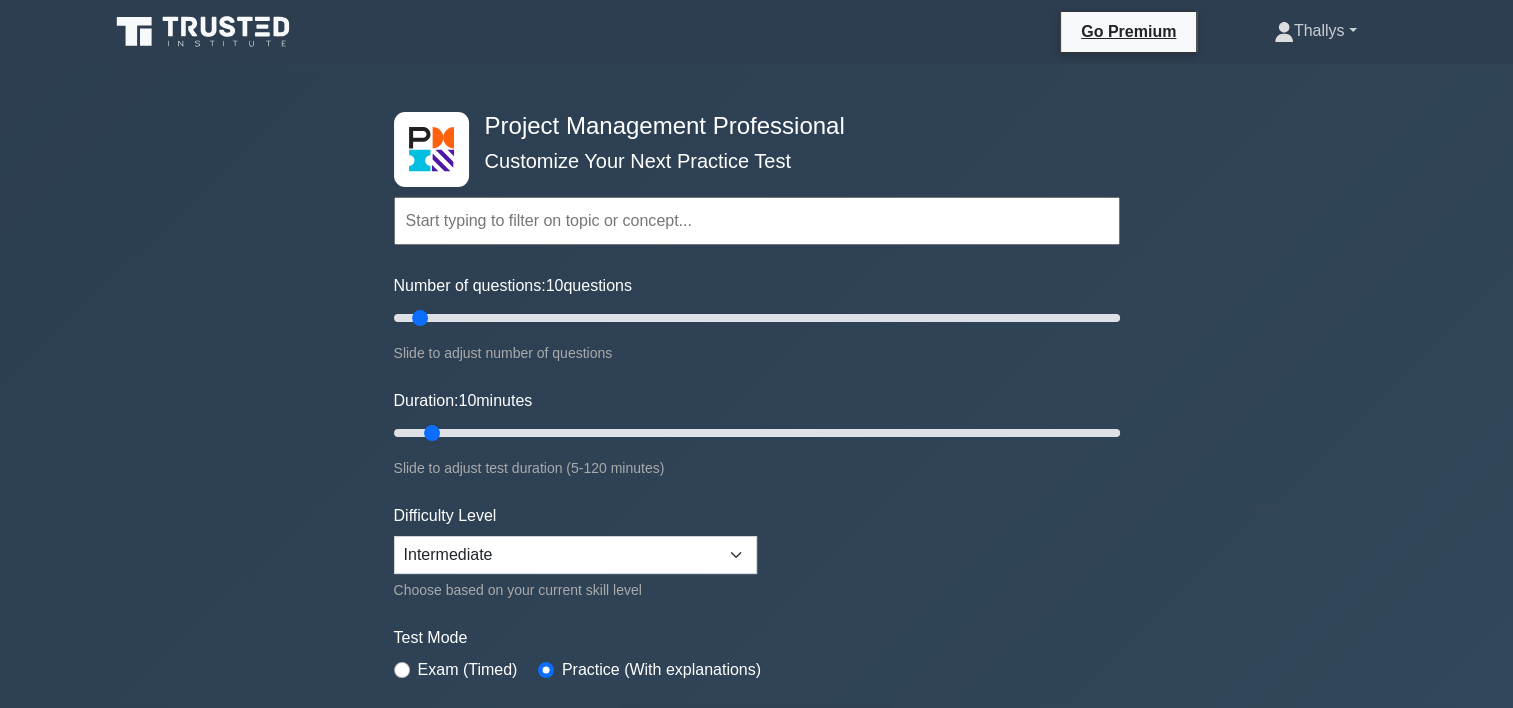 click on "Thallys" at bounding box center [1315, 31] 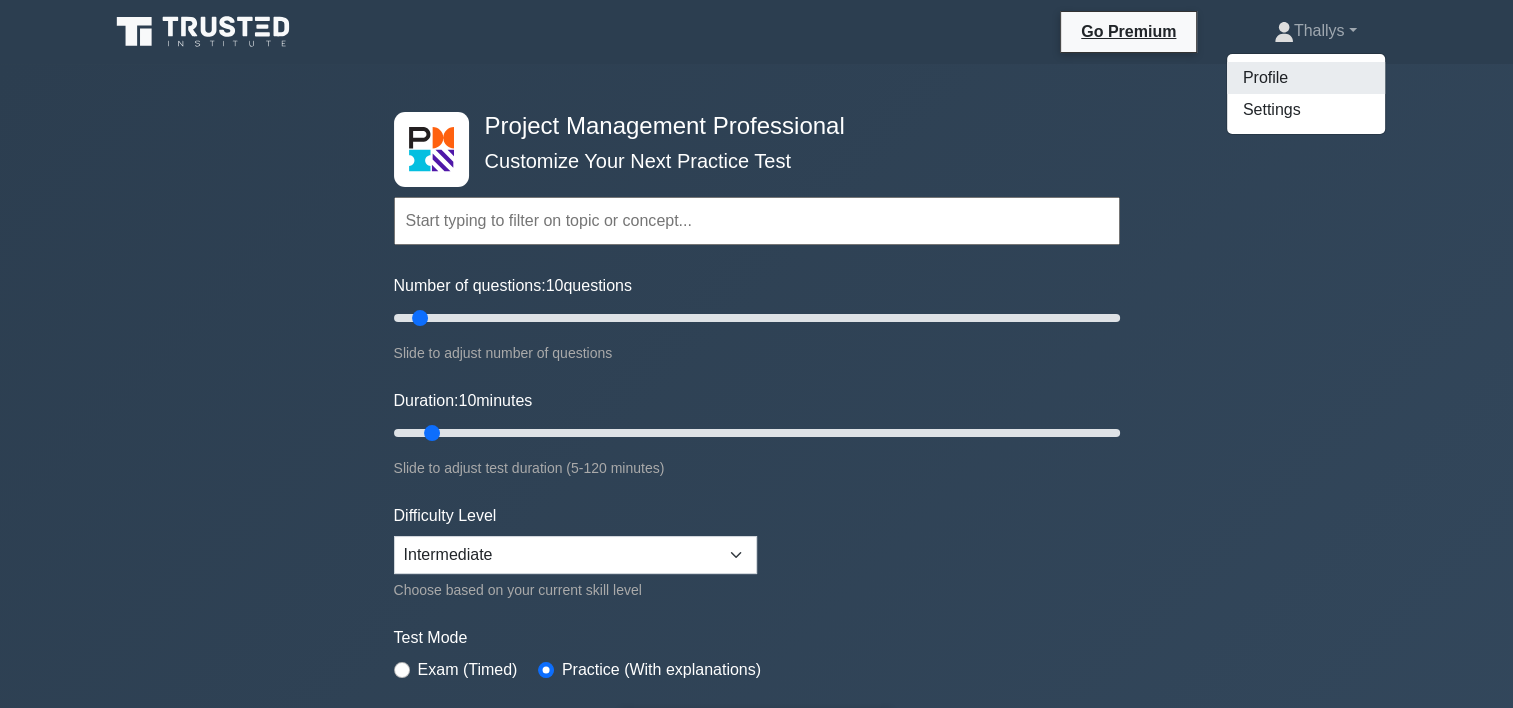 click on "Profile" at bounding box center [1306, 78] 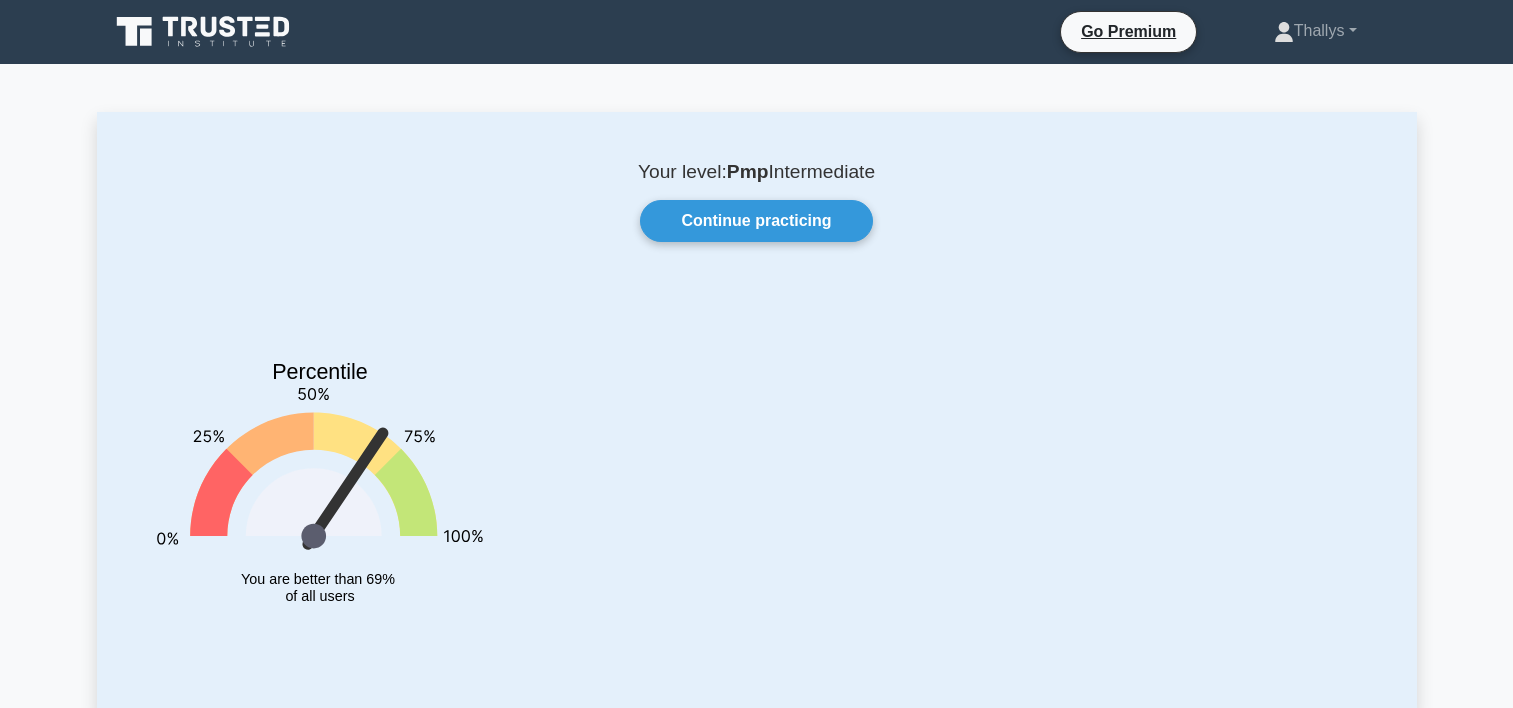 scroll, scrollTop: 0, scrollLeft: 0, axis: both 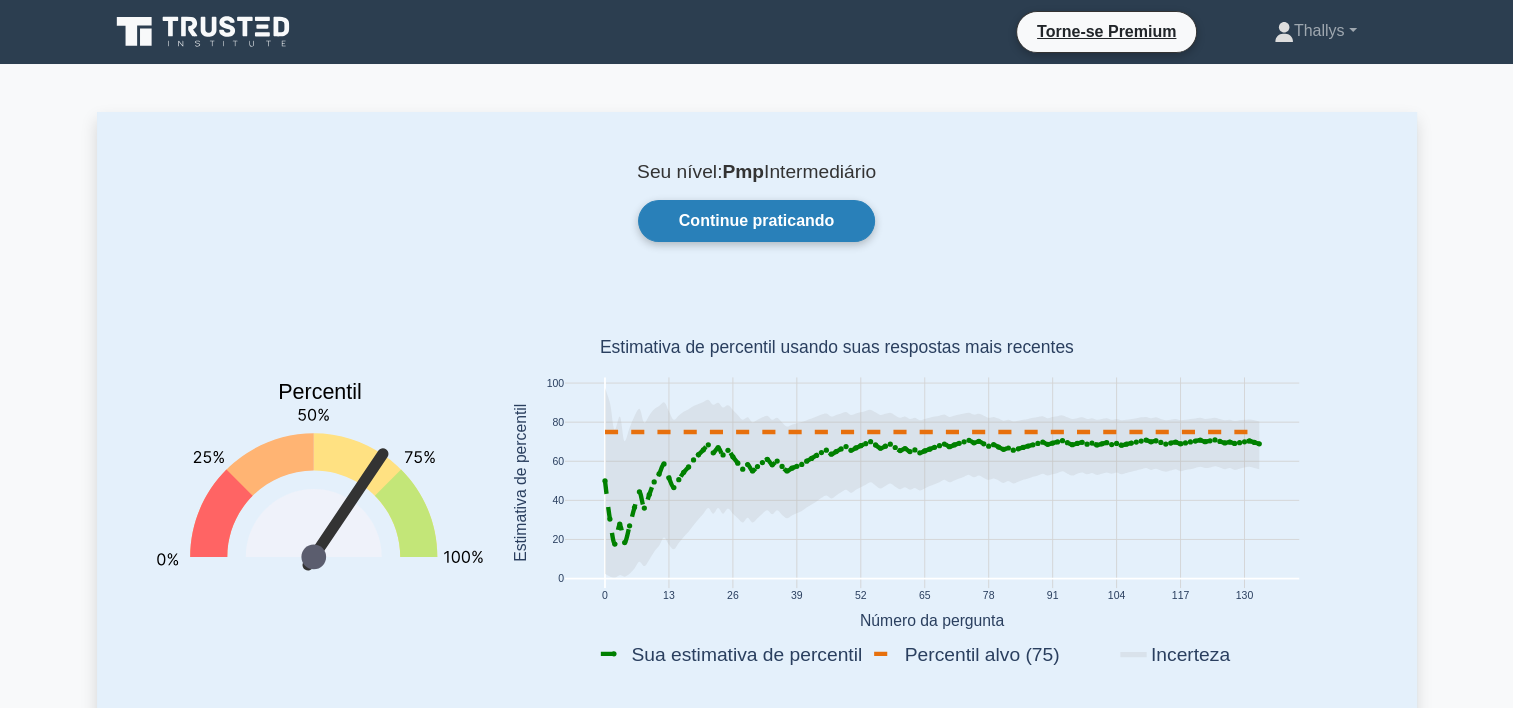 click on "Continue praticando" at bounding box center [757, 221] 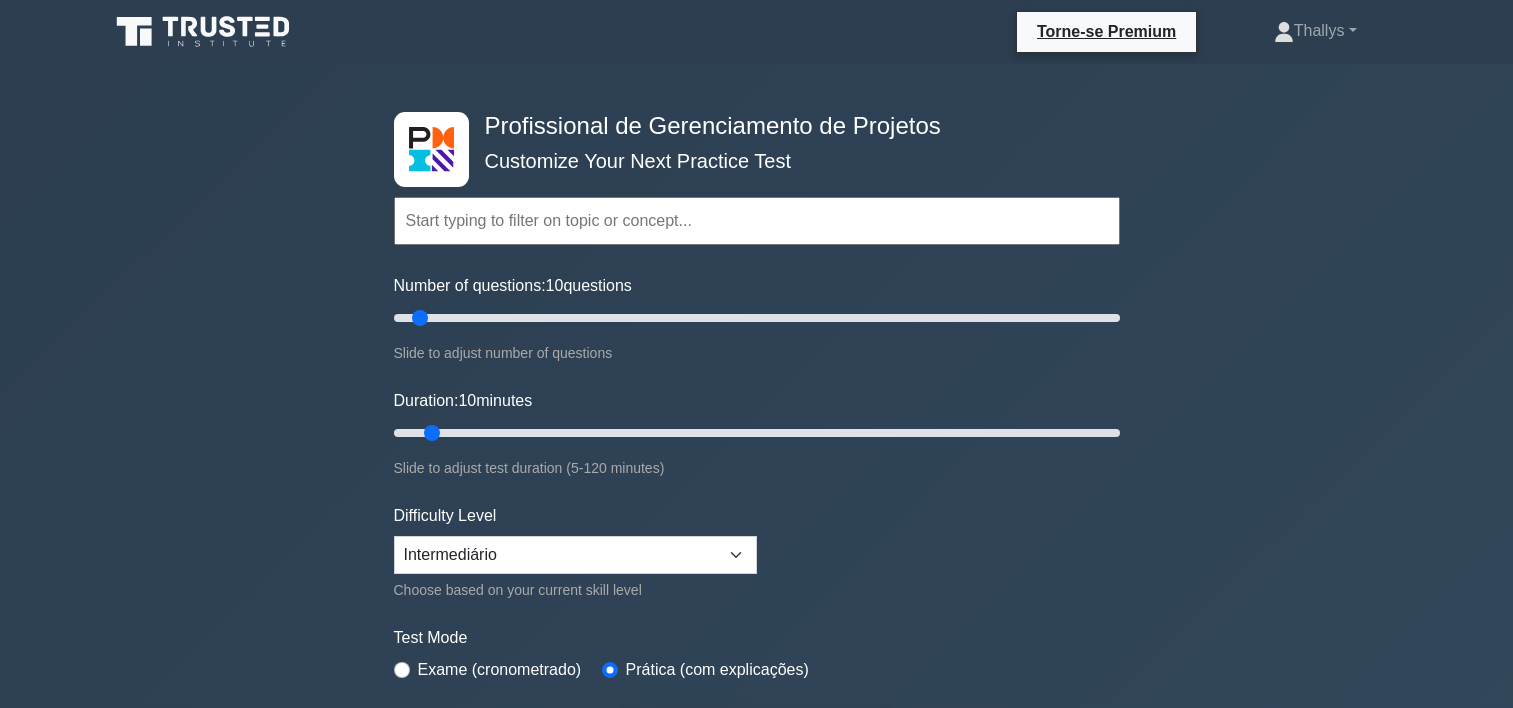 scroll, scrollTop: 0, scrollLeft: 0, axis: both 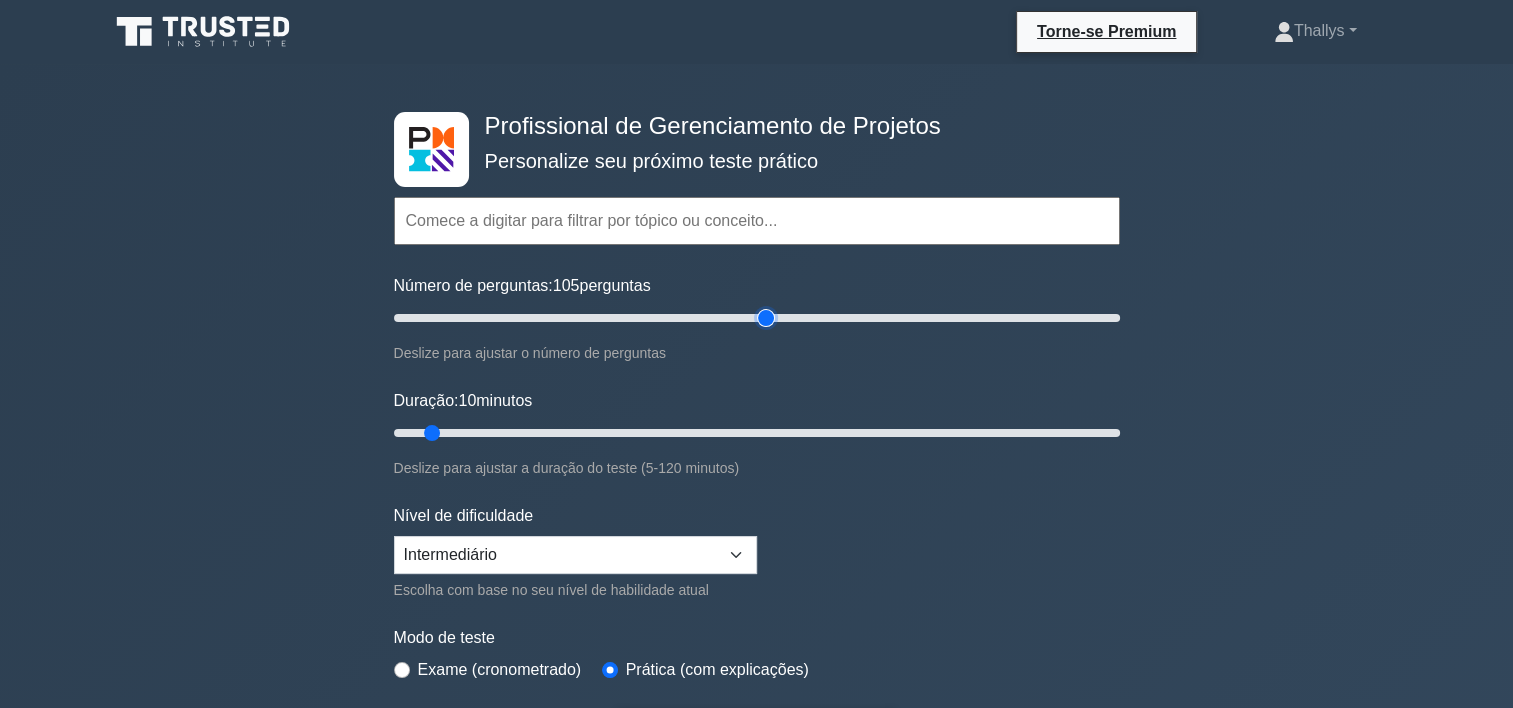 click on "Número de perguntas:  105  perguntas" at bounding box center (757, 318) 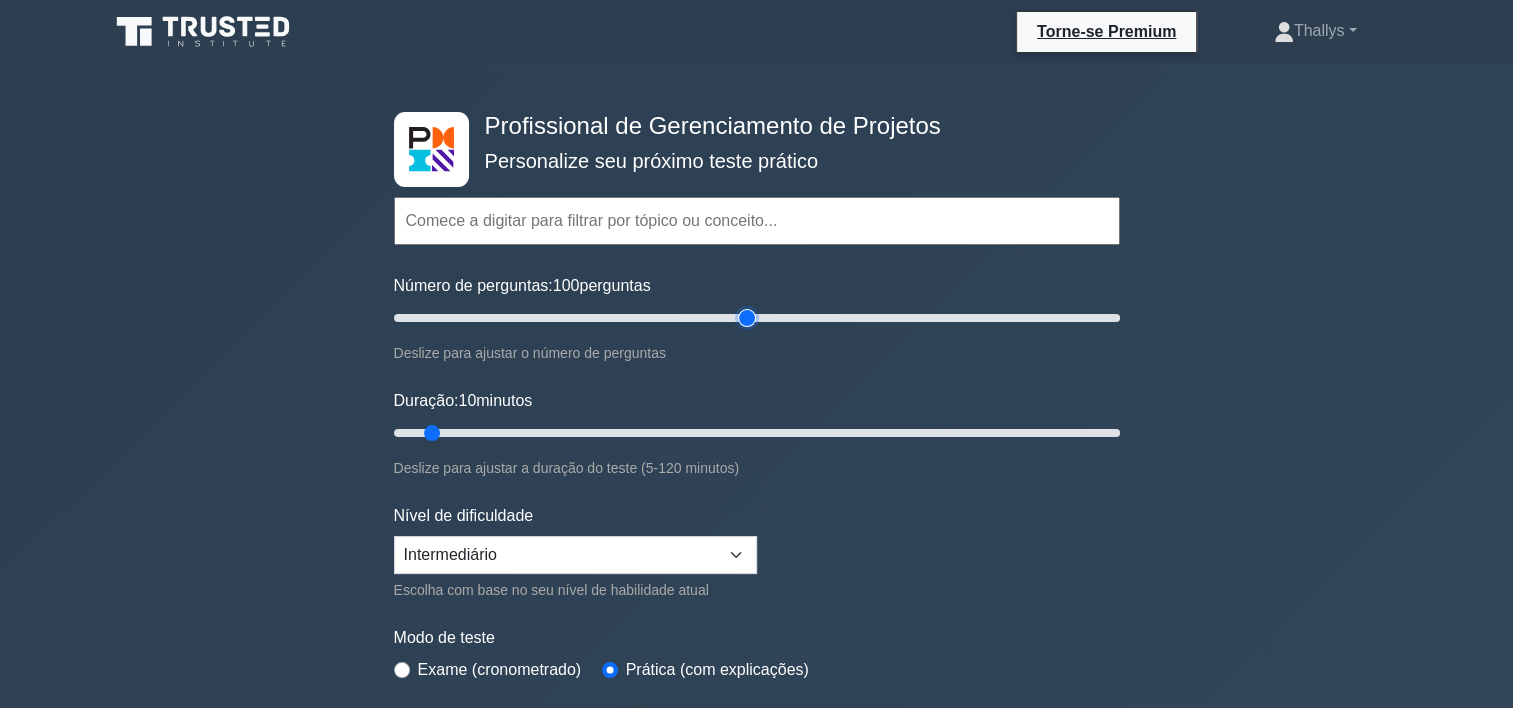 type on "100" 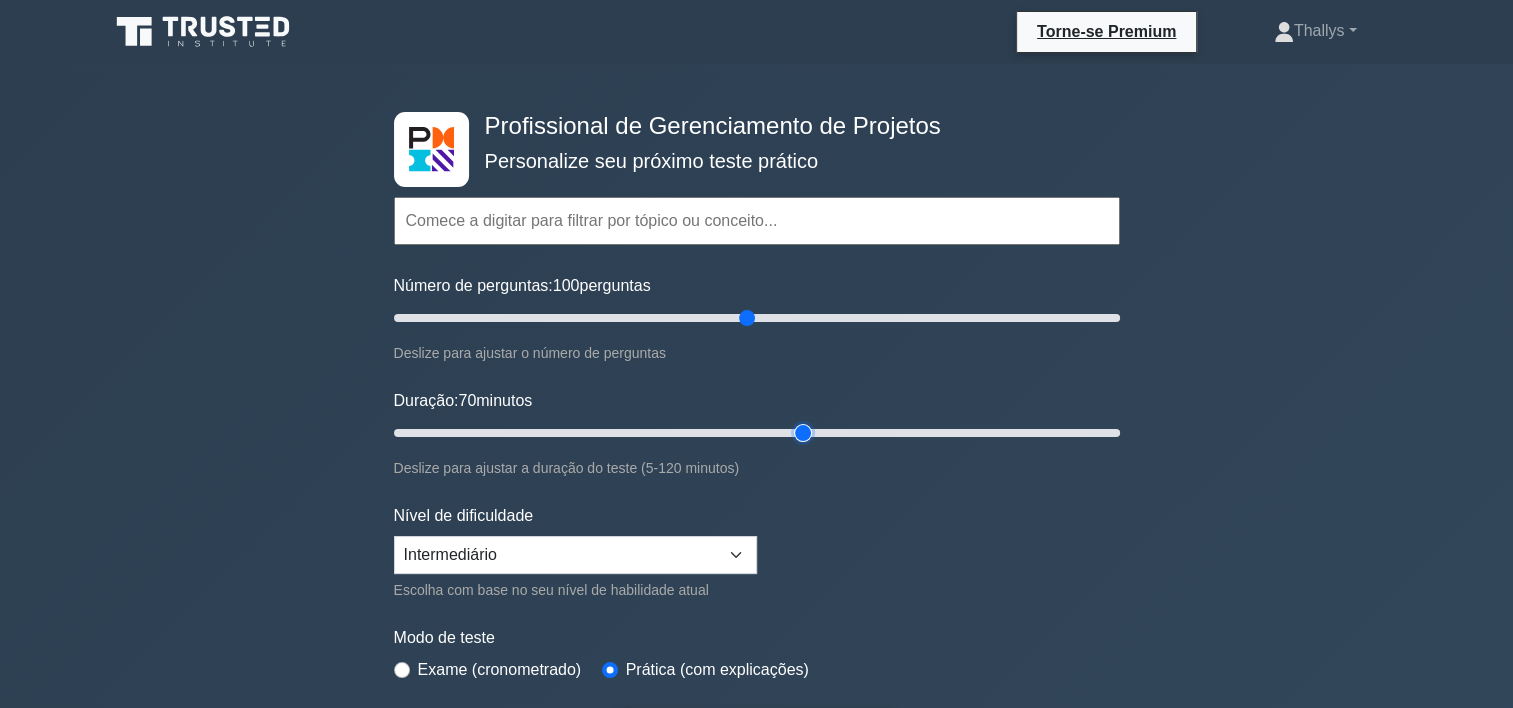 type on "70" 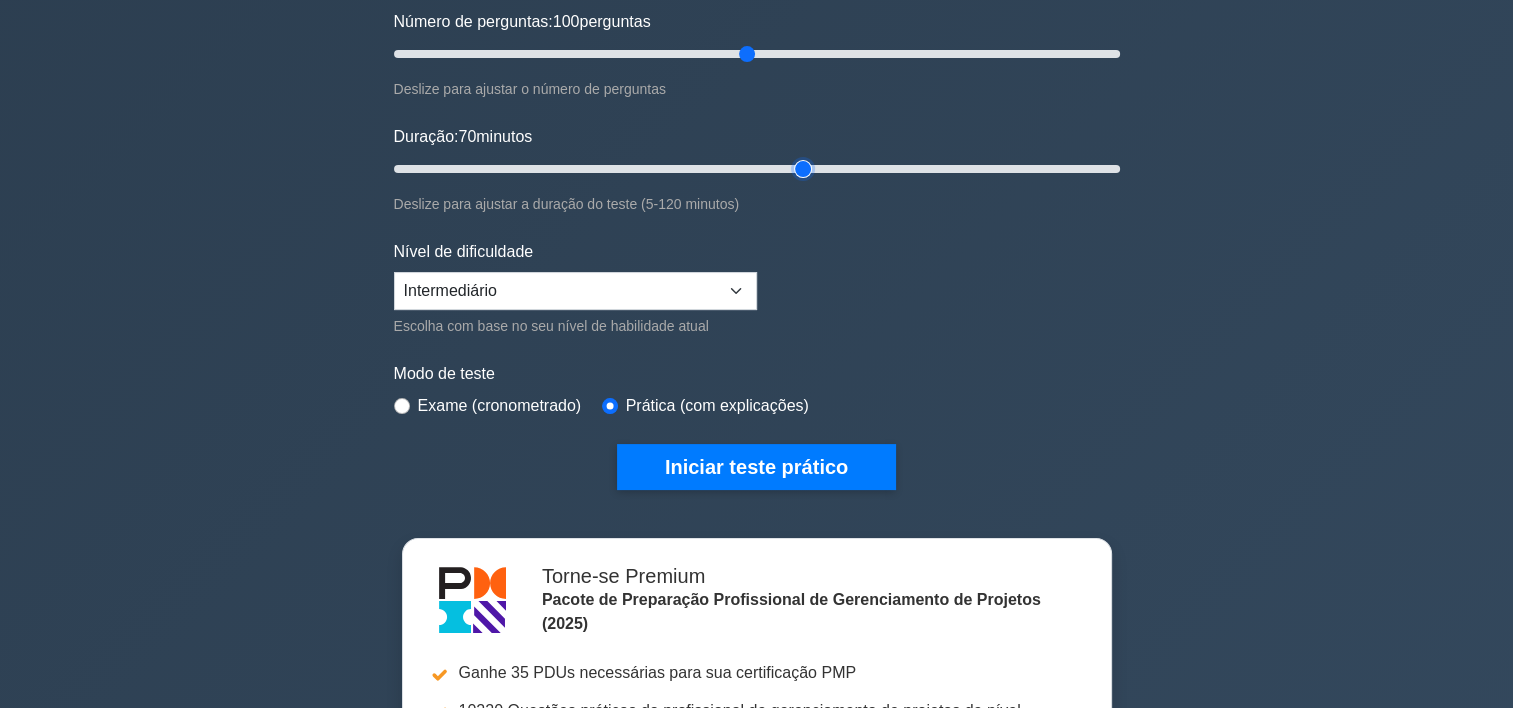 scroll, scrollTop: 268, scrollLeft: 0, axis: vertical 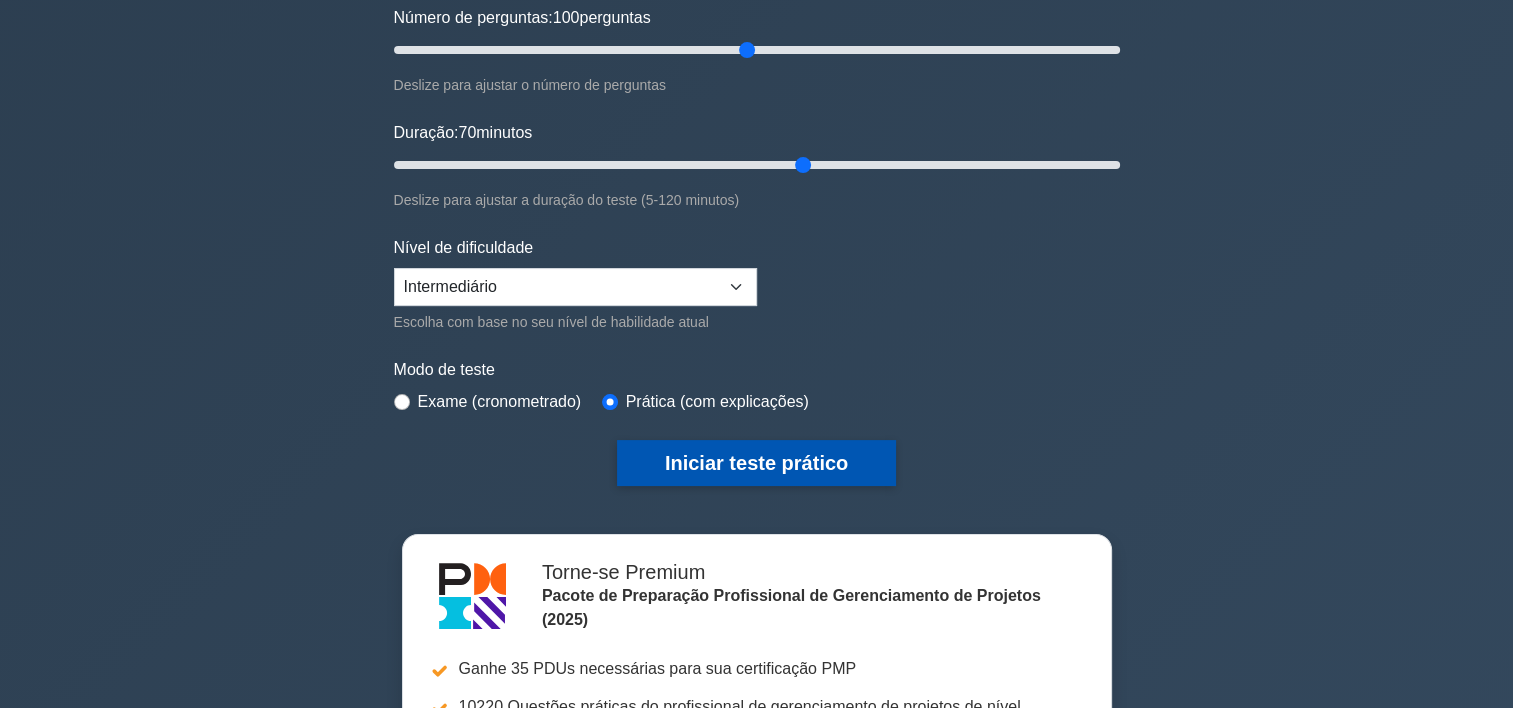 click on "Iniciar teste prático" at bounding box center (756, 463) 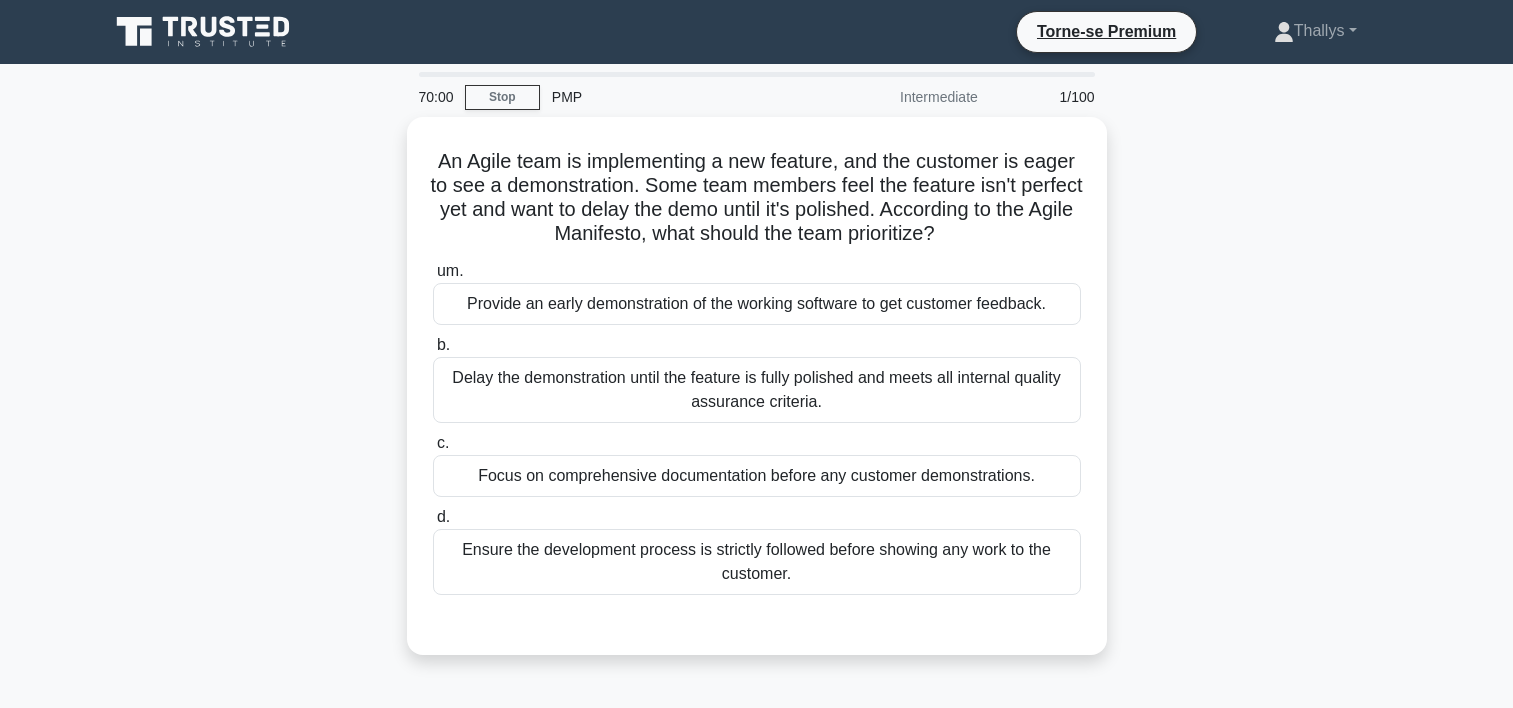 scroll, scrollTop: 0, scrollLeft: 0, axis: both 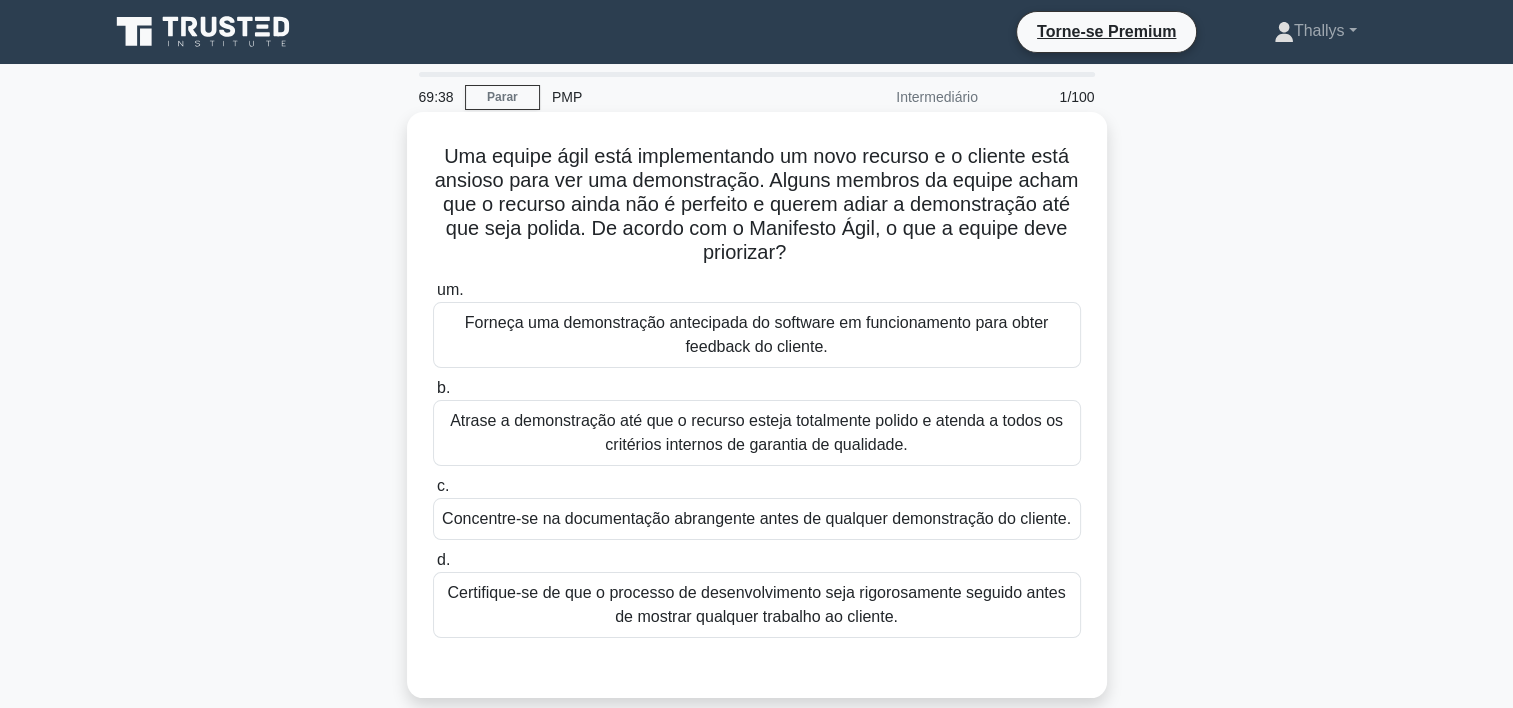 click on "Forneça uma demonstração antecipada do software em funcionamento para obter feedback do cliente." at bounding box center (757, 335) 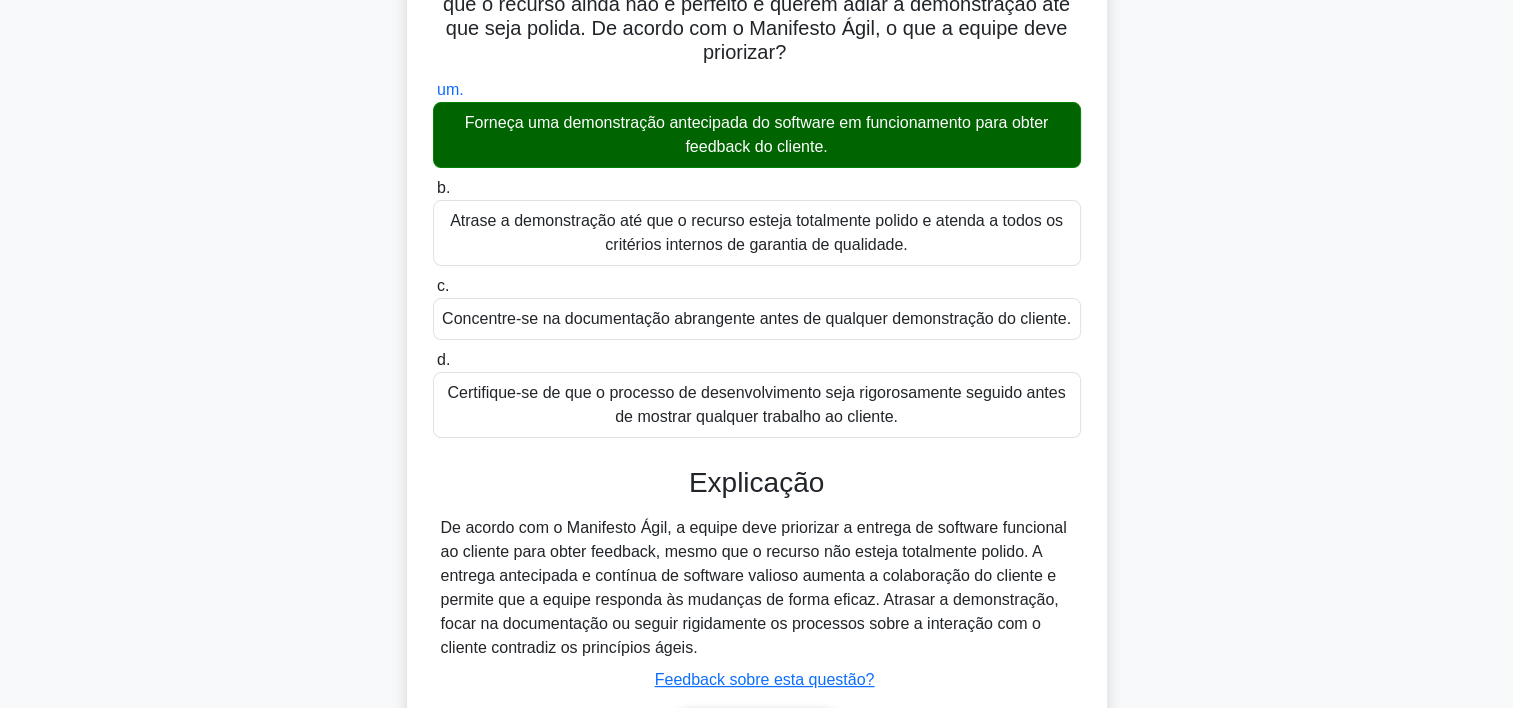 scroll, scrollTop: 372, scrollLeft: 0, axis: vertical 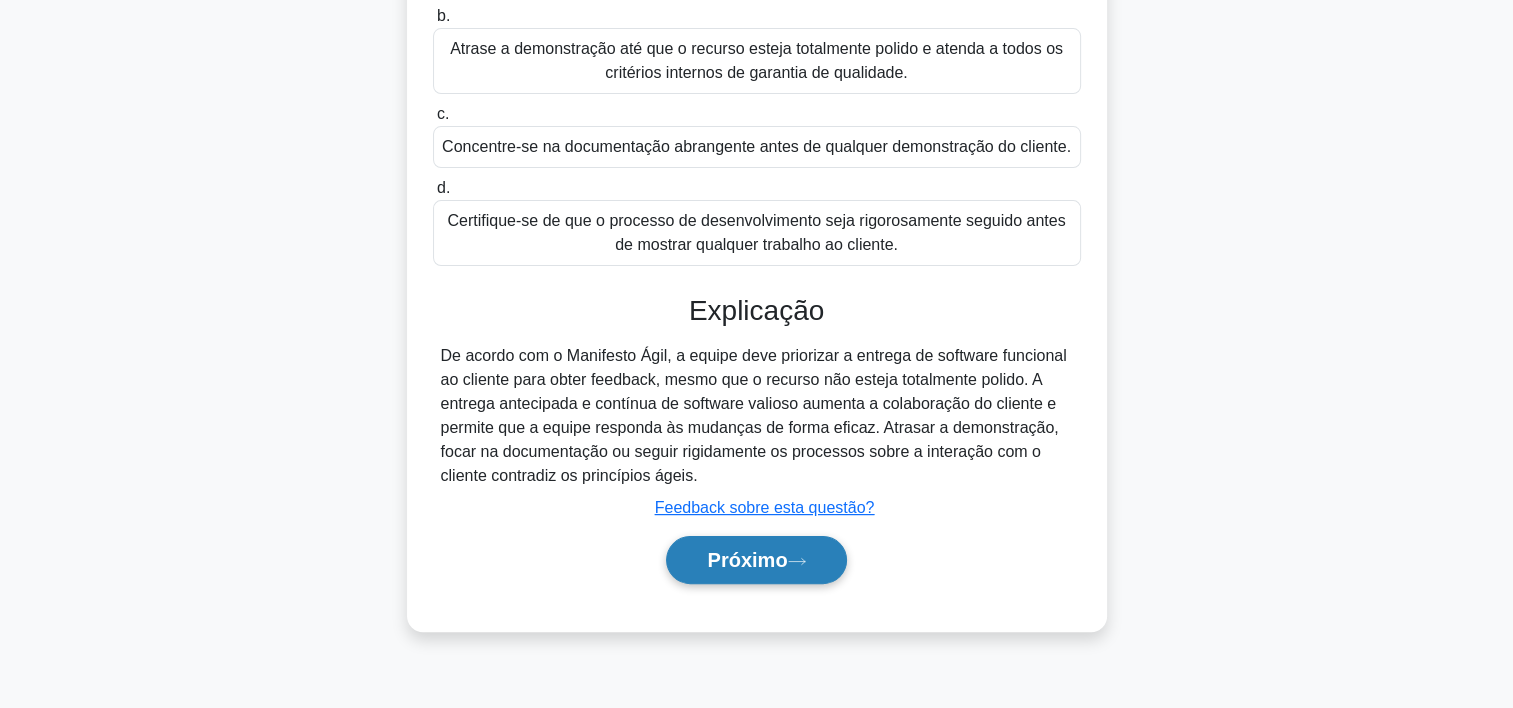 click on "Próximo" at bounding box center [747, 560] 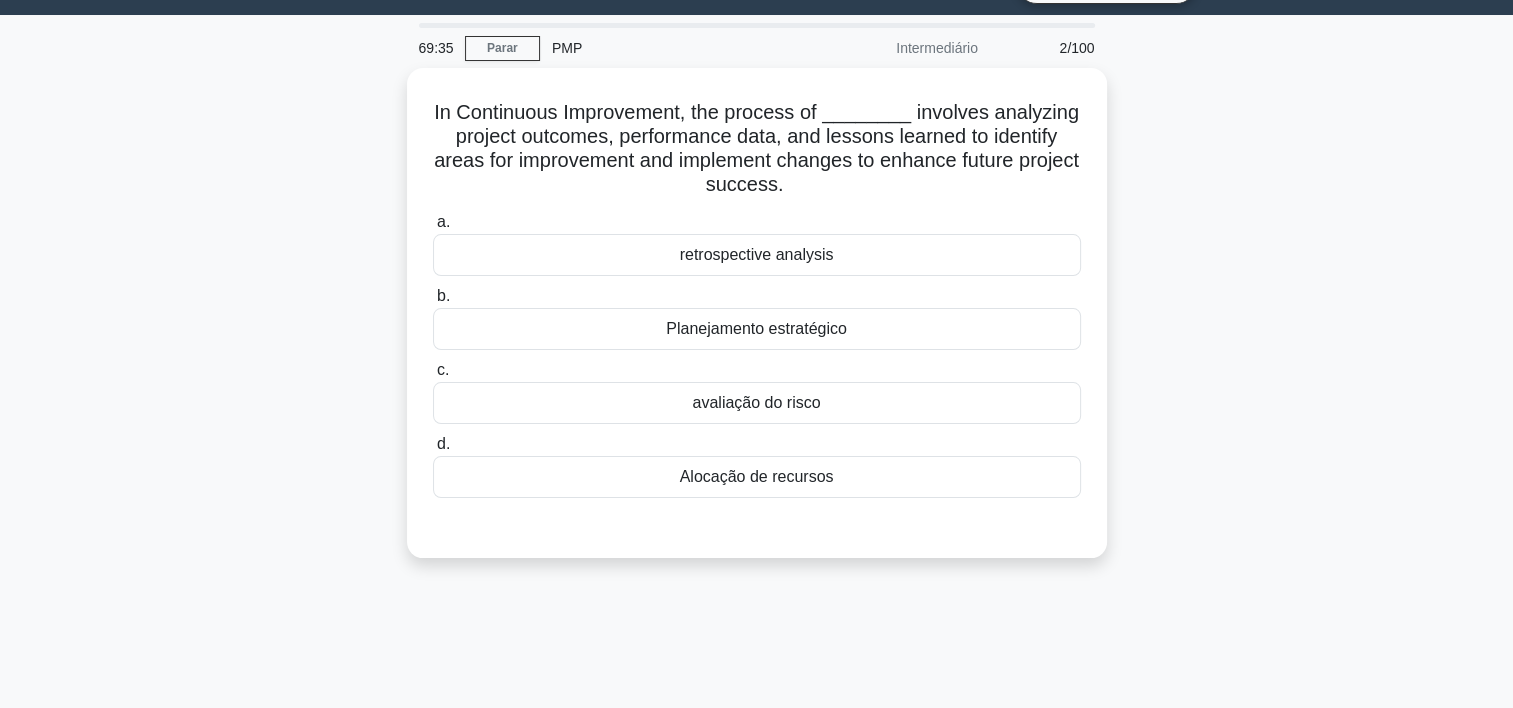 scroll, scrollTop: 0, scrollLeft: 0, axis: both 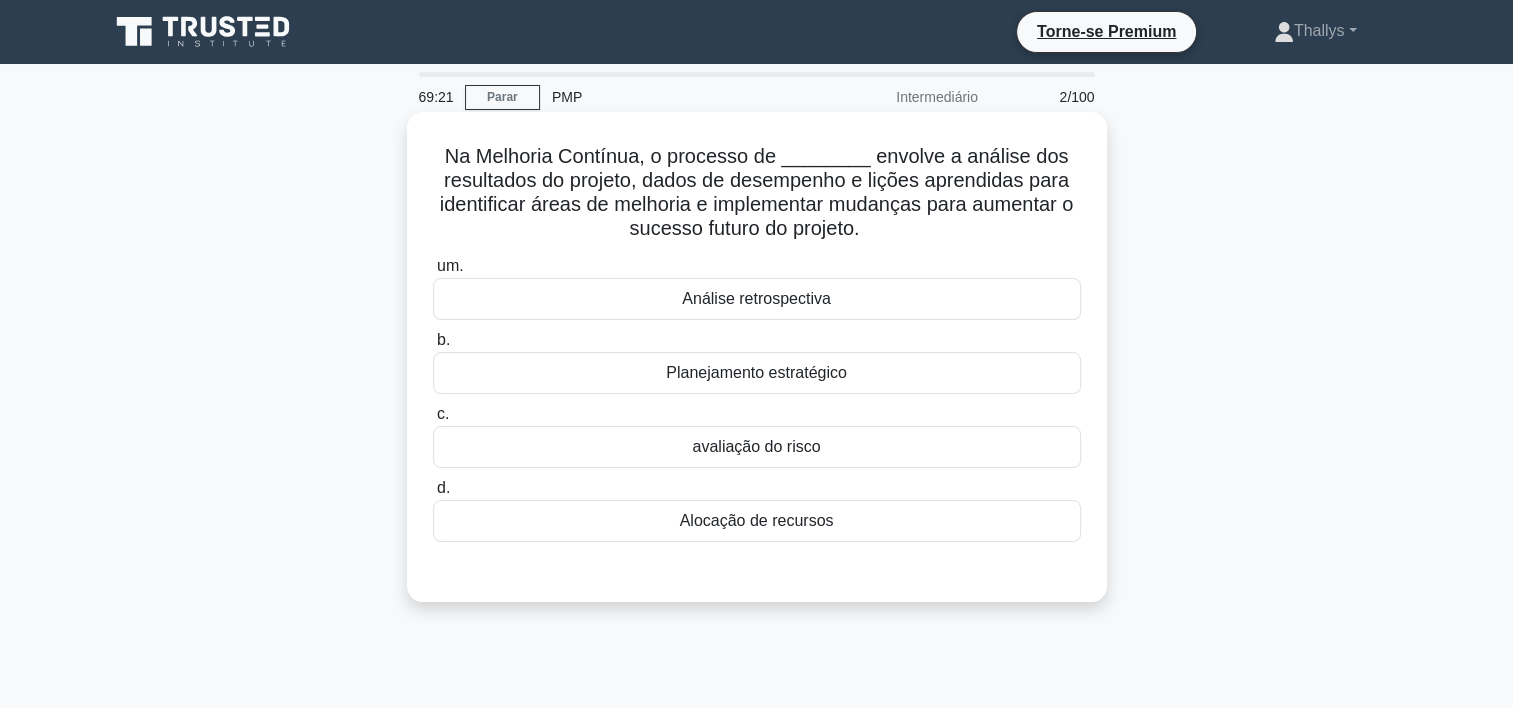 click on "Planejamento estratégico" at bounding box center [757, 373] 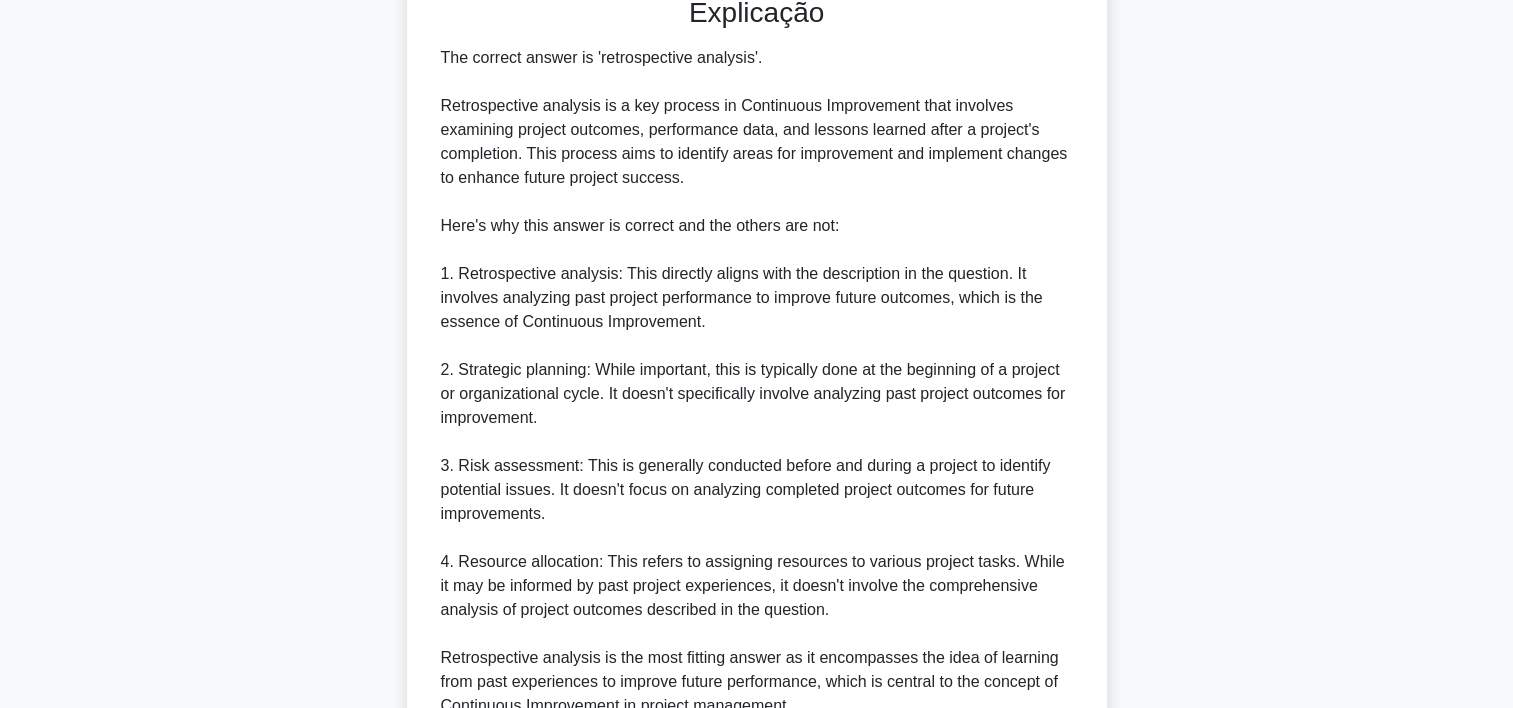 scroll, scrollTop: 765, scrollLeft: 0, axis: vertical 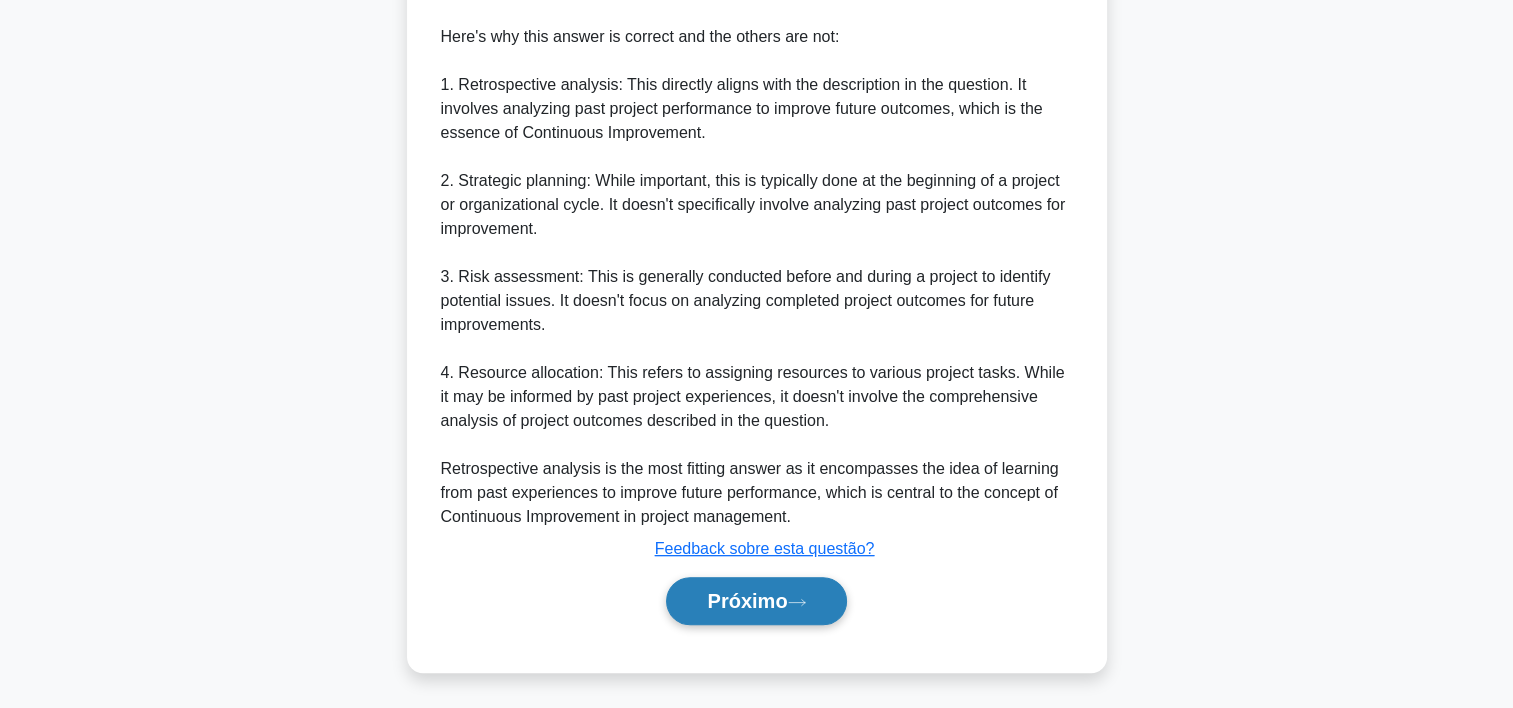 click on "Próximo" at bounding box center [756, 601] 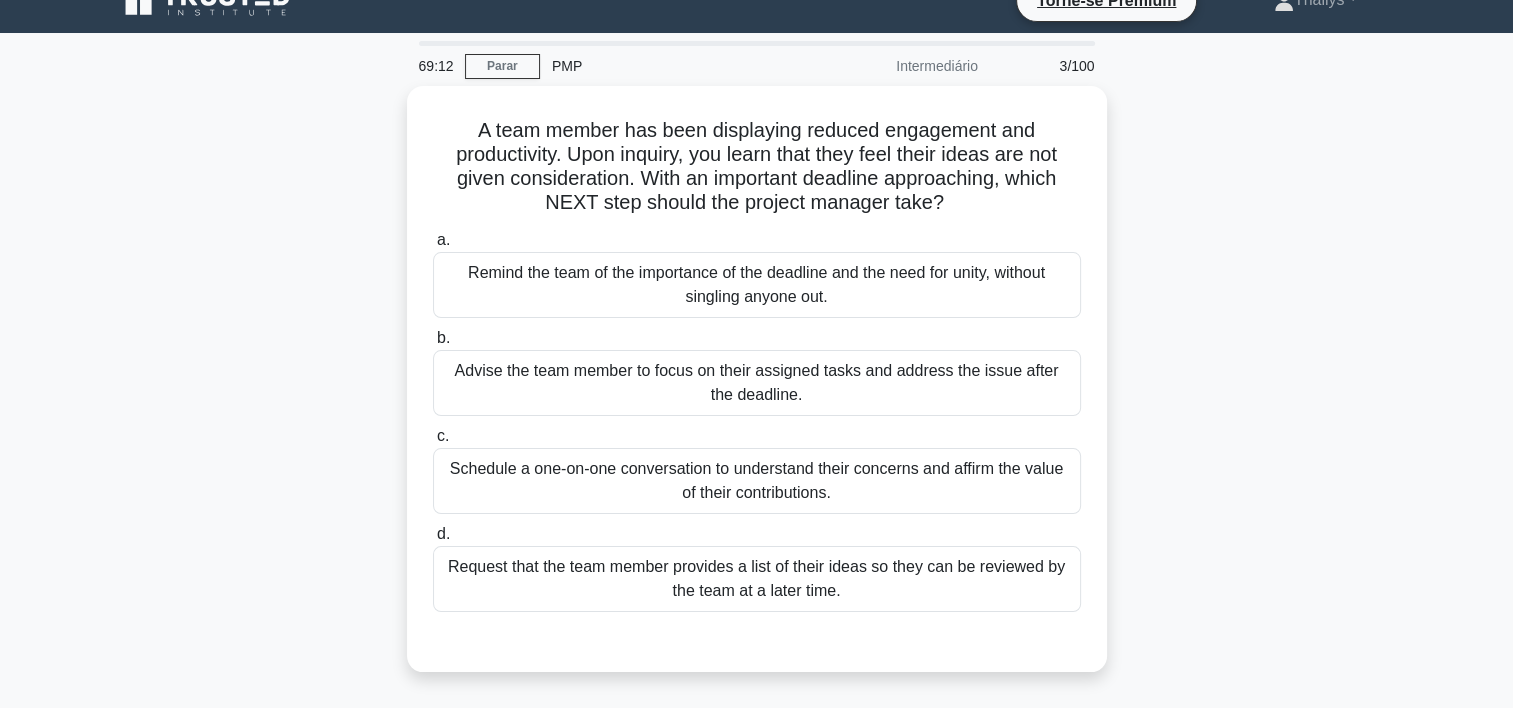 scroll, scrollTop: 0, scrollLeft: 0, axis: both 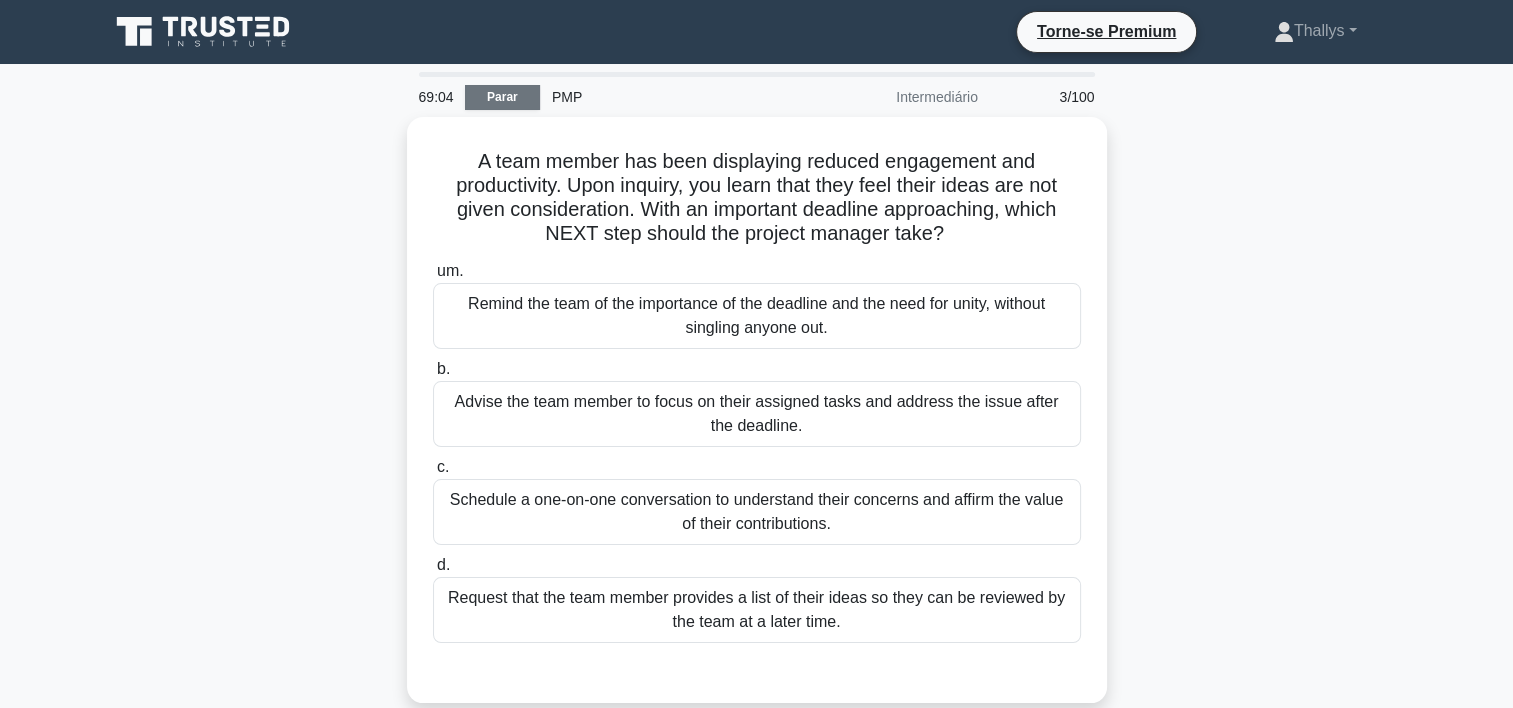 click on "Parar" at bounding box center (502, 97) 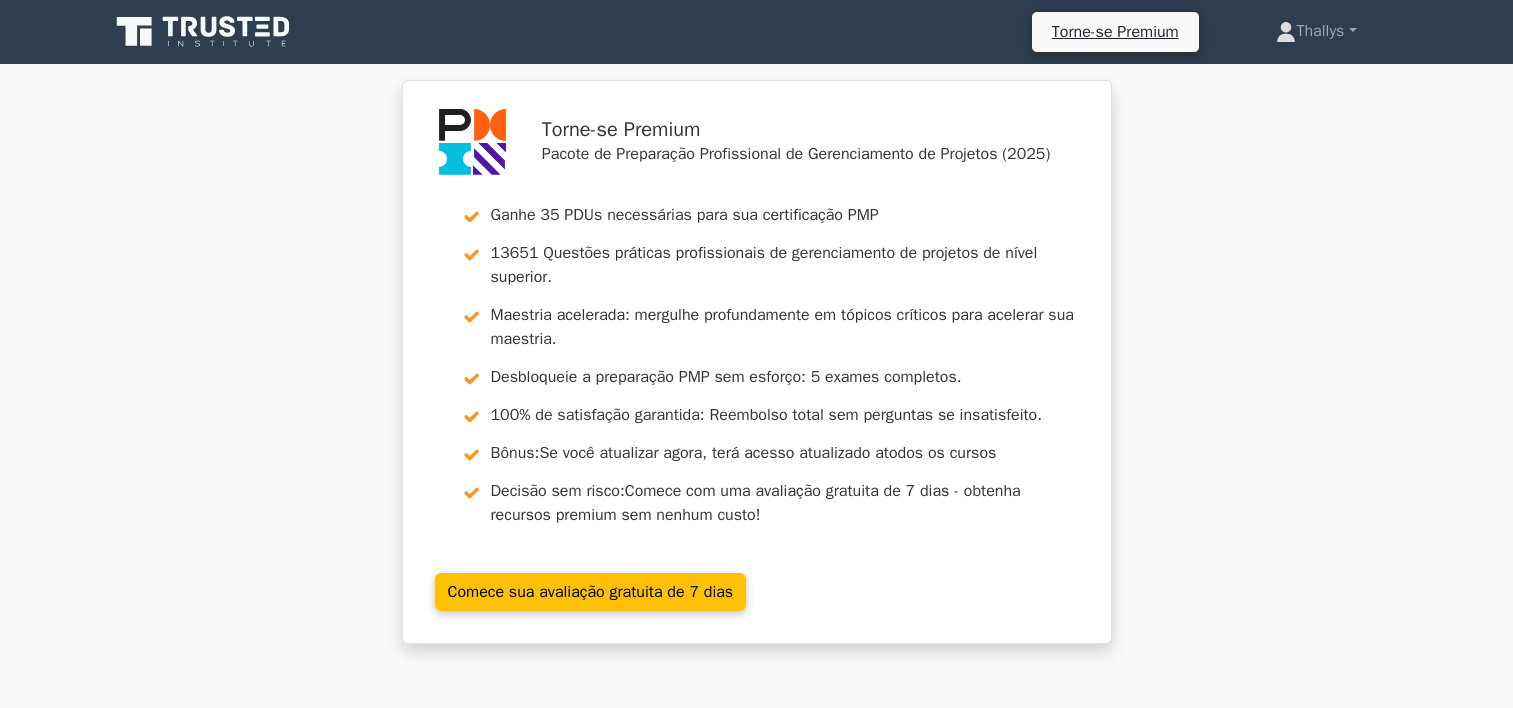 scroll, scrollTop: 0, scrollLeft: 0, axis: both 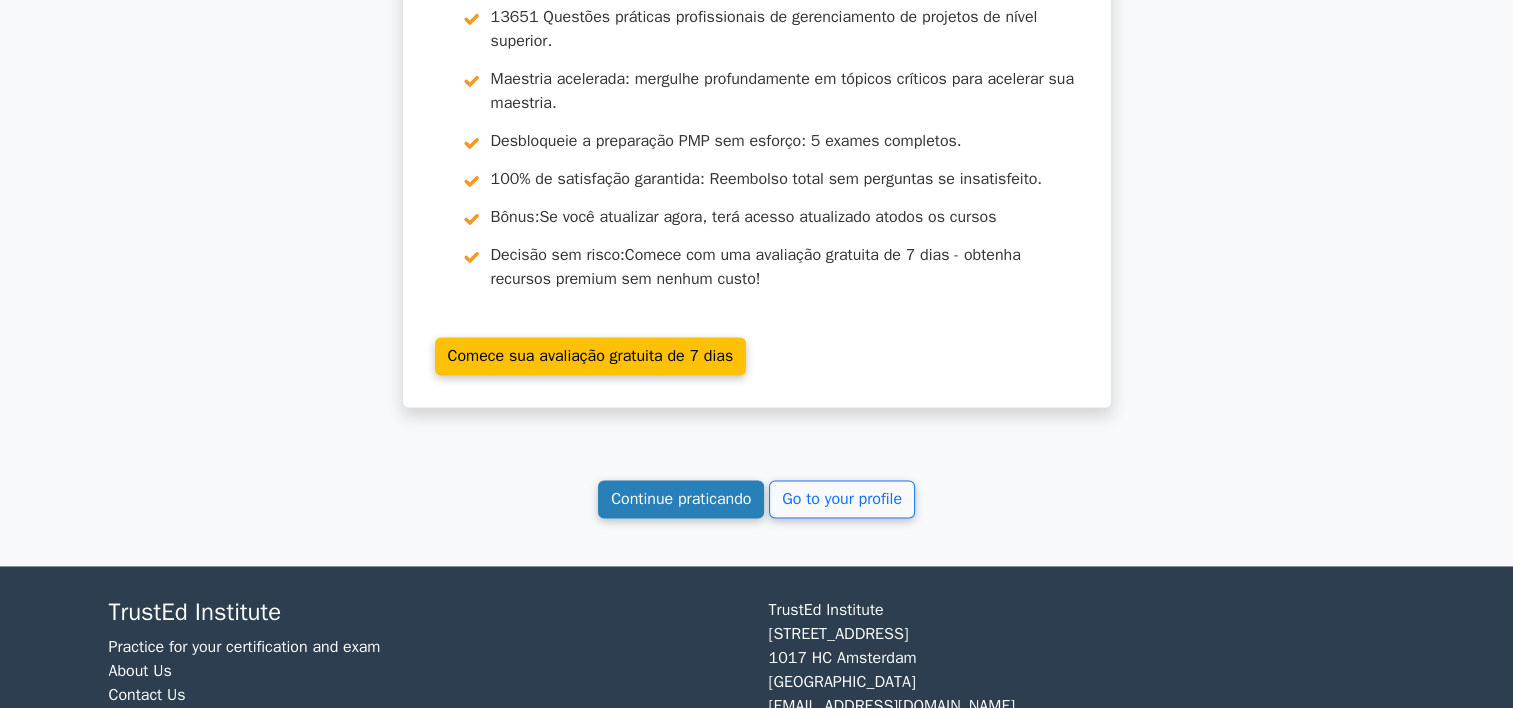 click on "Continue praticando" at bounding box center (681, 499) 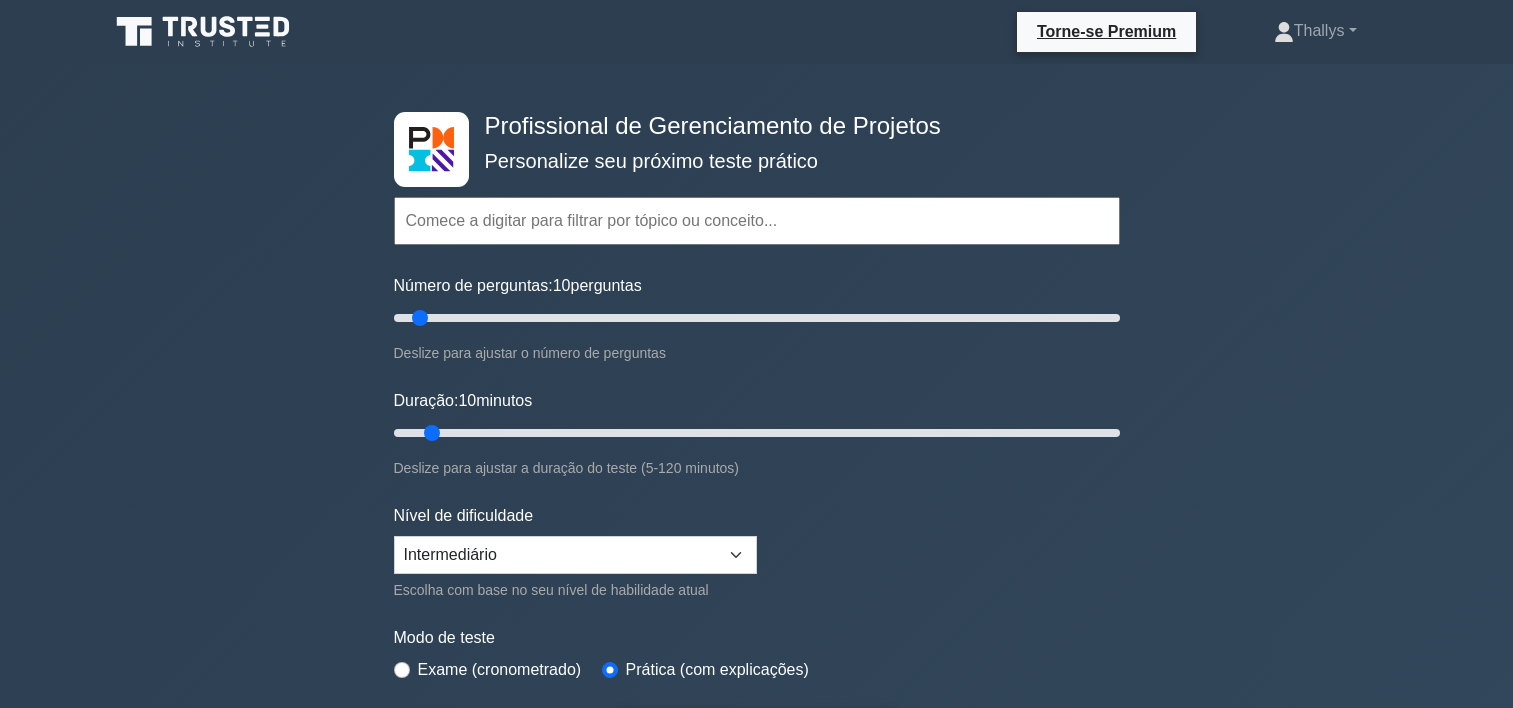 scroll, scrollTop: 0, scrollLeft: 0, axis: both 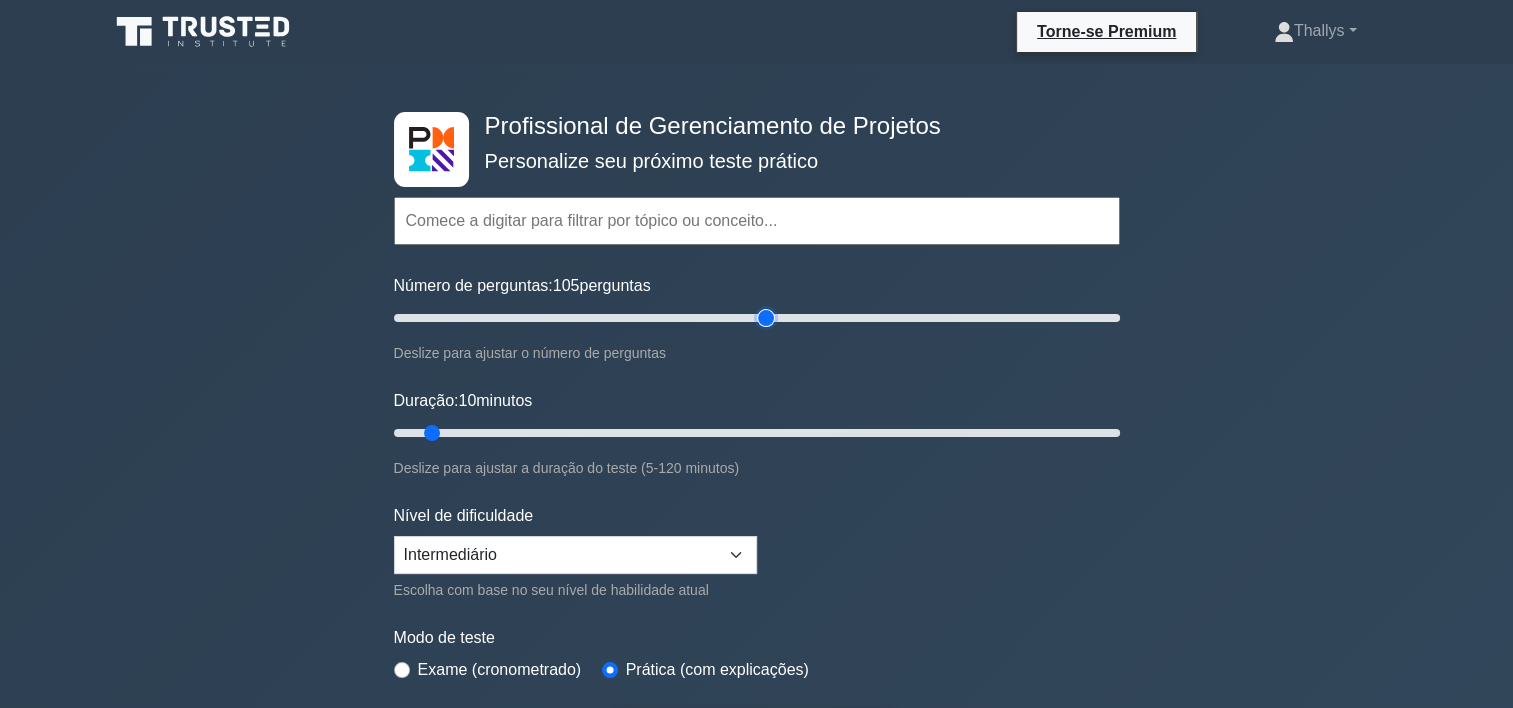 click on "Número de perguntas:  105  perguntas" at bounding box center [757, 318] 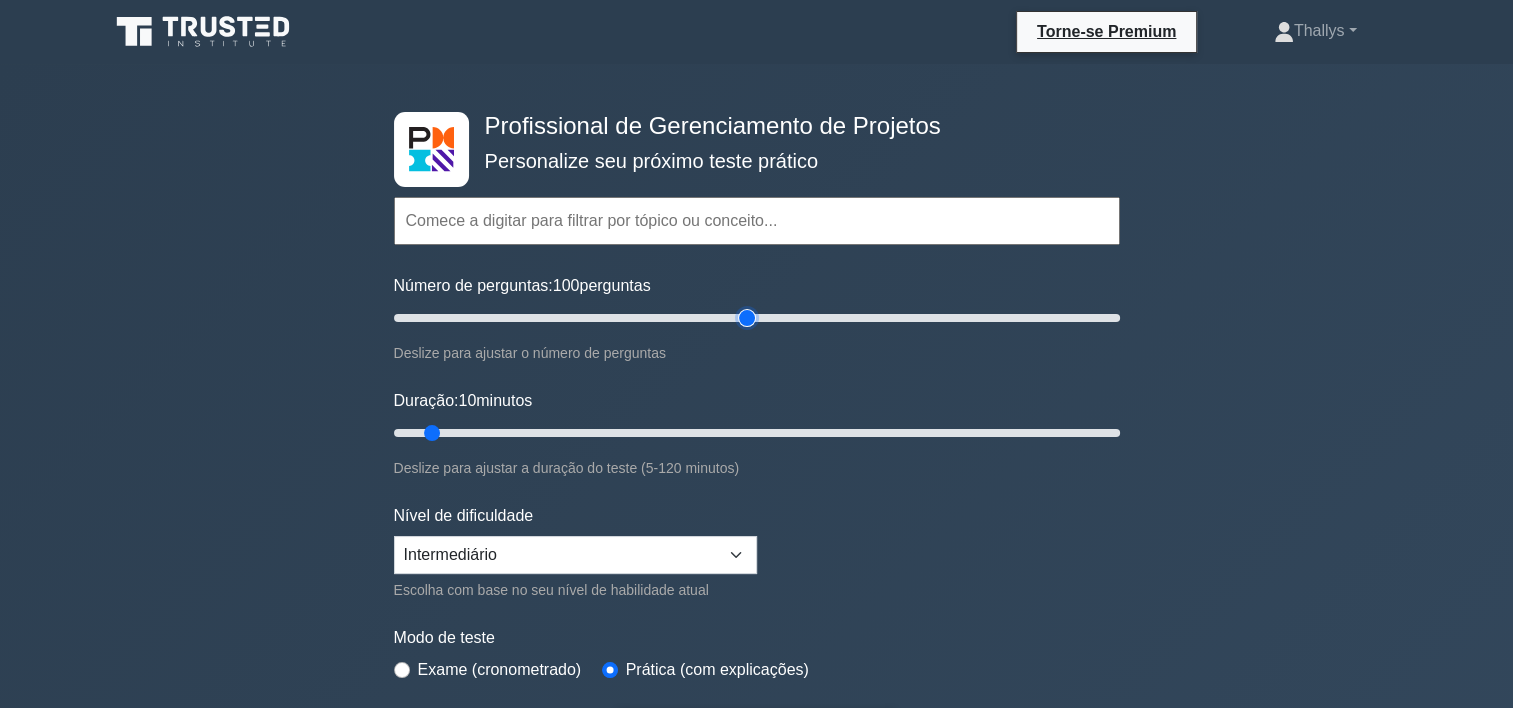 type on "100" 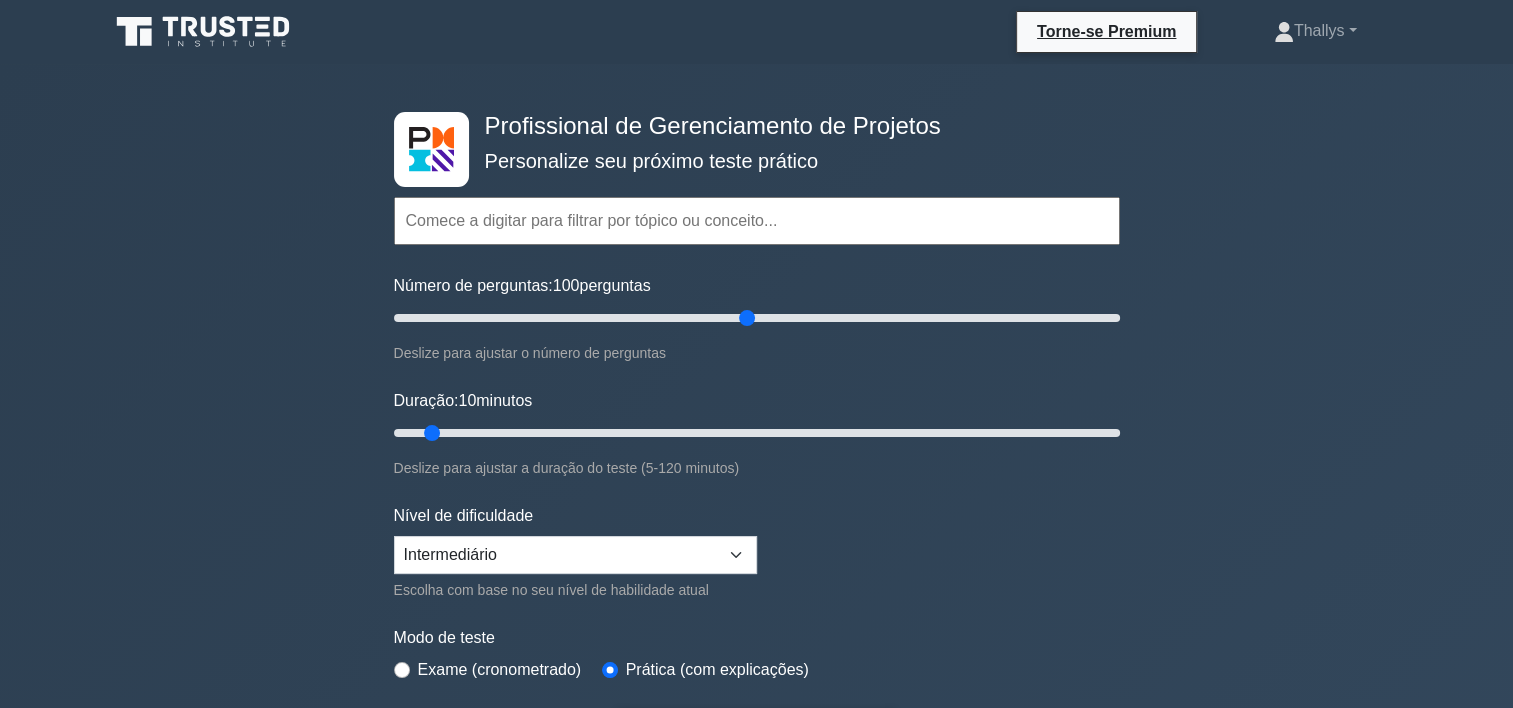 click at bounding box center (757, 221) 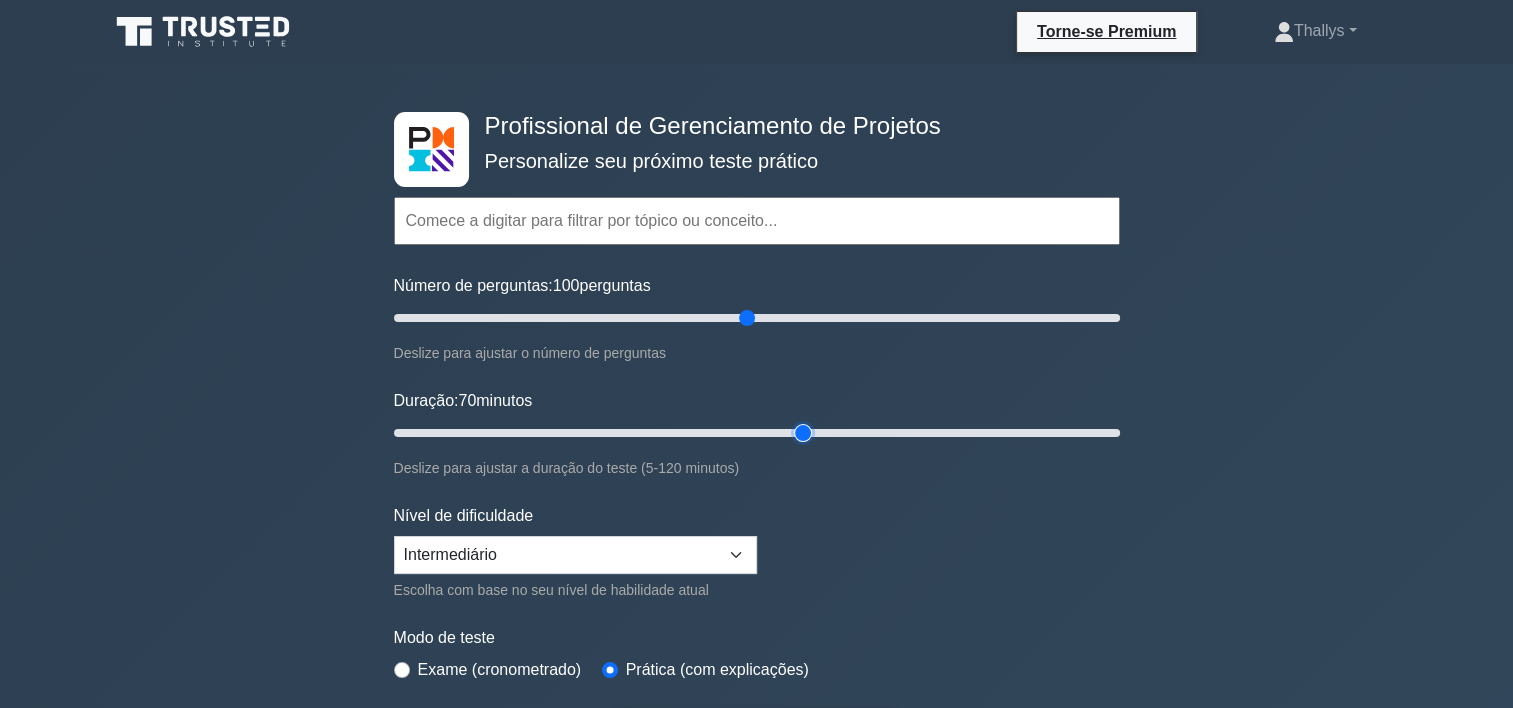 click on "Duração:  70  minutos" at bounding box center (757, 433) 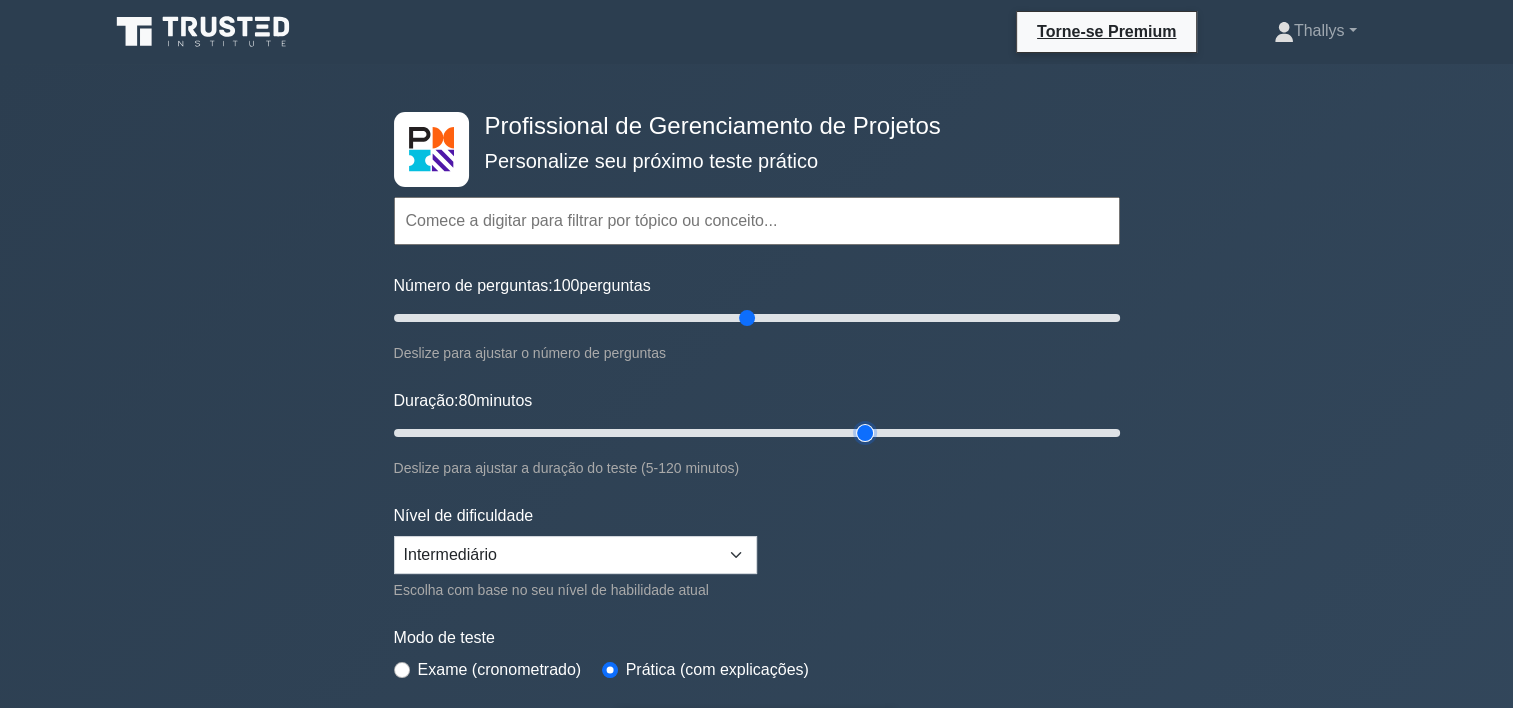 type on "80" 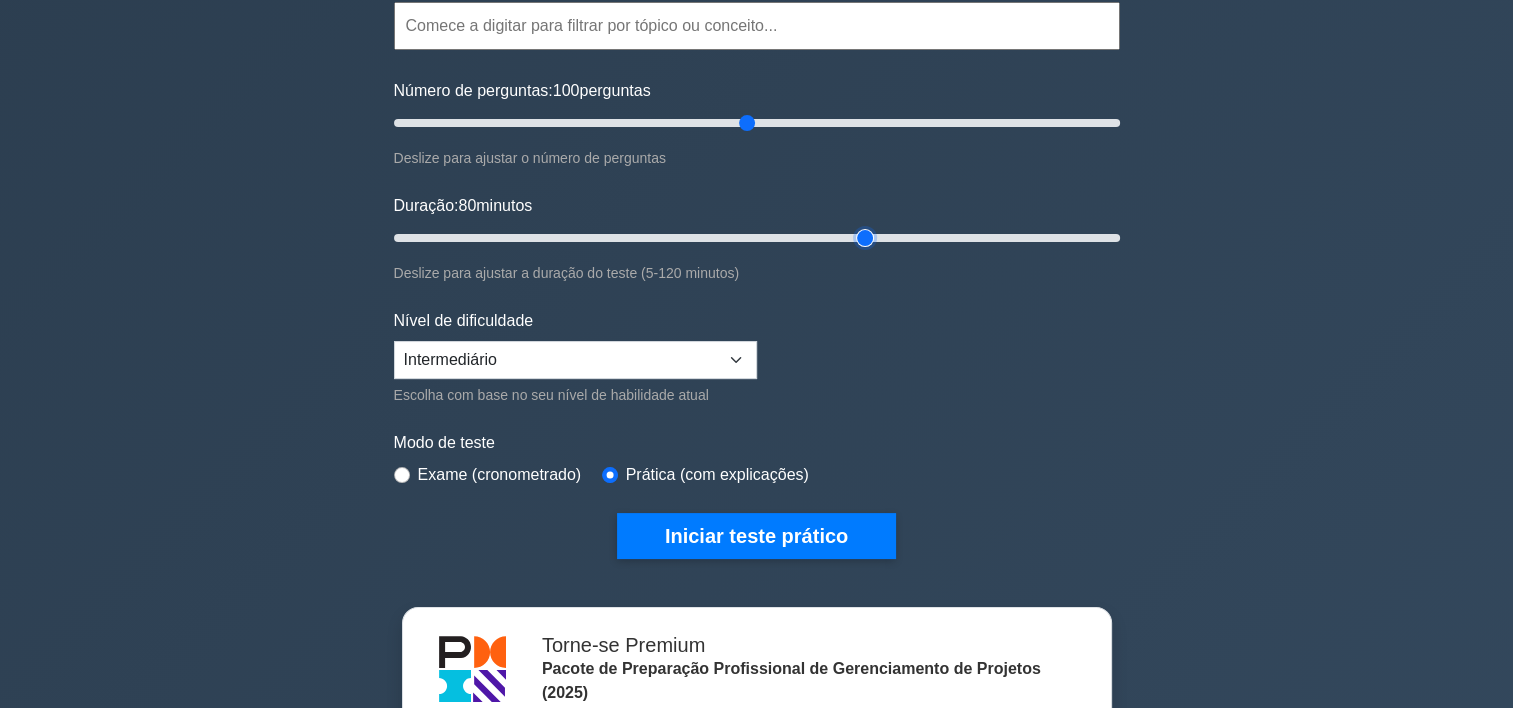 scroll, scrollTop: 208, scrollLeft: 0, axis: vertical 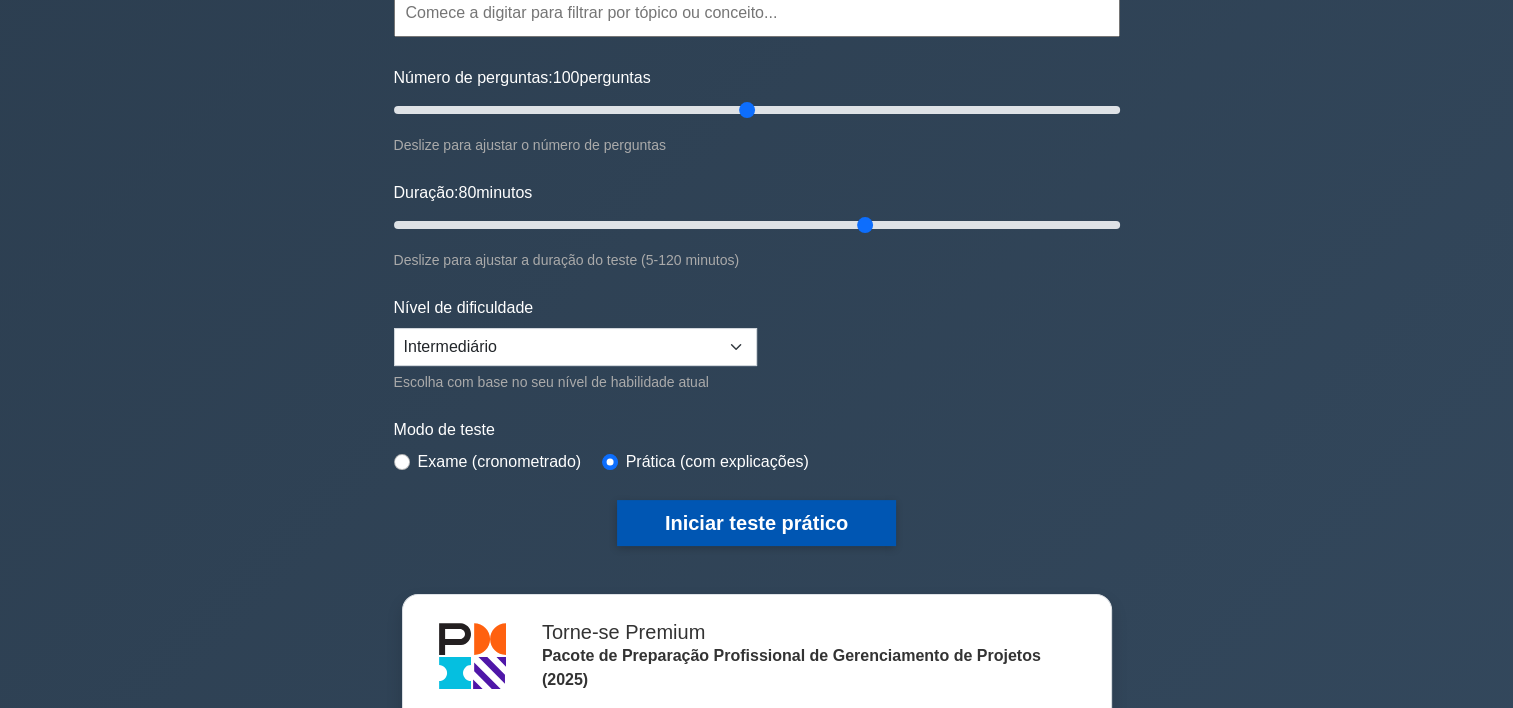 click on "Iniciar teste prático" at bounding box center [756, 523] 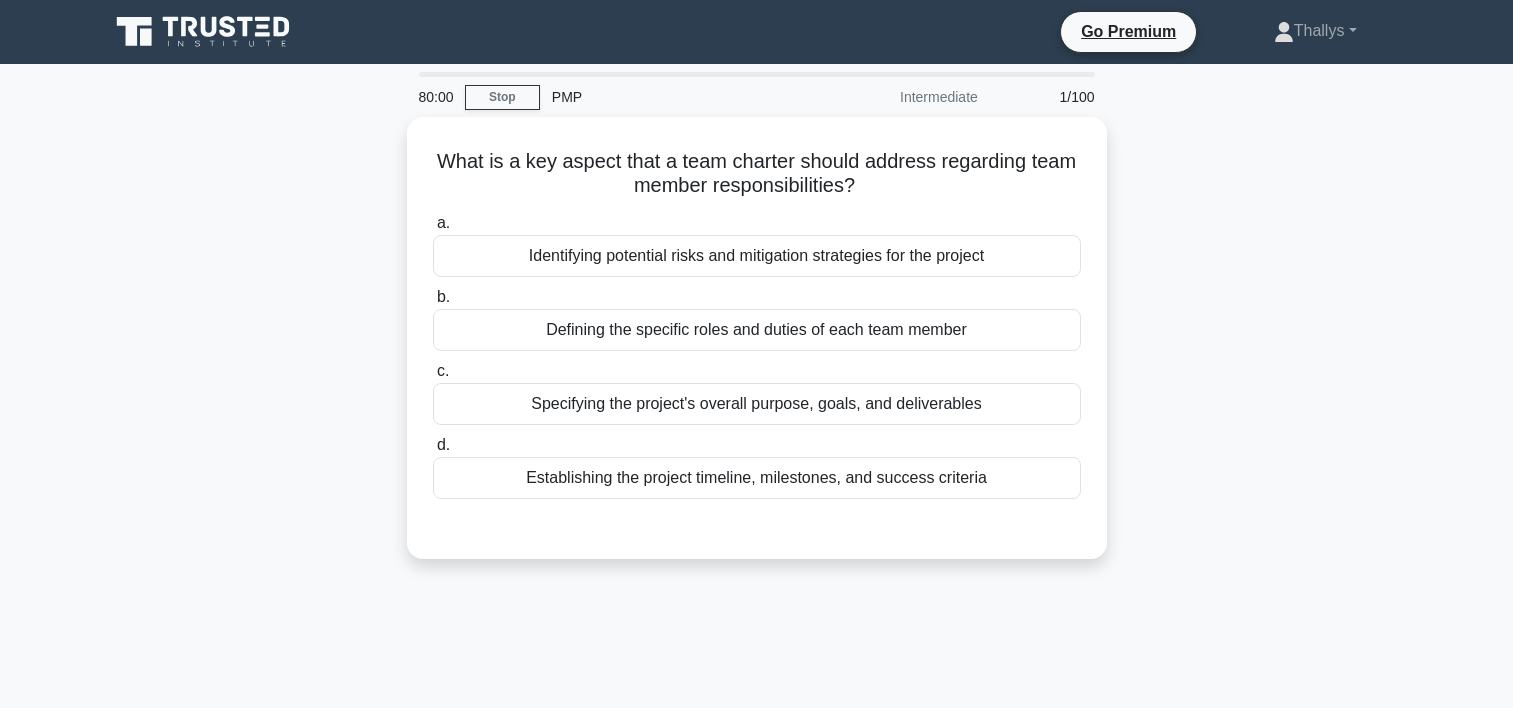 scroll, scrollTop: 0, scrollLeft: 0, axis: both 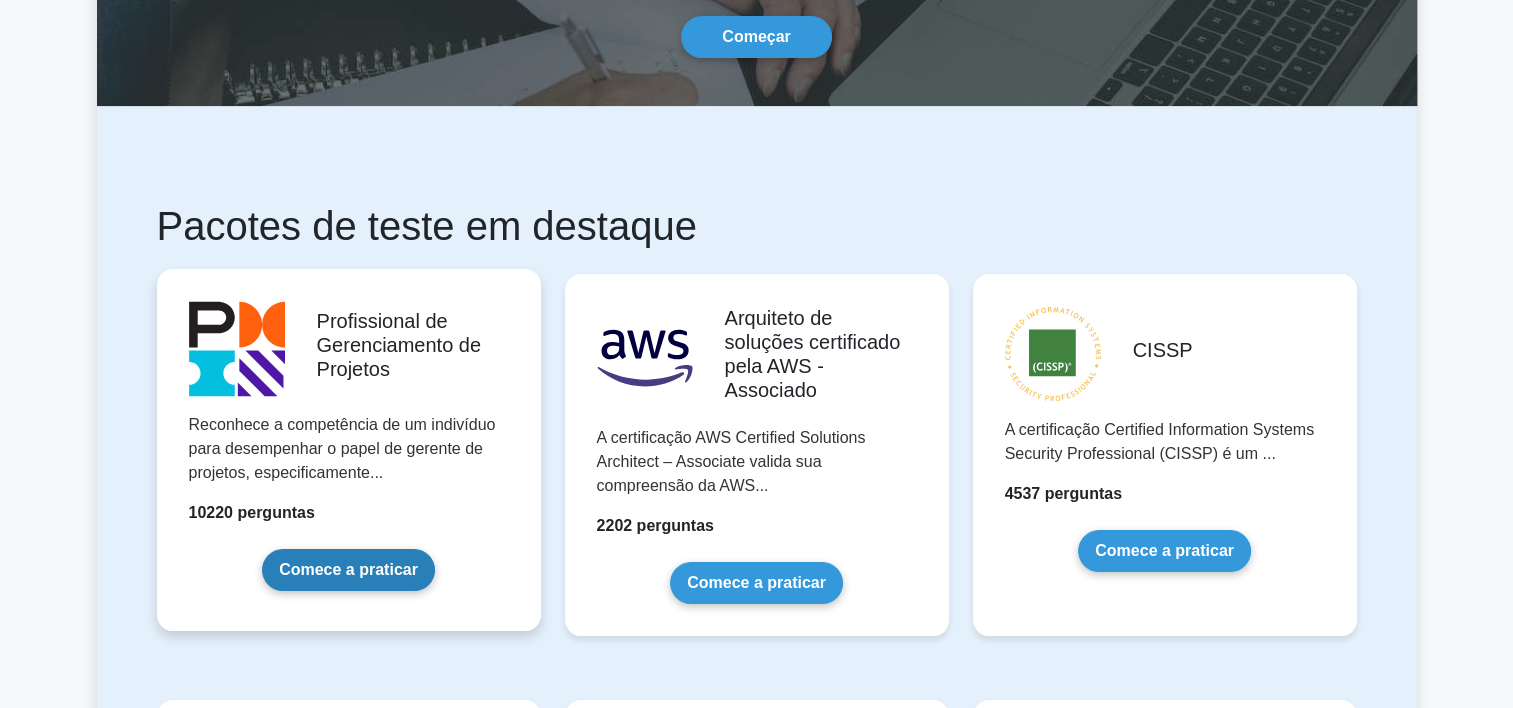click on "Comece a praticar" at bounding box center [348, 570] 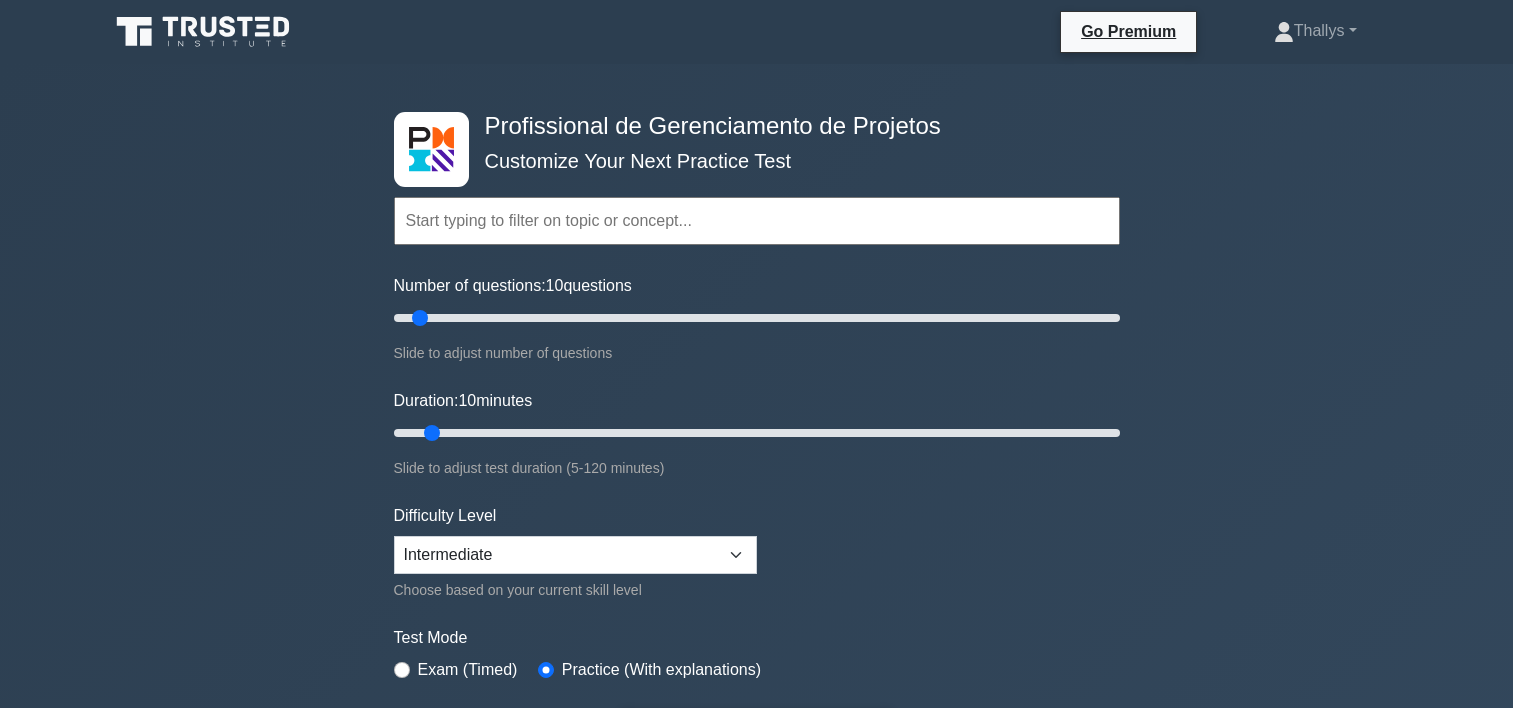 scroll, scrollTop: 0, scrollLeft: 0, axis: both 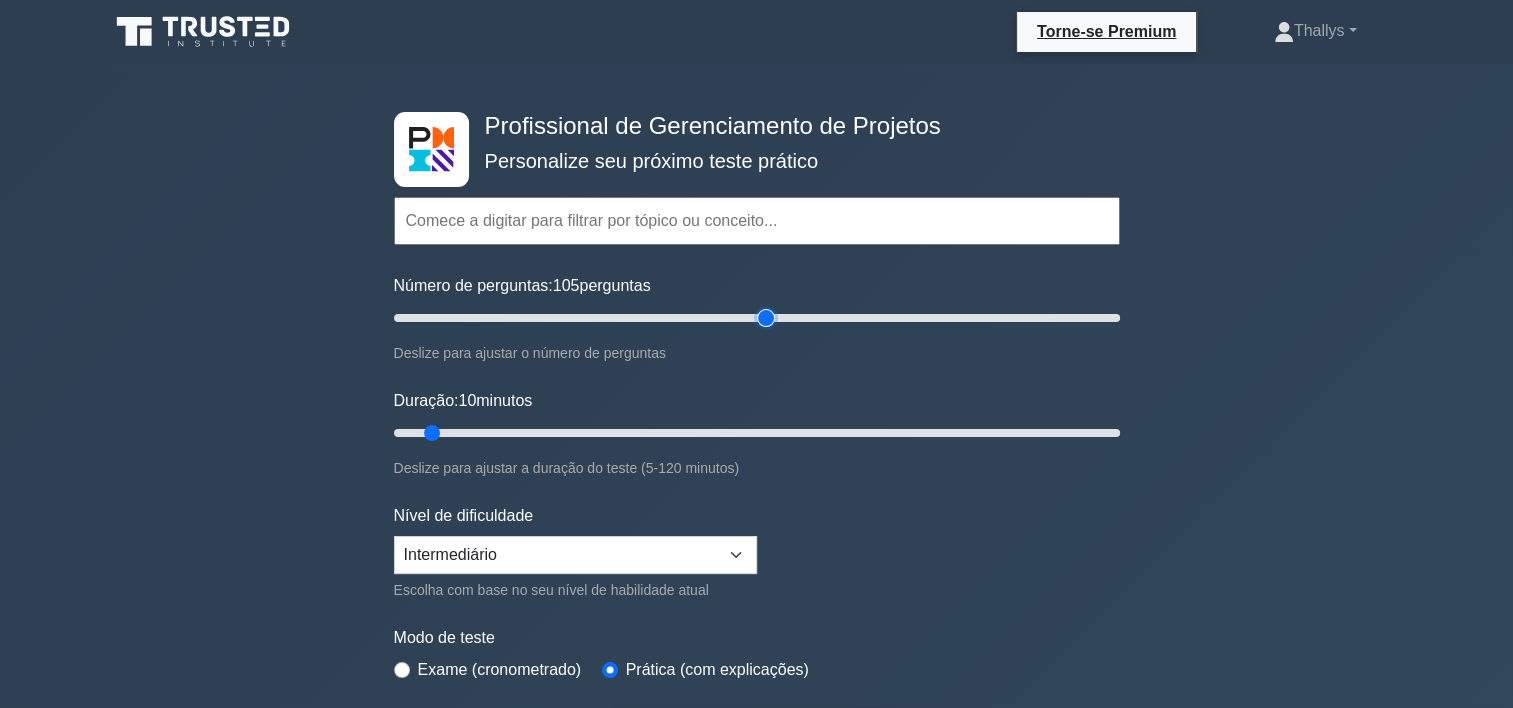 click on "Número de perguntas:  105  perguntas" at bounding box center (757, 318) 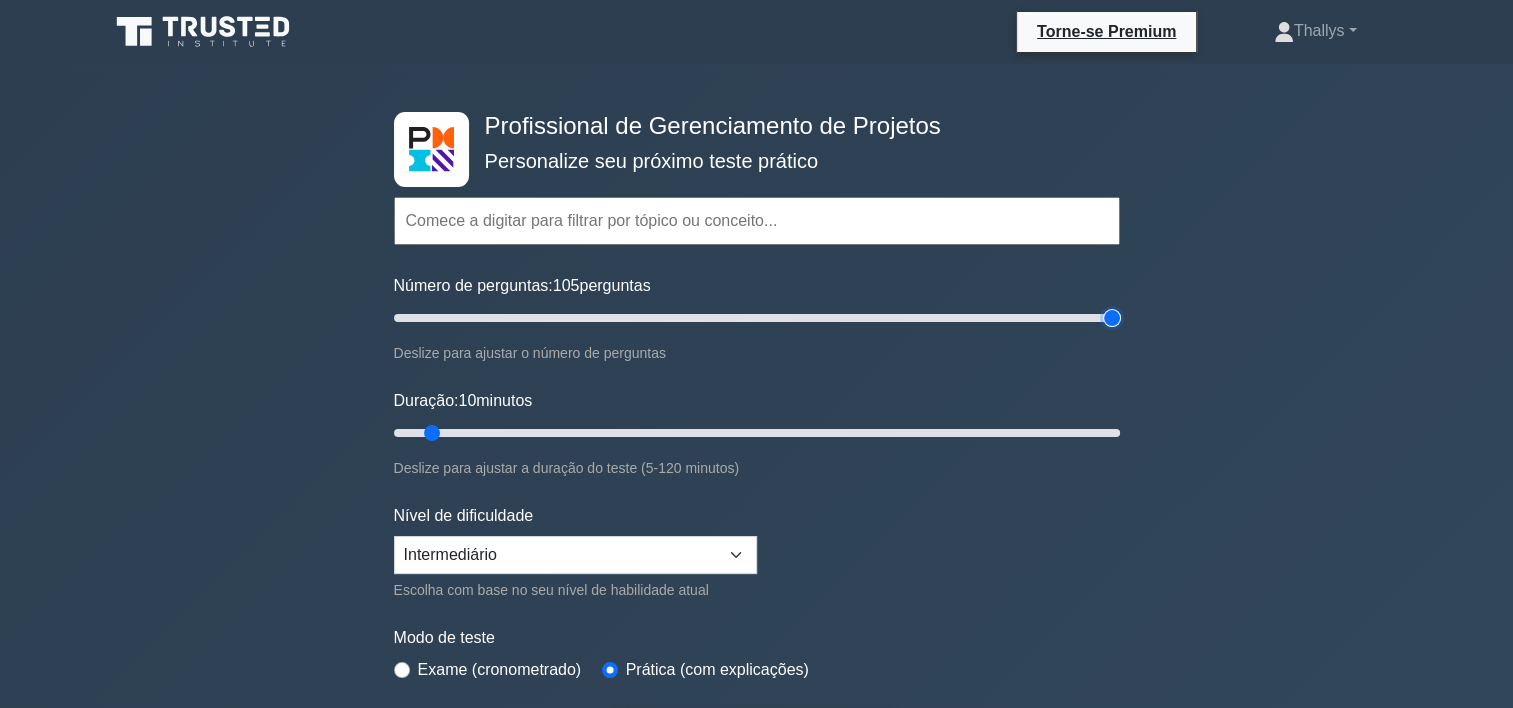 type on "200" 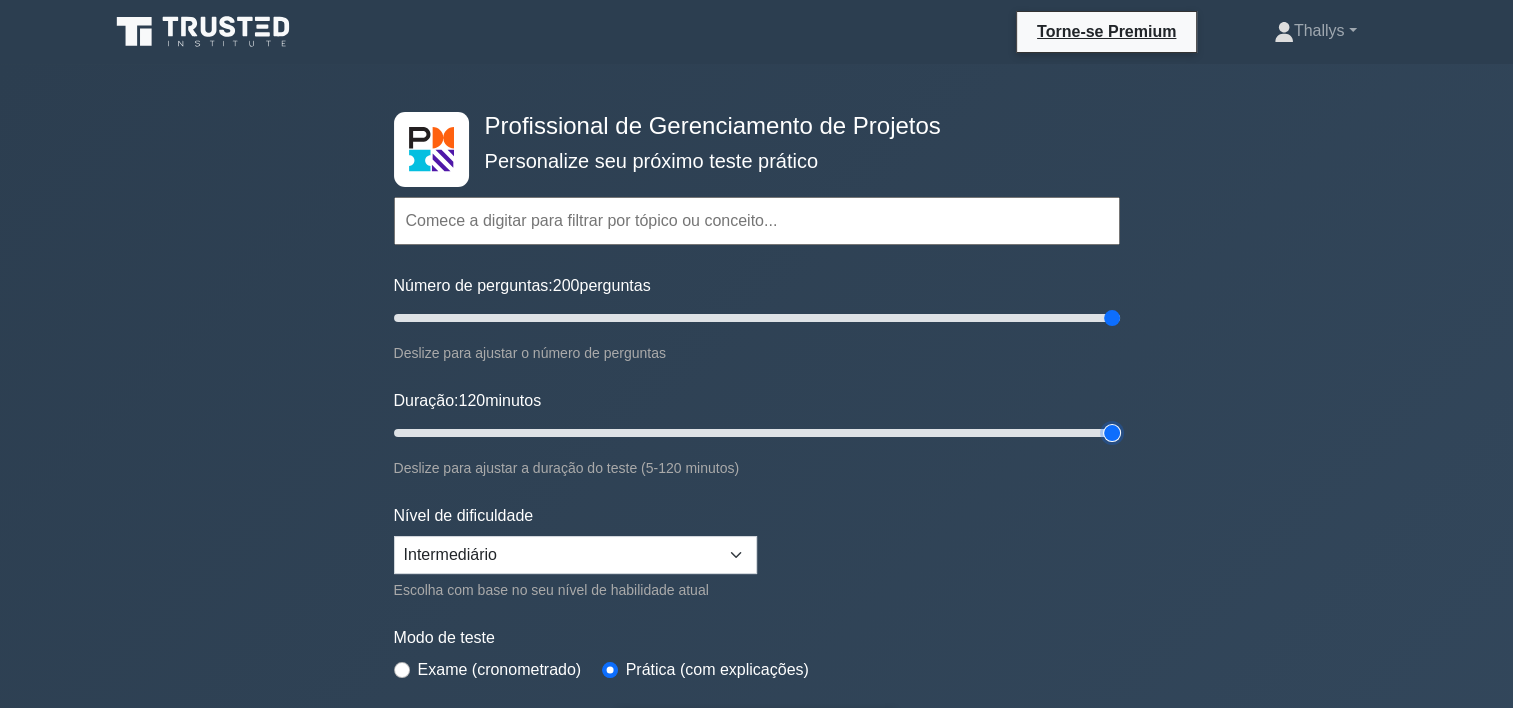 type on "120" 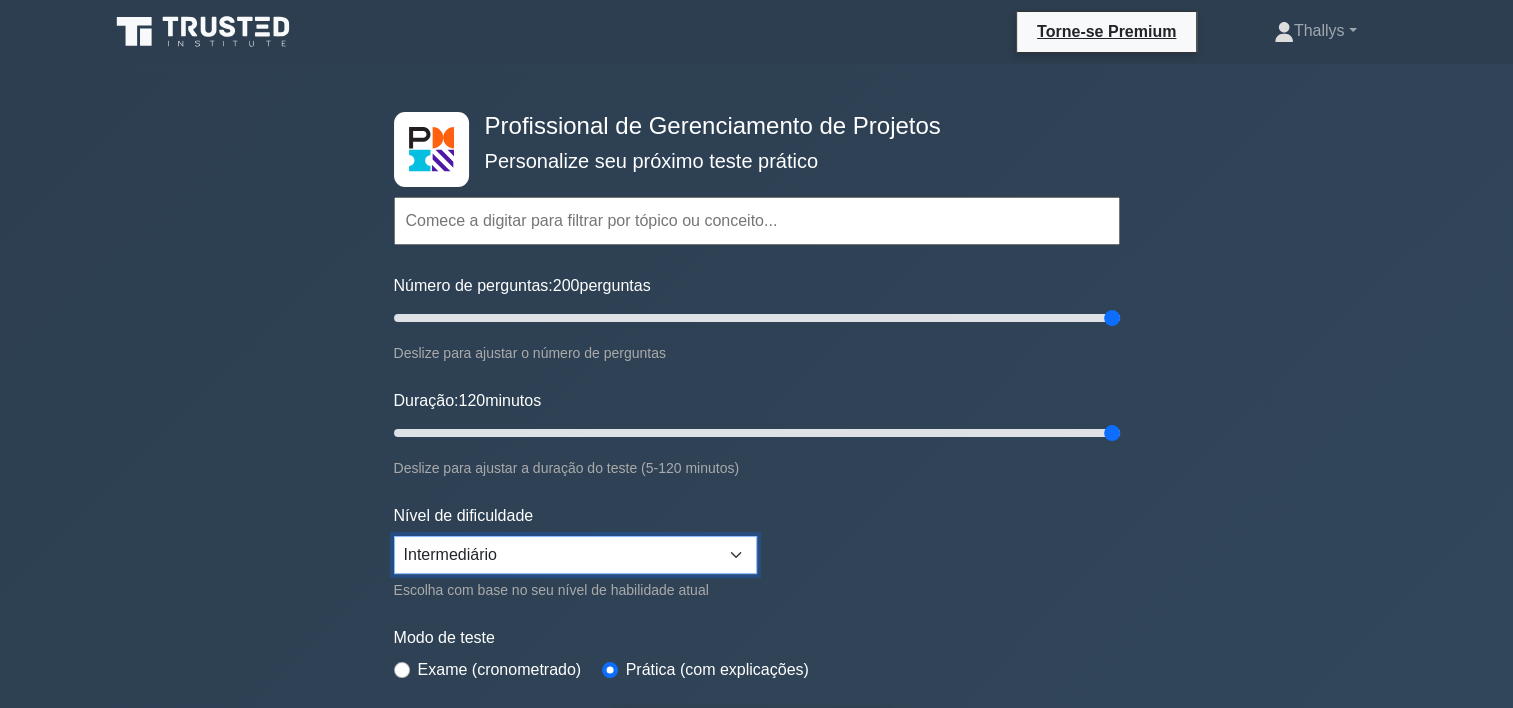 click on "Iniciante
Intermediário
Especialista" at bounding box center [575, 555] 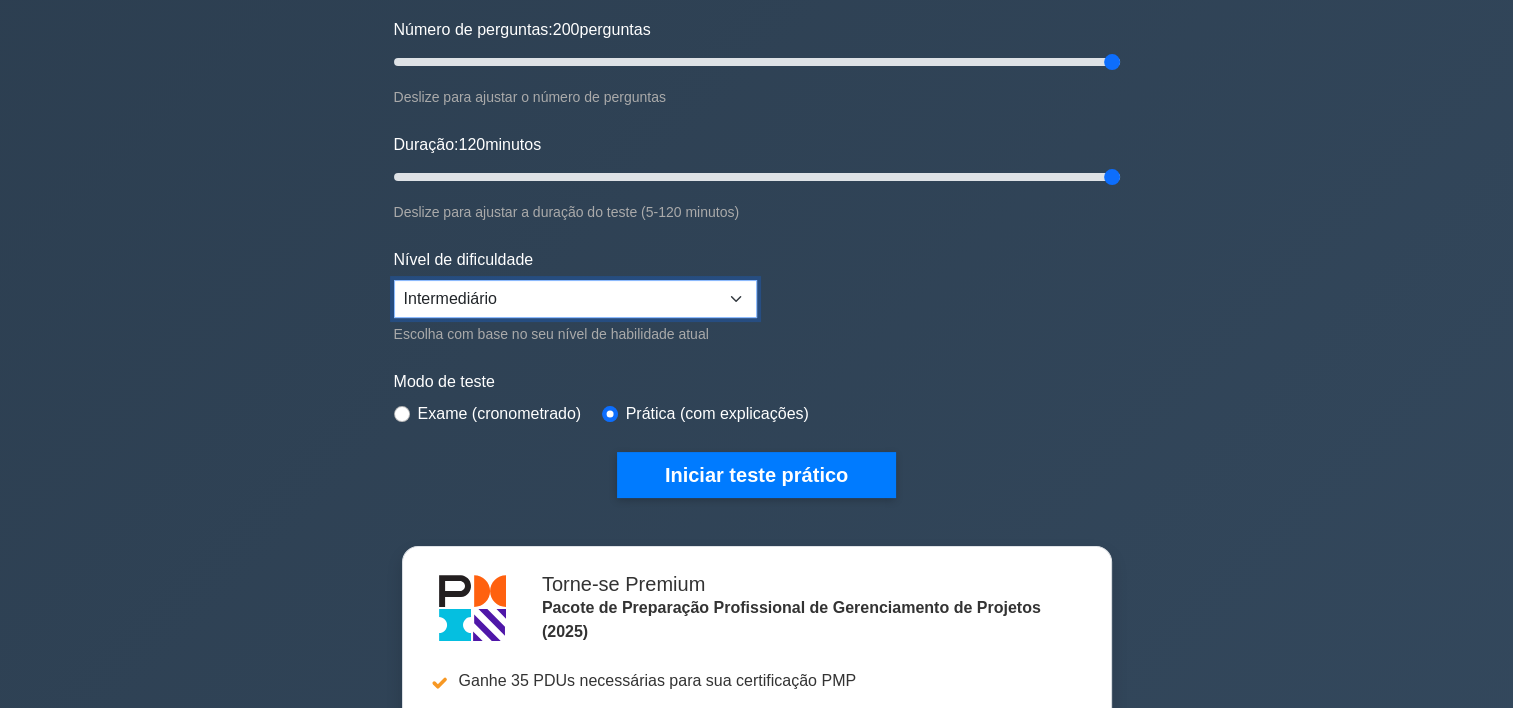 scroll, scrollTop: 266, scrollLeft: 0, axis: vertical 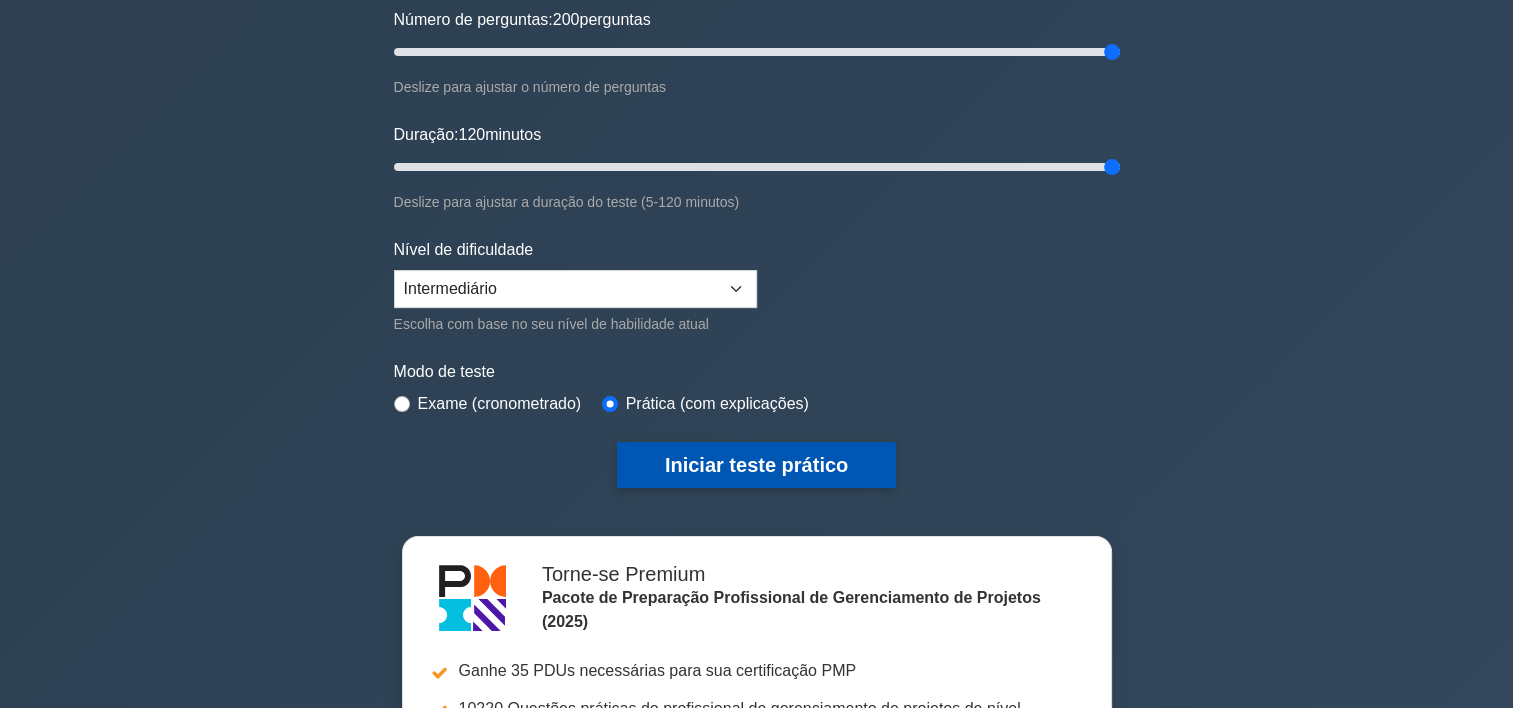 click on "Iniciar teste prático" at bounding box center (756, 465) 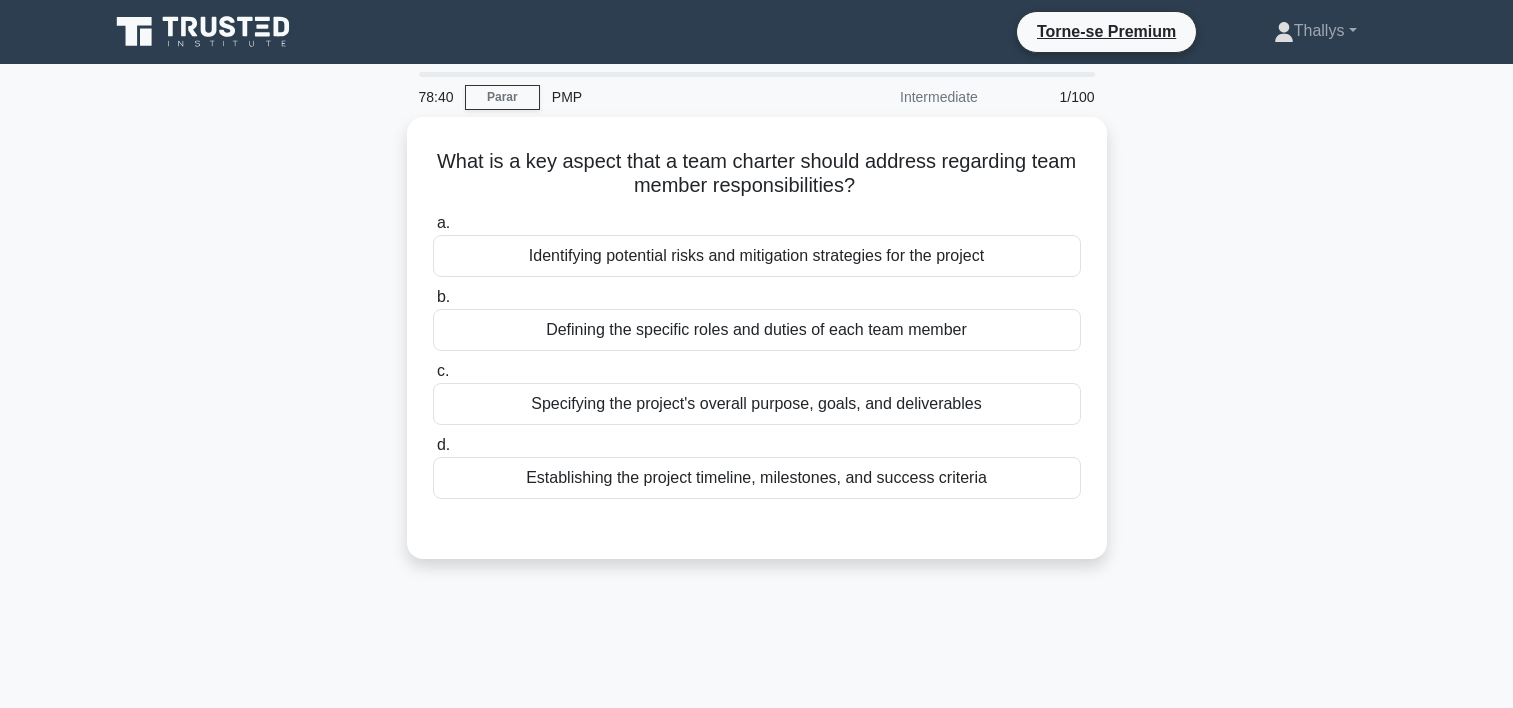scroll, scrollTop: 0, scrollLeft: 0, axis: both 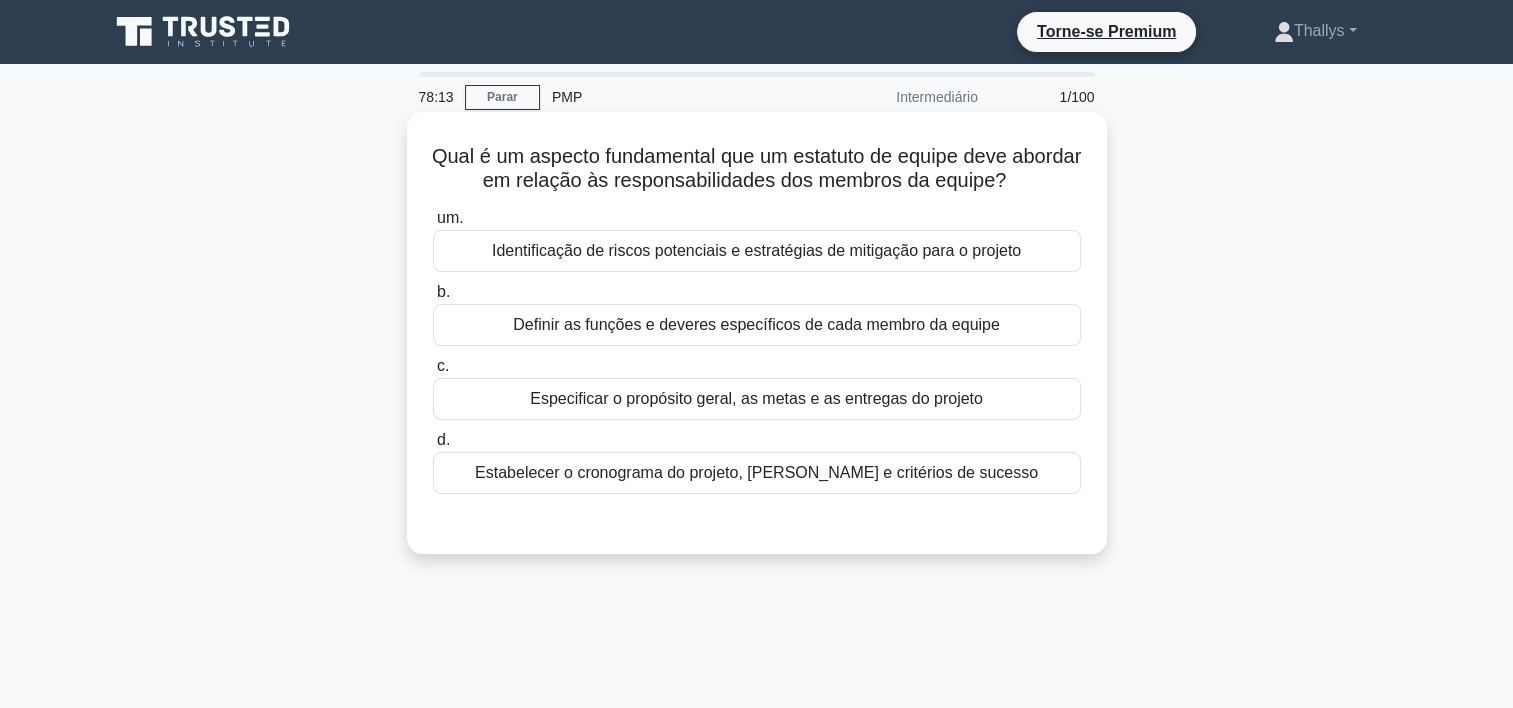 click on "Definir as funções e deveres específicos de cada membro da equipe" at bounding box center (757, 325) 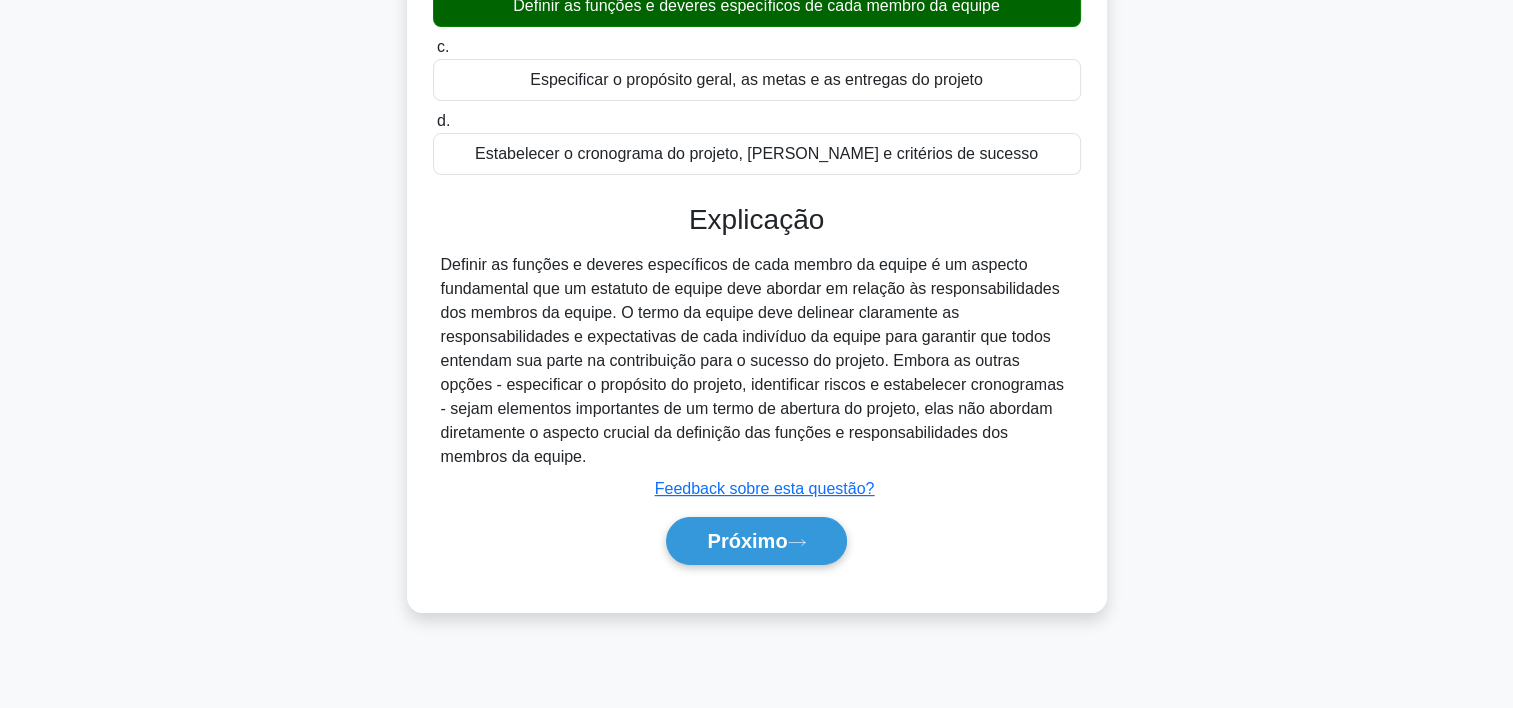 scroll, scrollTop: 372, scrollLeft: 0, axis: vertical 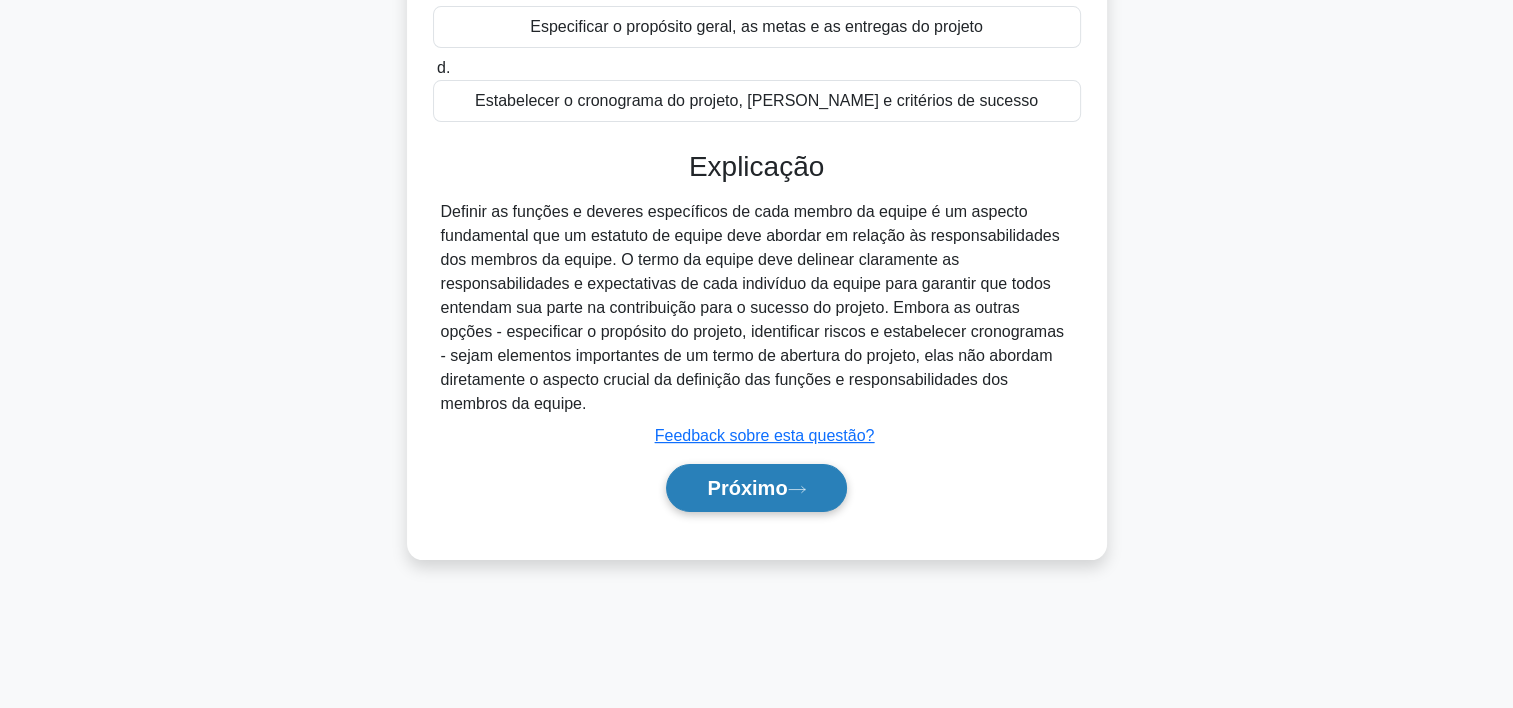 click on "Próximo" at bounding box center [756, 488] 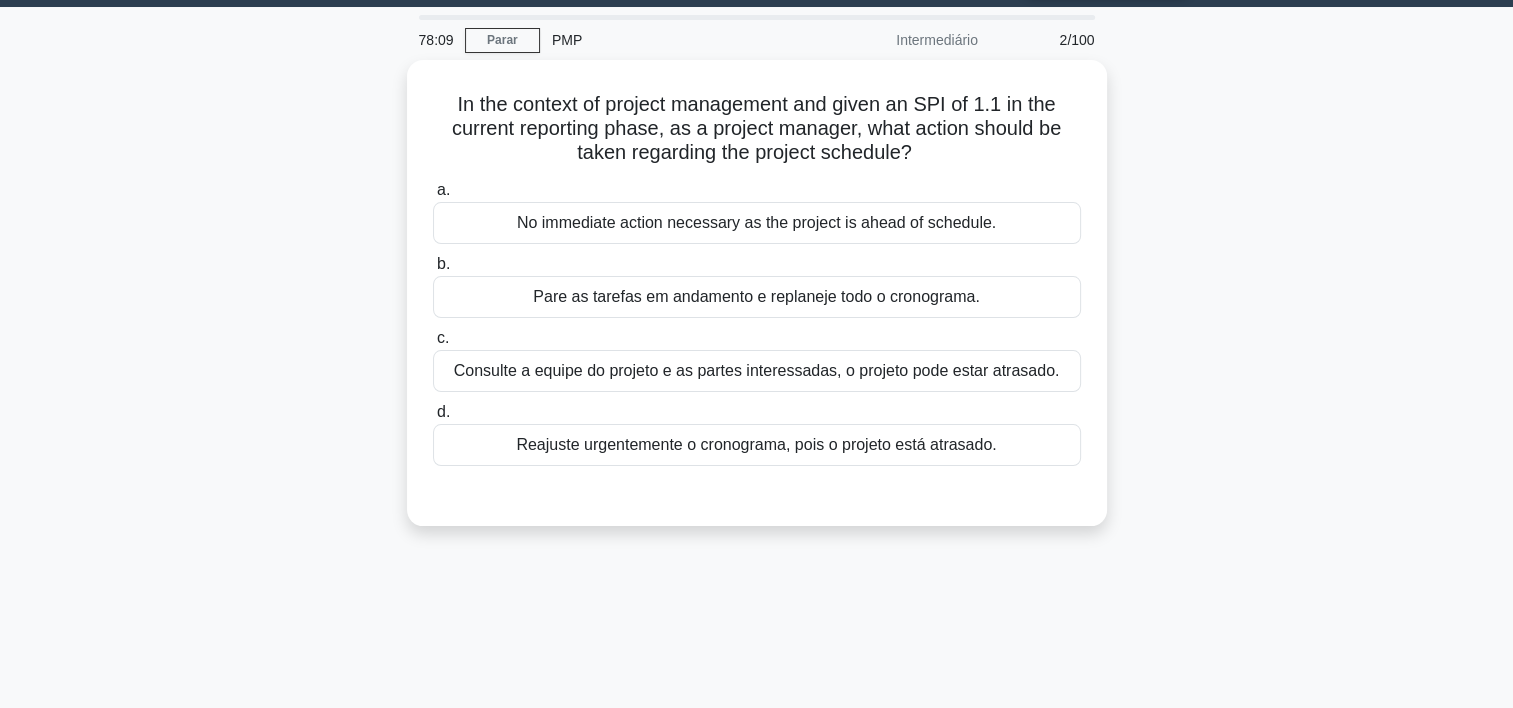 scroll, scrollTop: 0, scrollLeft: 0, axis: both 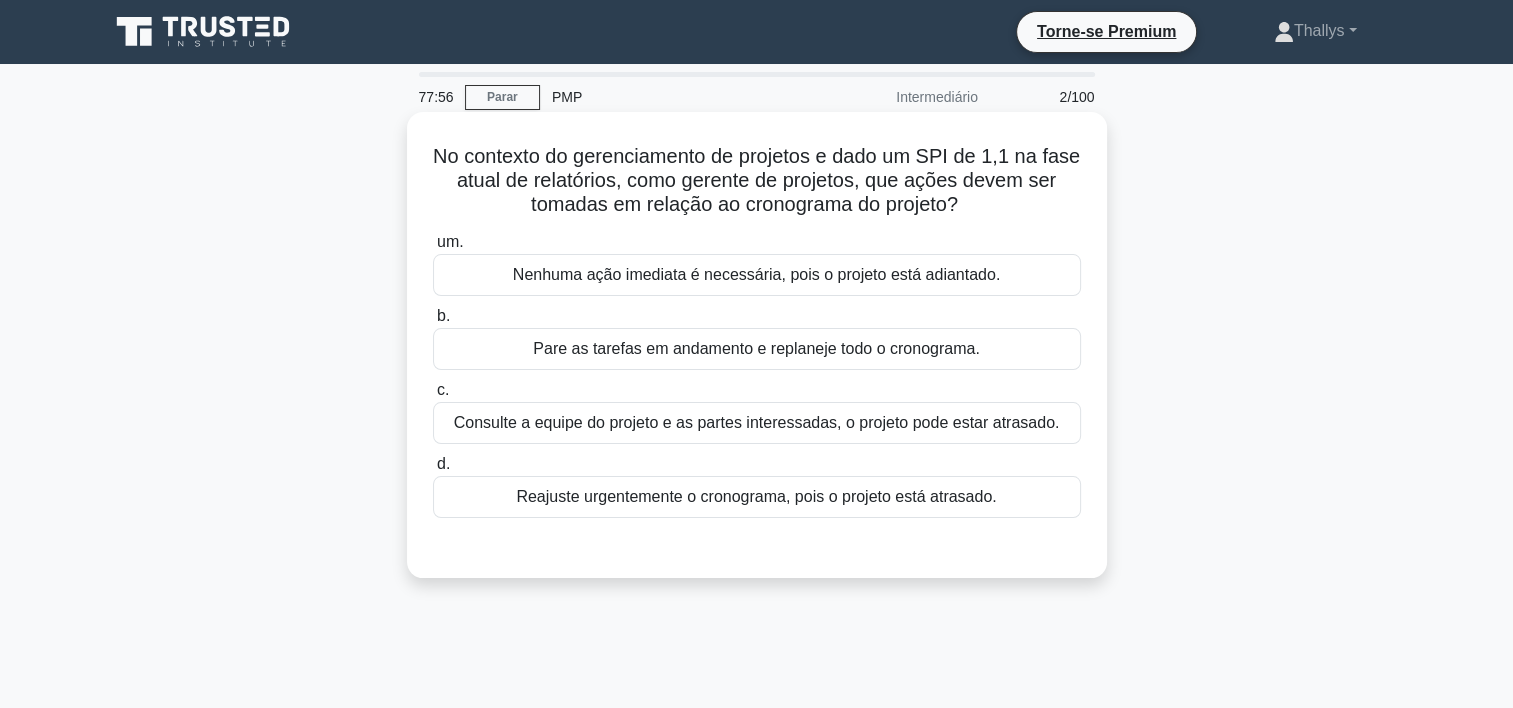 click on "Nenhuma ação imediata é necessária, pois o projeto está adiantado." at bounding box center (757, 275) 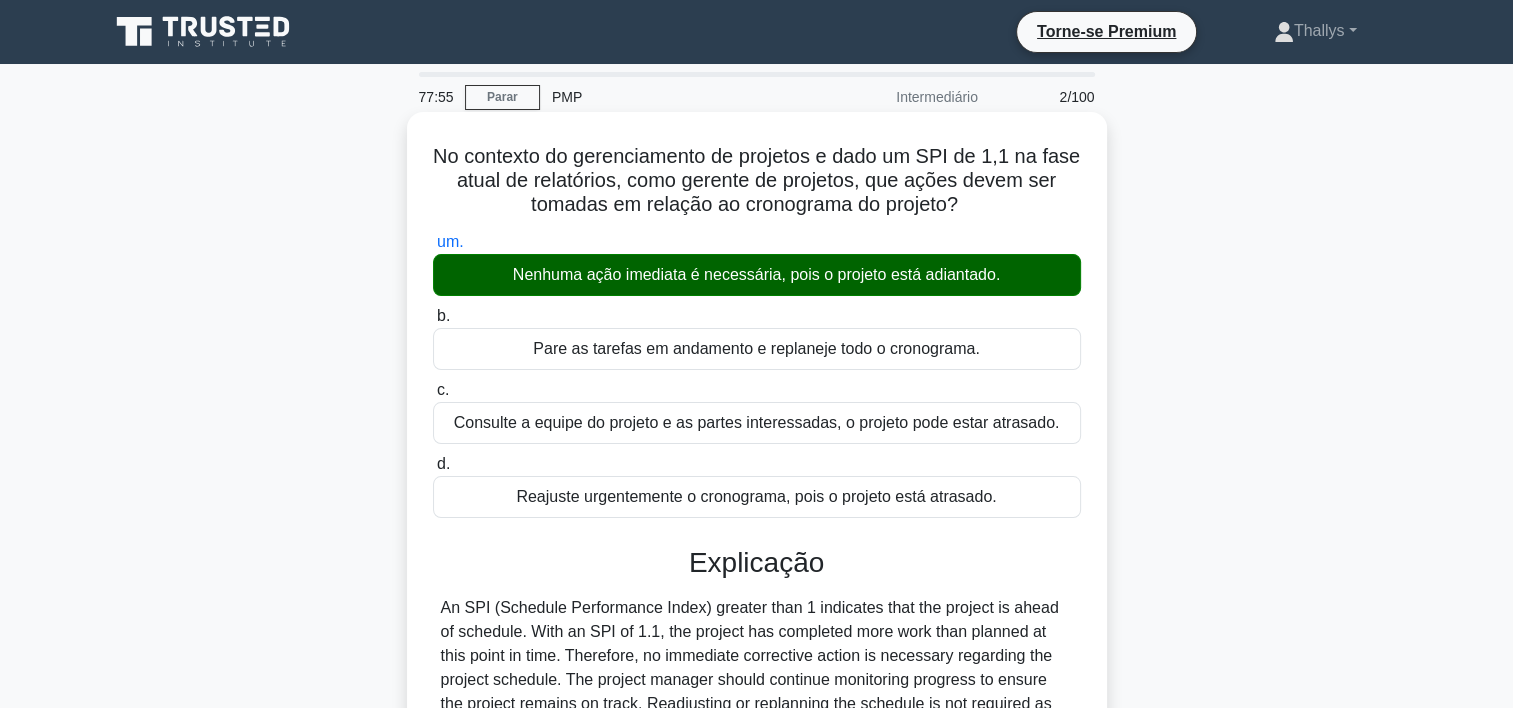 scroll, scrollTop: 372, scrollLeft: 0, axis: vertical 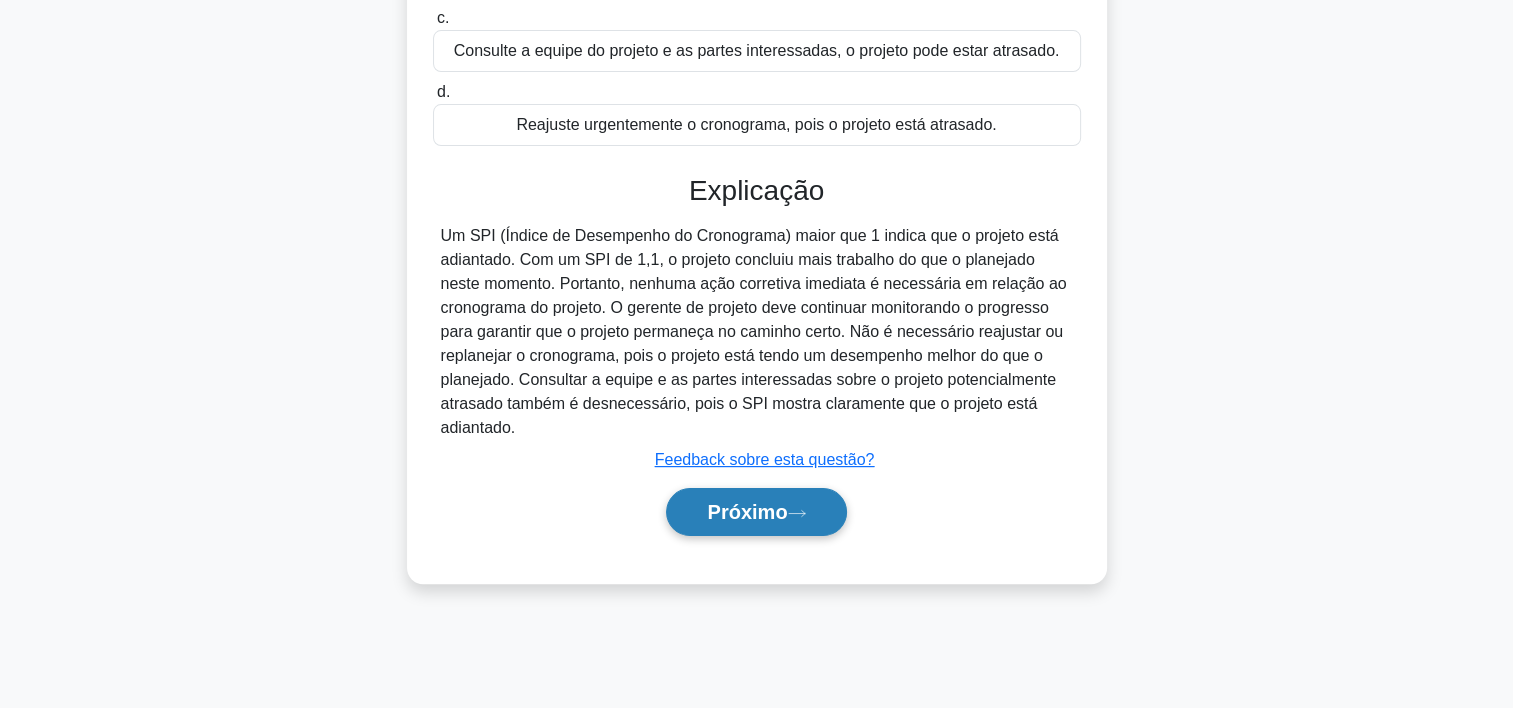click on "Próximo" at bounding box center [756, 512] 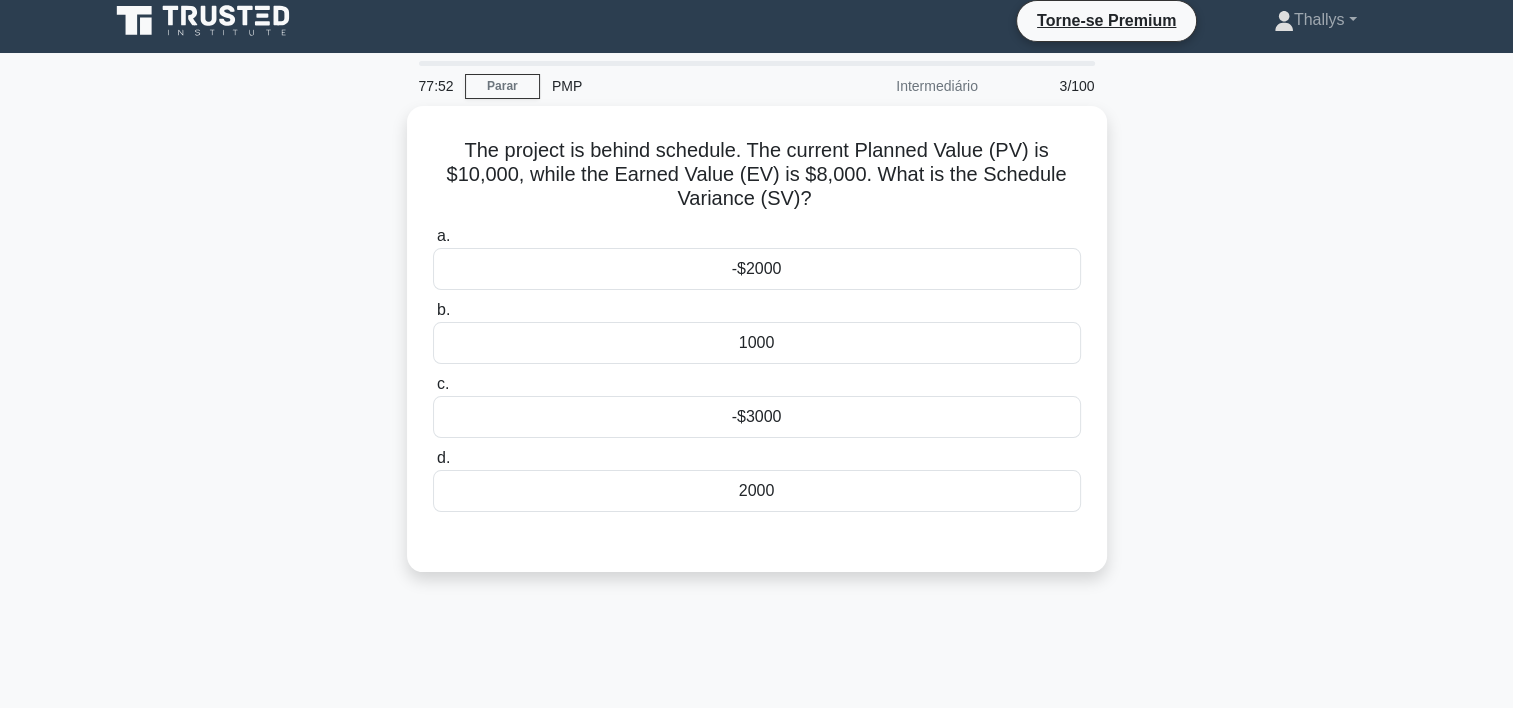 scroll, scrollTop: 0, scrollLeft: 0, axis: both 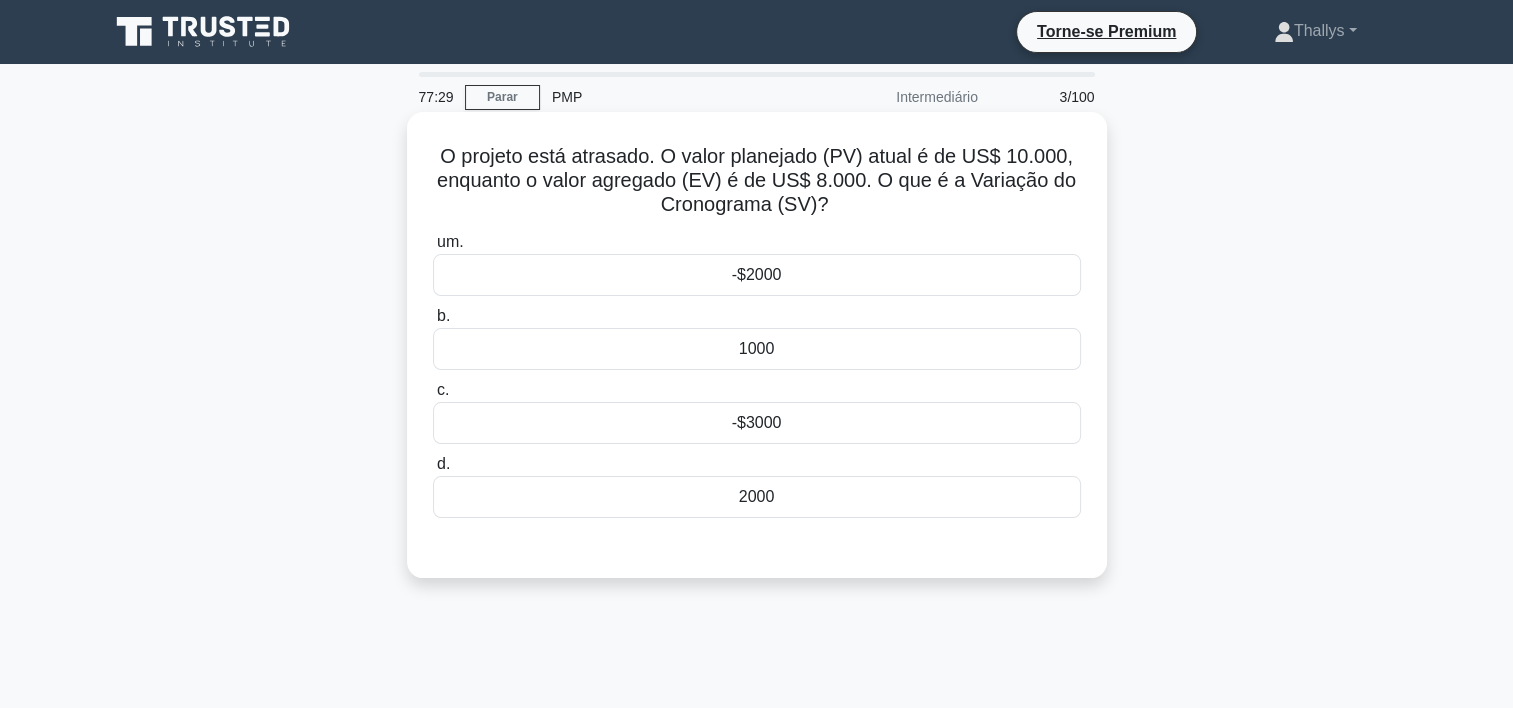 click on "-$2000" at bounding box center (757, 275) 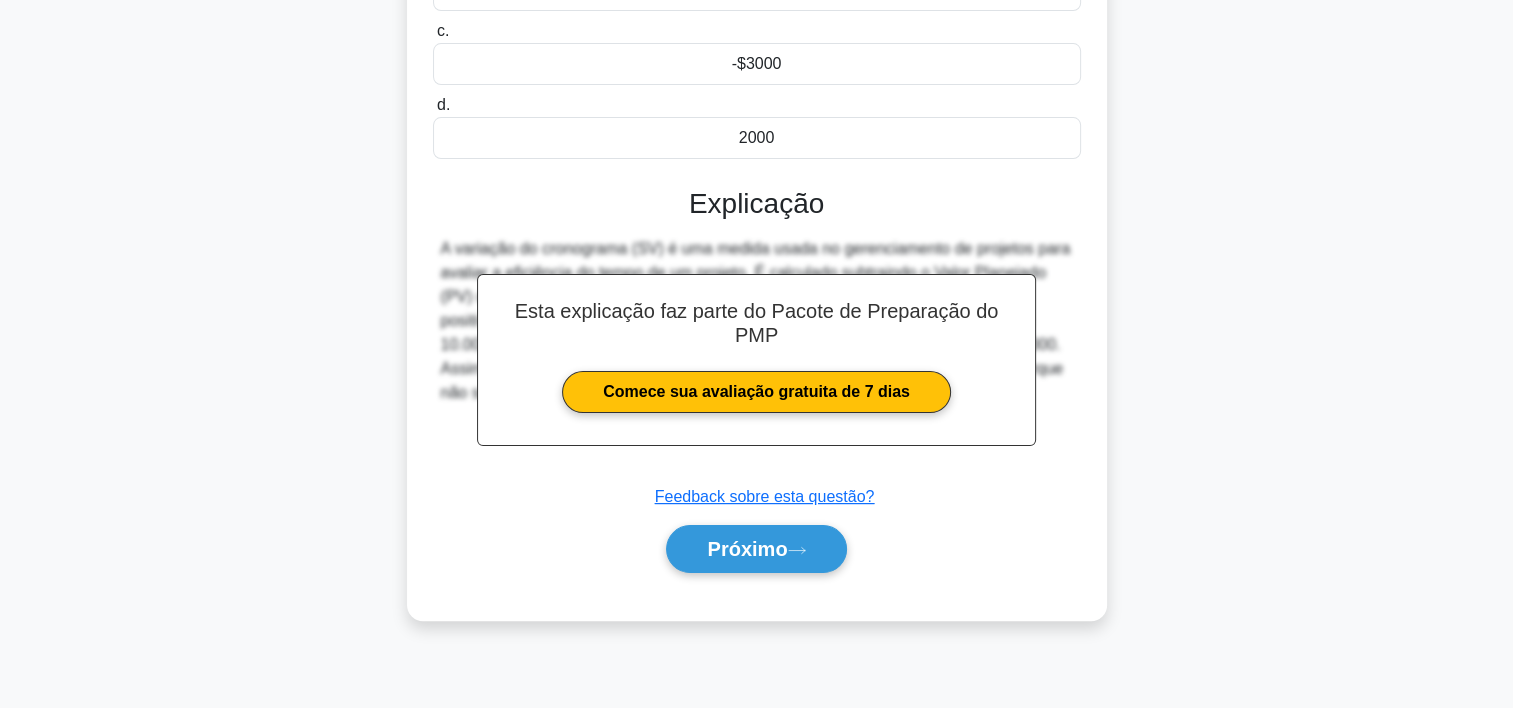 scroll, scrollTop: 372, scrollLeft: 0, axis: vertical 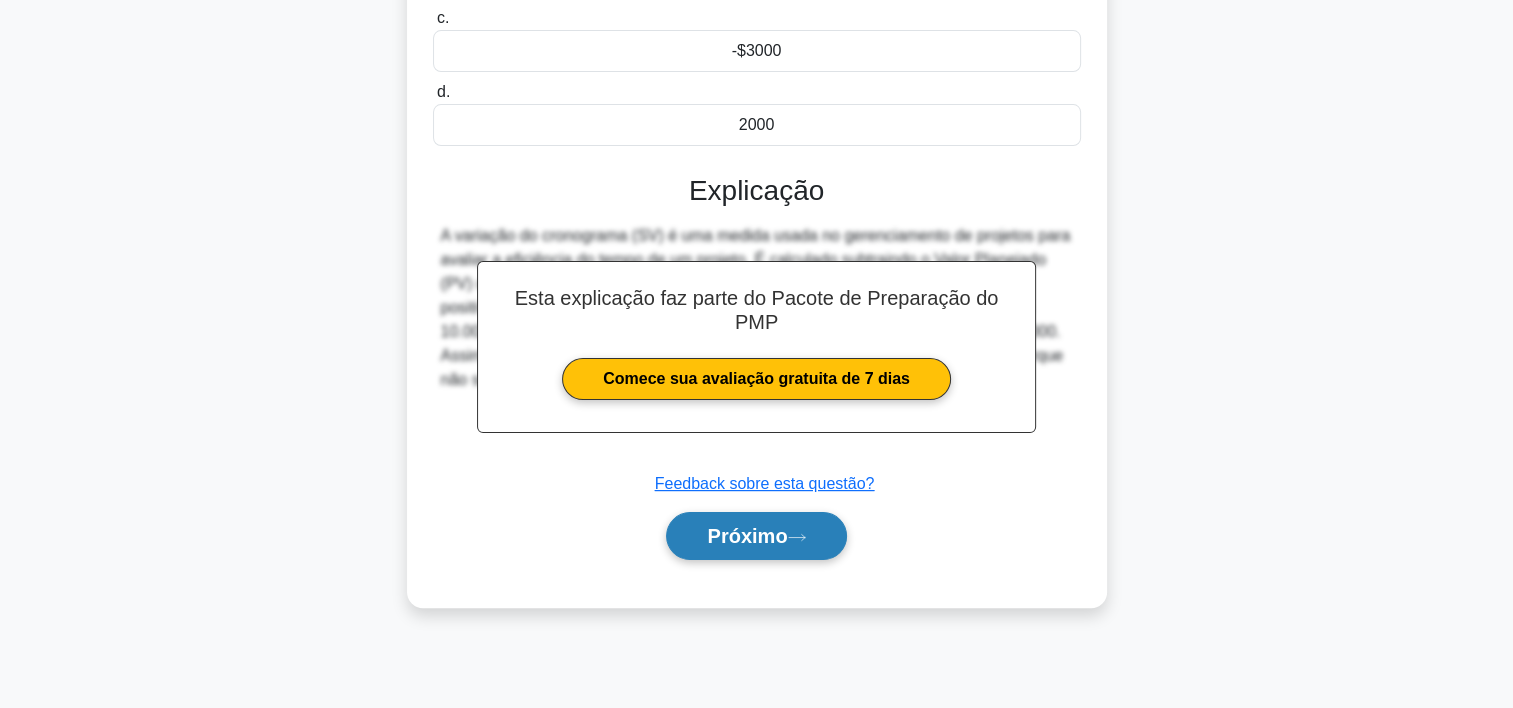 click on "Próximo" at bounding box center [747, 536] 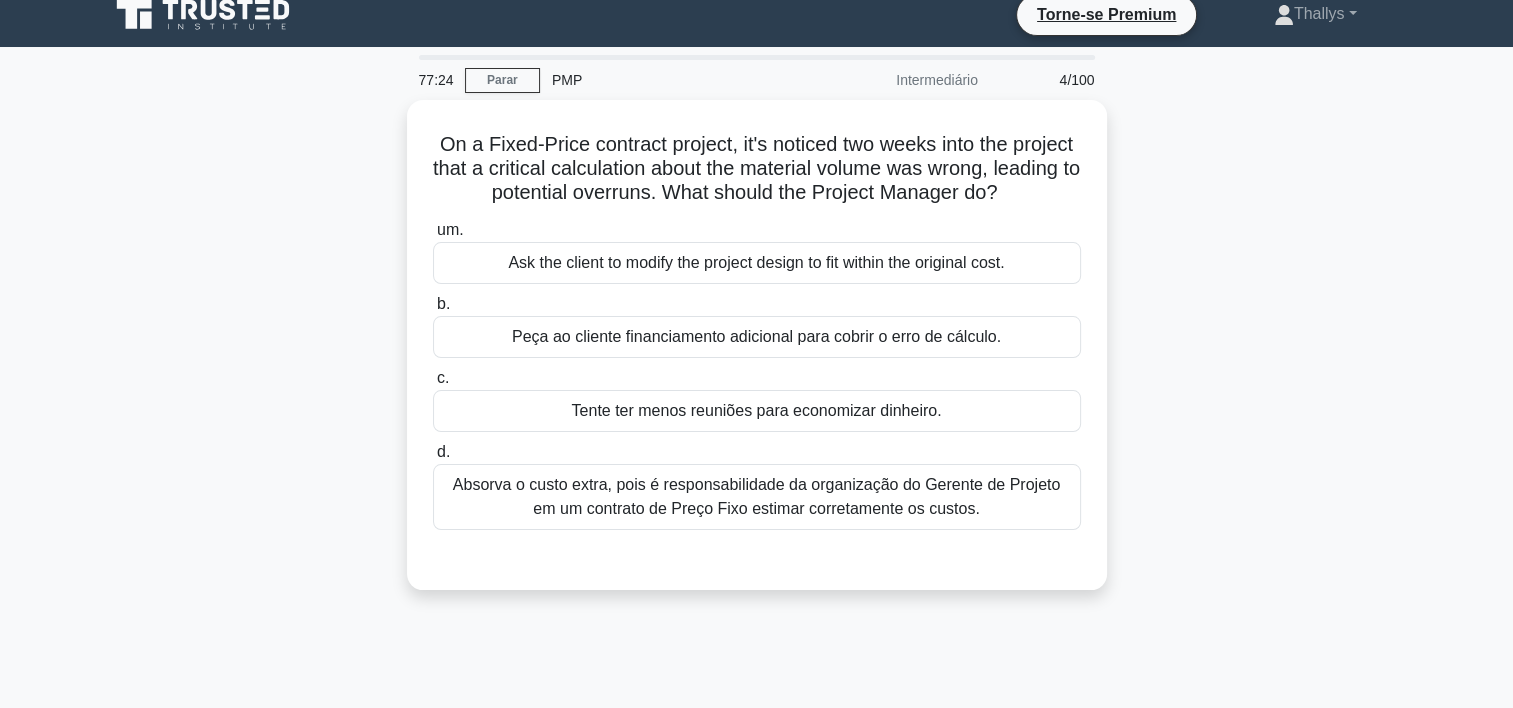 scroll, scrollTop: 16, scrollLeft: 0, axis: vertical 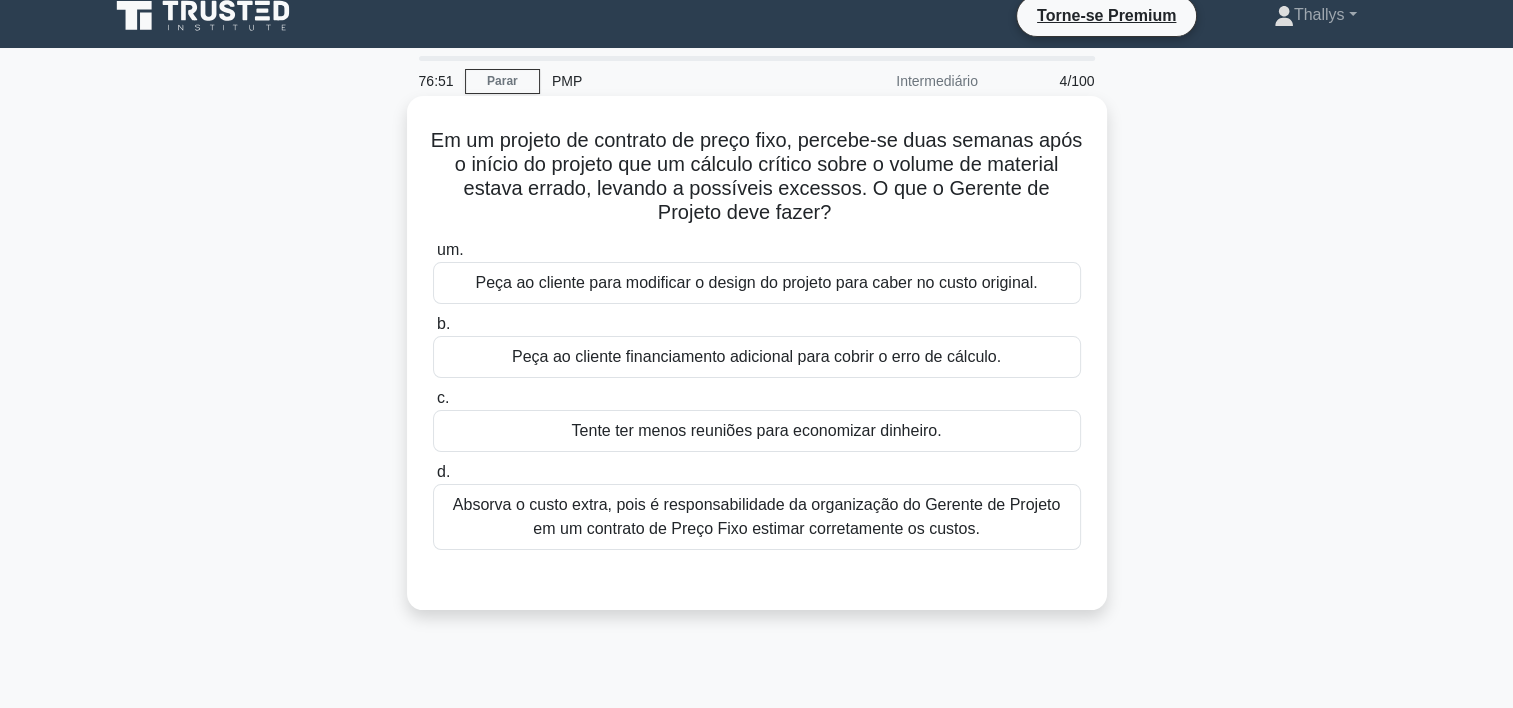 click on "Absorva o custo extra, pois é responsabilidade da organização do Gerente de Projeto em um contrato de Preço Fixo estimar corretamente os custos." at bounding box center (757, 517) 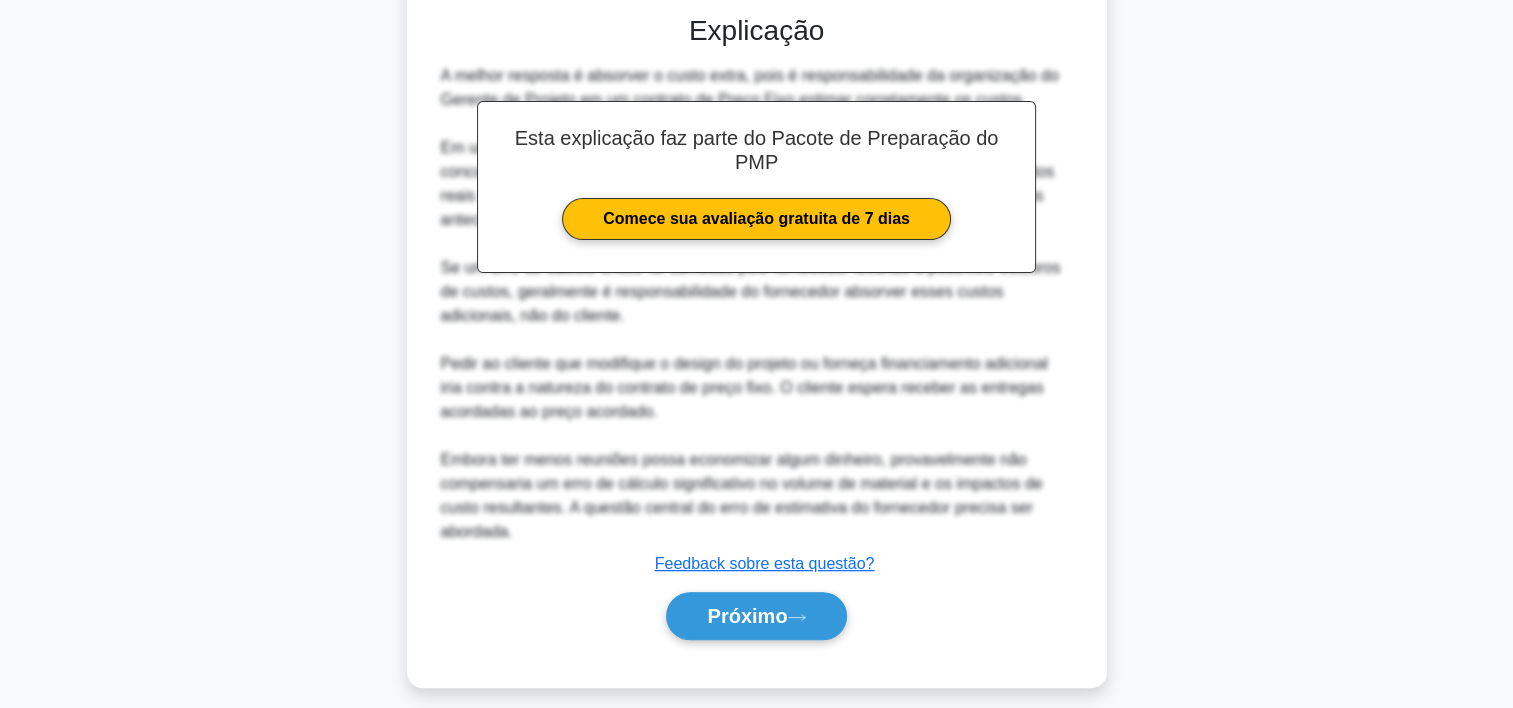 scroll, scrollTop: 596, scrollLeft: 0, axis: vertical 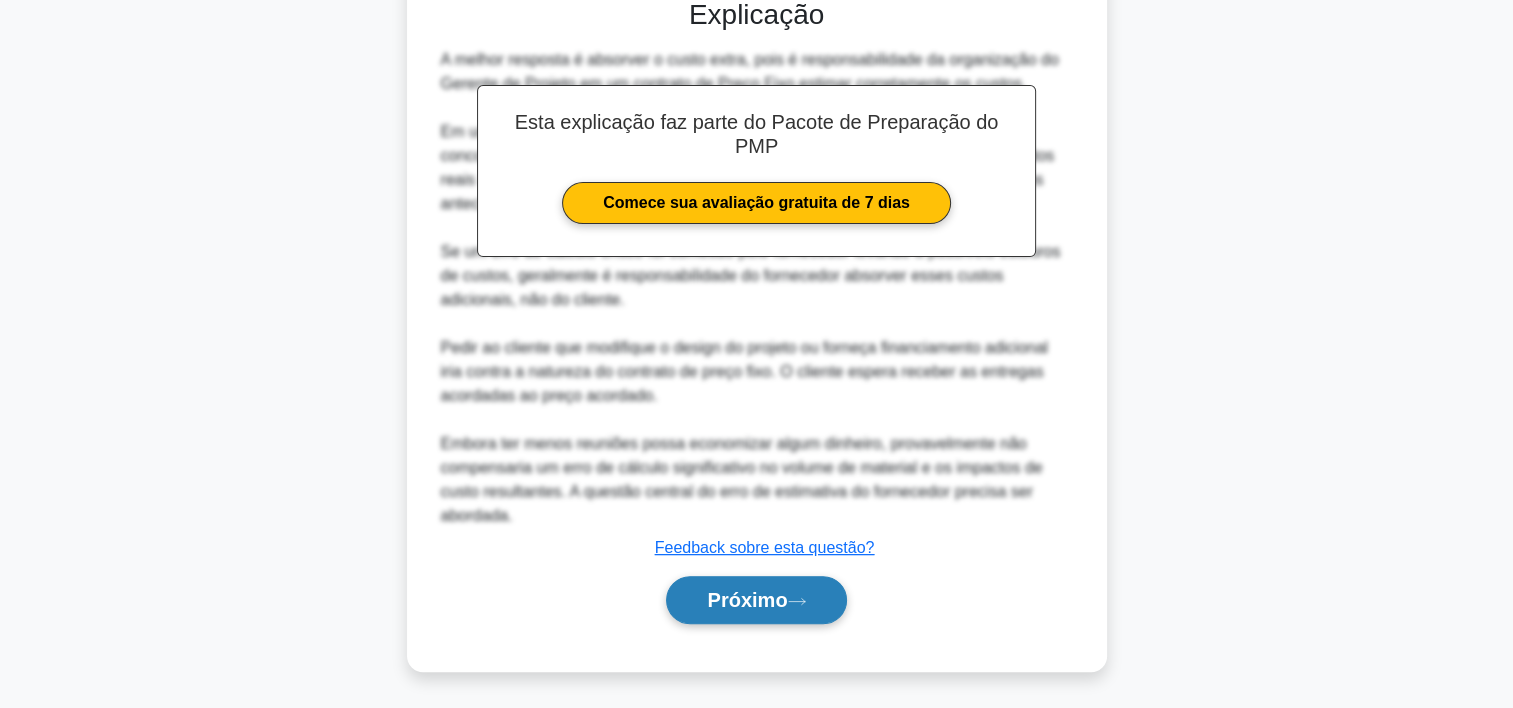 click on "Próximo" at bounding box center [756, 600] 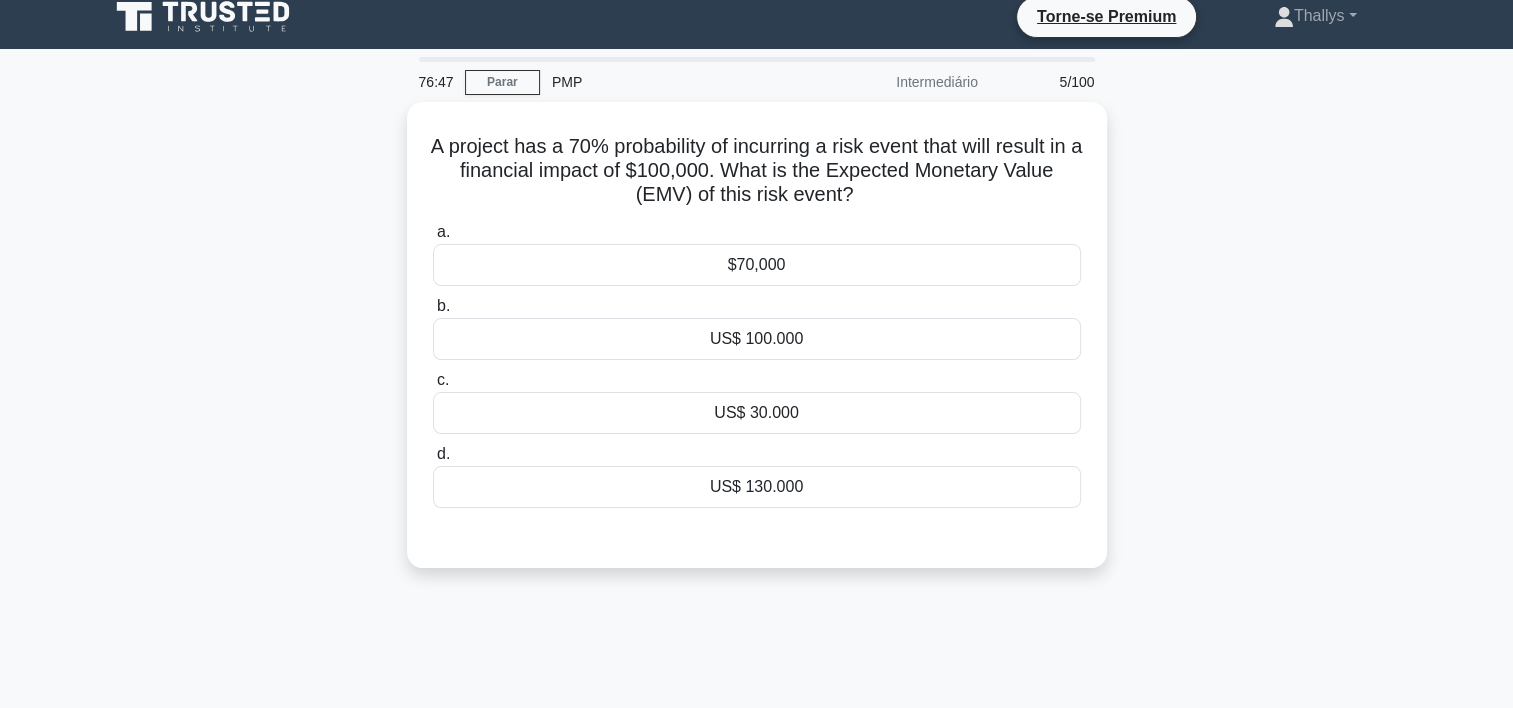 scroll, scrollTop: 0, scrollLeft: 0, axis: both 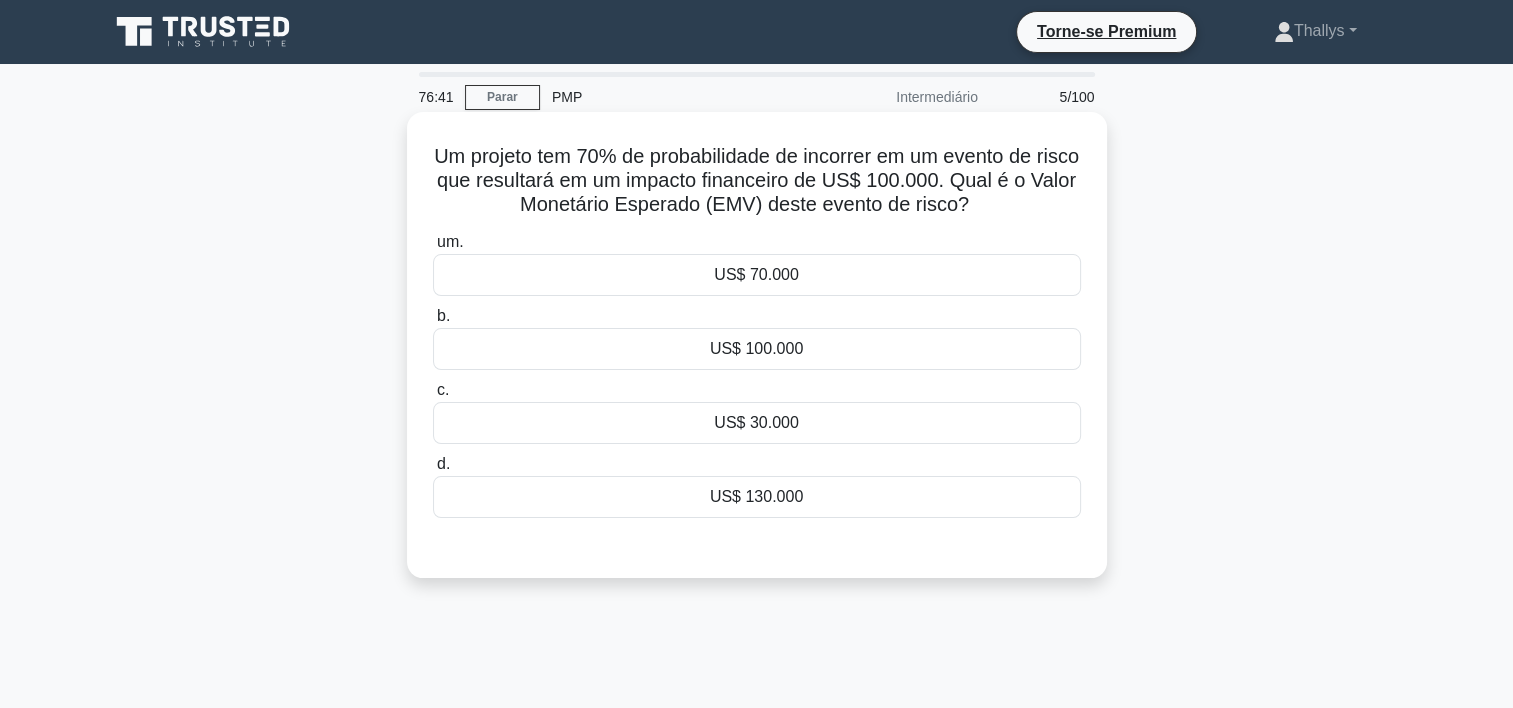 click on "US$ 70.000" at bounding box center (757, 275) 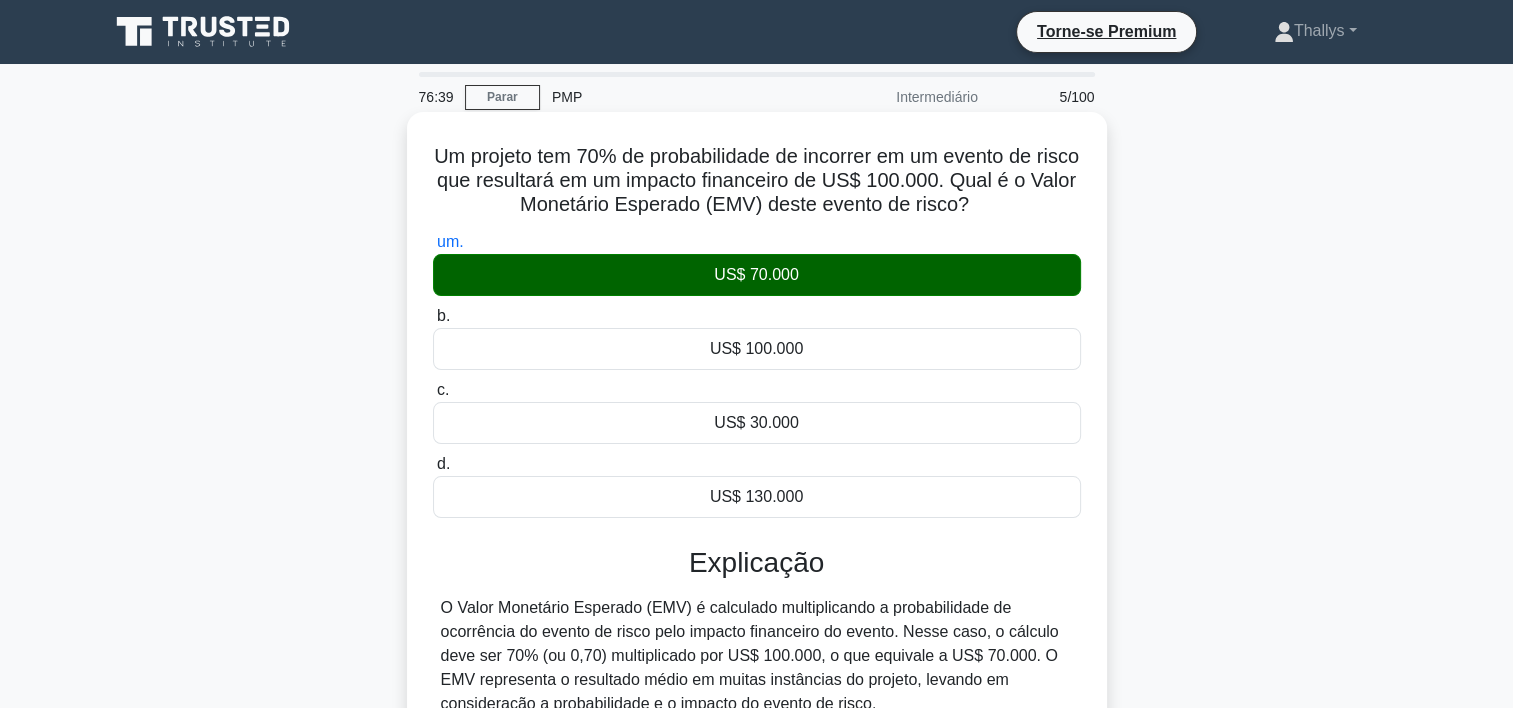 scroll, scrollTop: 372, scrollLeft: 0, axis: vertical 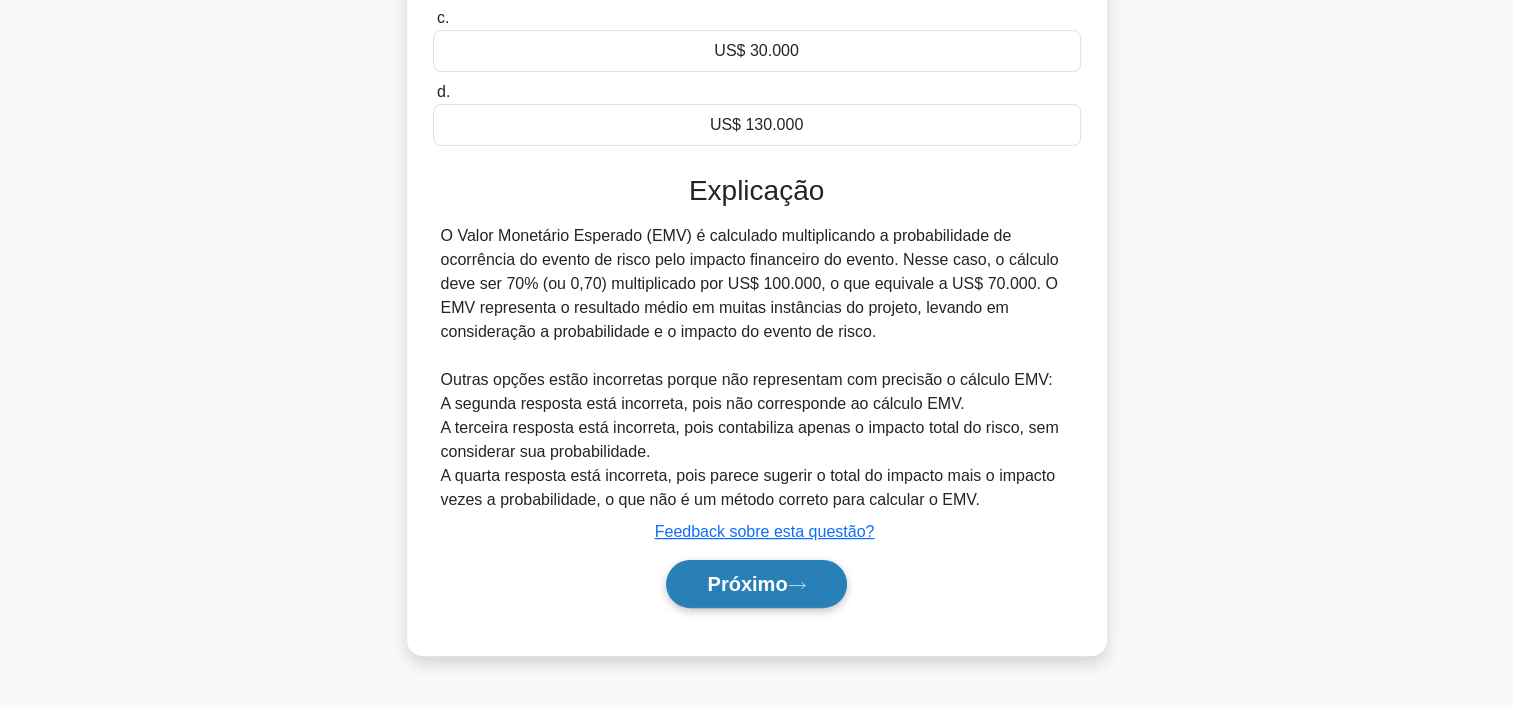 click on "Próximo" at bounding box center (756, 584) 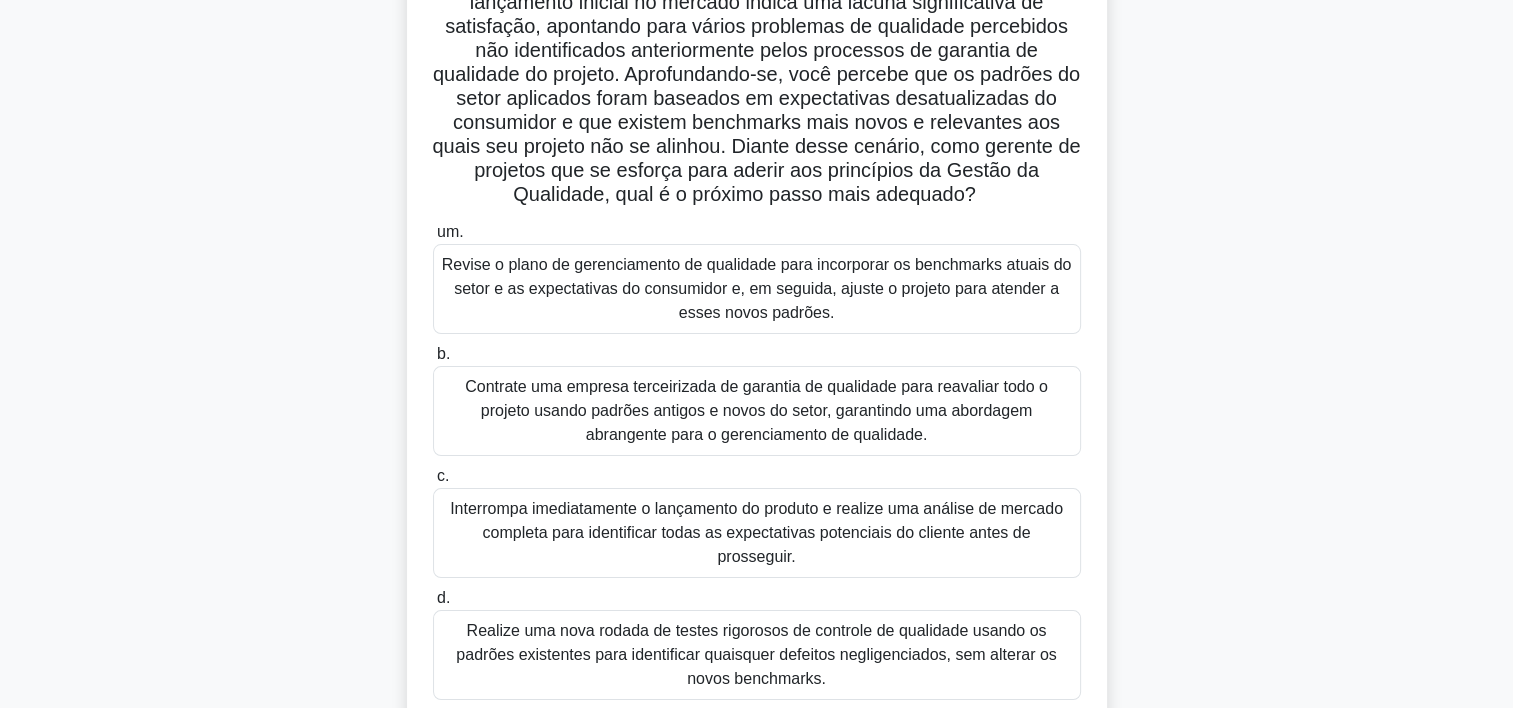 scroll, scrollTop: 244, scrollLeft: 0, axis: vertical 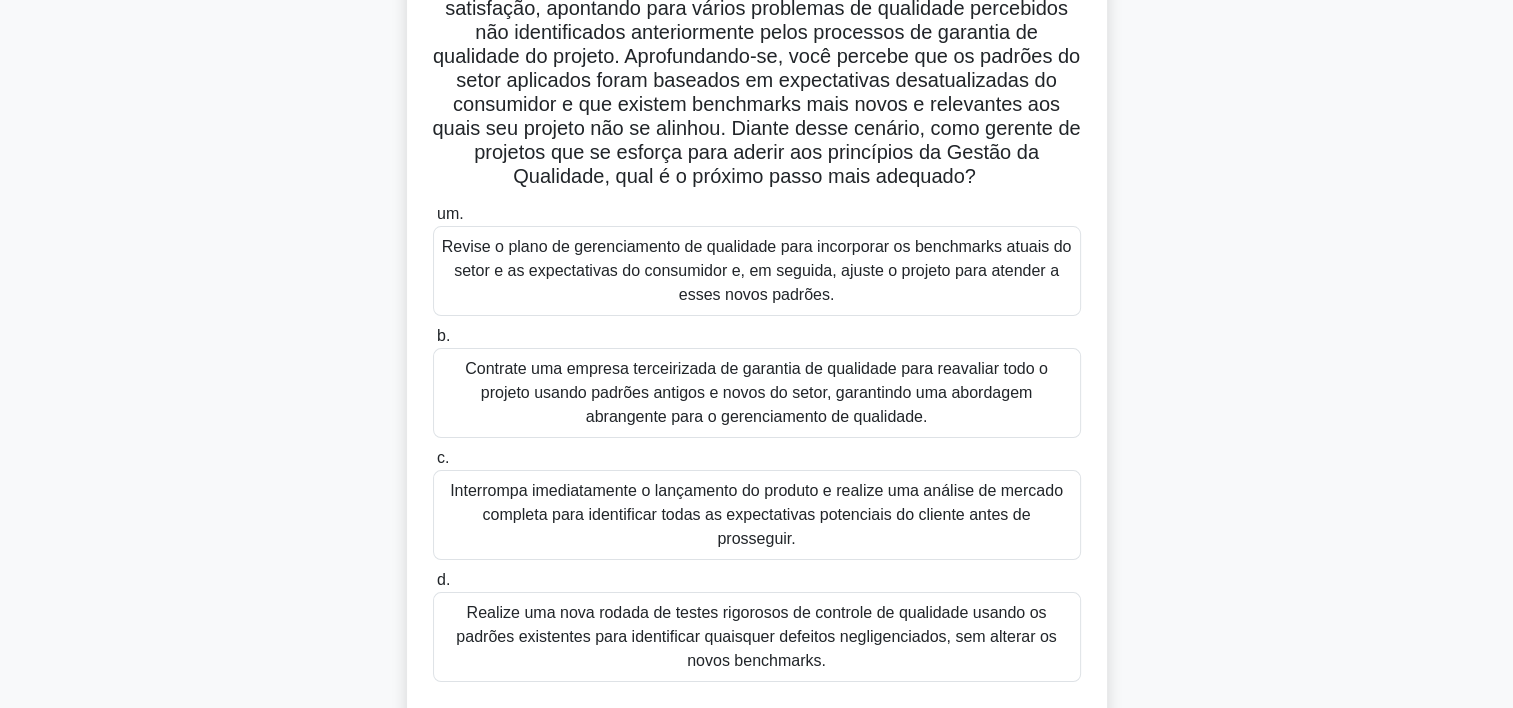 click on "Revise o plano de gerenciamento de qualidade para incorporar os benchmarks atuais do setor e as expectativas do consumidor e, em seguida, ajuste o projeto para atender a esses novos padrões." at bounding box center (757, 271) 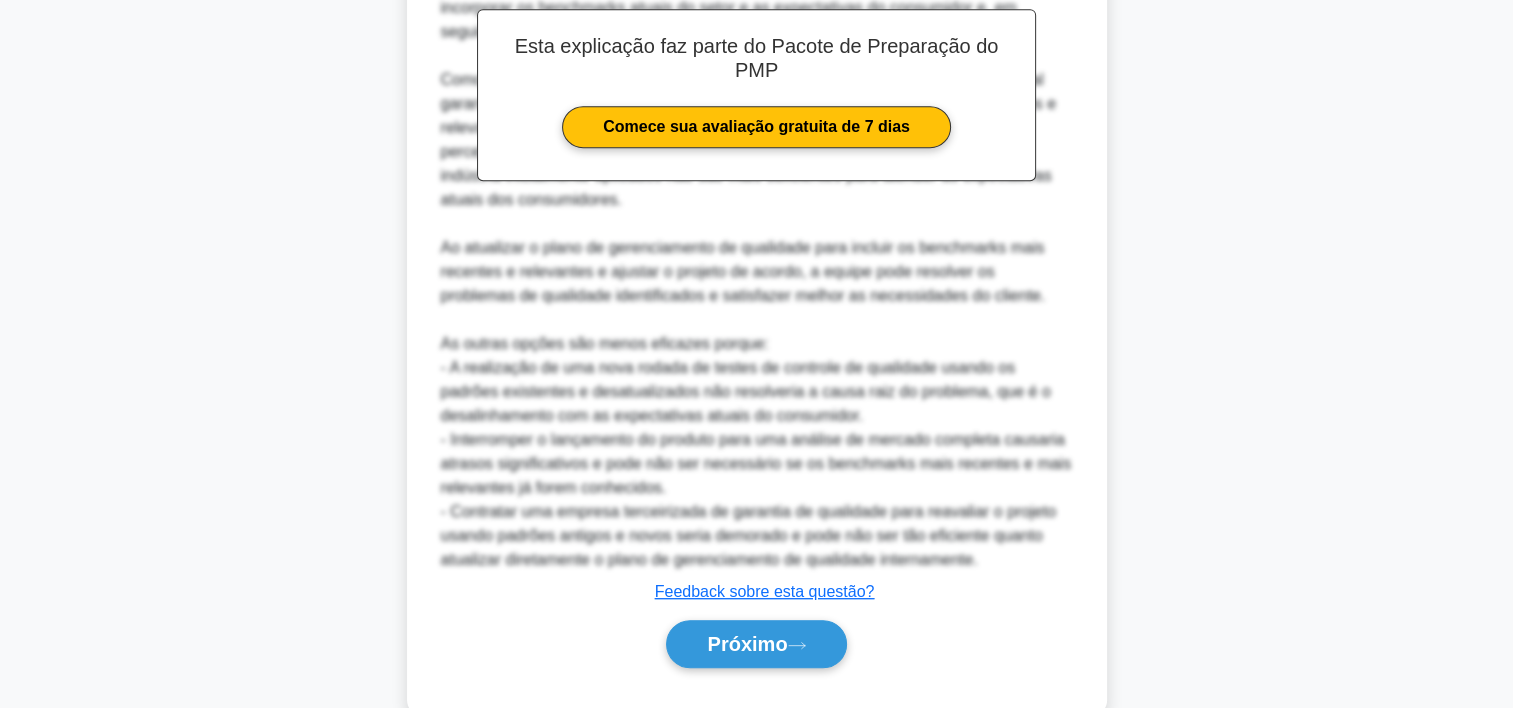 scroll, scrollTop: 1052, scrollLeft: 0, axis: vertical 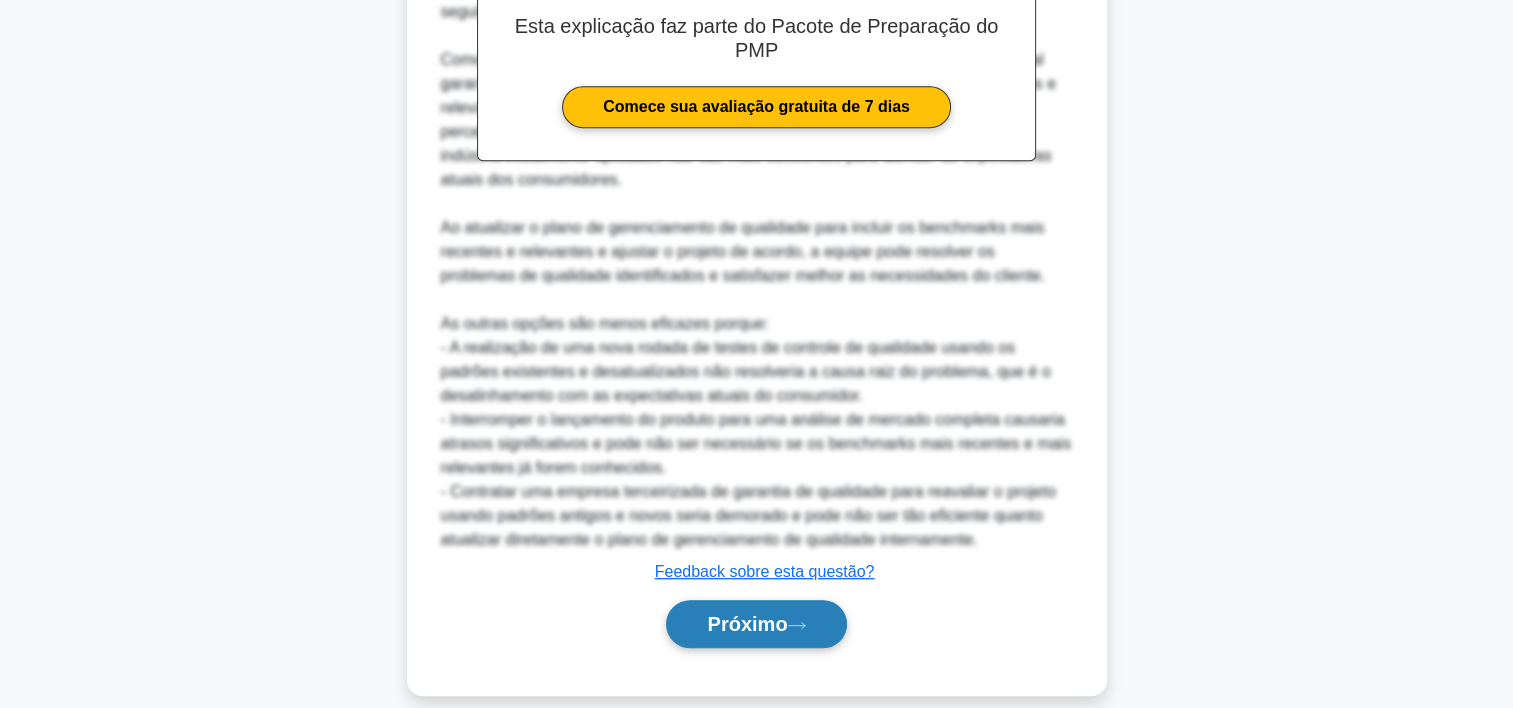 click on "Próximo" at bounding box center (747, 624) 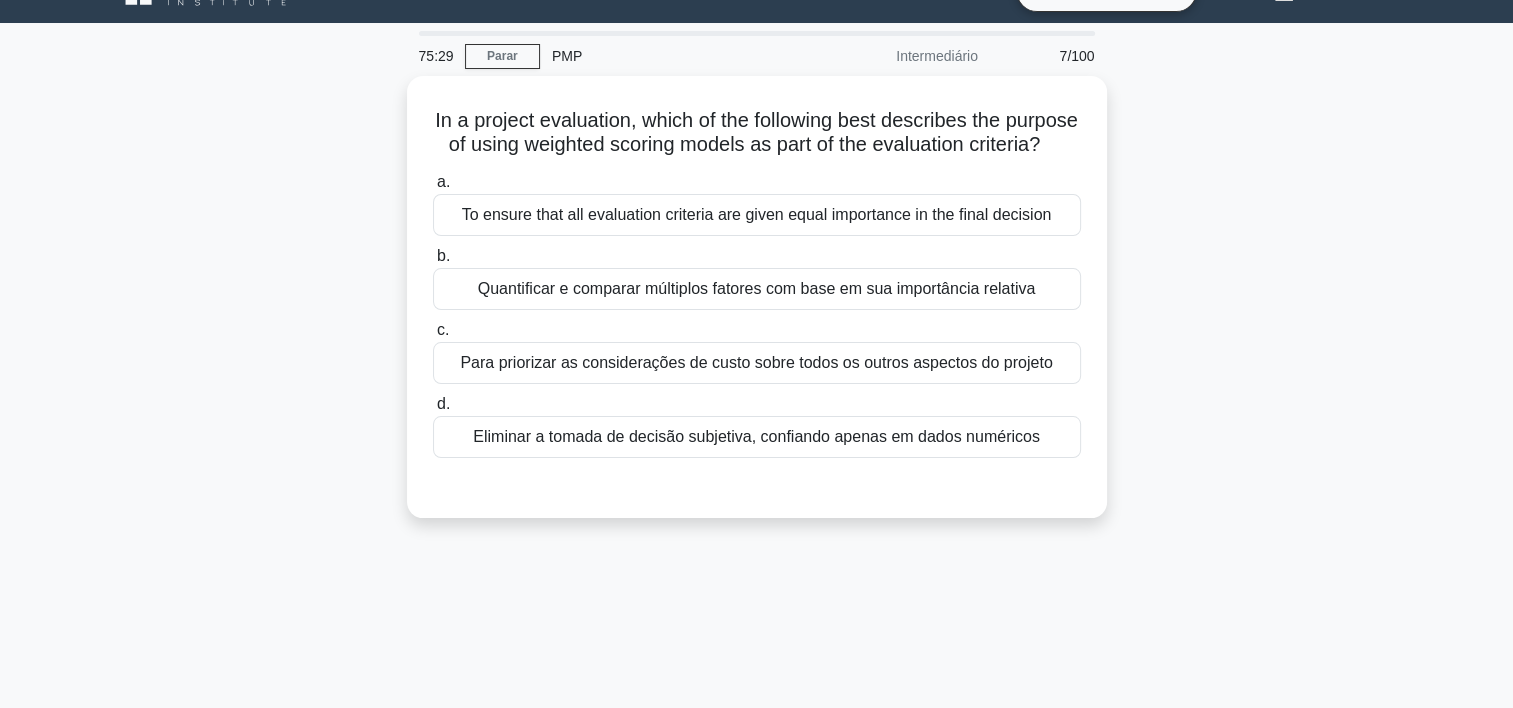 scroll, scrollTop: 0, scrollLeft: 0, axis: both 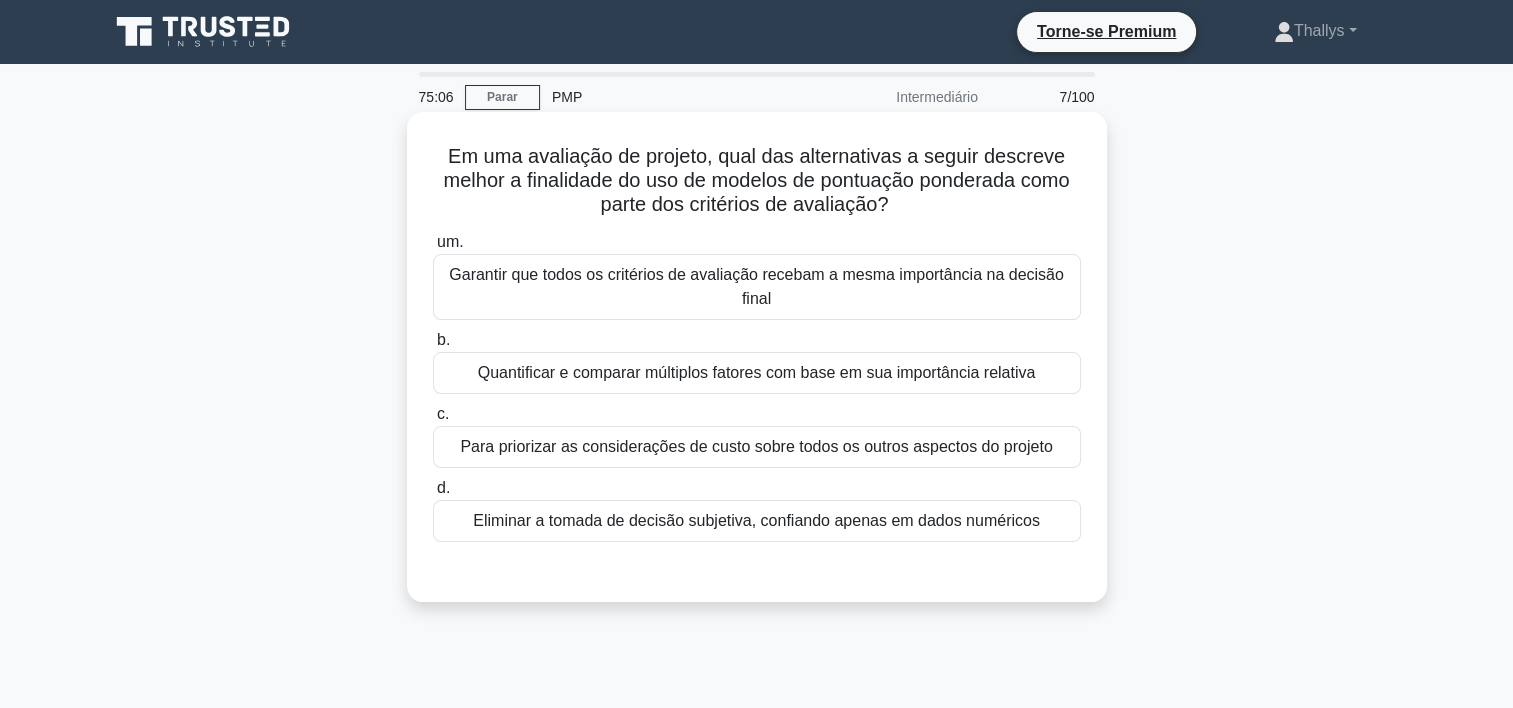 click on "Garantir que todos os critérios de avaliação recebam a mesma importância na decisão final" at bounding box center [757, 287] 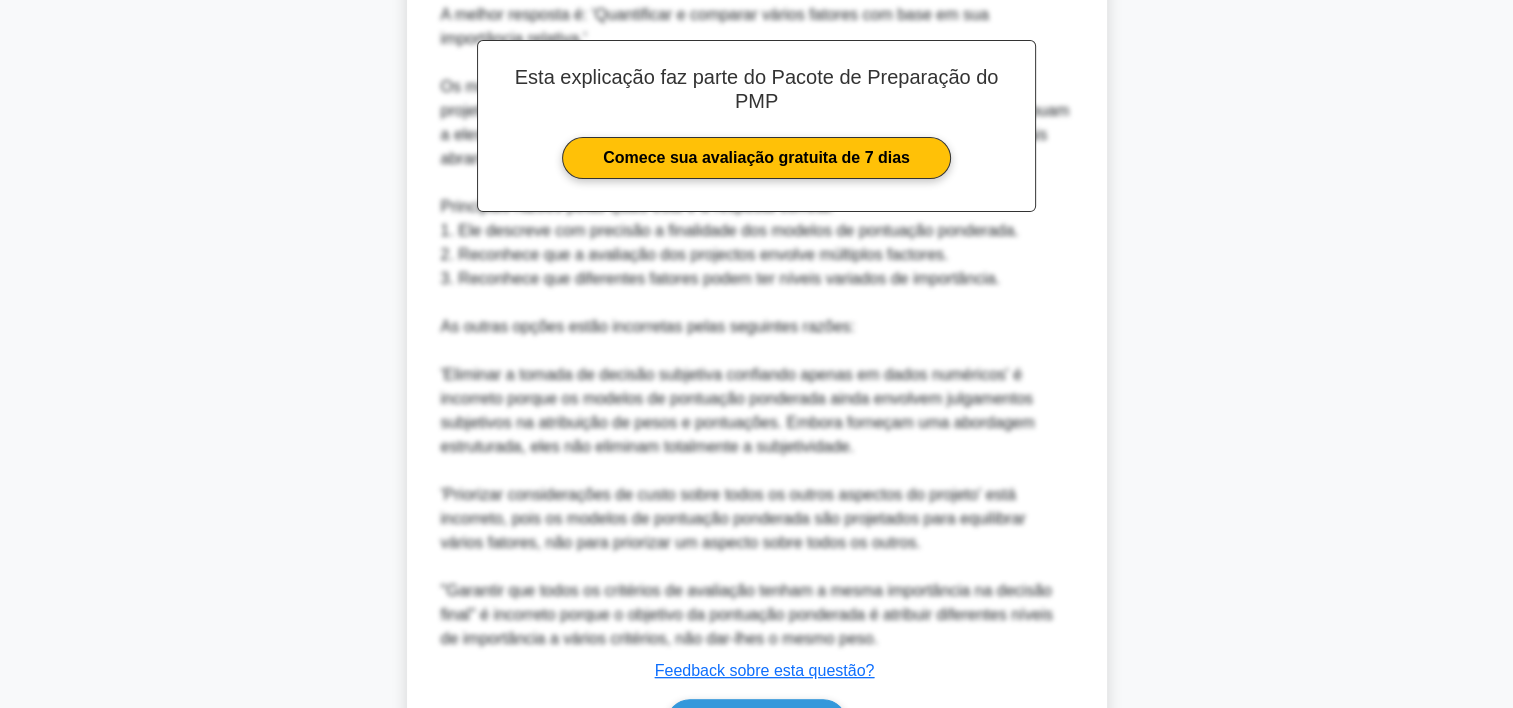 scroll, scrollTop: 741, scrollLeft: 0, axis: vertical 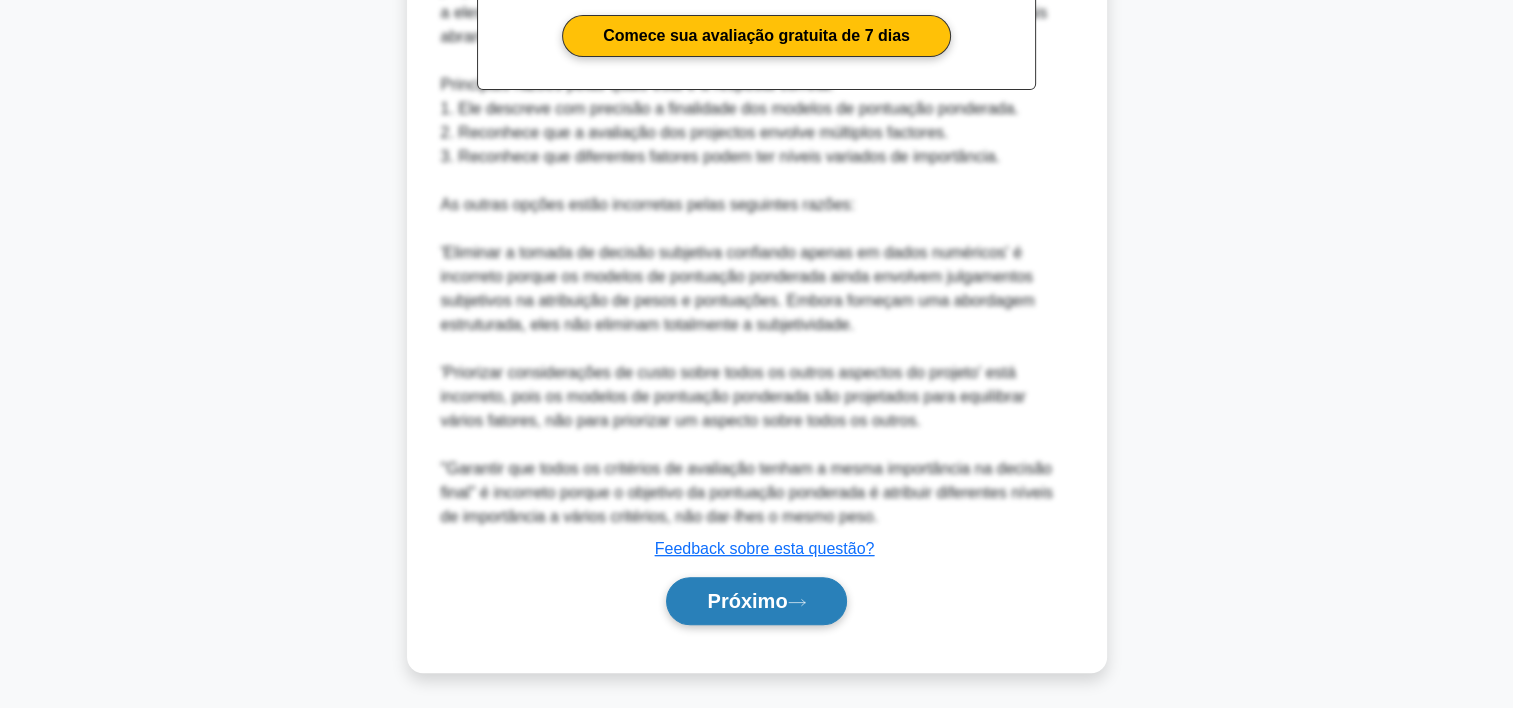 click on "Próximo" at bounding box center [747, 601] 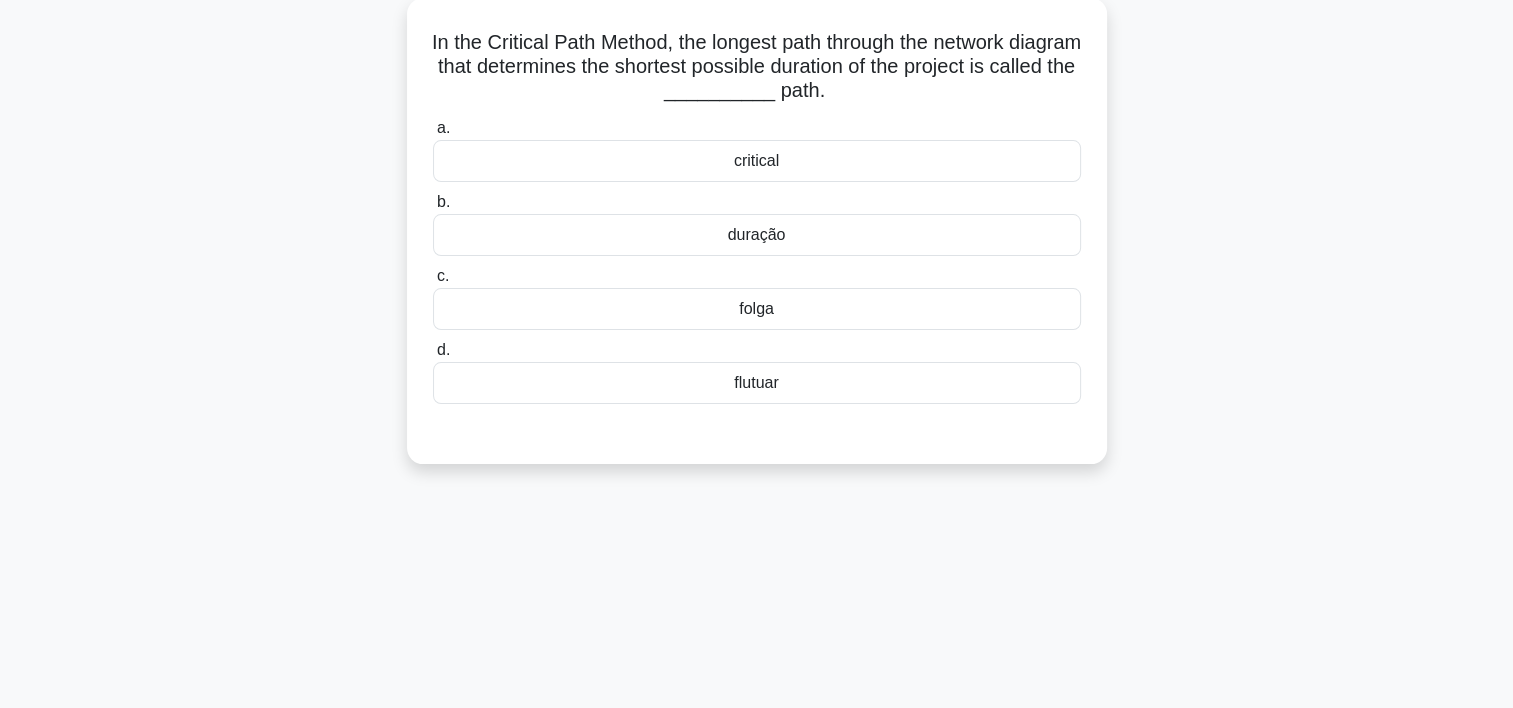scroll, scrollTop: 117, scrollLeft: 0, axis: vertical 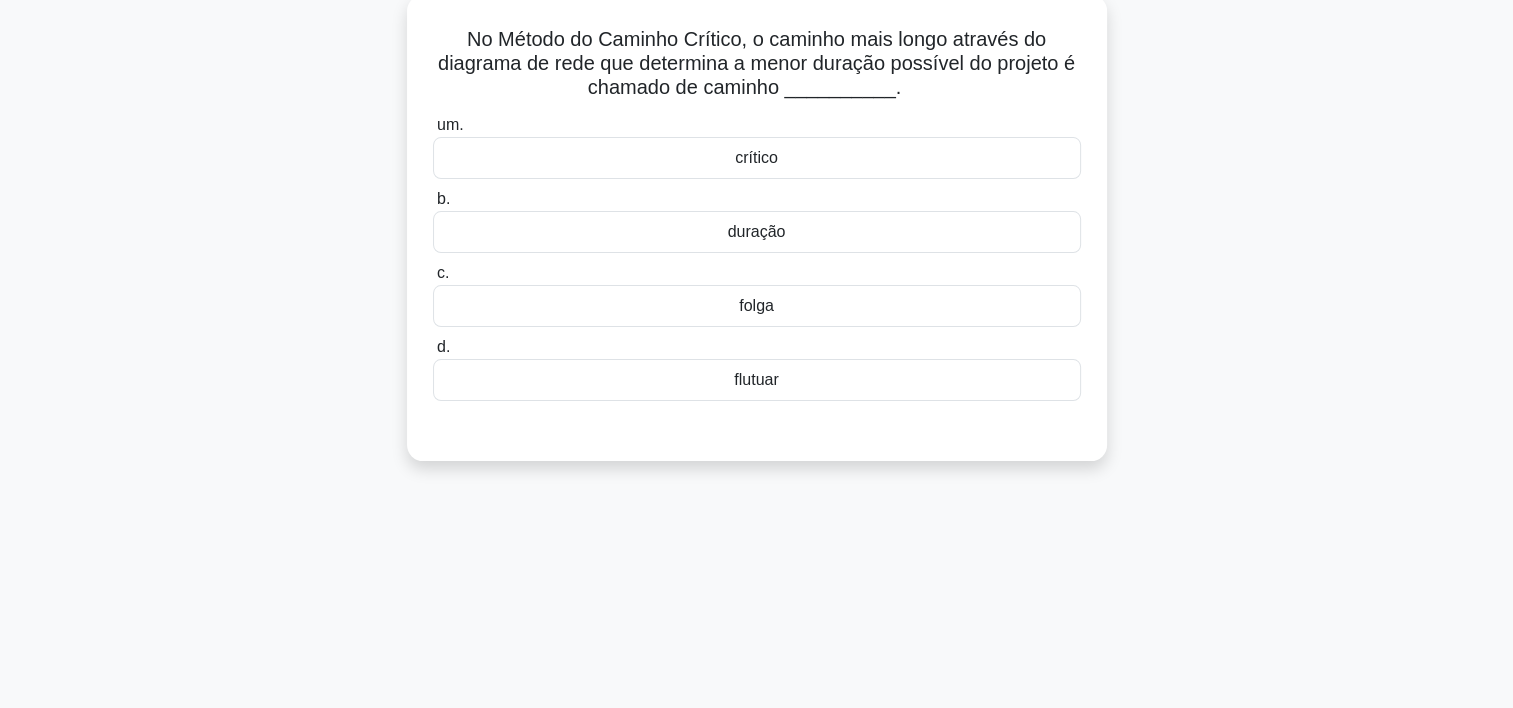 click on "crítico" at bounding box center [757, 158] 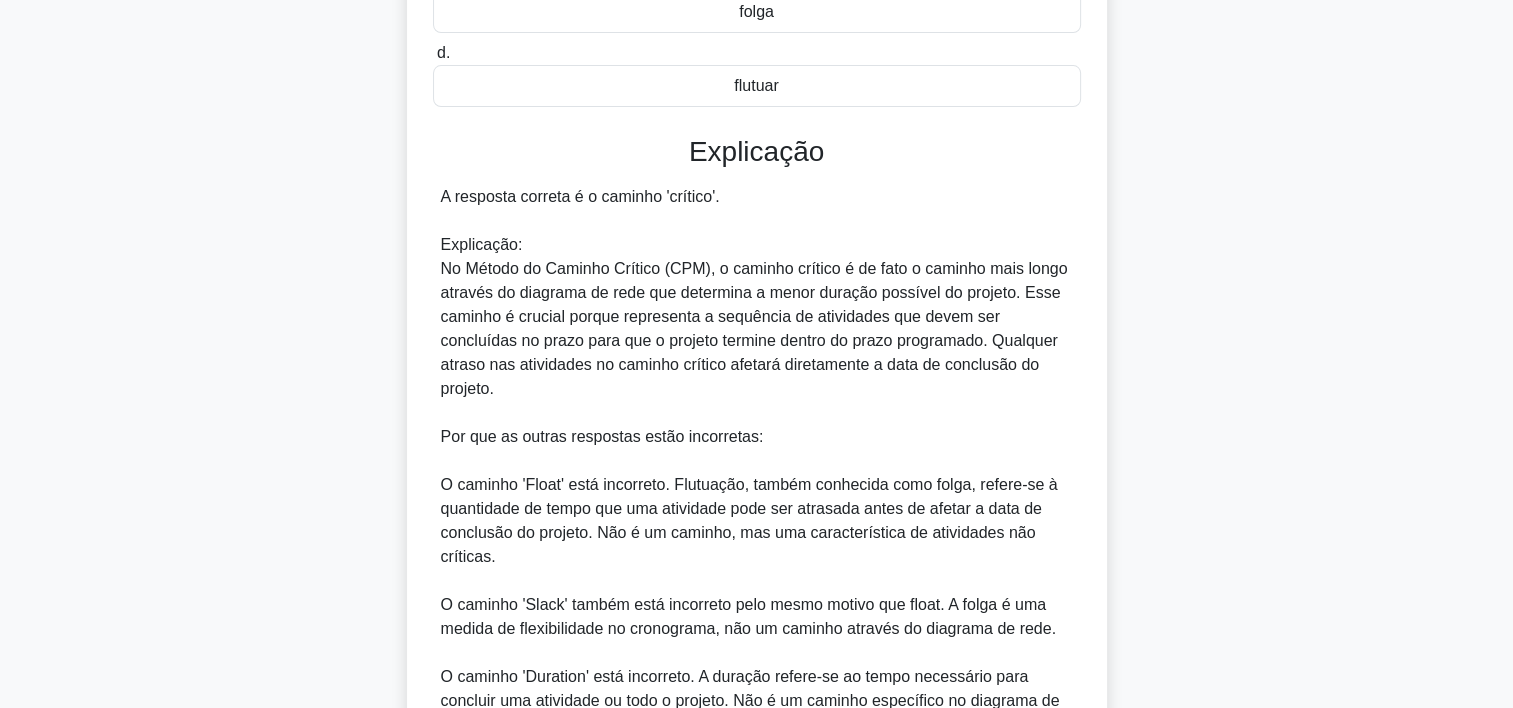 scroll, scrollTop: 596, scrollLeft: 0, axis: vertical 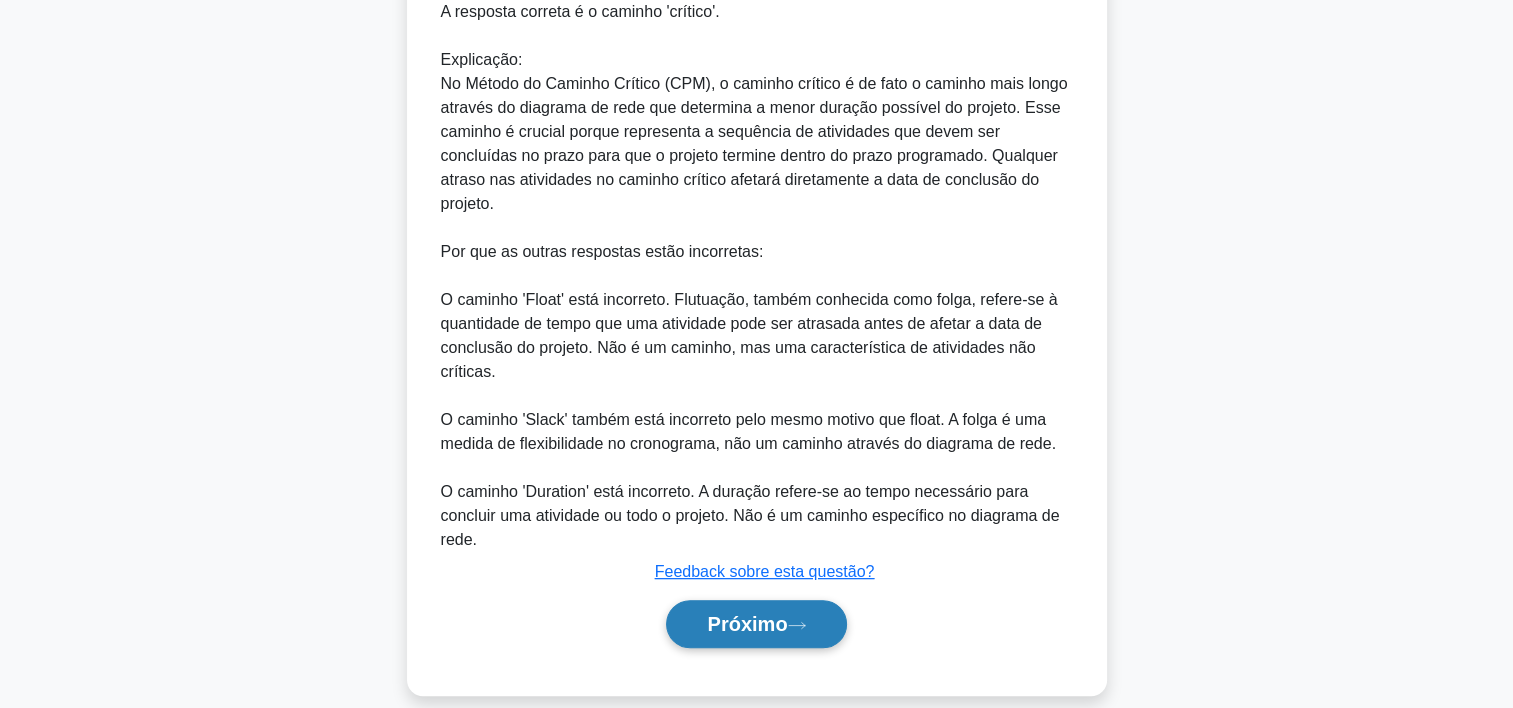 click on "Próximo" at bounding box center [756, 624] 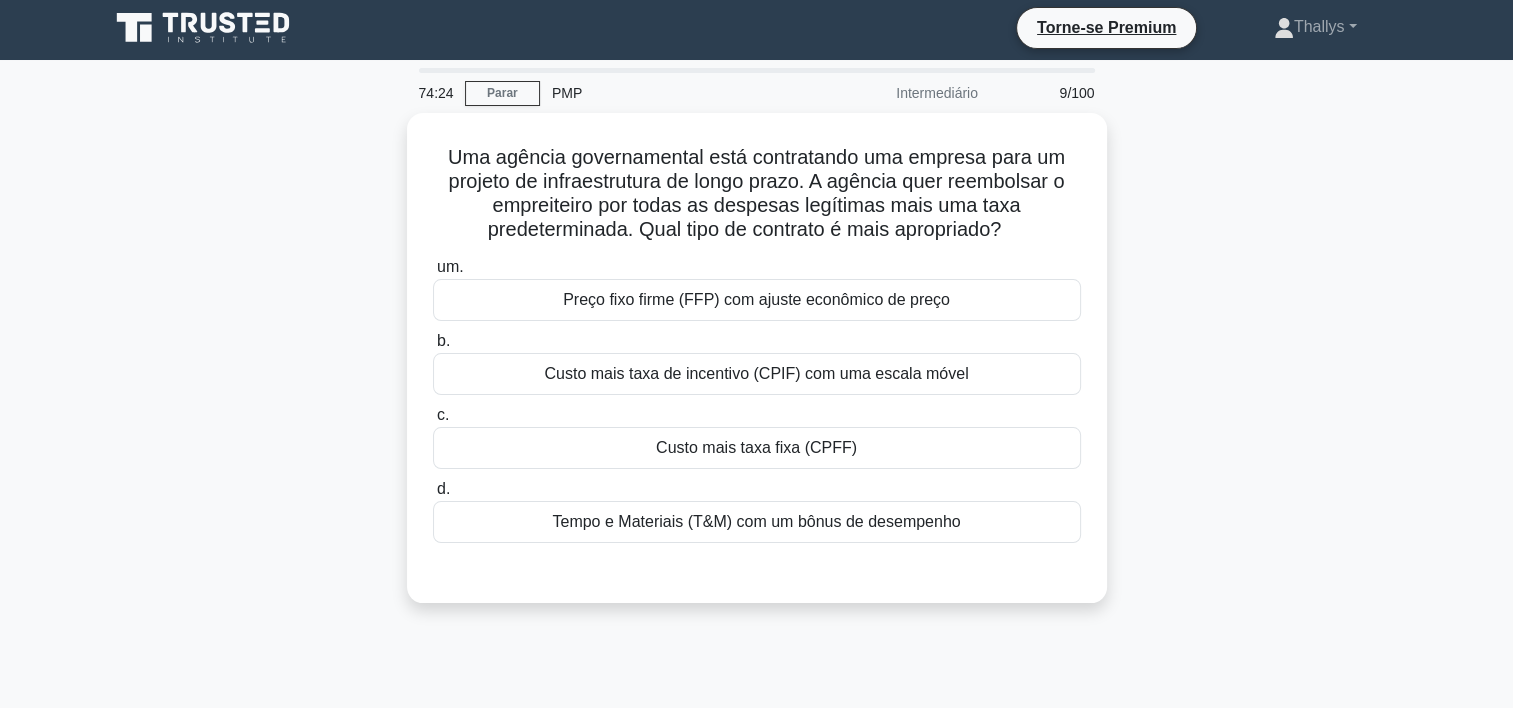 scroll, scrollTop: 0, scrollLeft: 0, axis: both 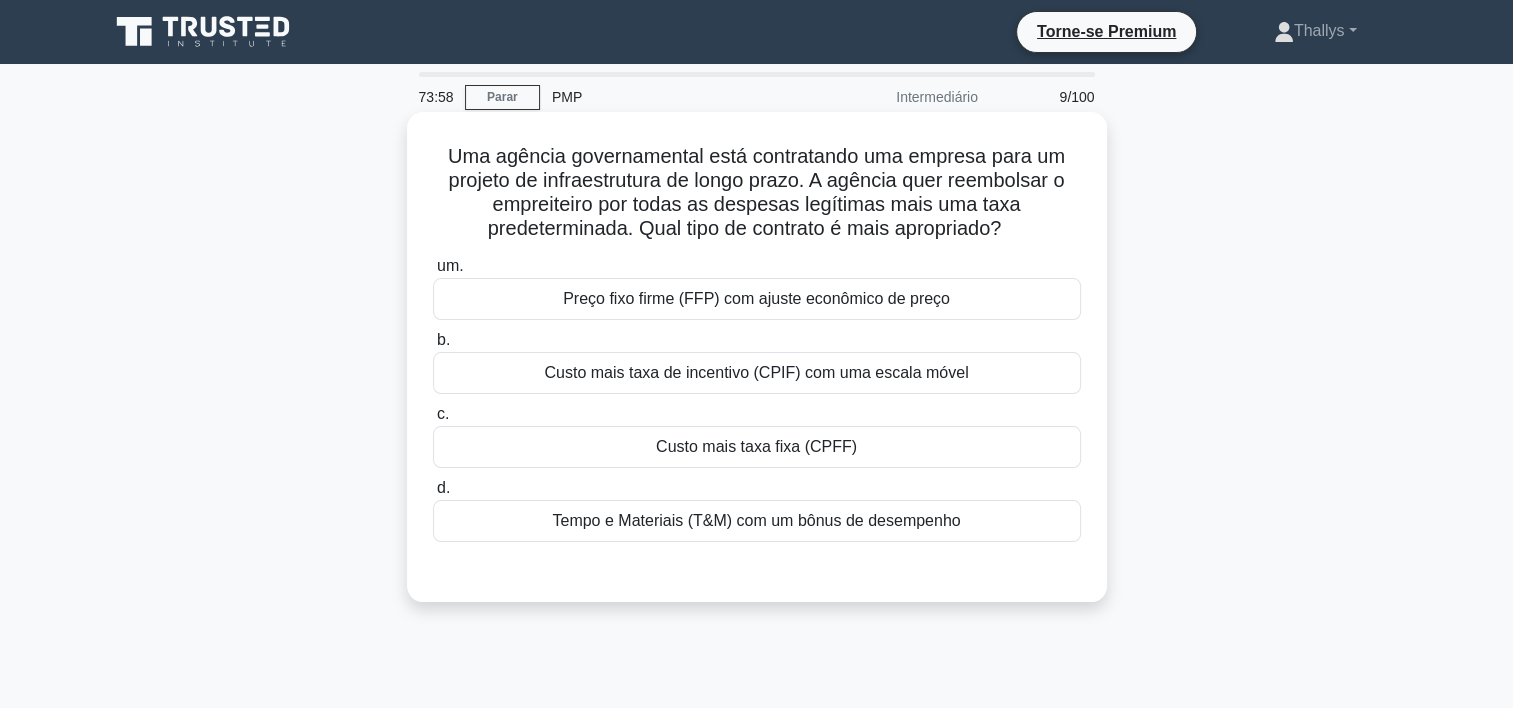 click on "Tempo e Materiais (T&M) com um bônus de desempenho" at bounding box center [757, 521] 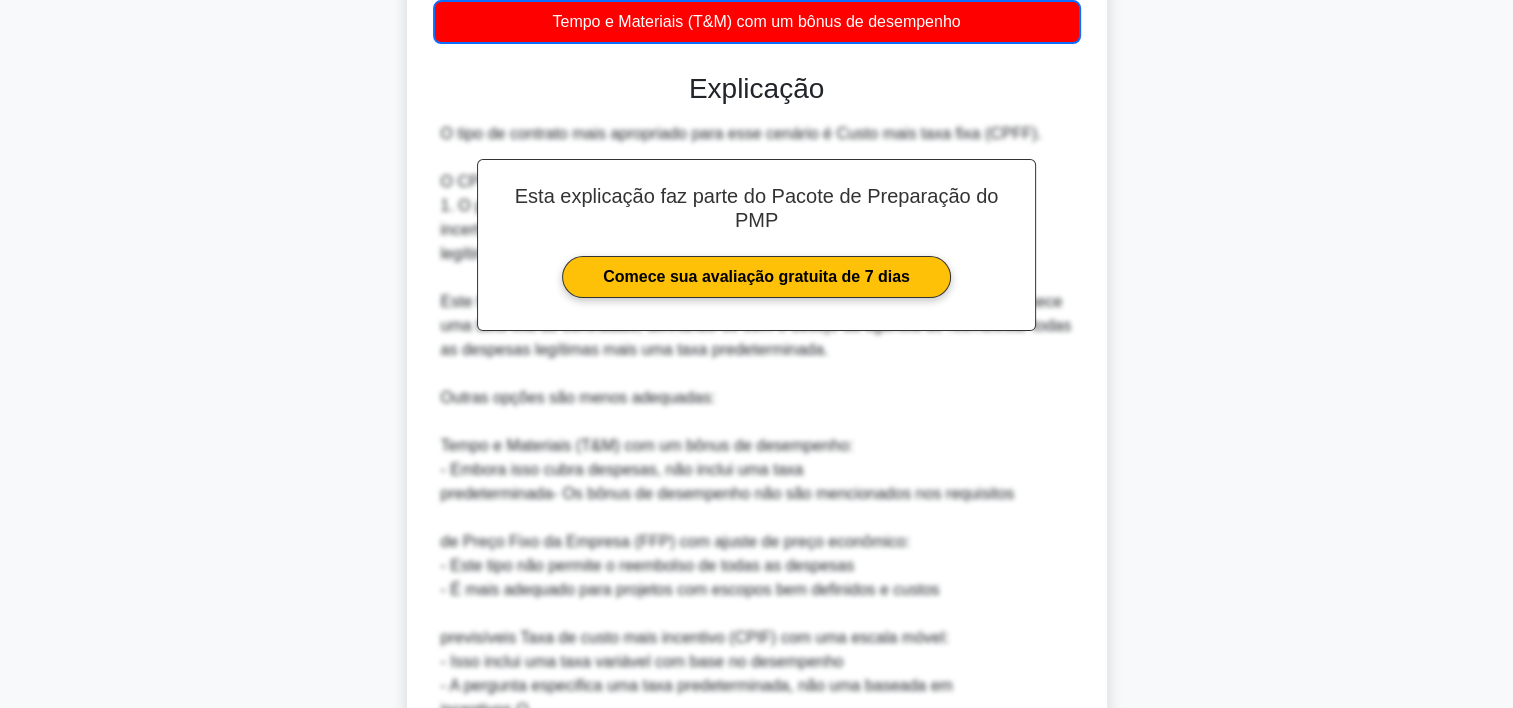 scroll, scrollTop: 741, scrollLeft: 0, axis: vertical 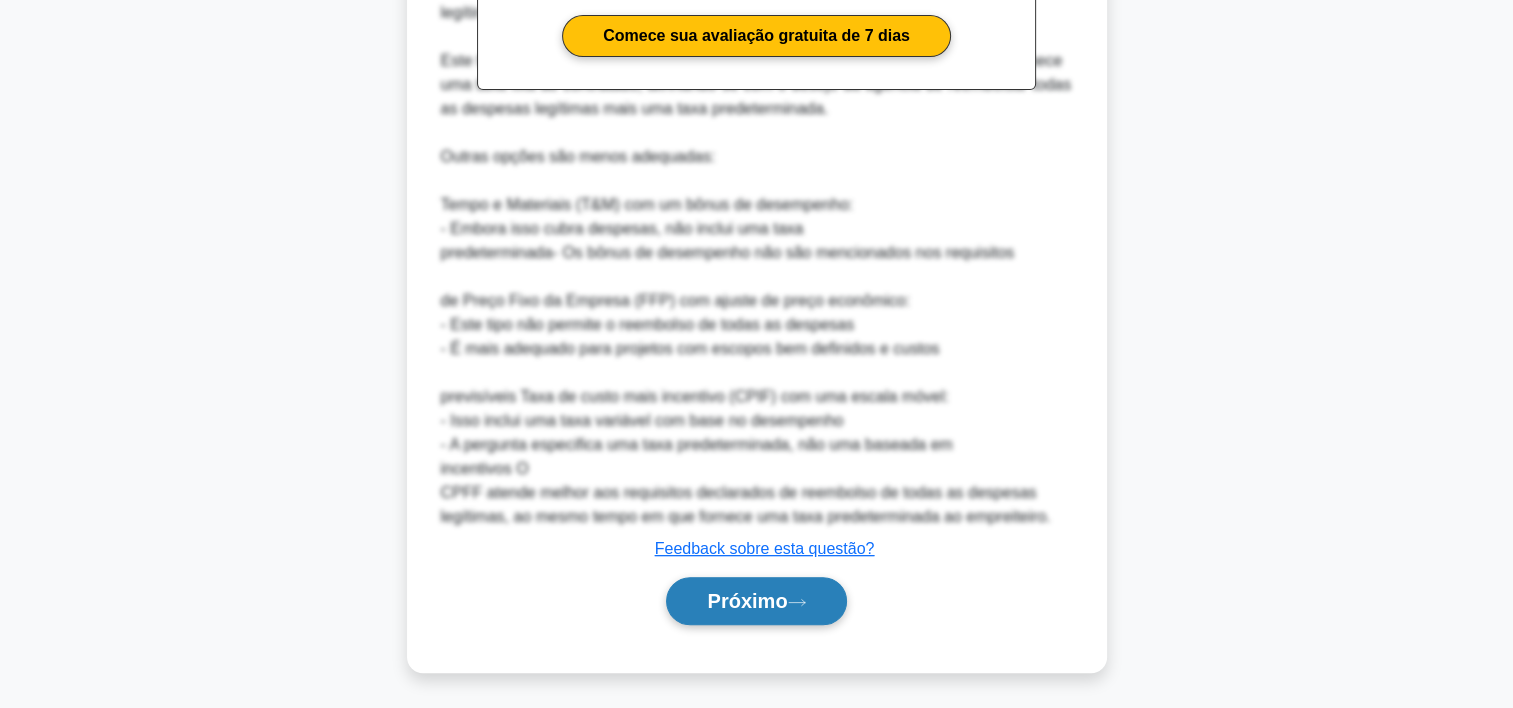 click on "Próximo" at bounding box center [747, 601] 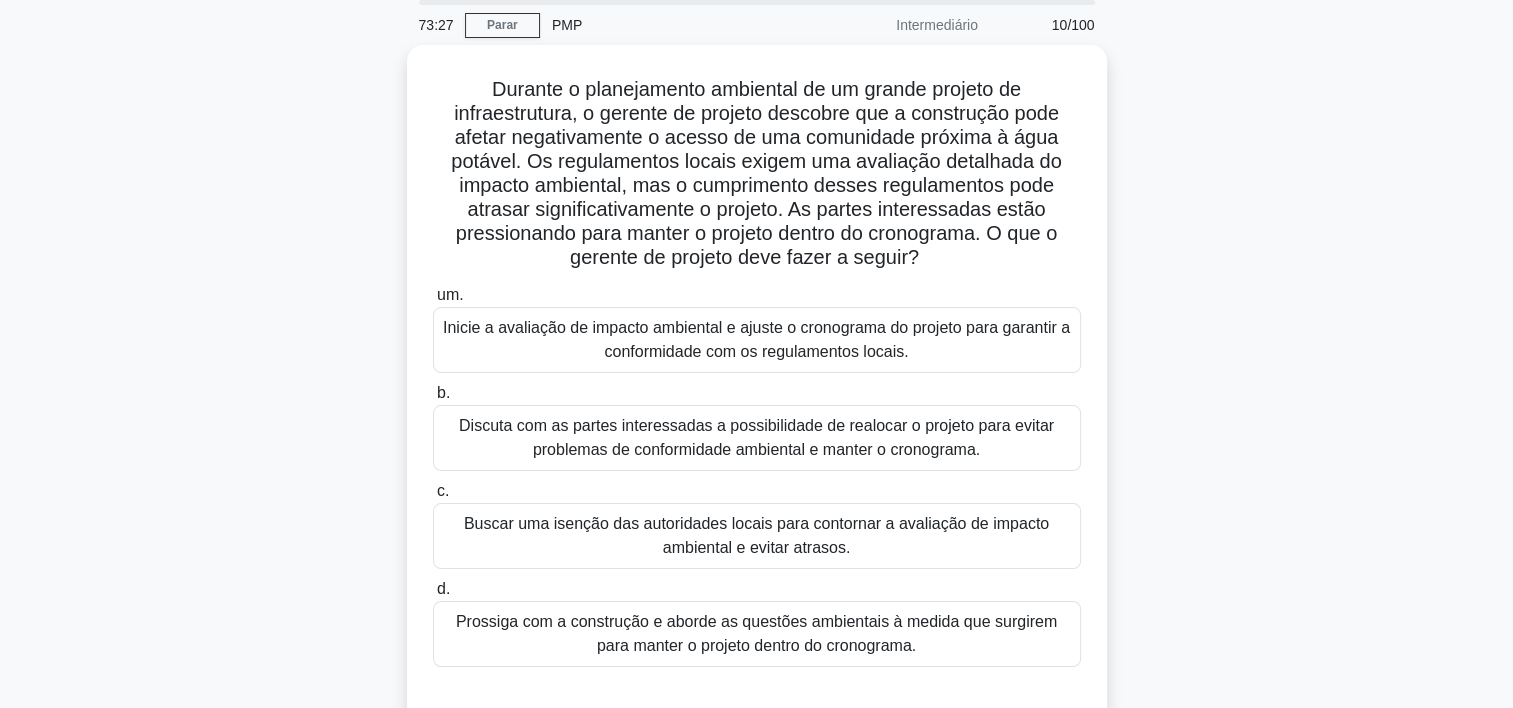 scroll, scrollTop: 80, scrollLeft: 0, axis: vertical 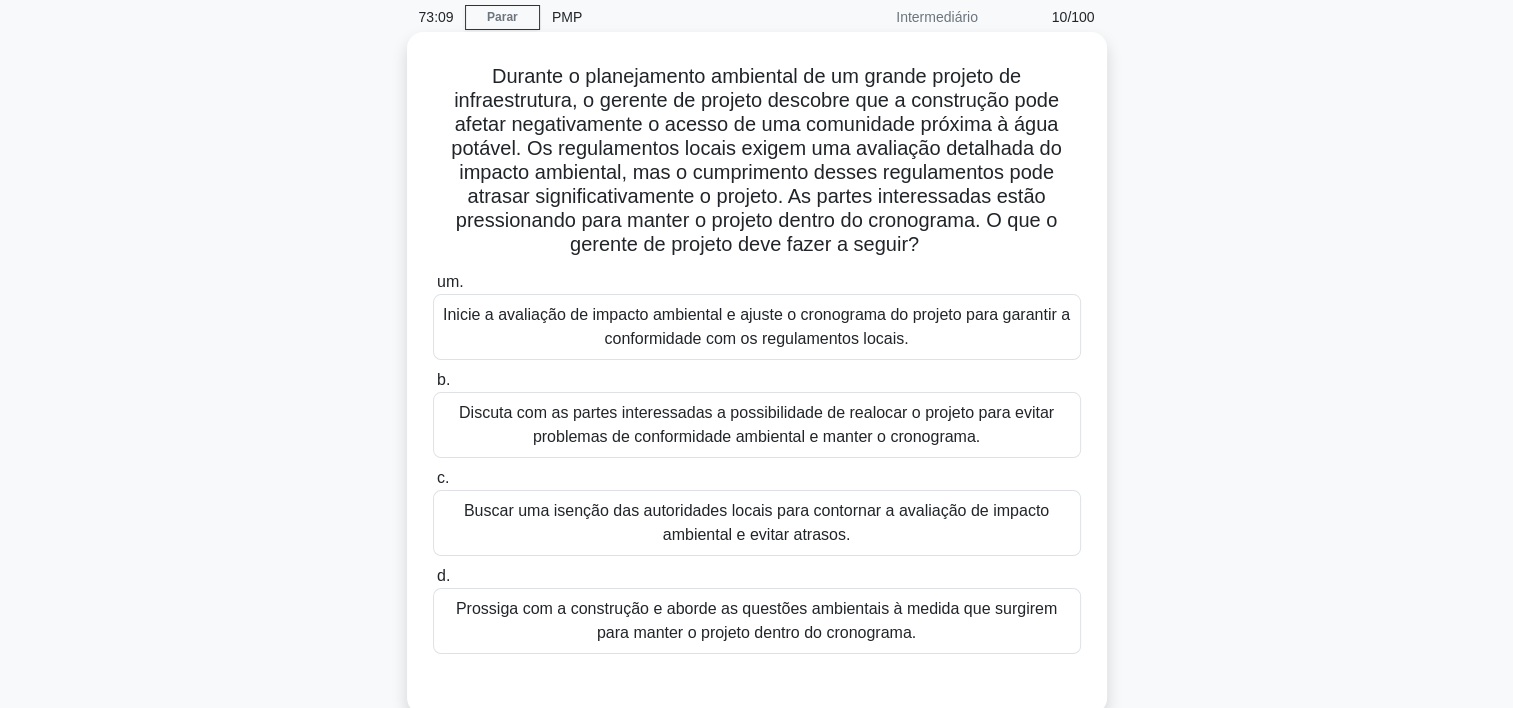 click on "Discuta com as partes interessadas a possibilidade de realocar o projeto para evitar problemas de conformidade ambiental e manter o cronograma." at bounding box center (757, 425) 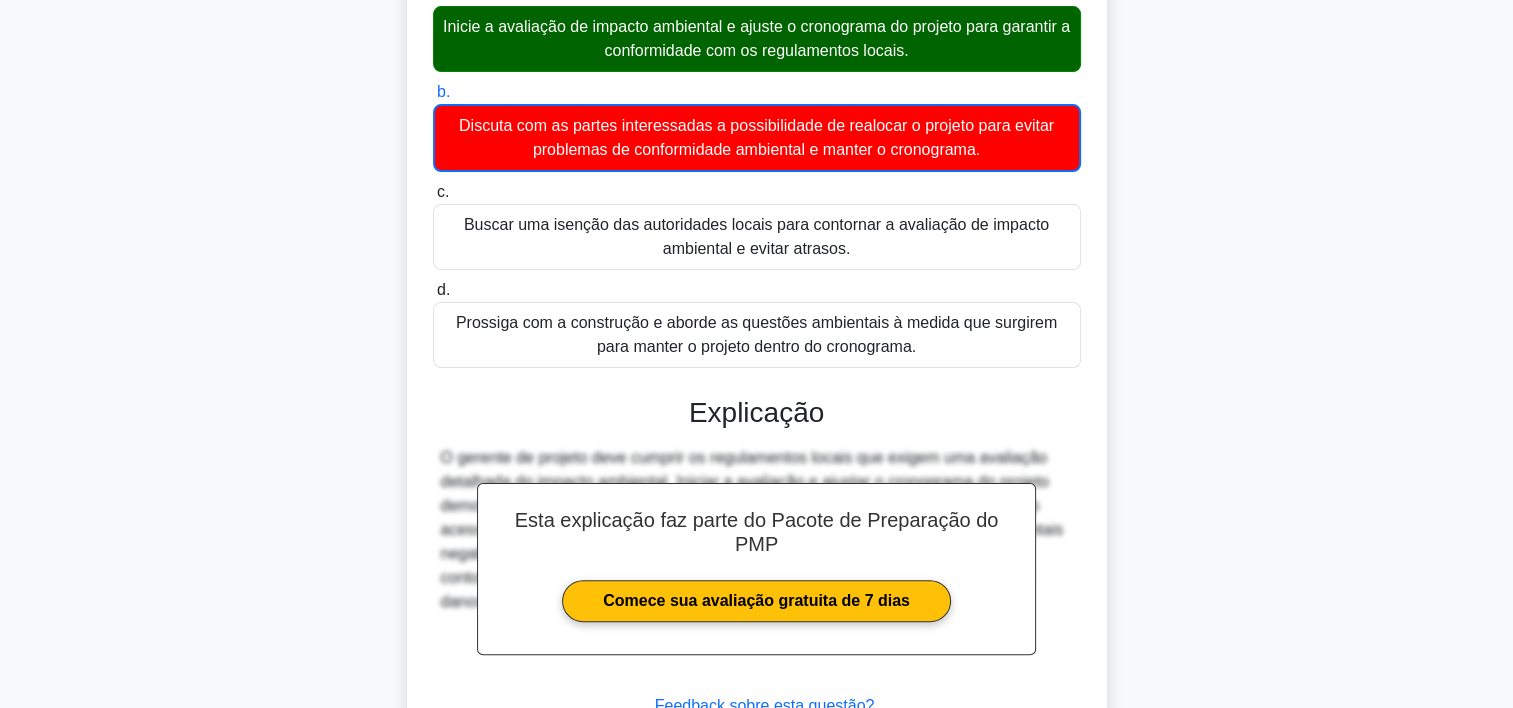 scroll, scrollTop: 525, scrollLeft: 0, axis: vertical 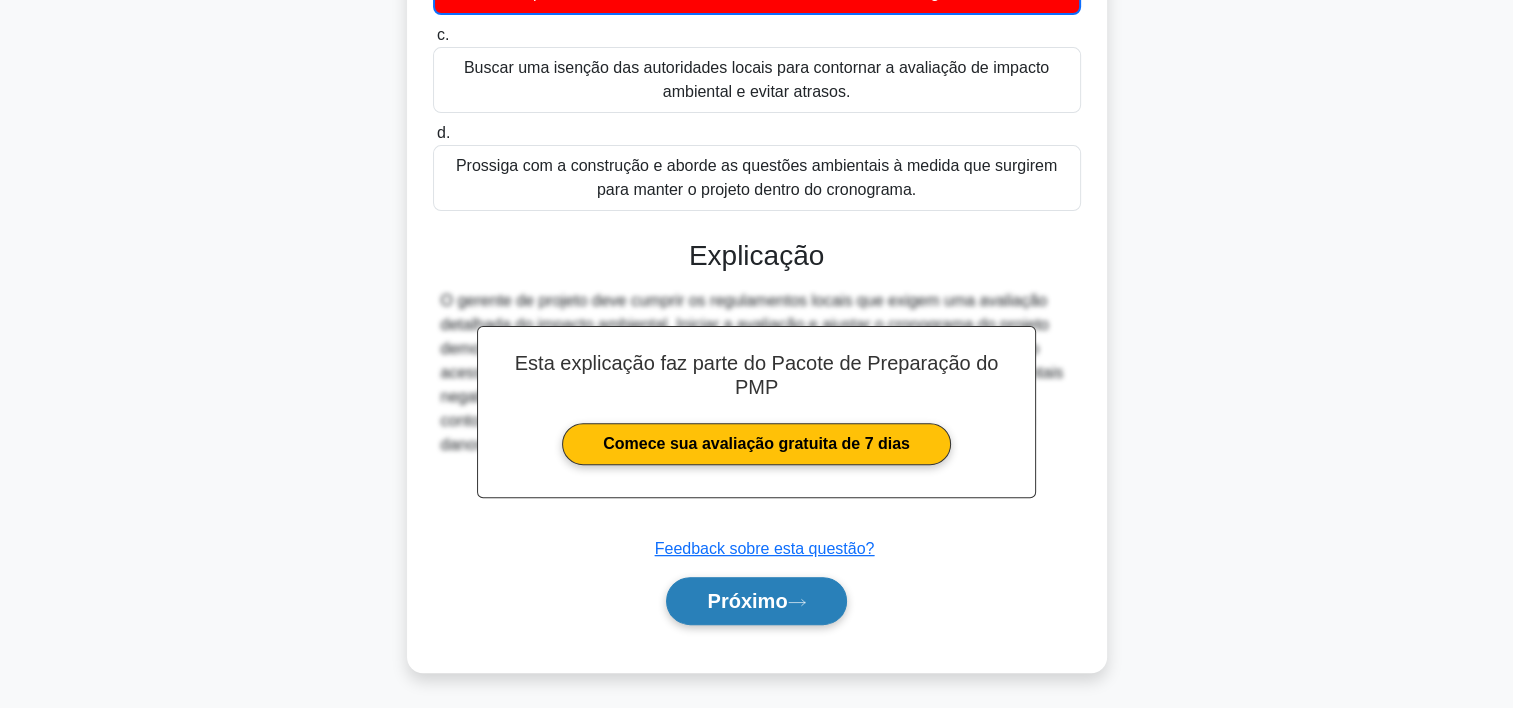 click on "Próximo" at bounding box center (747, 601) 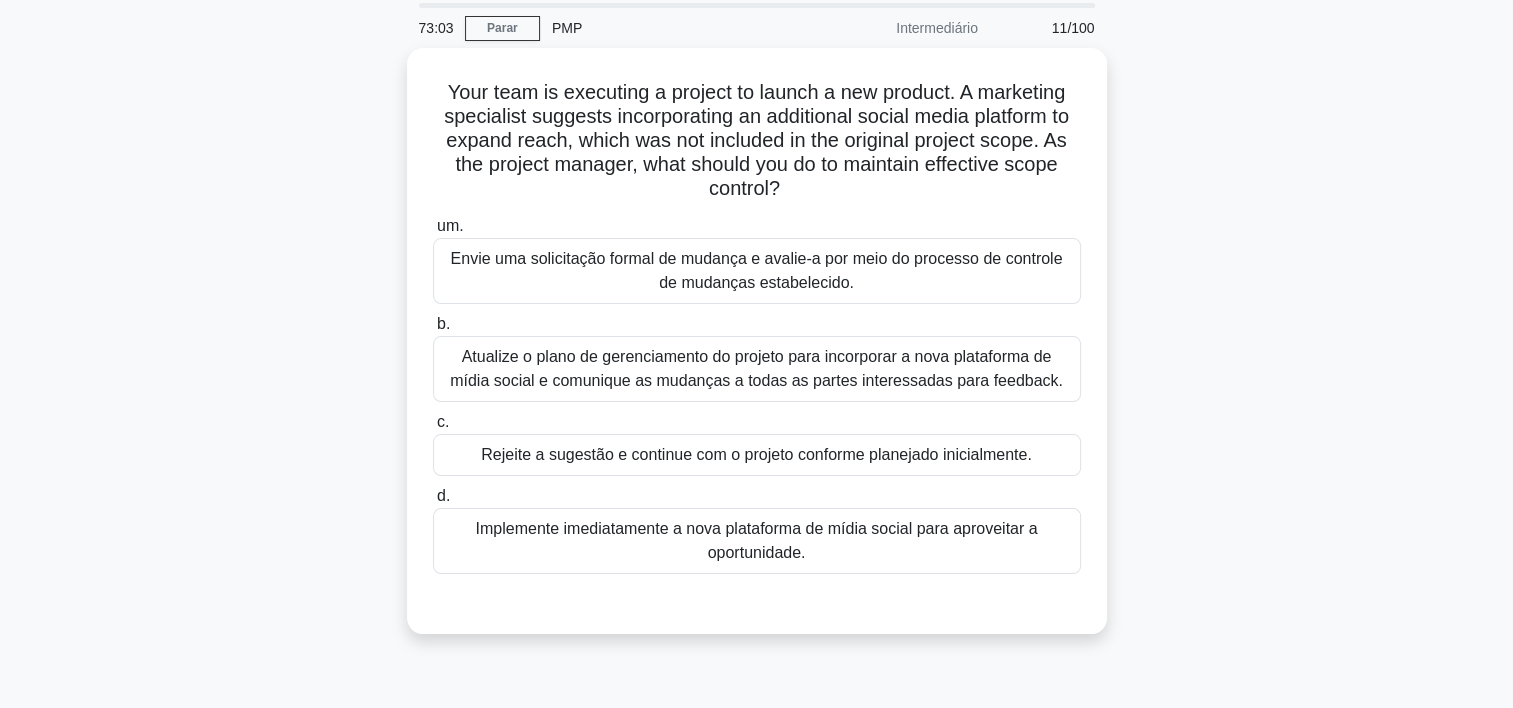 scroll, scrollTop: 68, scrollLeft: 0, axis: vertical 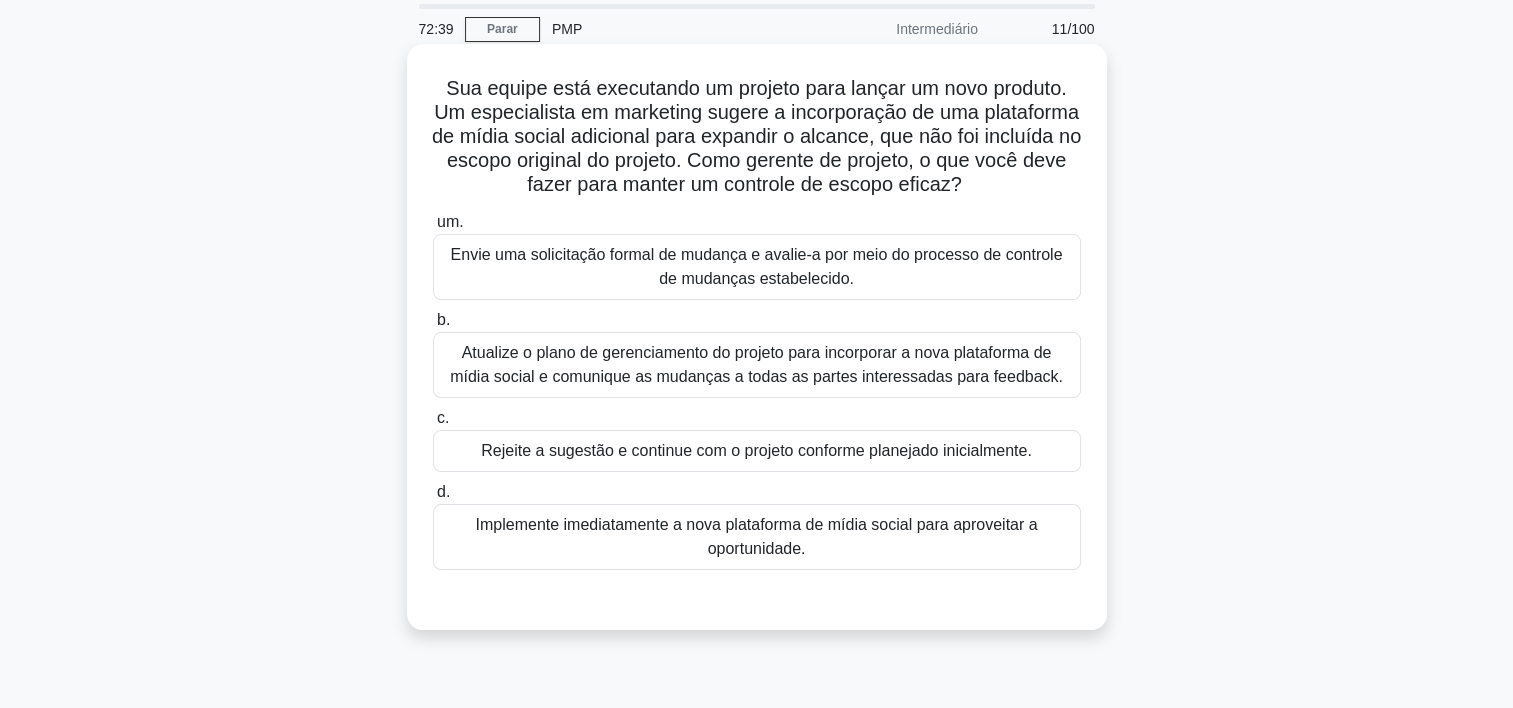 click on "Envie uma solicitação formal de mudança e avalie-a por meio do processo de controle de mudanças estabelecido." at bounding box center [757, 267] 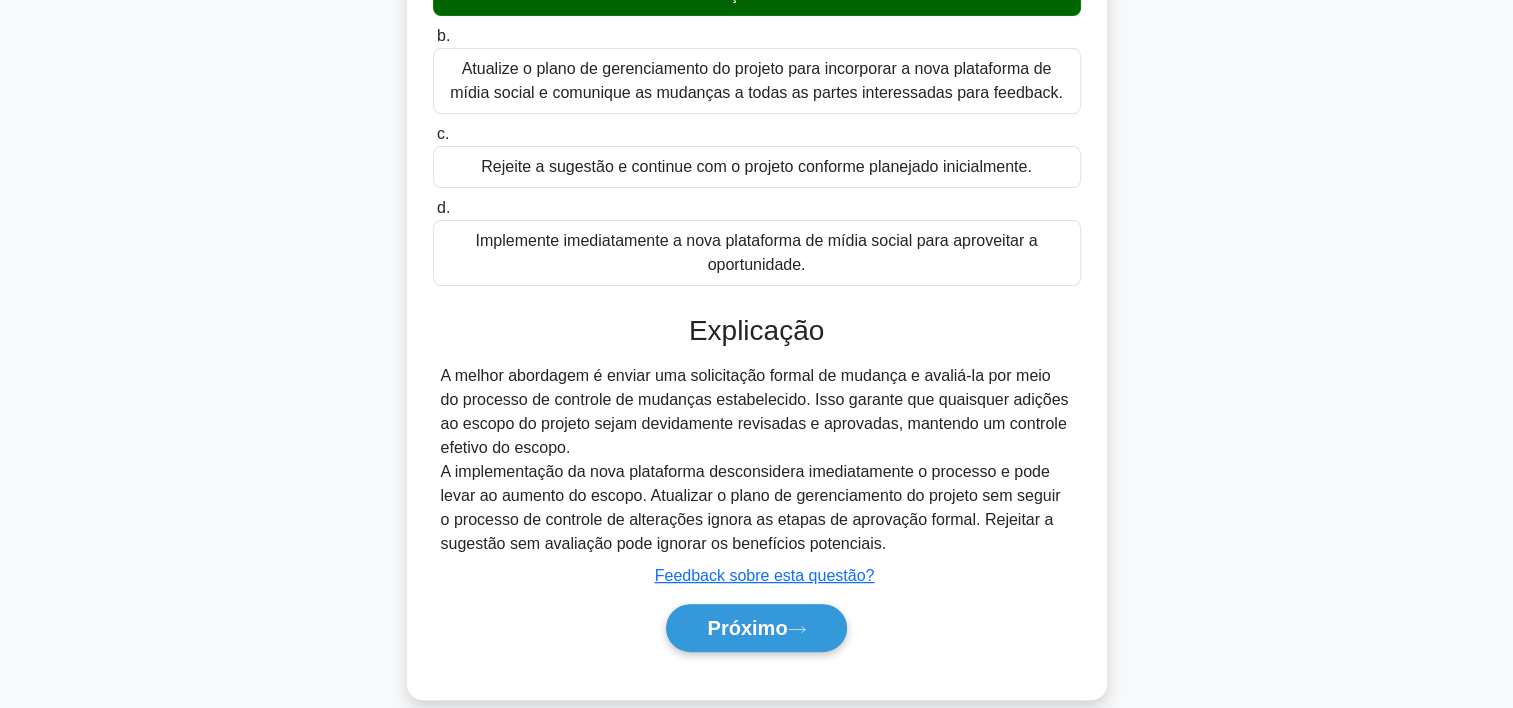 scroll, scrollTop: 380, scrollLeft: 0, axis: vertical 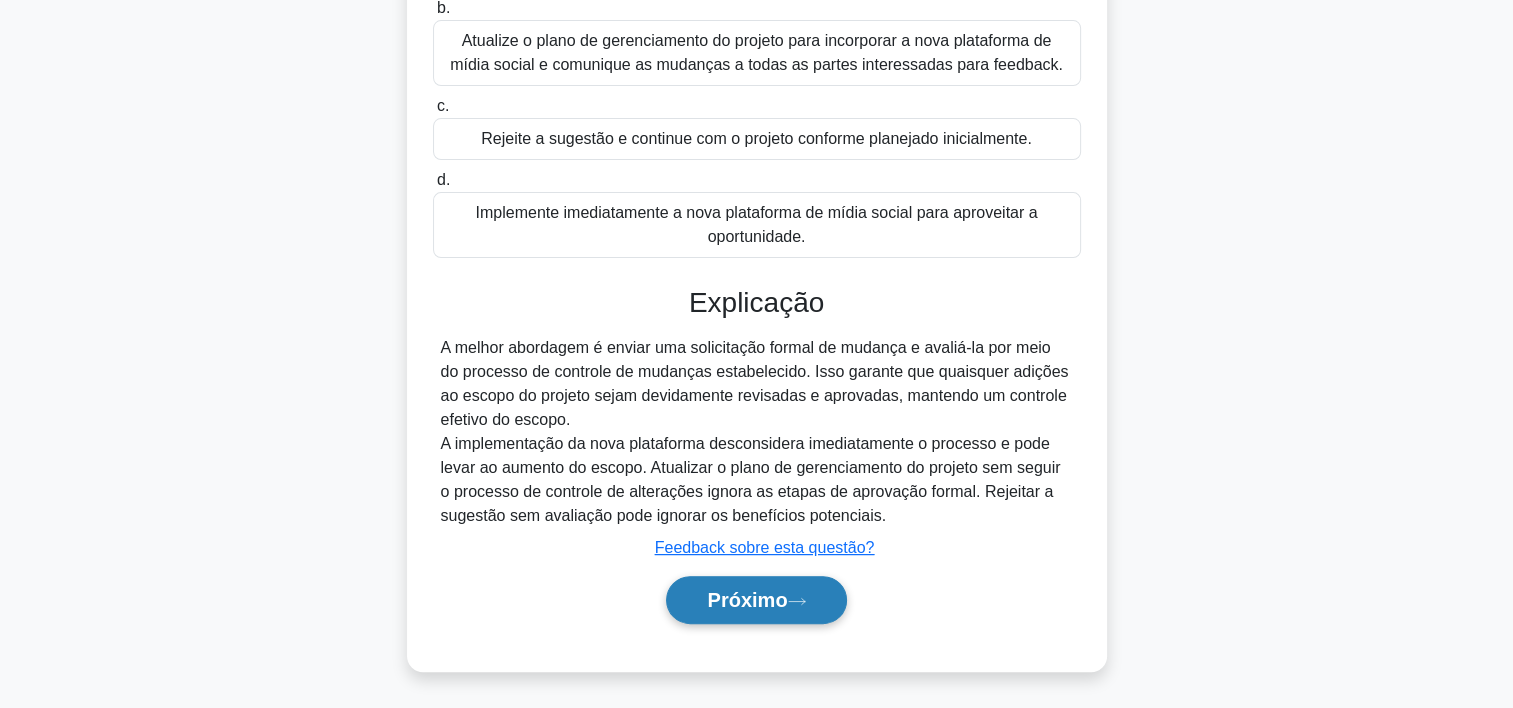 click on "Próximo" at bounding box center (747, 600) 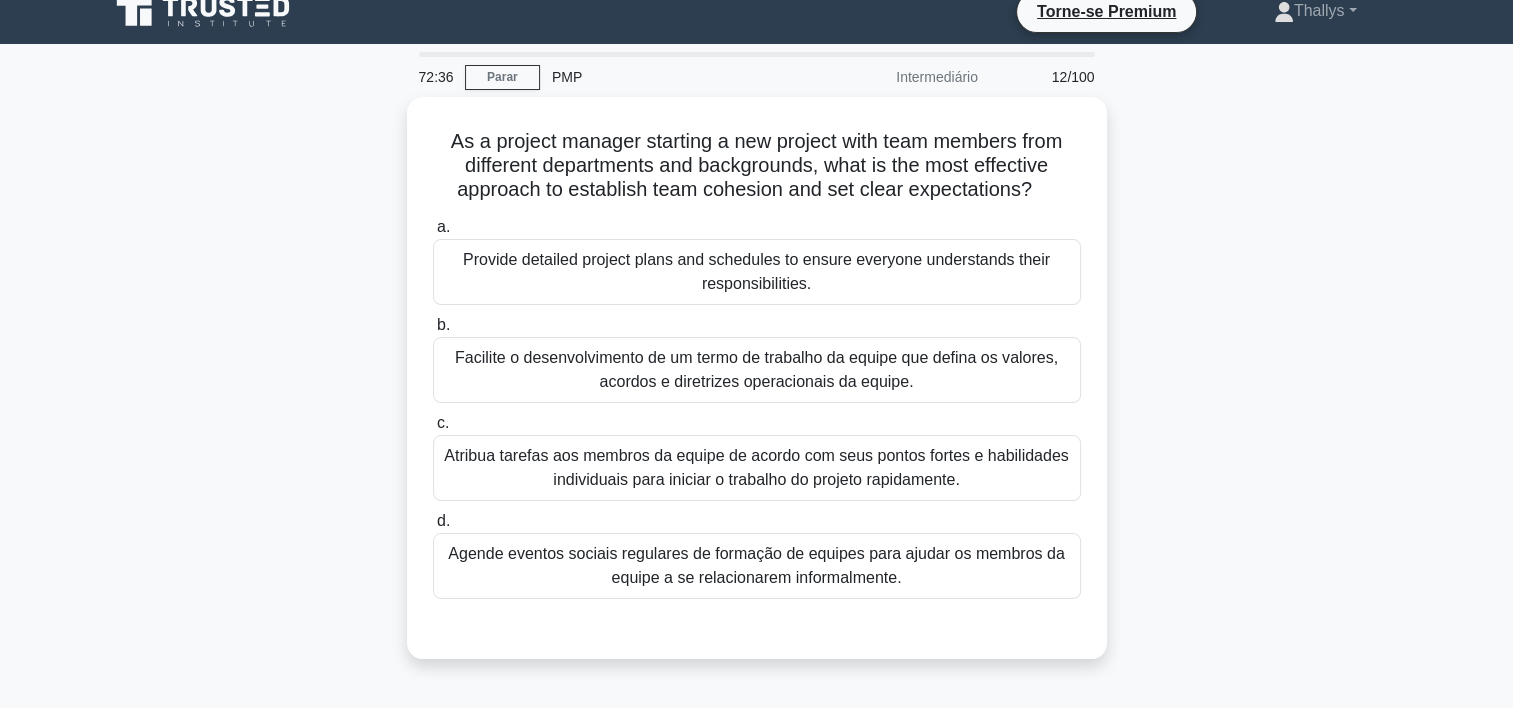 scroll, scrollTop: 20, scrollLeft: 0, axis: vertical 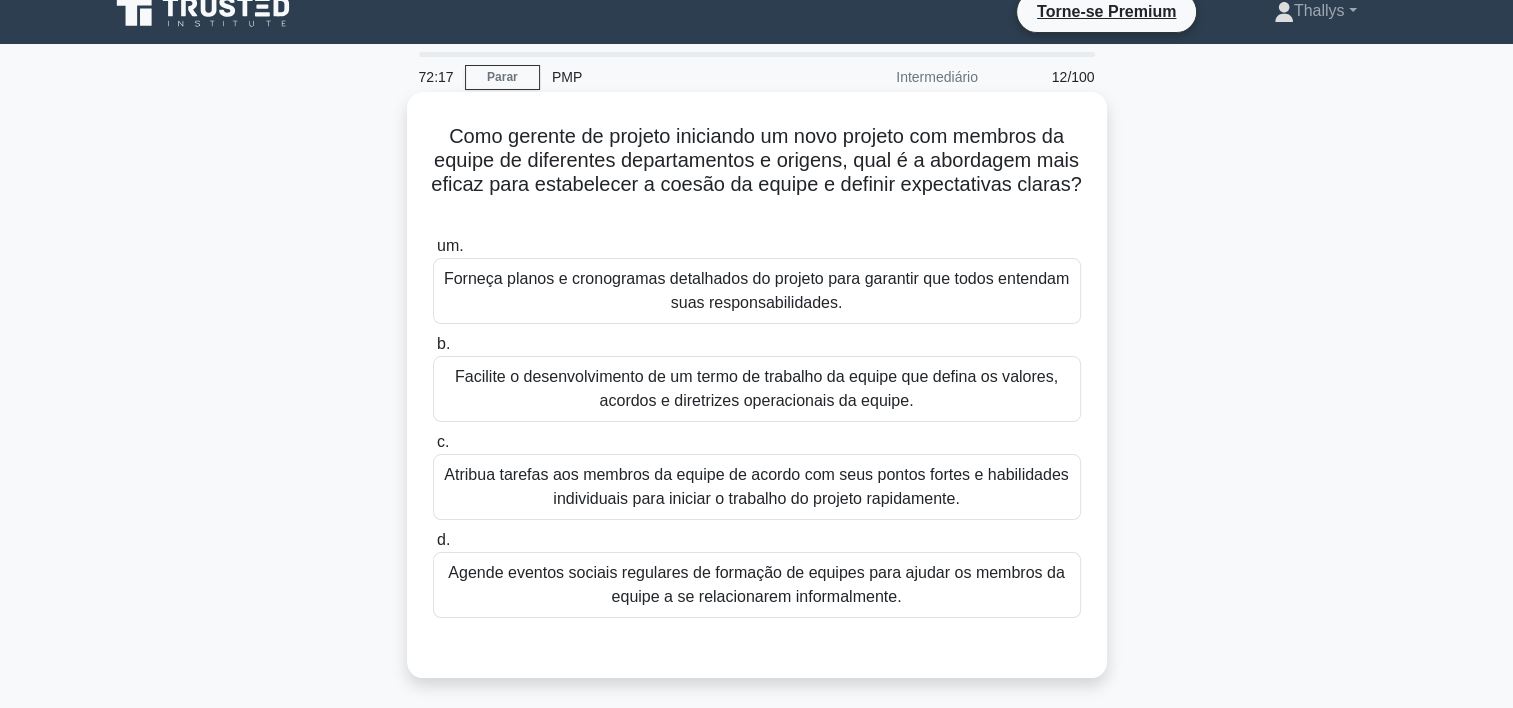 click on "Agende eventos sociais regulares de formação de equipes para ajudar os membros da equipe a se relacionarem informalmente." at bounding box center [757, 585] 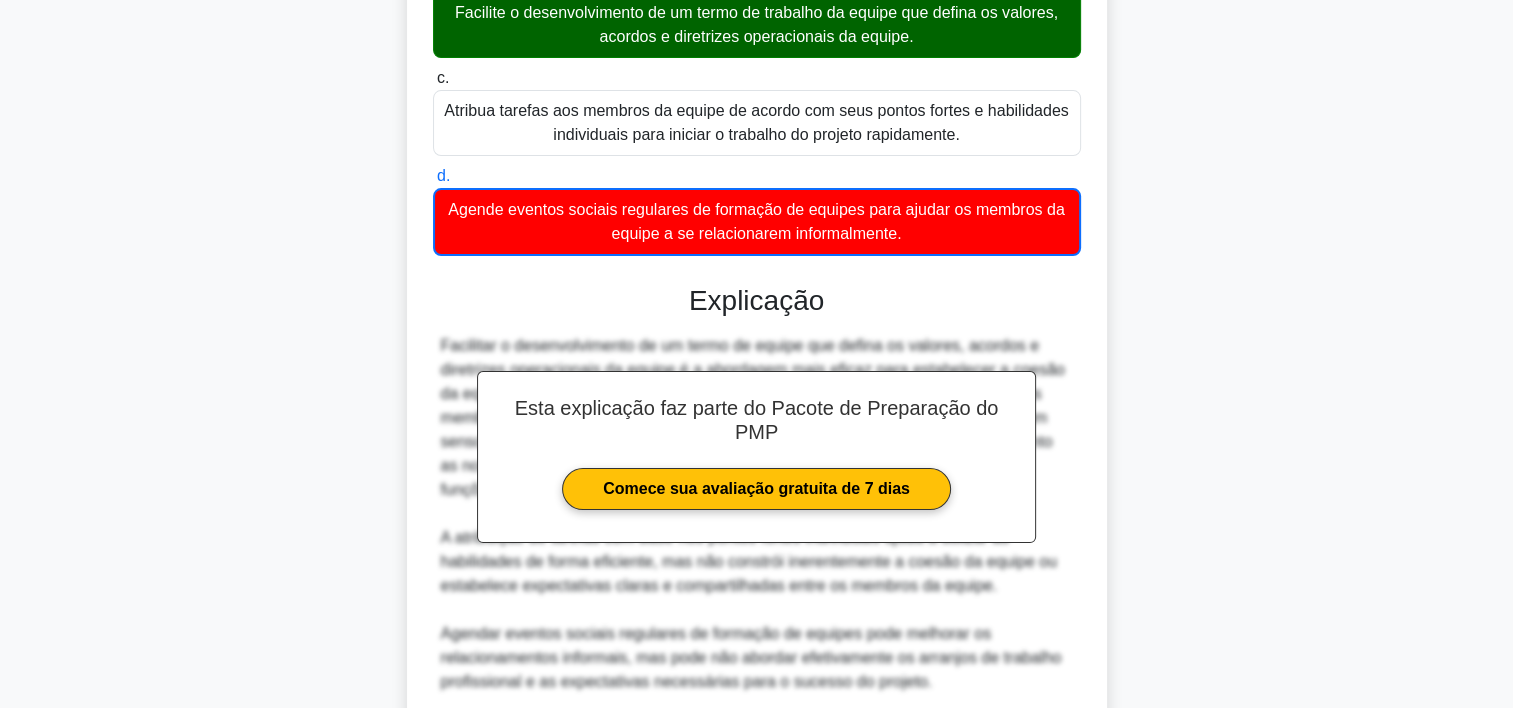 scroll, scrollTop: 669, scrollLeft: 0, axis: vertical 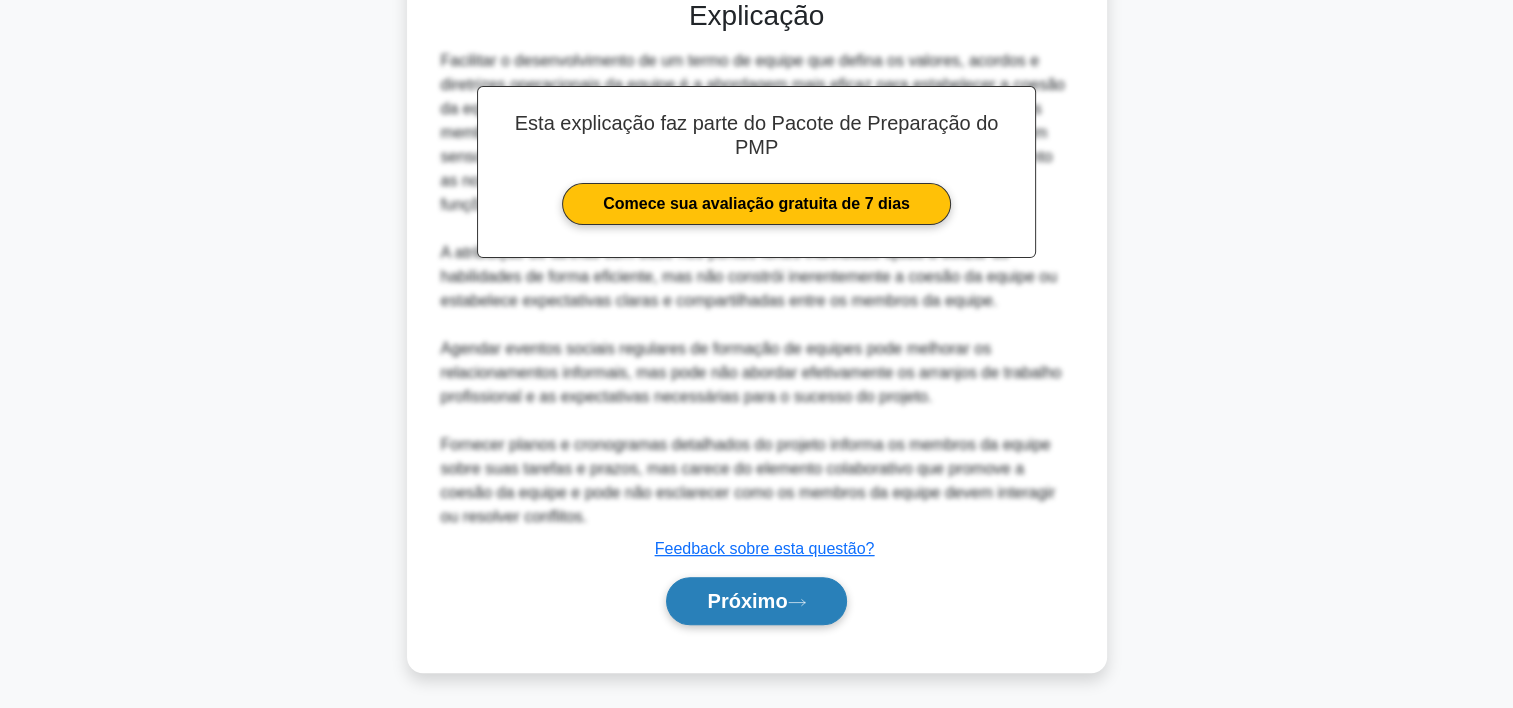 click on "Próximo" at bounding box center [747, 601] 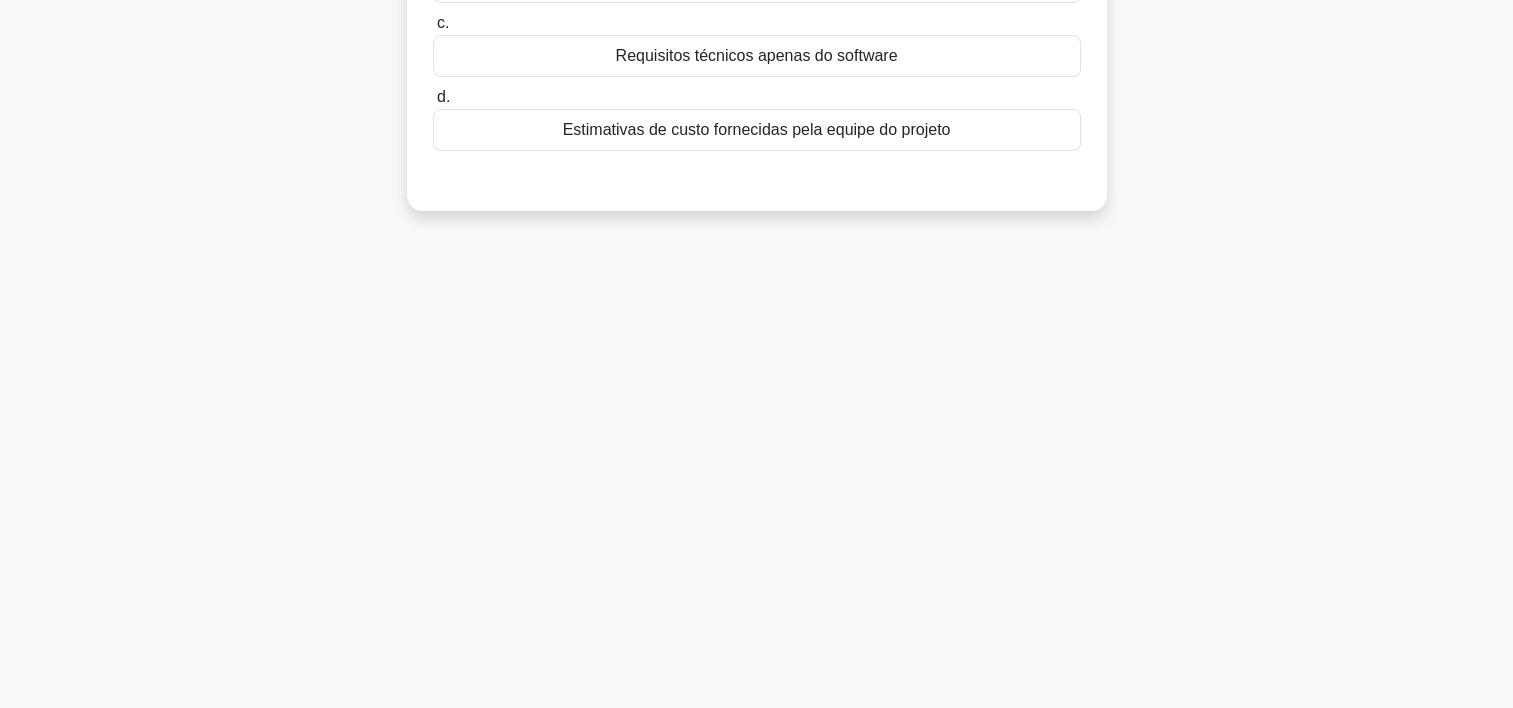 scroll, scrollTop: 0, scrollLeft: 0, axis: both 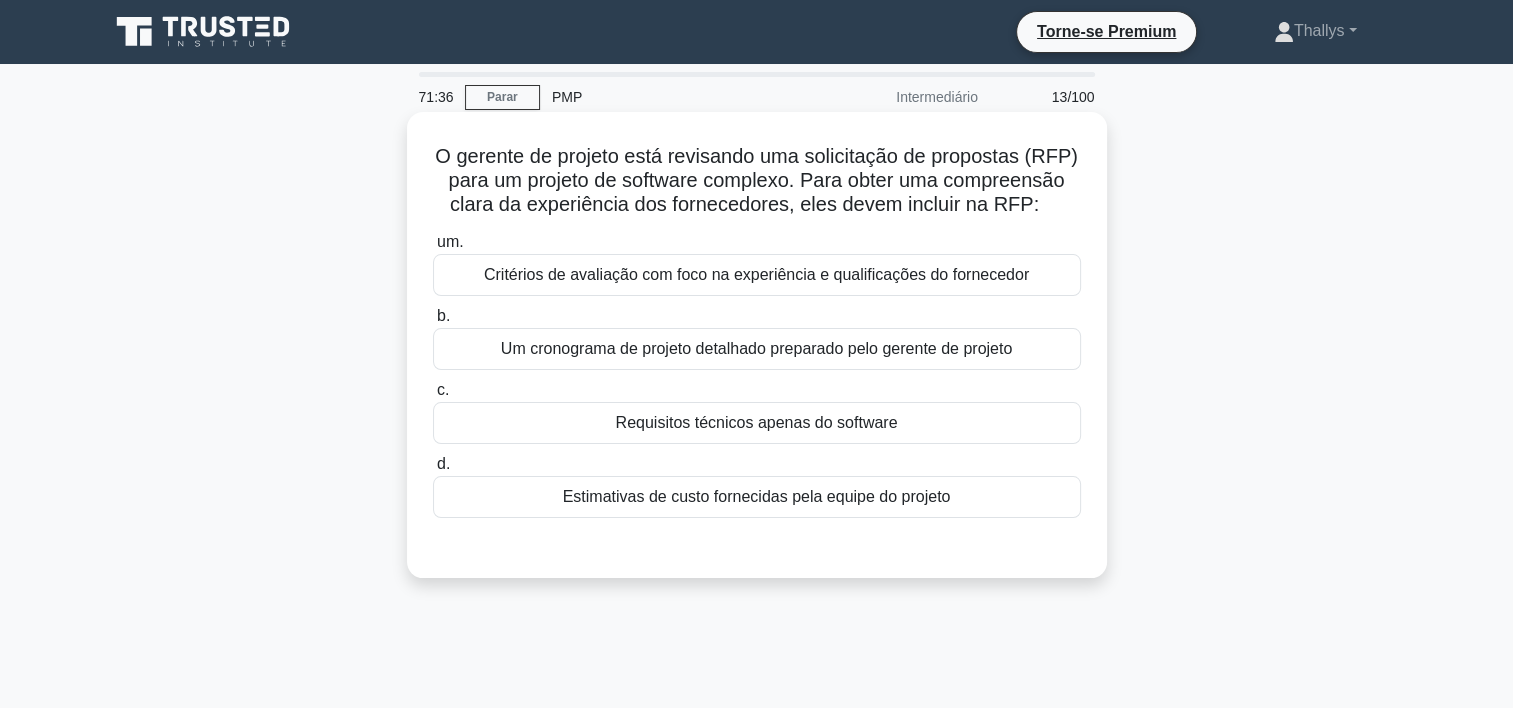 click on "Requisitos técnicos apenas do software" at bounding box center (757, 423) 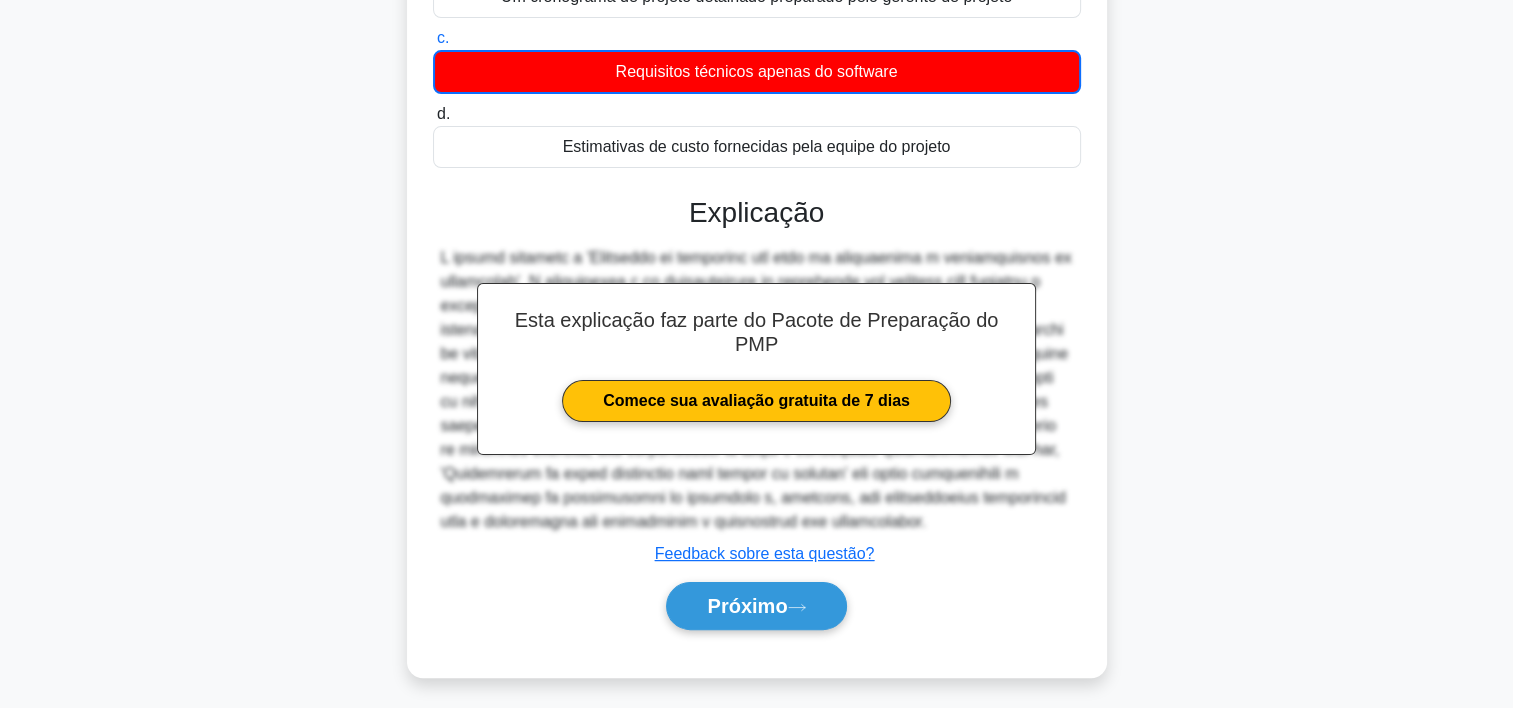 scroll, scrollTop: 381, scrollLeft: 0, axis: vertical 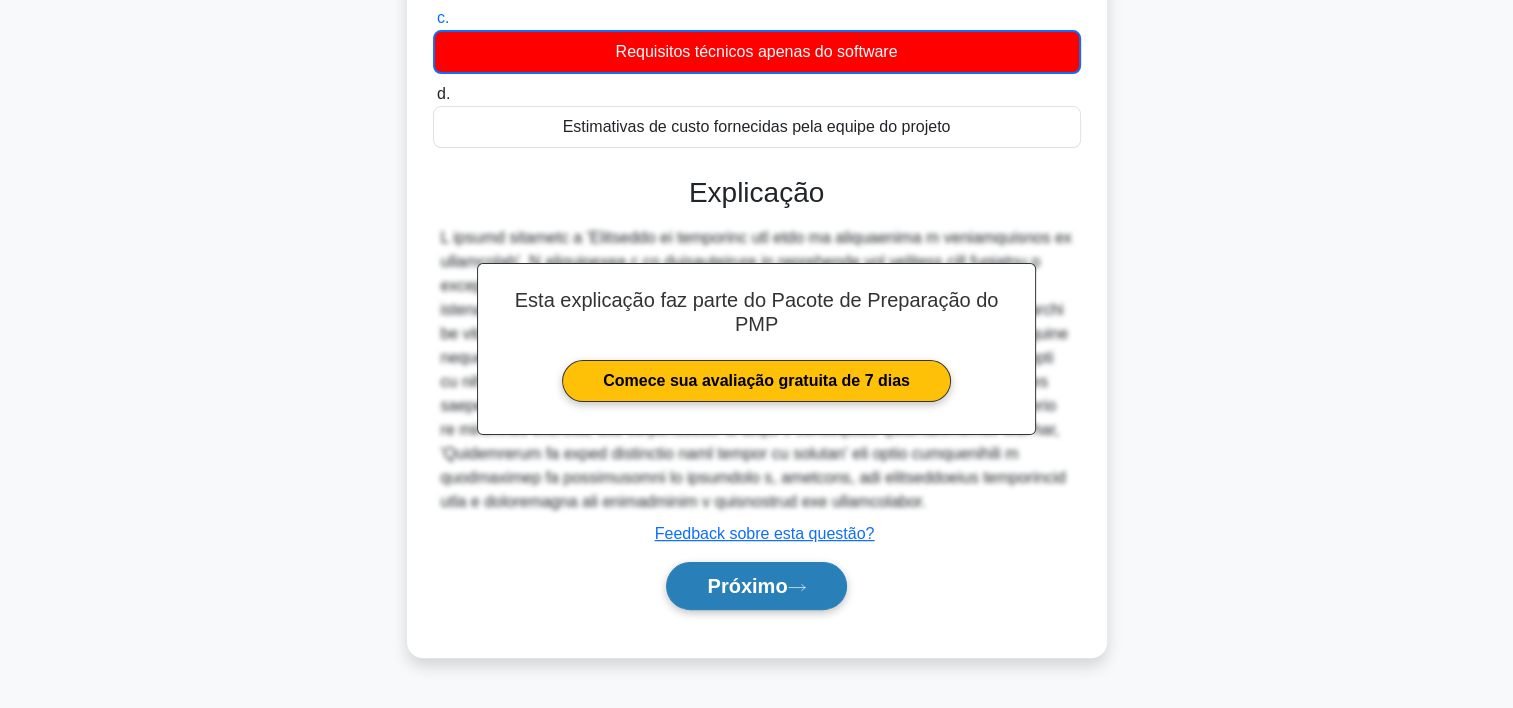 click on "Próximo" at bounding box center (756, 586) 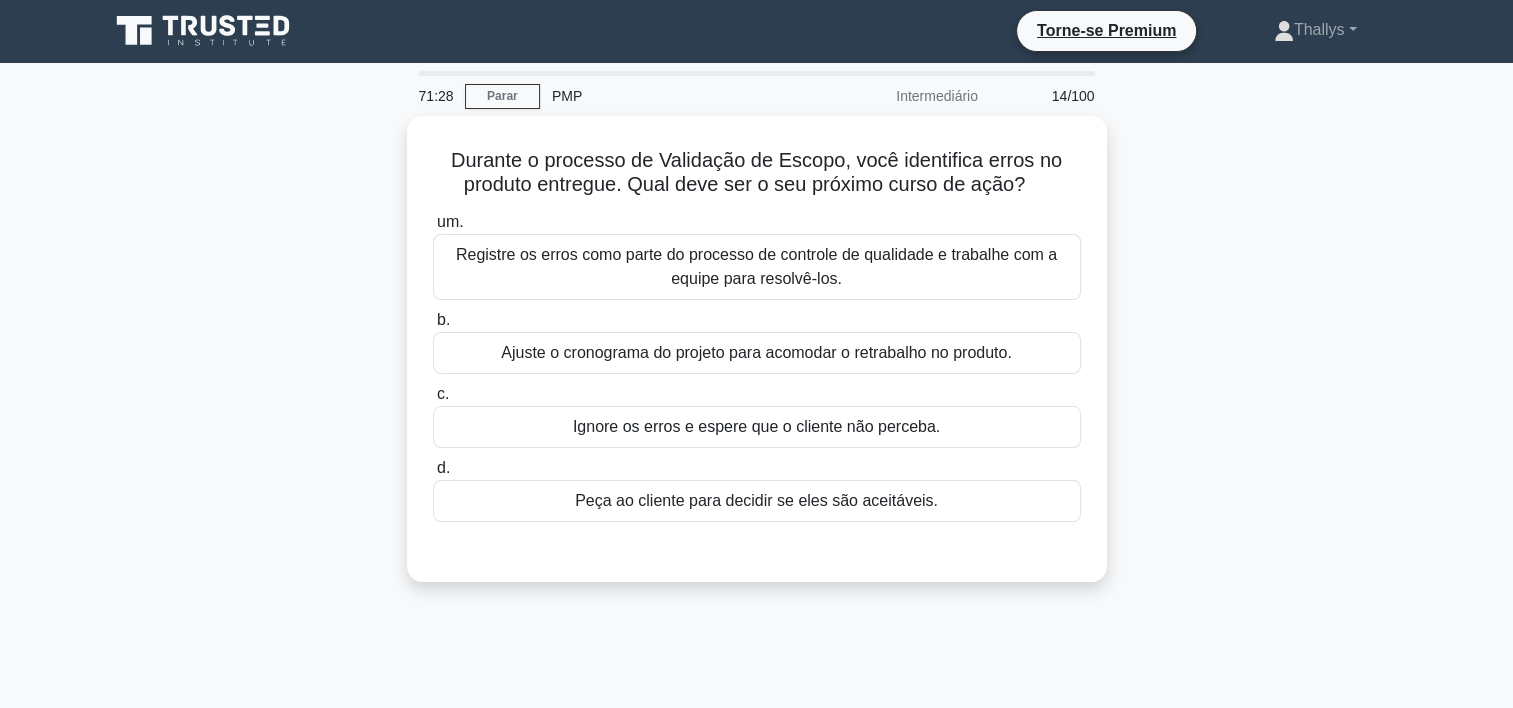 scroll, scrollTop: 0, scrollLeft: 0, axis: both 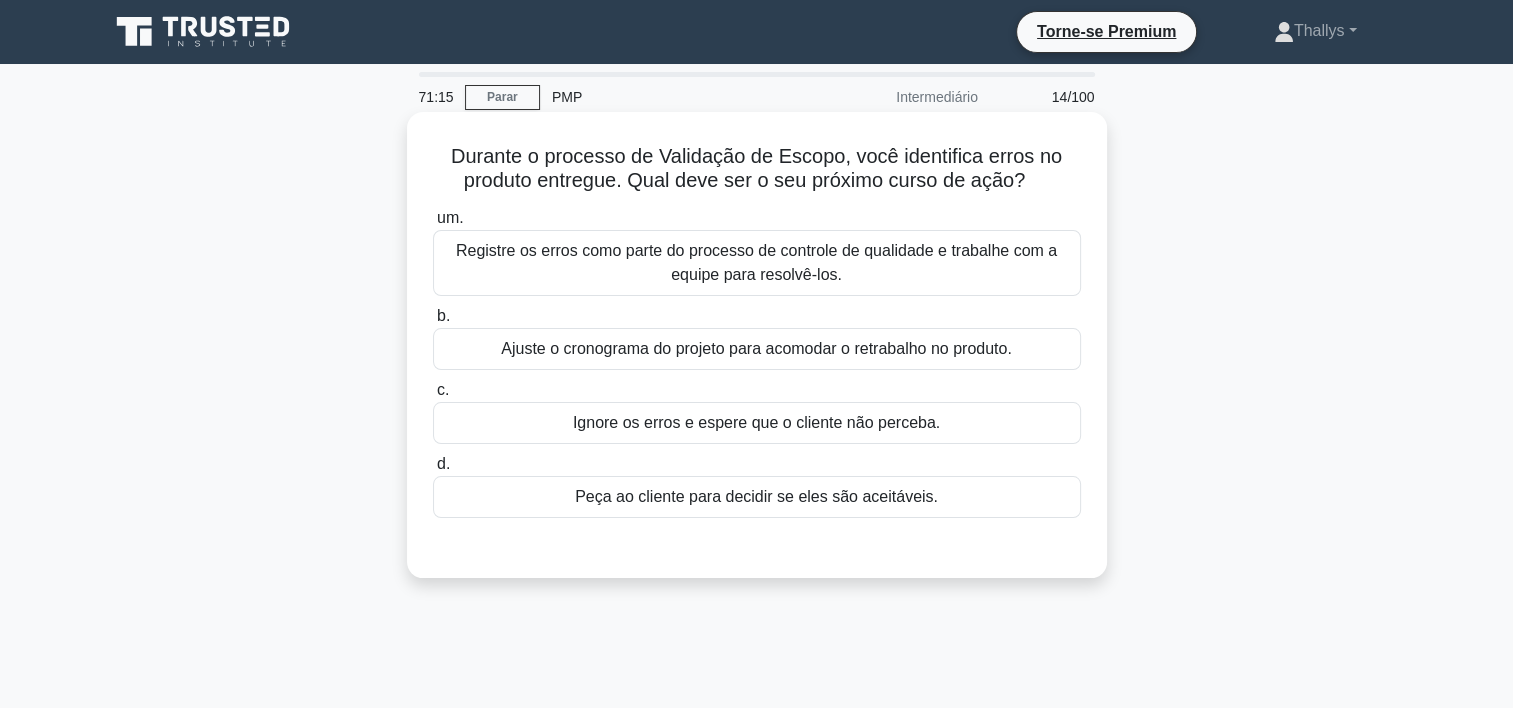 click on "Registre os erros como parte do processo de controle de qualidade e trabalhe com a equipe para resolvê-los." at bounding box center [757, 263] 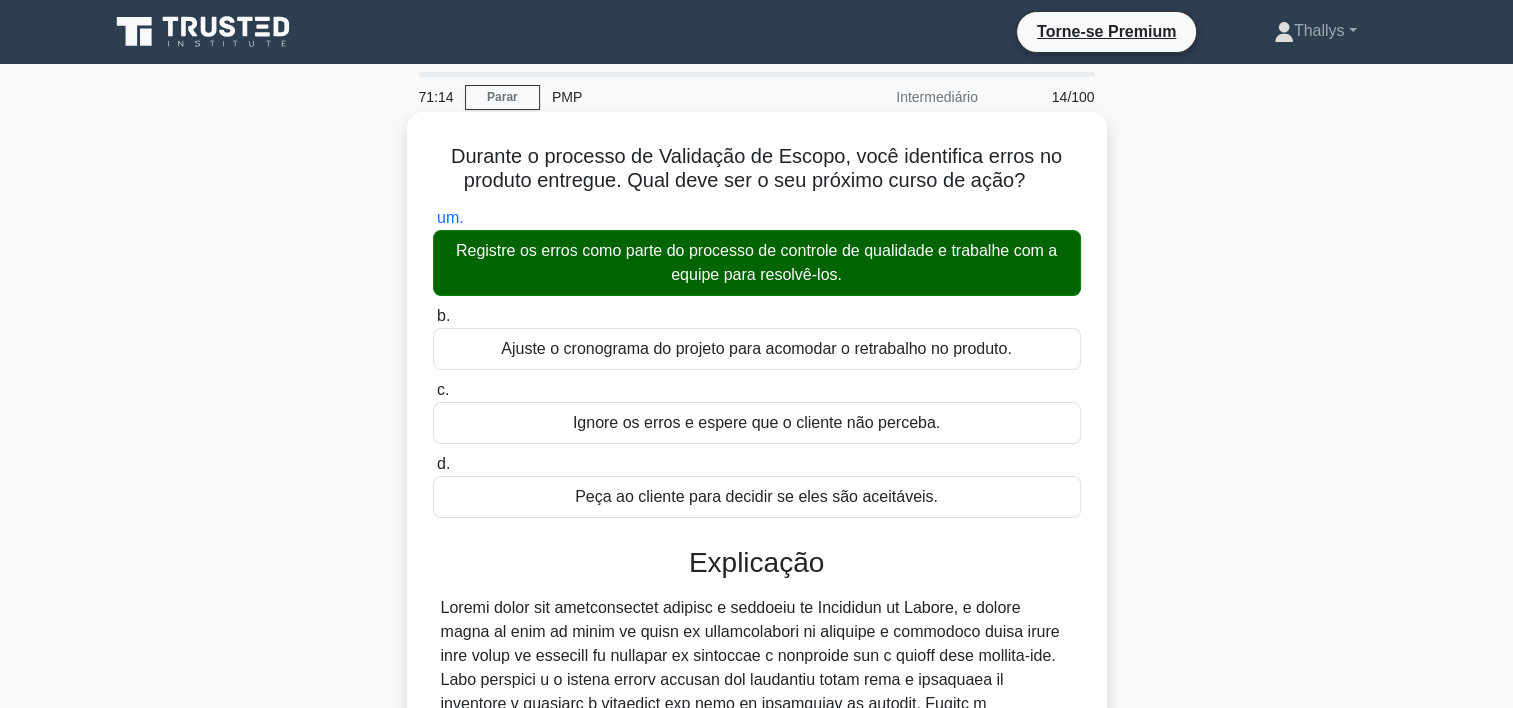 scroll, scrollTop: 372, scrollLeft: 0, axis: vertical 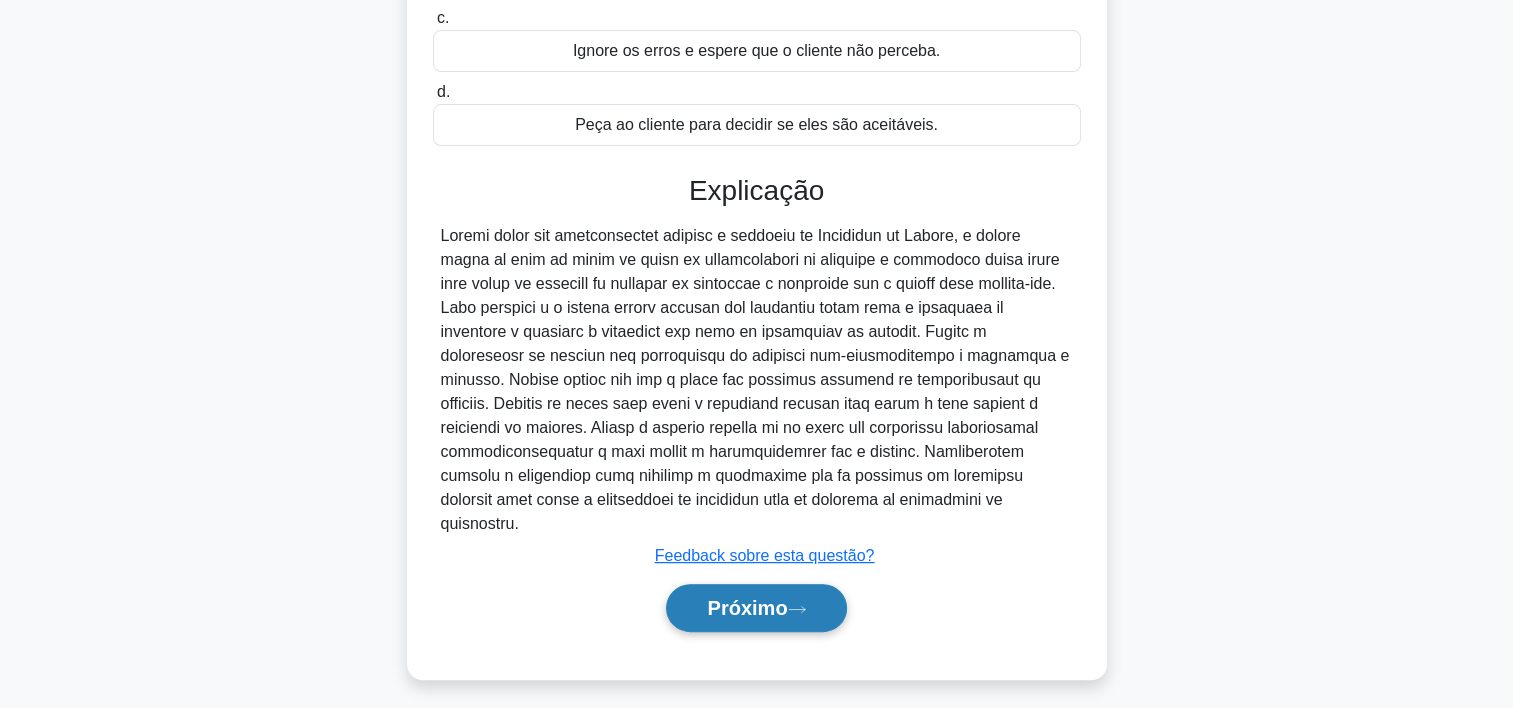 click on "Próximo" at bounding box center [756, 608] 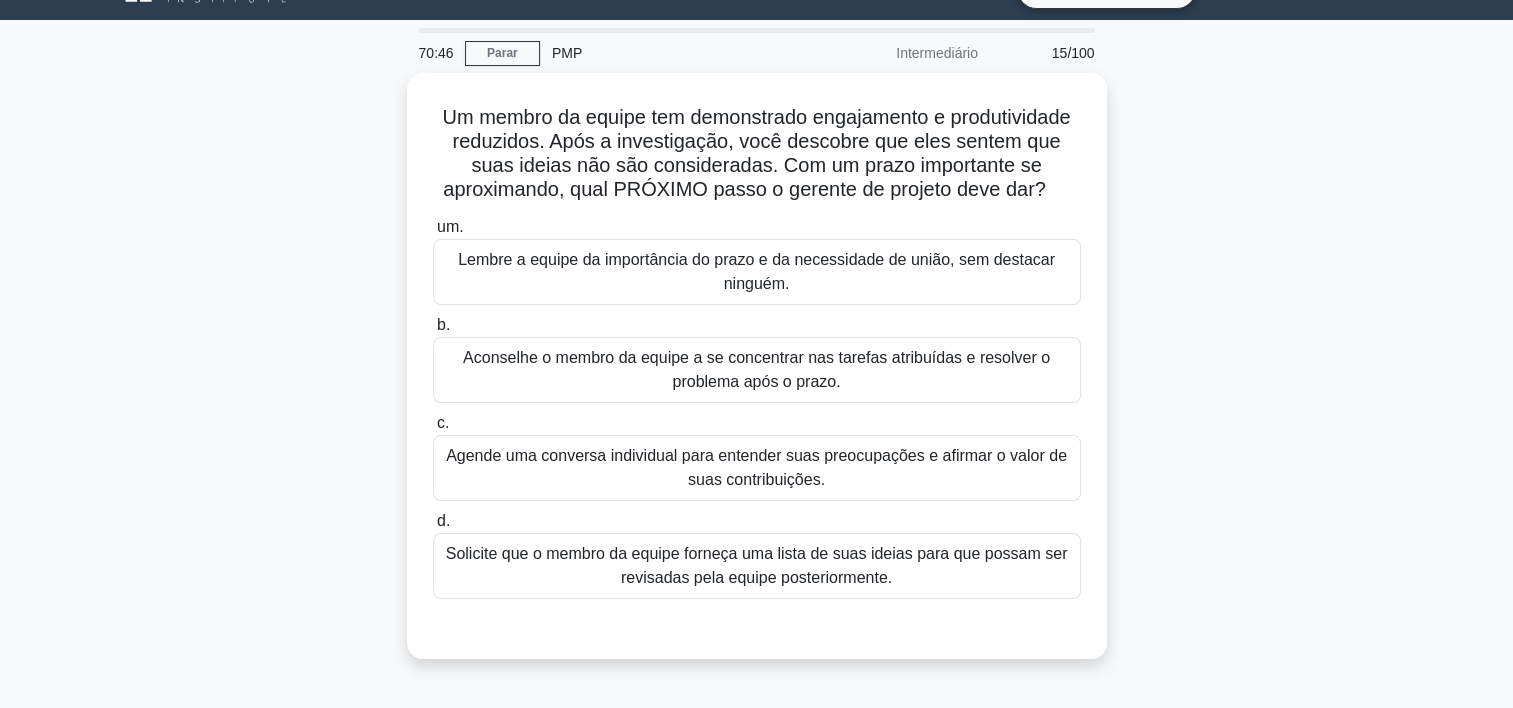 scroll, scrollTop: 44, scrollLeft: 0, axis: vertical 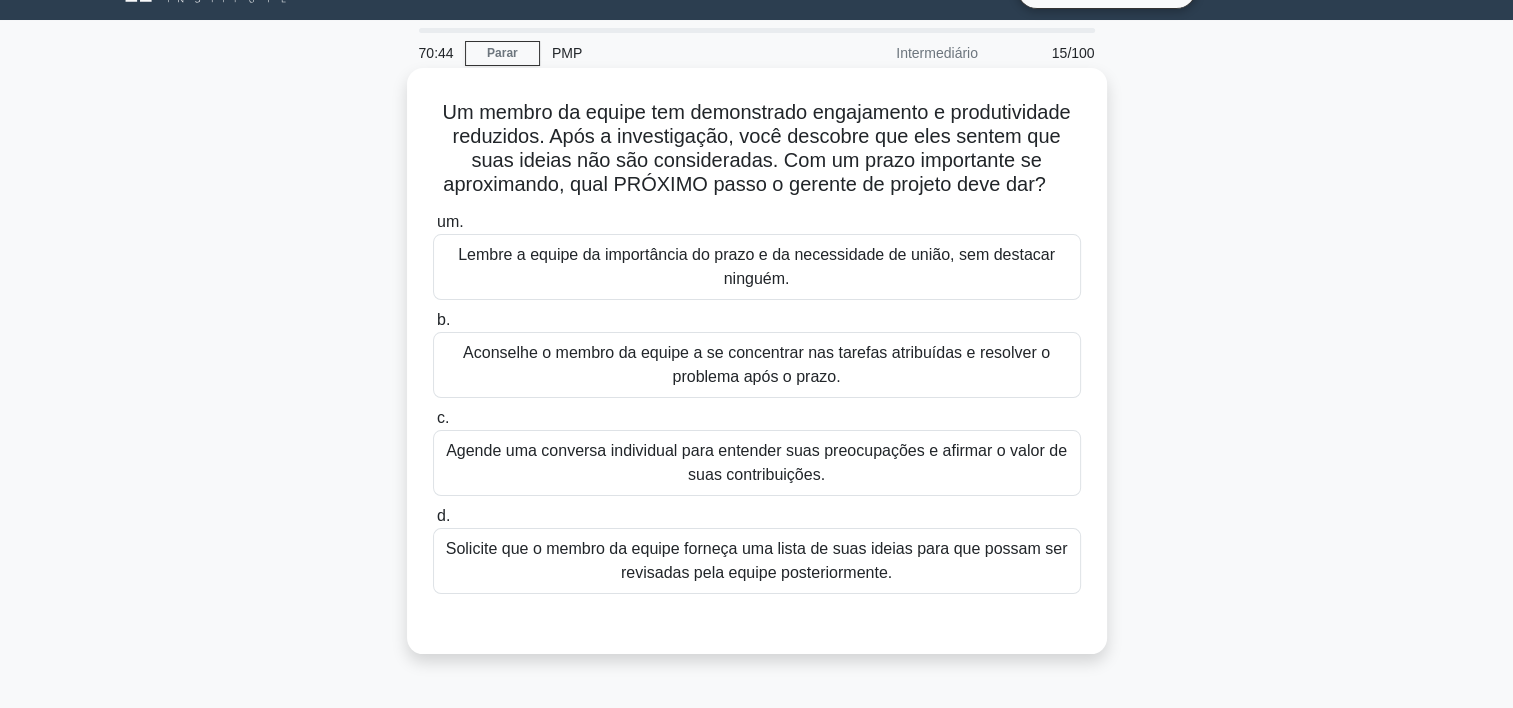 click on "Agende uma conversa individual para entender suas preocupações e afirmar o valor de suas contribuições." at bounding box center (757, 463) 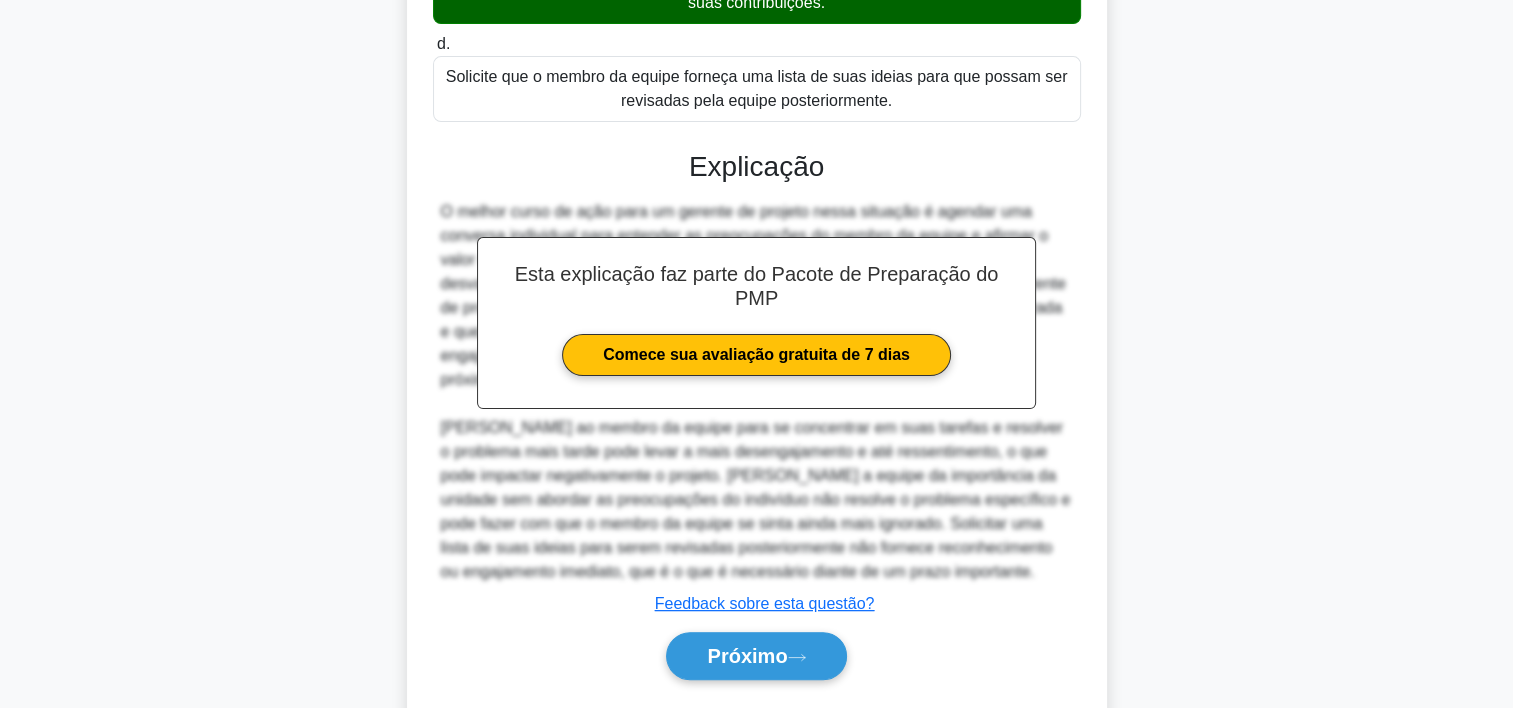 scroll, scrollTop: 596, scrollLeft: 0, axis: vertical 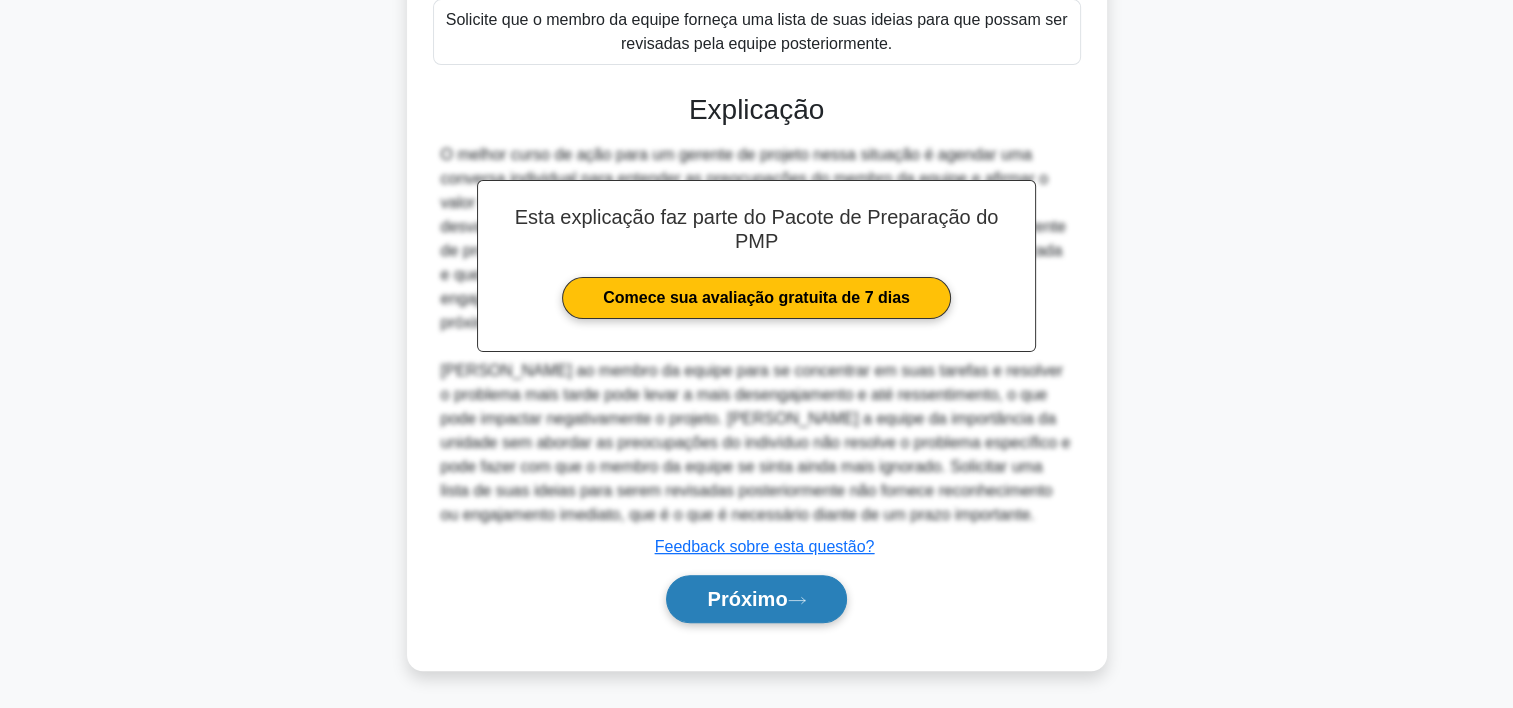 click on "Próximo" at bounding box center [756, 599] 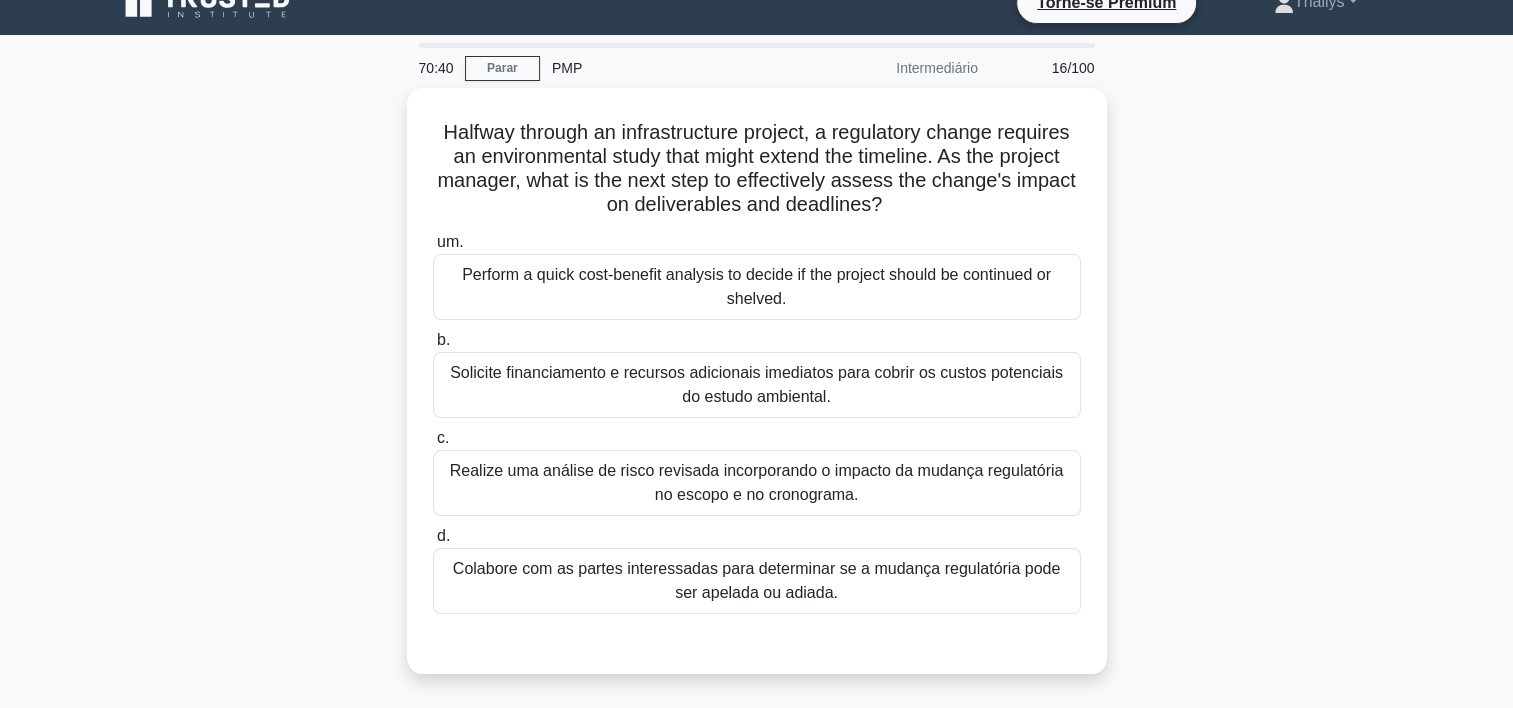 scroll, scrollTop: 0, scrollLeft: 0, axis: both 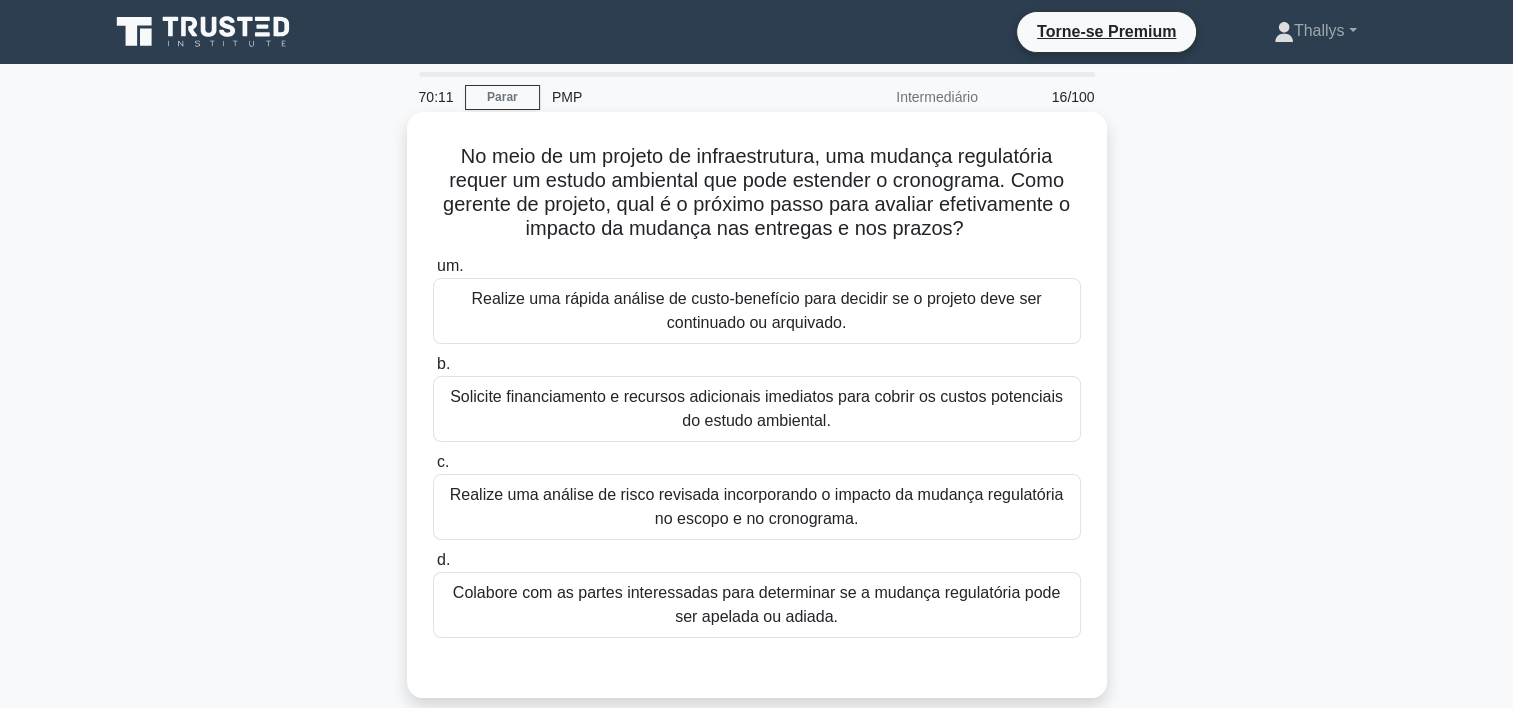 click on "Realize uma análise de risco revisada incorporando o impacto da mudança regulatória no escopo e no cronograma." at bounding box center (757, 507) 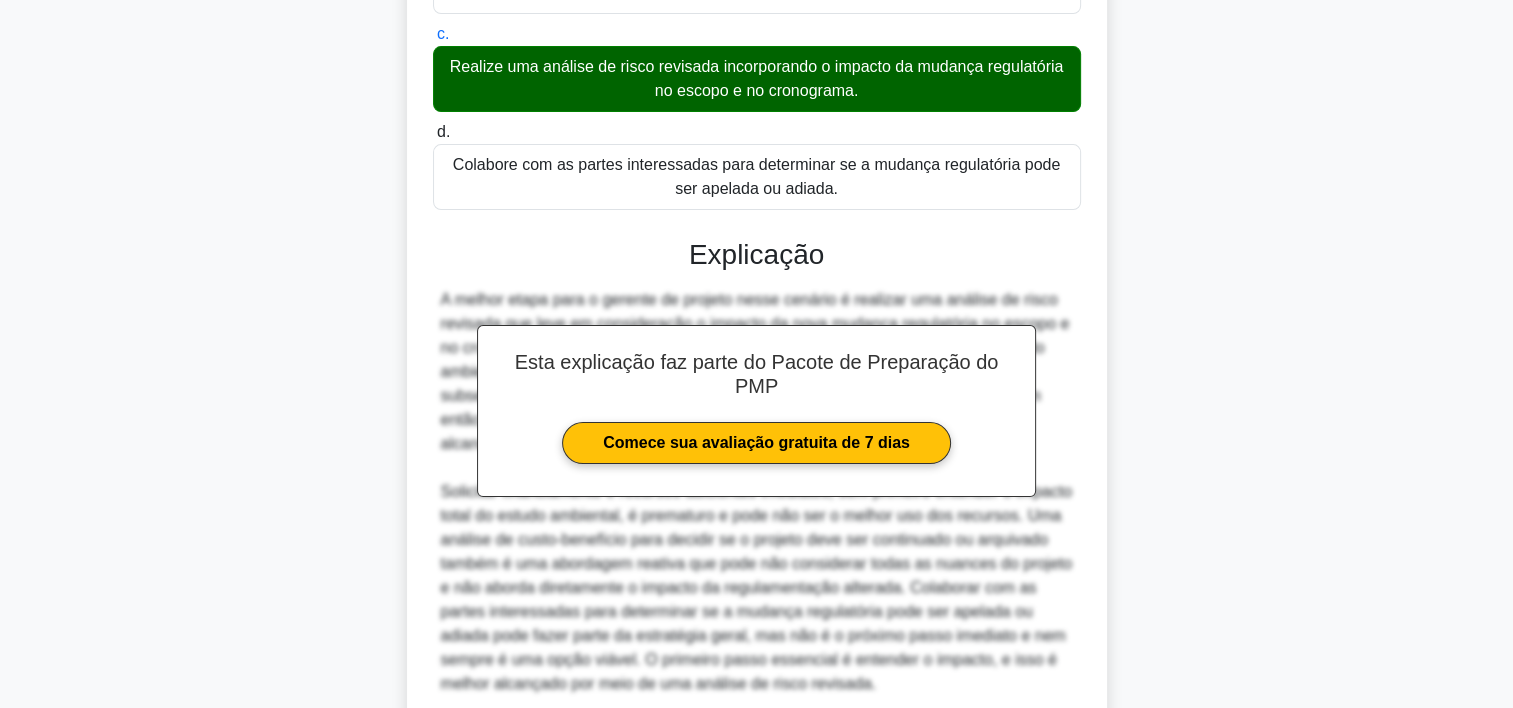 scroll, scrollTop: 596, scrollLeft: 0, axis: vertical 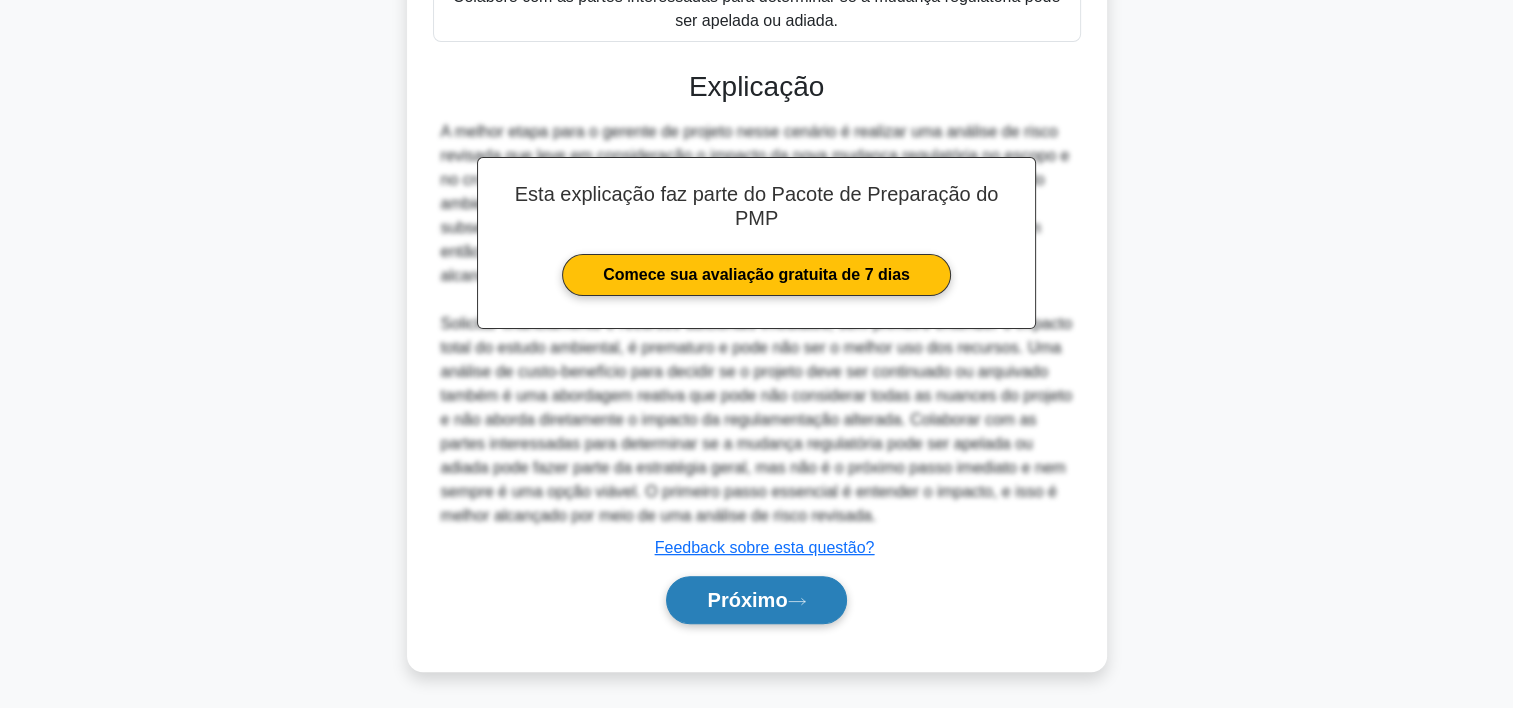 click on "Próximo" at bounding box center (747, 600) 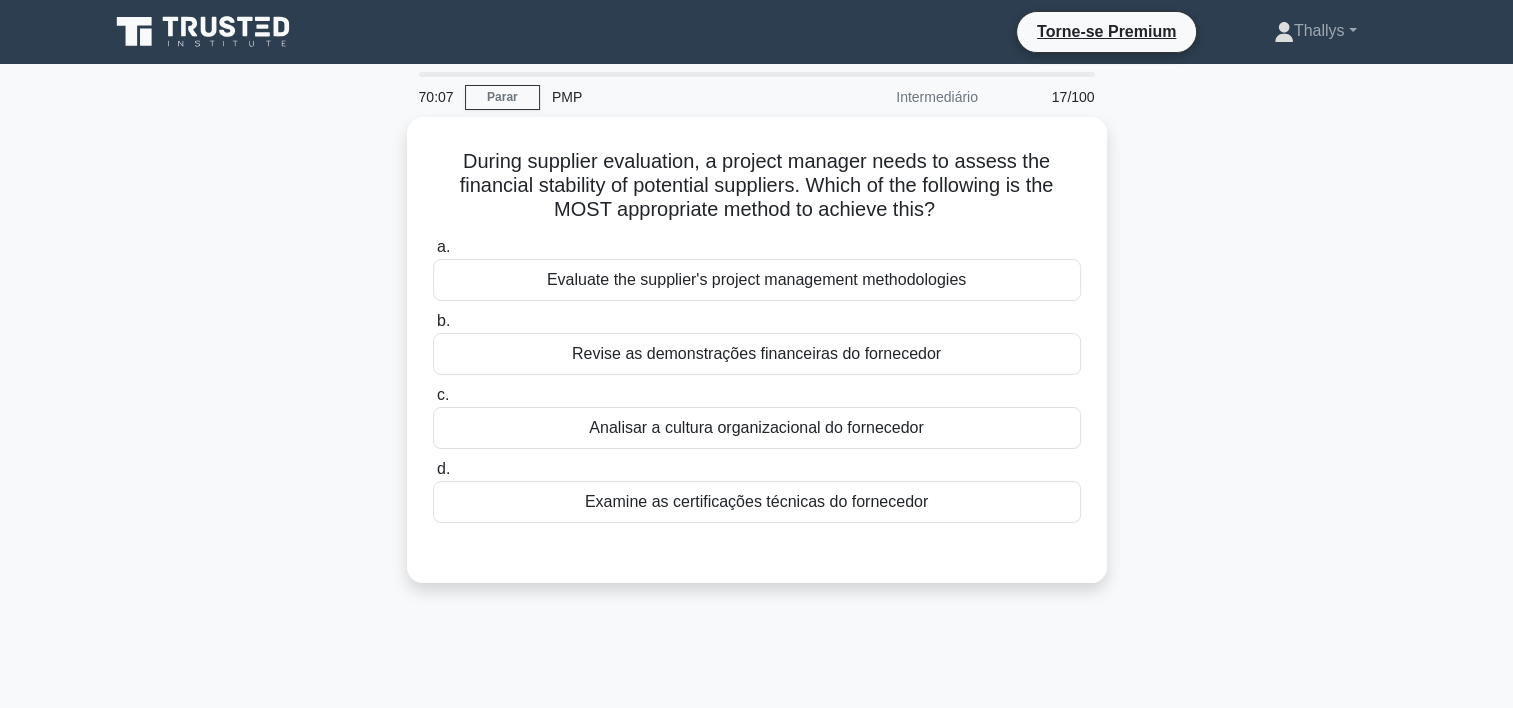 scroll, scrollTop: 0, scrollLeft: 0, axis: both 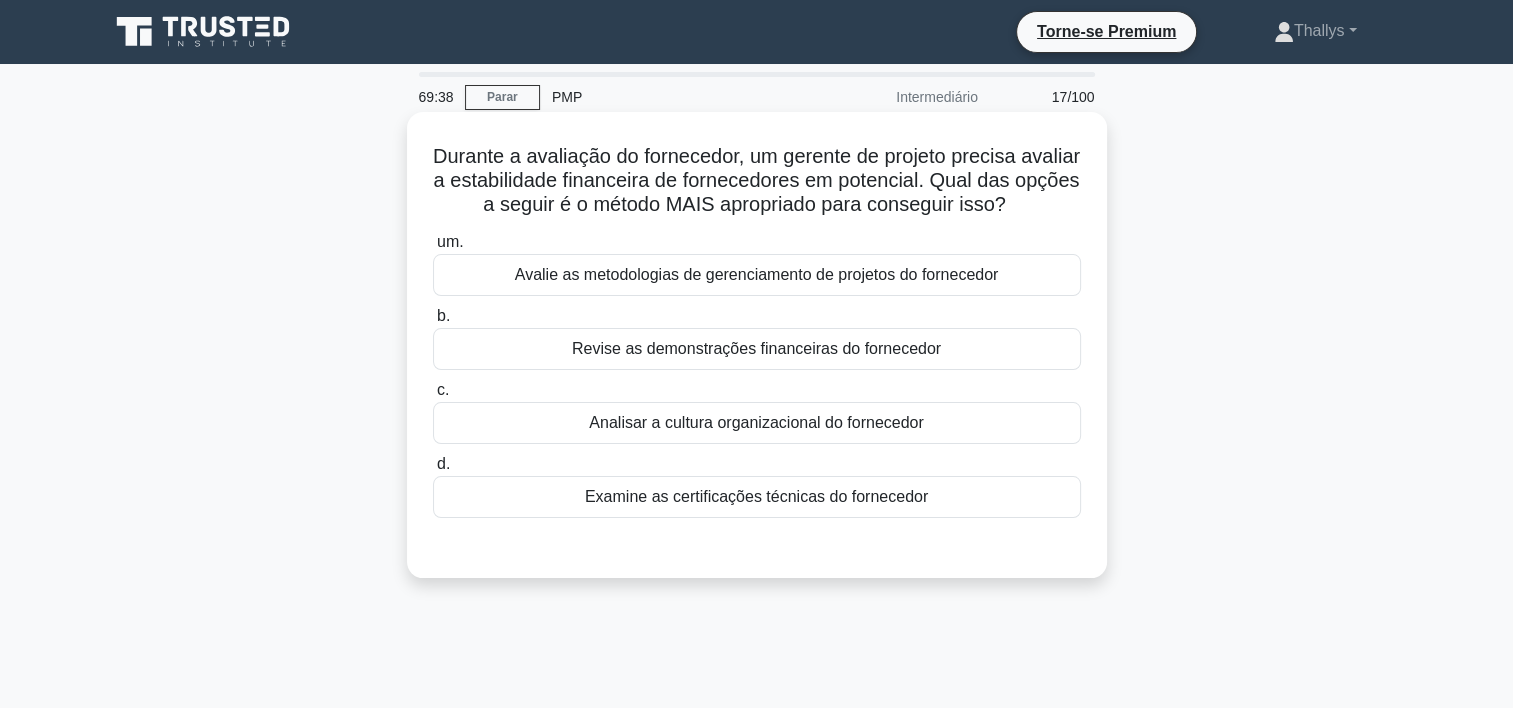 click on "Revise as demonstrações financeiras do fornecedor" at bounding box center (757, 349) 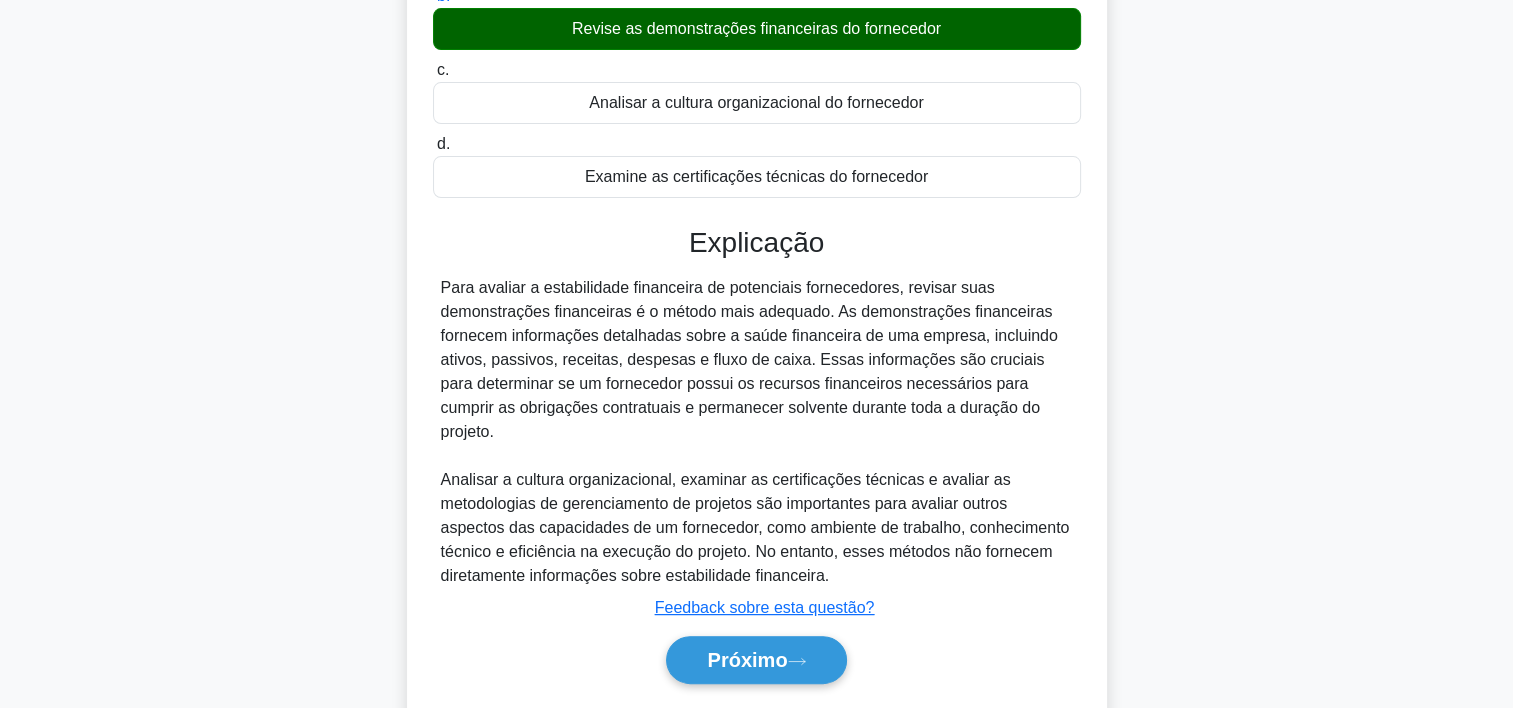 scroll, scrollTop: 372, scrollLeft: 0, axis: vertical 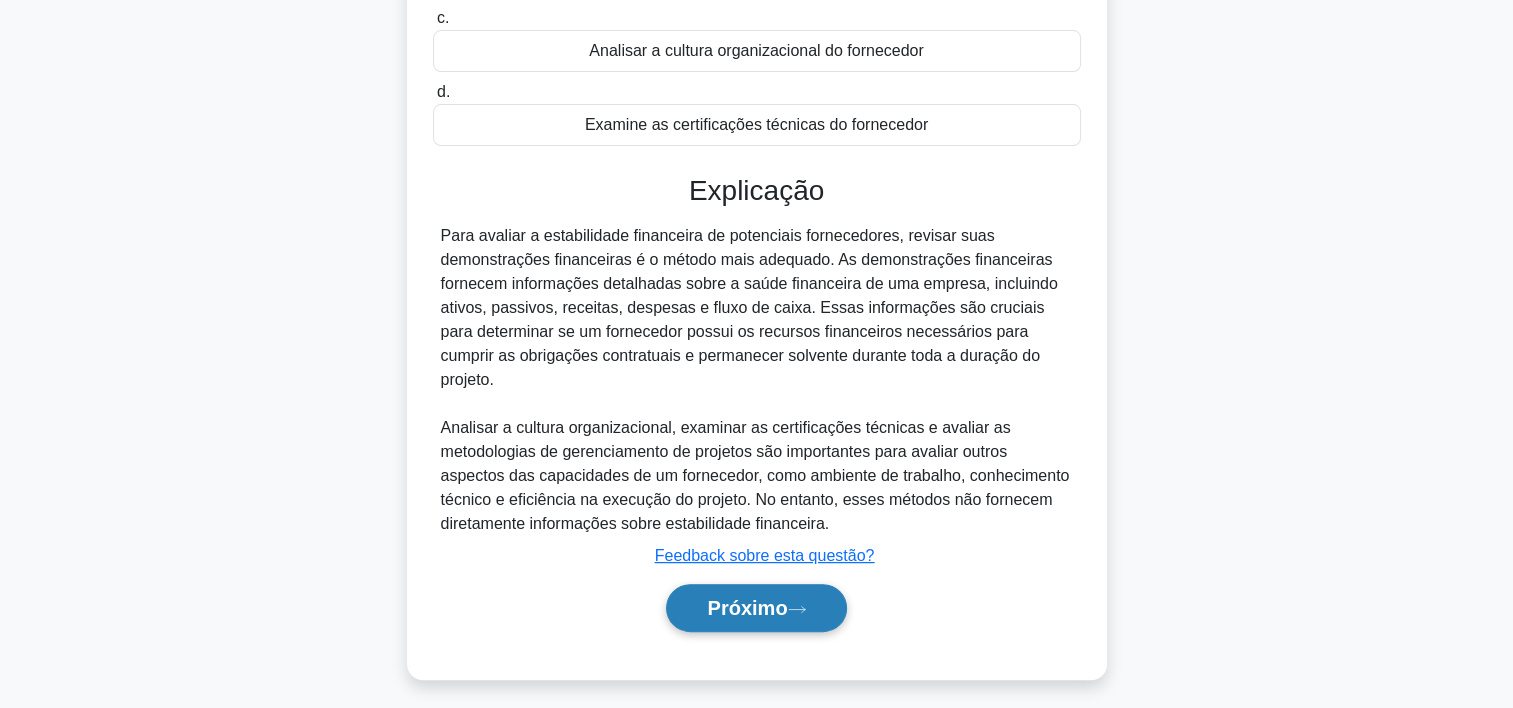 click on "Próximo" at bounding box center [756, 608] 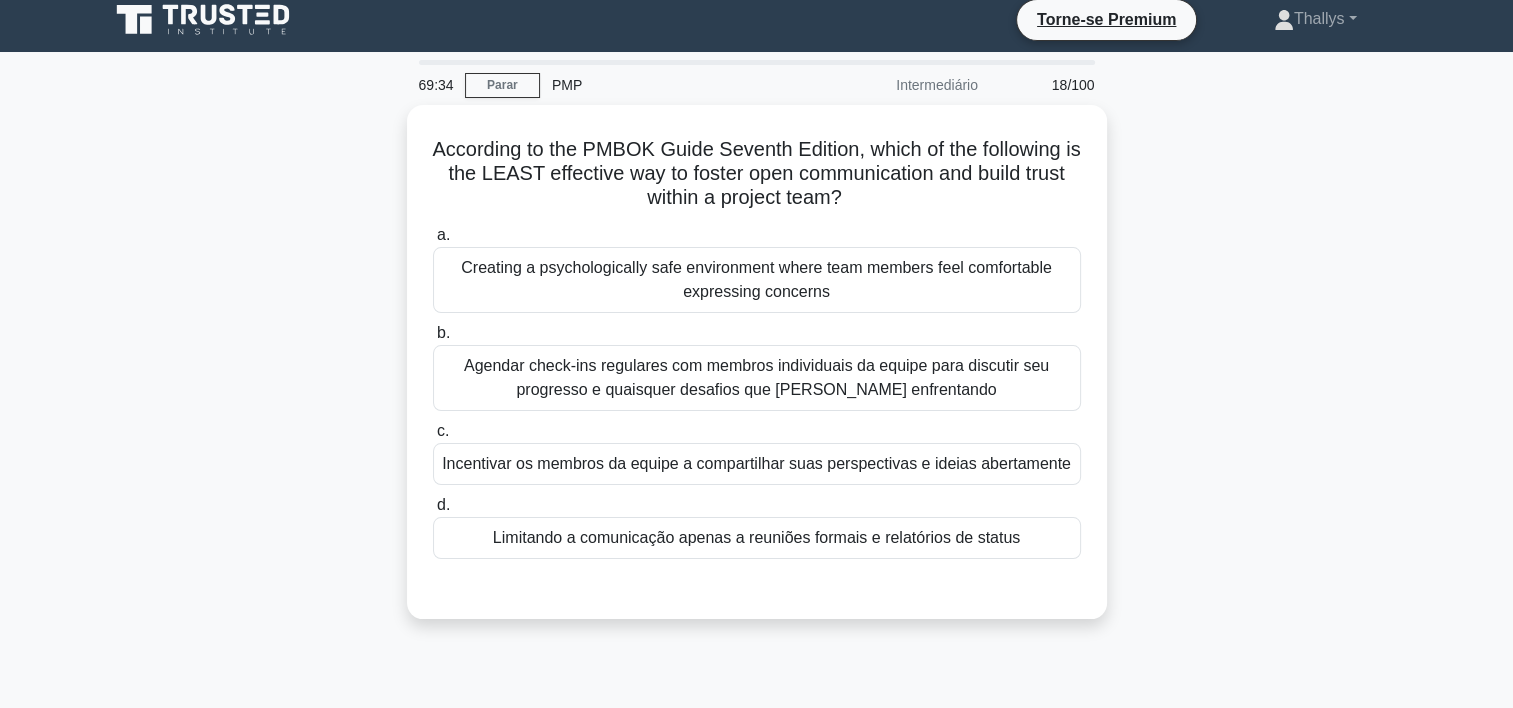 scroll, scrollTop: 0, scrollLeft: 0, axis: both 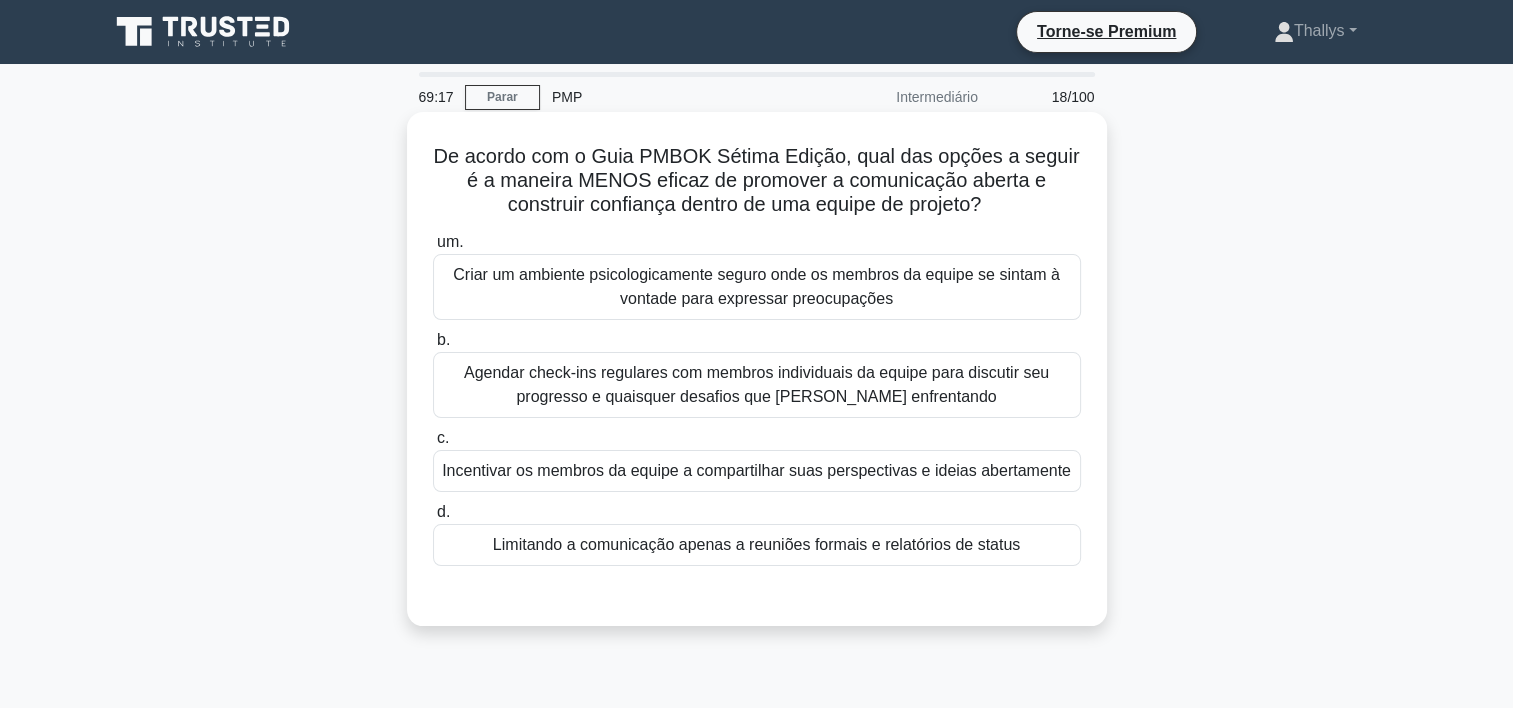 click on "Limitando a comunicação apenas a reuniões formais e relatórios de status" at bounding box center (757, 545) 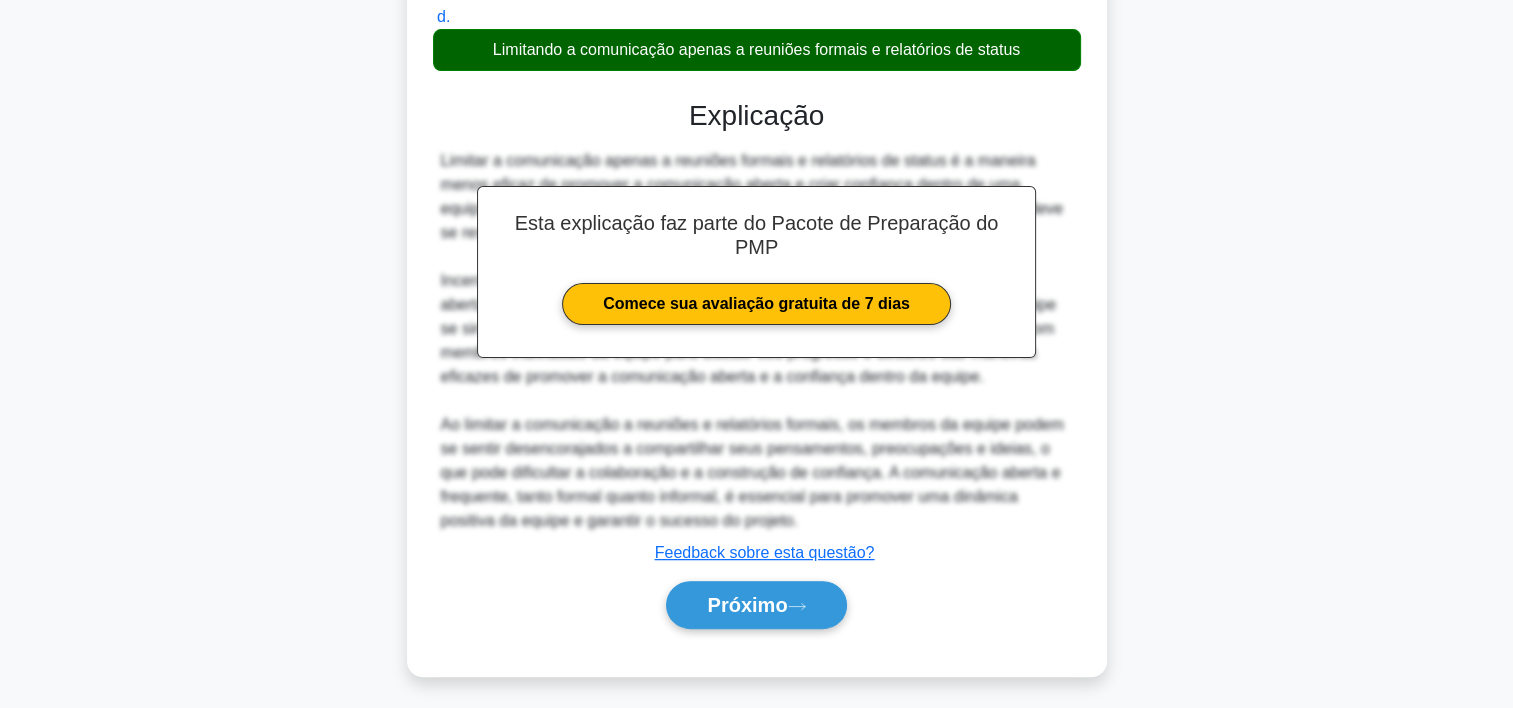 scroll, scrollTop: 500, scrollLeft: 0, axis: vertical 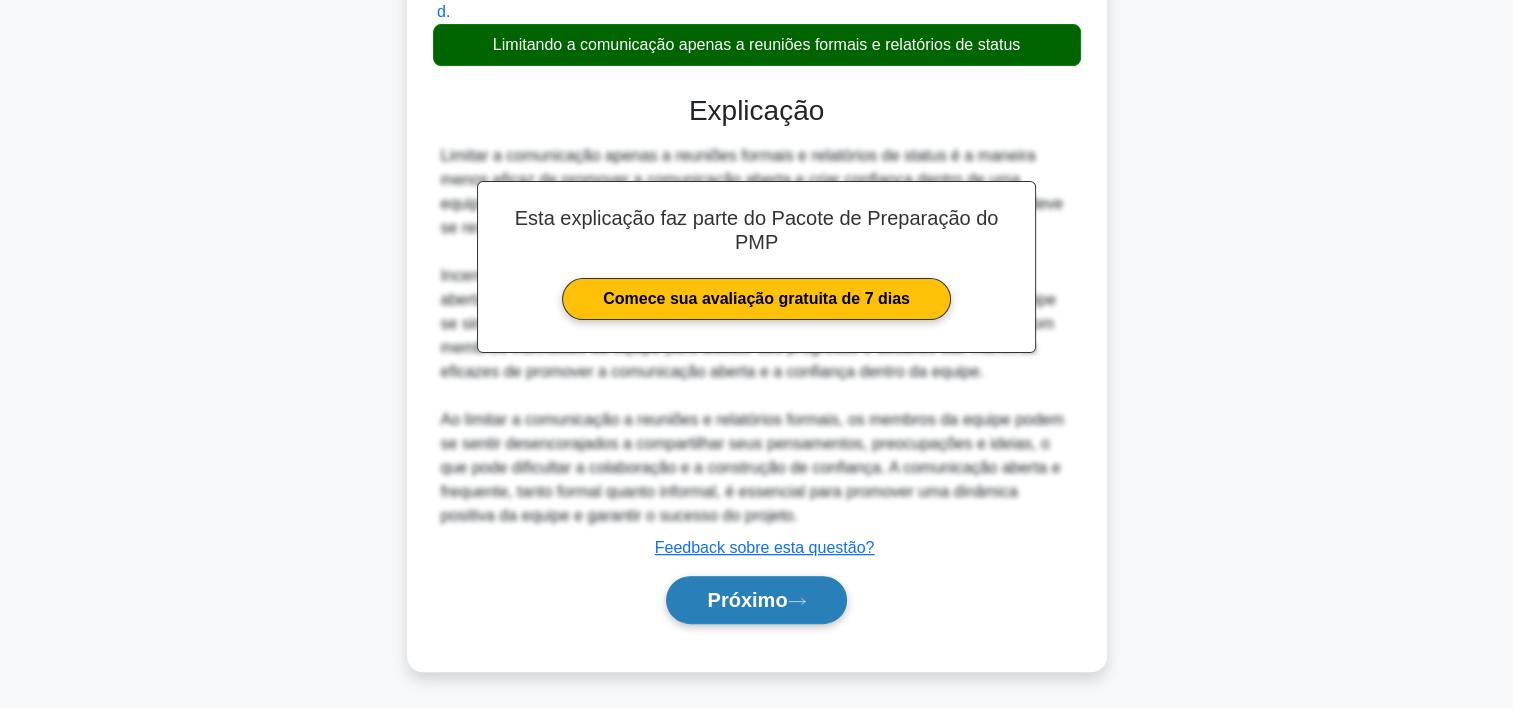 click on "Próximo" at bounding box center (756, 600) 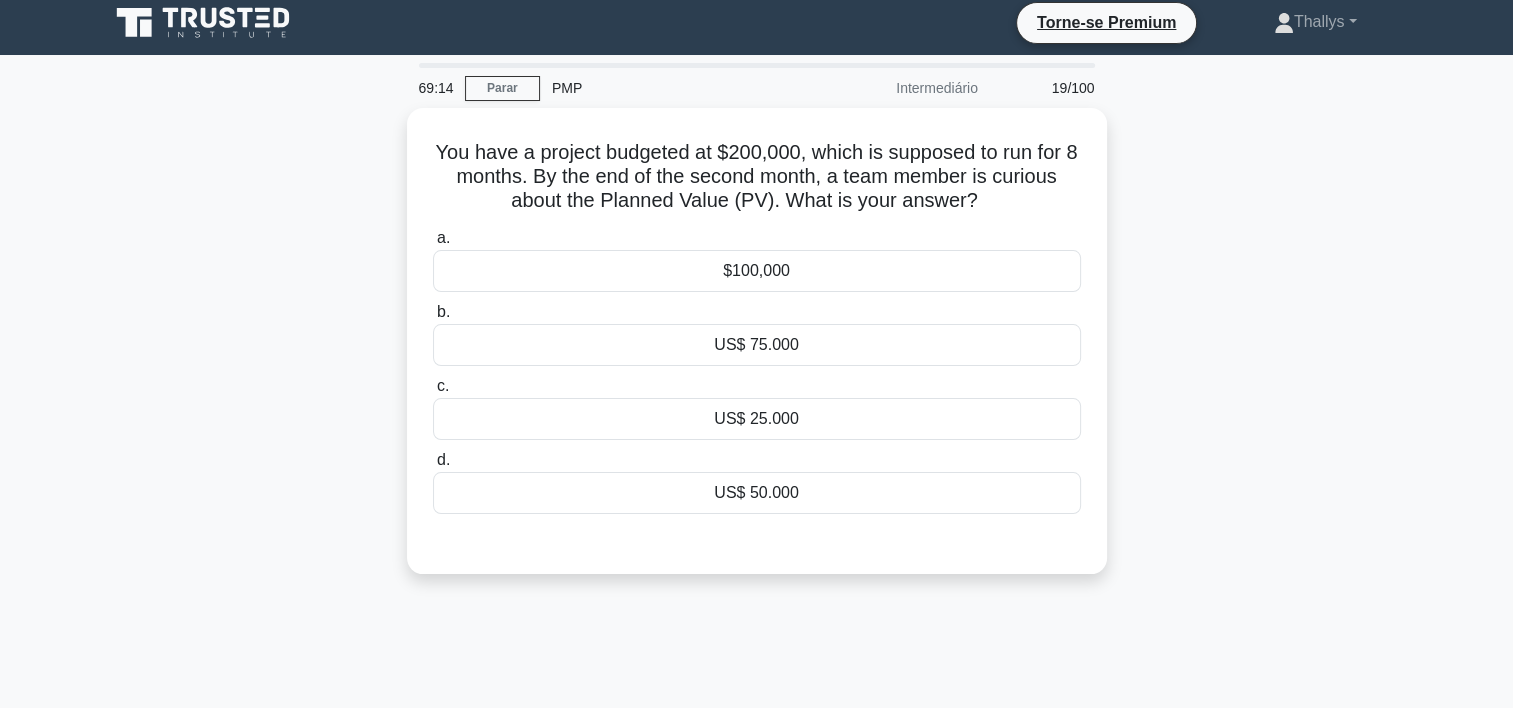 scroll, scrollTop: 0, scrollLeft: 0, axis: both 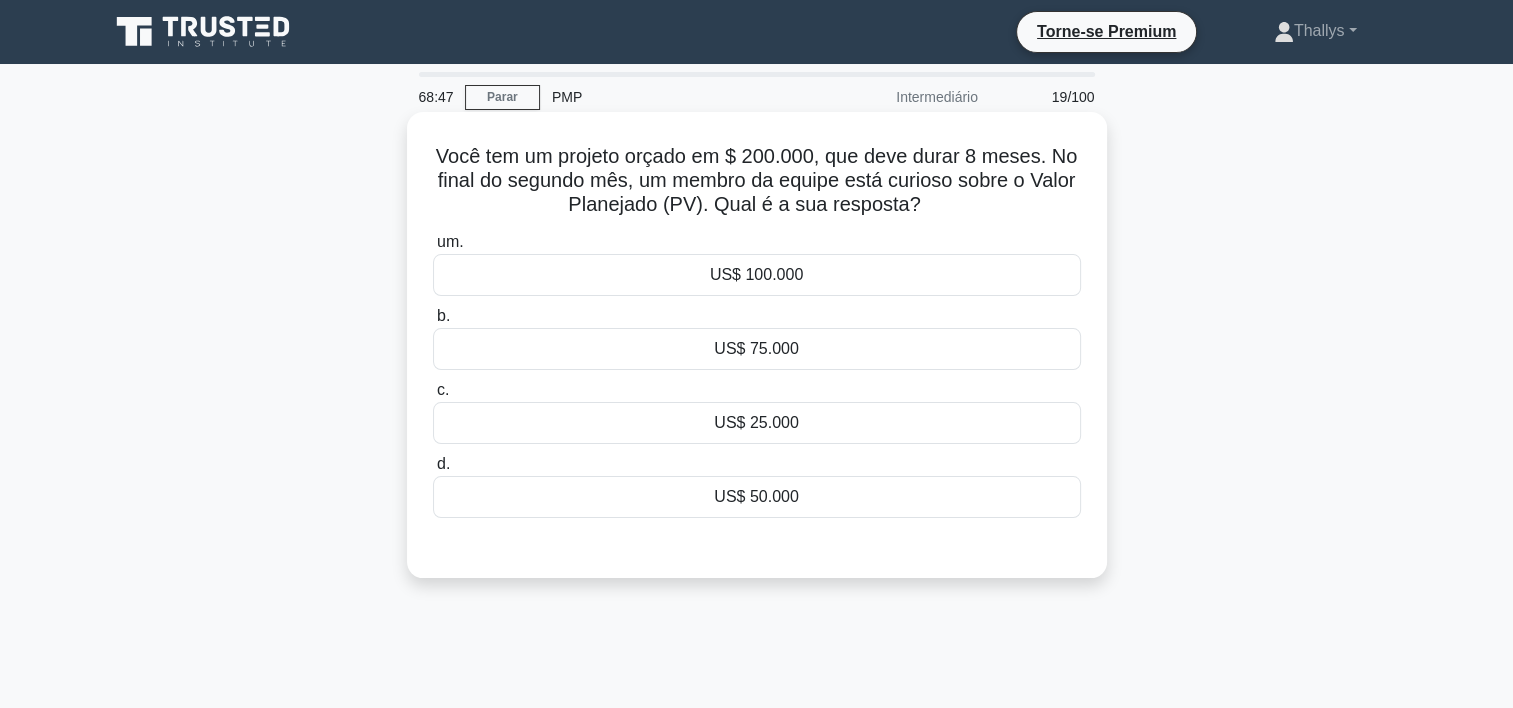 click on "US$ 50.000" at bounding box center (757, 497) 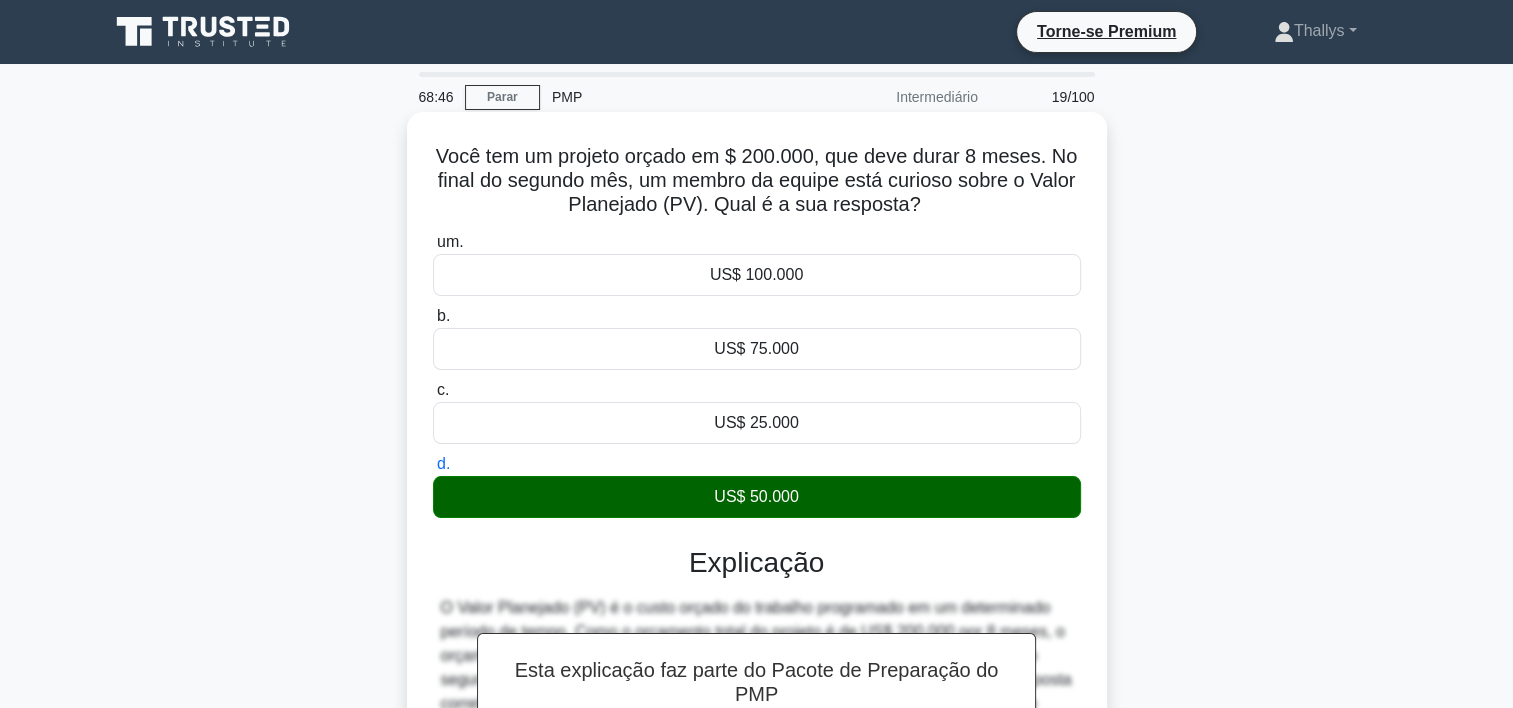scroll, scrollTop: 372, scrollLeft: 0, axis: vertical 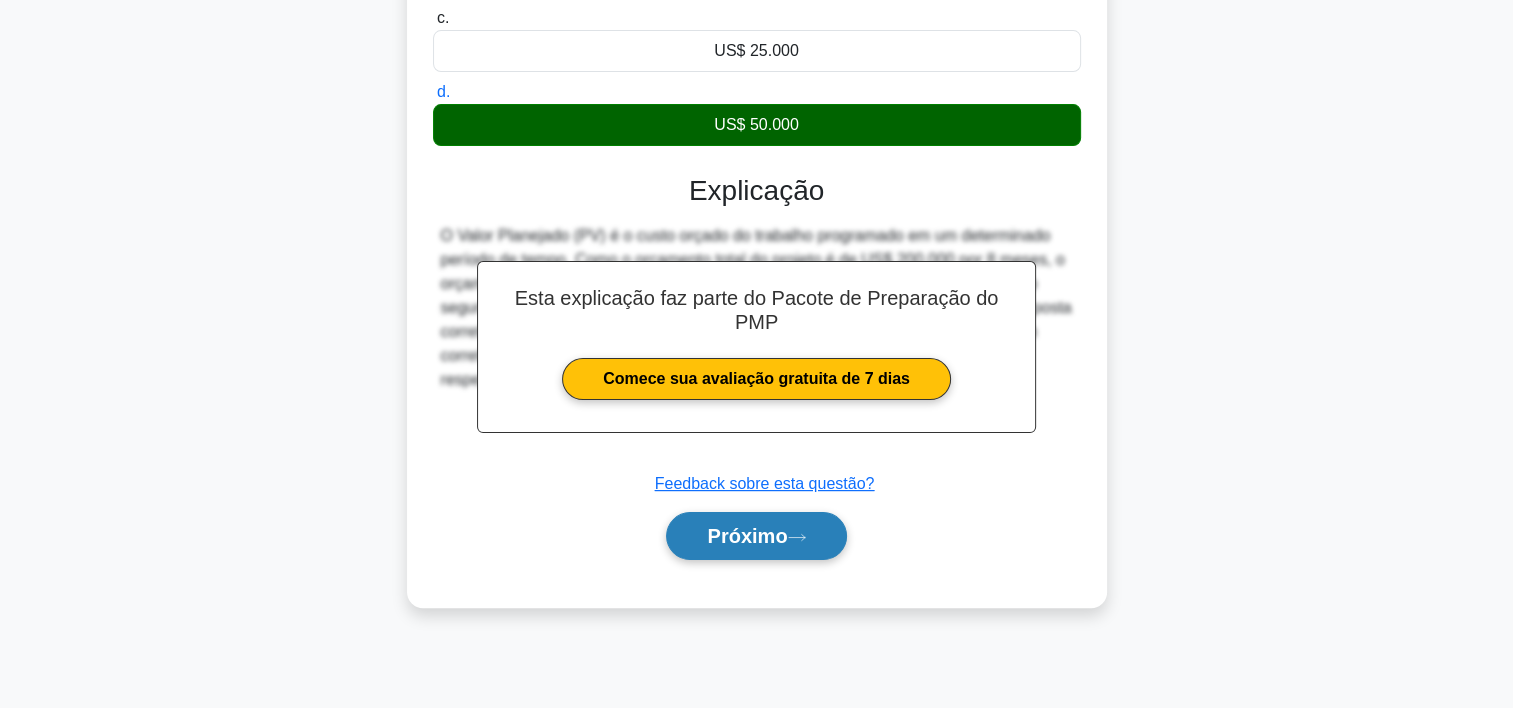 click on "Próximo" at bounding box center (747, 536) 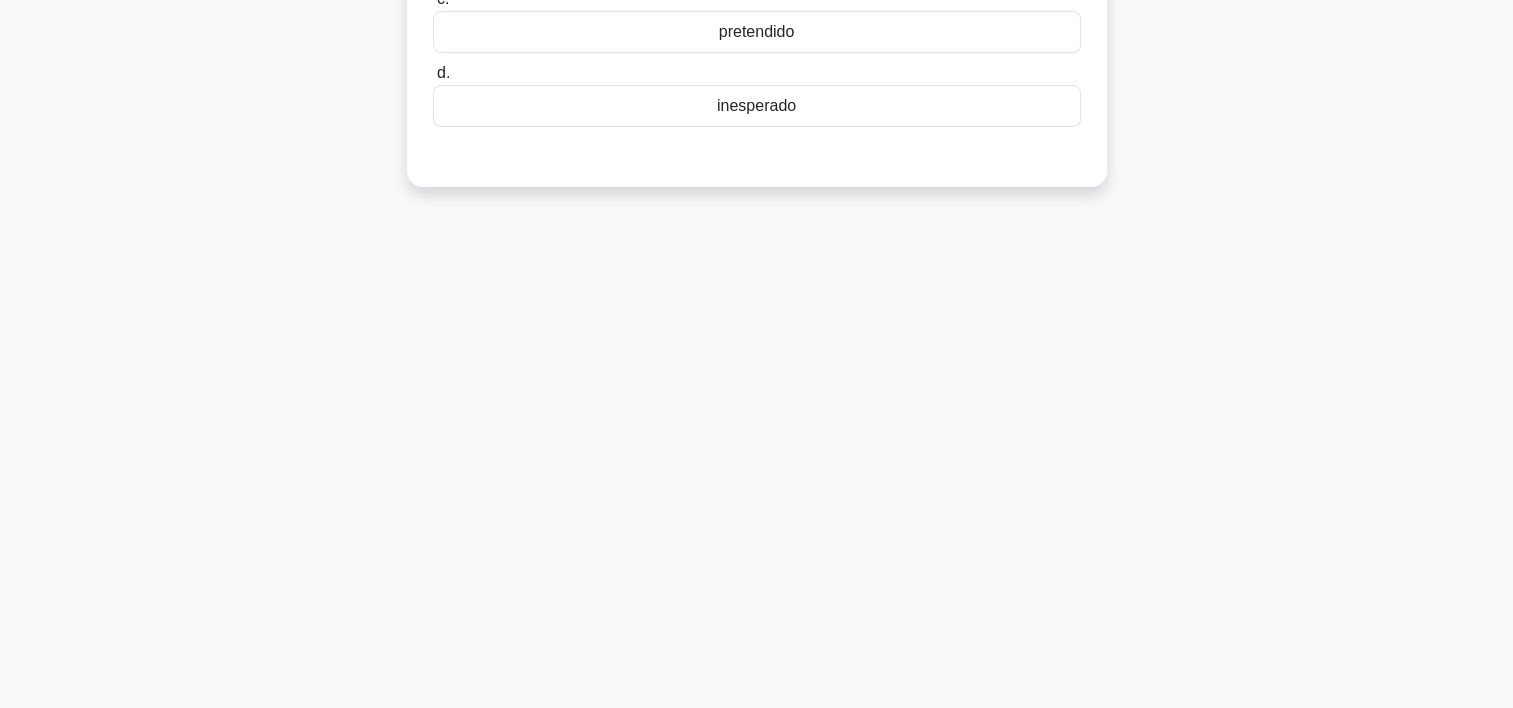 scroll, scrollTop: 0, scrollLeft: 0, axis: both 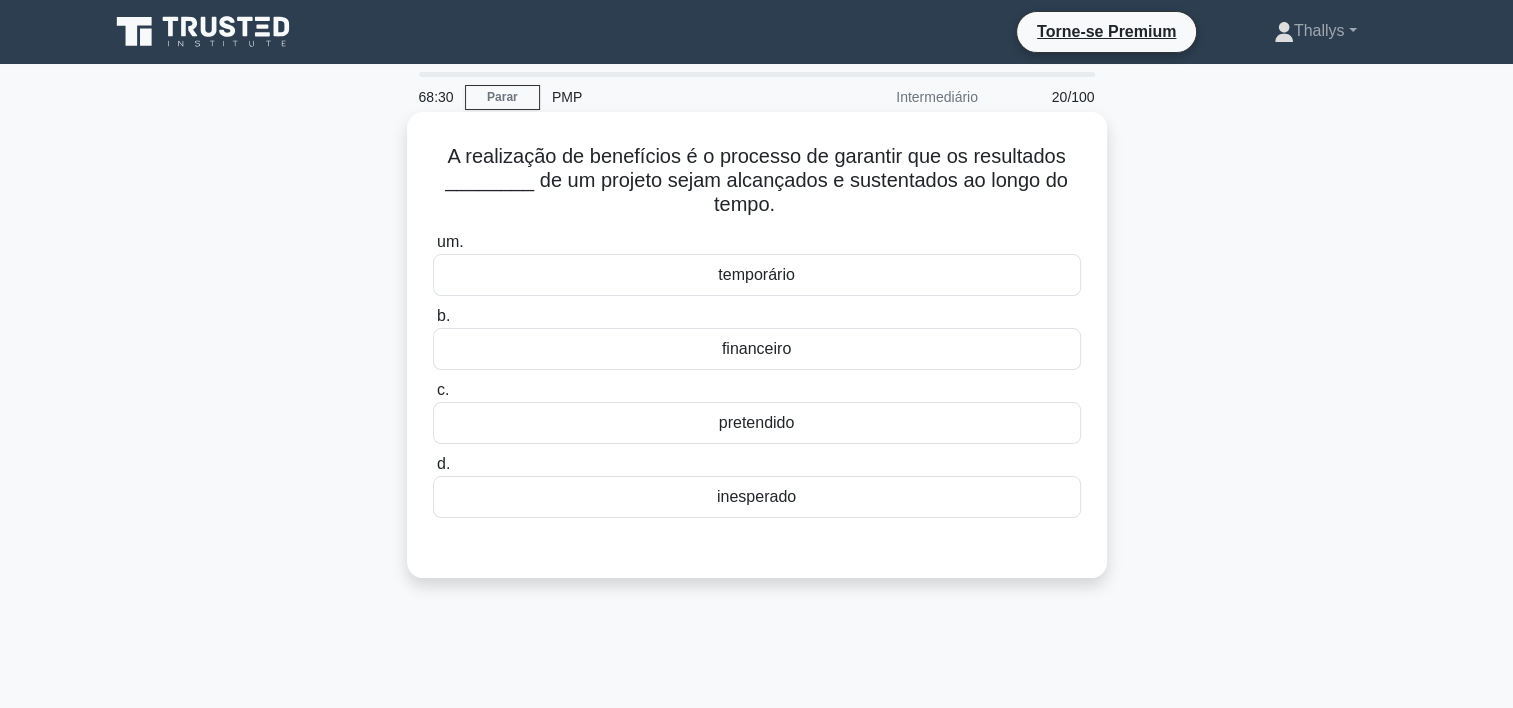 click on "pretendido" at bounding box center [757, 423] 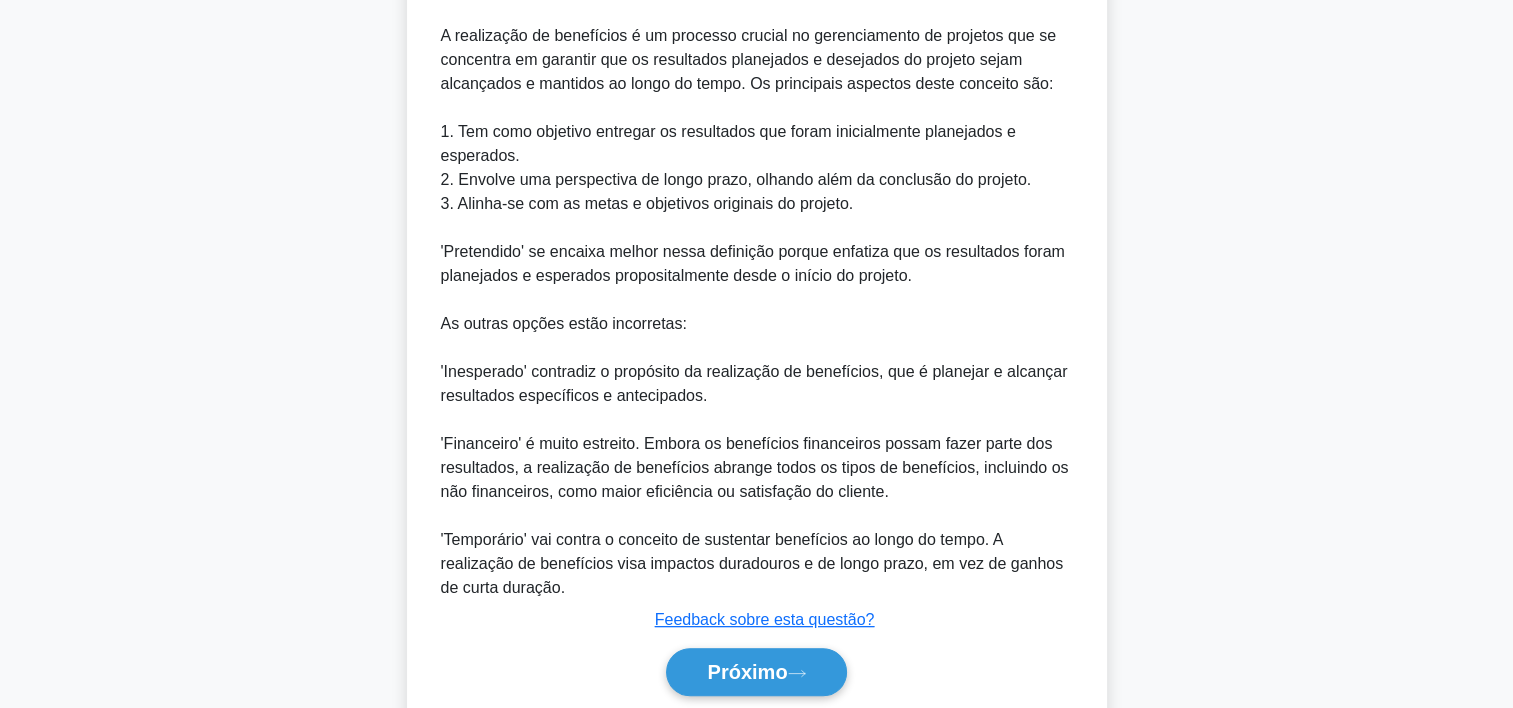 scroll, scrollTop: 692, scrollLeft: 0, axis: vertical 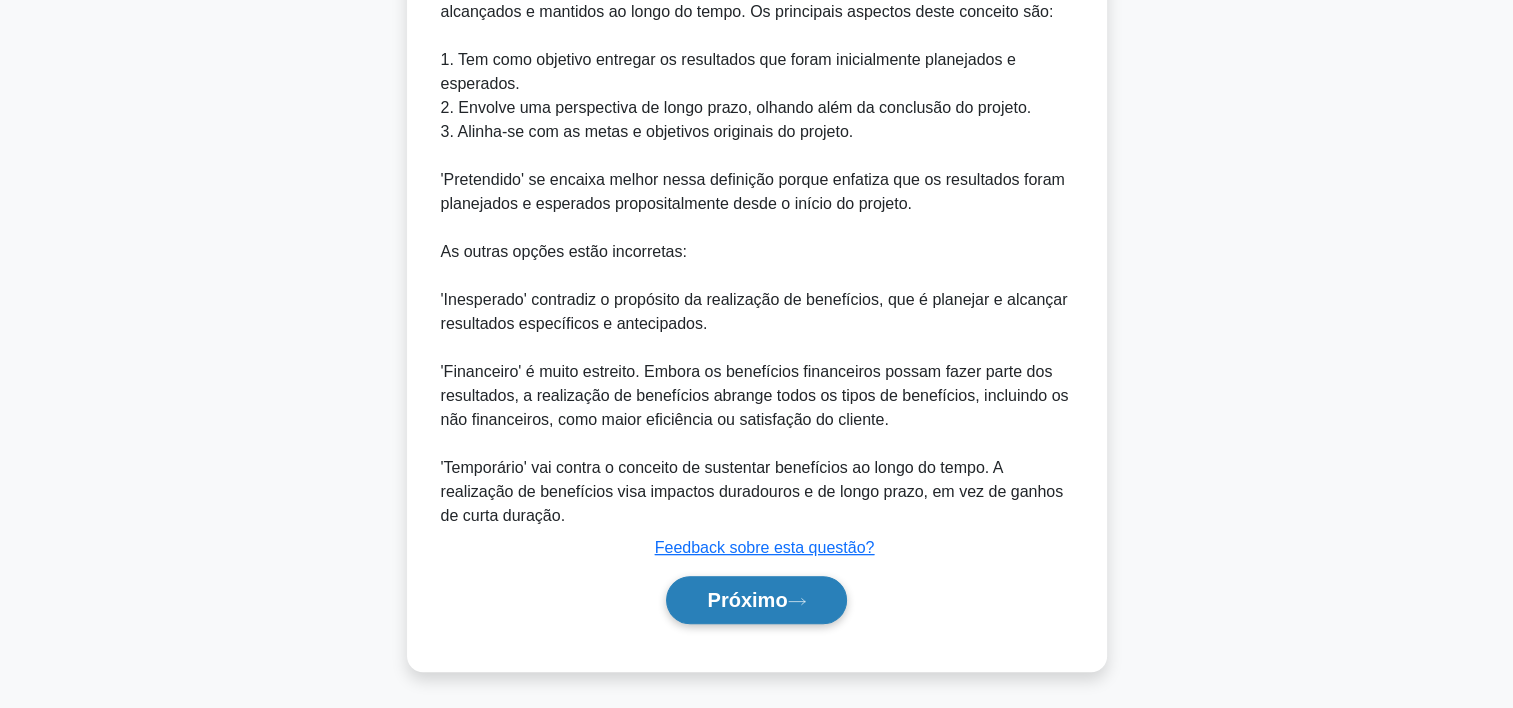click on "Próximo" at bounding box center [747, 600] 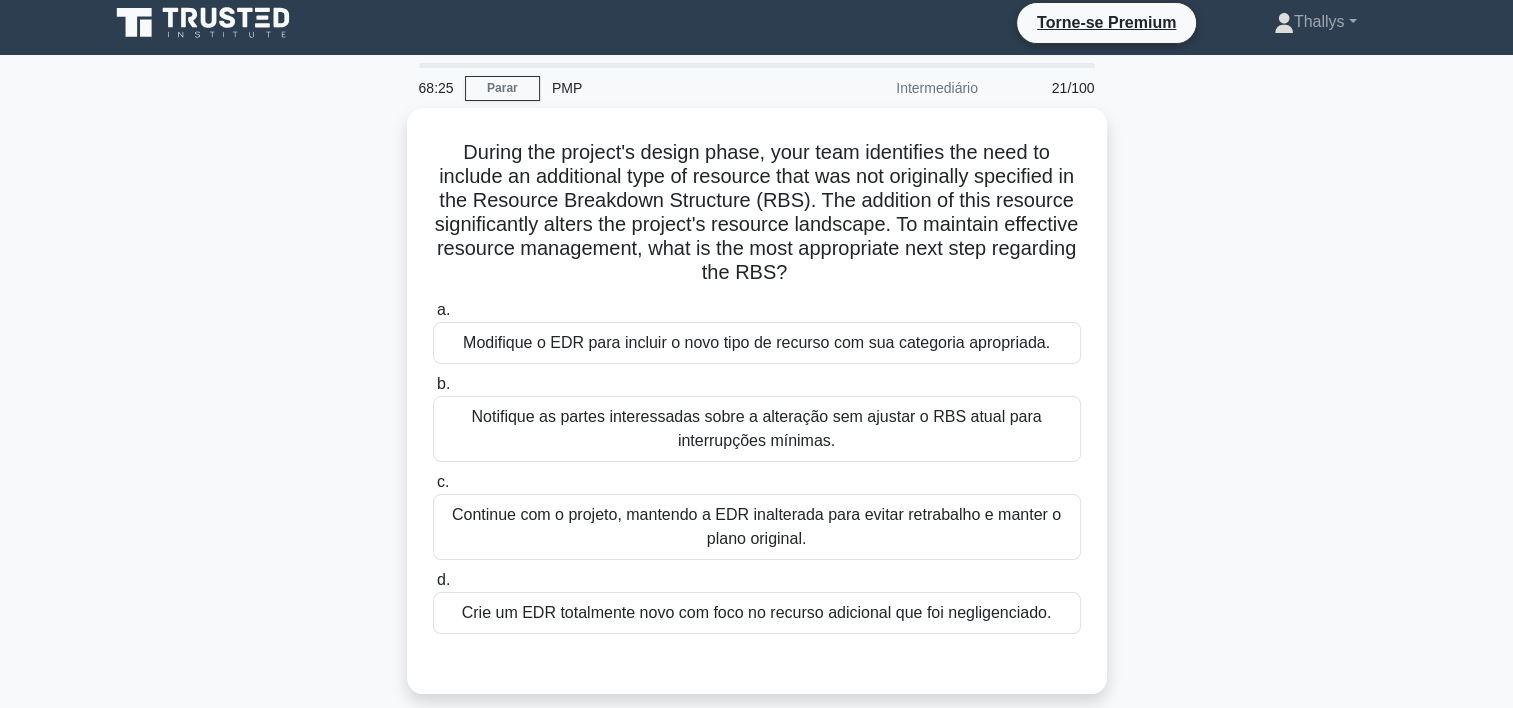 scroll, scrollTop: 0, scrollLeft: 0, axis: both 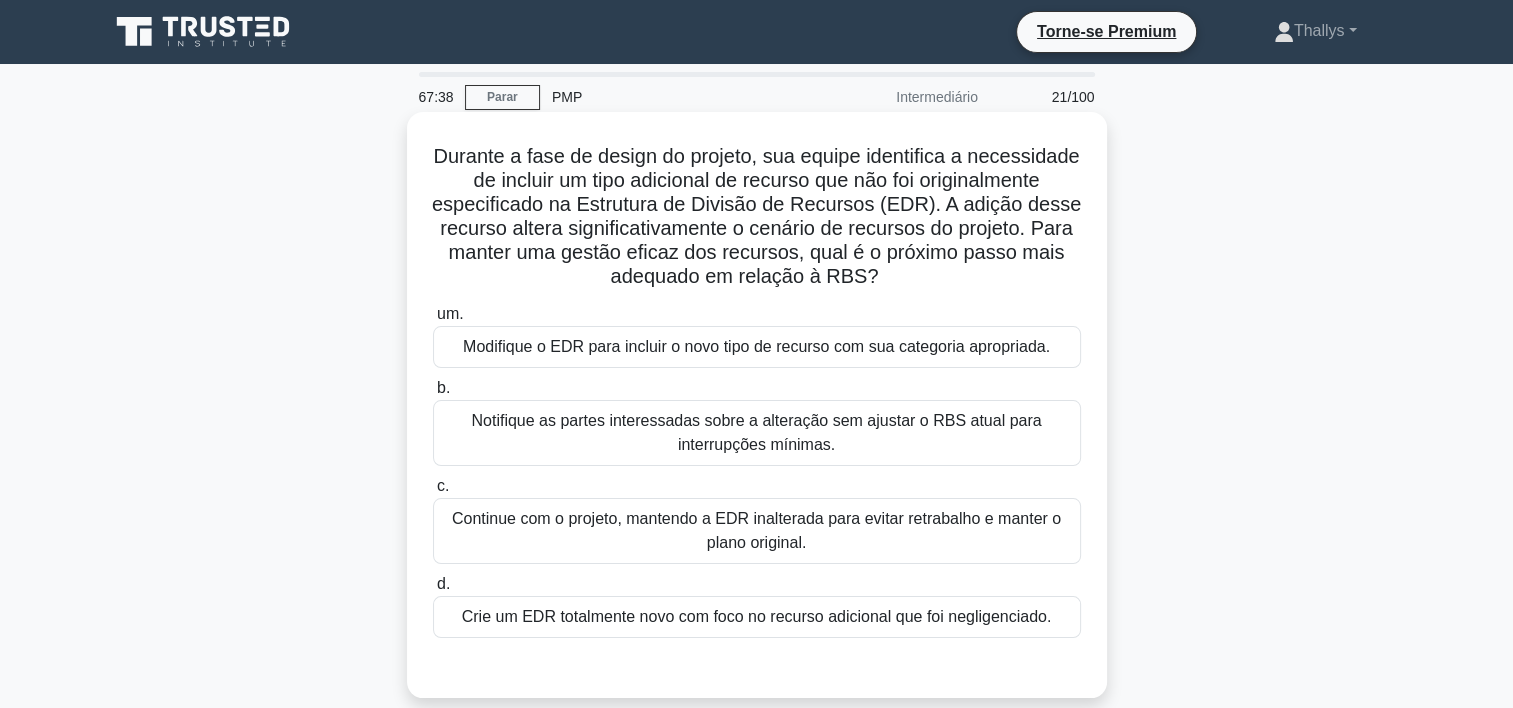 click on "Modifique o EDR para incluir o novo tipo de recurso com sua categoria apropriada." at bounding box center [757, 347] 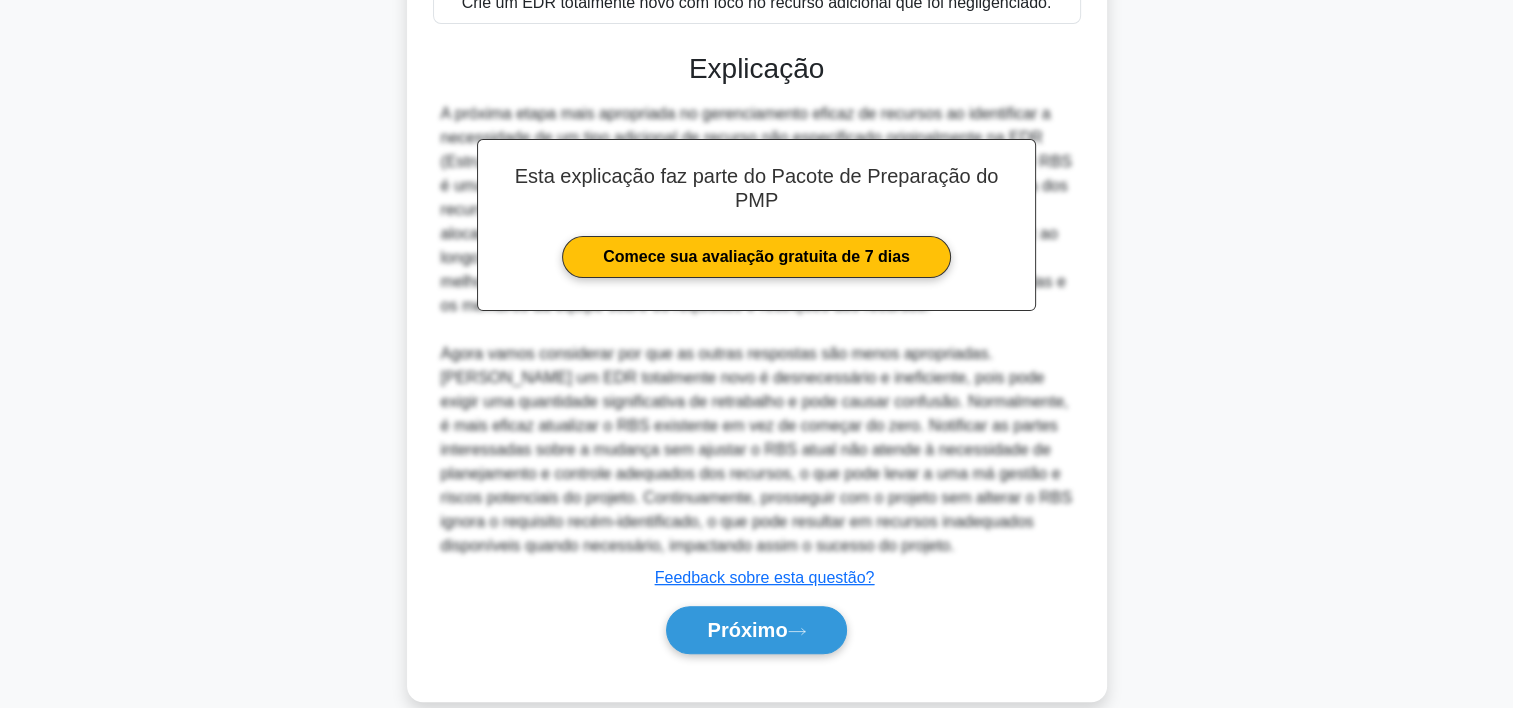 scroll, scrollTop: 644, scrollLeft: 0, axis: vertical 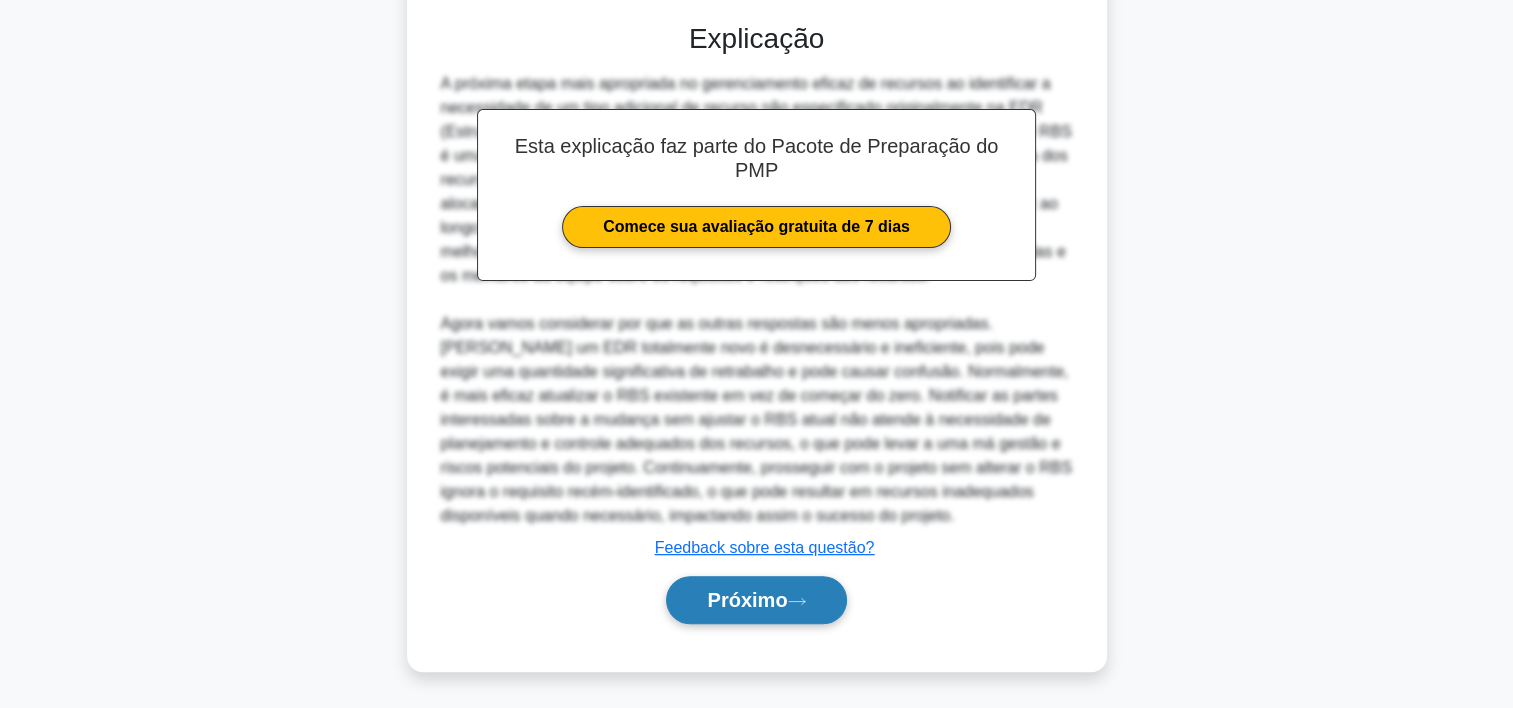 click on "Próximo" at bounding box center (747, 600) 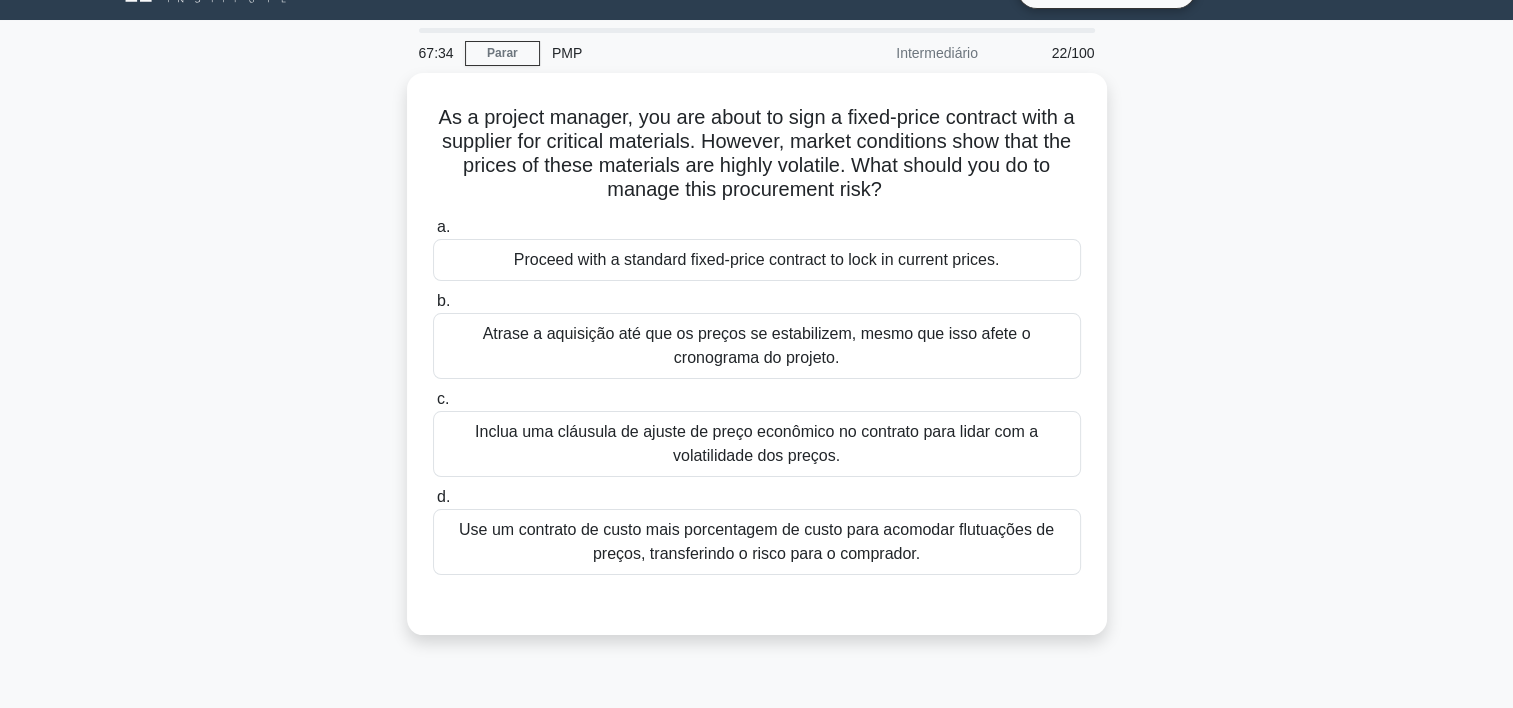 scroll, scrollTop: 0, scrollLeft: 0, axis: both 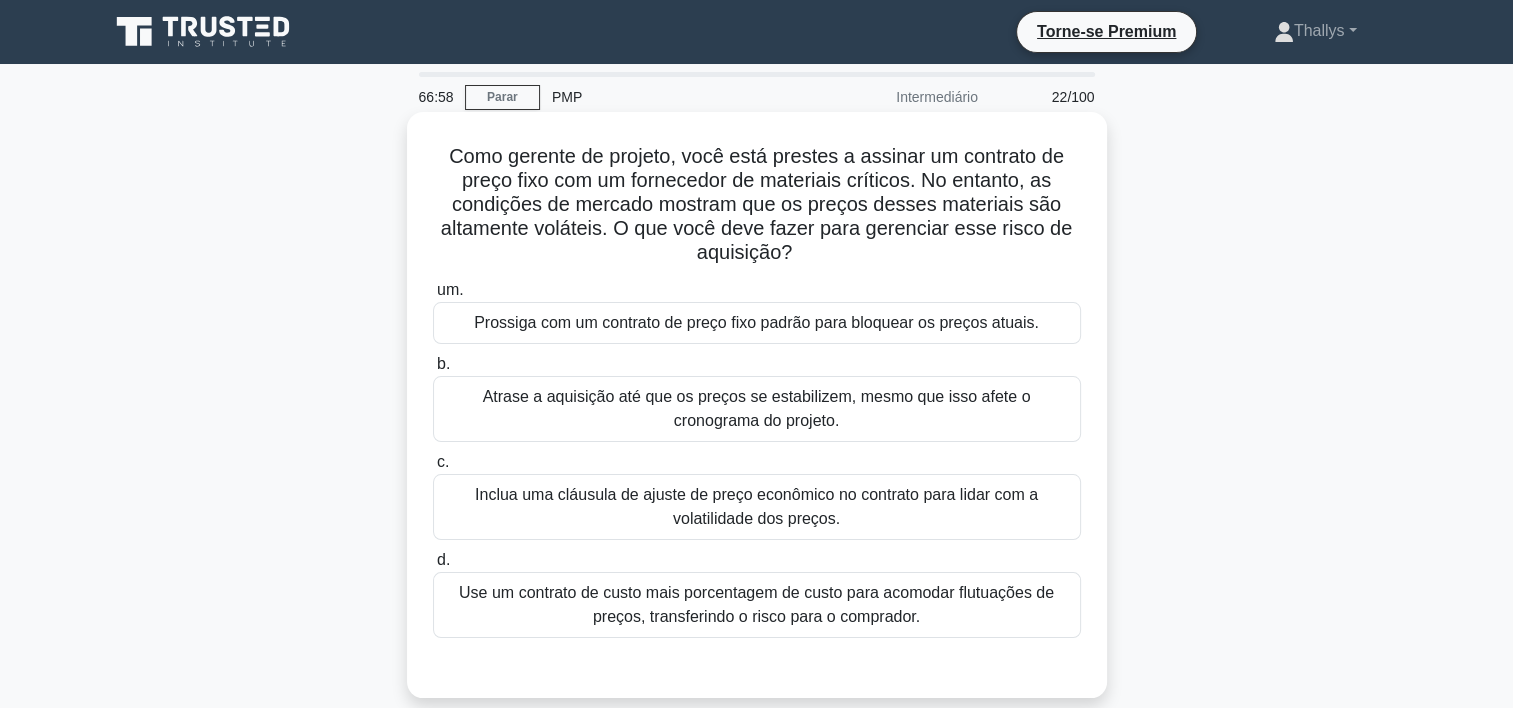click on "Prossiga com um contrato de preço fixo padrão para bloquear os preços atuais." at bounding box center [757, 323] 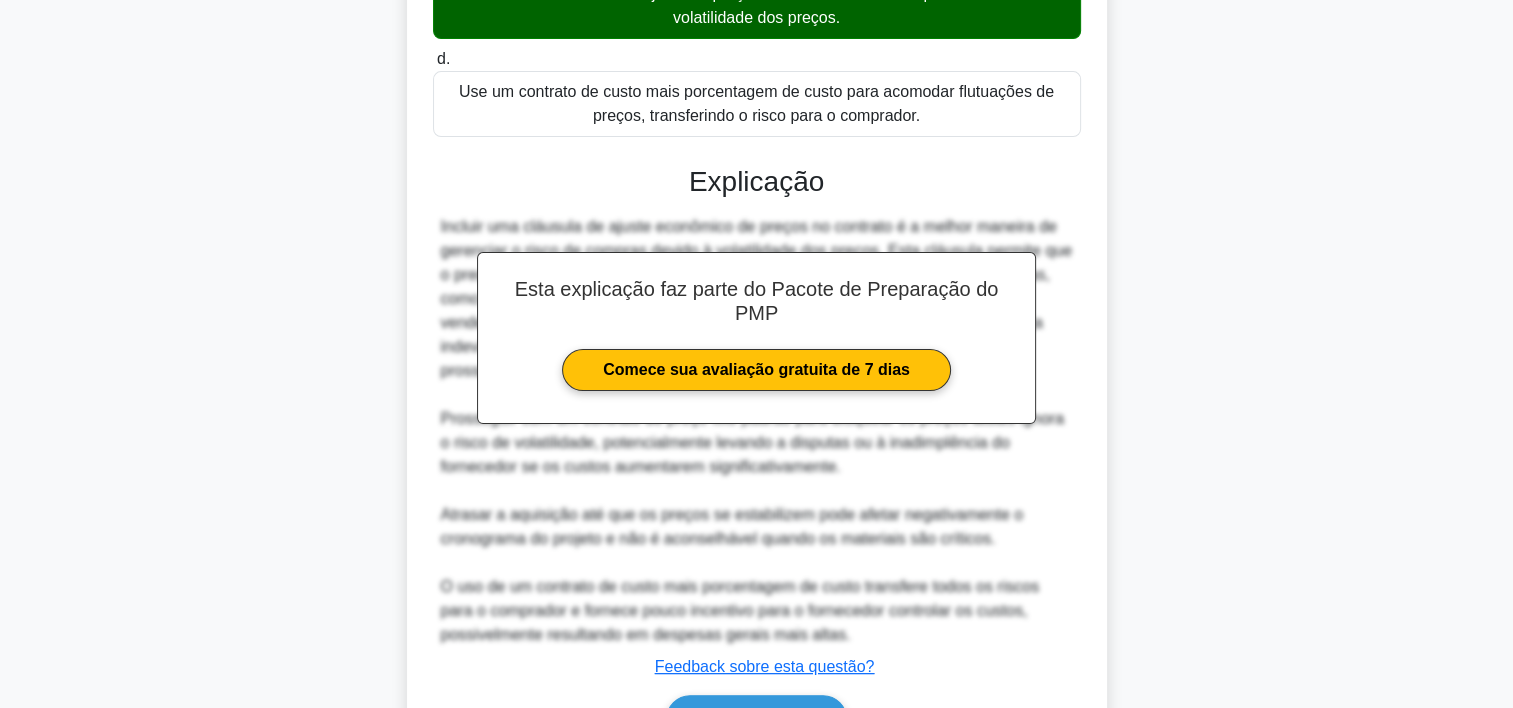 scroll, scrollTop: 621, scrollLeft: 0, axis: vertical 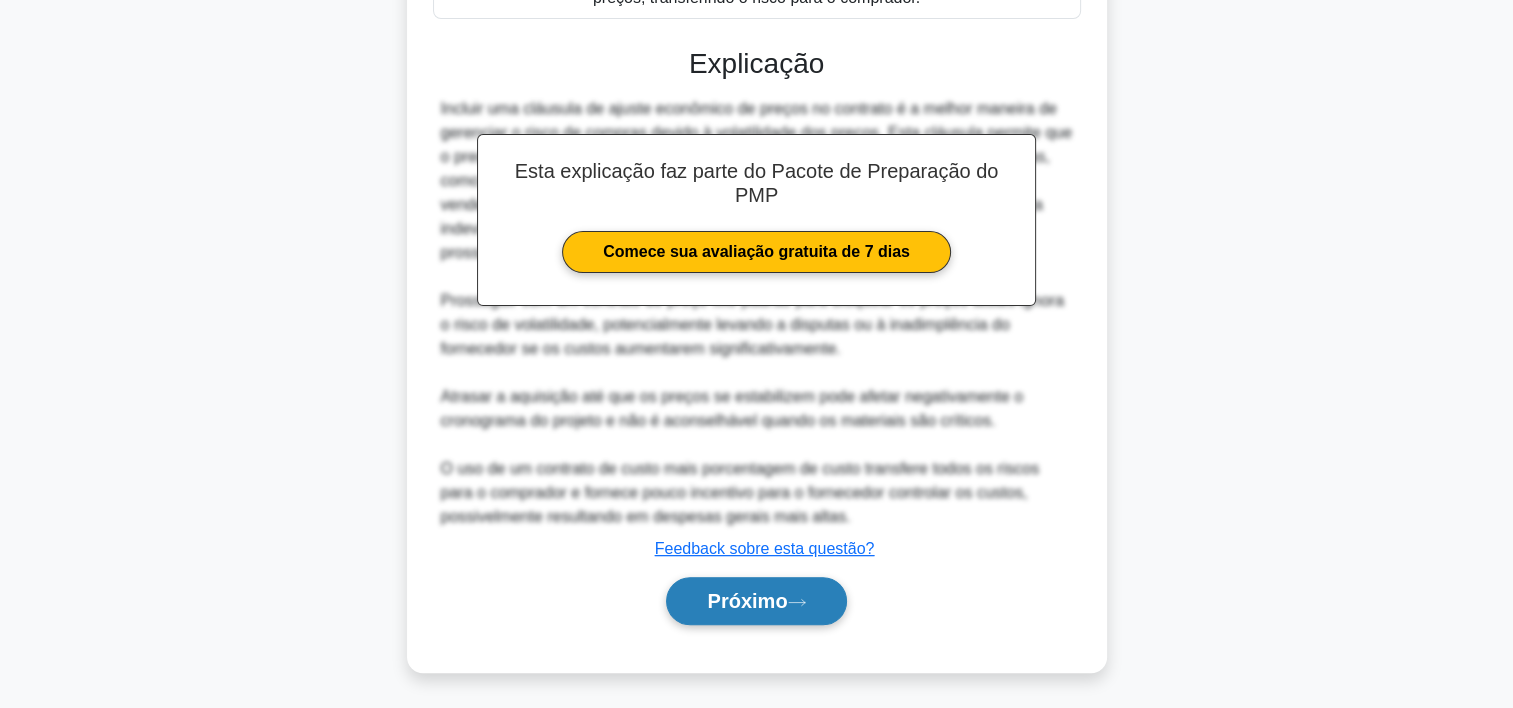 click on "Próximo" at bounding box center [756, 601] 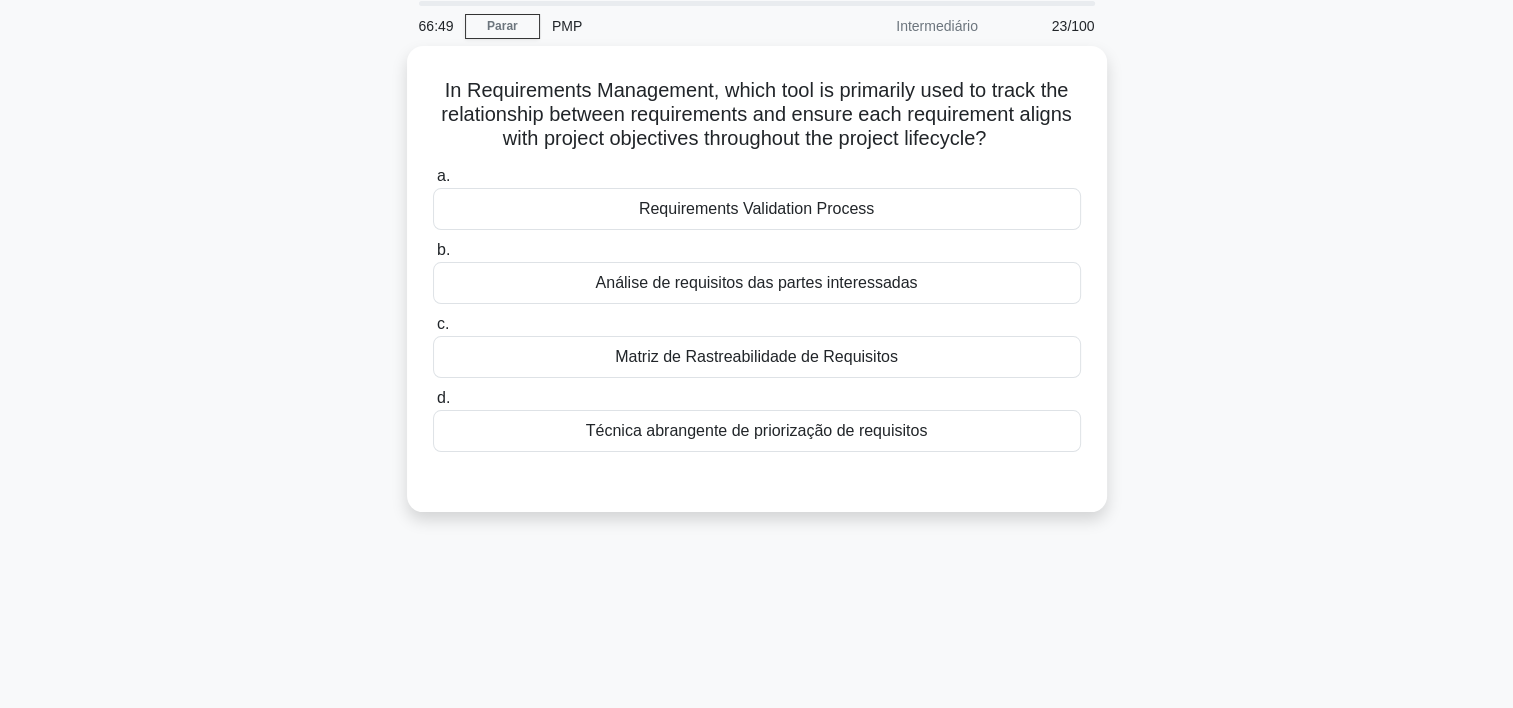 scroll, scrollTop: 0, scrollLeft: 0, axis: both 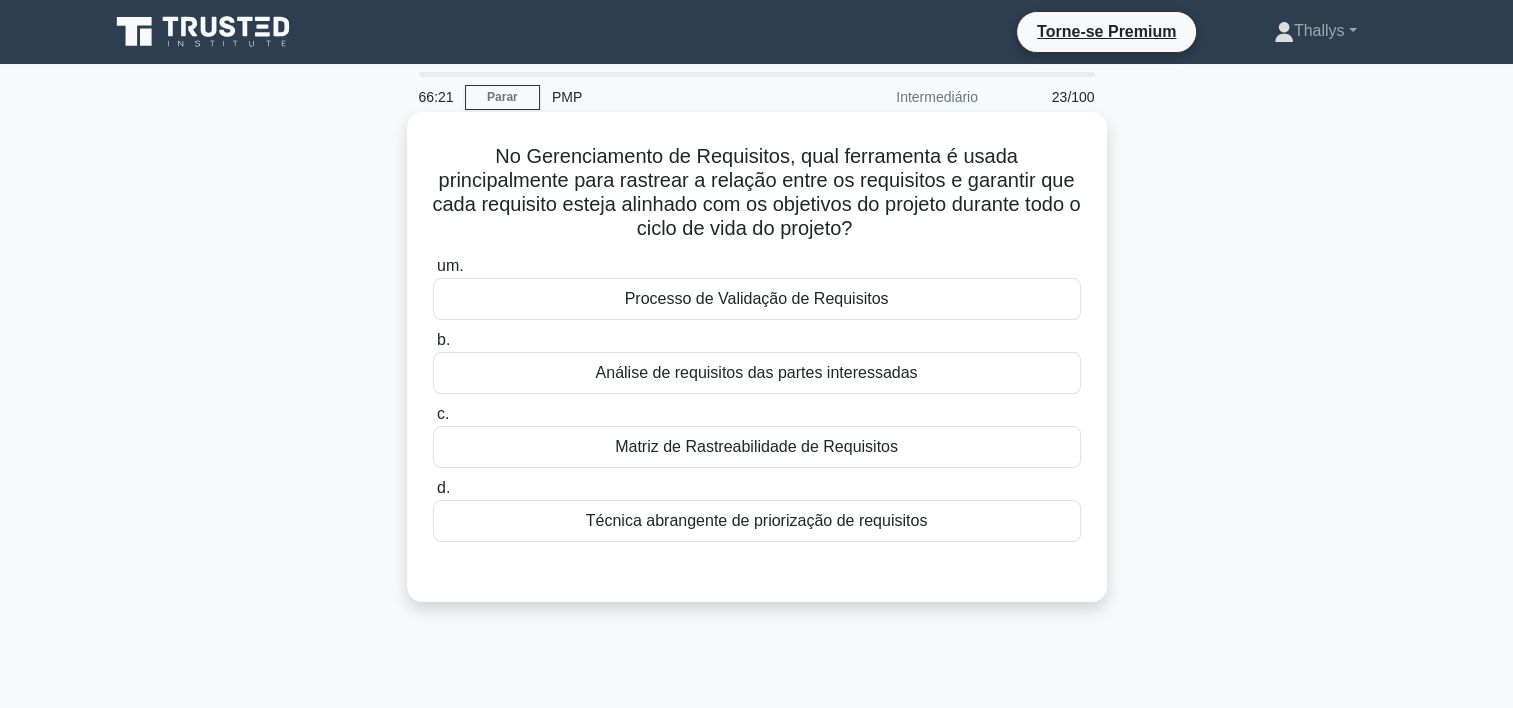 click on "Processo de Validação de Requisitos" at bounding box center (757, 299) 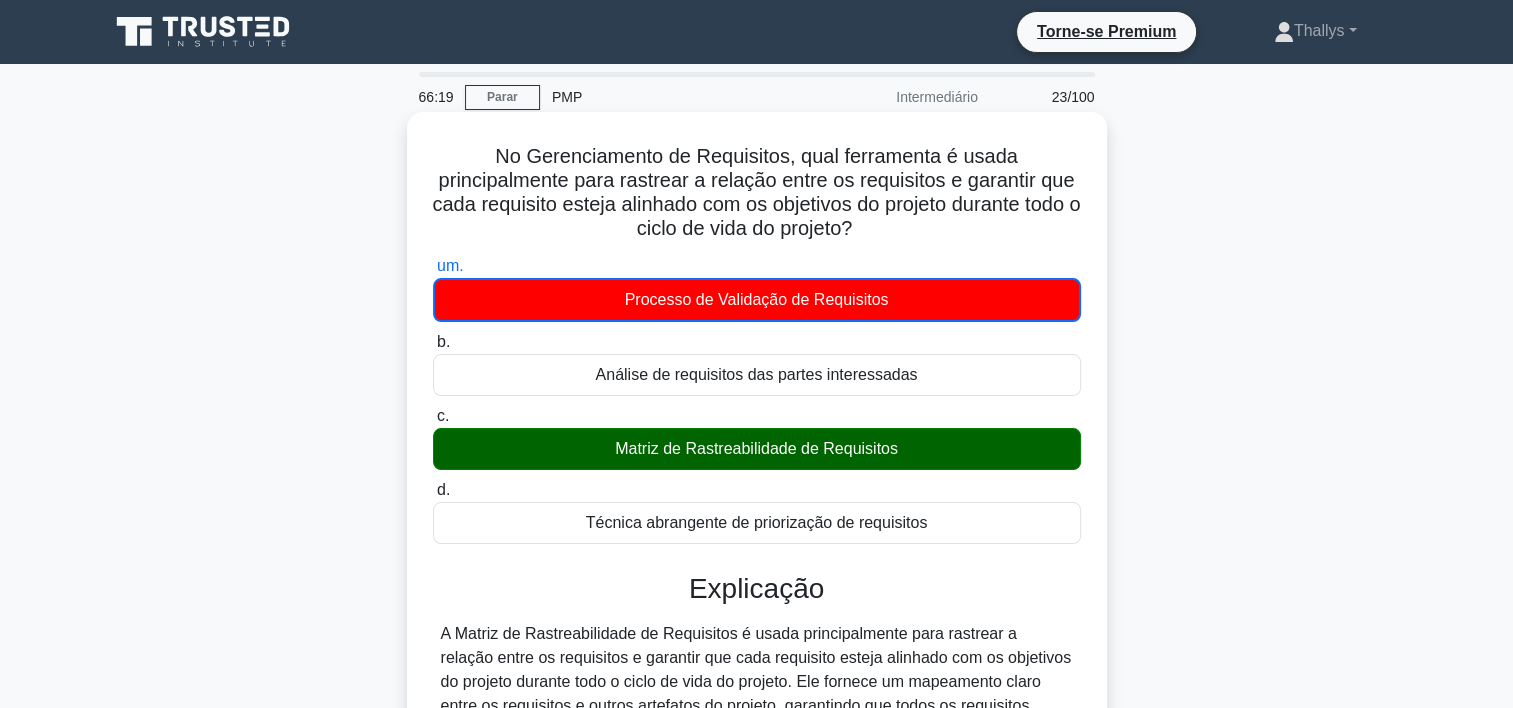 scroll, scrollTop: 372, scrollLeft: 0, axis: vertical 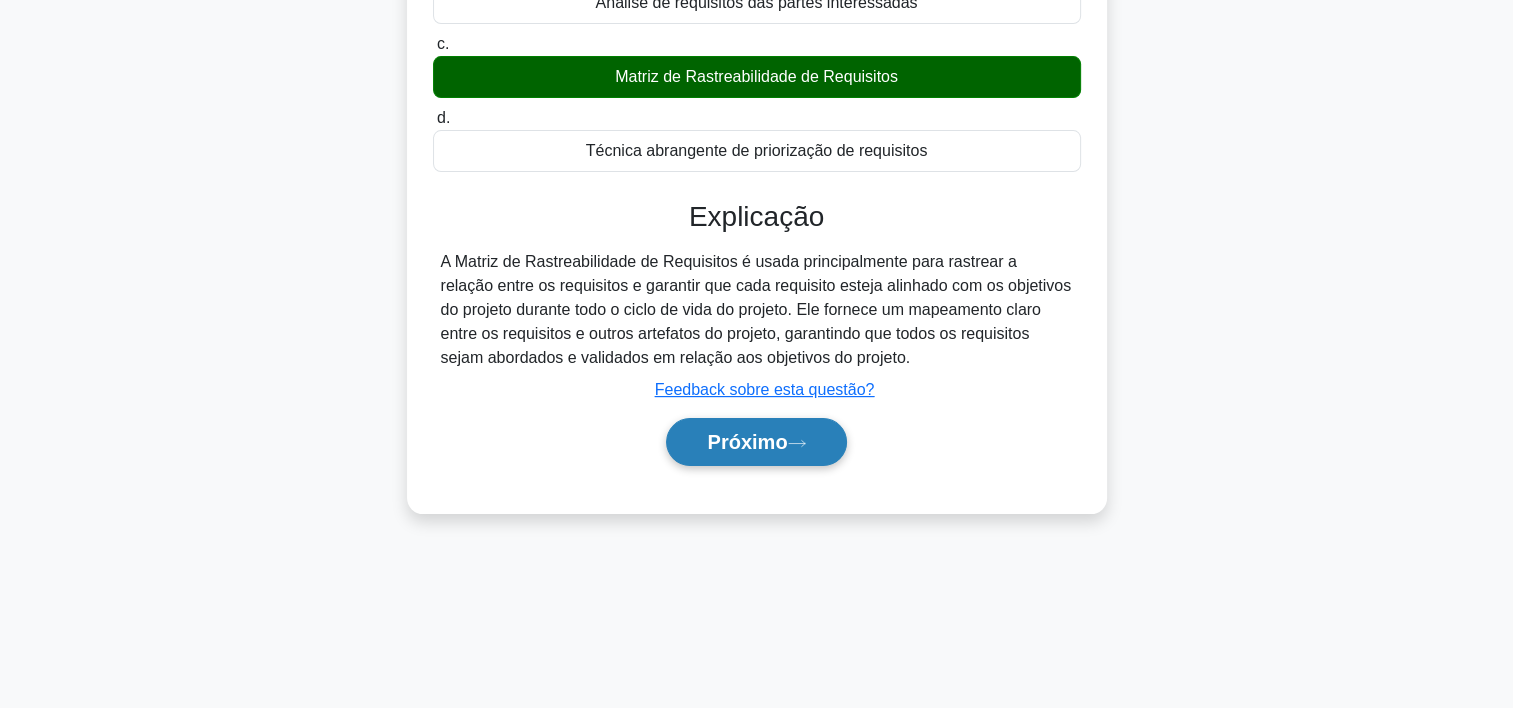 click on "Próximo" at bounding box center [756, 442] 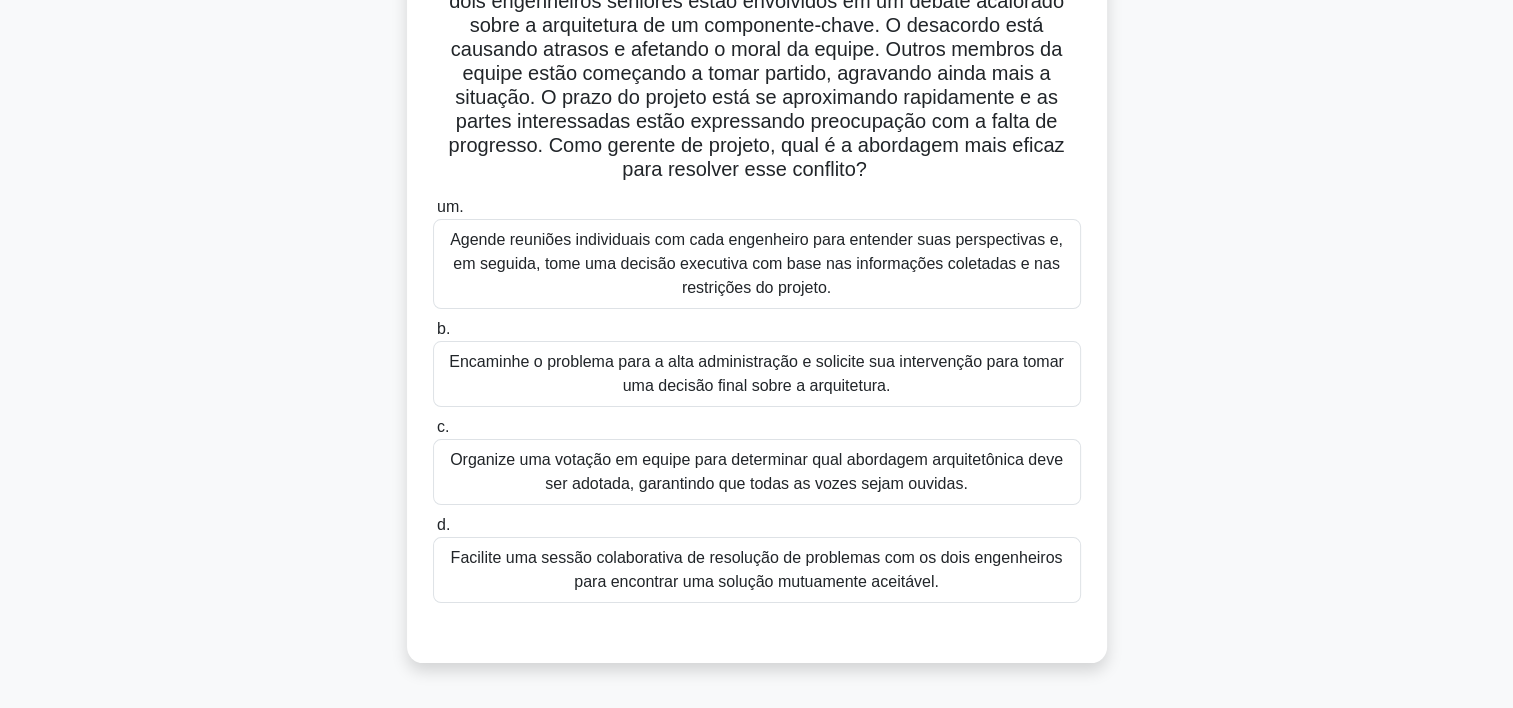 scroll, scrollTop: 187, scrollLeft: 0, axis: vertical 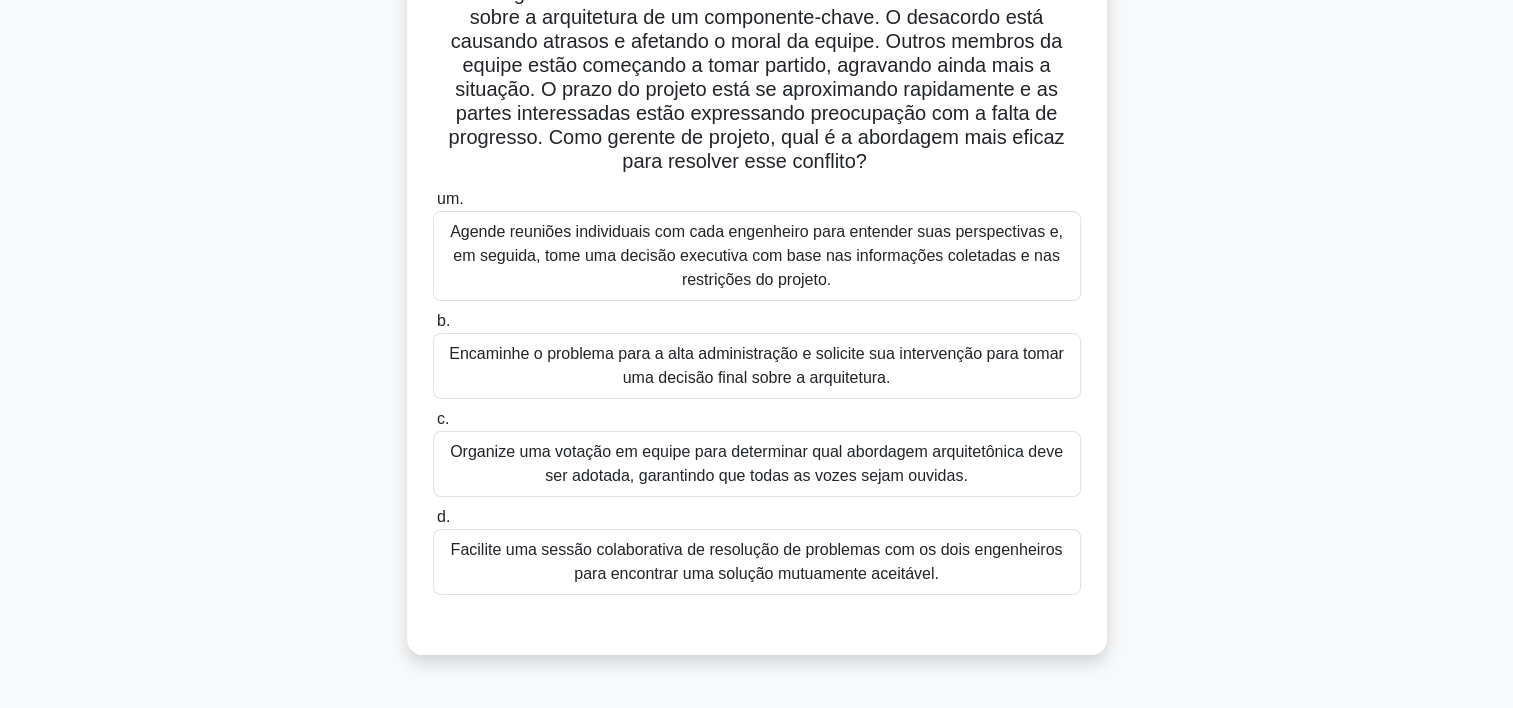 click on "Facilite uma sessão colaborativa de resolução de problemas com os dois engenheiros para encontrar uma solução mutuamente aceitável." at bounding box center [757, 562] 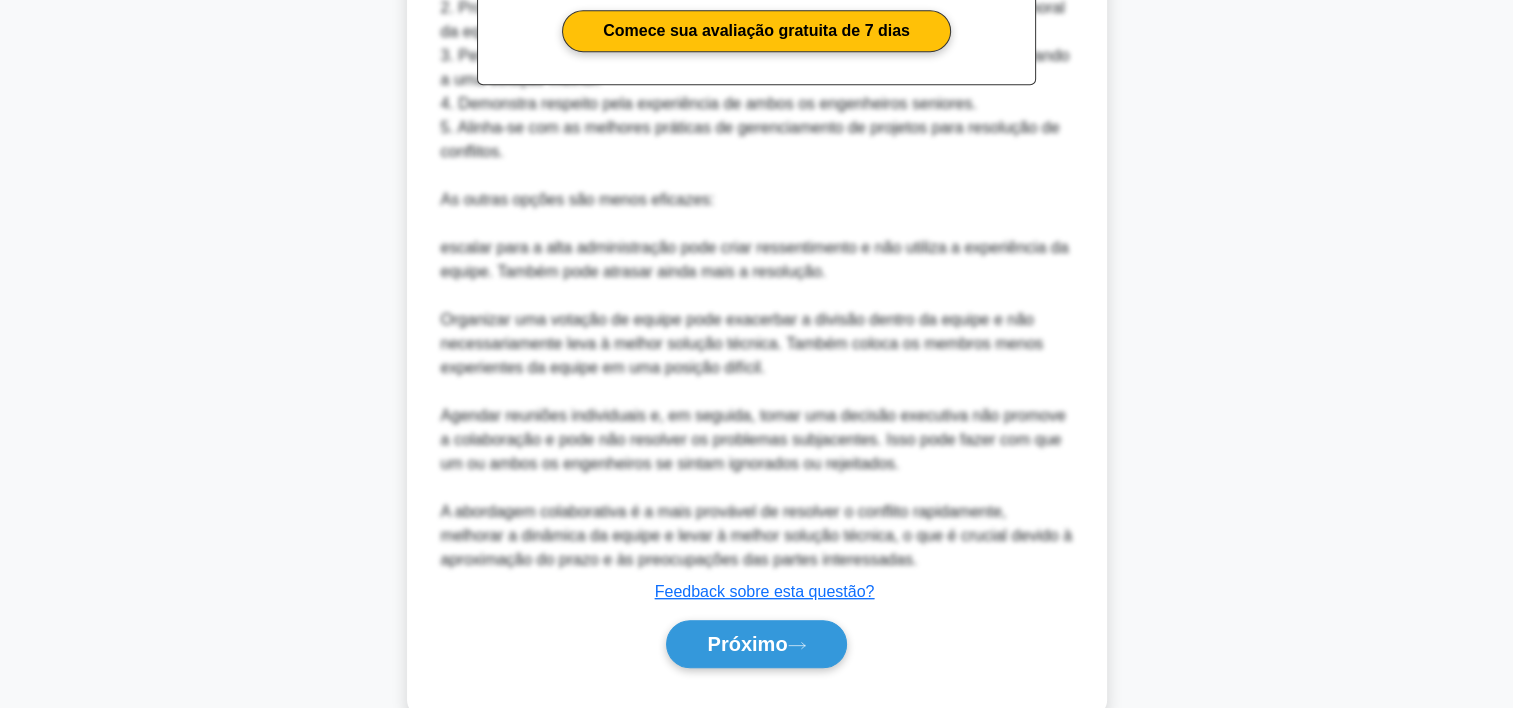 scroll, scrollTop: 1027, scrollLeft: 0, axis: vertical 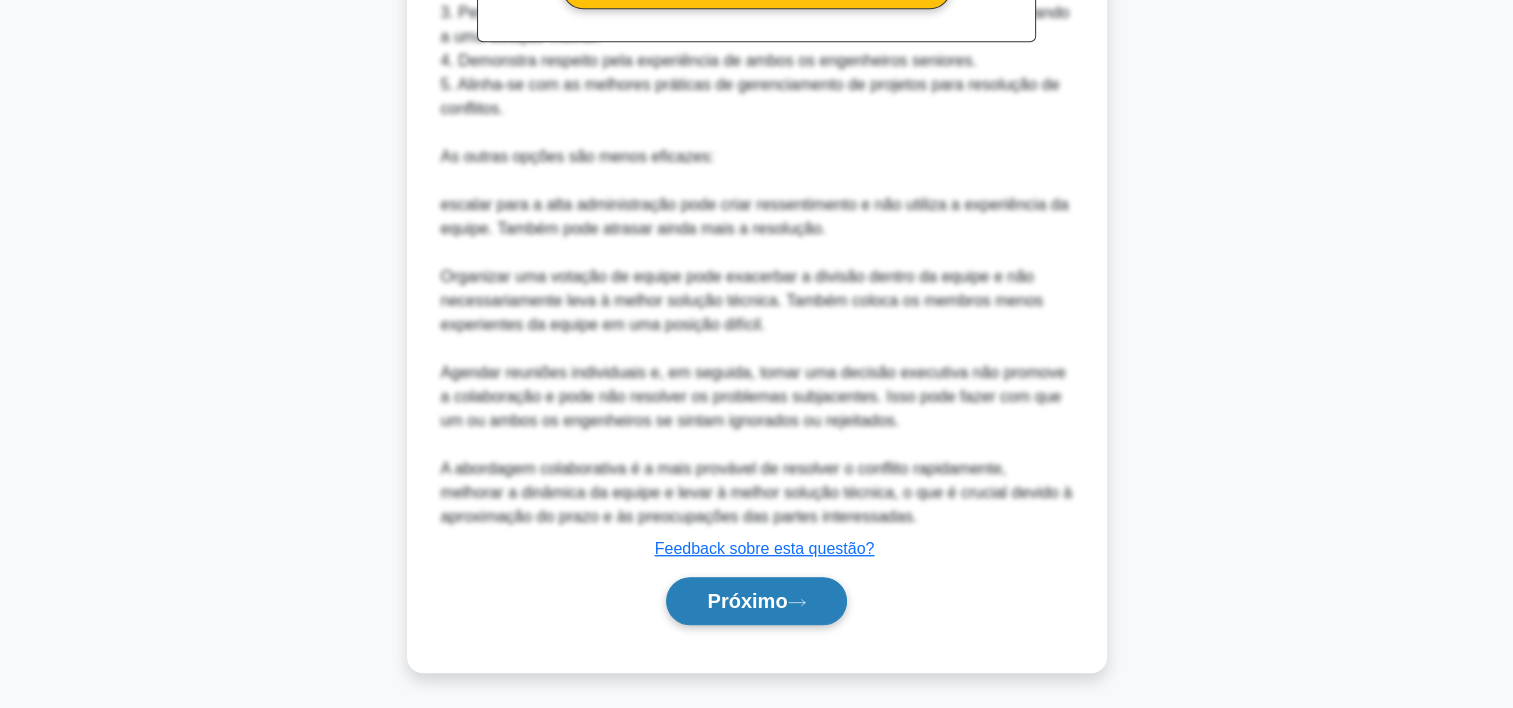 click on "Próximo" at bounding box center [747, 601] 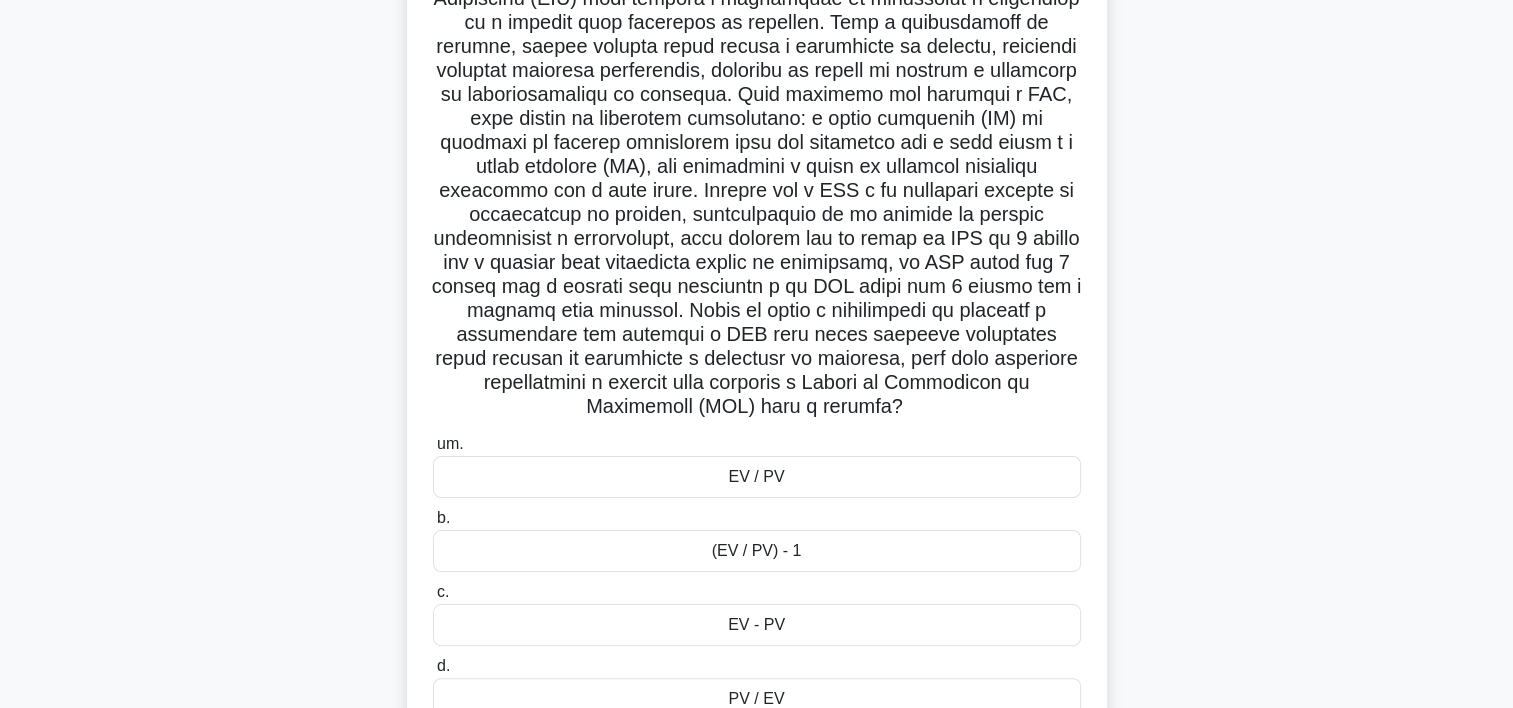 scroll, scrollTop: 329, scrollLeft: 0, axis: vertical 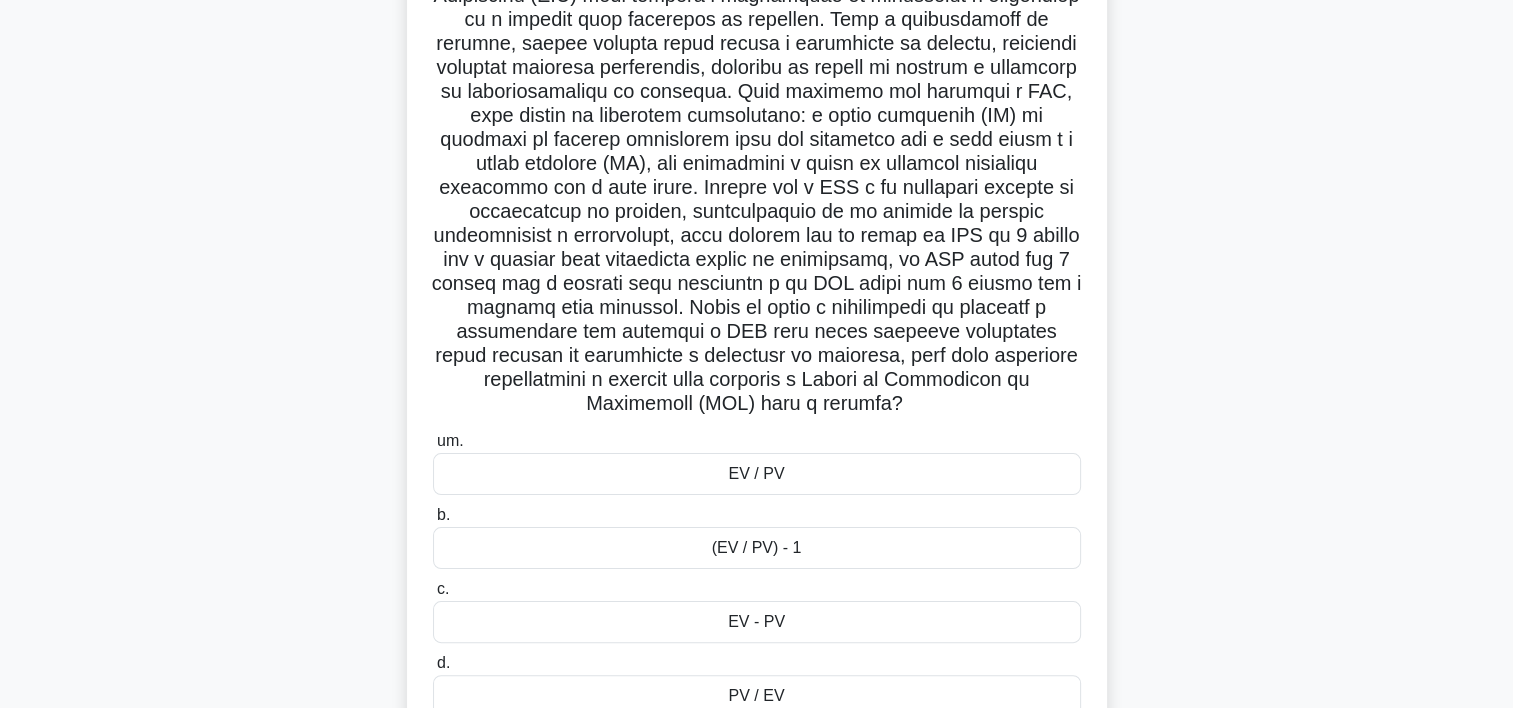 click on "EV / PV" at bounding box center (757, 474) 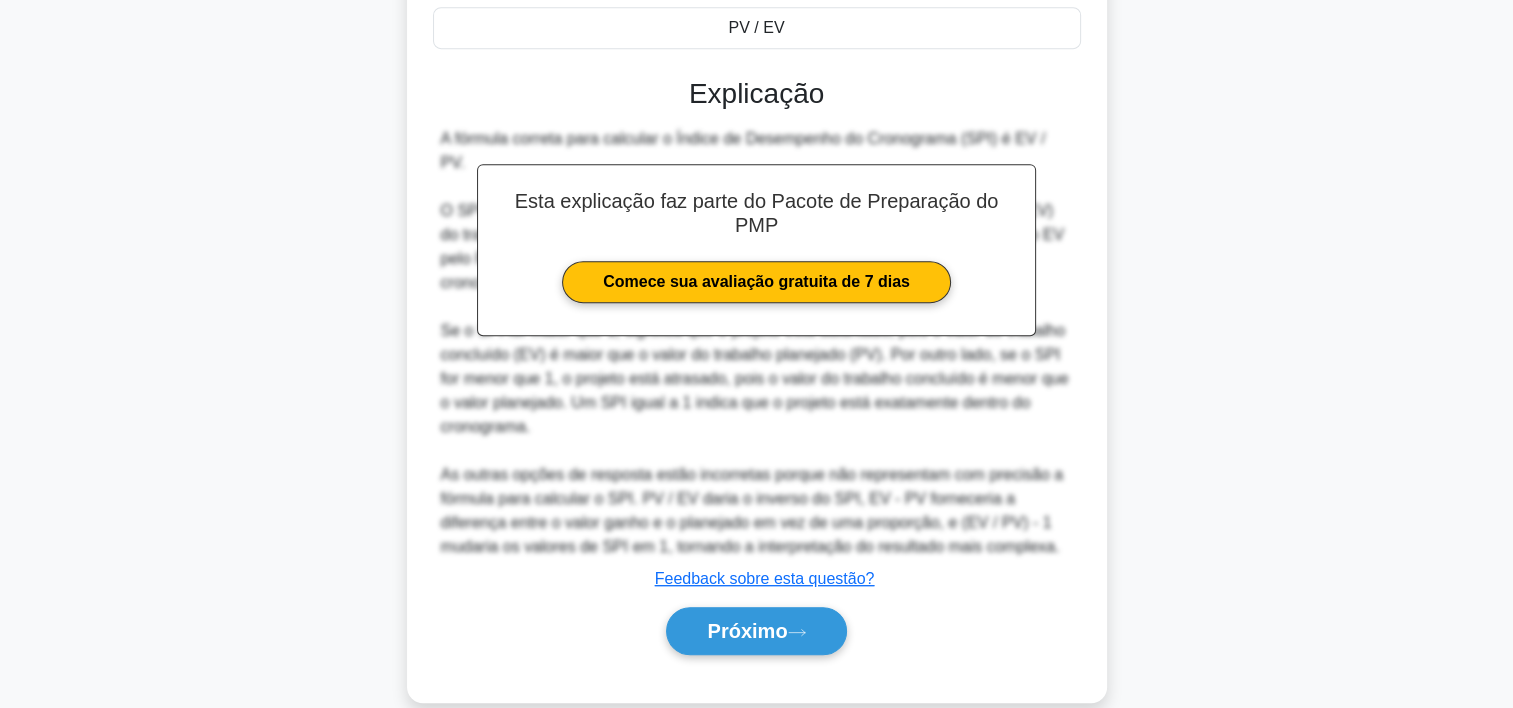scroll, scrollTop: 1028, scrollLeft: 0, axis: vertical 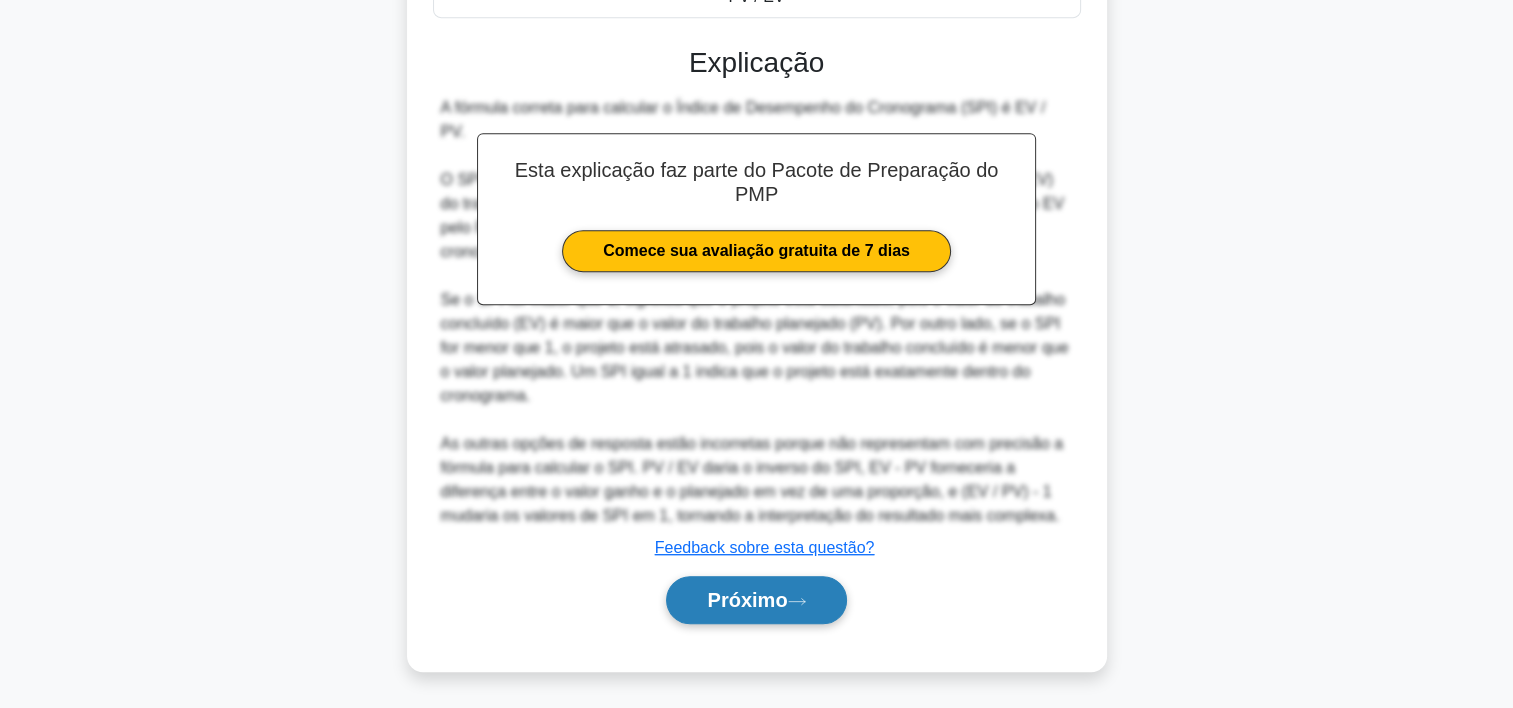 click on "Próximo" at bounding box center (756, 600) 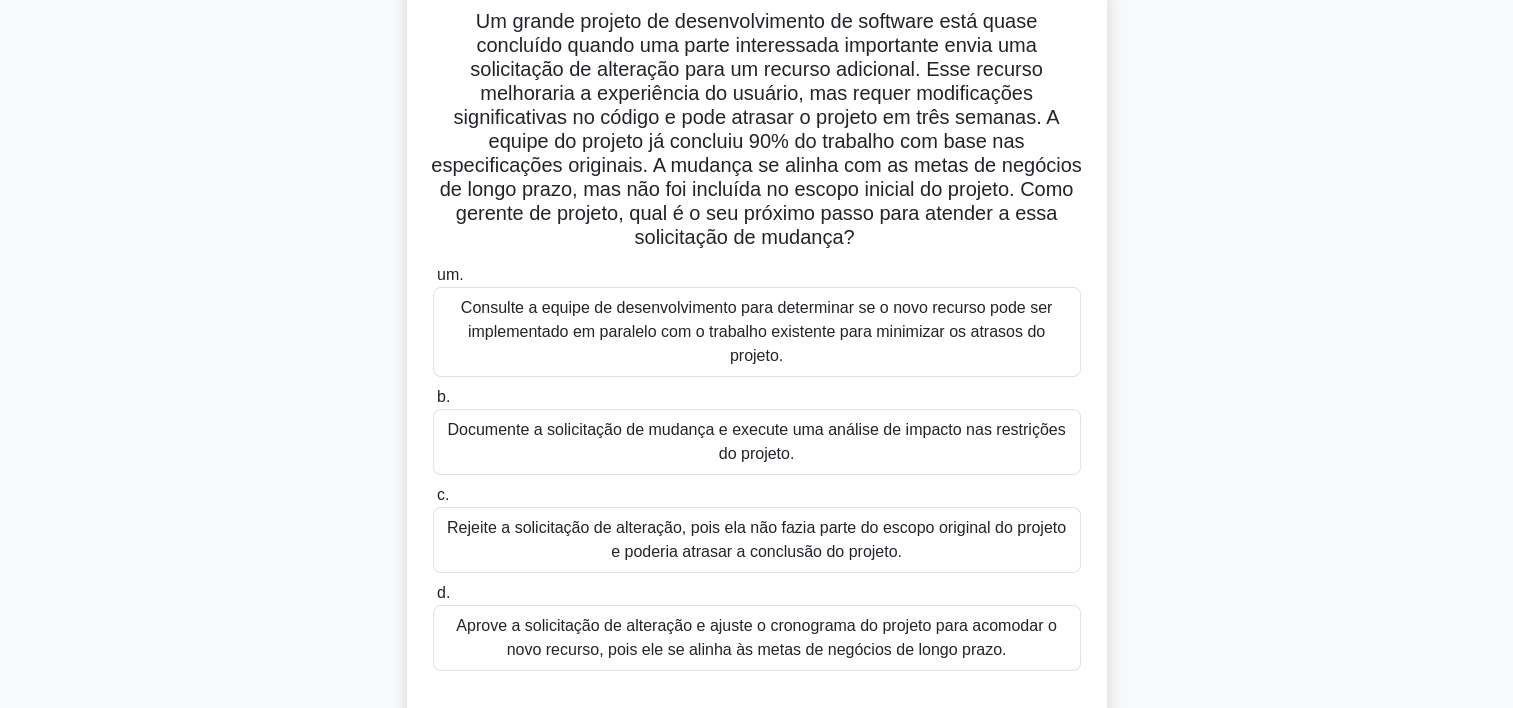 scroll, scrollTop: 143, scrollLeft: 0, axis: vertical 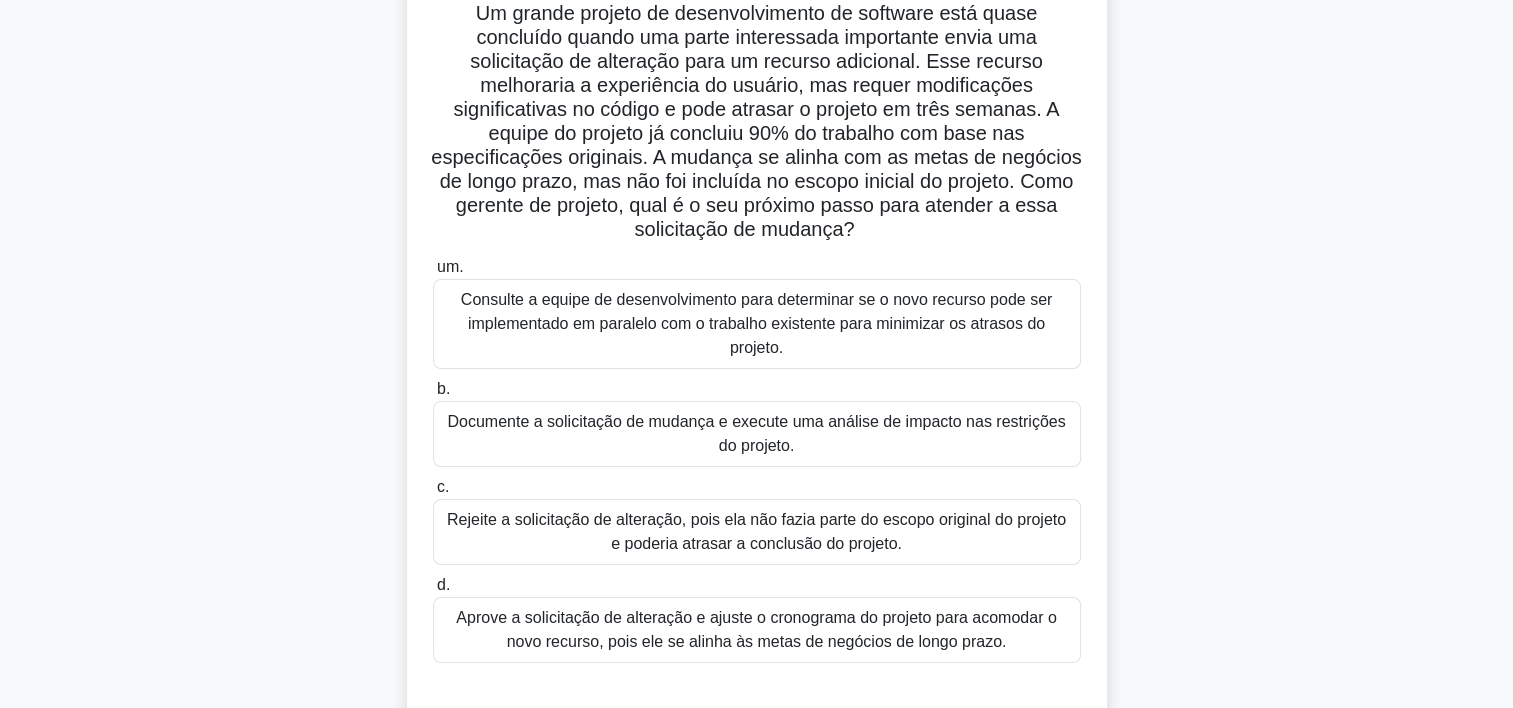 click on "Documente a solicitação de mudança e execute uma análise de impacto nas restrições do projeto." at bounding box center [757, 434] 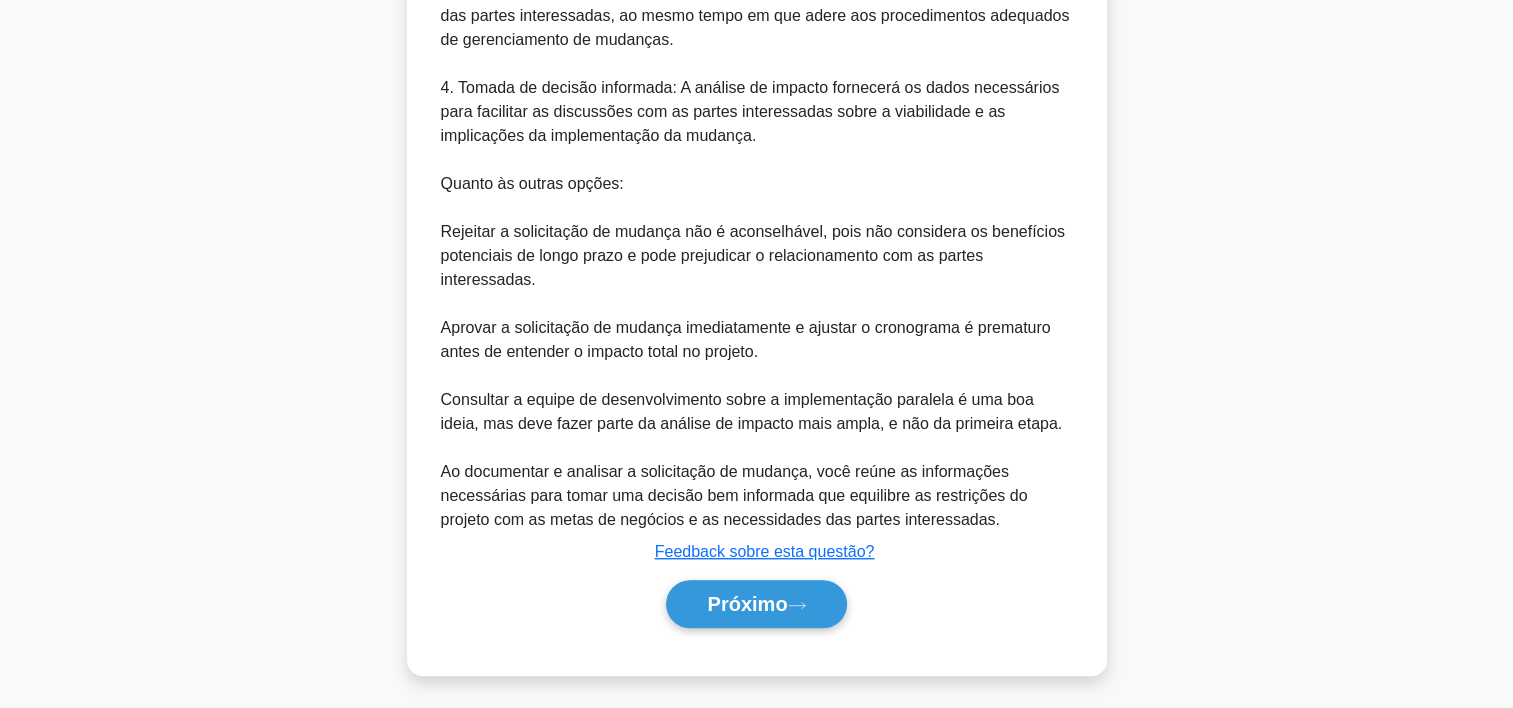scroll, scrollTop: 1244, scrollLeft: 0, axis: vertical 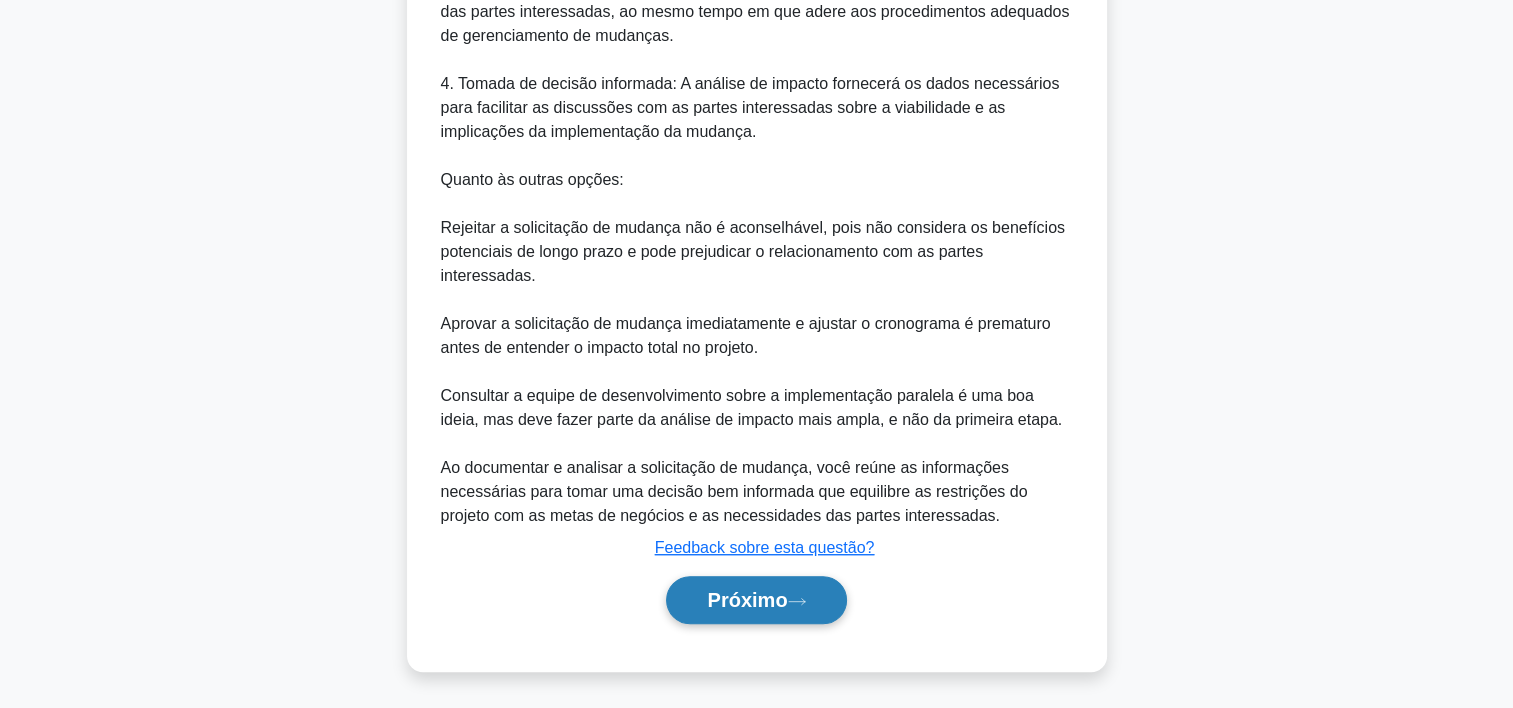 click on "Próximo" at bounding box center [756, 600] 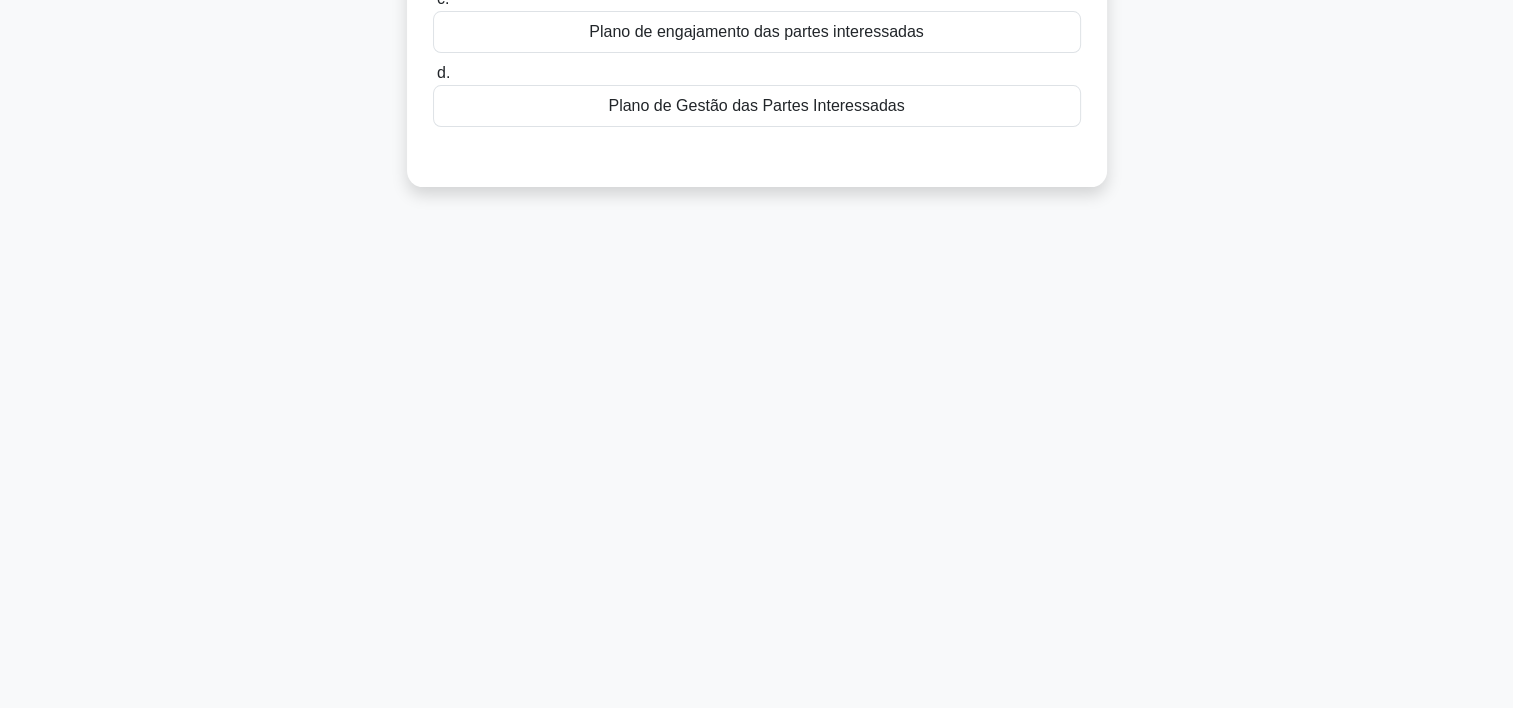 scroll, scrollTop: 0, scrollLeft: 0, axis: both 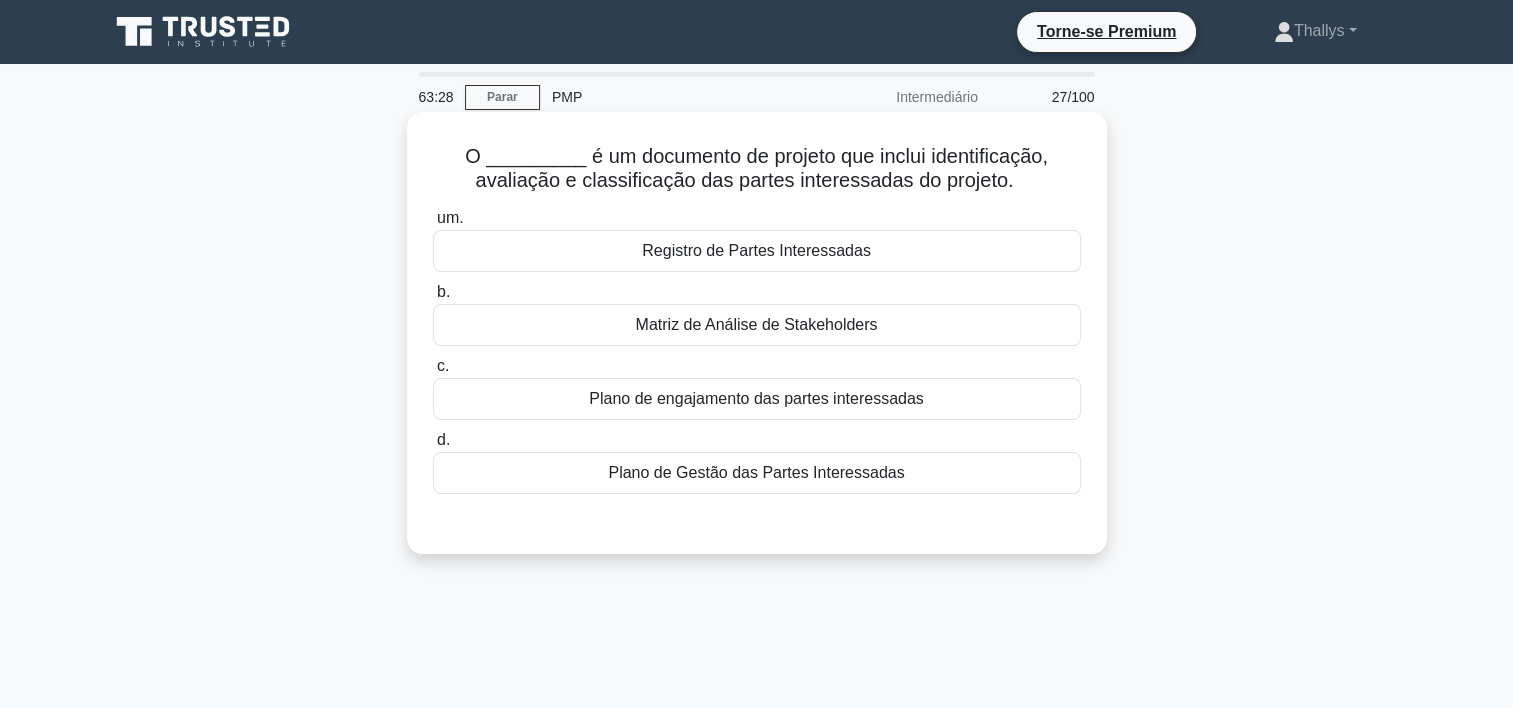 click on "Matriz de Análise de Stakeholders" at bounding box center [757, 325] 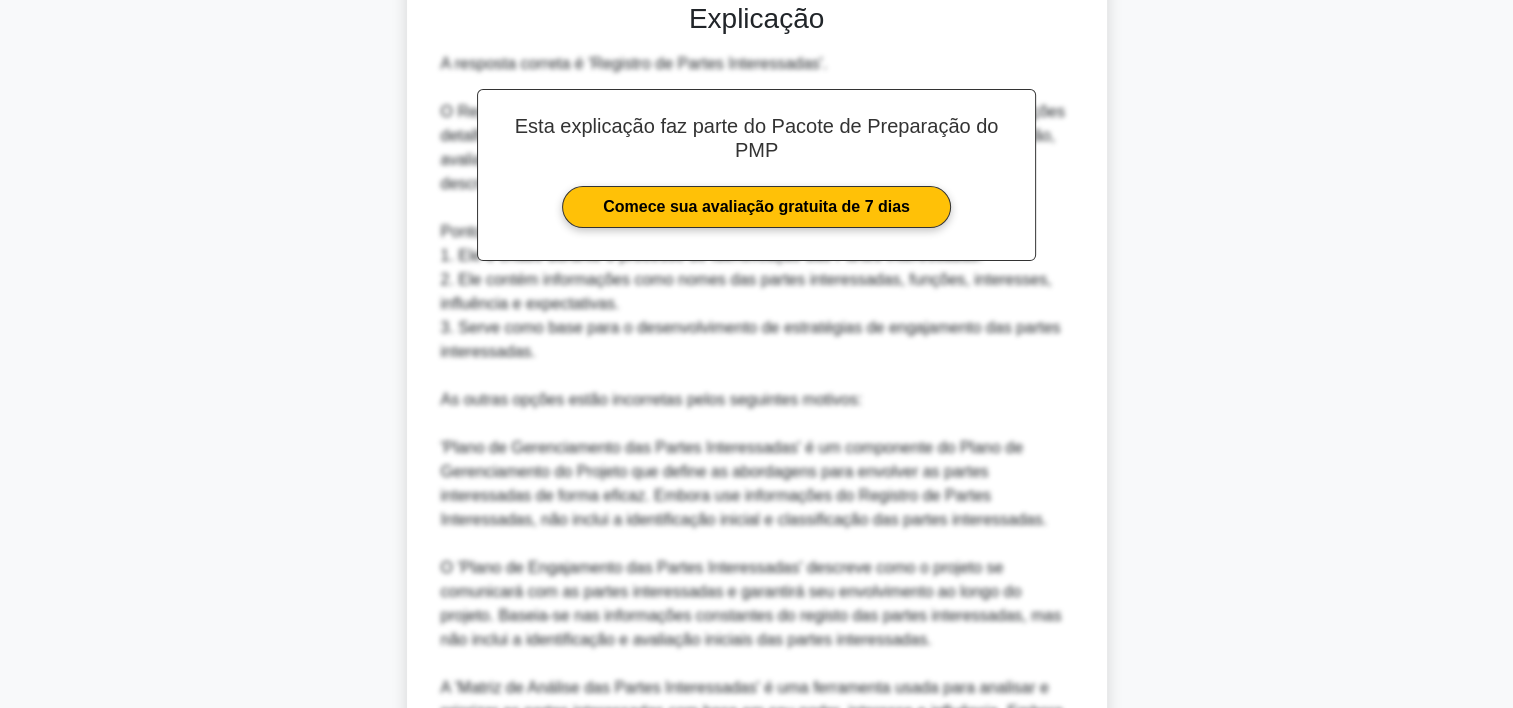 scroll, scrollTop: 765, scrollLeft: 0, axis: vertical 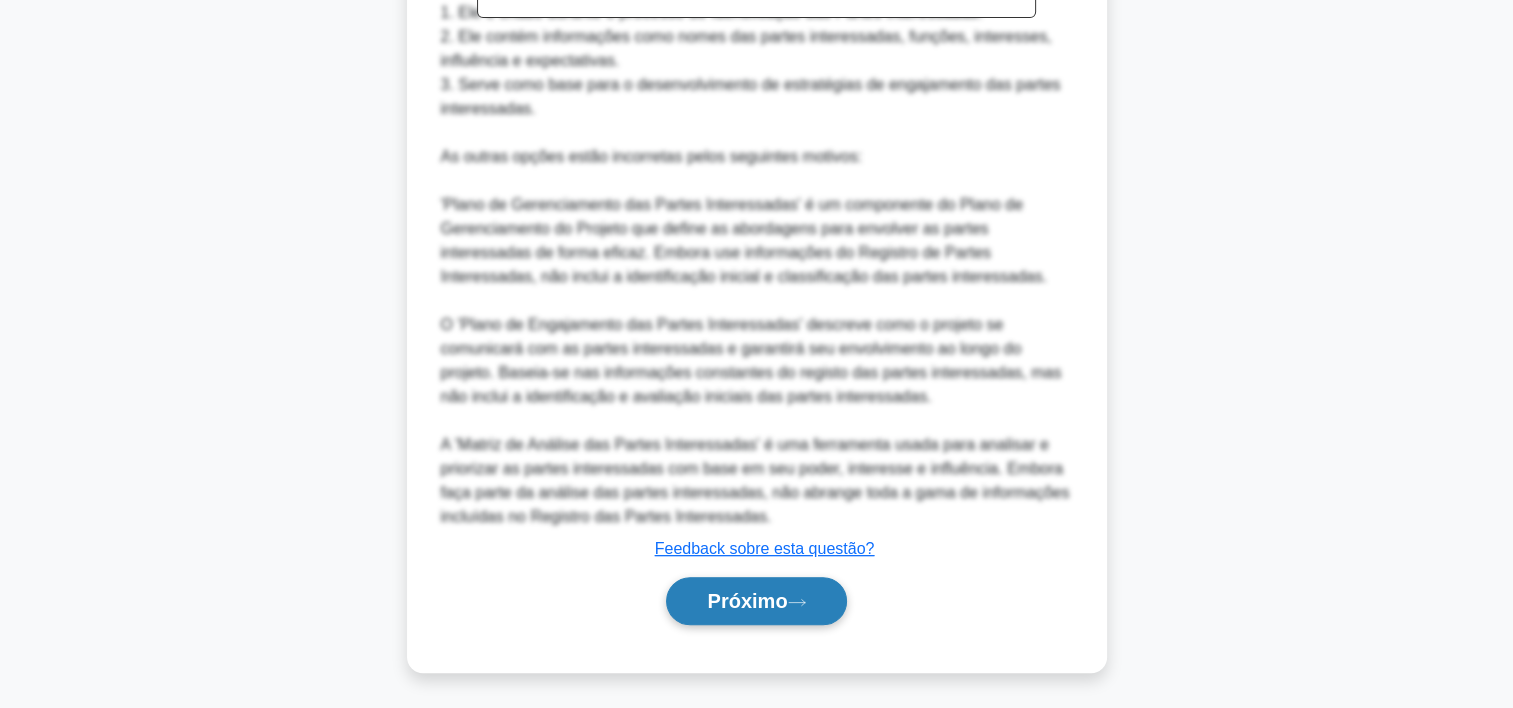 click on "Próximo" at bounding box center [747, 601] 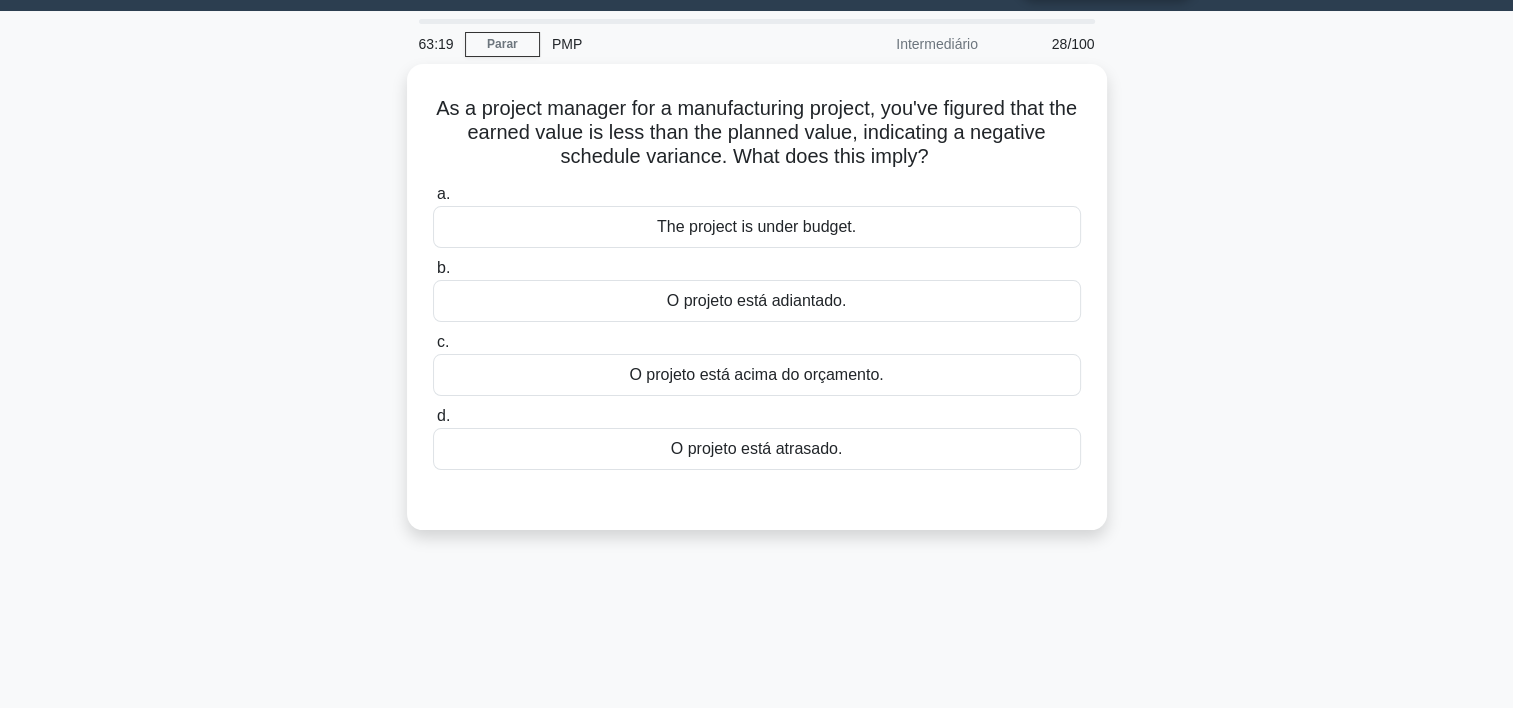 scroll, scrollTop: 0, scrollLeft: 0, axis: both 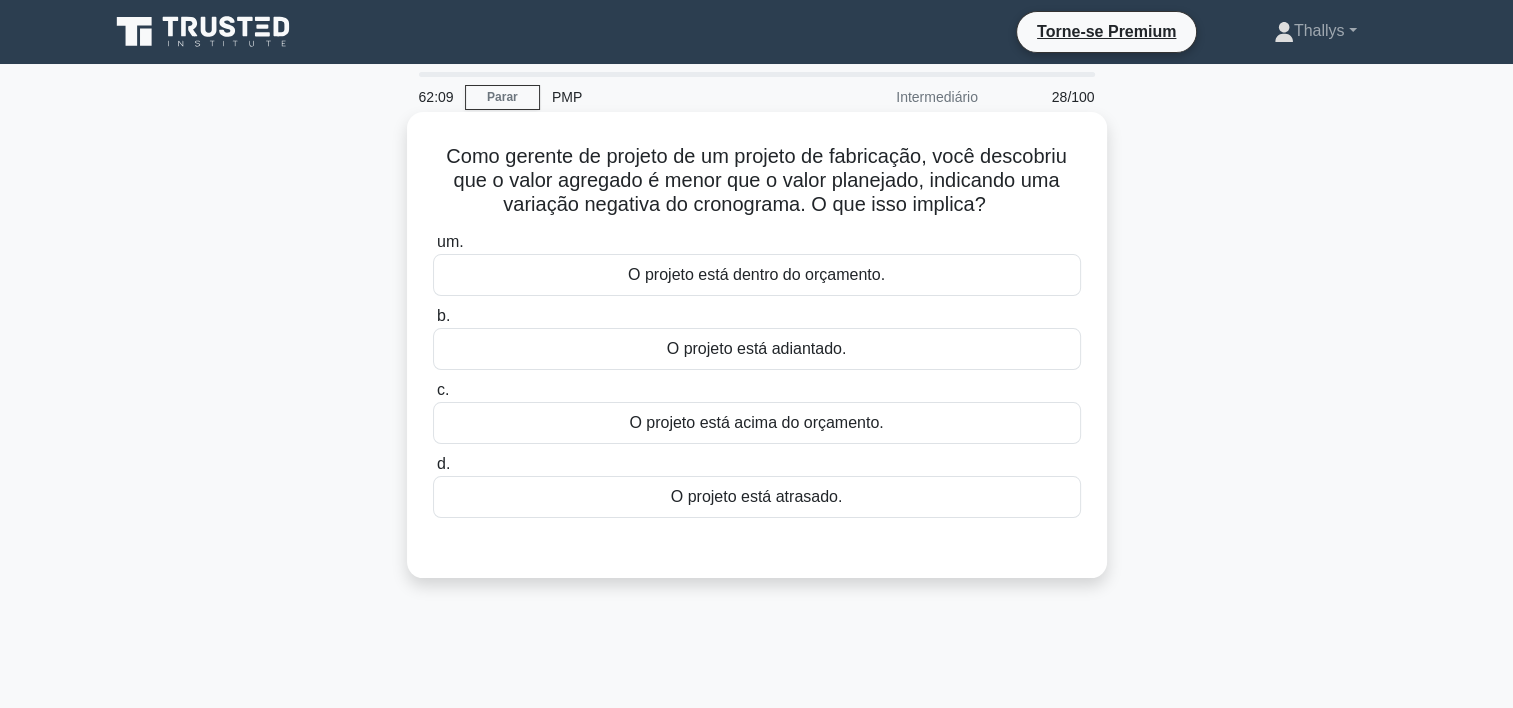click on "O projeto está atrasado." at bounding box center [757, 497] 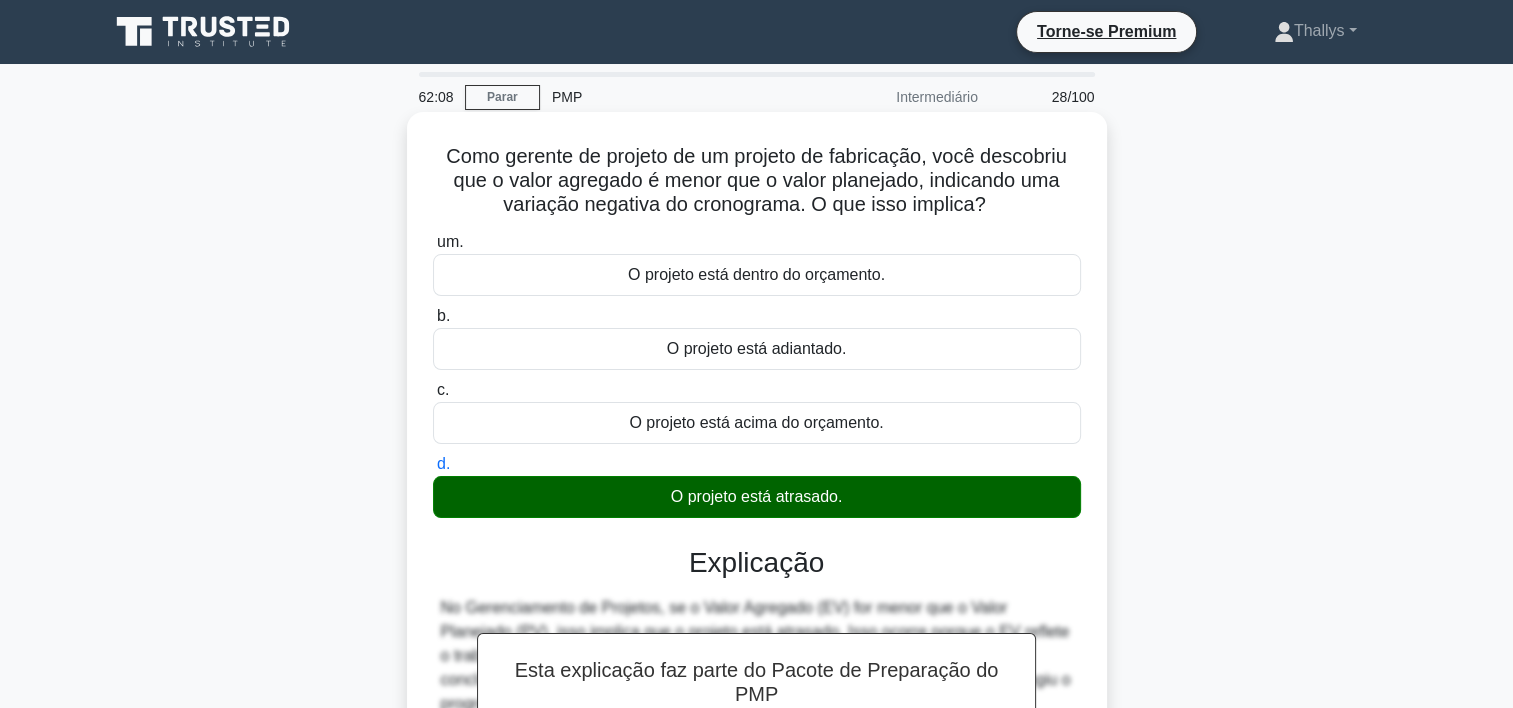 scroll, scrollTop: 372, scrollLeft: 0, axis: vertical 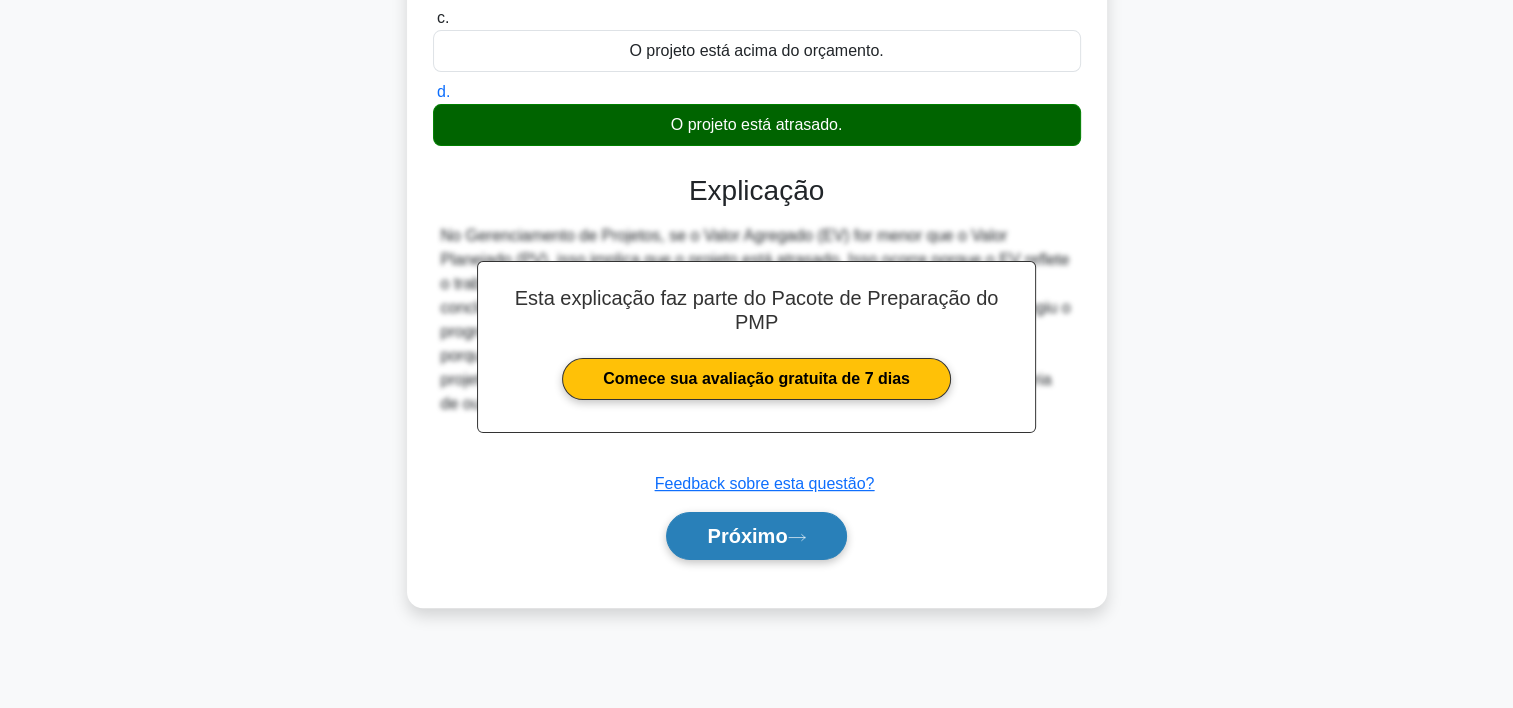 click on "Próximo" at bounding box center [756, 536] 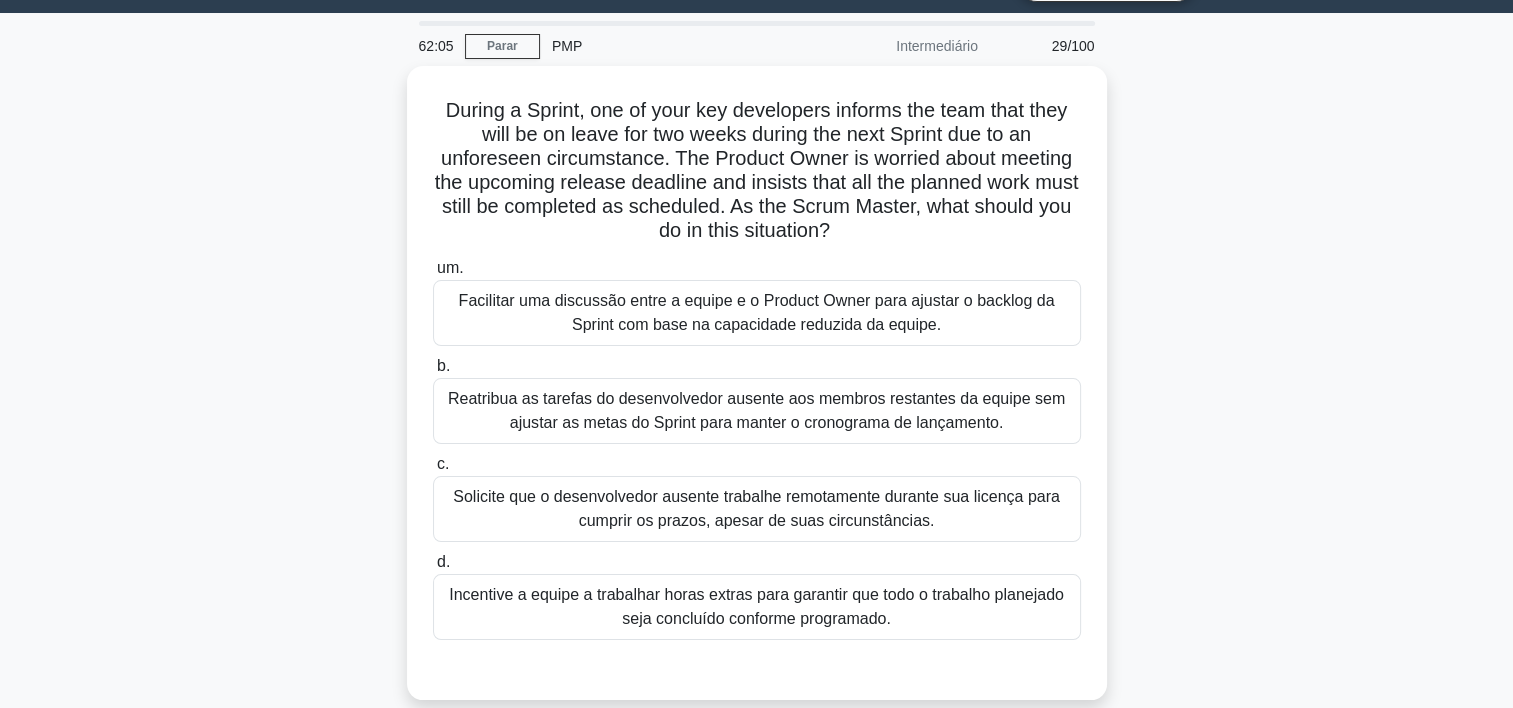 scroll, scrollTop: 0, scrollLeft: 0, axis: both 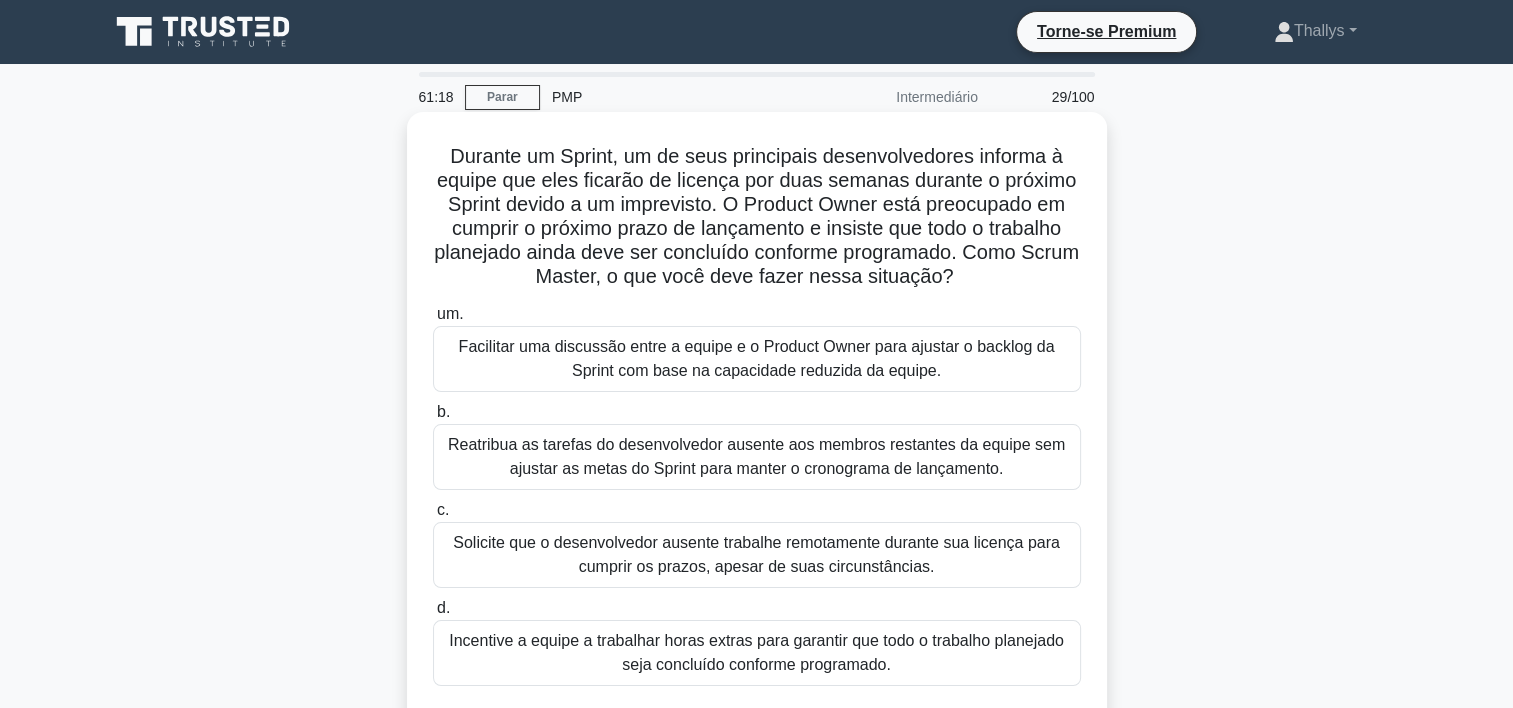 click on "Facilitar uma discussão entre a equipe e o Product Owner para ajustar o backlog da Sprint com base na capacidade reduzida da equipe." at bounding box center (757, 359) 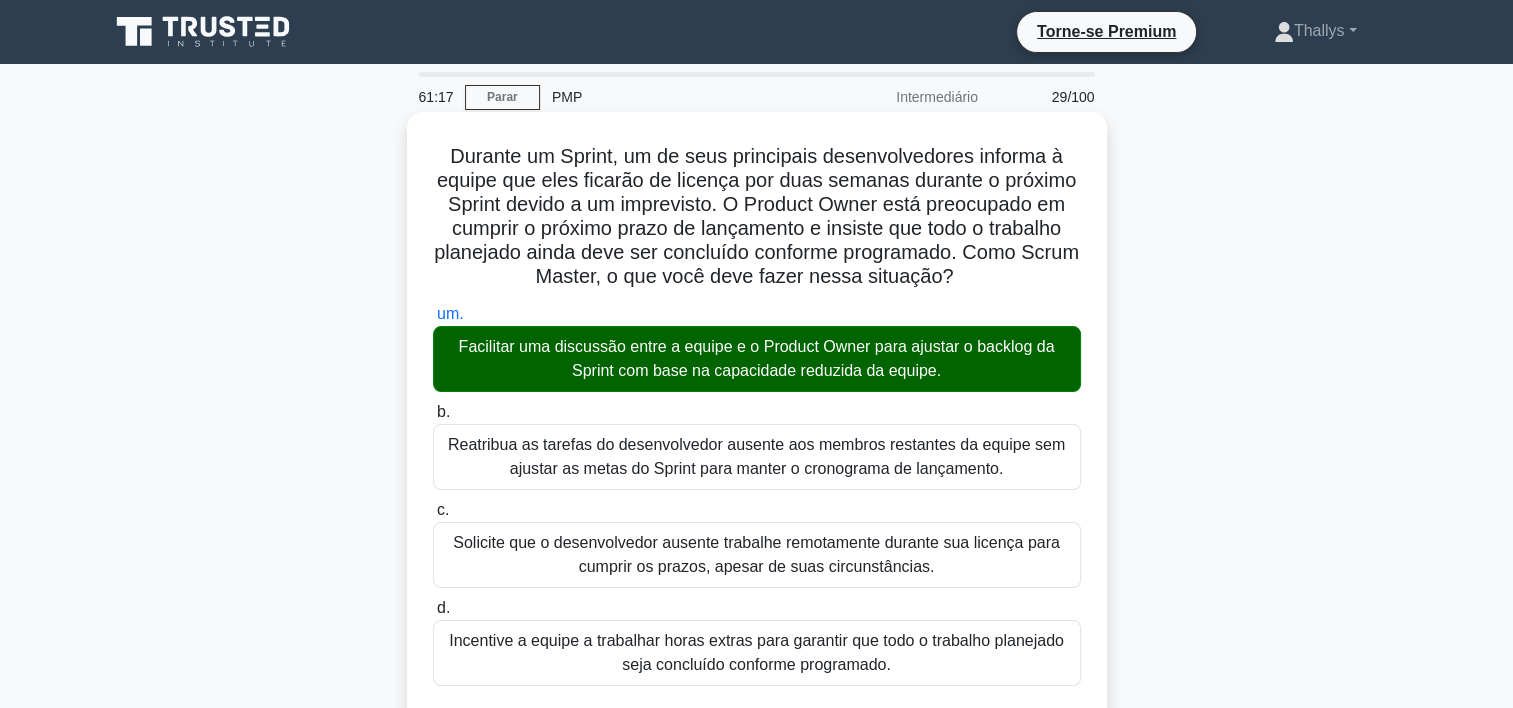 scroll, scrollTop: 404, scrollLeft: 0, axis: vertical 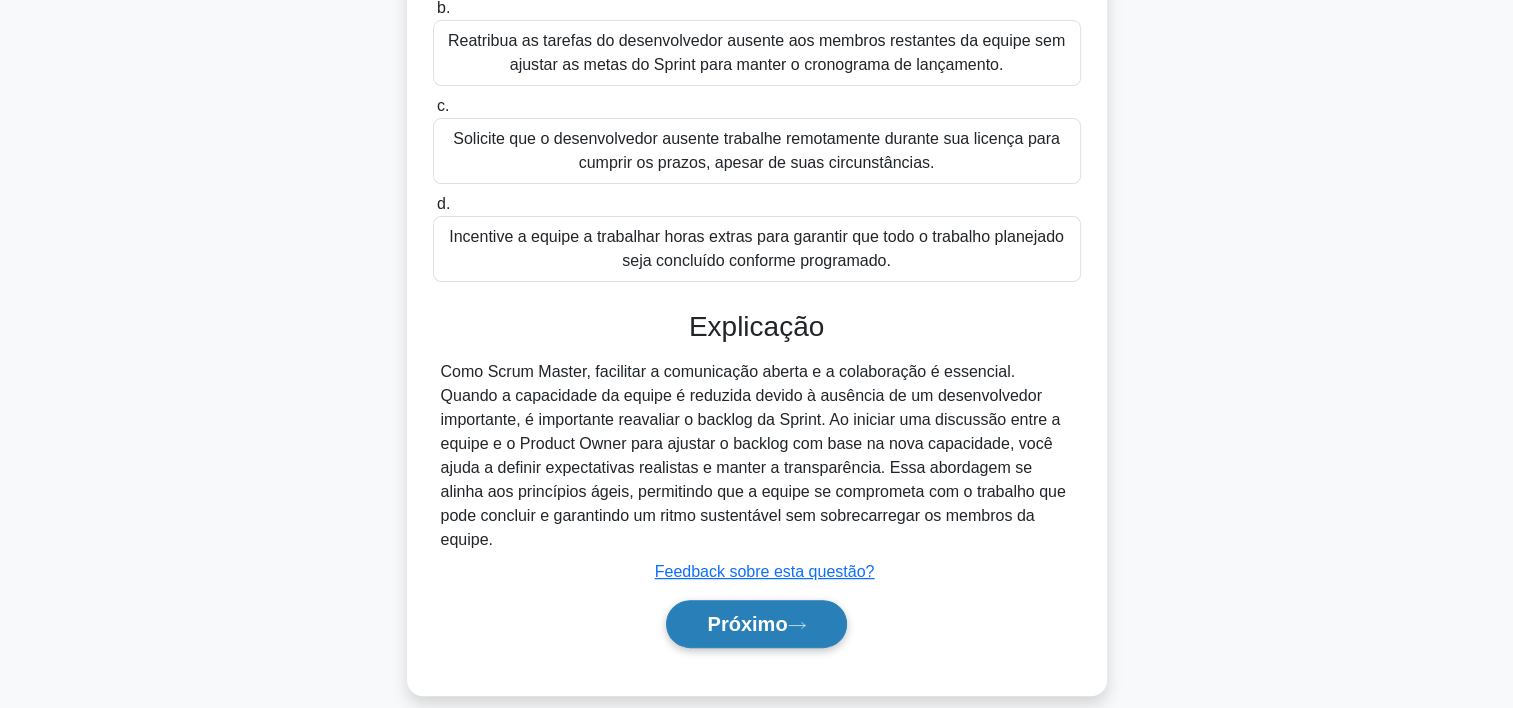 click on "Próximo" at bounding box center (747, 624) 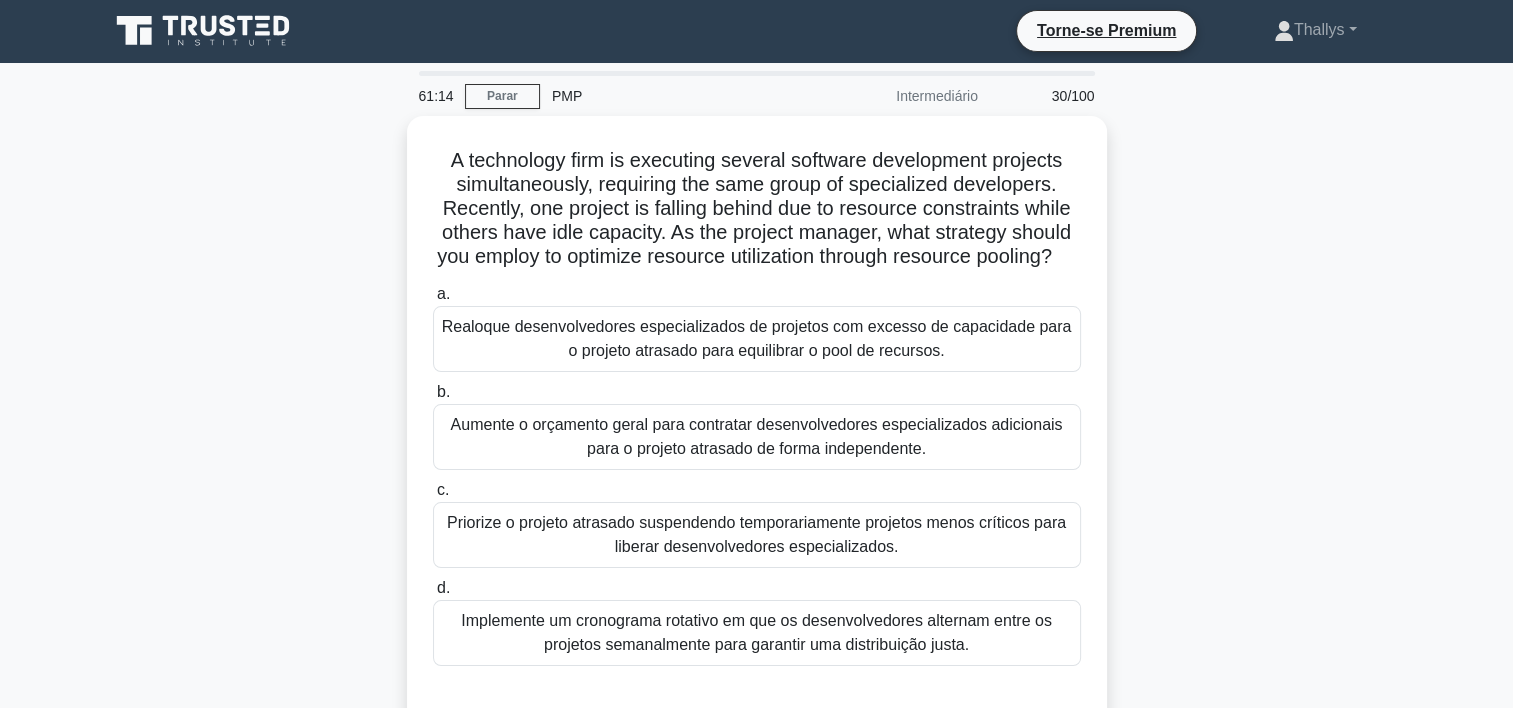 scroll, scrollTop: 0, scrollLeft: 0, axis: both 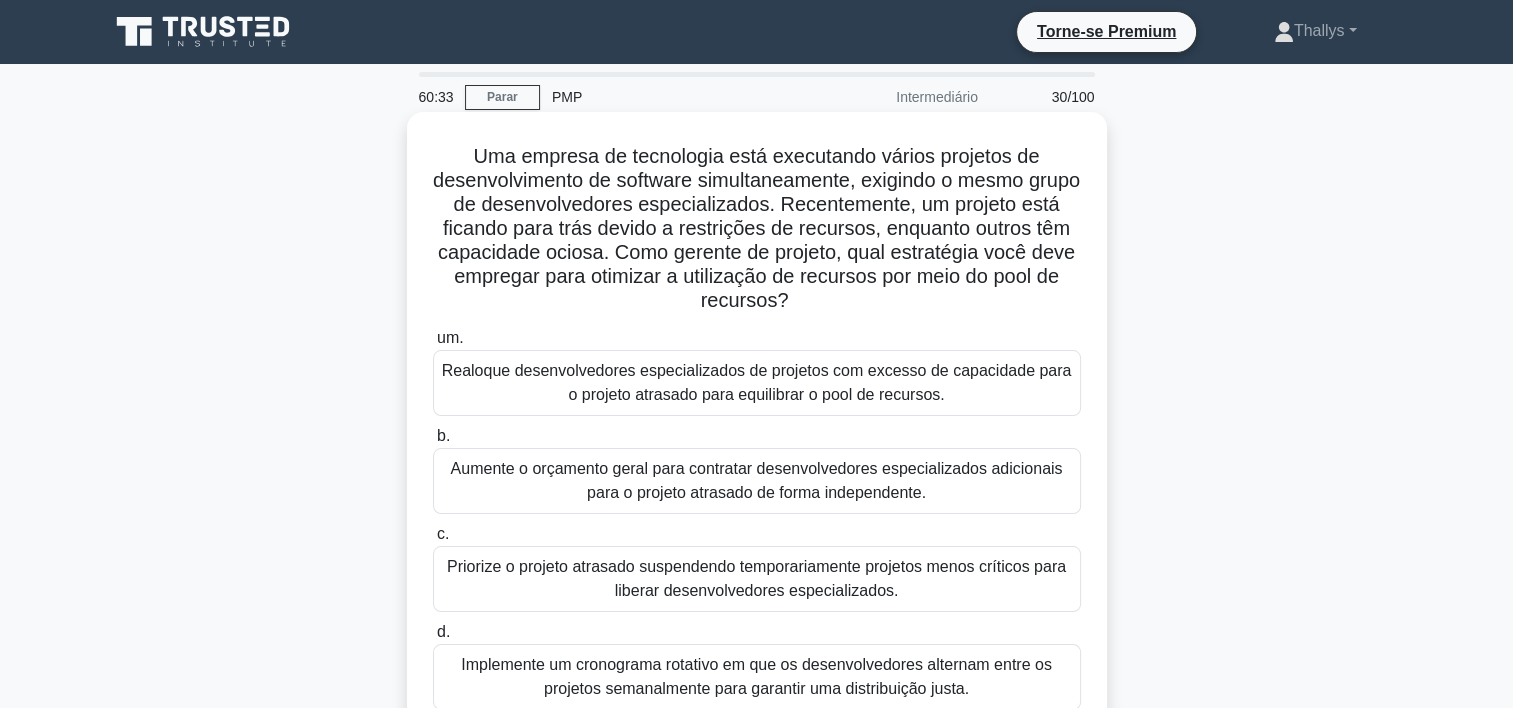 click on "Realoque desenvolvedores especializados de projetos com excesso de capacidade para o projeto atrasado para equilibrar o pool de recursos." at bounding box center [757, 383] 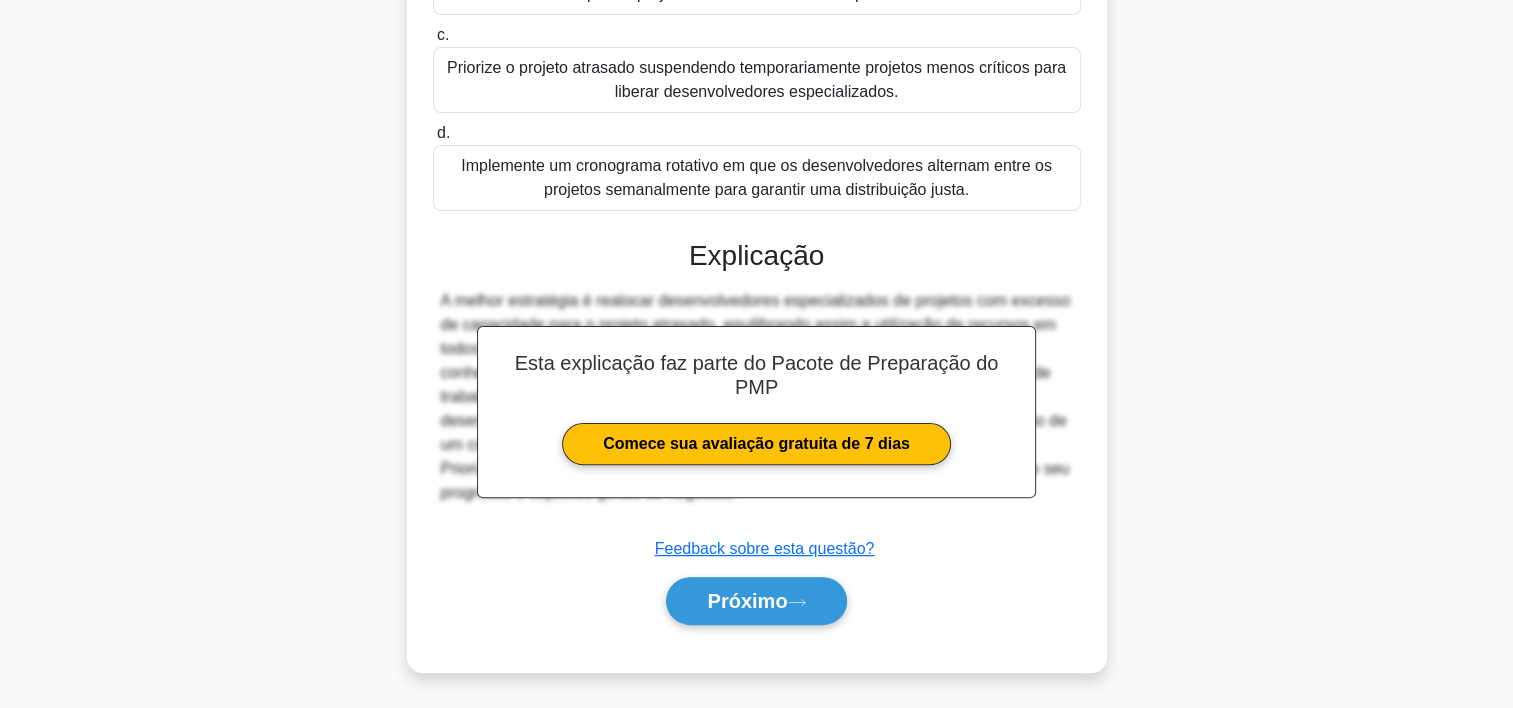 scroll, scrollTop: 500, scrollLeft: 0, axis: vertical 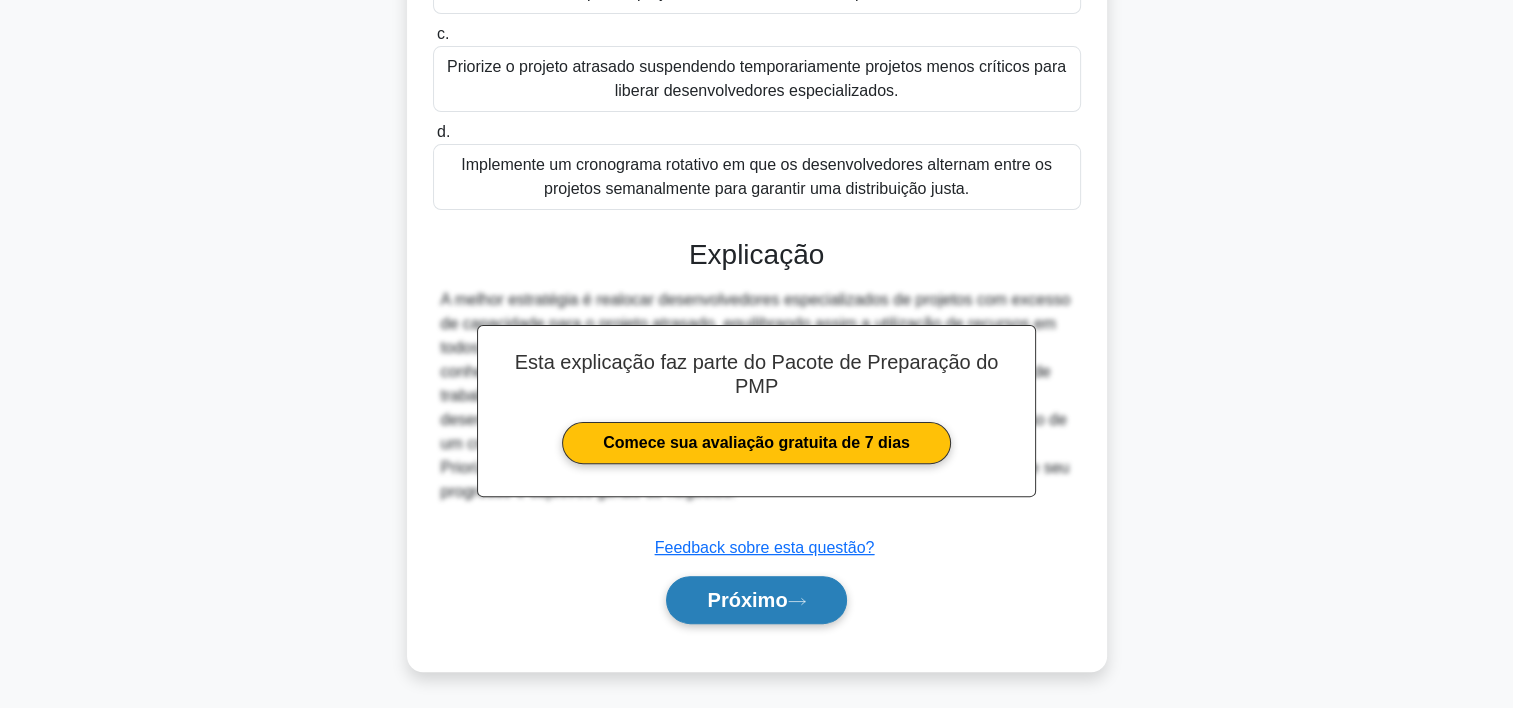 click on "Próximo" at bounding box center (747, 600) 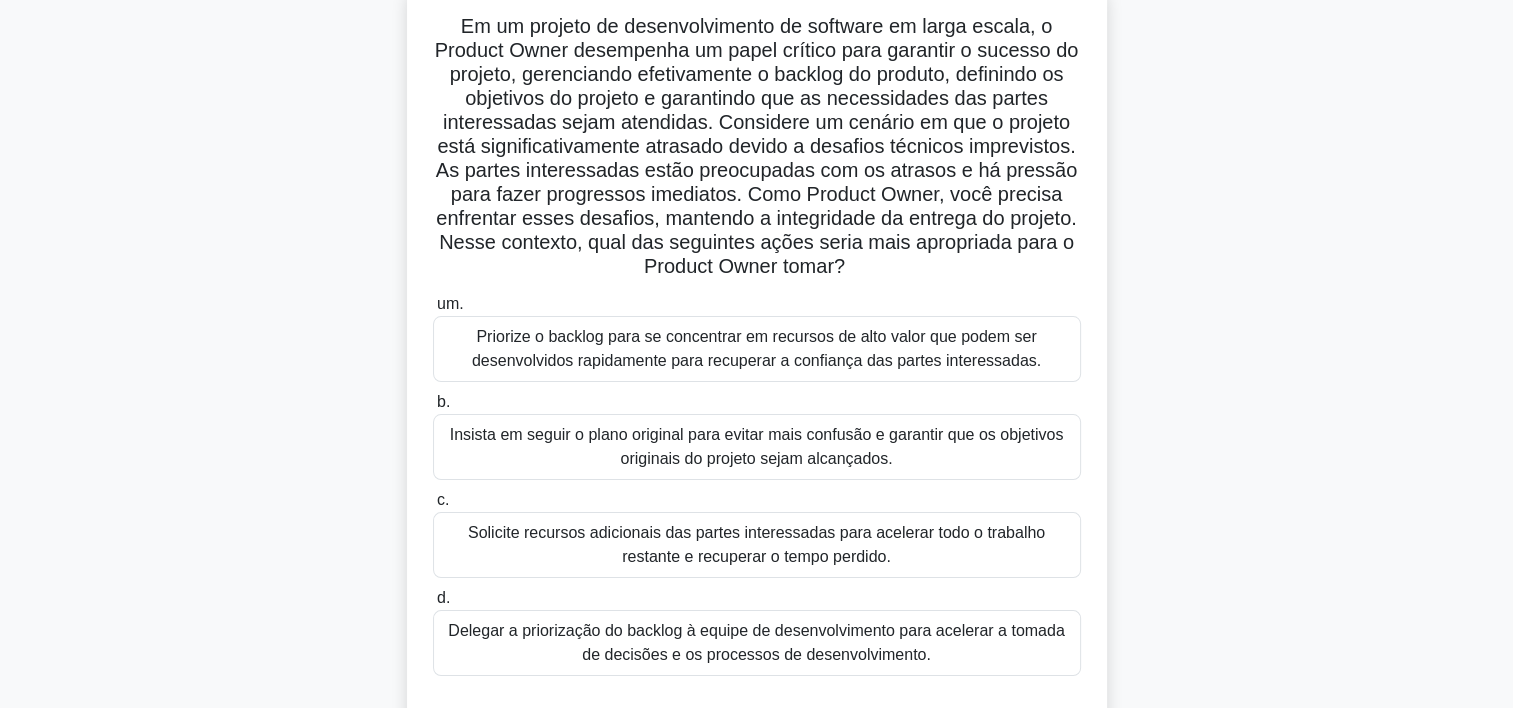 scroll, scrollTop: 136, scrollLeft: 0, axis: vertical 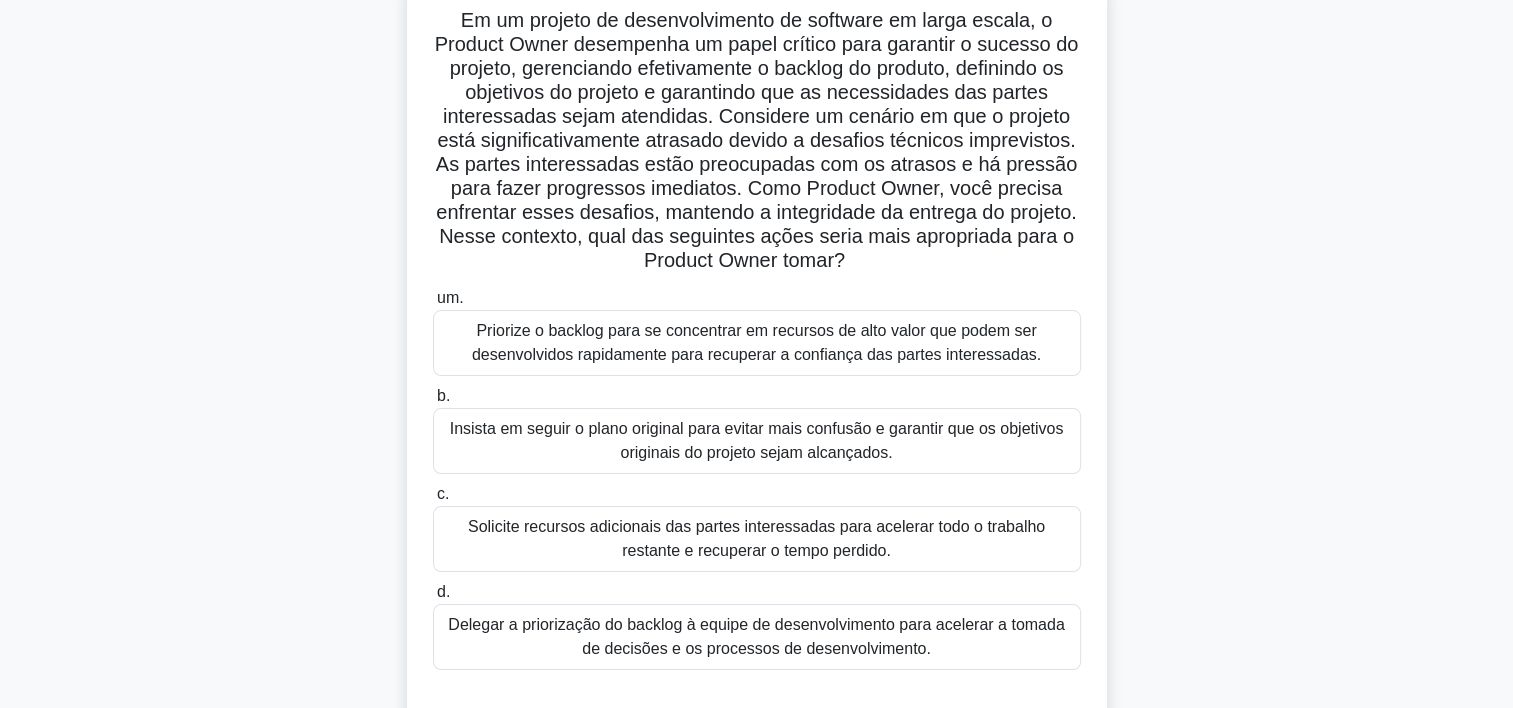 click on "Priorize o backlog para se concentrar em recursos de alto valor que podem ser desenvolvidos rapidamente para recuperar a confiança das partes interessadas." at bounding box center [757, 343] 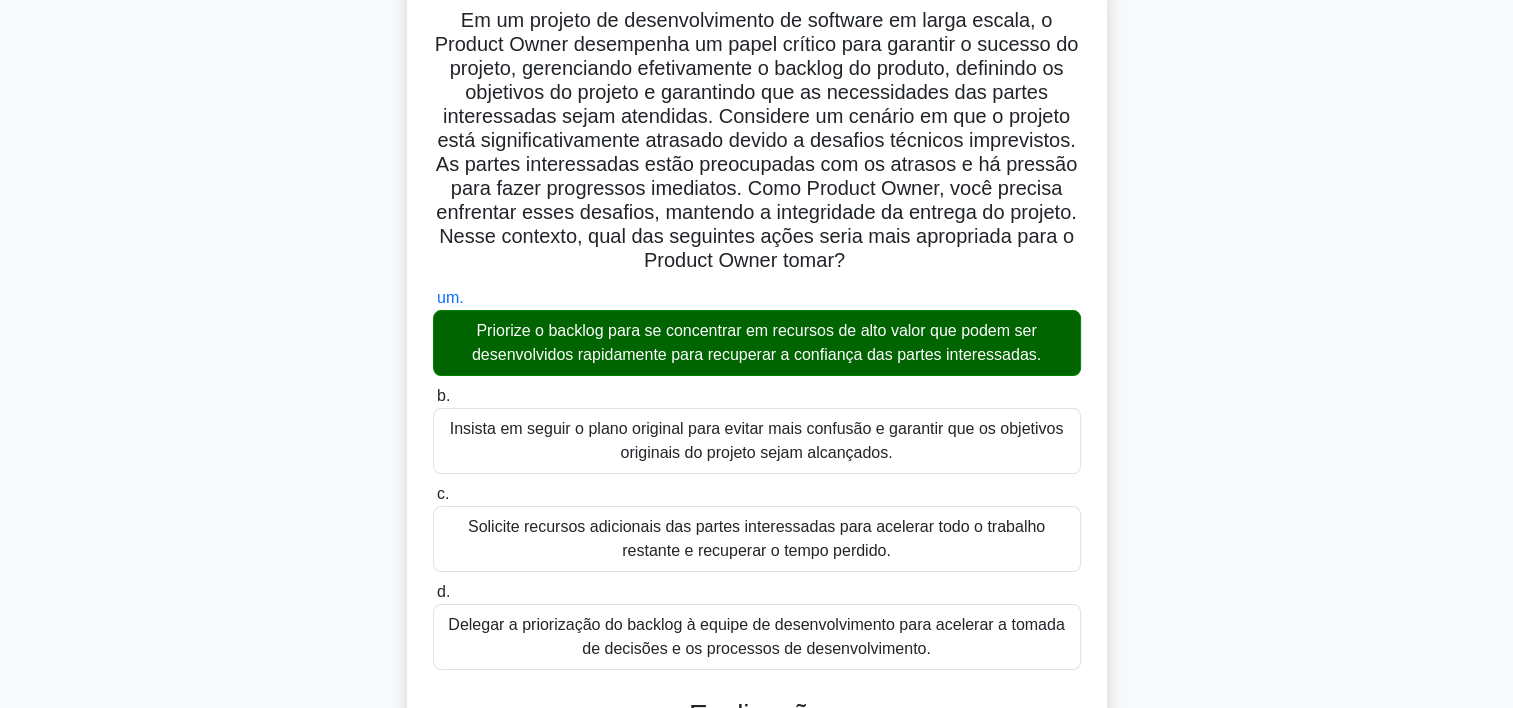 scroll, scrollTop: 788, scrollLeft: 0, axis: vertical 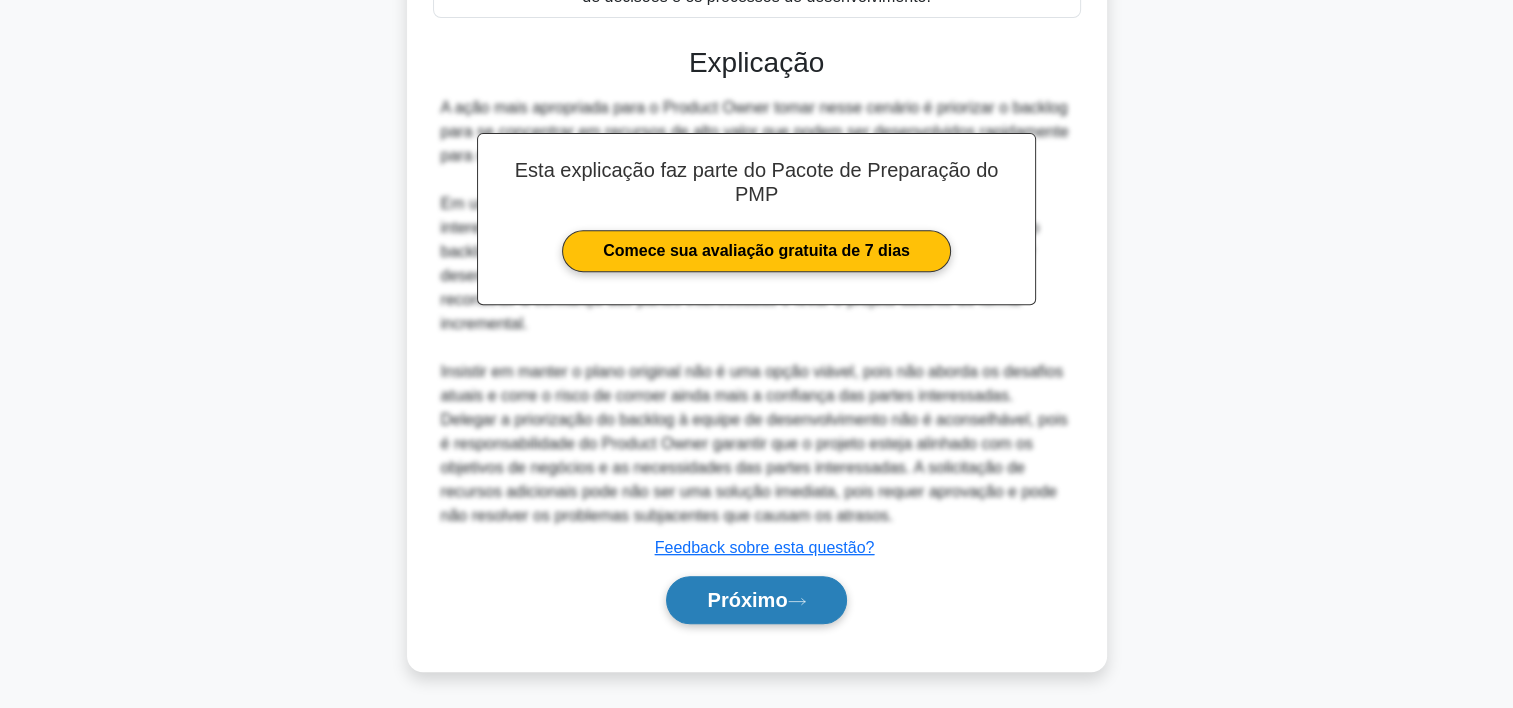 click on "Próximo" at bounding box center [756, 600] 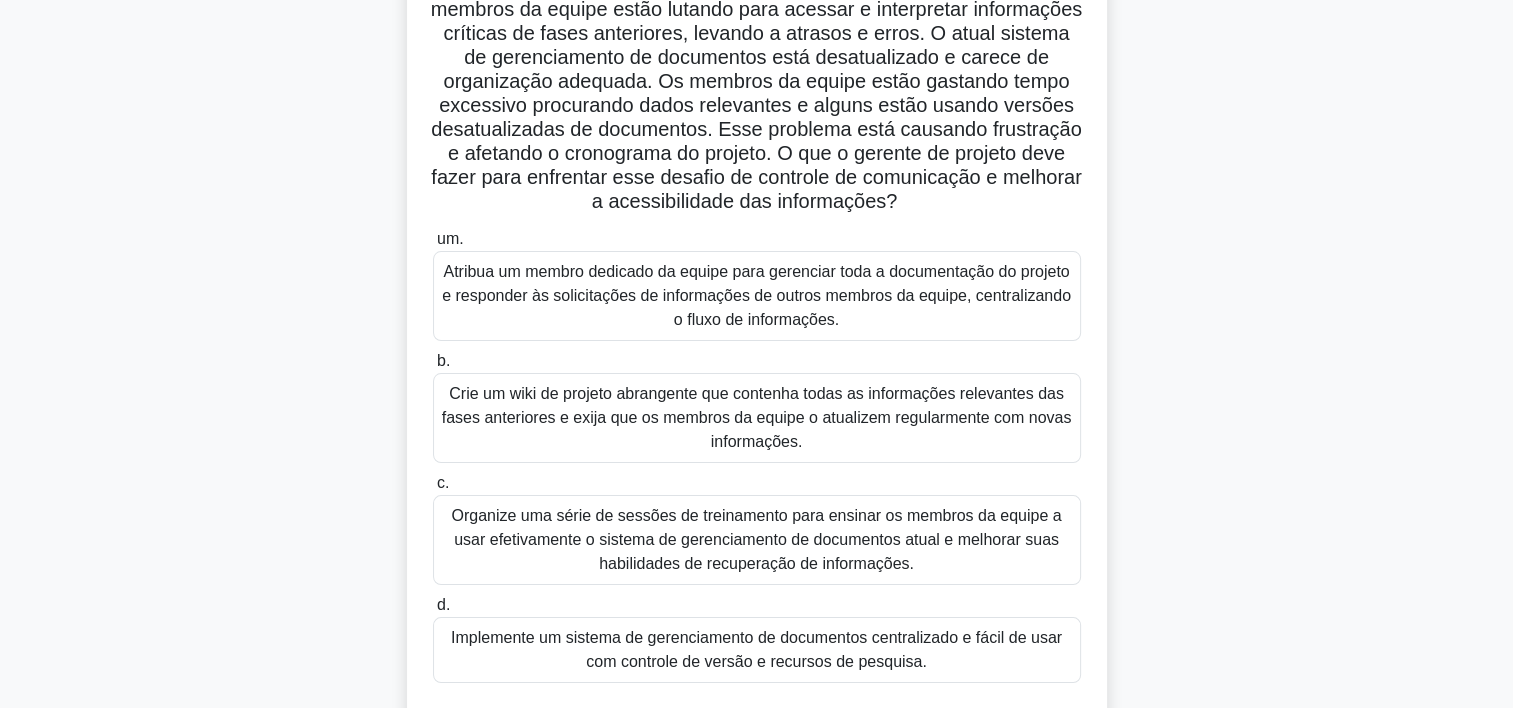 scroll, scrollTop: 180, scrollLeft: 0, axis: vertical 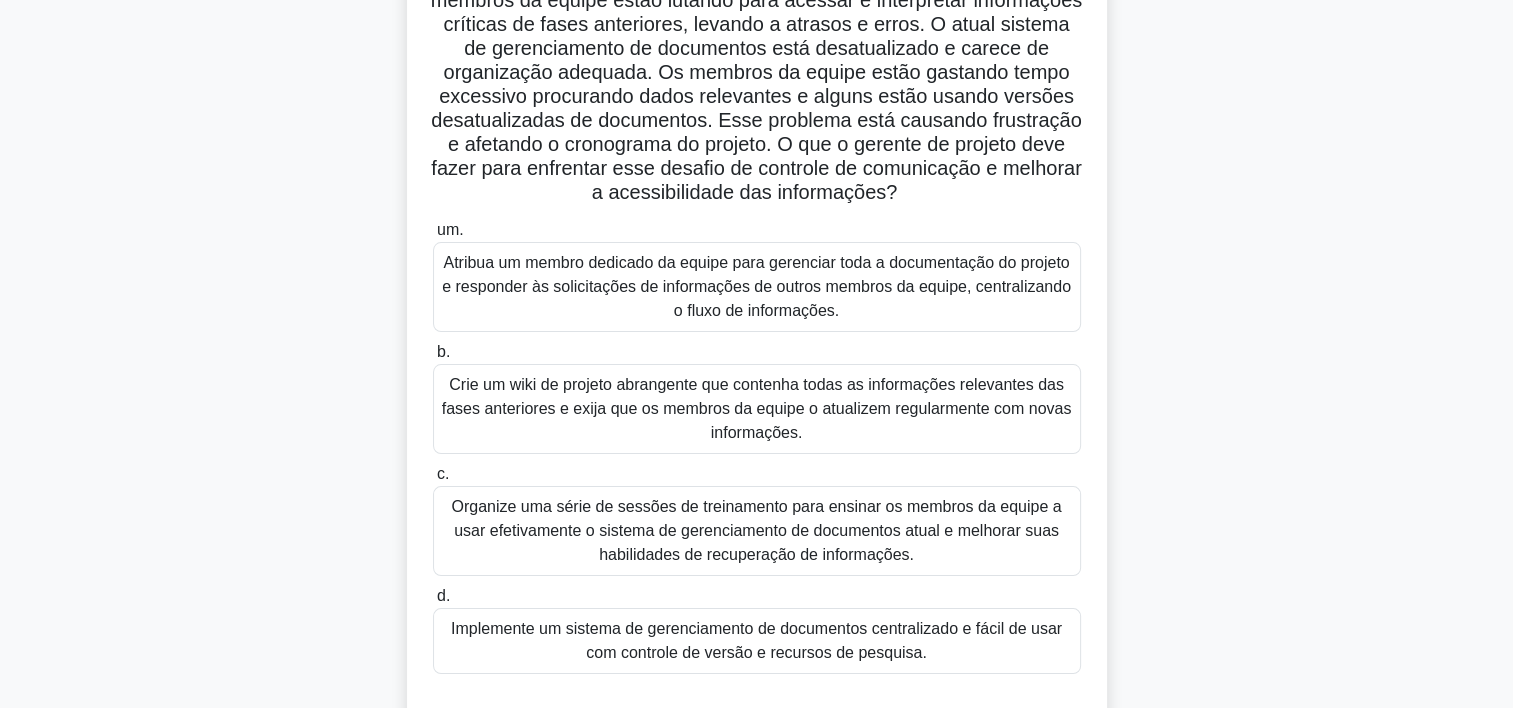 click on "Crie um wiki de projeto abrangente que contenha todas as informações relevantes das fases anteriores e exija que os membros da equipe o atualizem regularmente com novas informações." at bounding box center [757, 409] 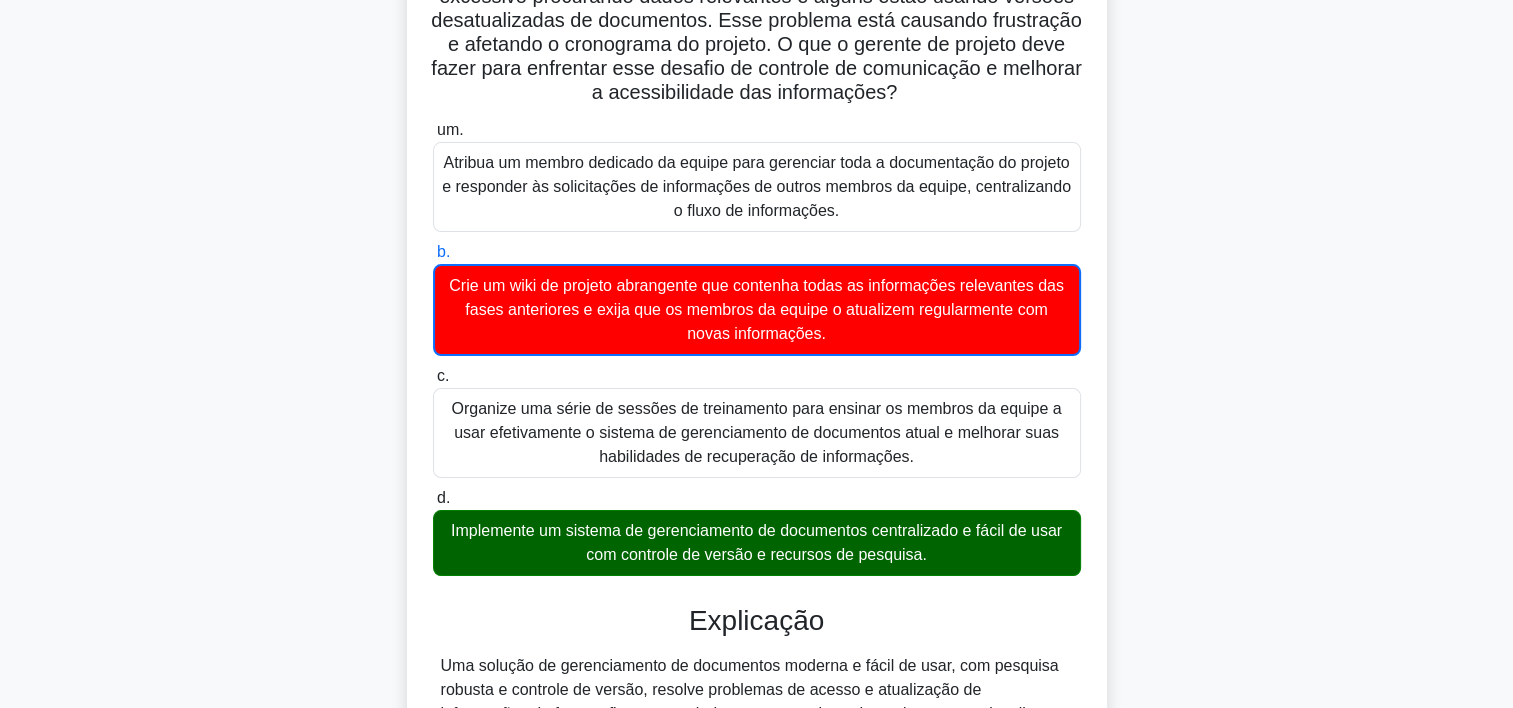 scroll, scrollTop: 525, scrollLeft: 0, axis: vertical 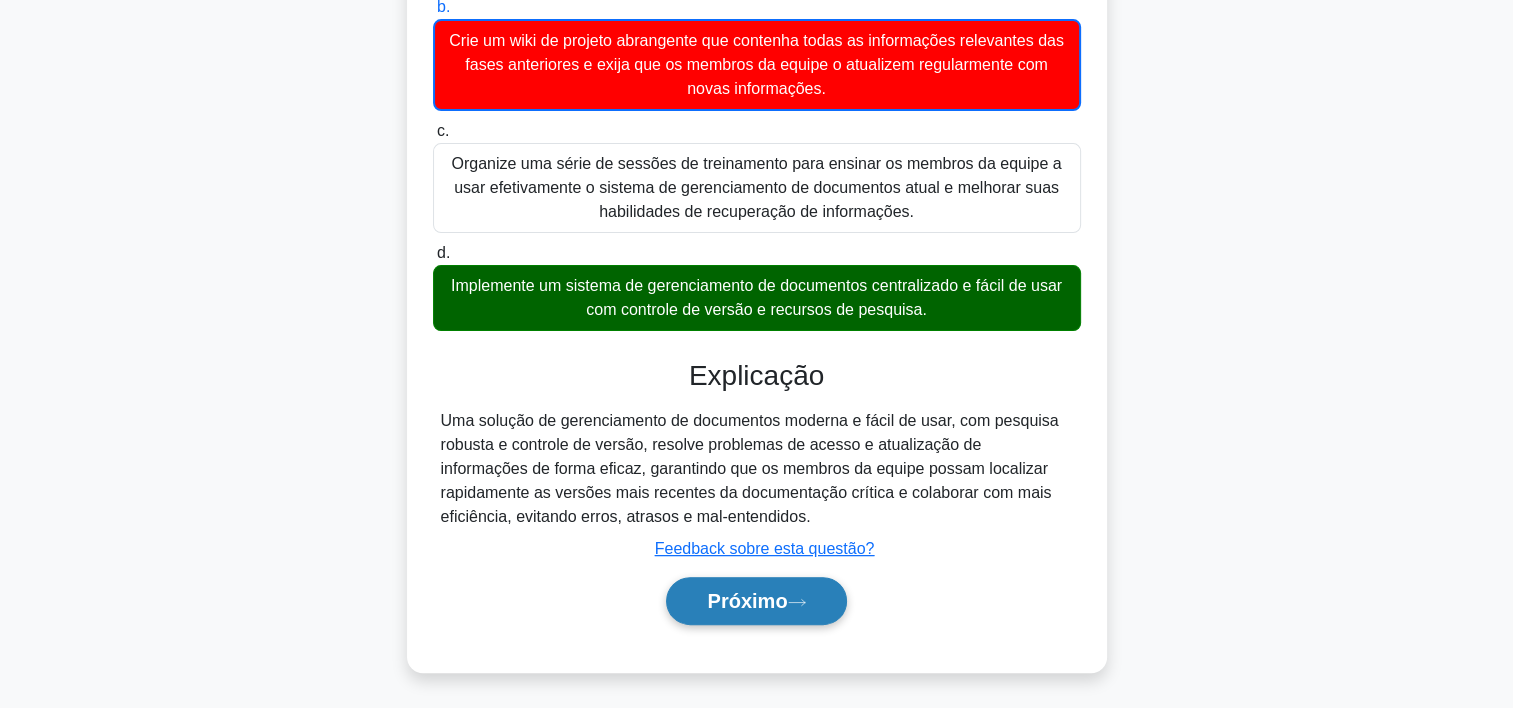 click on "Próximo" at bounding box center (756, 601) 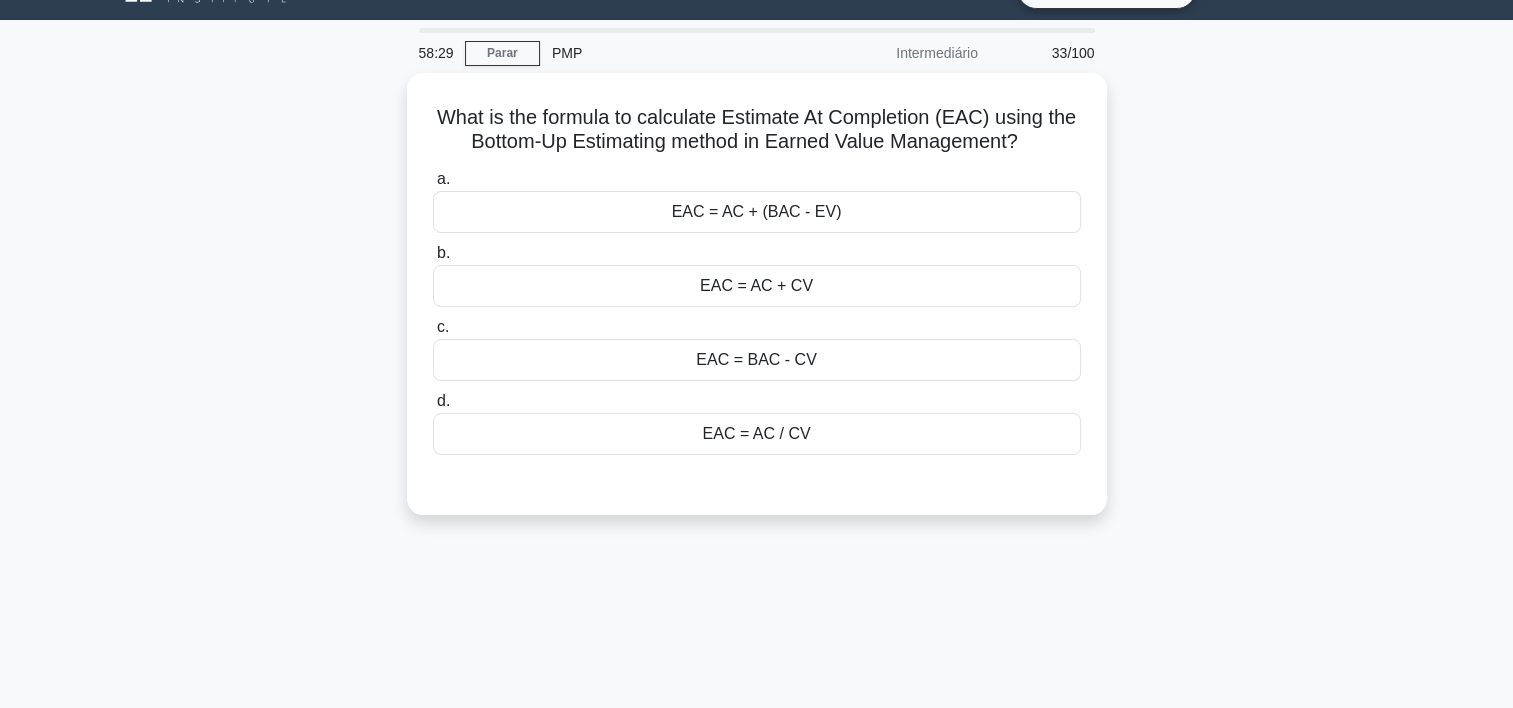 scroll, scrollTop: 0, scrollLeft: 0, axis: both 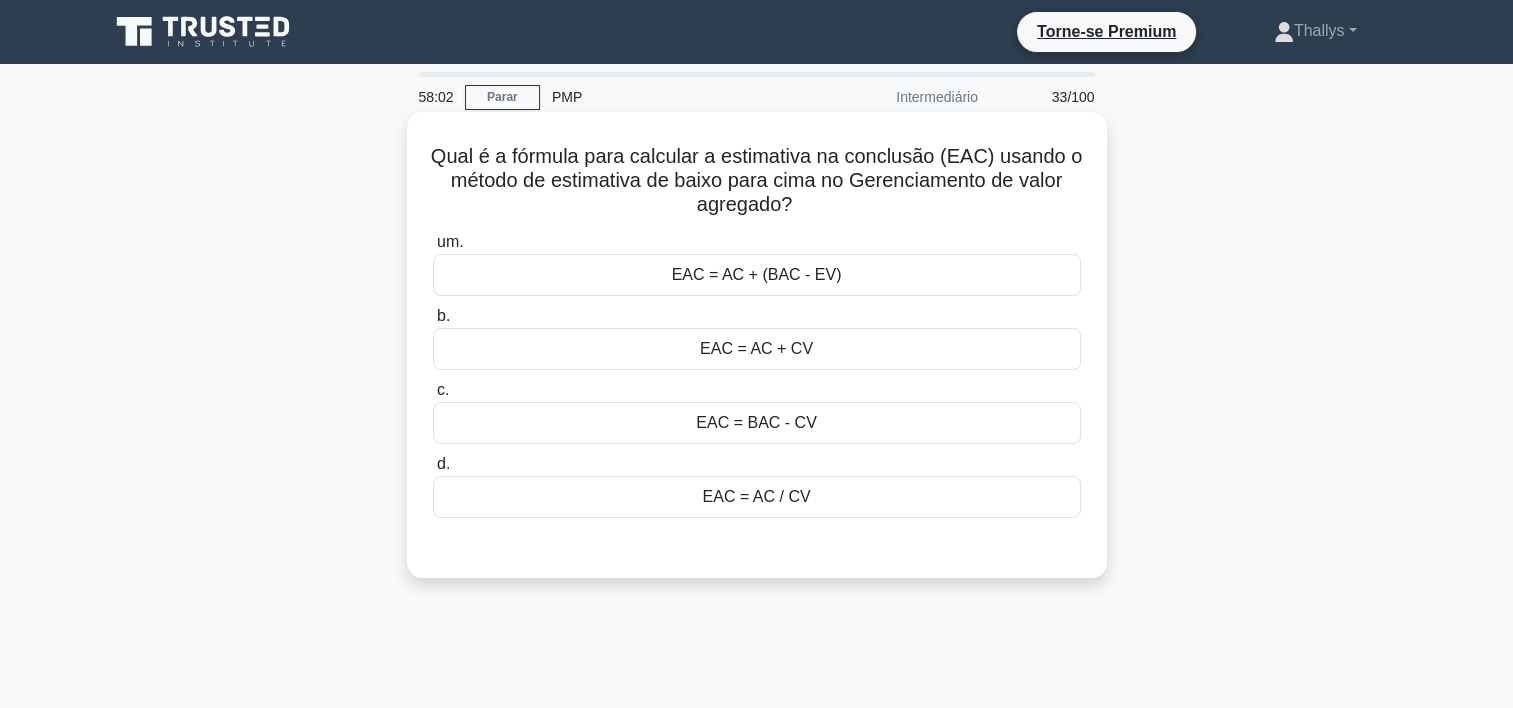 click on "EAC = BAC - CV" at bounding box center [757, 423] 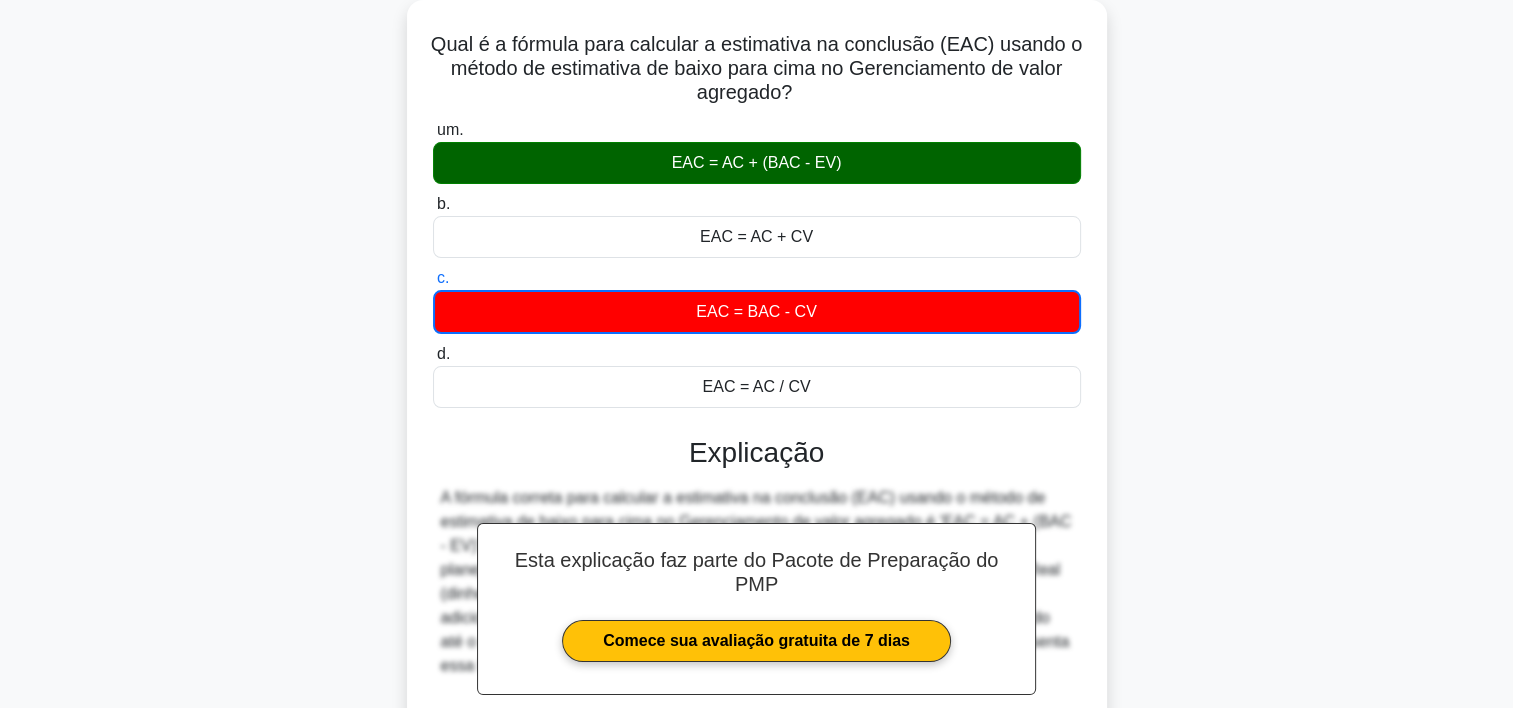 scroll, scrollTop: 372, scrollLeft: 0, axis: vertical 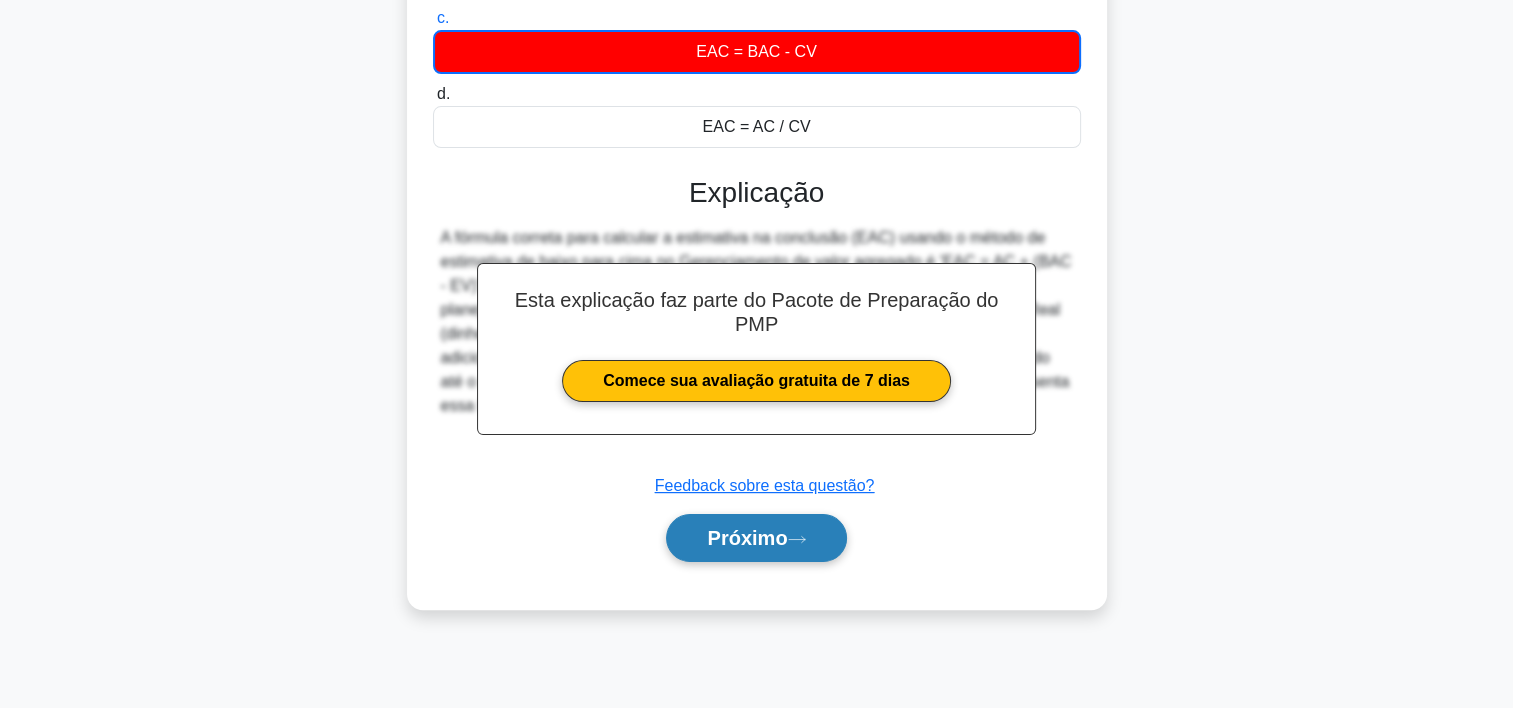 click on "Próximo" at bounding box center [756, 538] 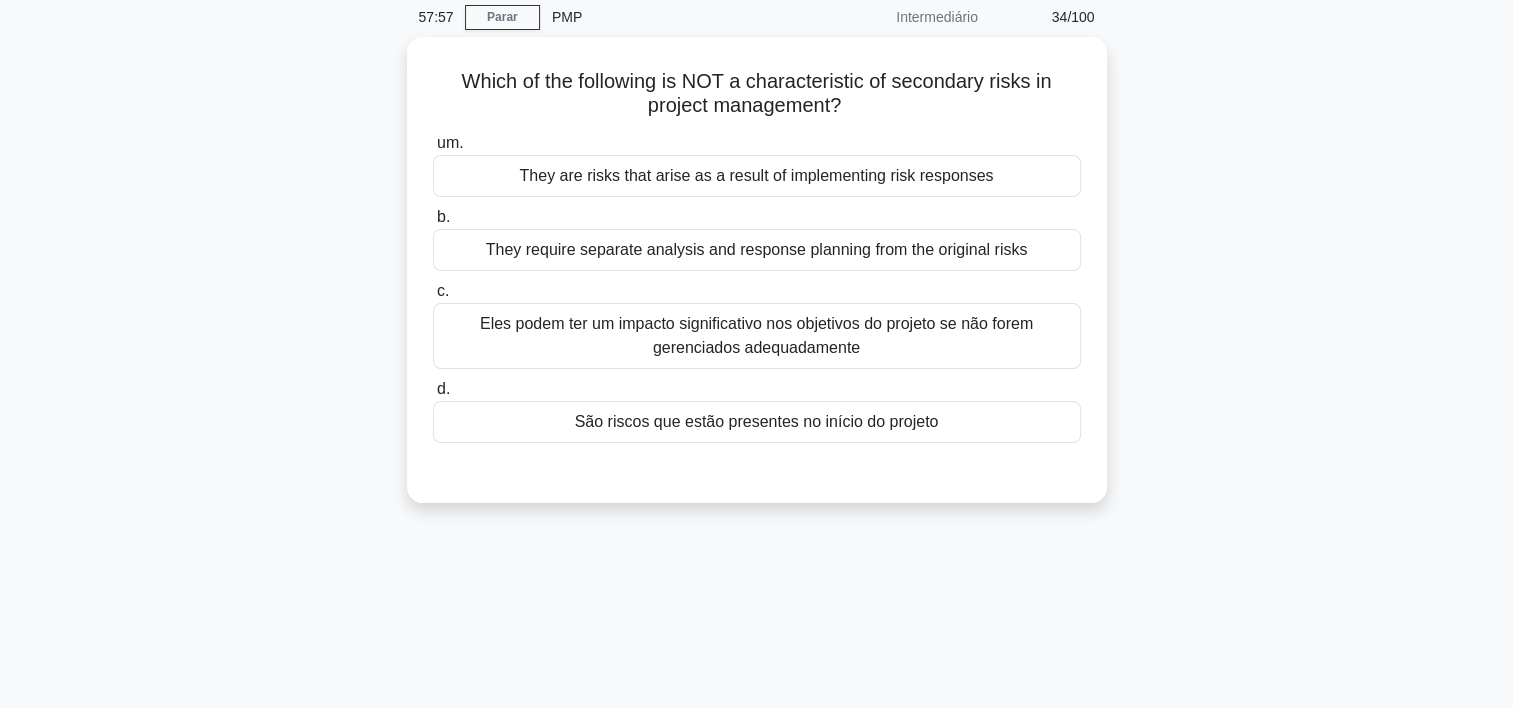 scroll, scrollTop: 17, scrollLeft: 0, axis: vertical 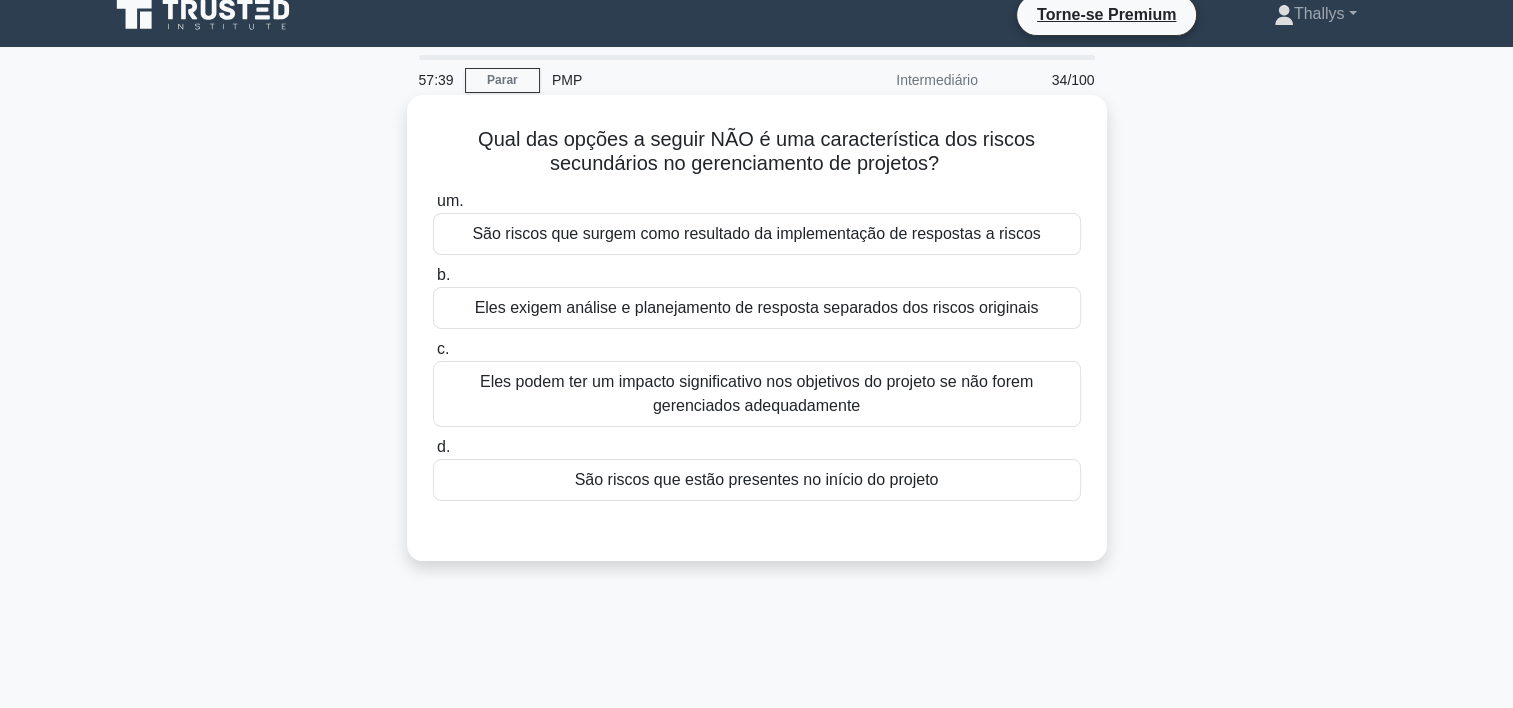 click on "São riscos que estão presentes no início do projeto" at bounding box center [757, 480] 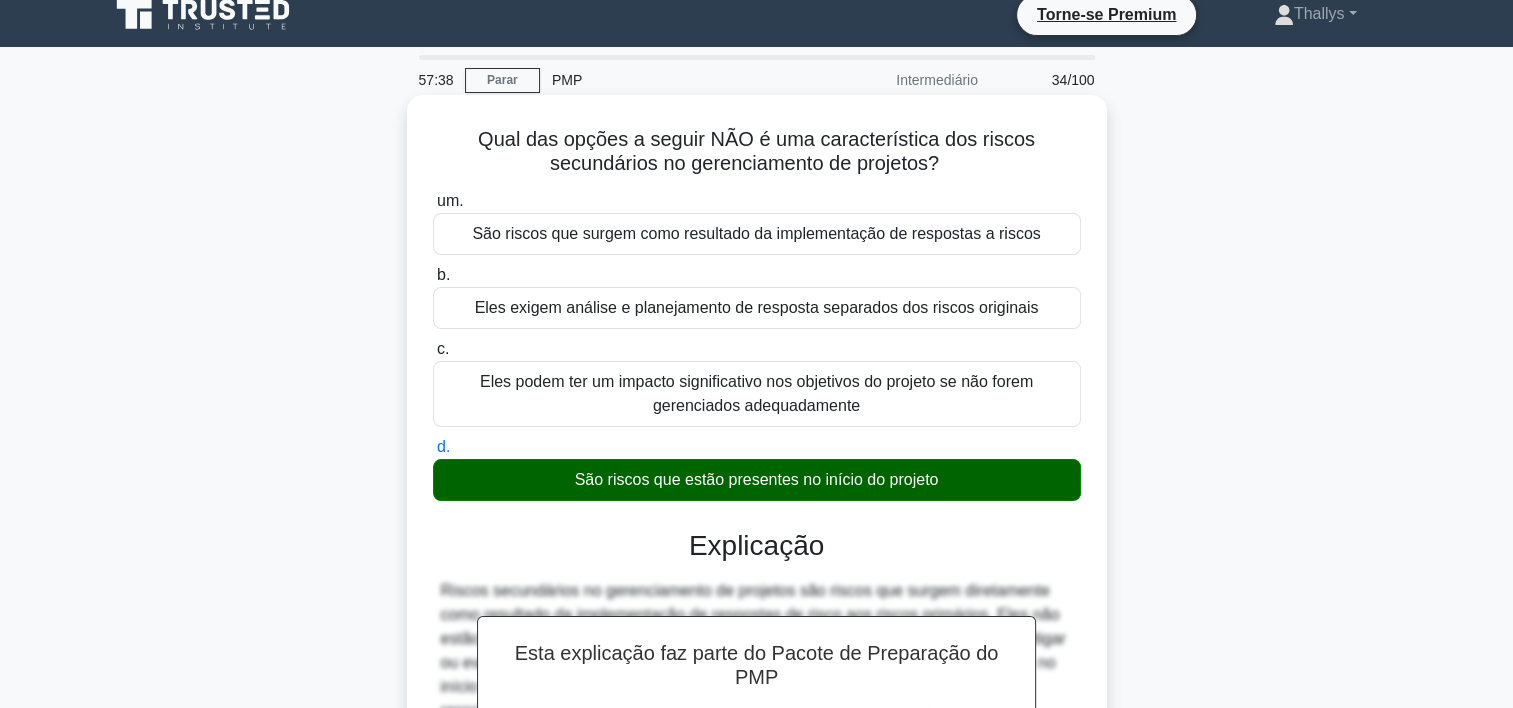 scroll, scrollTop: 372, scrollLeft: 0, axis: vertical 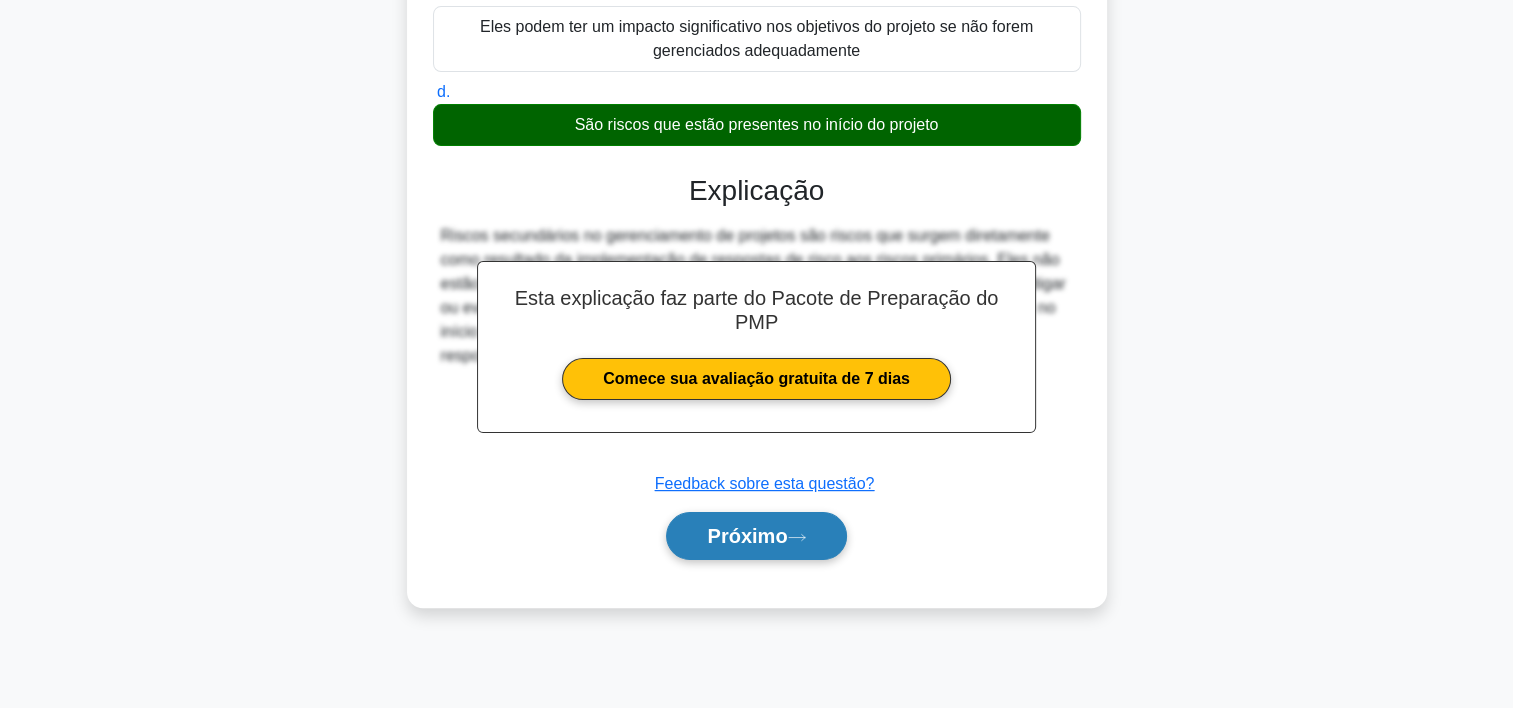click on "Próximo" at bounding box center [756, 536] 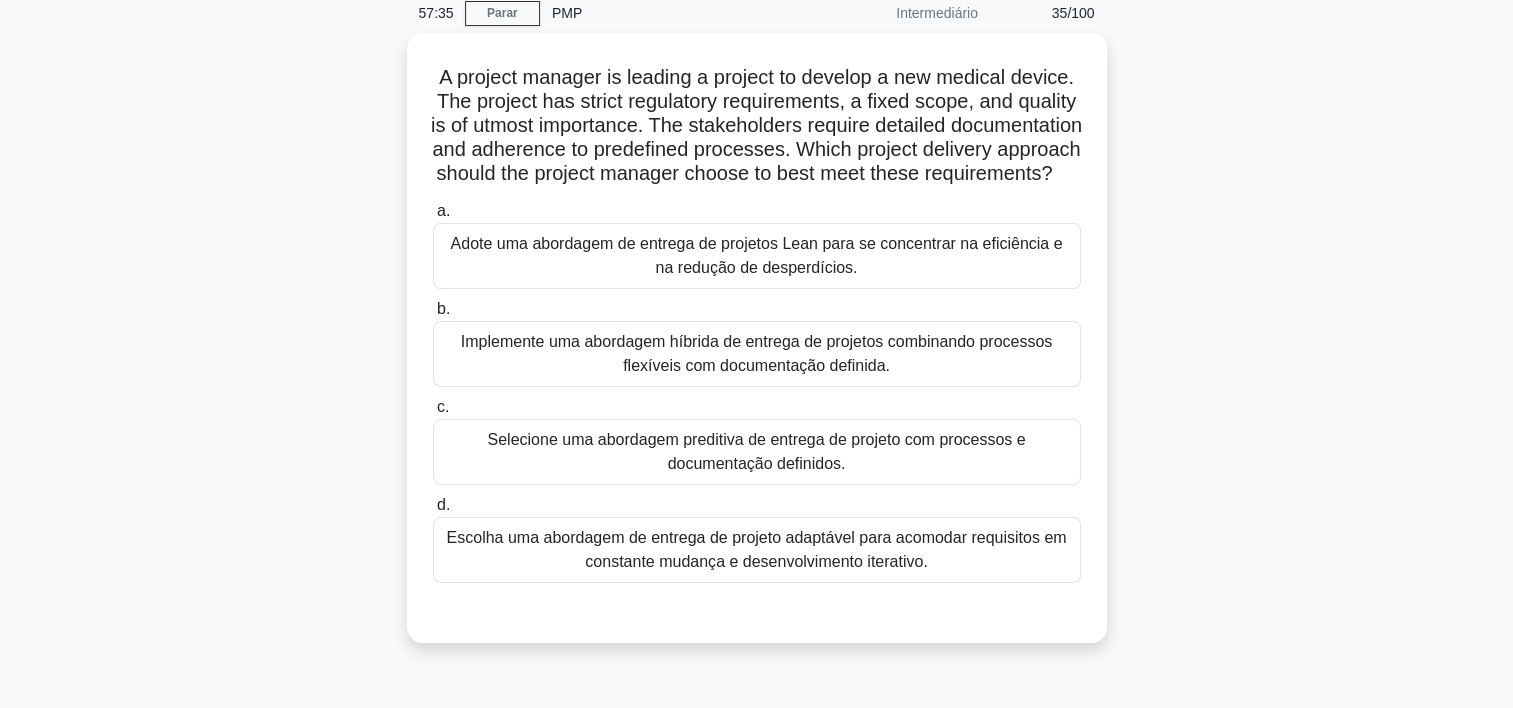 scroll, scrollTop: 83, scrollLeft: 0, axis: vertical 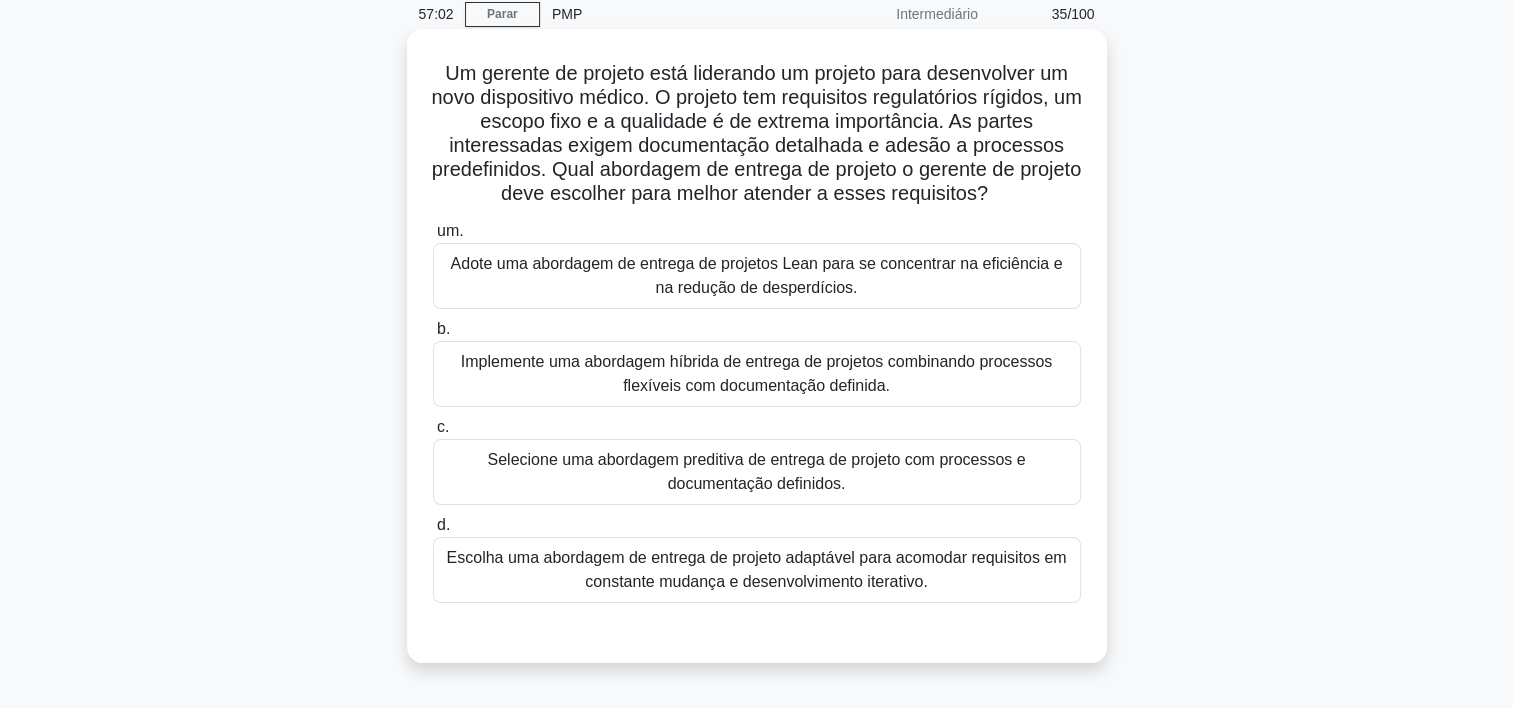 click on "Selecione uma abordagem preditiva de entrega de projeto com processos e documentação definidos." at bounding box center (757, 472) 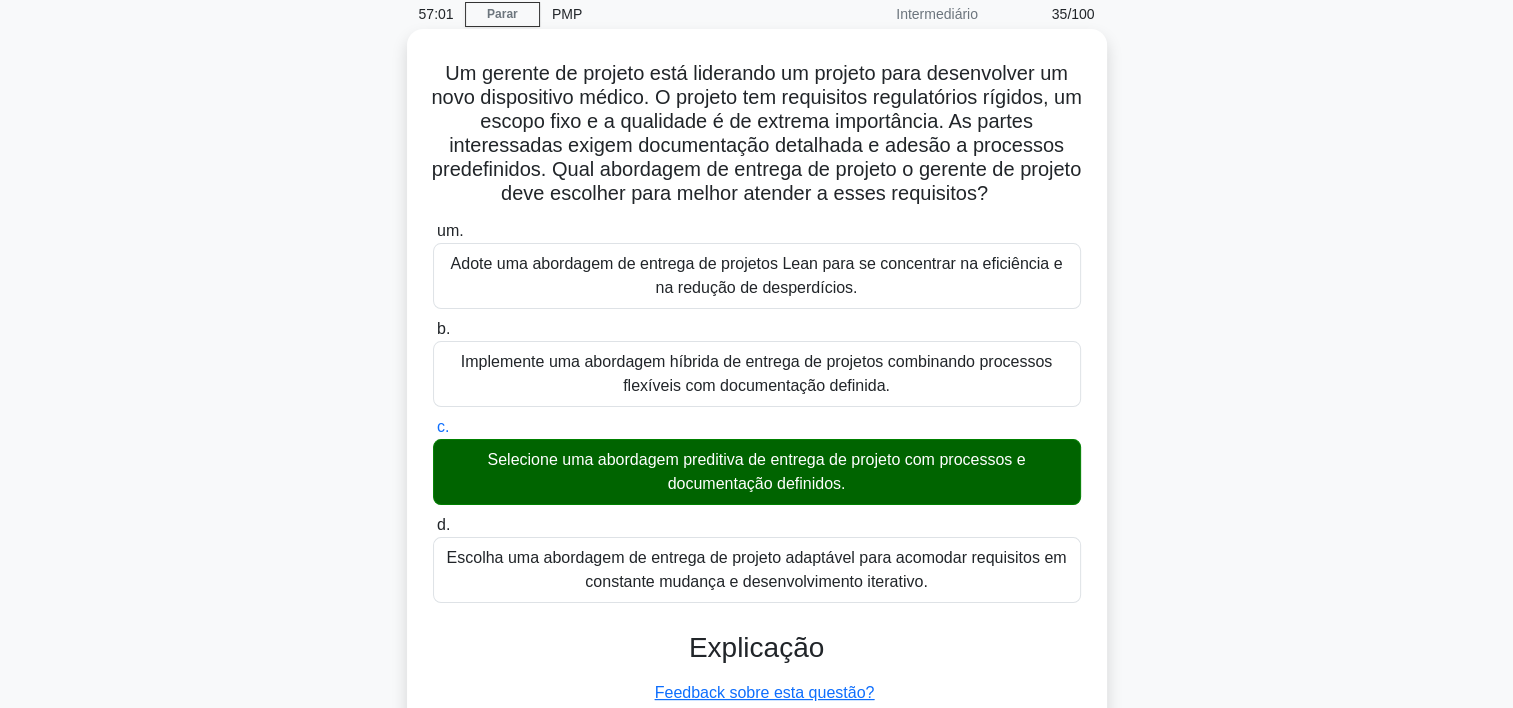 scroll, scrollTop: 372, scrollLeft: 0, axis: vertical 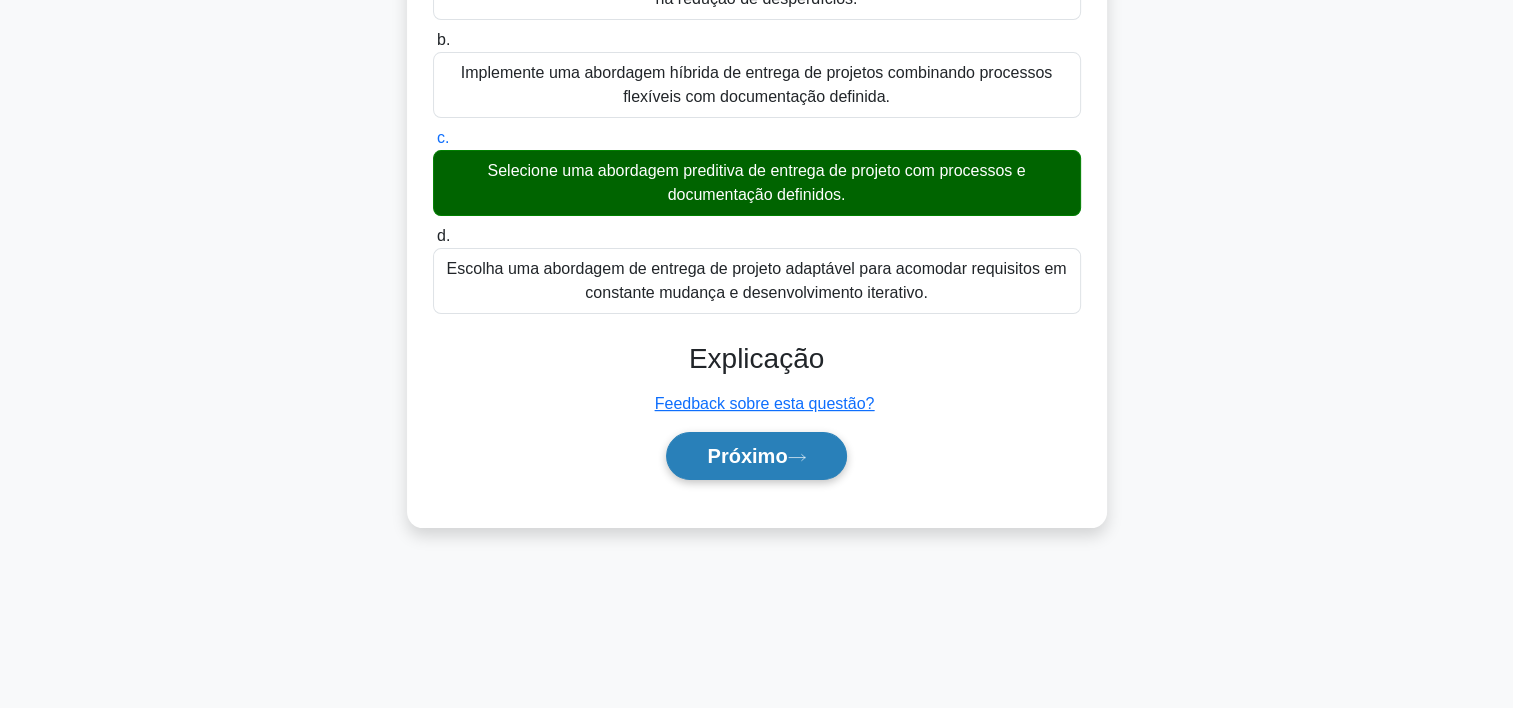 click on "Próximo" at bounding box center [747, 456] 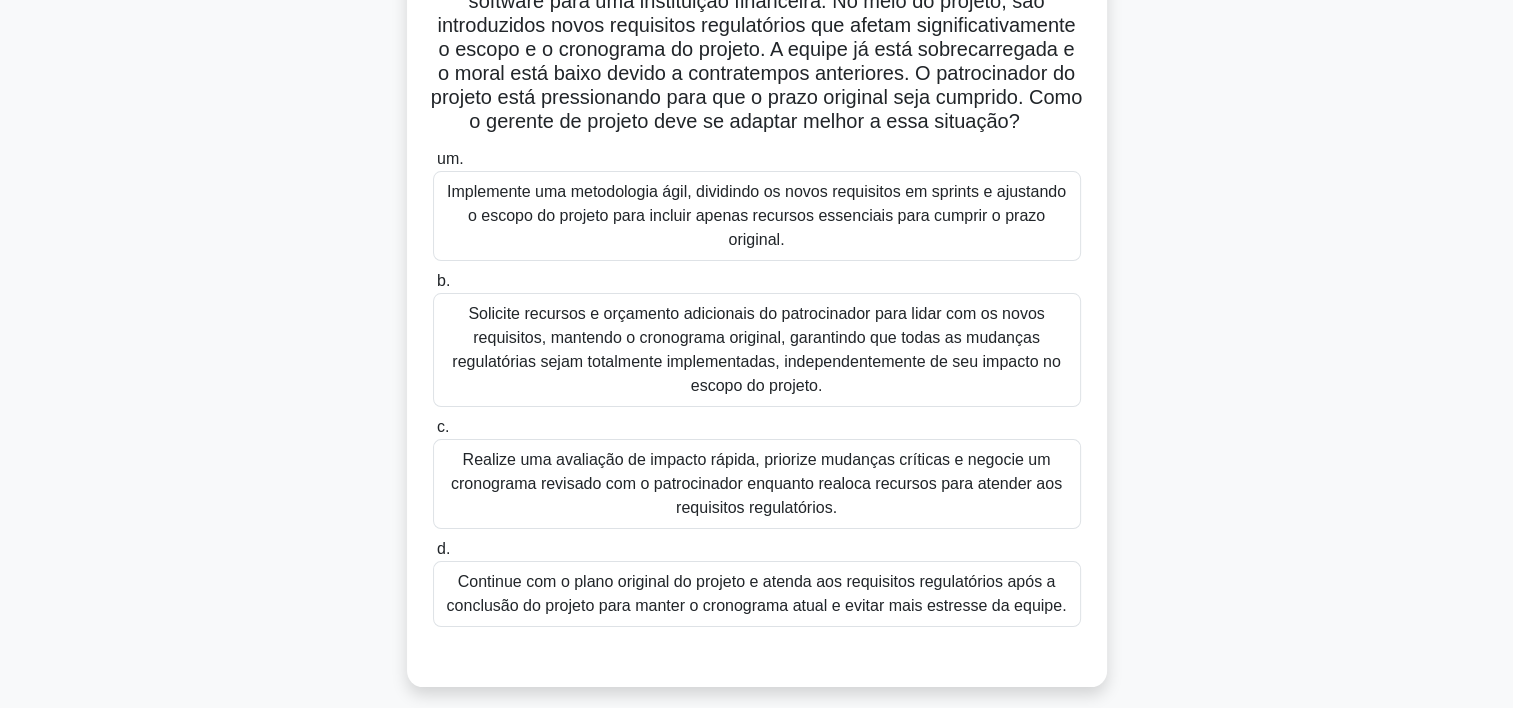 scroll, scrollTop: 184, scrollLeft: 0, axis: vertical 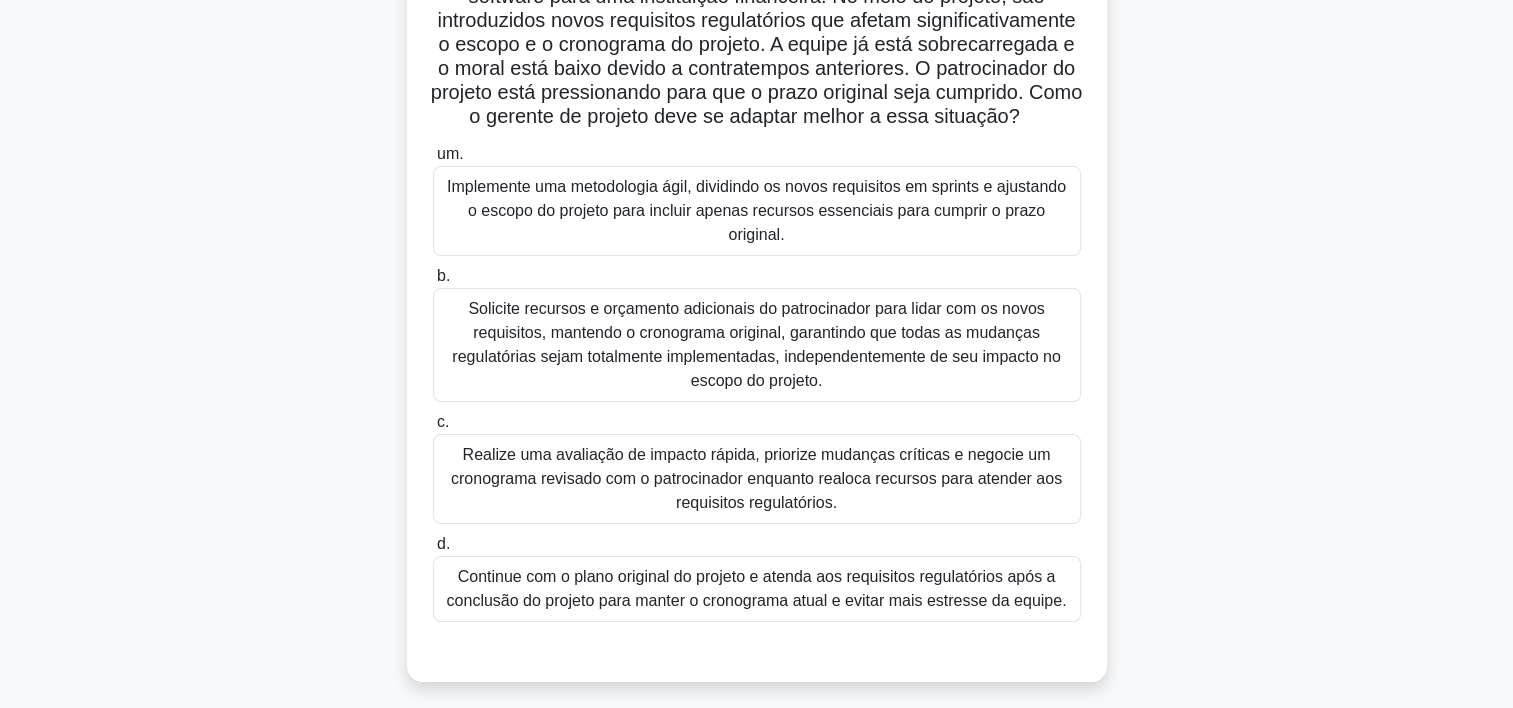 click on "Realize uma avaliação de impacto rápida, priorize mudanças críticas e negocie um cronograma revisado com o patrocinador enquanto realoca recursos para atender aos requisitos regulatórios." at bounding box center [757, 479] 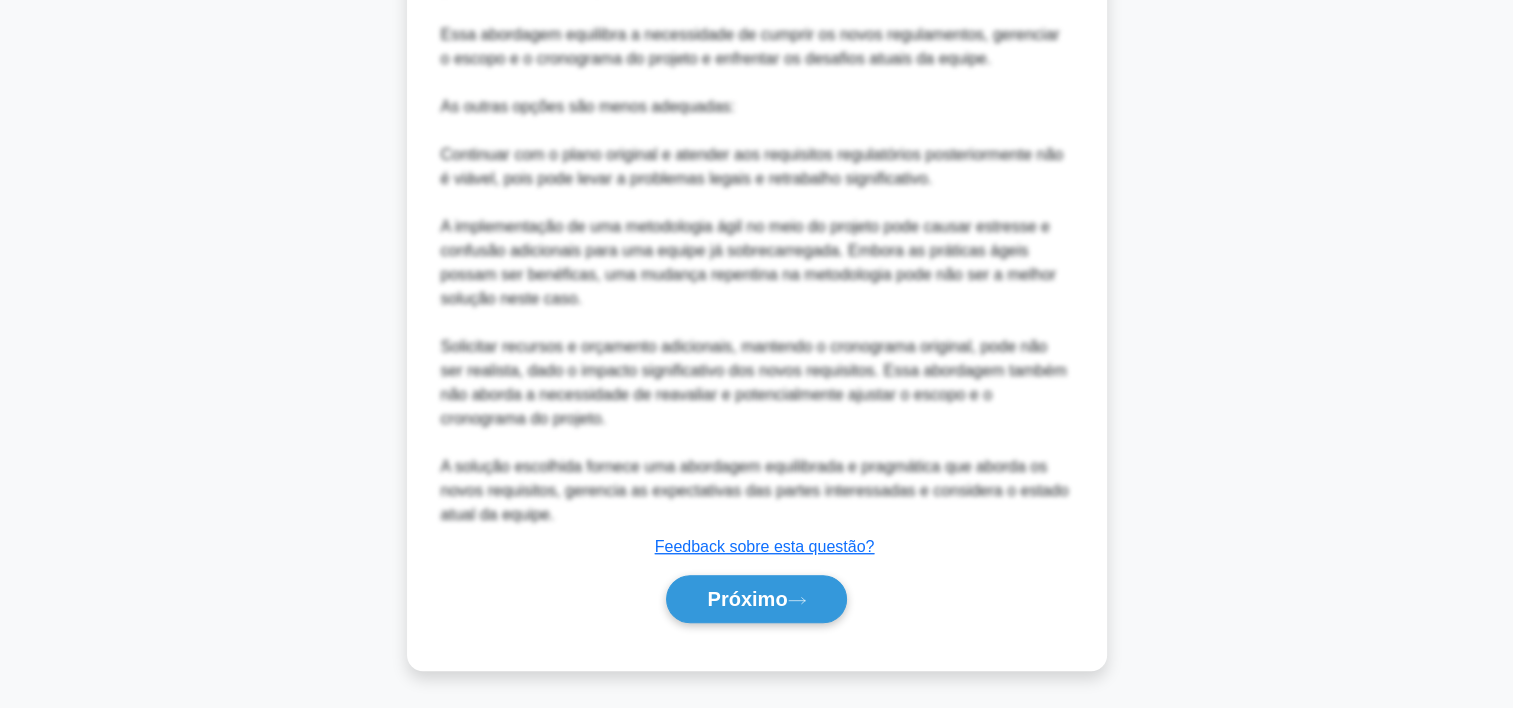 scroll, scrollTop: 1244, scrollLeft: 0, axis: vertical 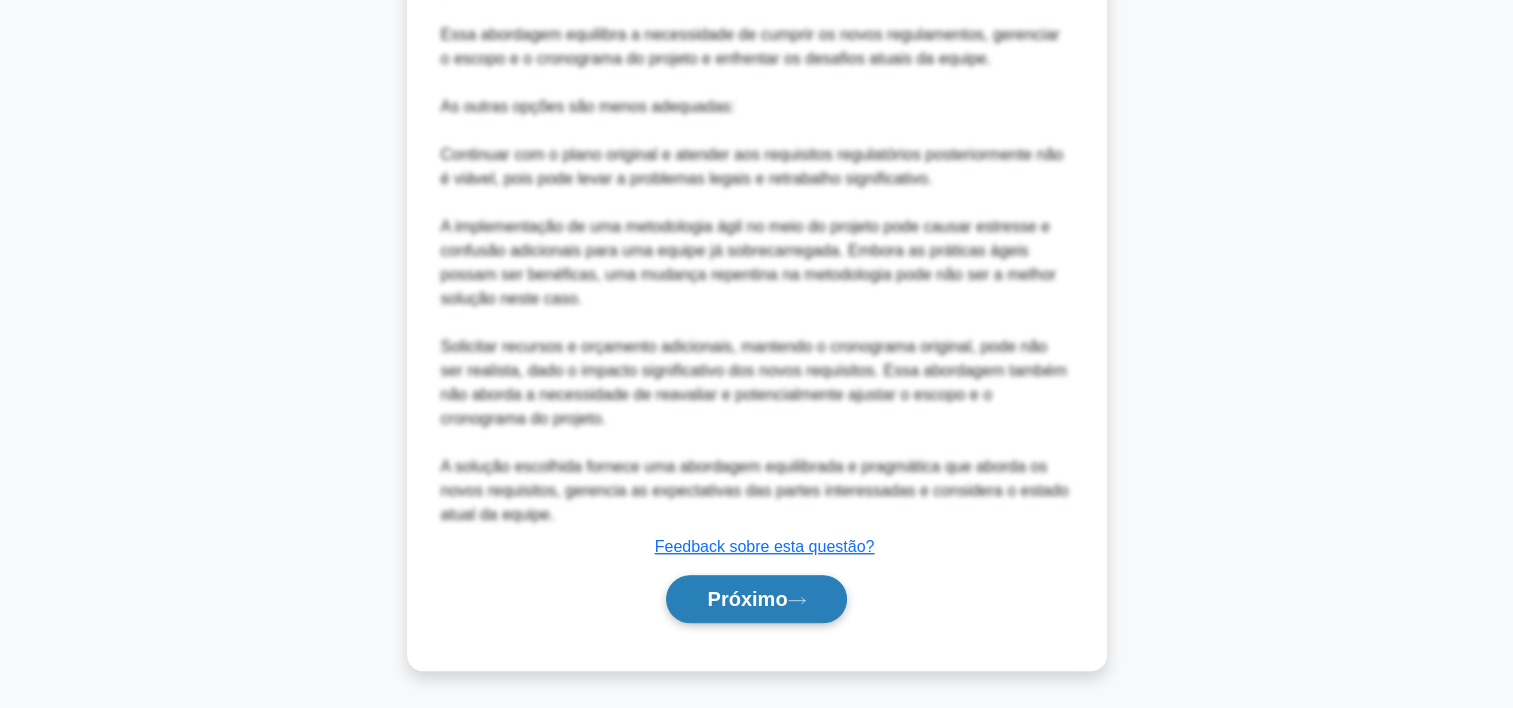 click on "Próximo" at bounding box center [756, 599] 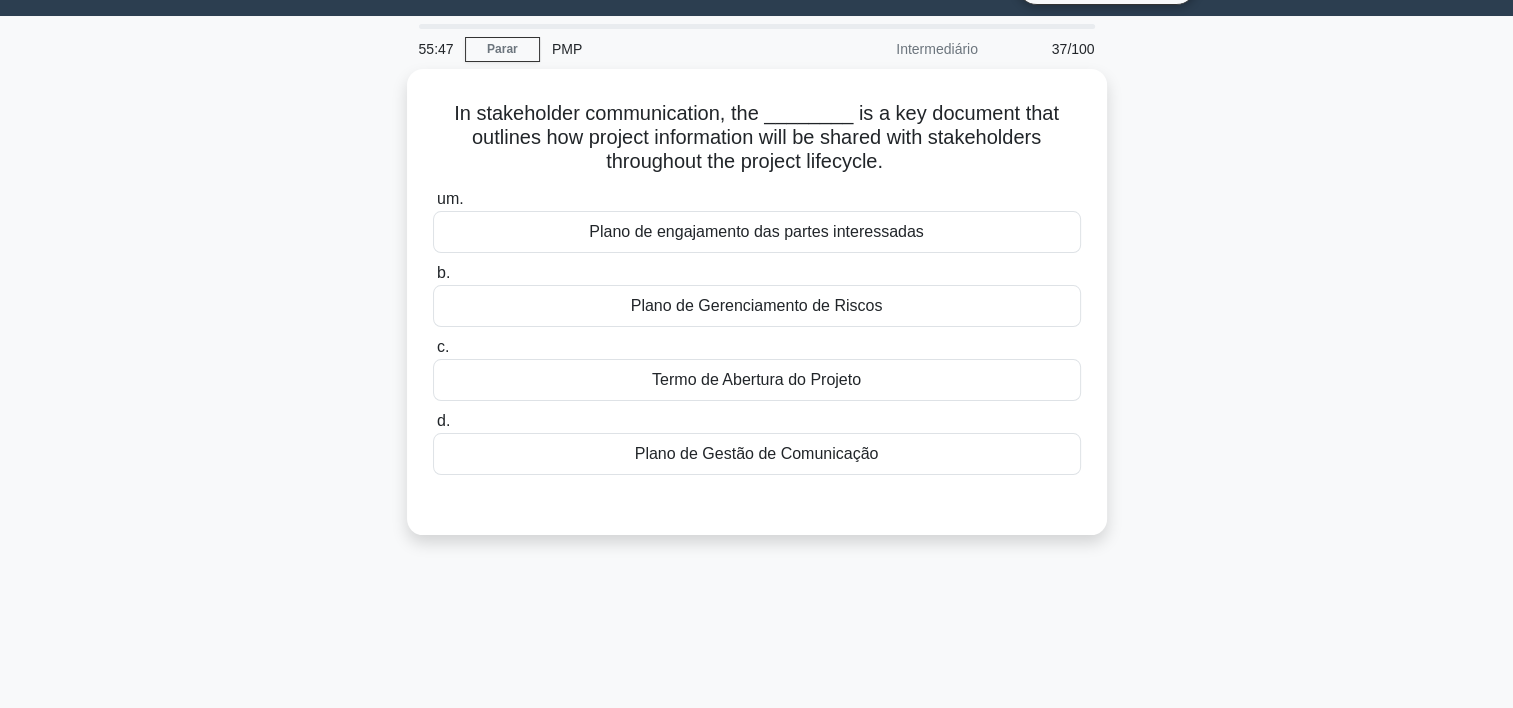 scroll, scrollTop: 0, scrollLeft: 0, axis: both 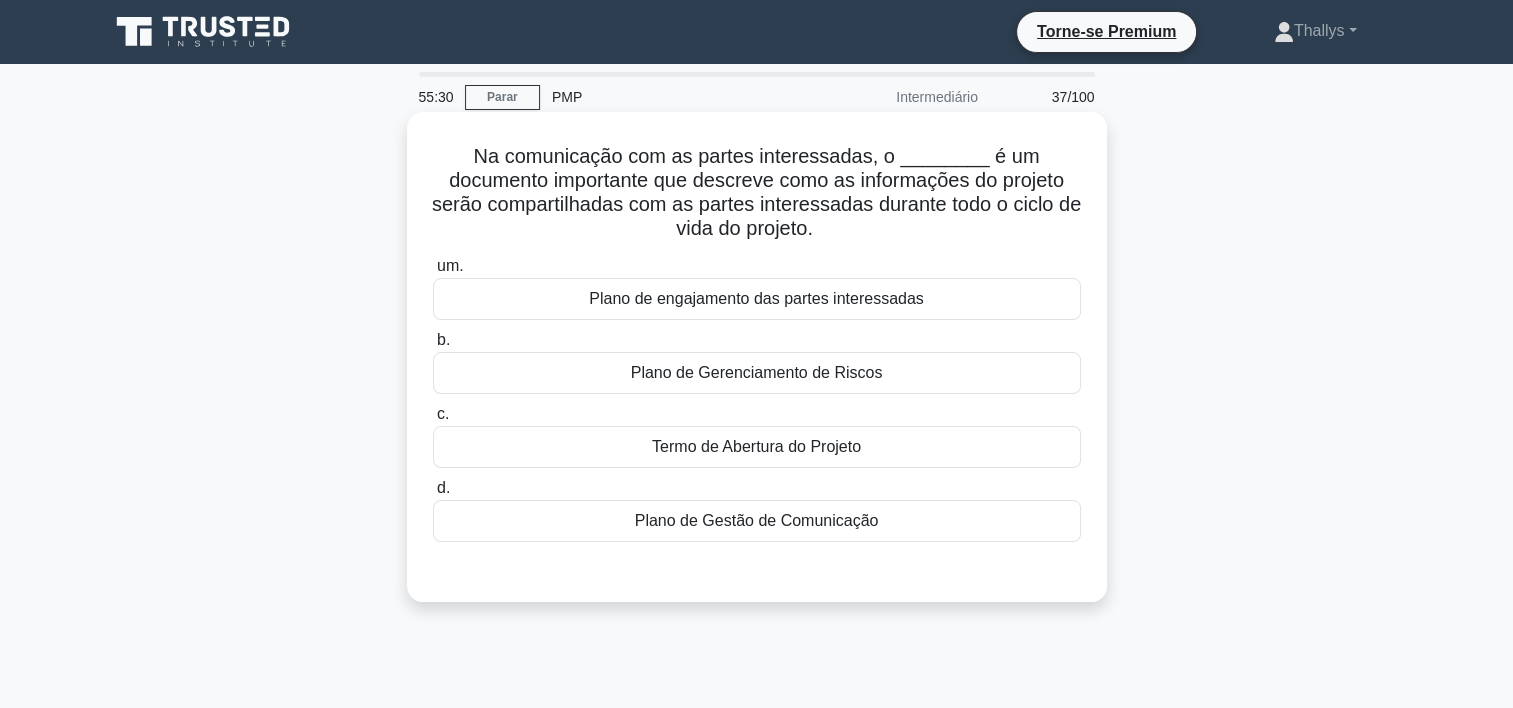 click on "Plano de Gerenciamento de Riscos" at bounding box center (757, 373) 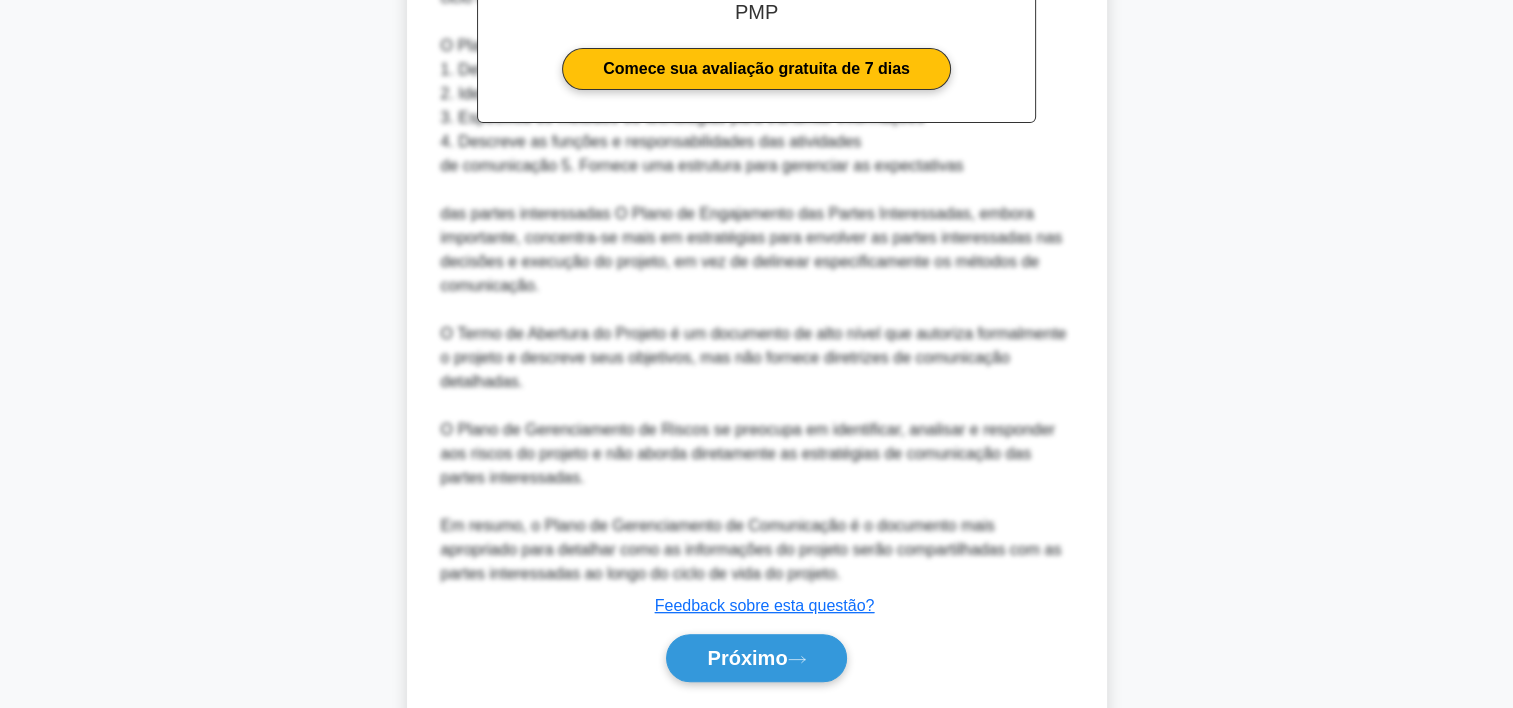 scroll, scrollTop: 736, scrollLeft: 0, axis: vertical 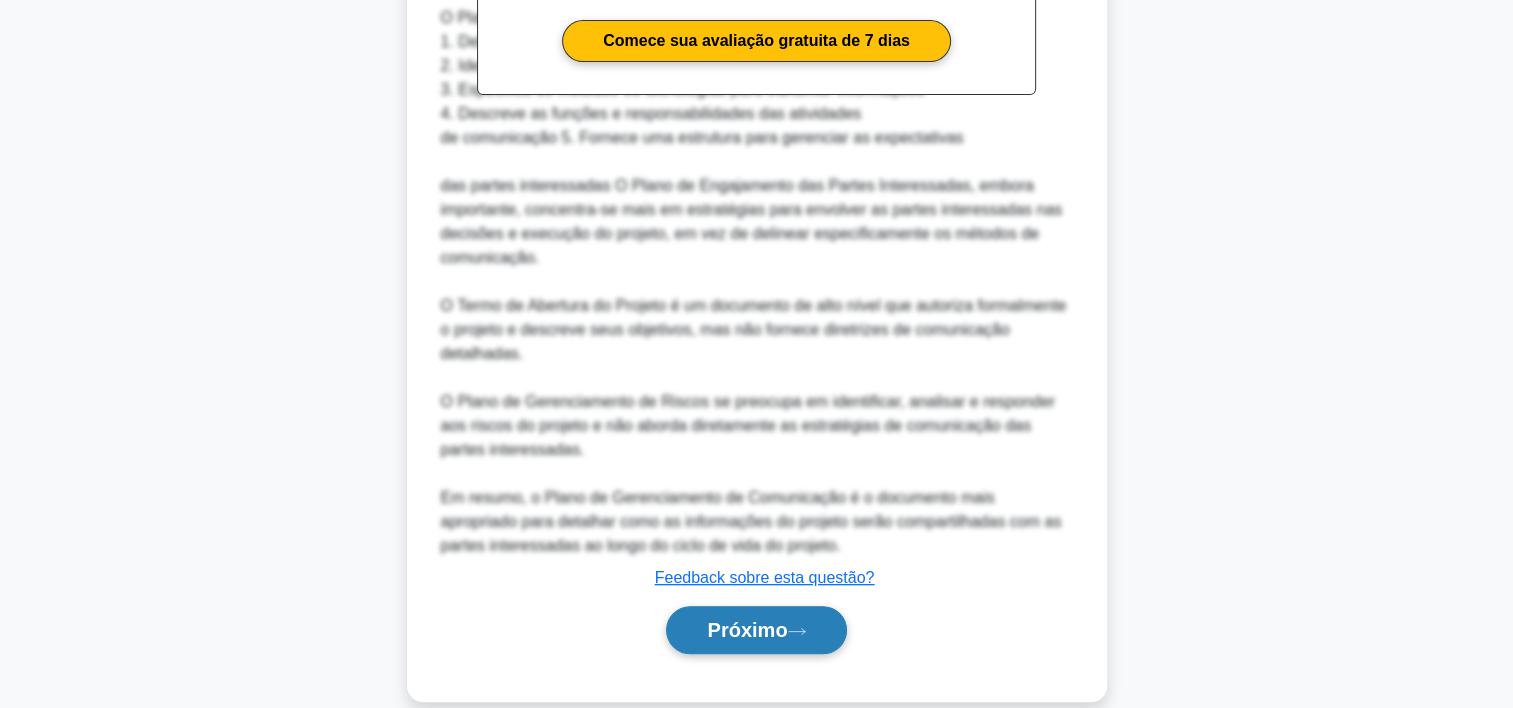 click on "Próximo" at bounding box center [756, 630] 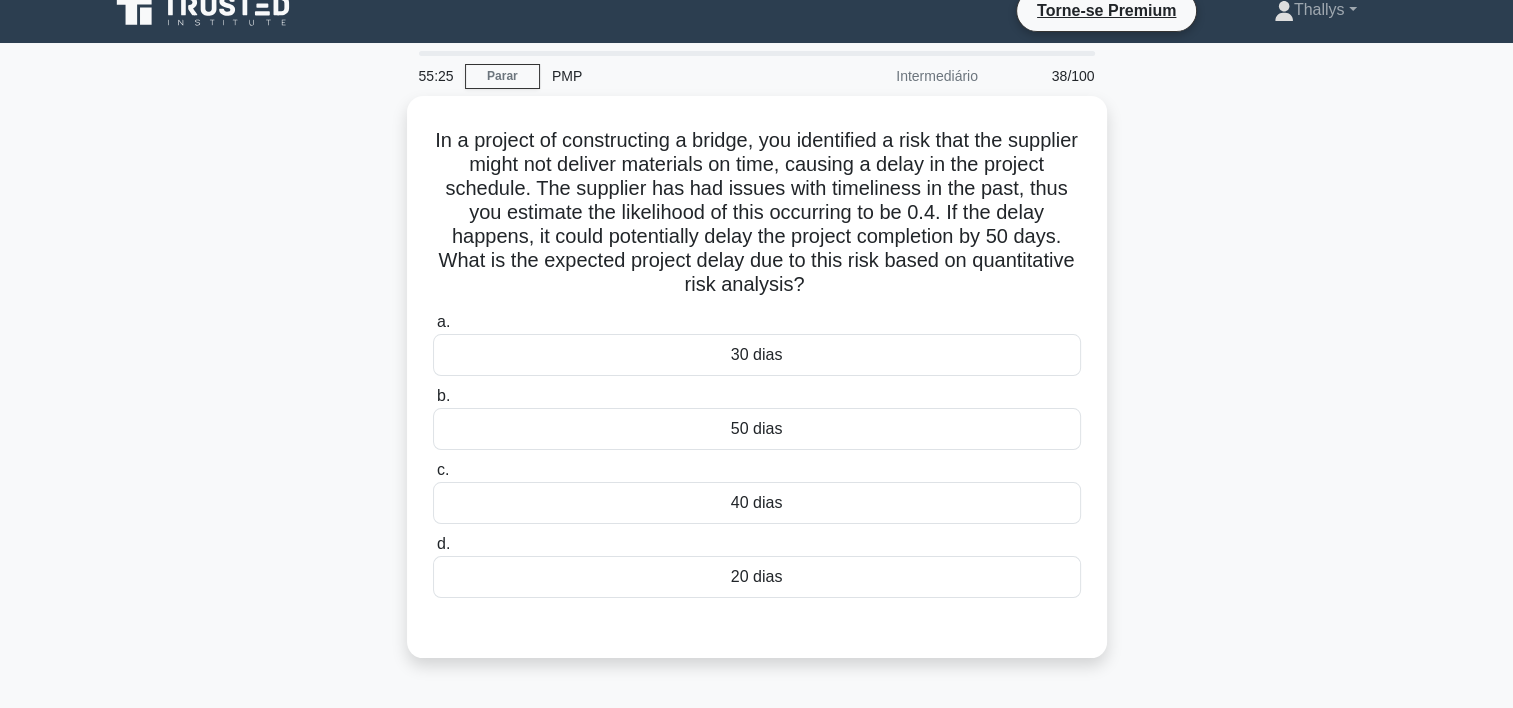 scroll, scrollTop: 0, scrollLeft: 0, axis: both 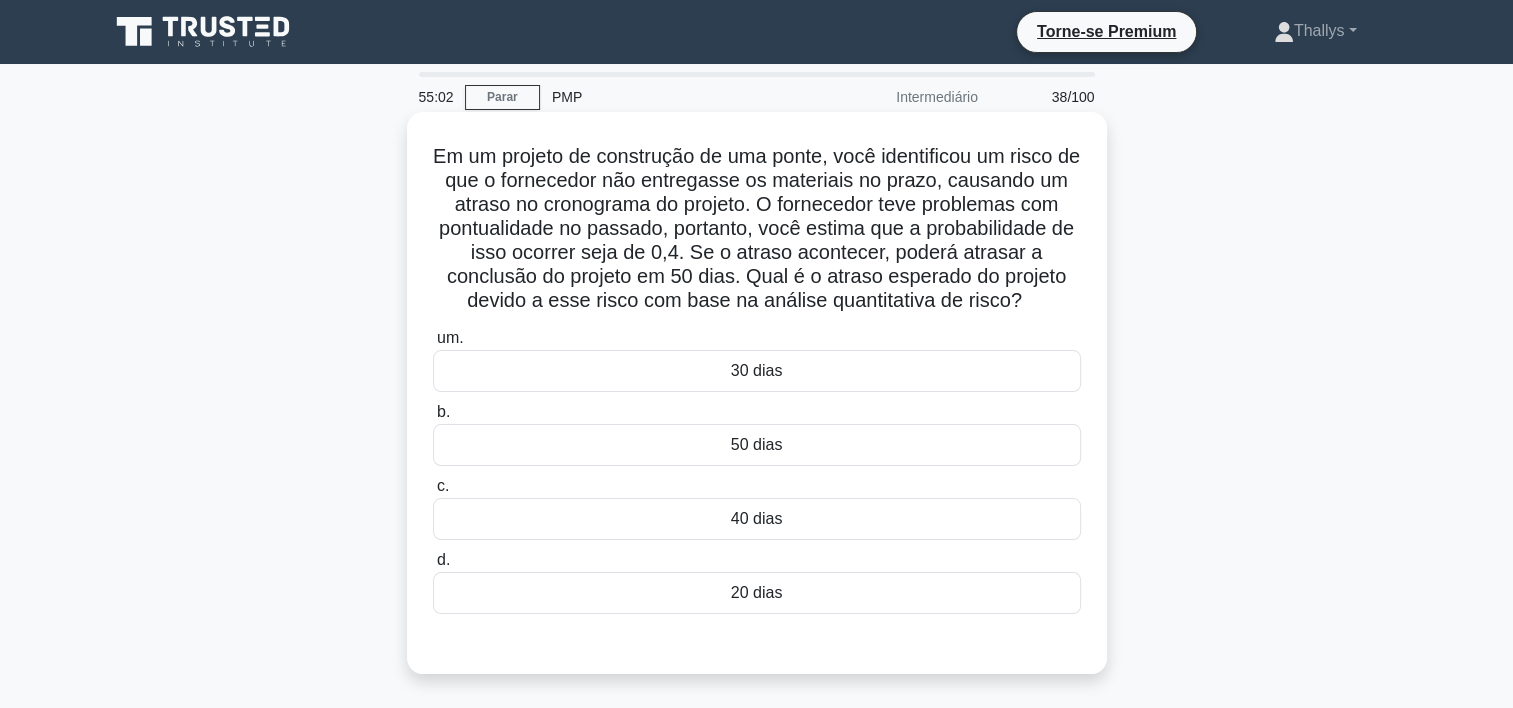 click on "20 dias" at bounding box center [757, 593] 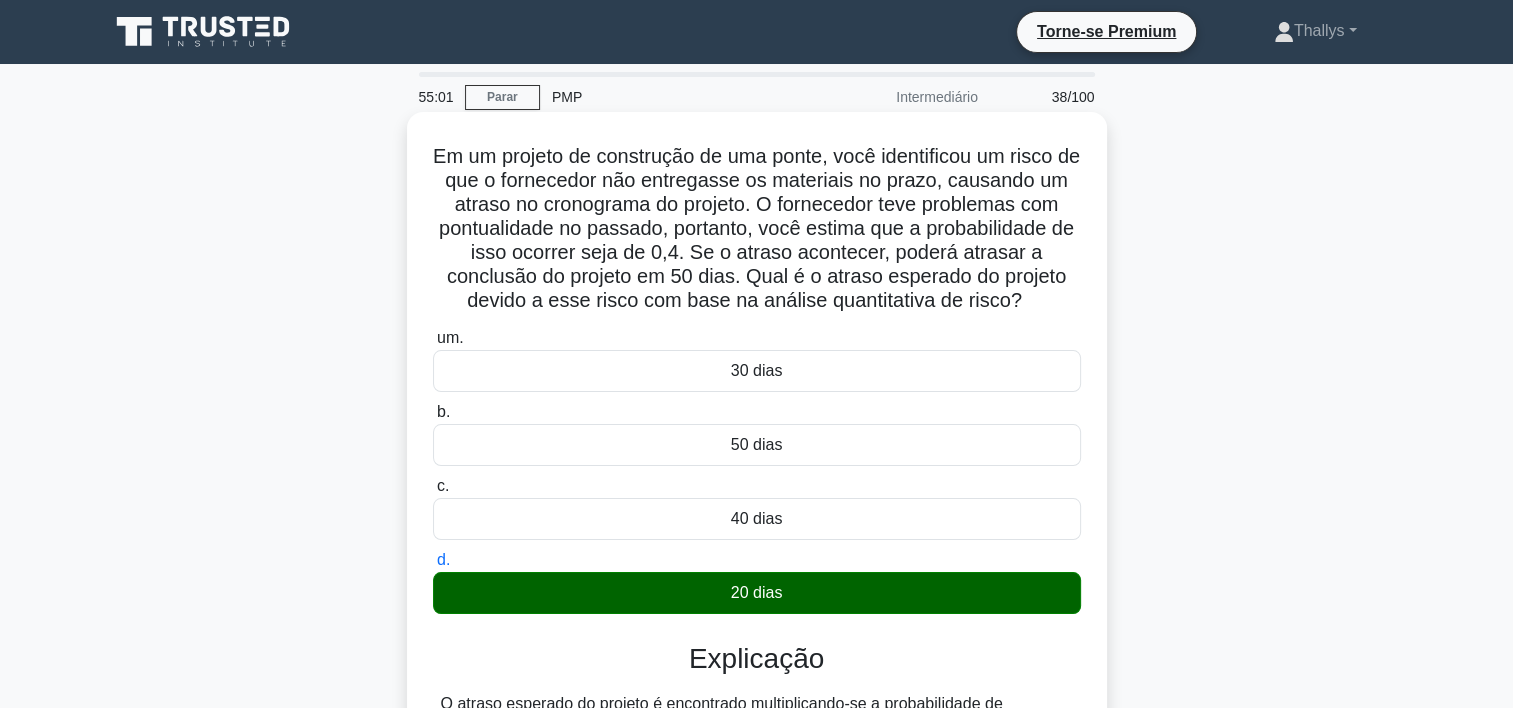 scroll, scrollTop: 372, scrollLeft: 0, axis: vertical 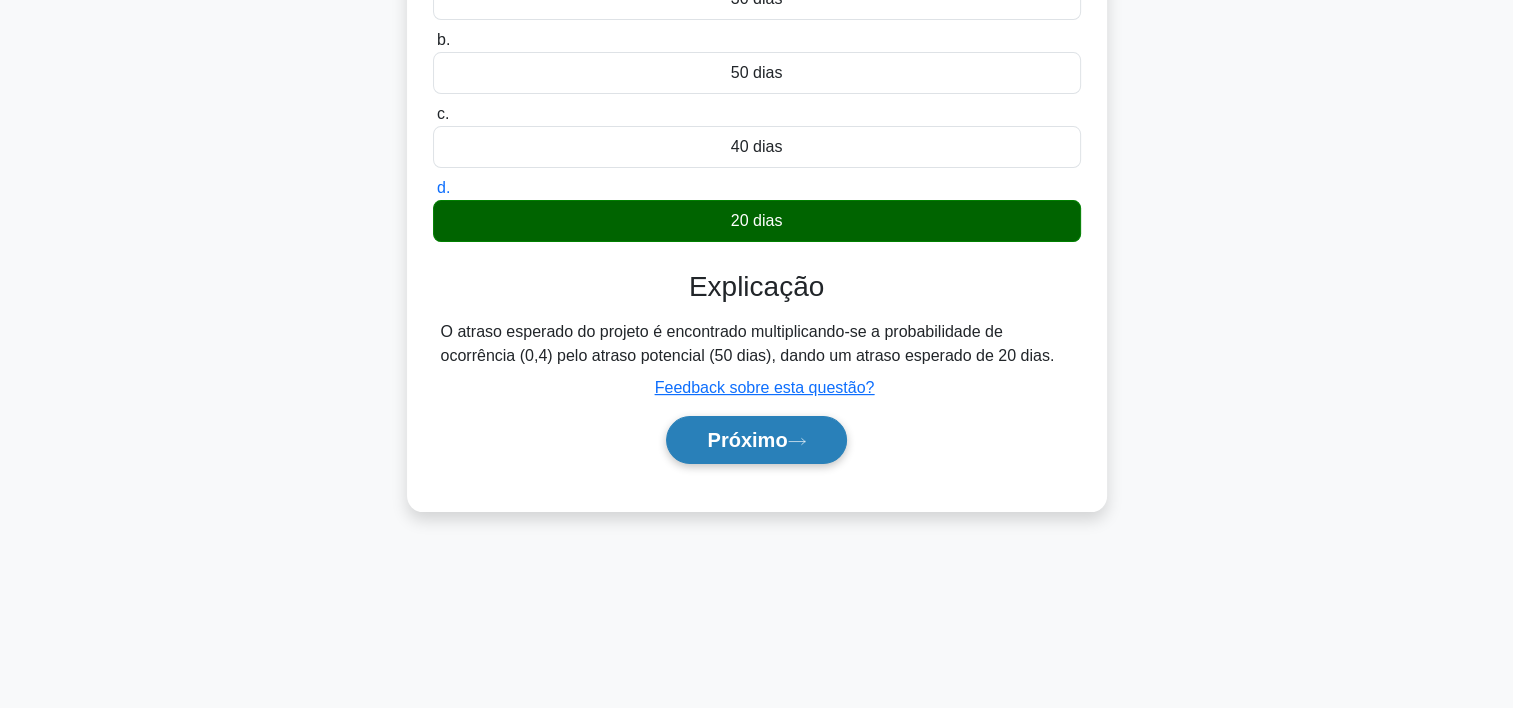 click on "Próximo" at bounding box center (756, 440) 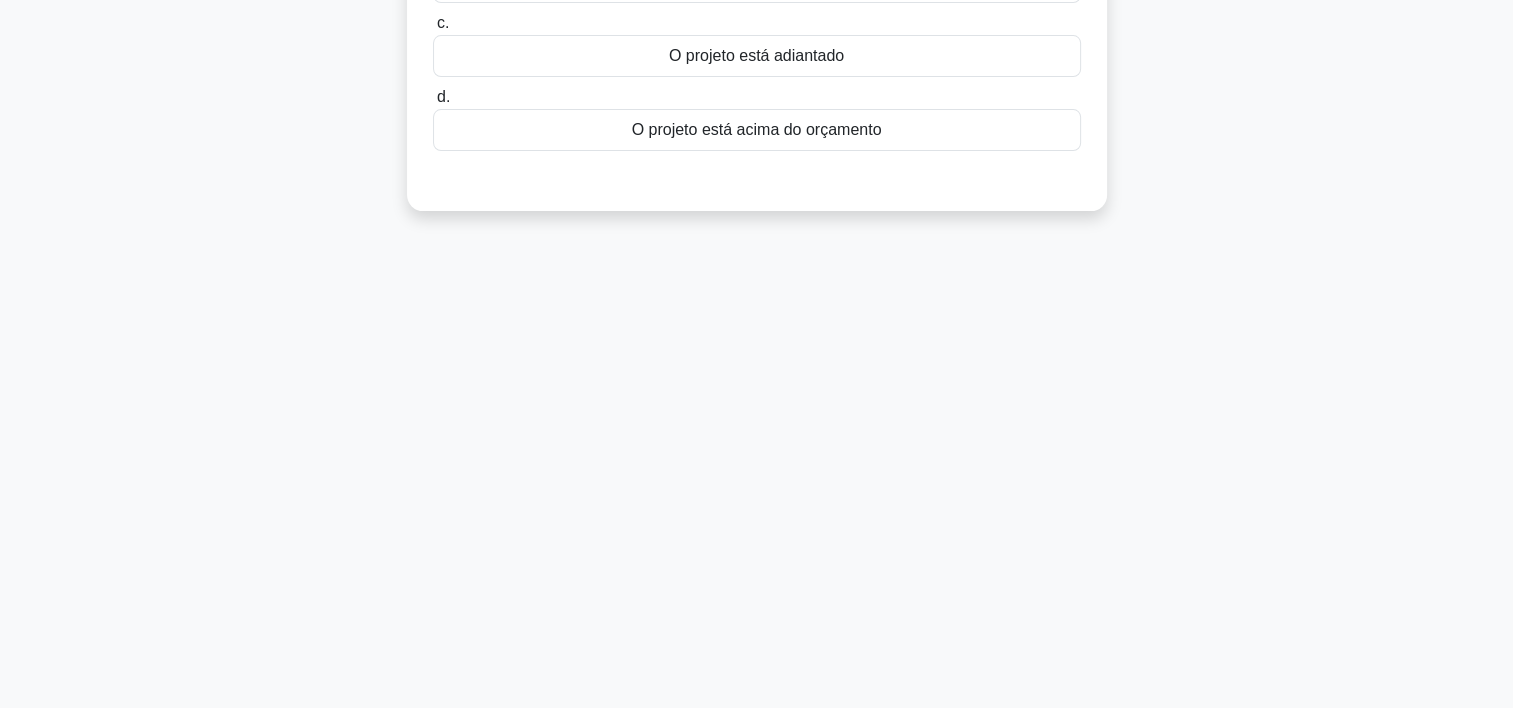 scroll, scrollTop: 0, scrollLeft: 0, axis: both 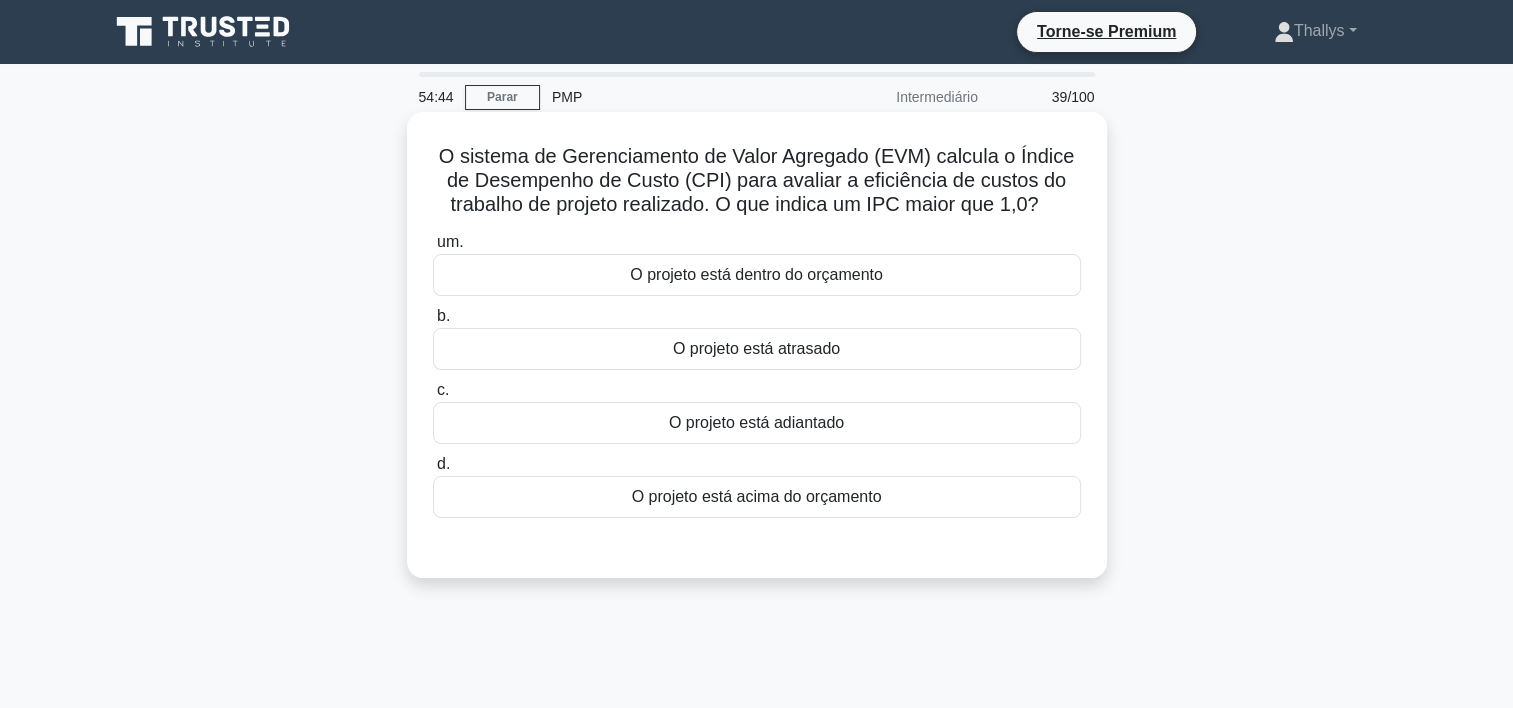 click on "O projeto está dentro do orçamento" at bounding box center [757, 275] 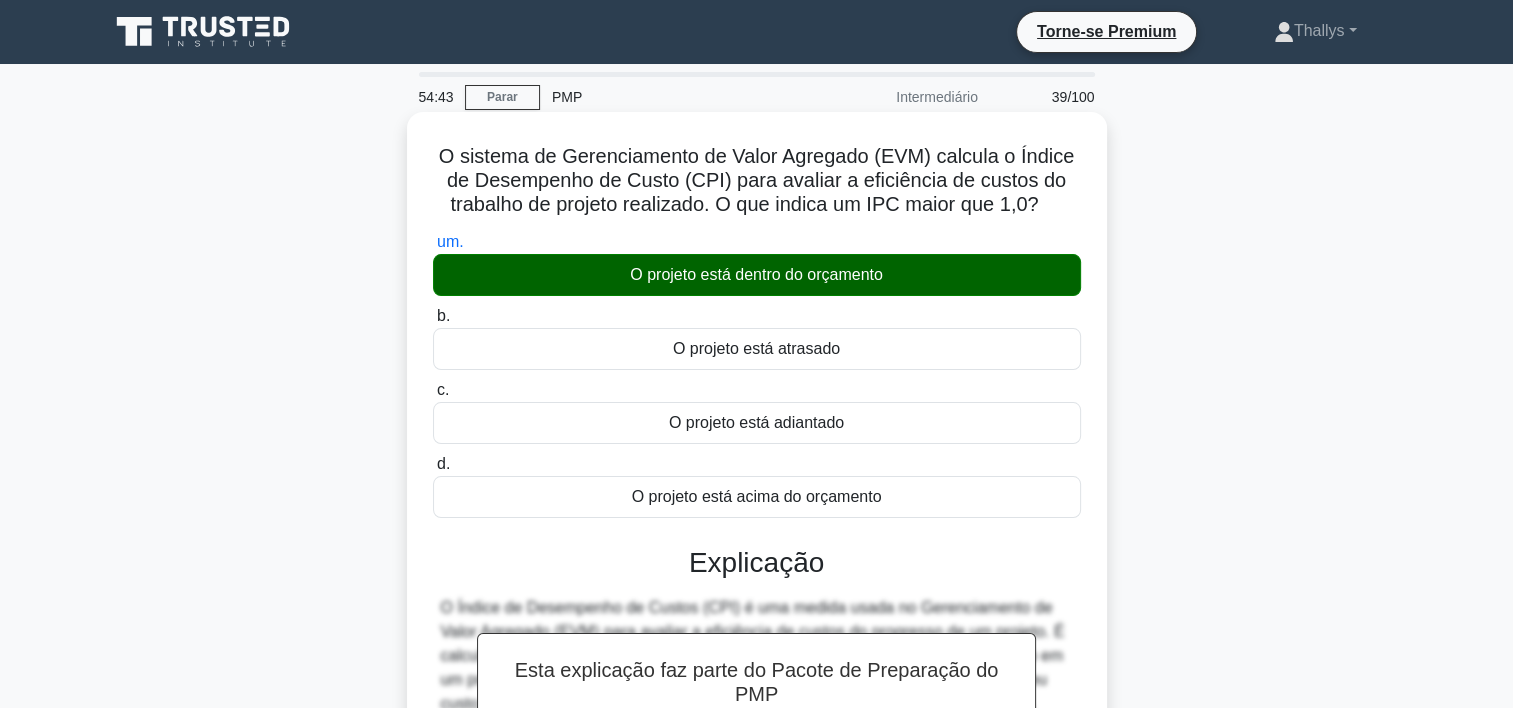 scroll, scrollTop: 372, scrollLeft: 0, axis: vertical 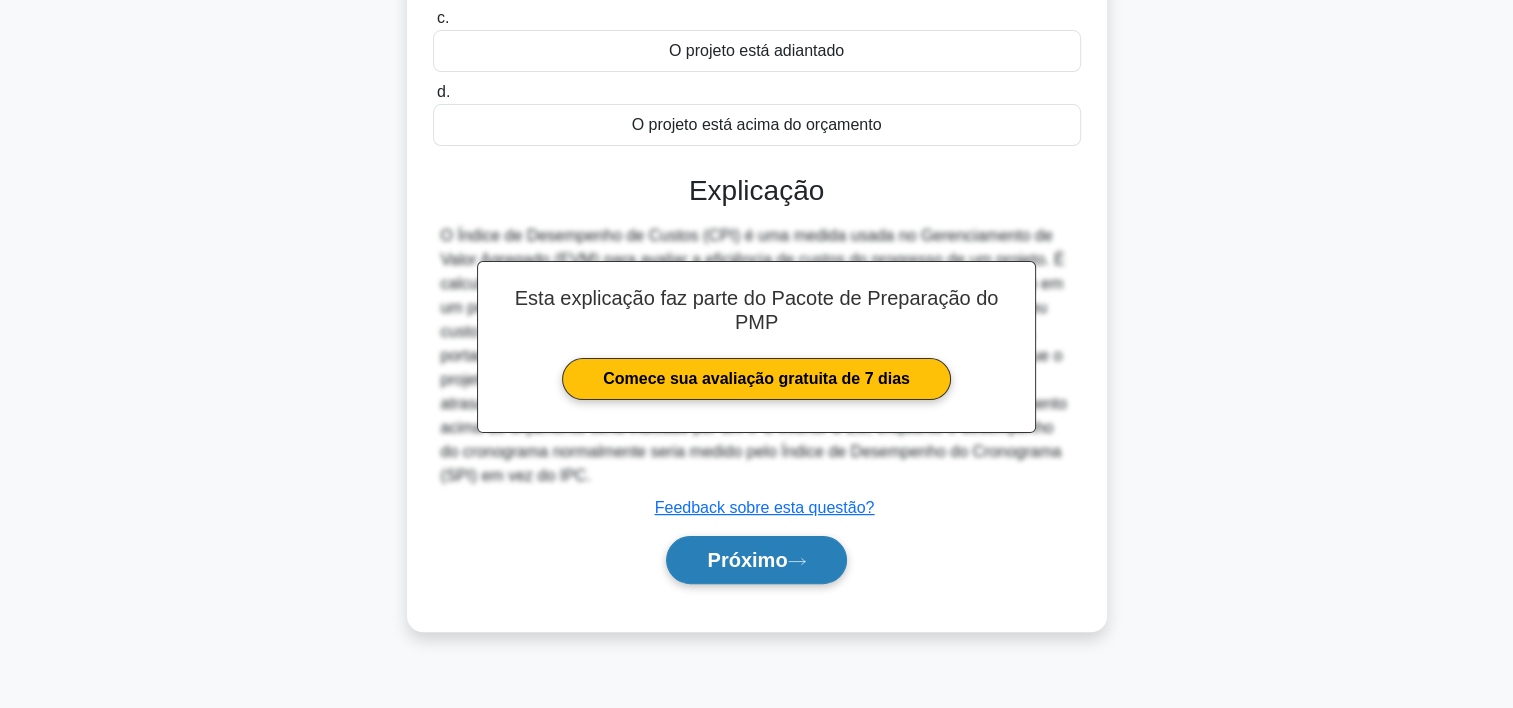 click on "Próximo" at bounding box center [756, 560] 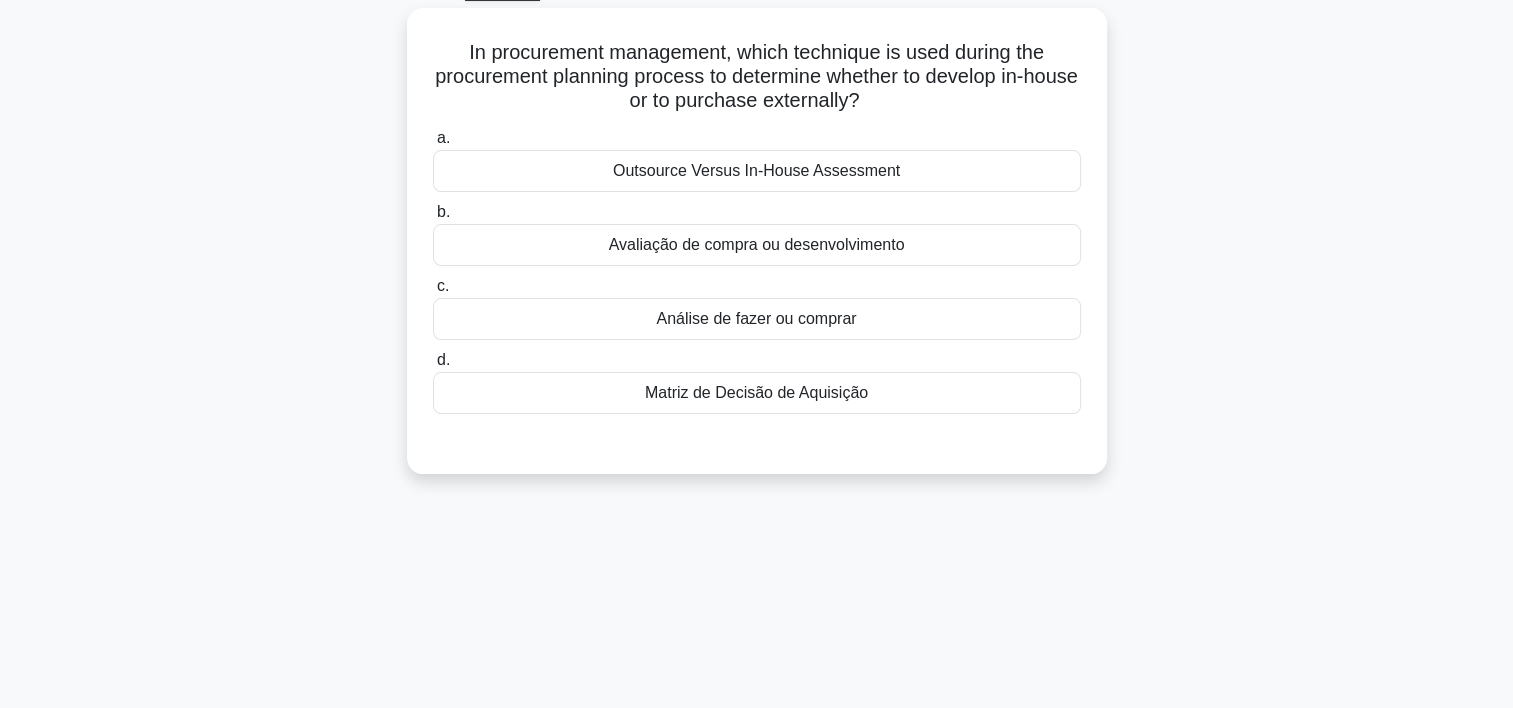 scroll, scrollTop: 0, scrollLeft: 0, axis: both 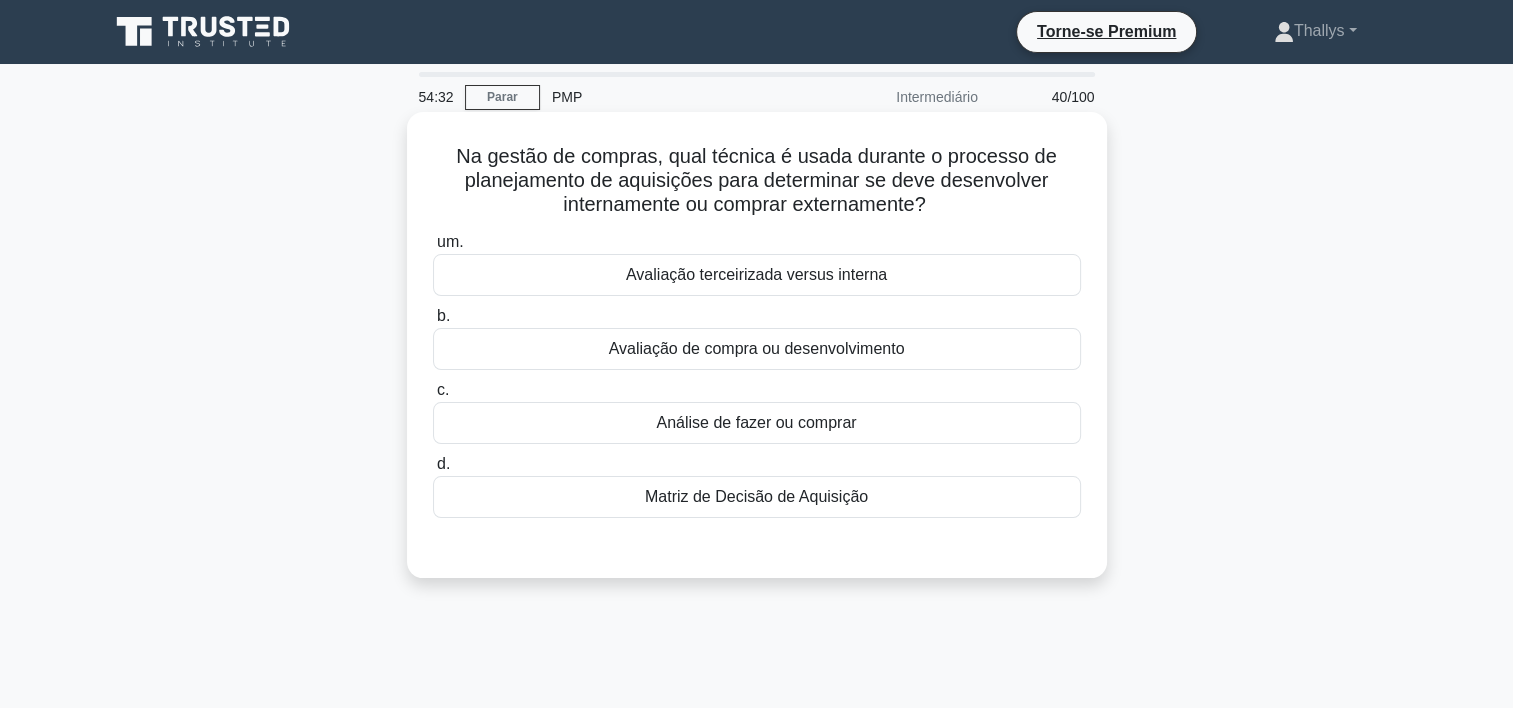 click on "Análise de fazer ou comprar" at bounding box center (757, 423) 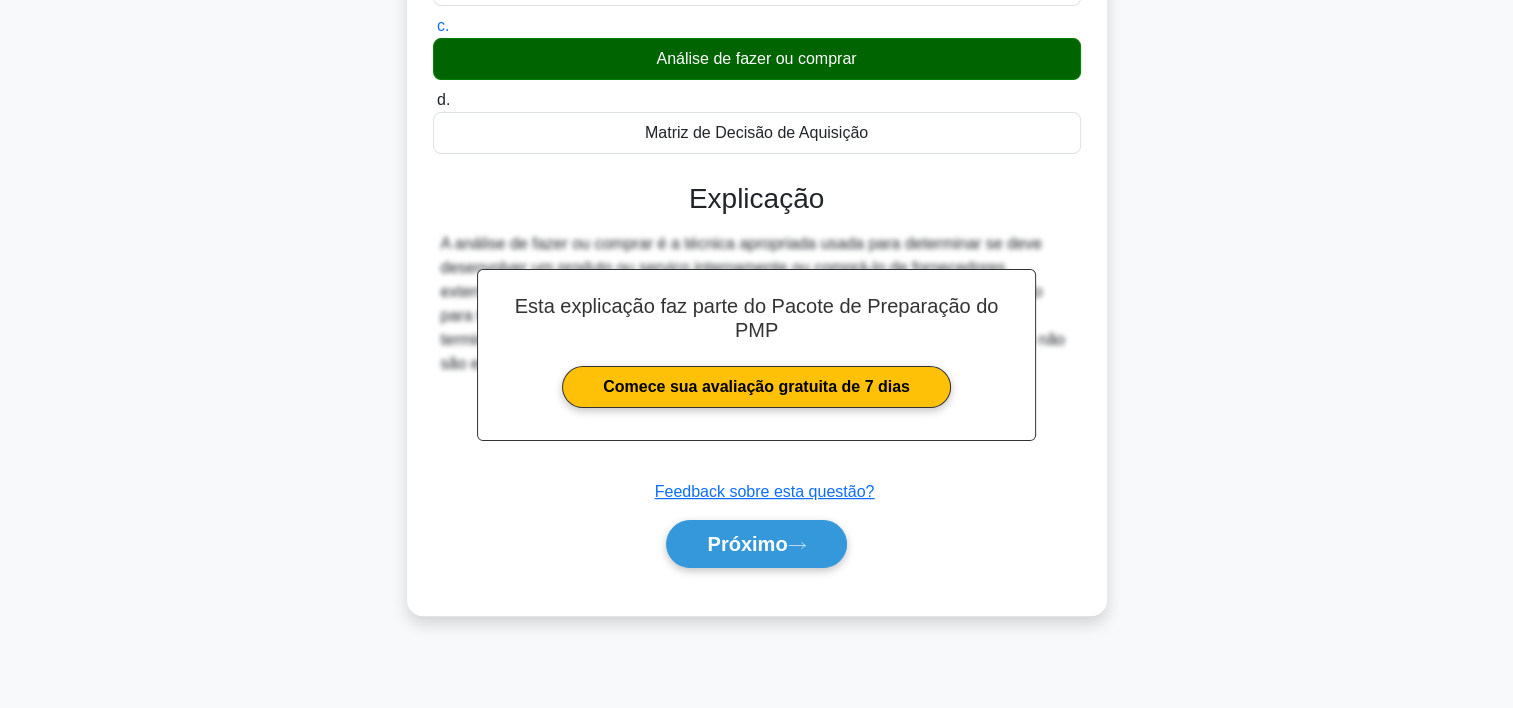 scroll, scrollTop: 372, scrollLeft: 0, axis: vertical 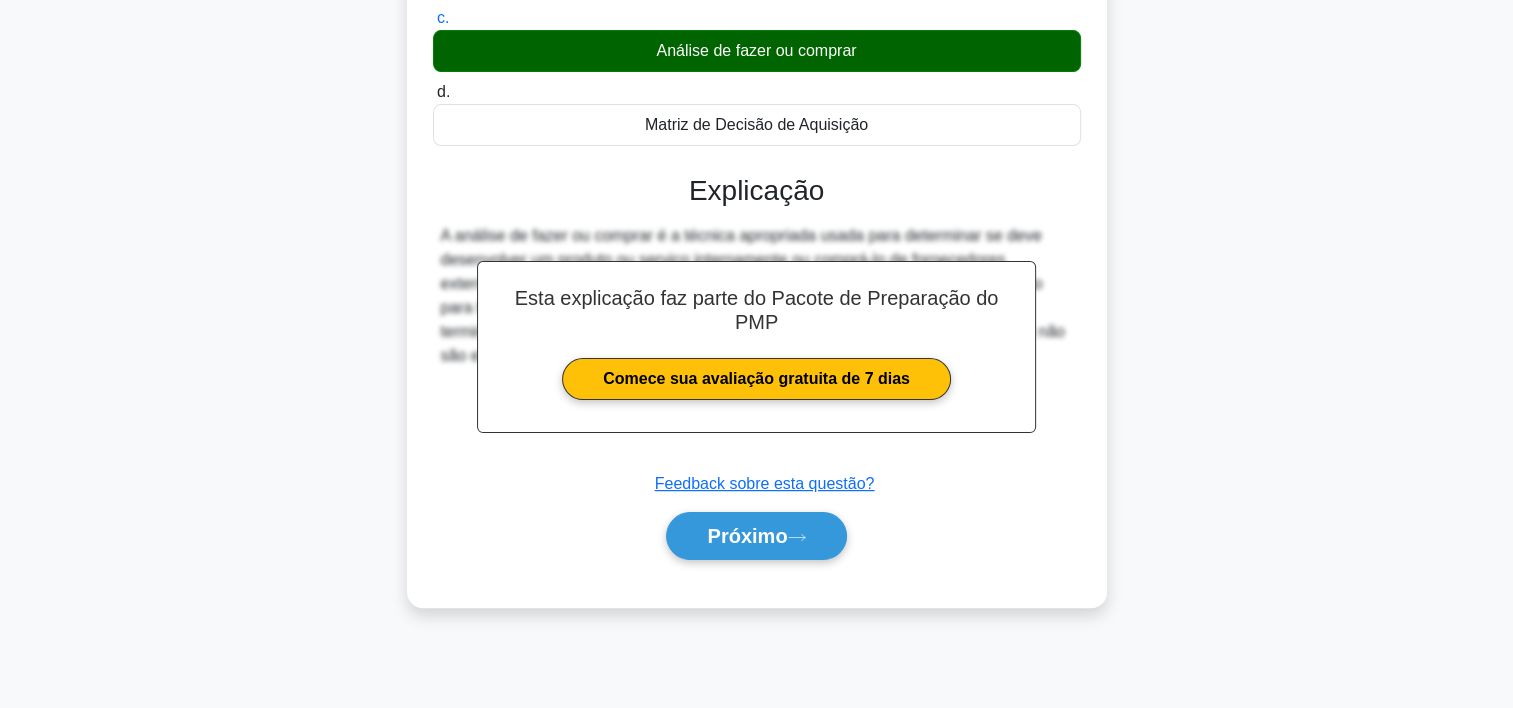 click on "Próximo" at bounding box center (757, 536) 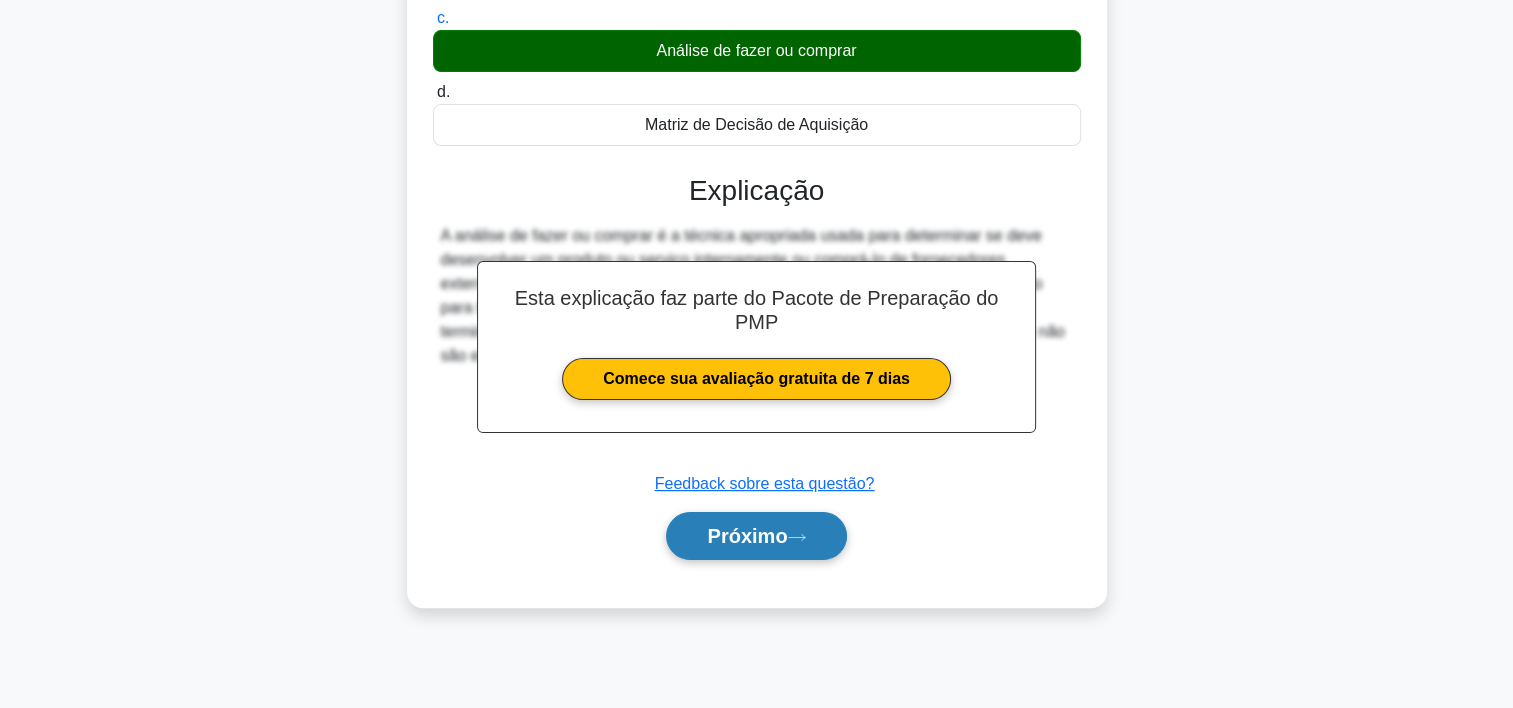 click on "Próximo" at bounding box center (747, 536) 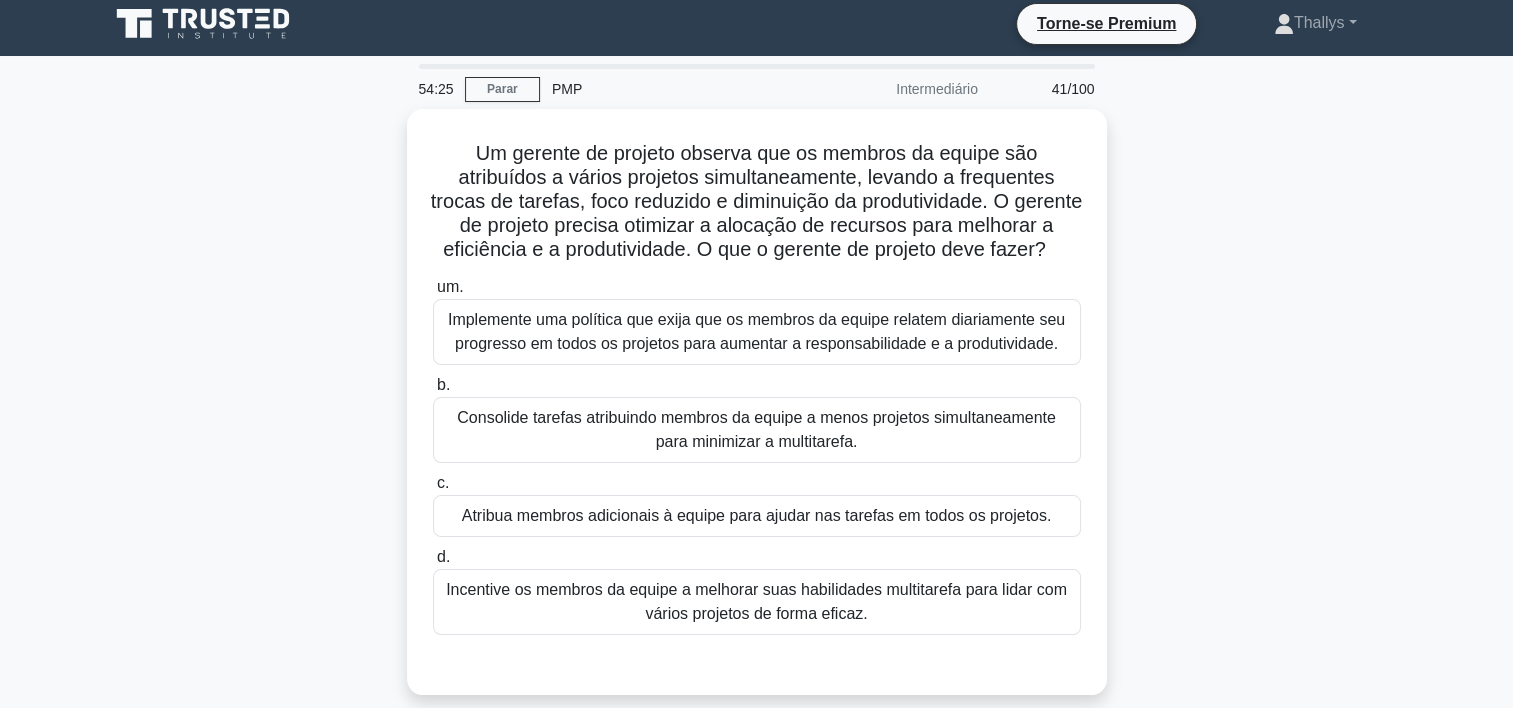 scroll, scrollTop: 7, scrollLeft: 0, axis: vertical 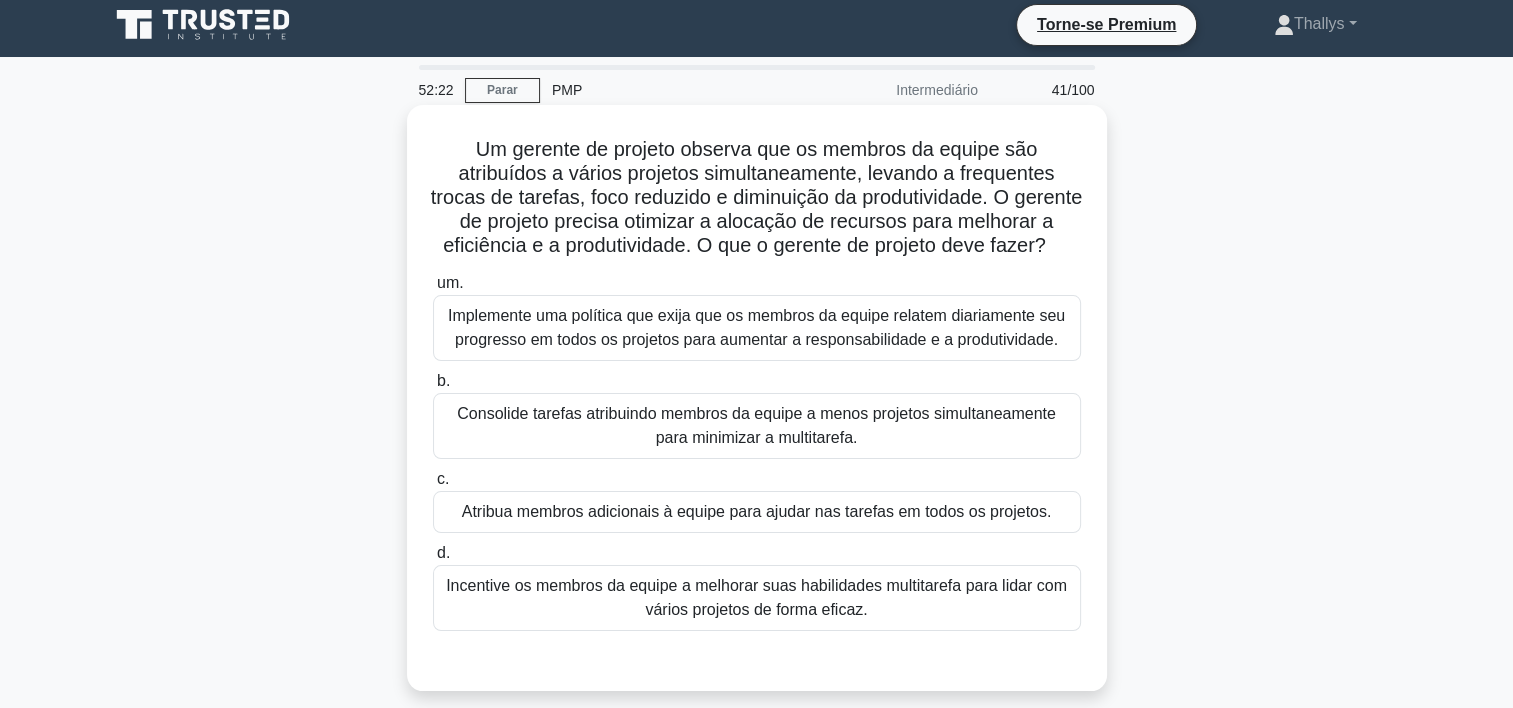 click on "Consolide tarefas atribuindo membros da equipe a menos projetos simultaneamente para minimizar a multitarefa." at bounding box center [757, 426] 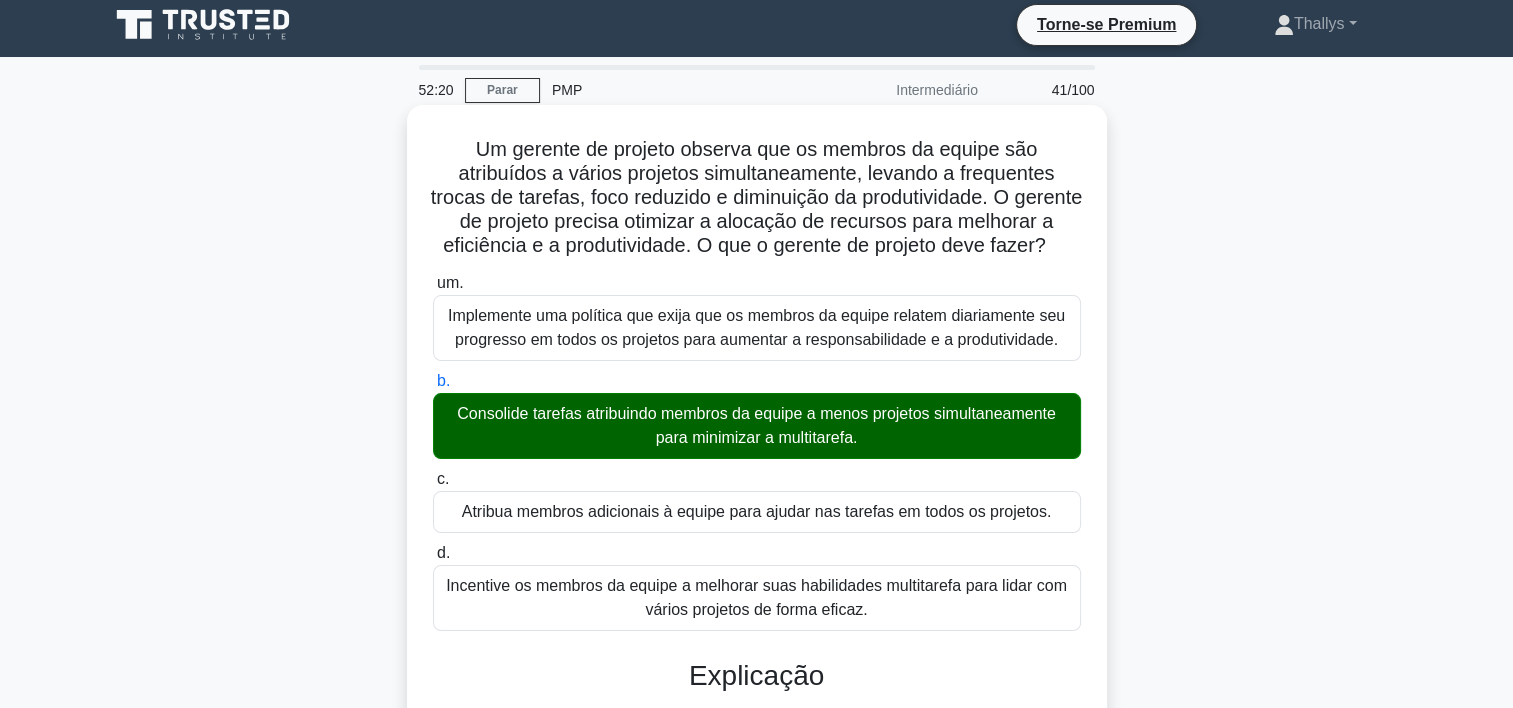 scroll, scrollTop: 476, scrollLeft: 0, axis: vertical 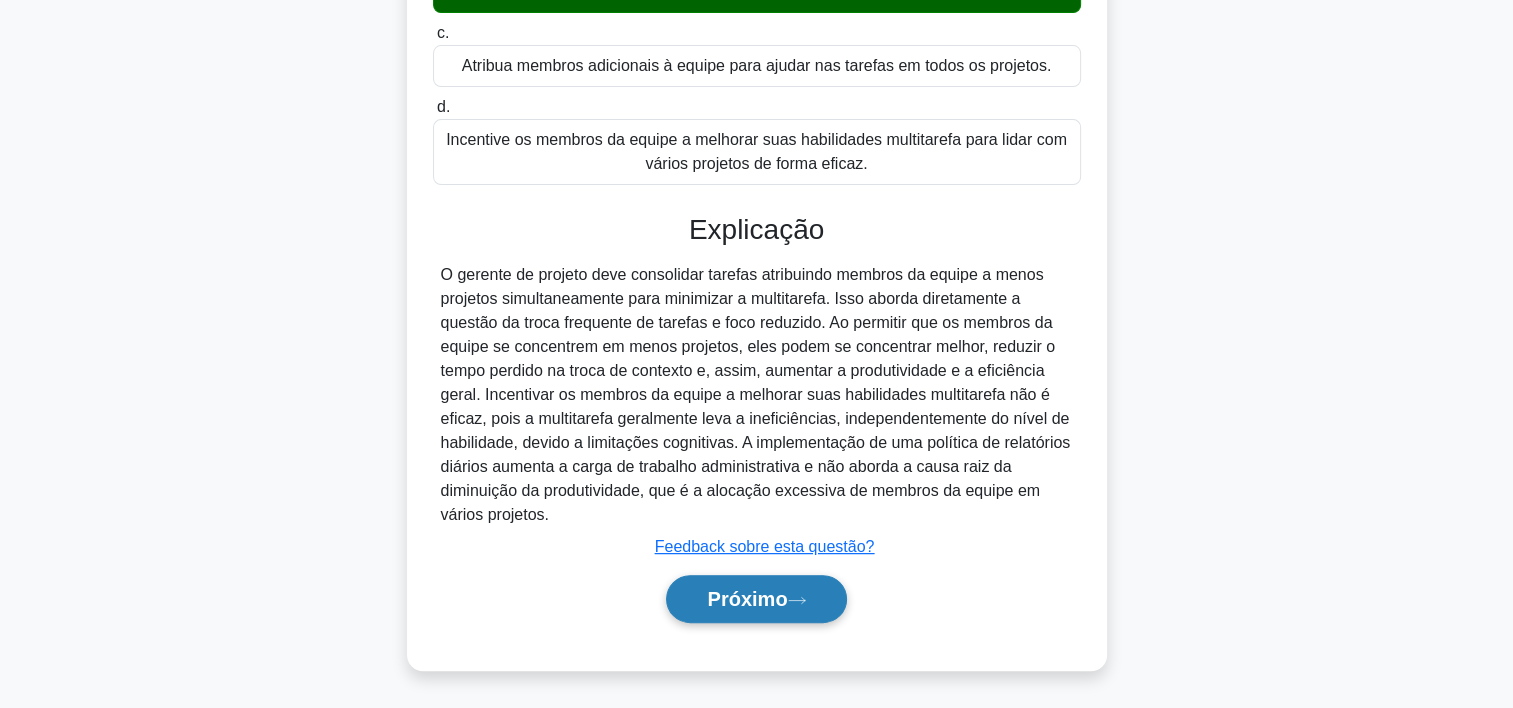 click on "Próximo" at bounding box center [756, 599] 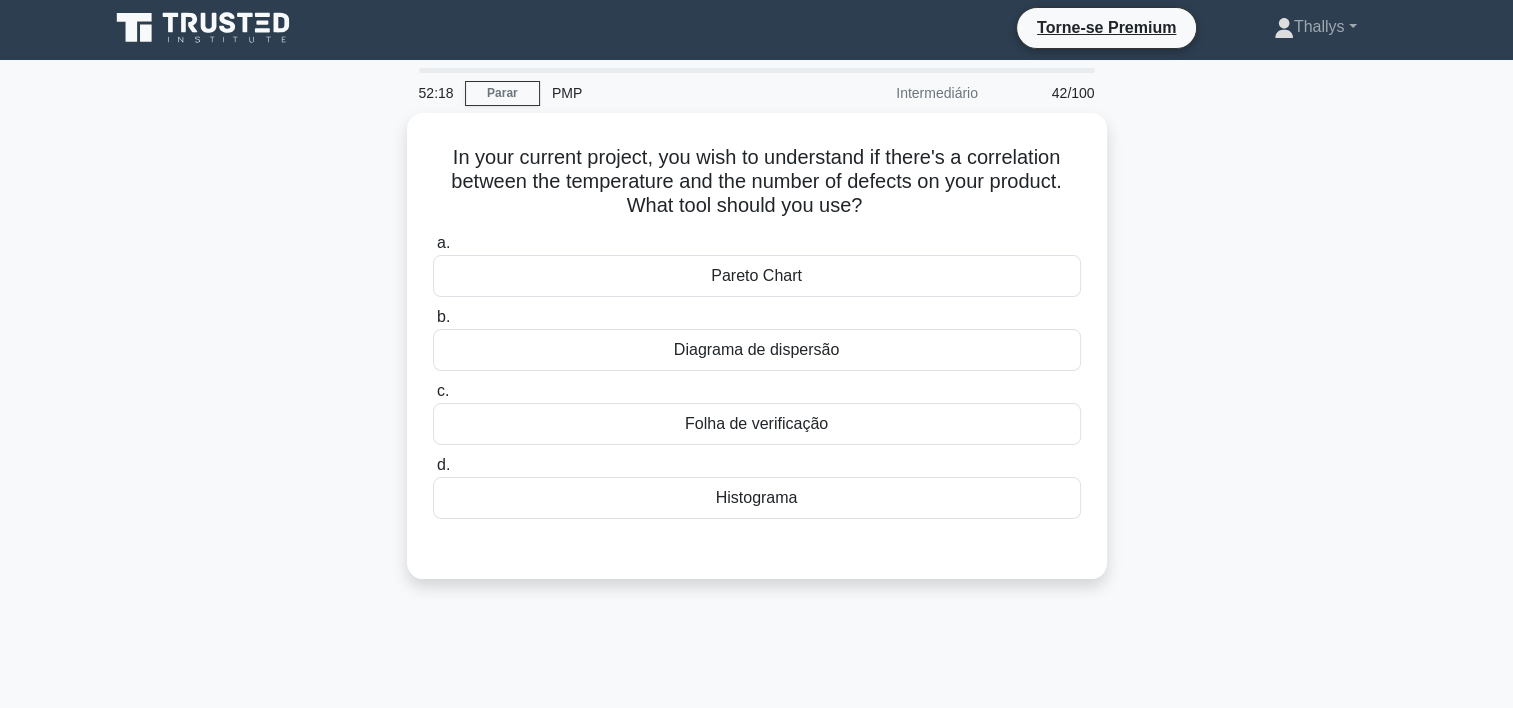 scroll, scrollTop: 0, scrollLeft: 0, axis: both 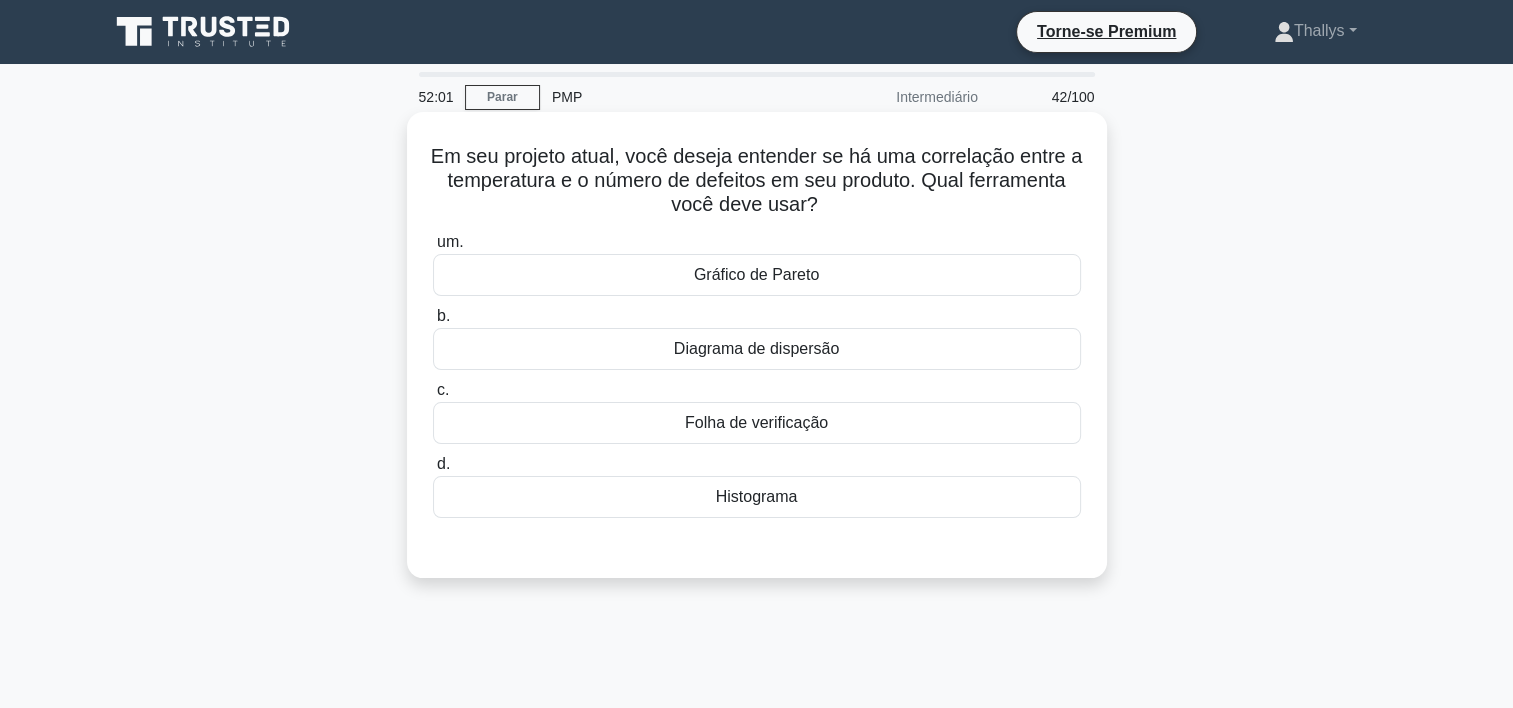 click on "Diagrama de dispersão" at bounding box center (757, 349) 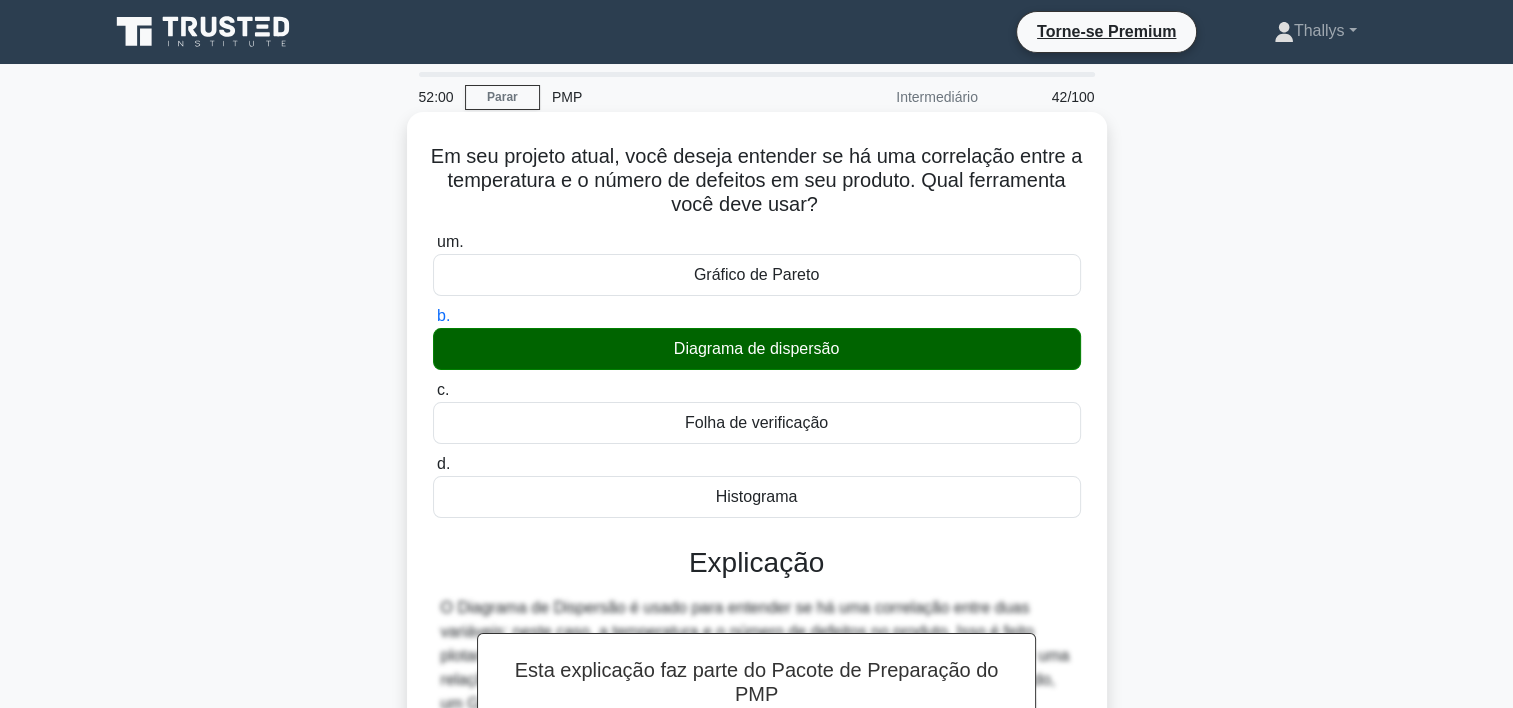 scroll, scrollTop: 372, scrollLeft: 0, axis: vertical 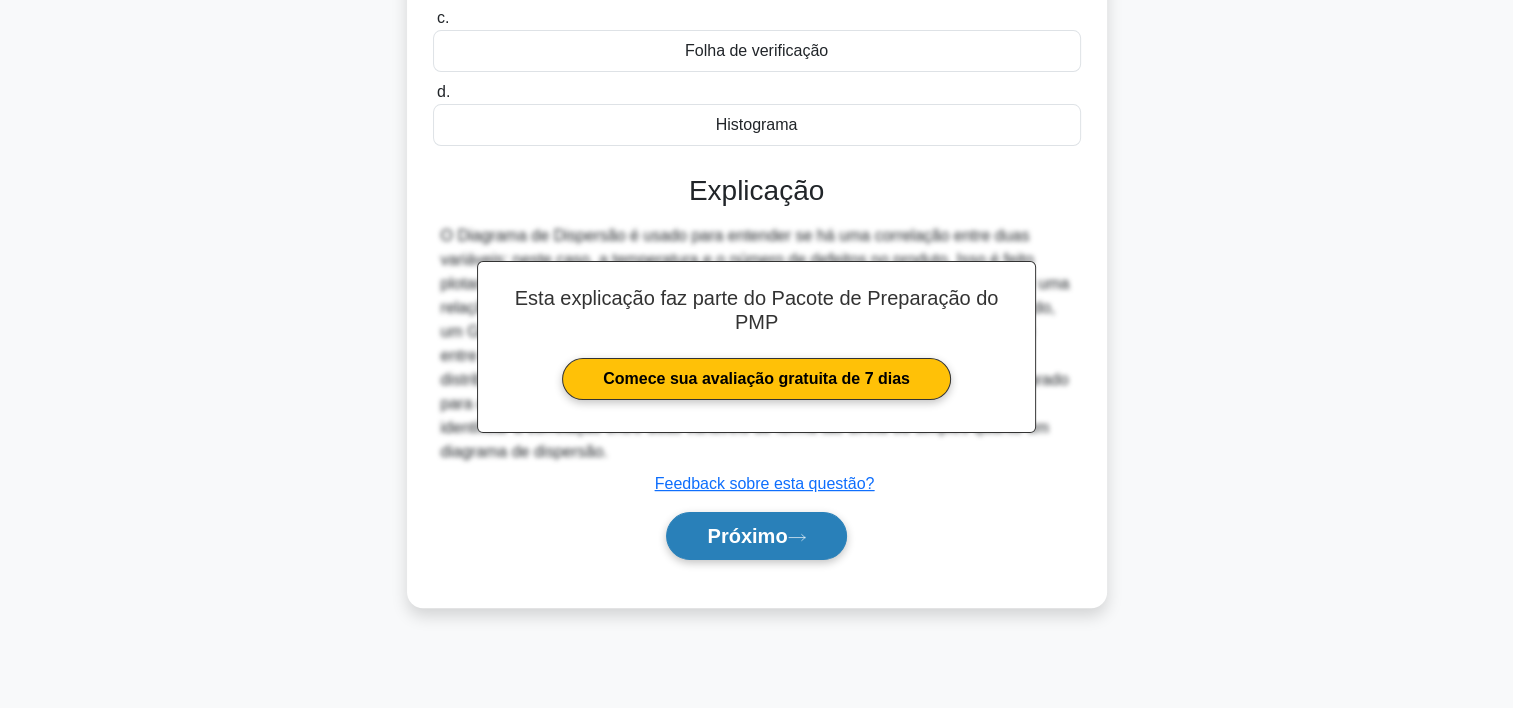 click on "Próximo" at bounding box center (756, 536) 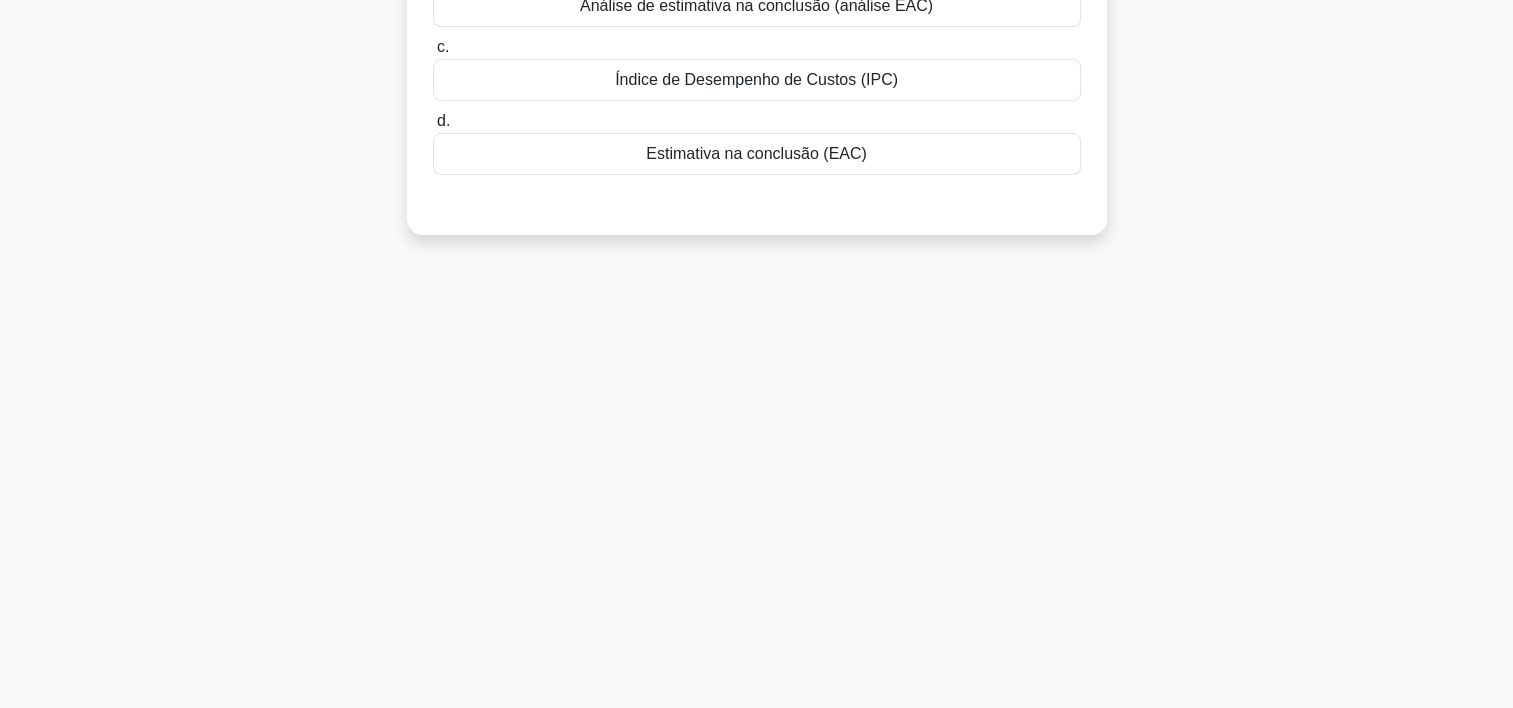 scroll, scrollTop: 0, scrollLeft: 0, axis: both 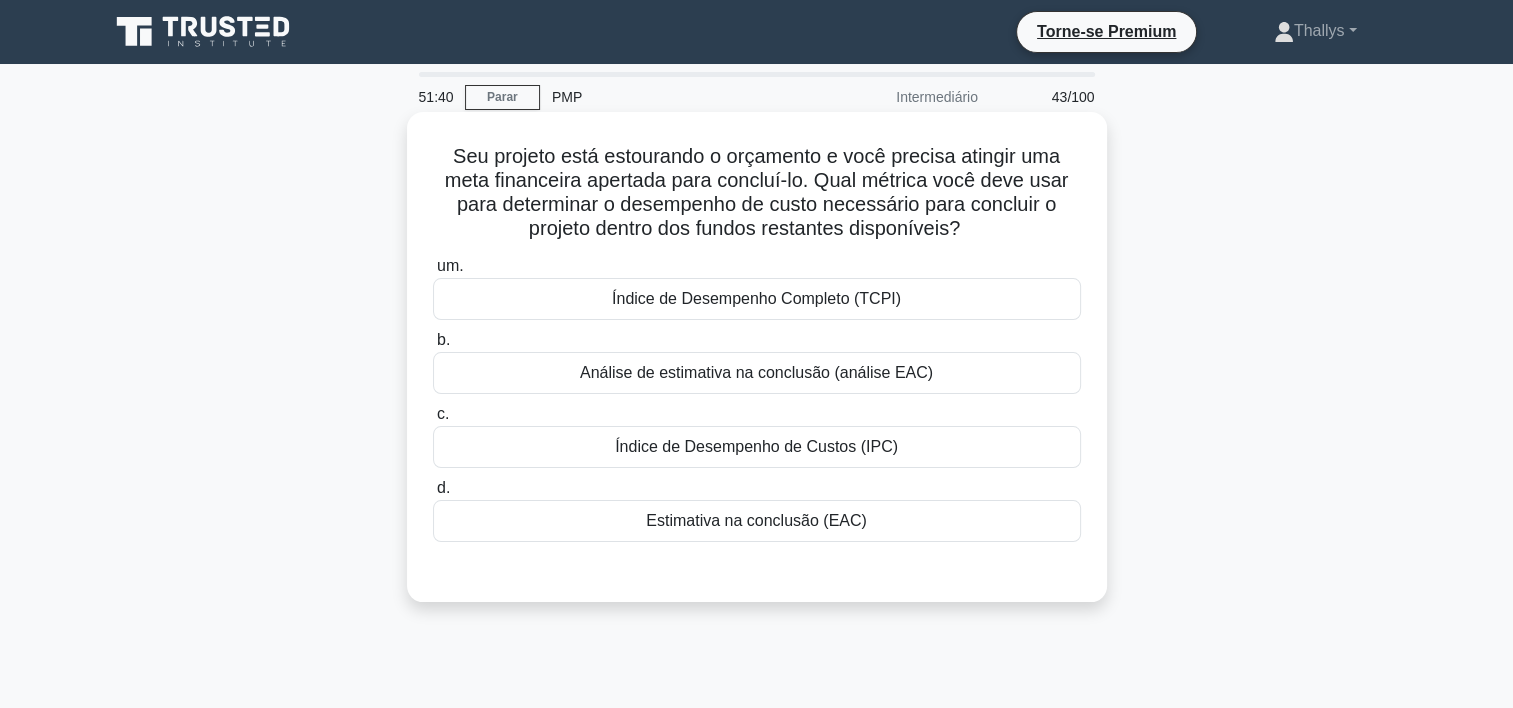 click on "Estimativa na conclusão (EAC)" at bounding box center (757, 521) 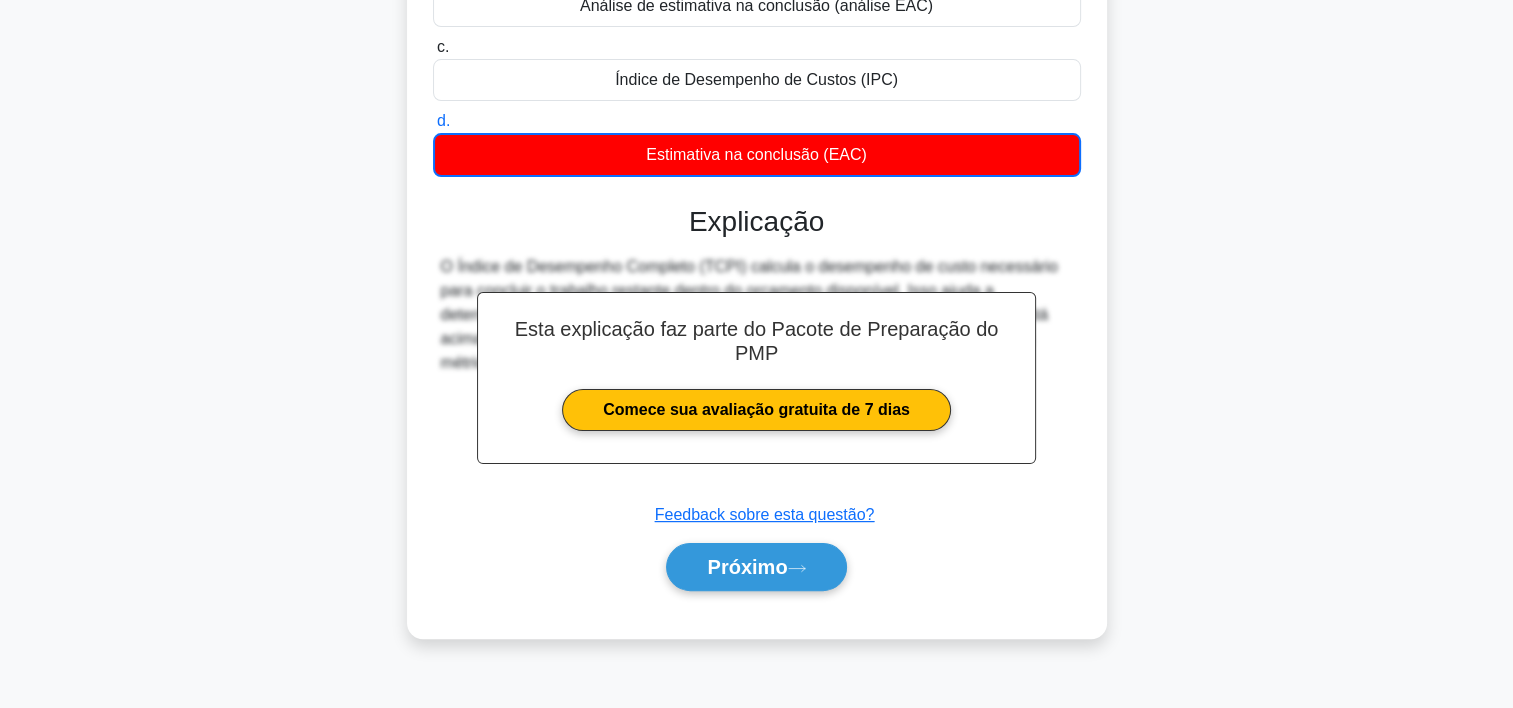 scroll, scrollTop: 372, scrollLeft: 0, axis: vertical 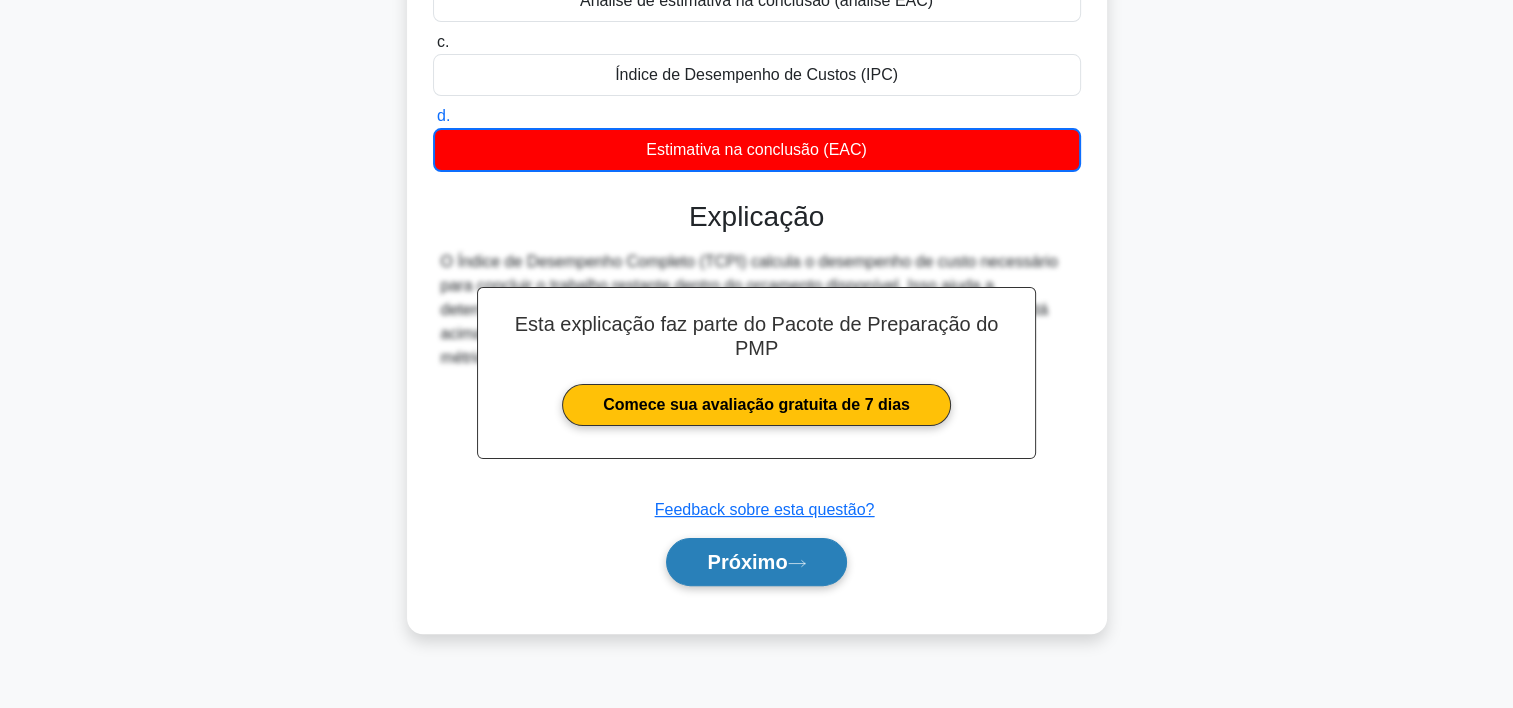 click on "Próximo" at bounding box center (756, 562) 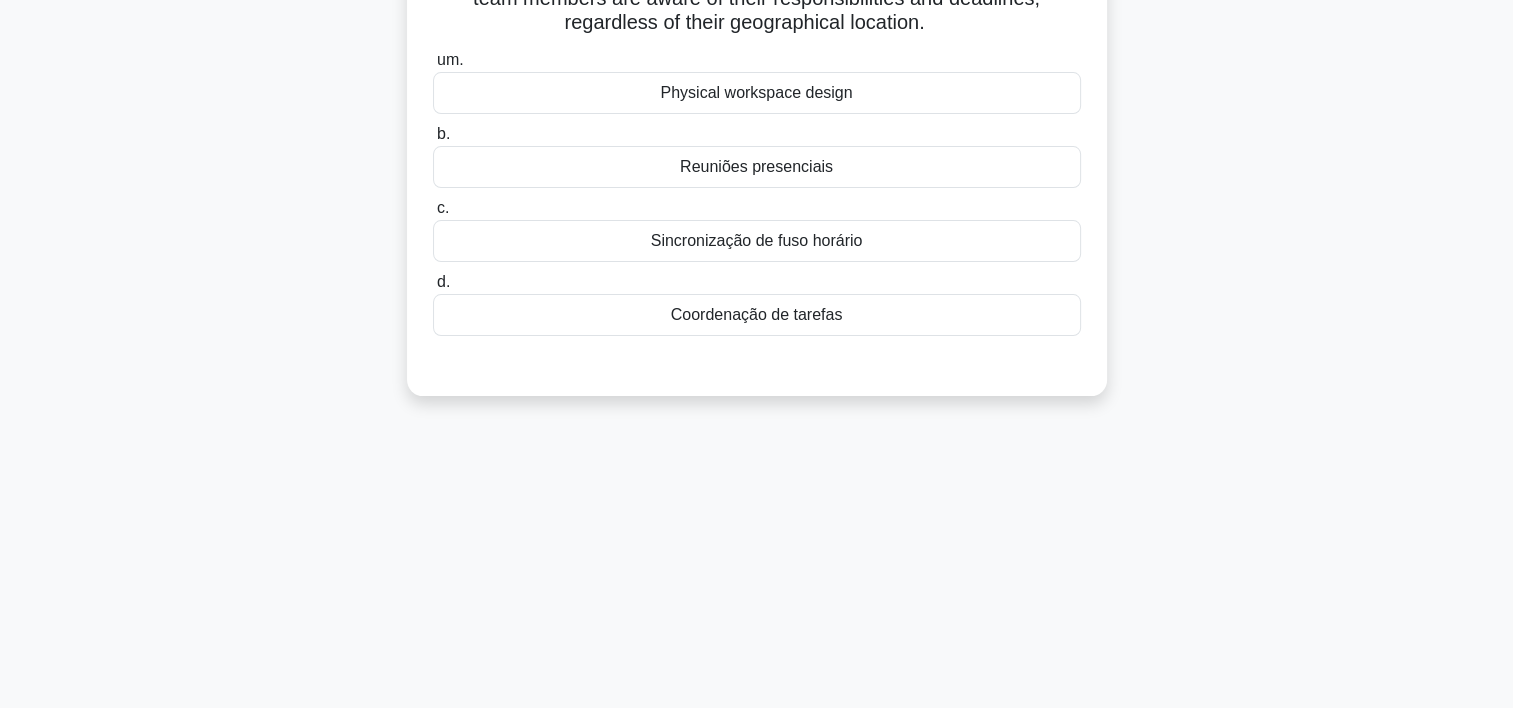 scroll, scrollTop: 0, scrollLeft: 0, axis: both 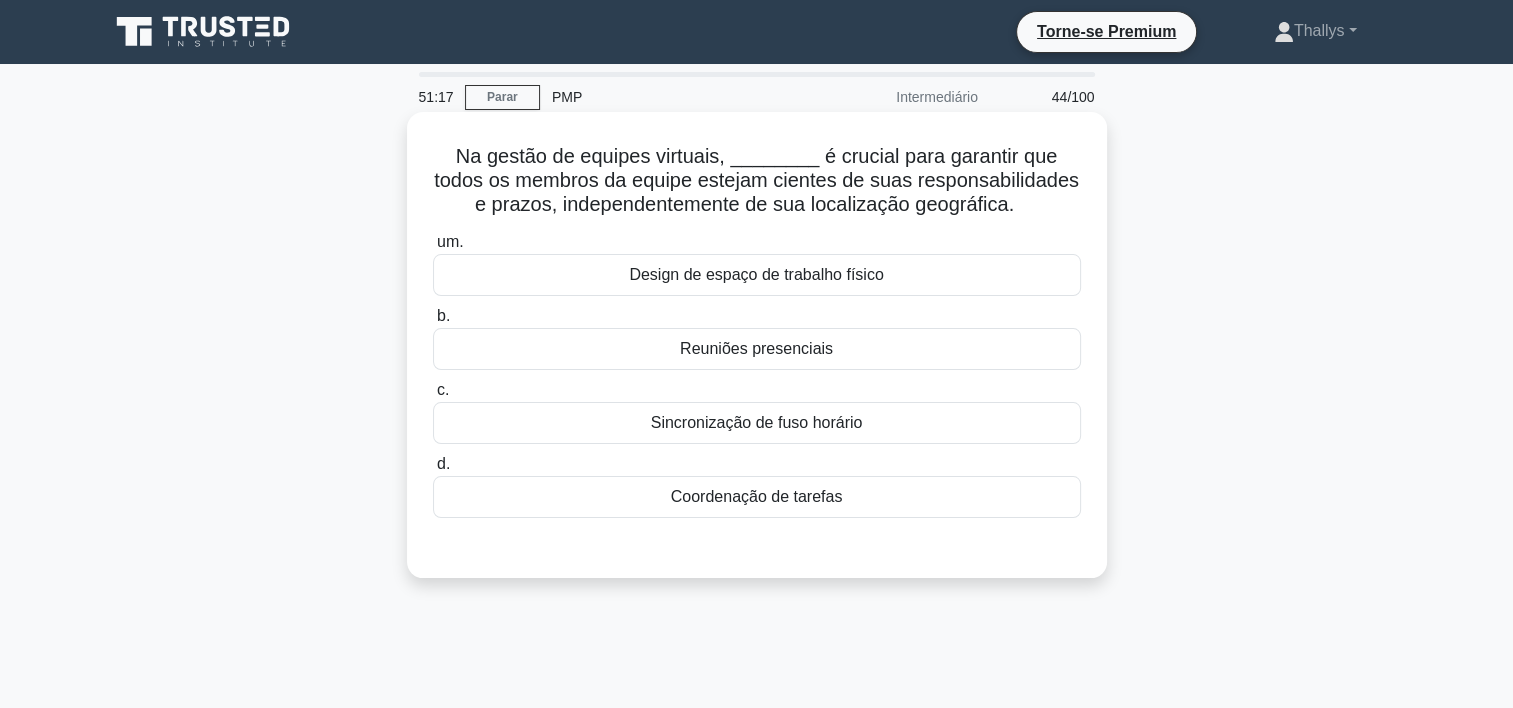 click on "Design de espaço de trabalho físico" at bounding box center (757, 275) 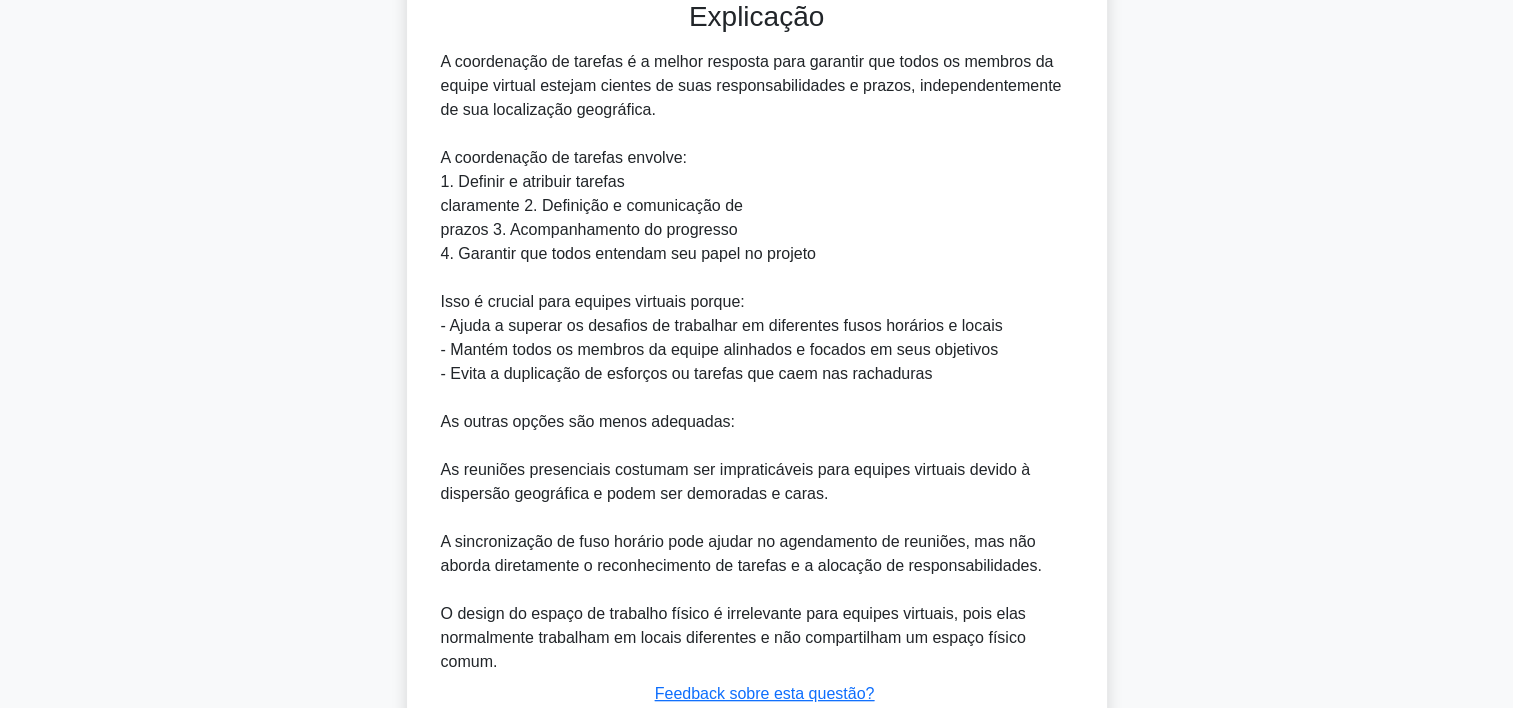 scroll, scrollTop: 693, scrollLeft: 0, axis: vertical 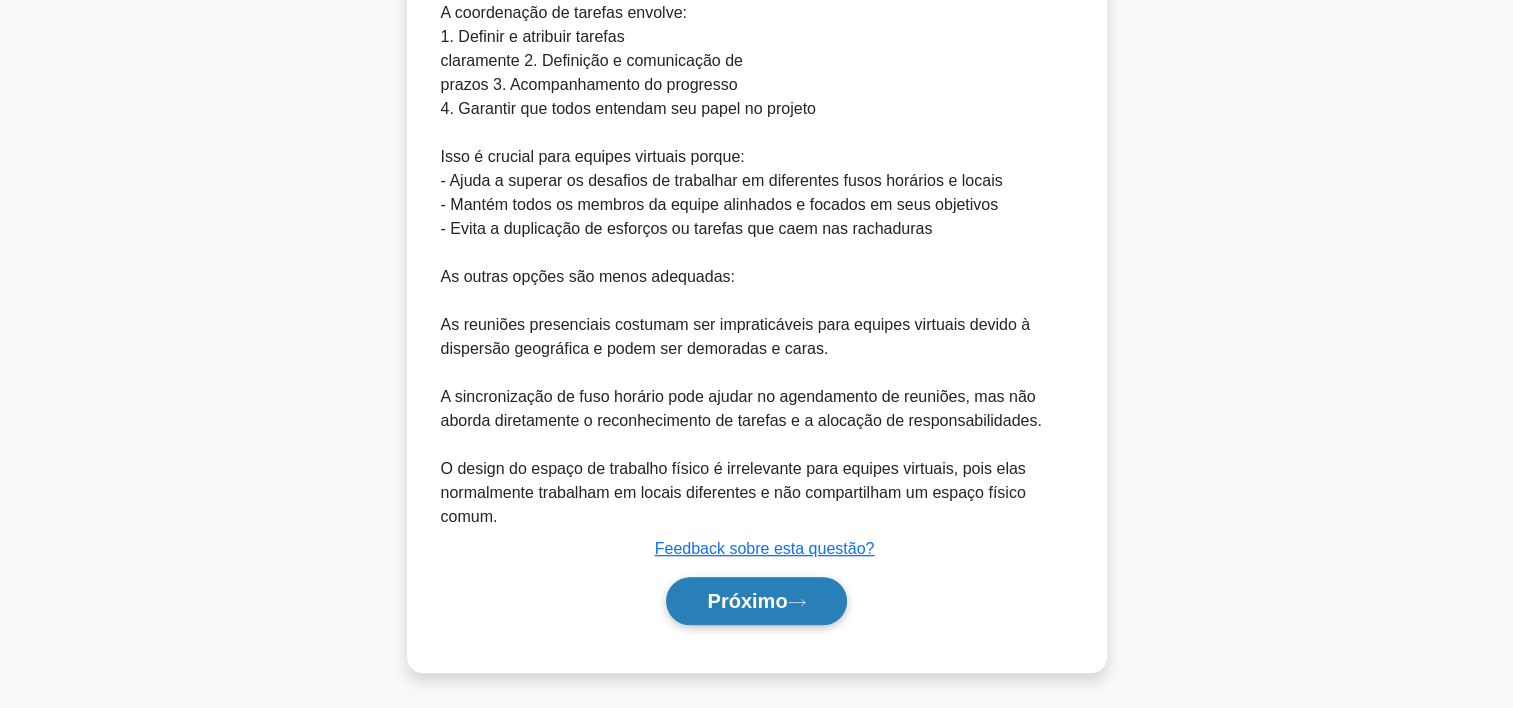 click on "Próximo" at bounding box center [756, 601] 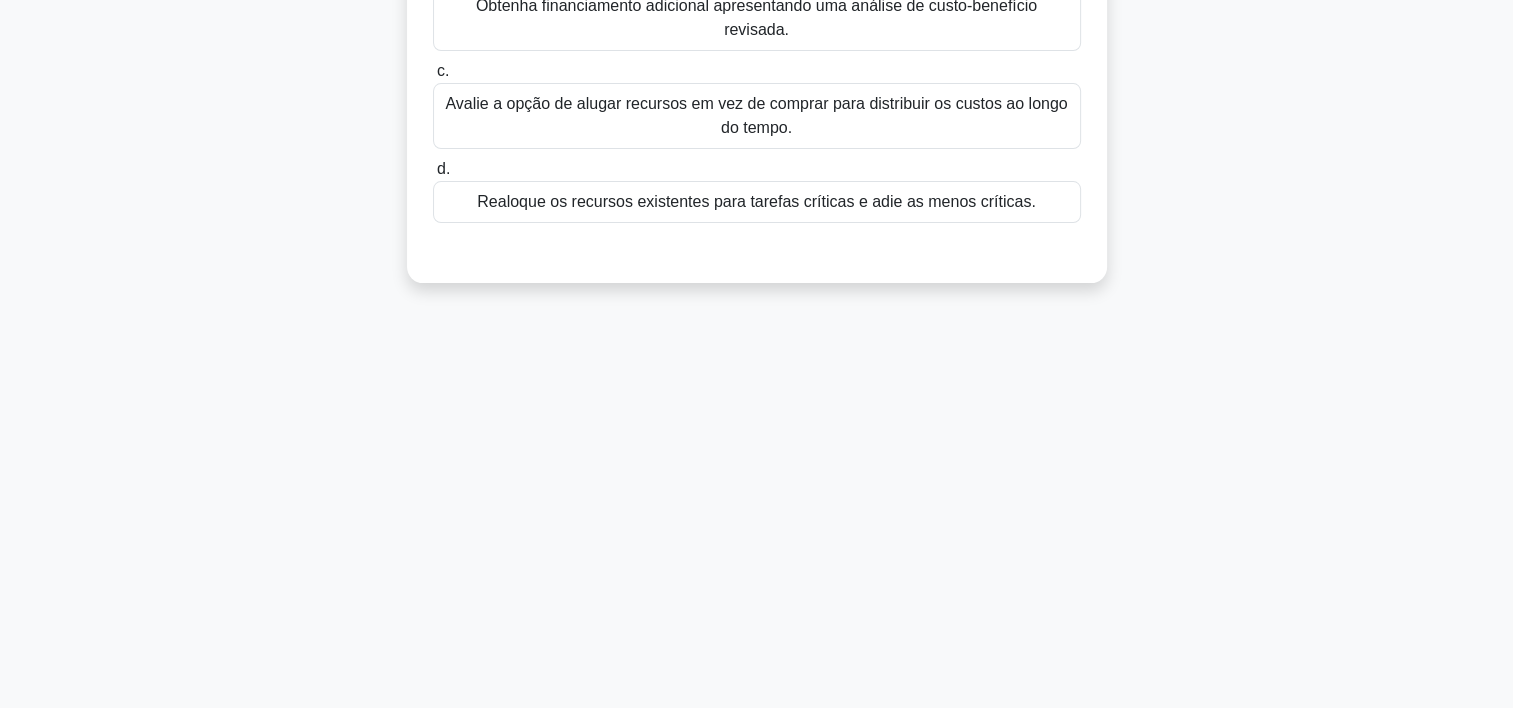 scroll, scrollTop: 0, scrollLeft: 0, axis: both 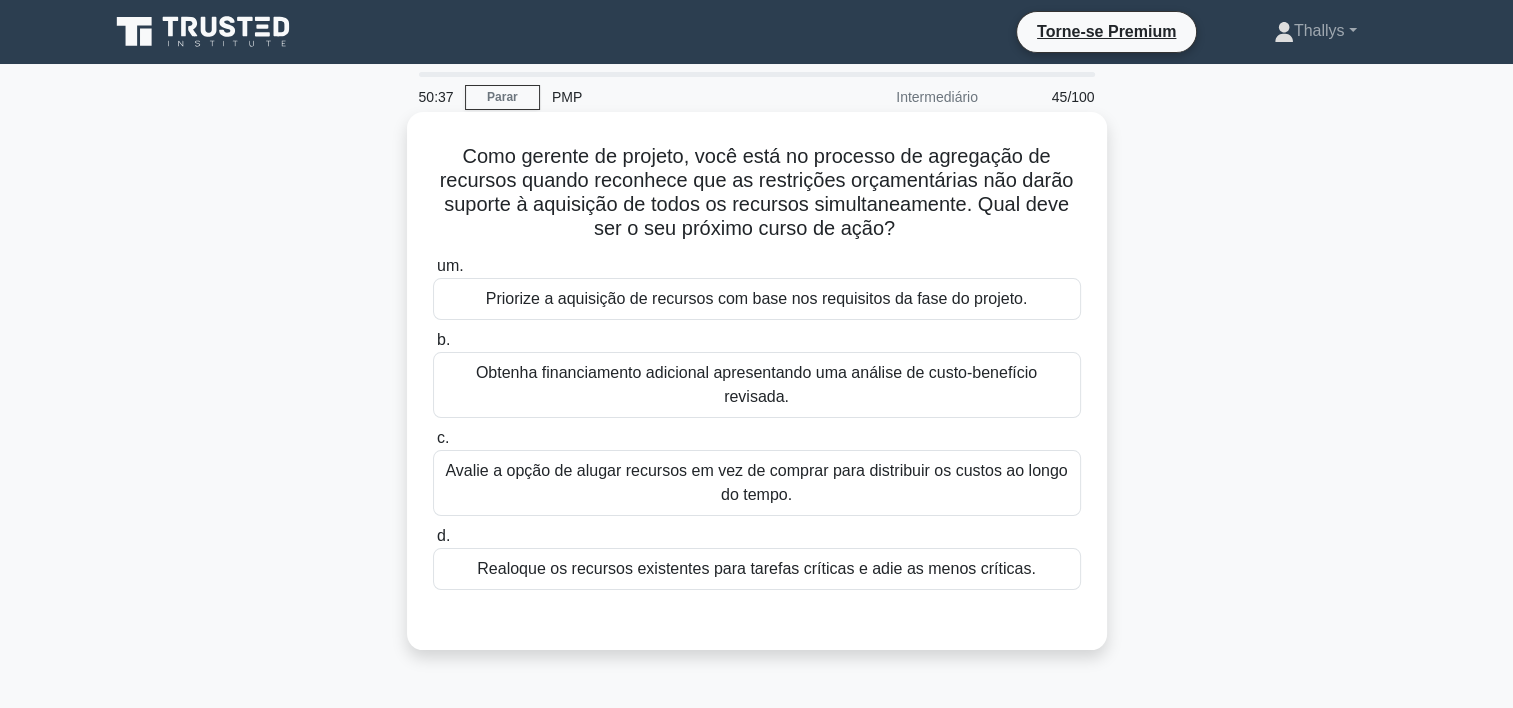click on "Priorize a aquisição de recursos com base nos requisitos da fase do projeto." at bounding box center [757, 299] 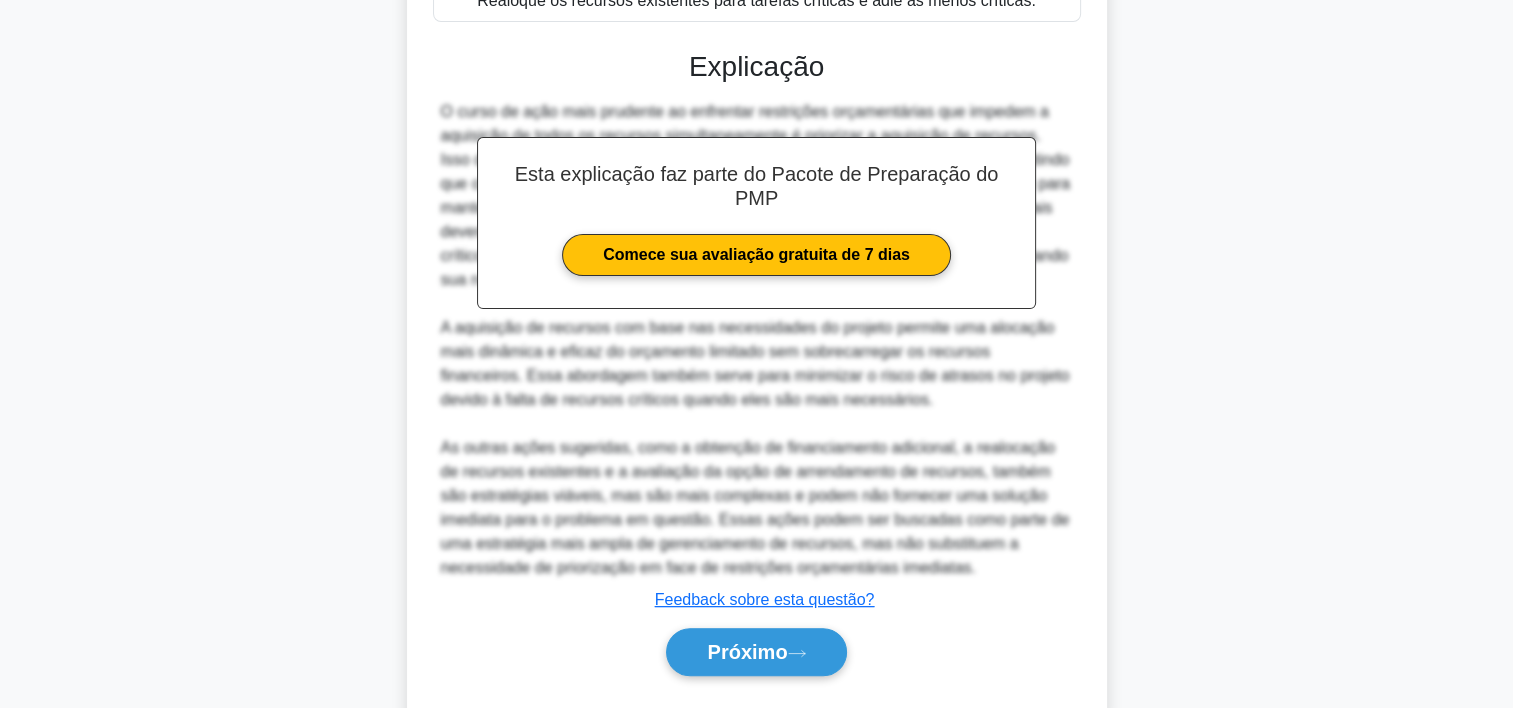 scroll, scrollTop: 596, scrollLeft: 0, axis: vertical 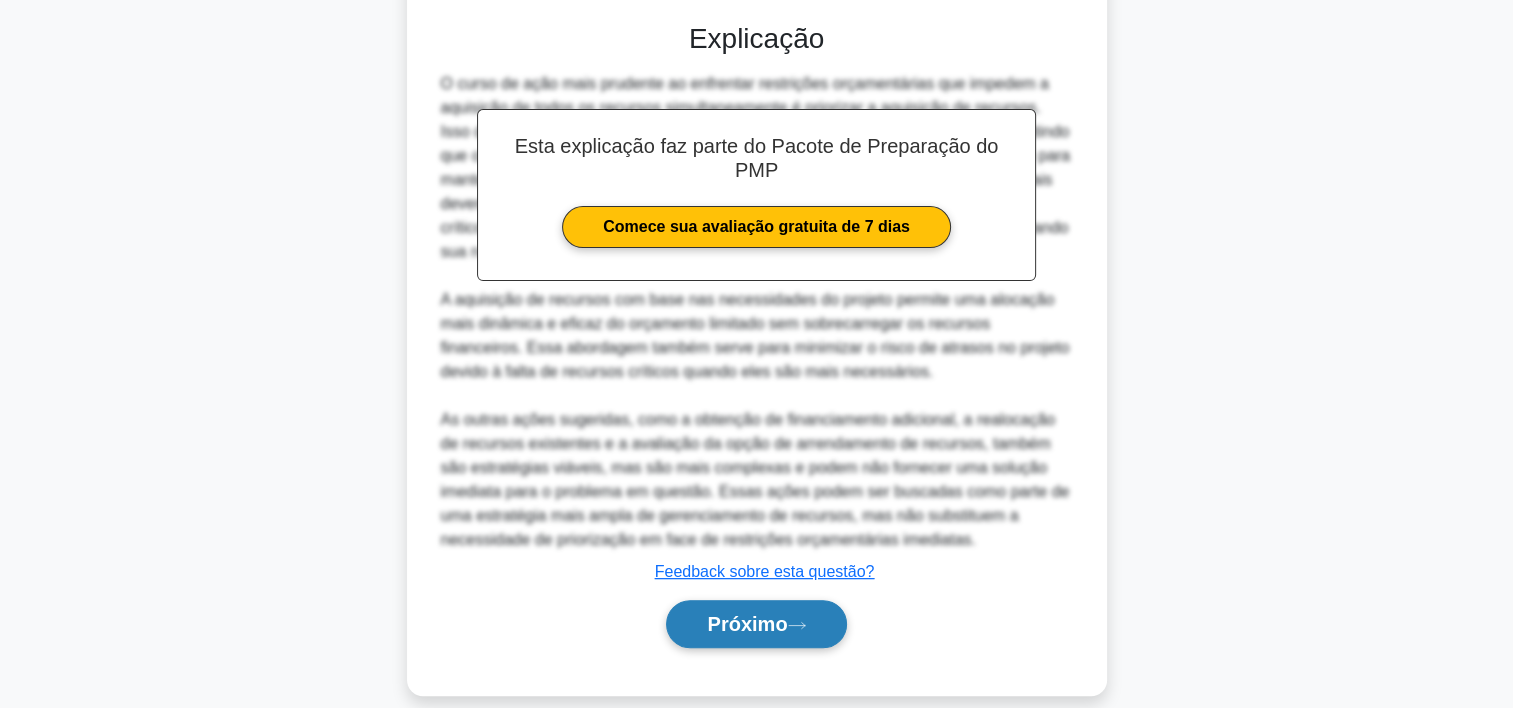 click on "Próximo" at bounding box center [756, 624] 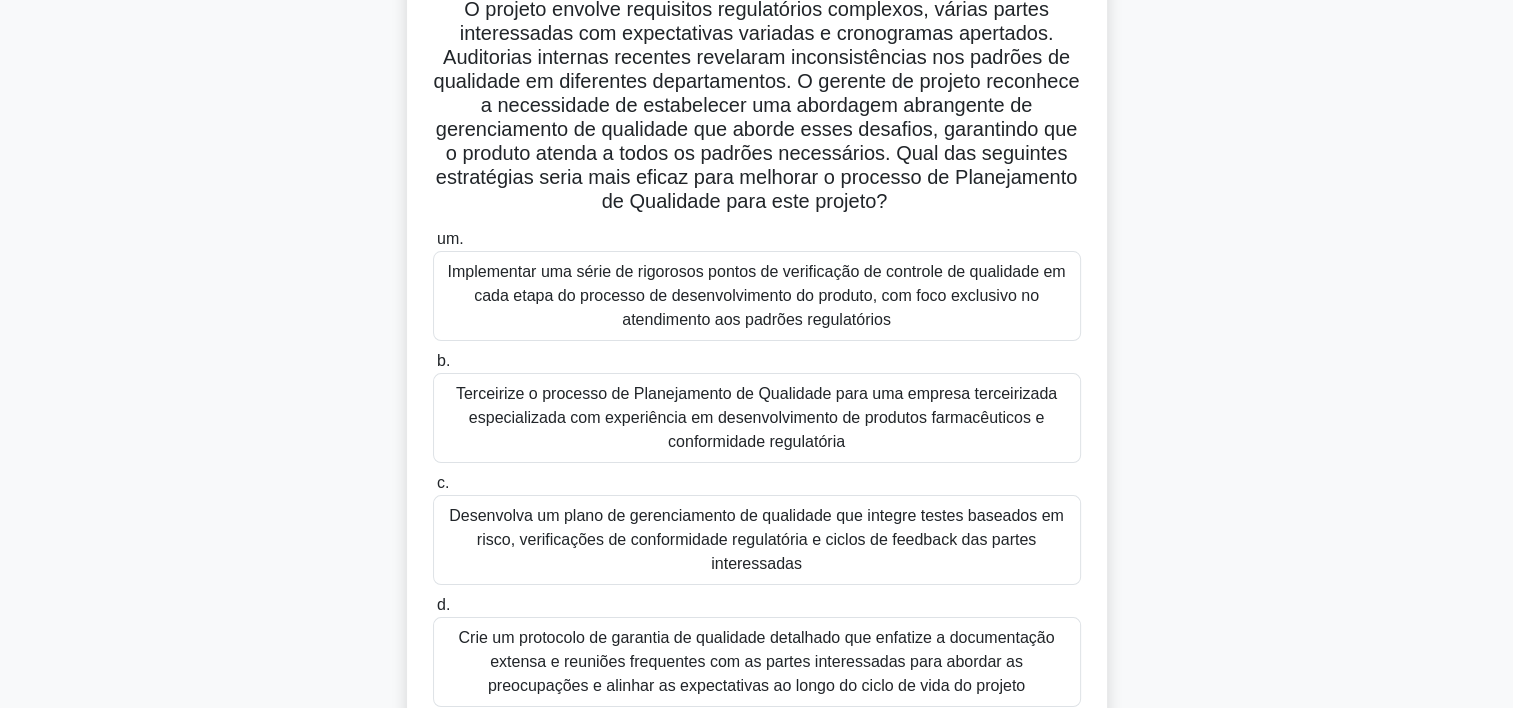 scroll, scrollTop: 200, scrollLeft: 0, axis: vertical 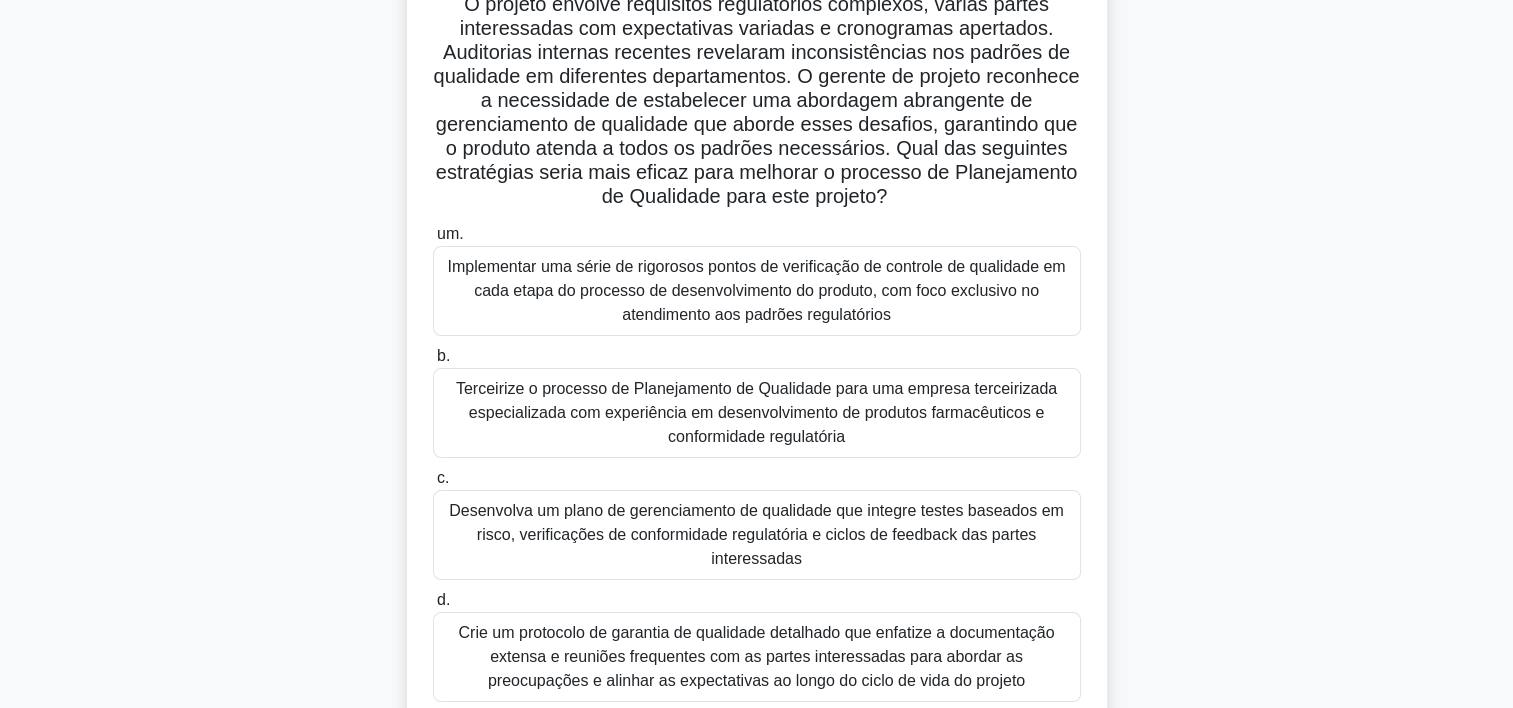 click on "Desenvolva um plano de gerenciamento de qualidade que integre testes baseados em risco, verificações de conformidade regulatória e ciclos de feedback das partes interessadas" at bounding box center (757, 535) 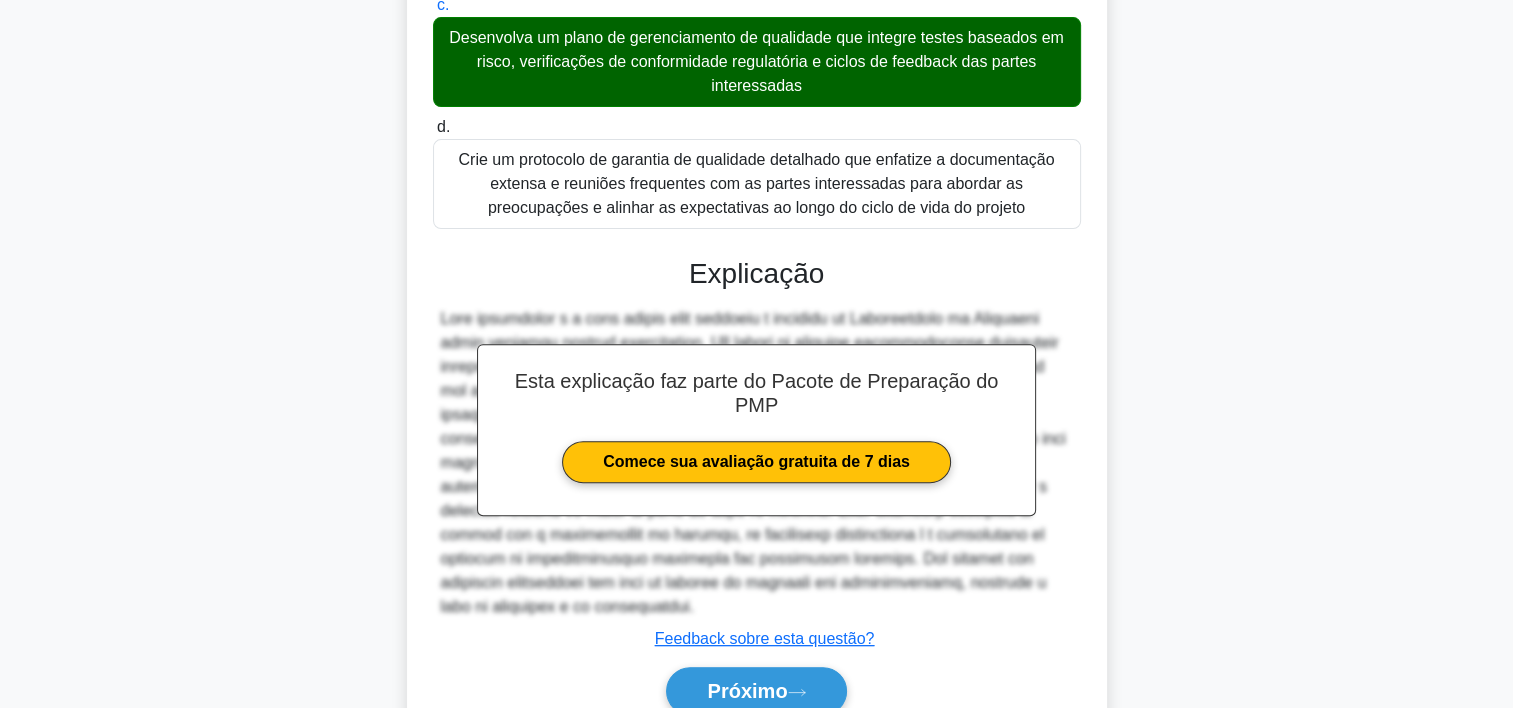 scroll, scrollTop: 764, scrollLeft: 0, axis: vertical 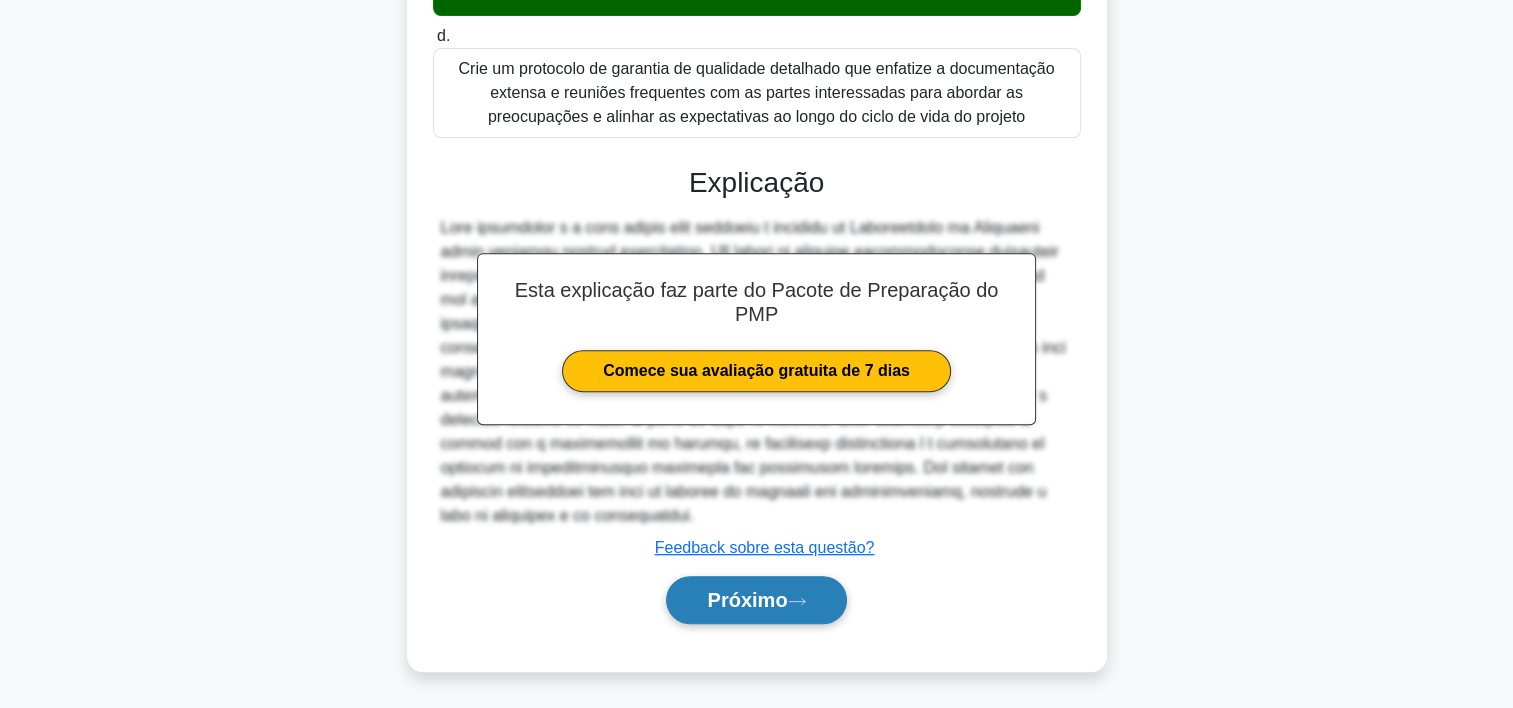 click on "Próximo" at bounding box center [756, 600] 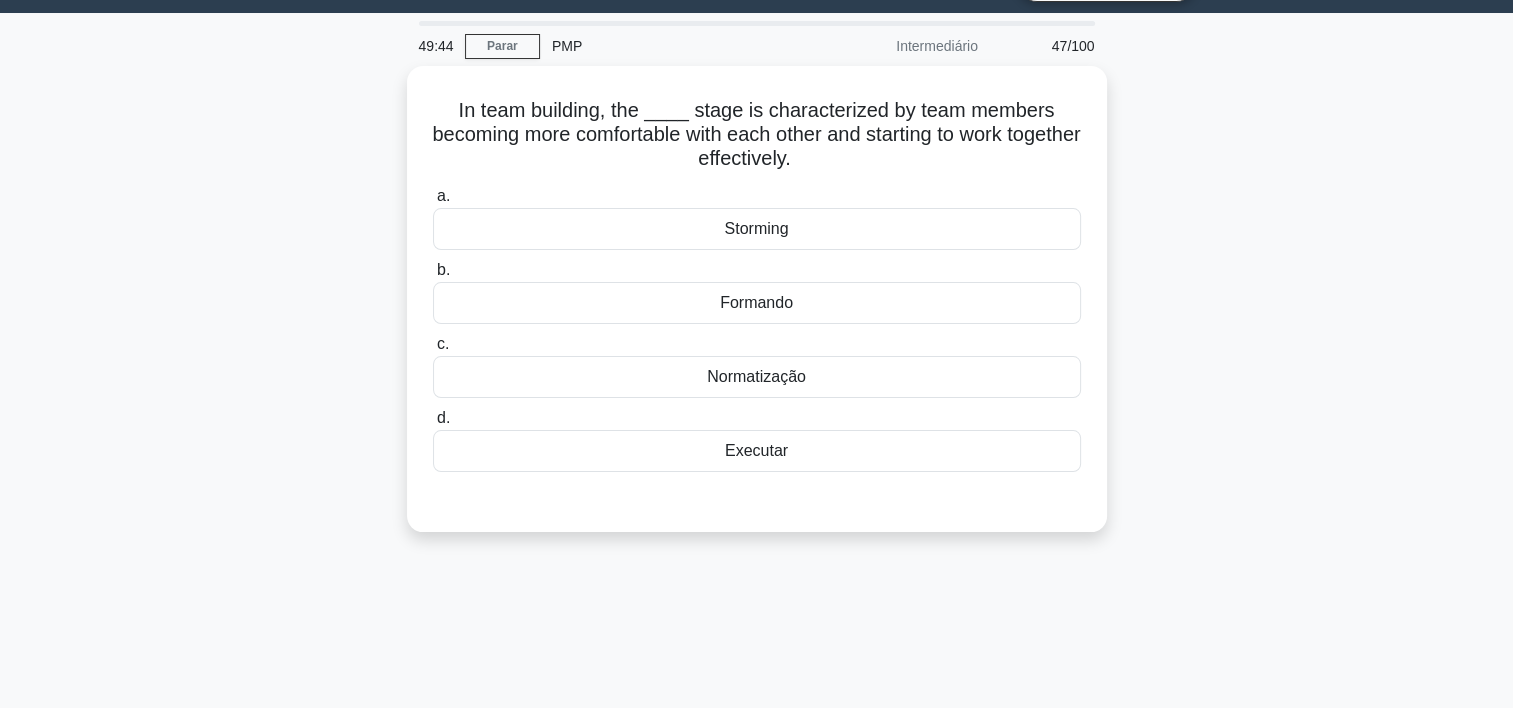 scroll, scrollTop: 48, scrollLeft: 0, axis: vertical 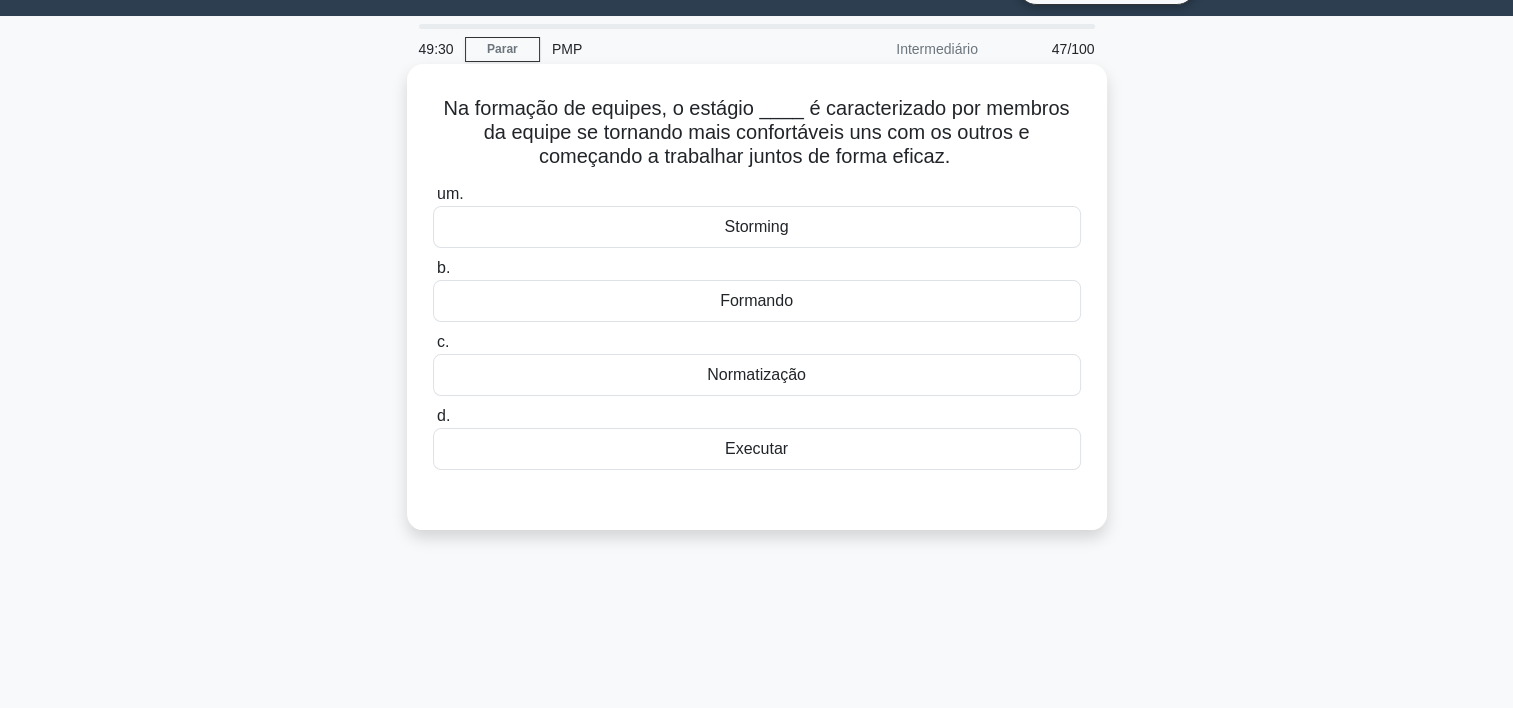 click on "Normatização" at bounding box center [757, 375] 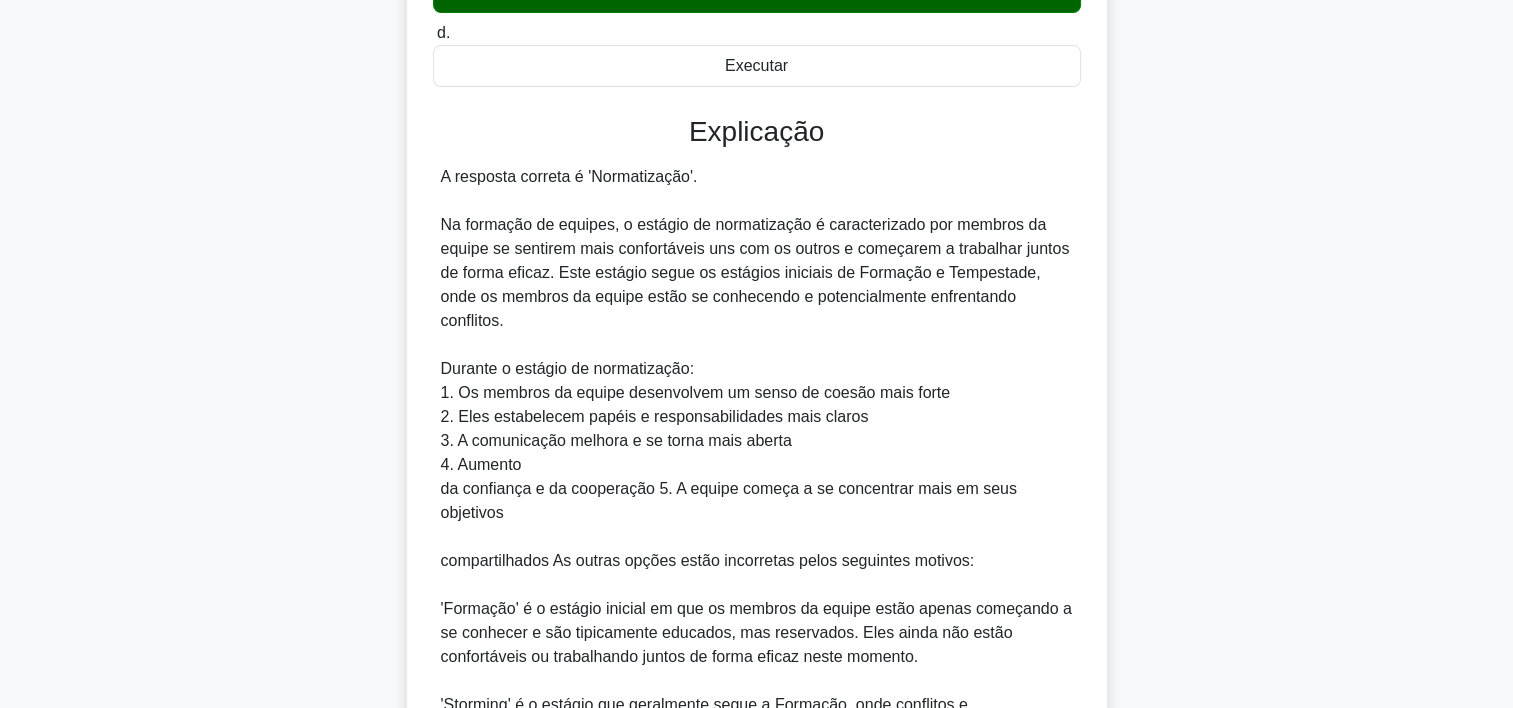 scroll, scrollTop: 812, scrollLeft: 0, axis: vertical 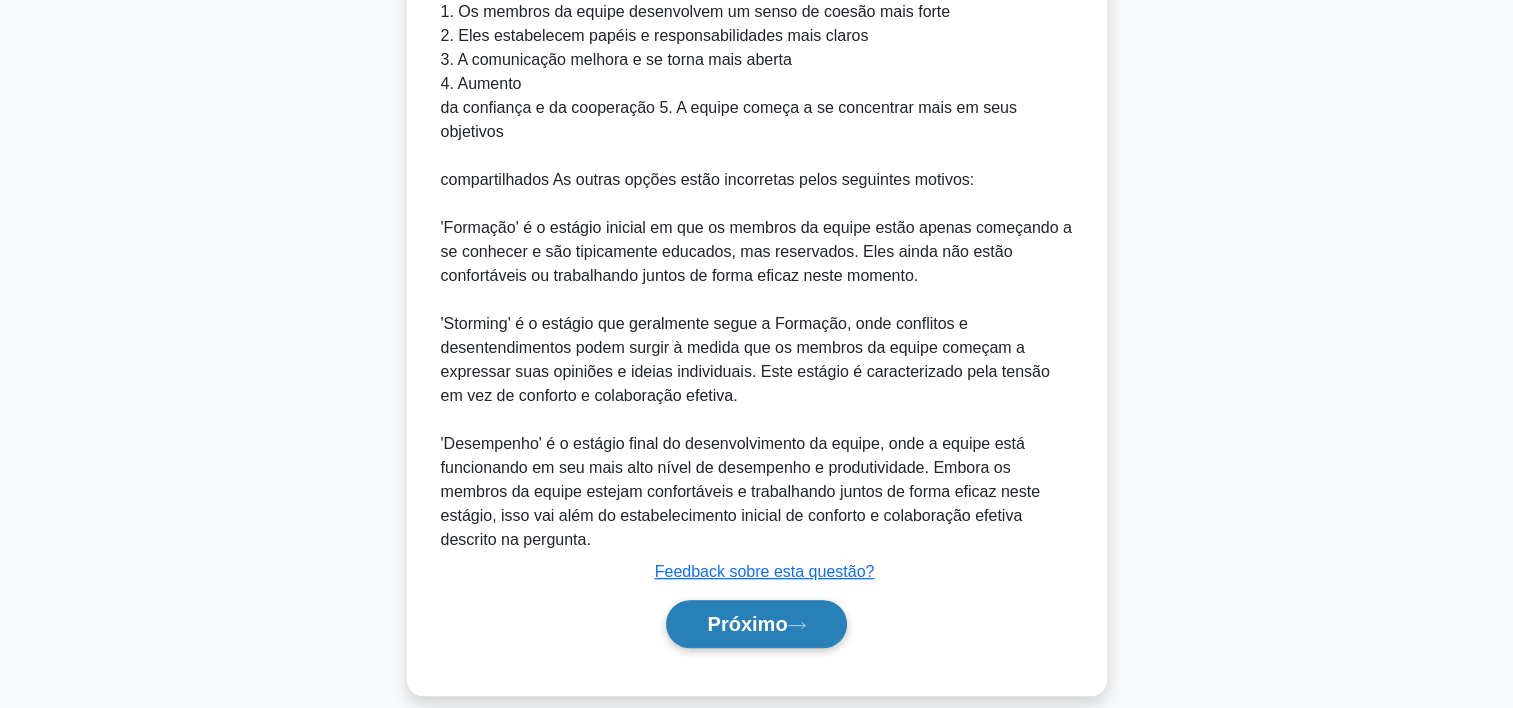 click on "Próximo" at bounding box center [756, 624] 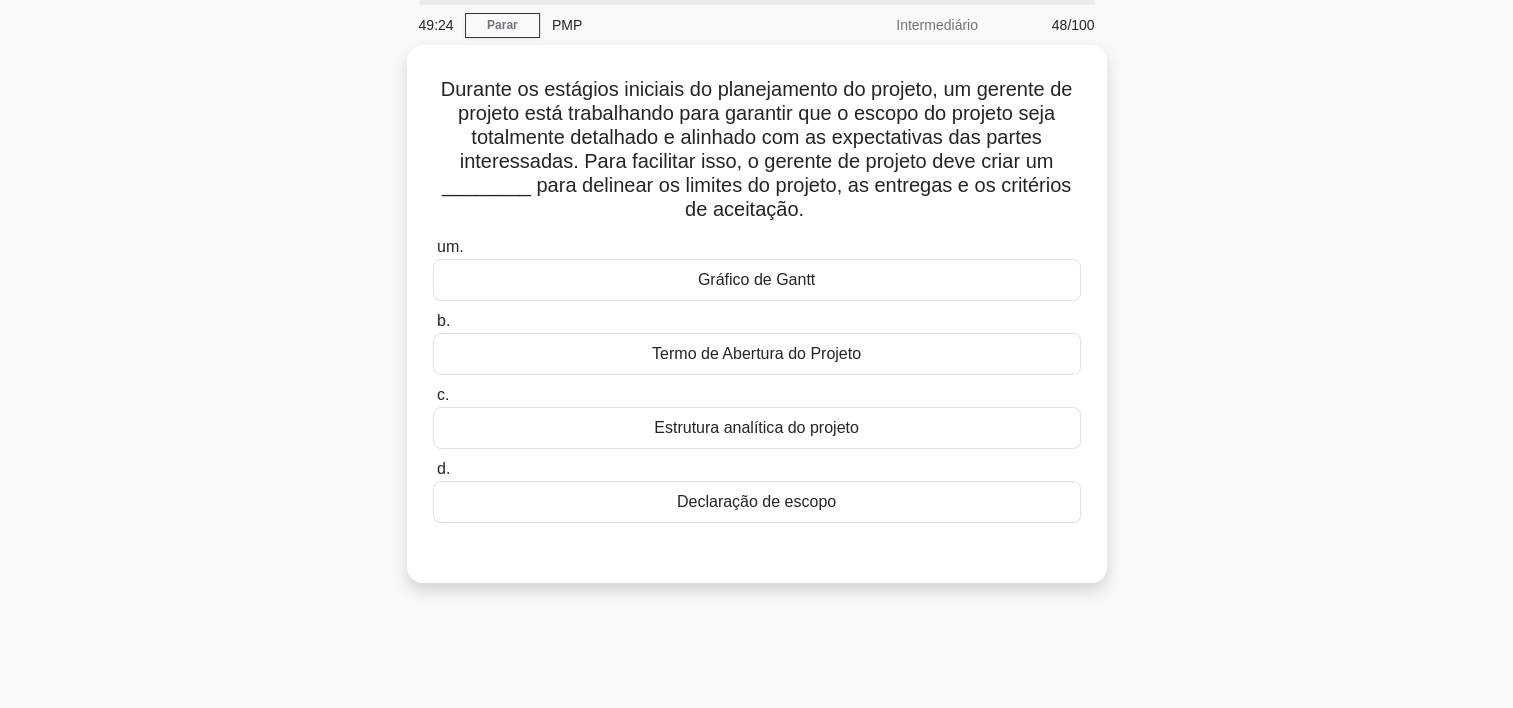 scroll, scrollTop: 71, scrollLeft: 0, axis: vertical 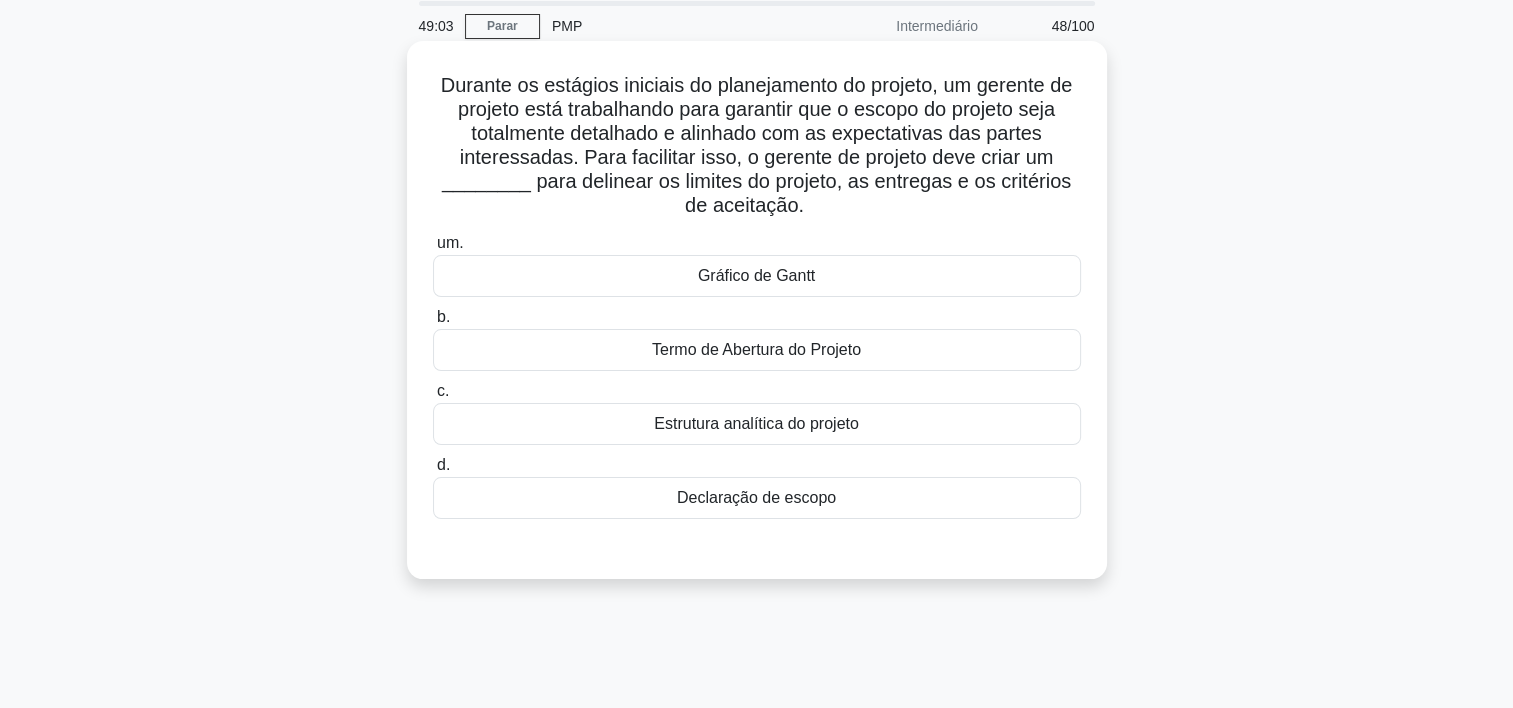 click on "um.
Gráfico de Gantt
b.
Termo de Abertura do Projeto
c.
Estrutura analítica do projeto
d." at bounding box center (757, 375) 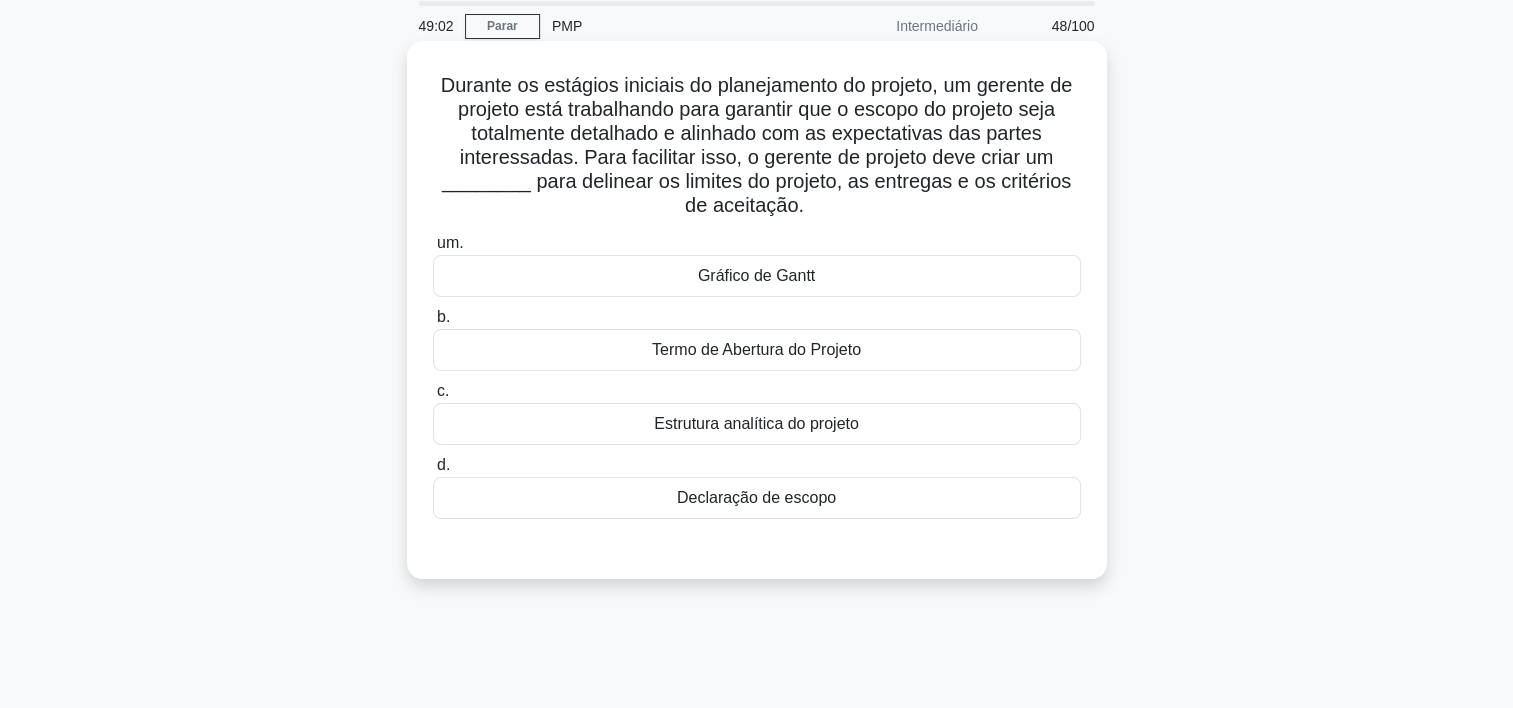 click on "Declaração de escopo" at bounding box center (757, 498) 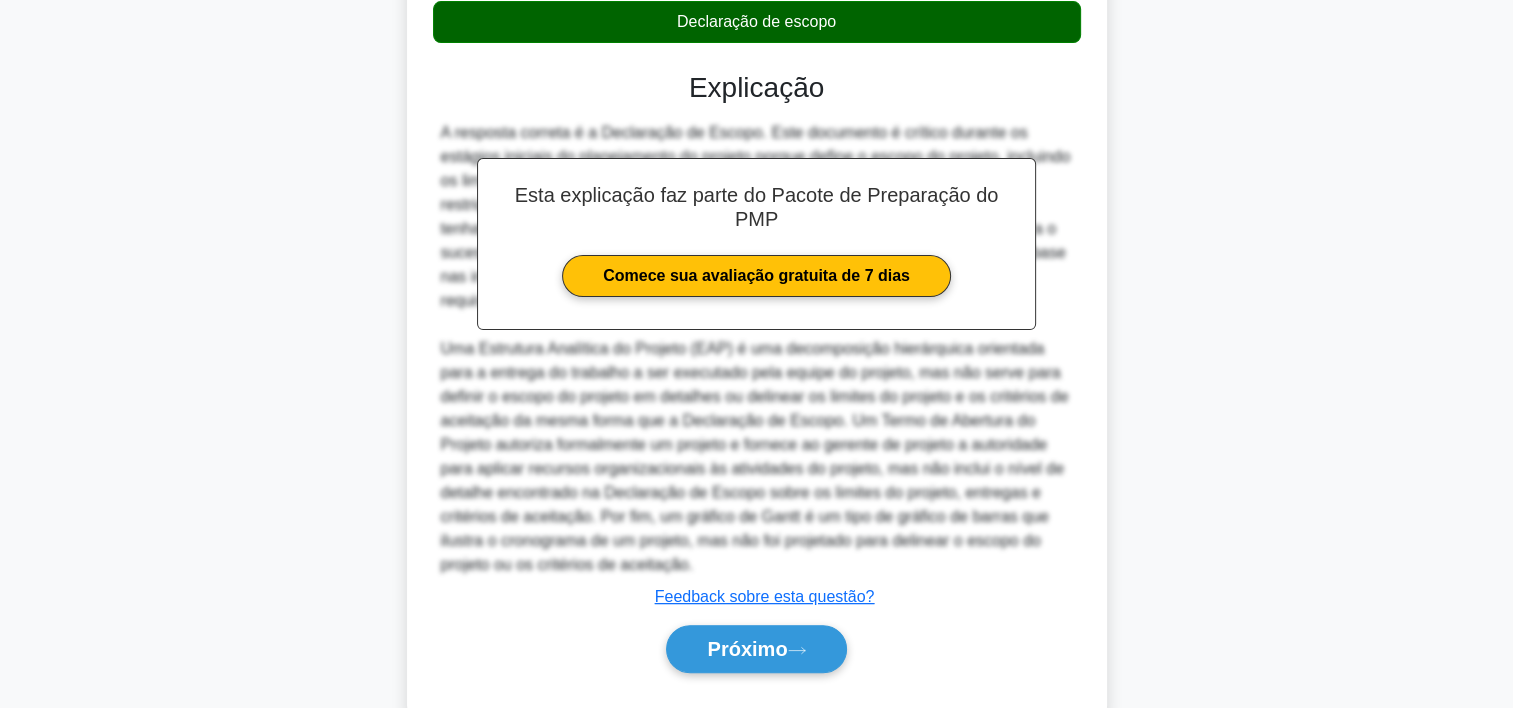 scroll, scrollTop: 596, scrollLeft: 0, axis: vertical 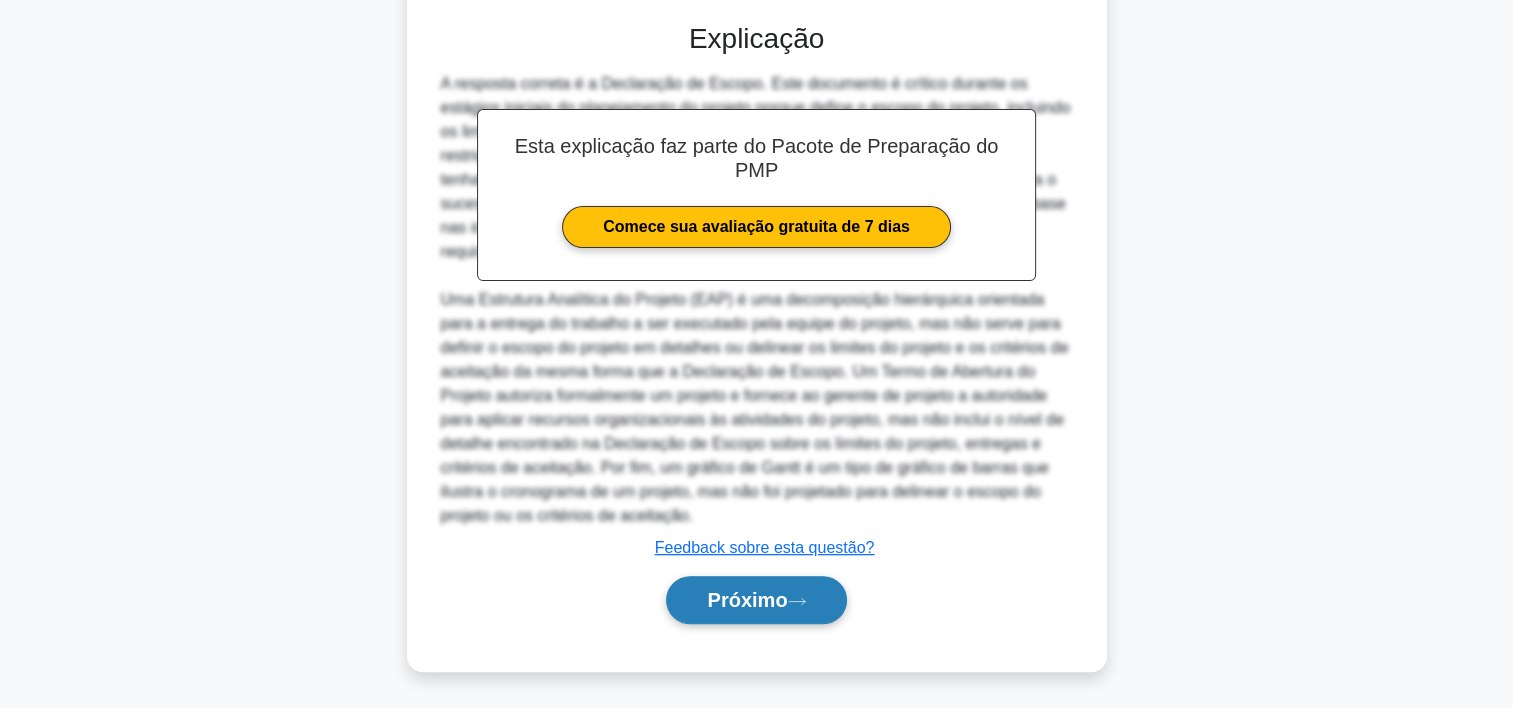 click on "Próximo" at bounding box center [747, 600] 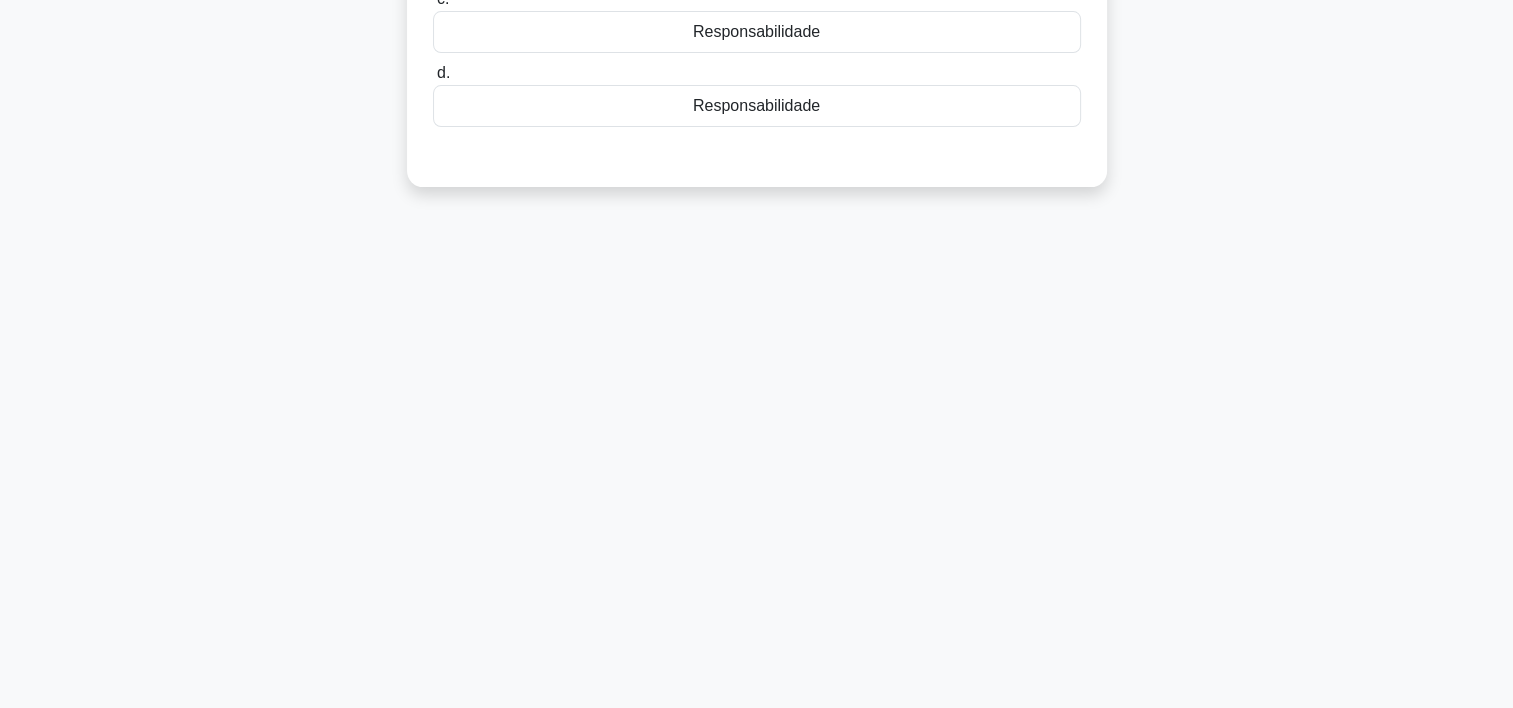 scroll, scrollTop: 0, scrollLeft: 0, axis: both 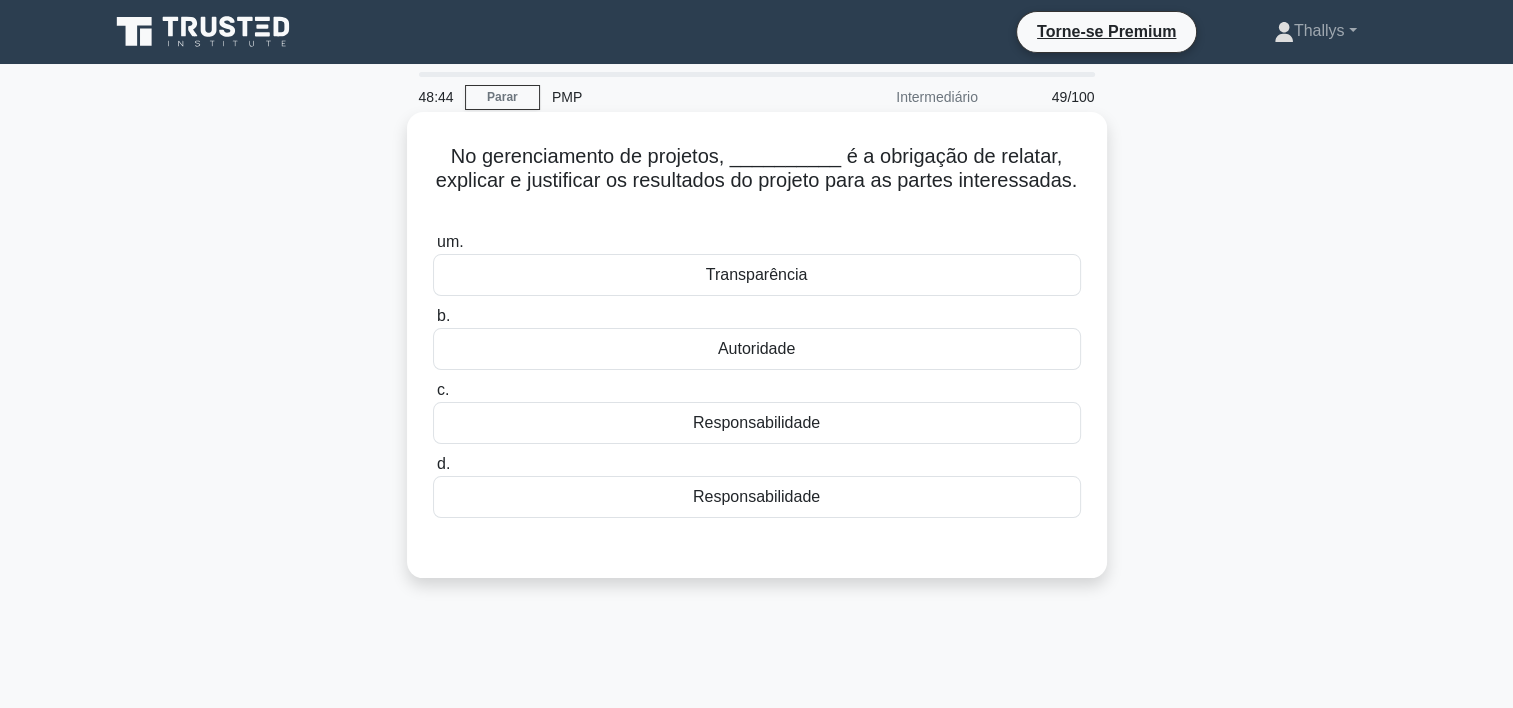 click on "Transparência" at bounding box center [757, 275] 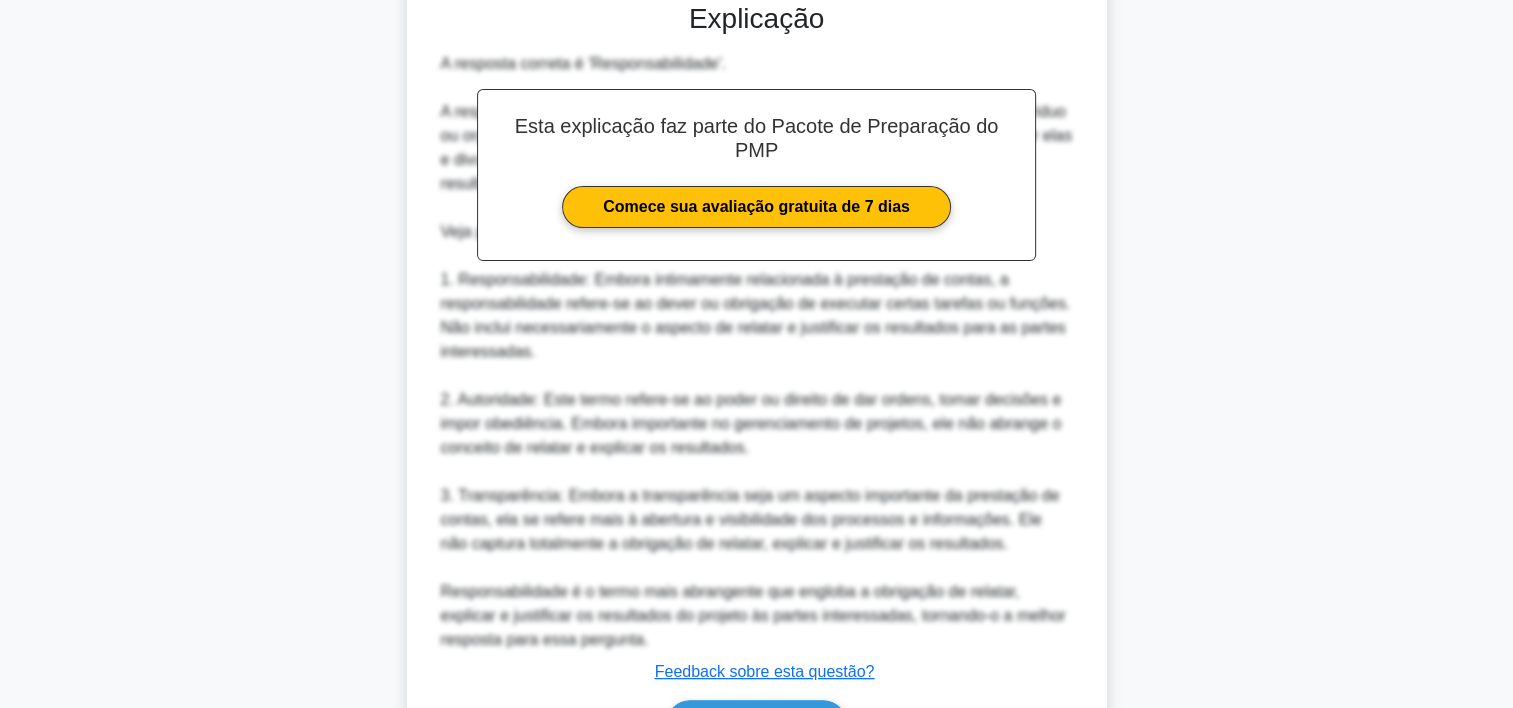 scroll, scrollTop: 588, scrollLeft: 0, axis: vertical 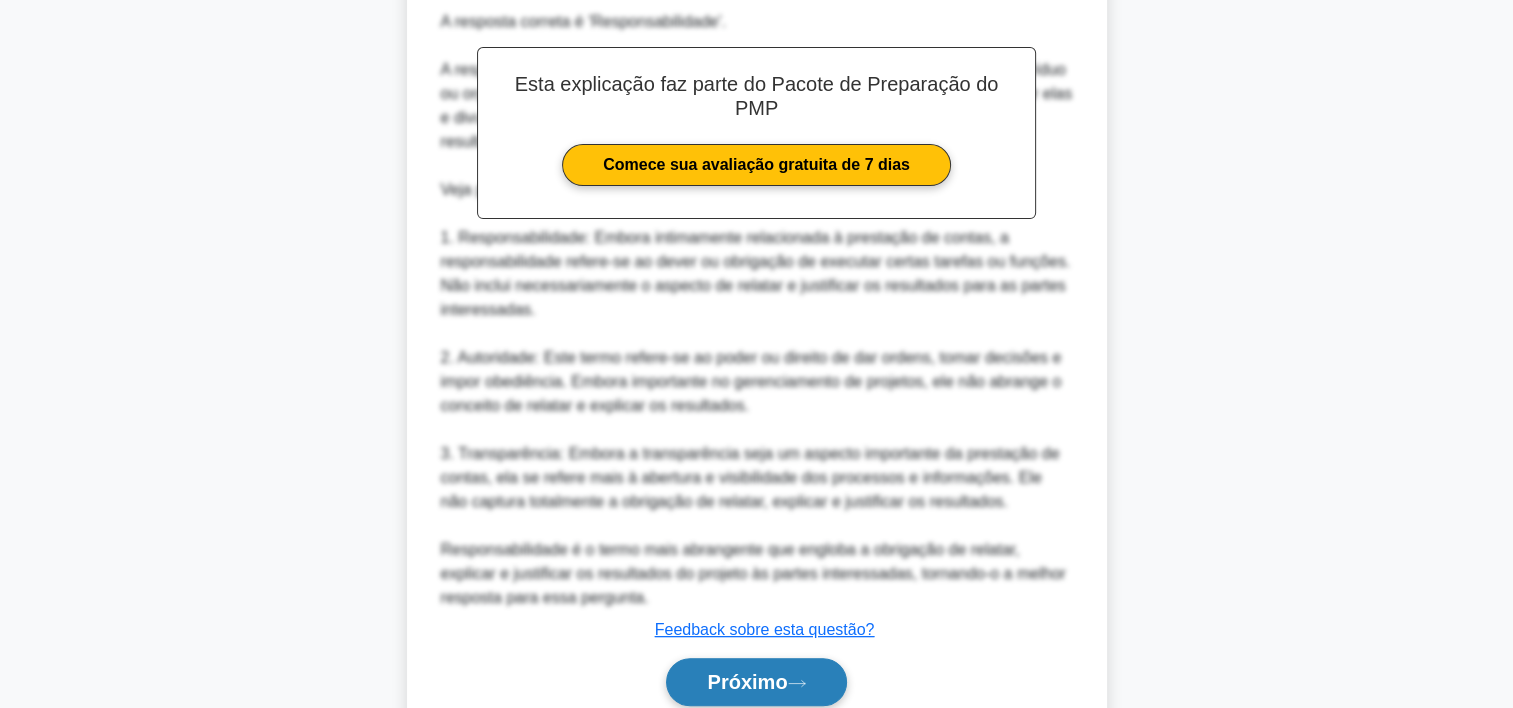 click on "Próximo" at bounding box center (756, 682) 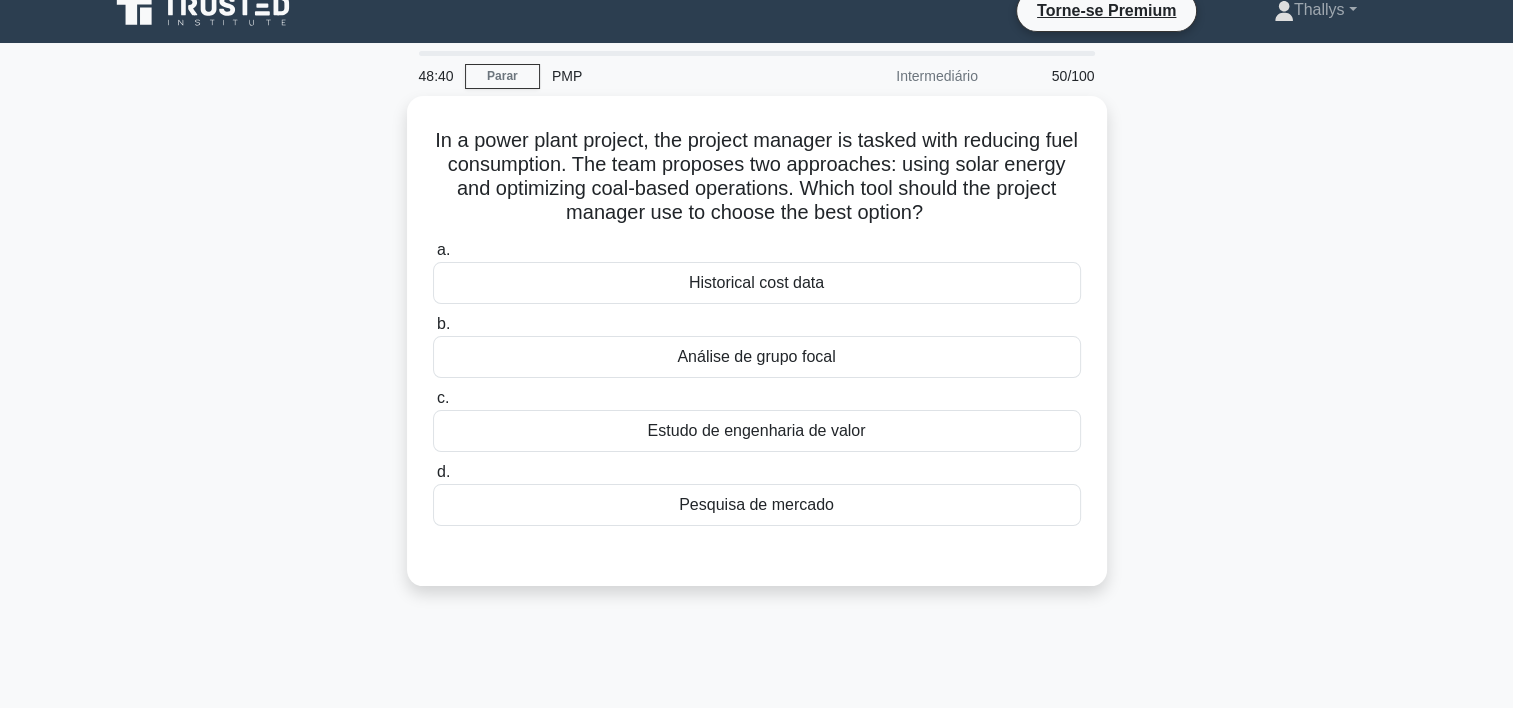 scroll, scrollTop: 0, scrollLeft: 0, axis: both 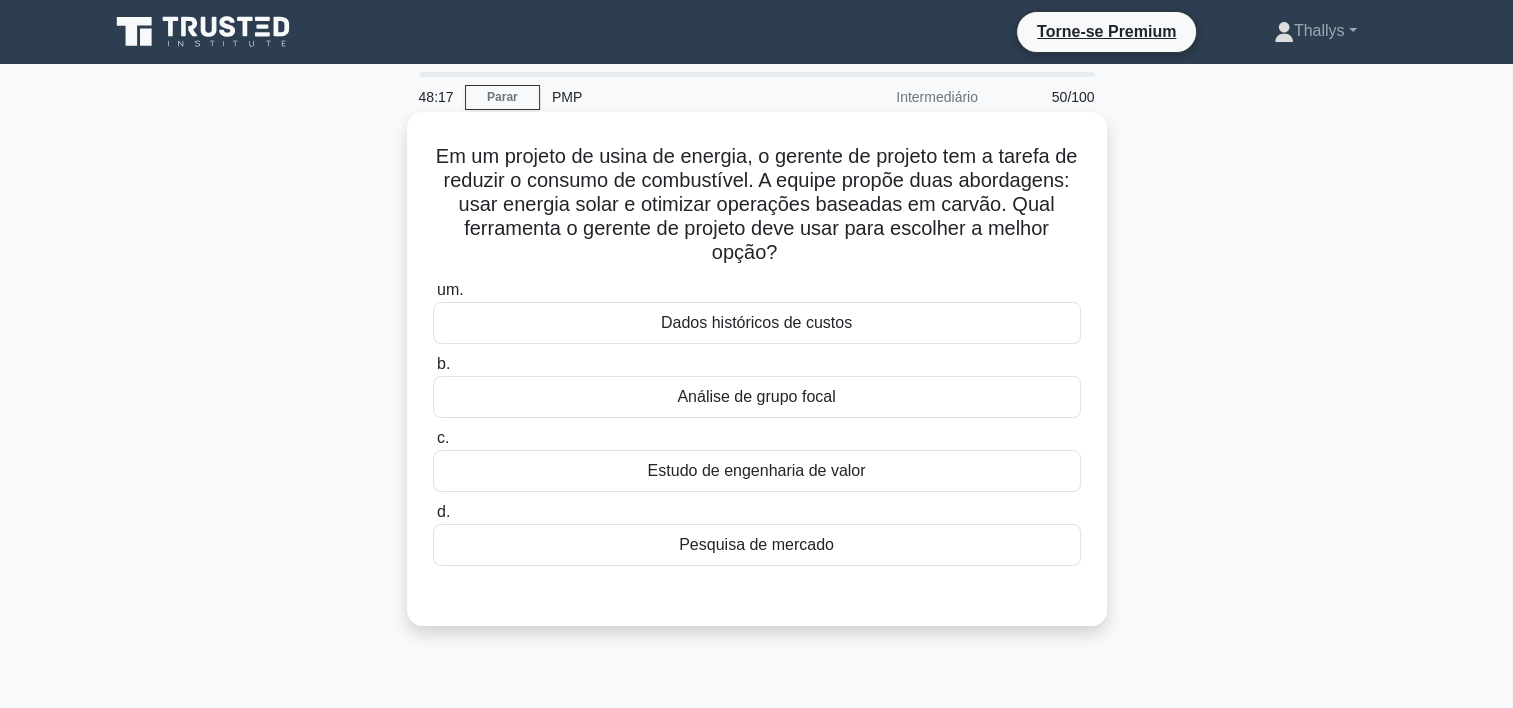click on "Pesquisa de mercado" at bounding box center (757, 545) 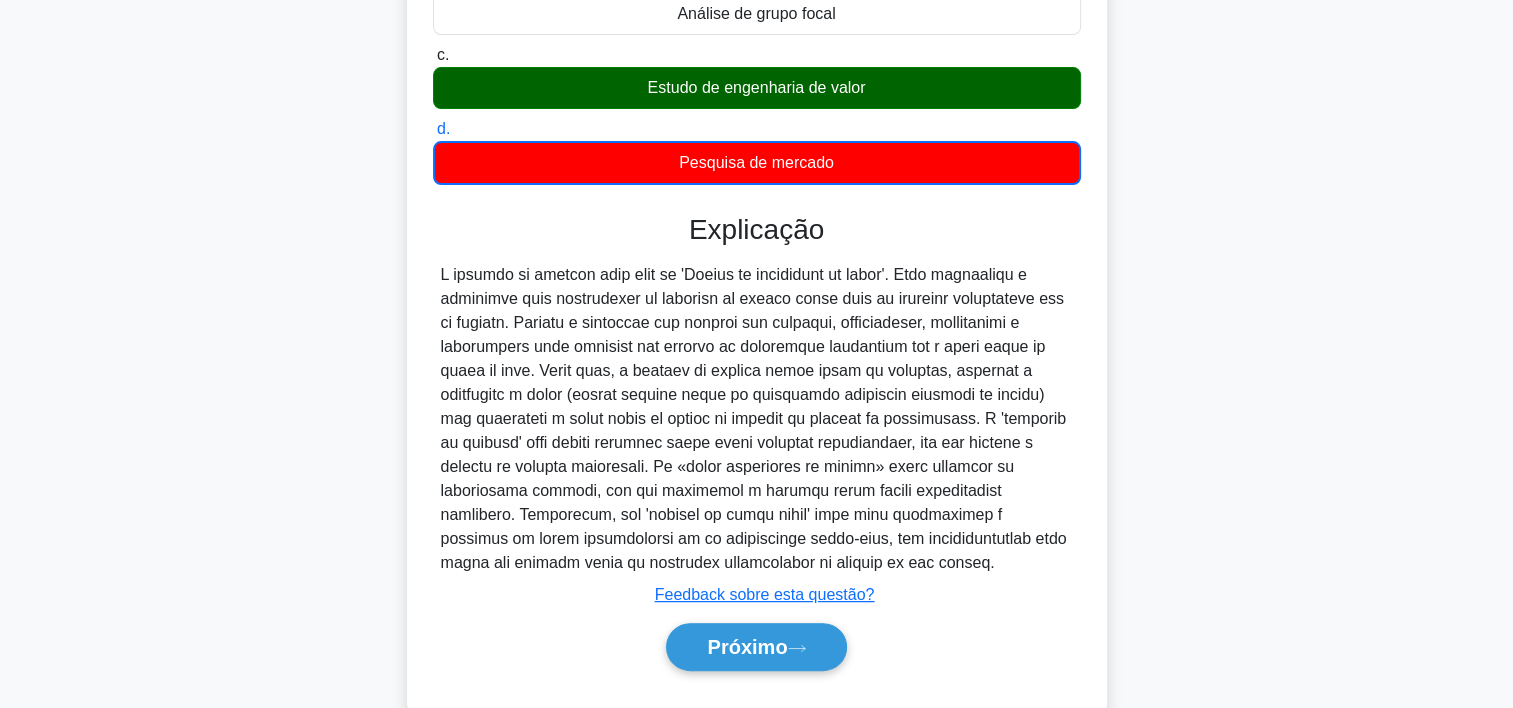 scroll, scrollTop: 429, scrollLeft: 0, axis: vertical 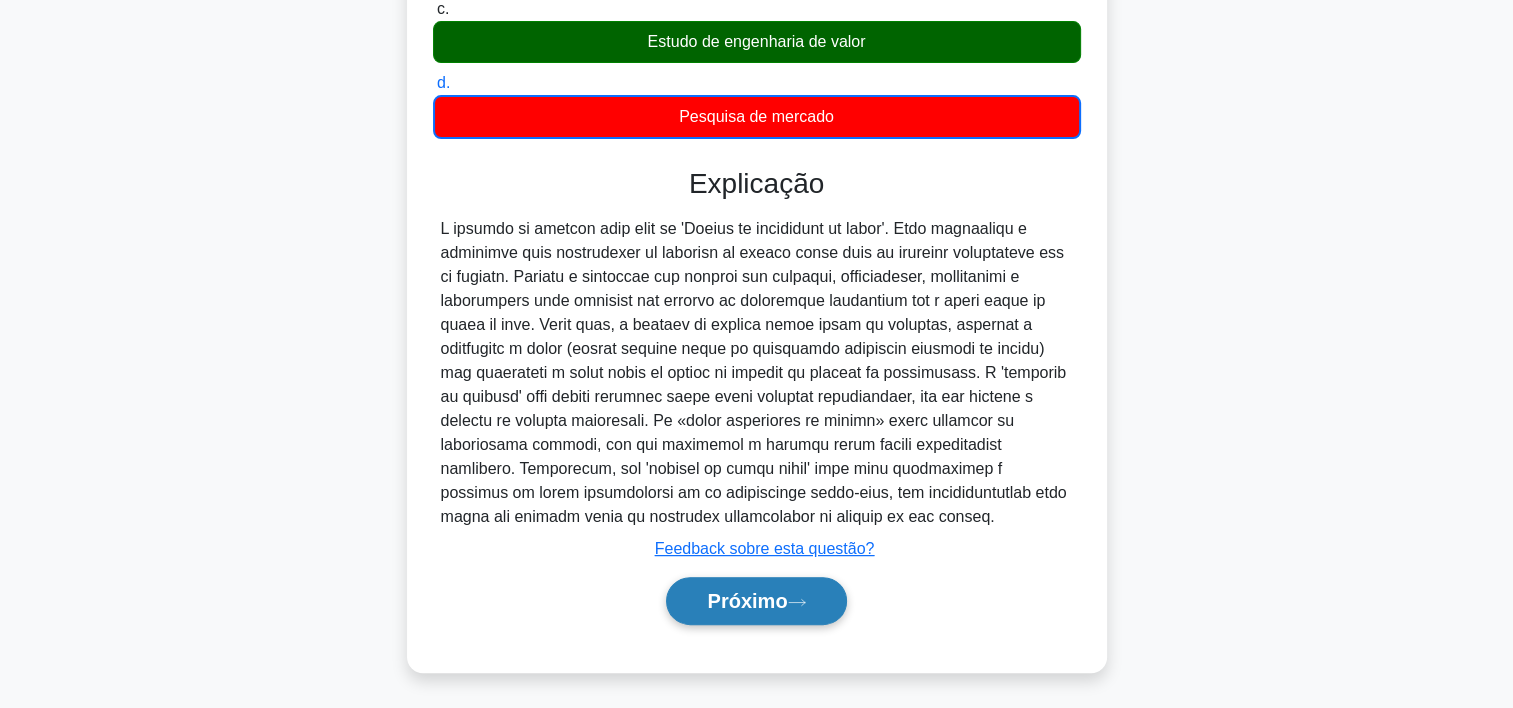 click on "Próximo" at bounding box center [756, 601] 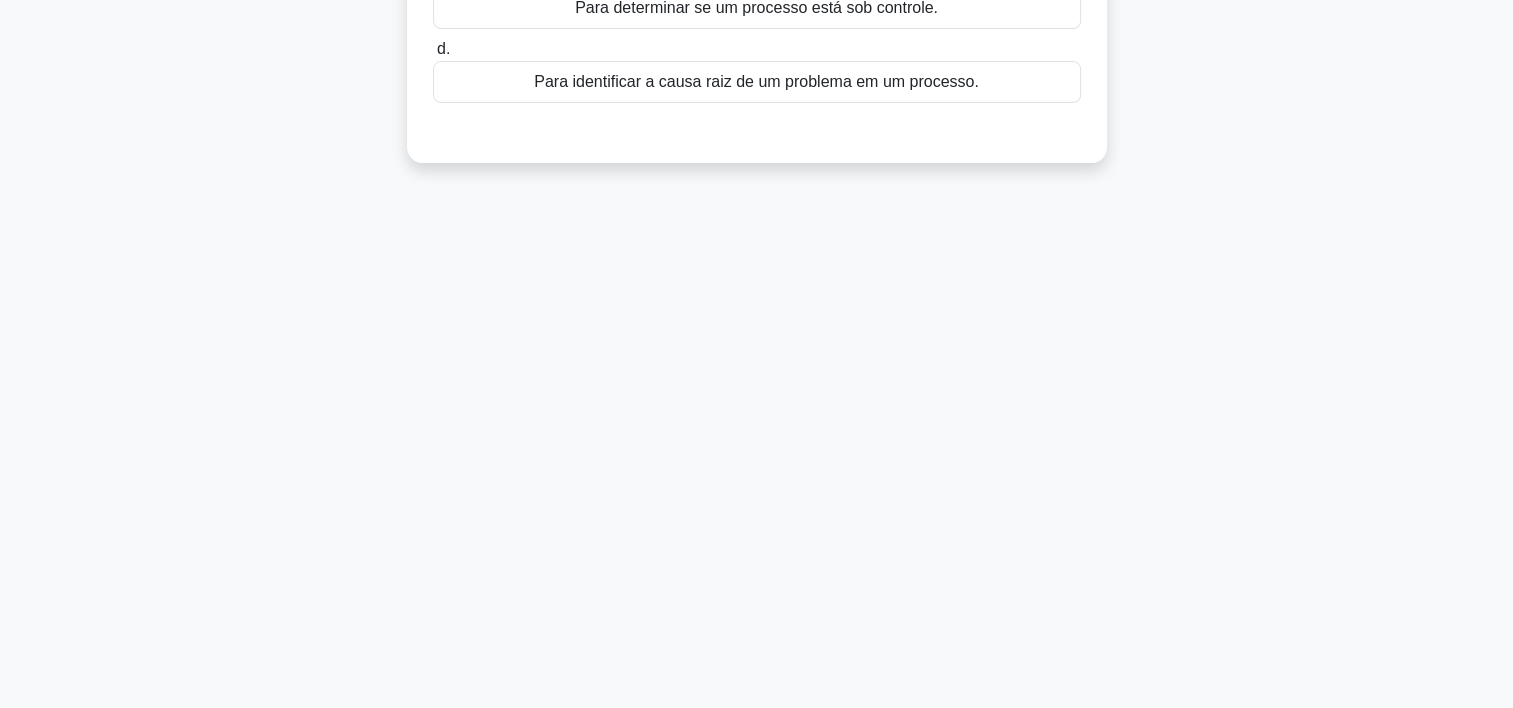 scroll, scrollTop: 0, scrollLeft: 0, axis: both 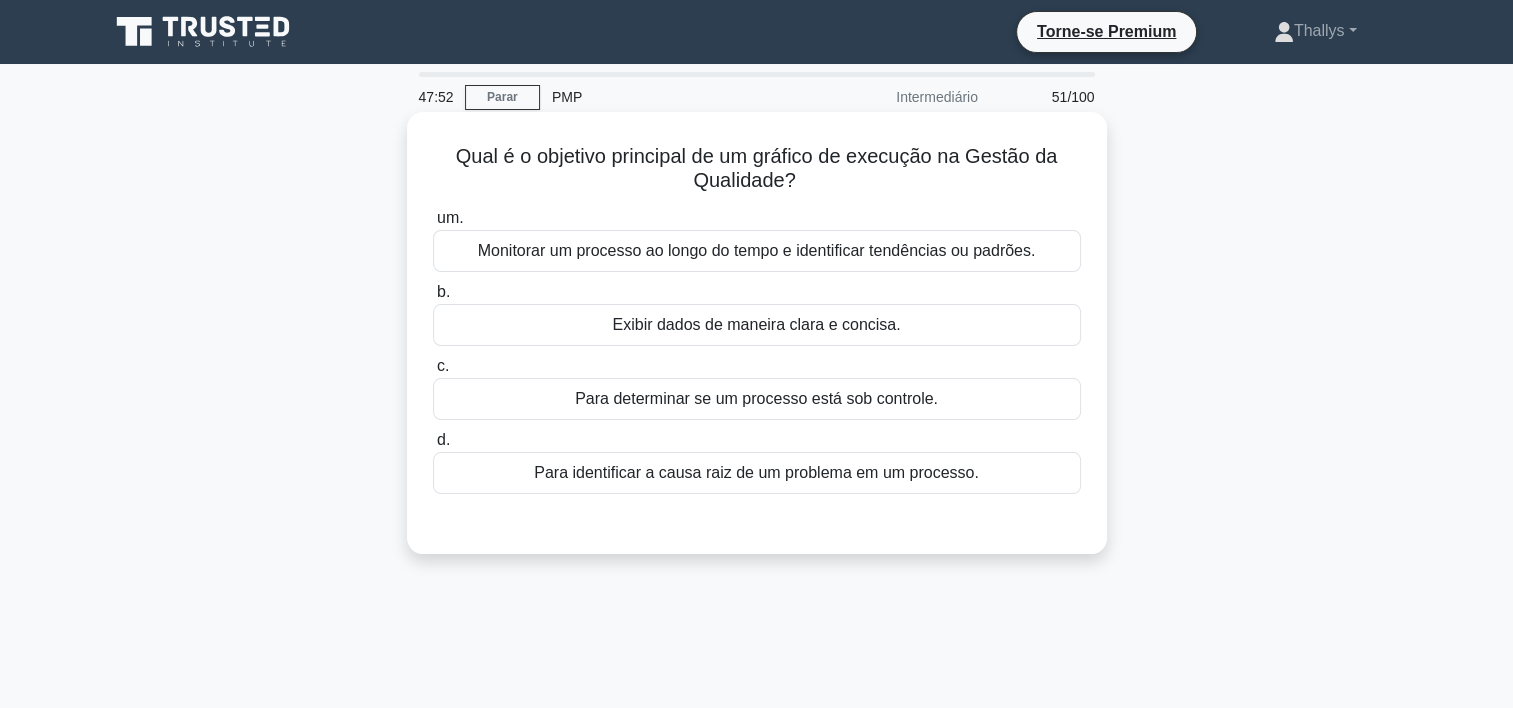 click on "Monitorar um processo ao longo do tempo e identificar tendências ou padrões." at bounding box center [757, 251] 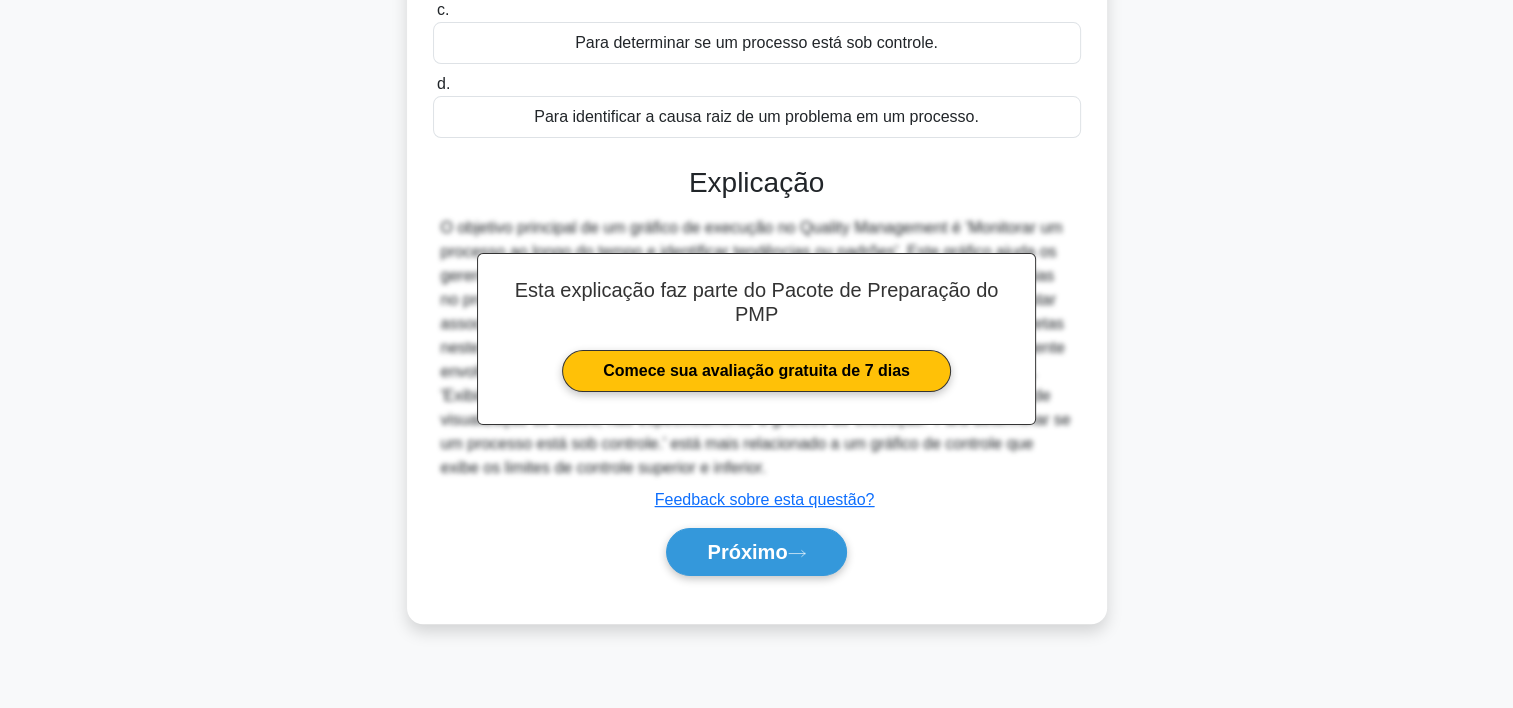 scroll, scrollTop: 372, scrollLeft: 0, axis: vertical 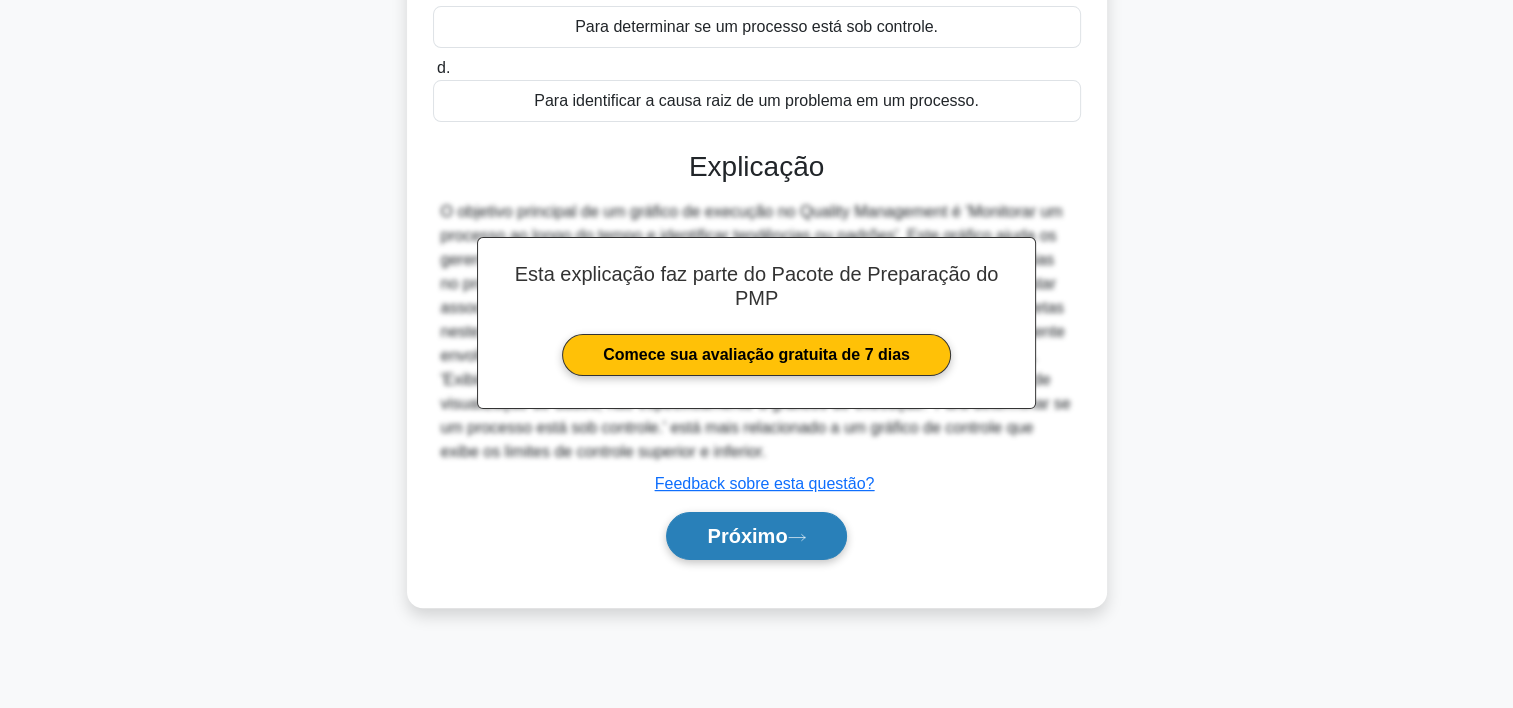 click on "Próximo" at bounding box center [756, 536] 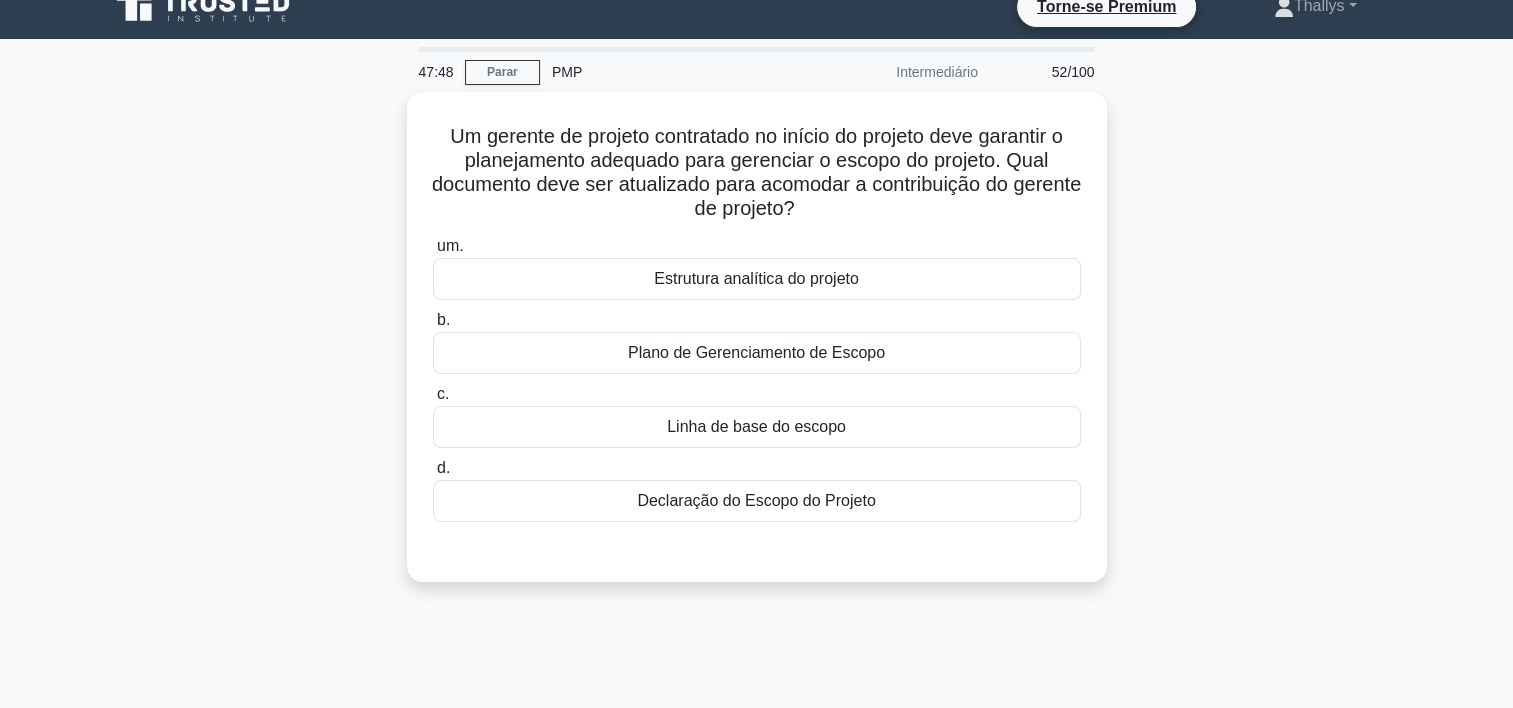 scroll, scrollTop: 24, scrollLeft: 0, axis: vertical 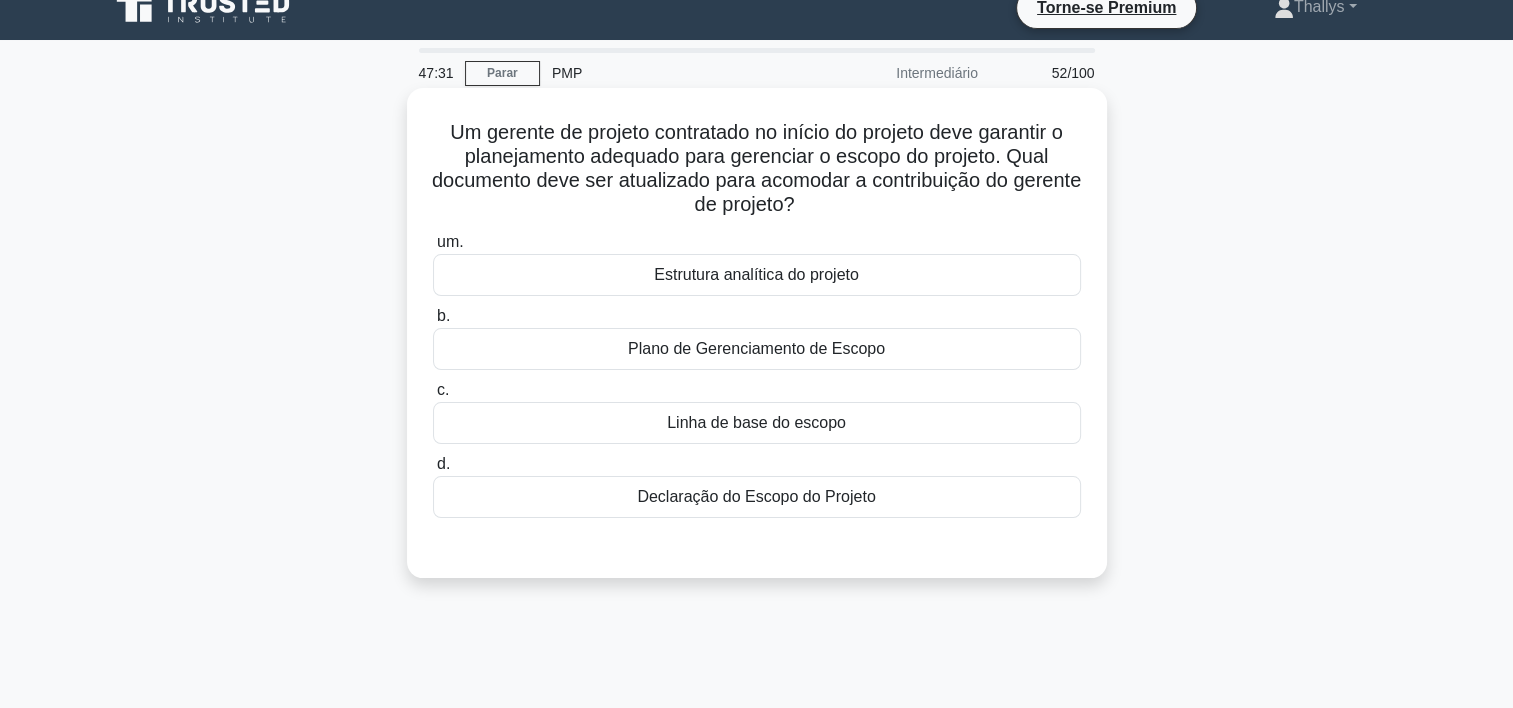 click on "Plano de Gerenciamento de Escopo" at bounding box center [757, 349] 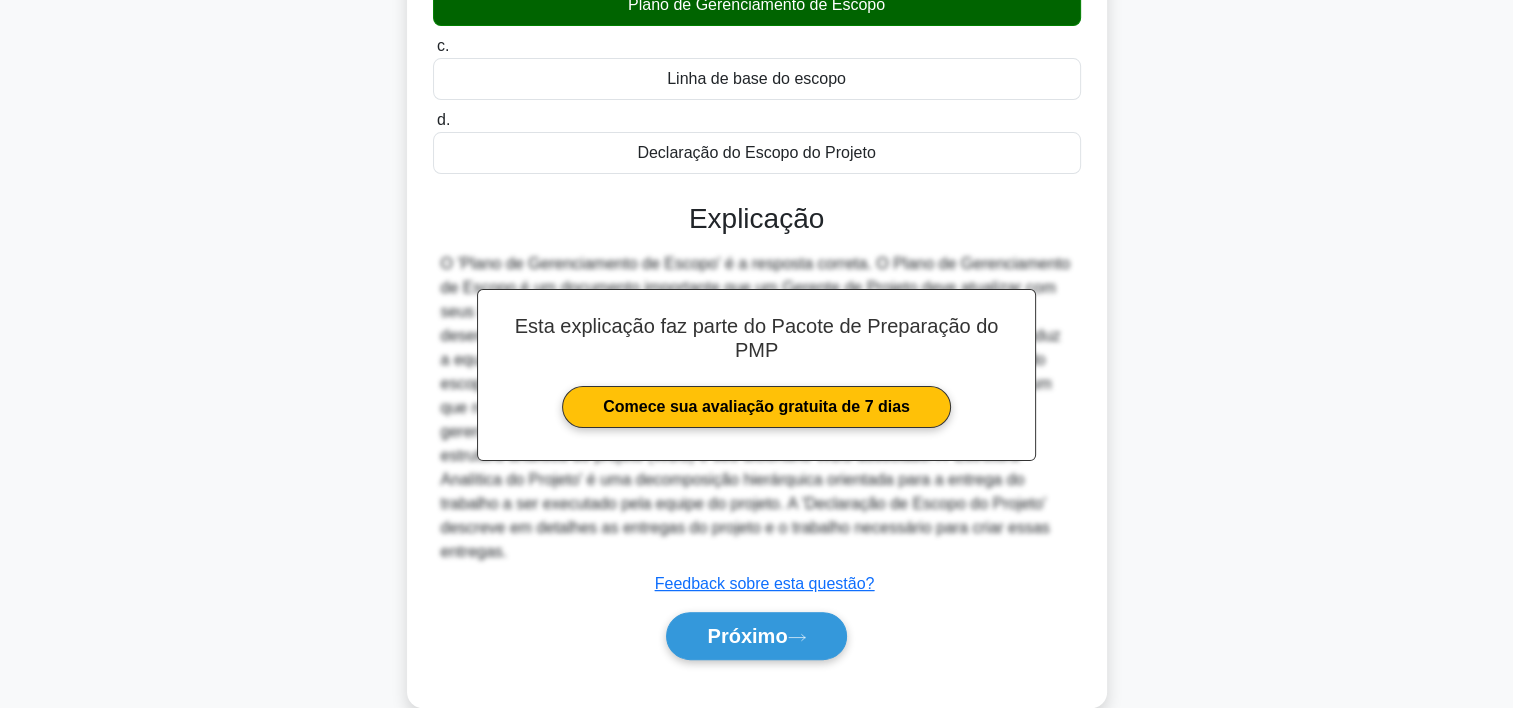 scroll, scrollTop: 380, scrollLeft: 0, axis: vertical 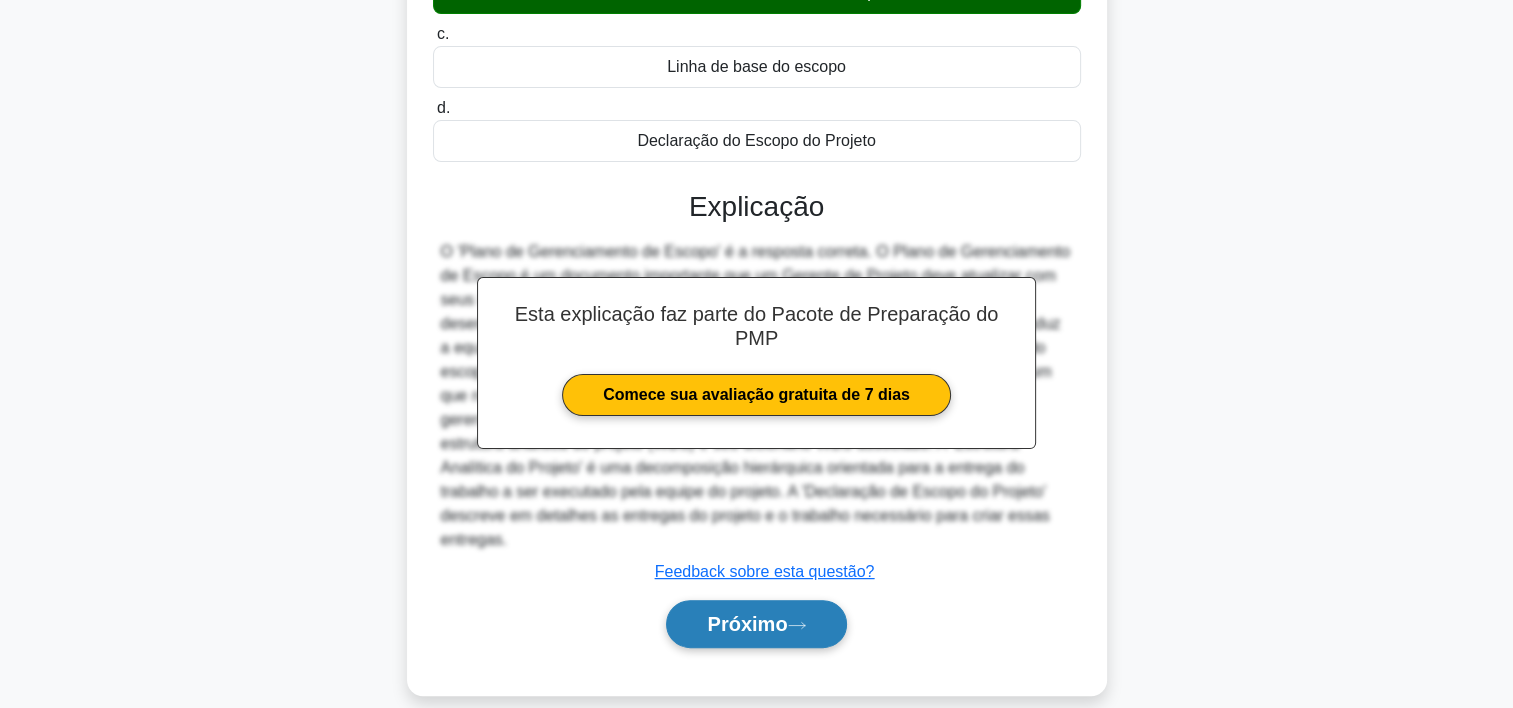 click on "Próximo" at bounding box center (756, 624) 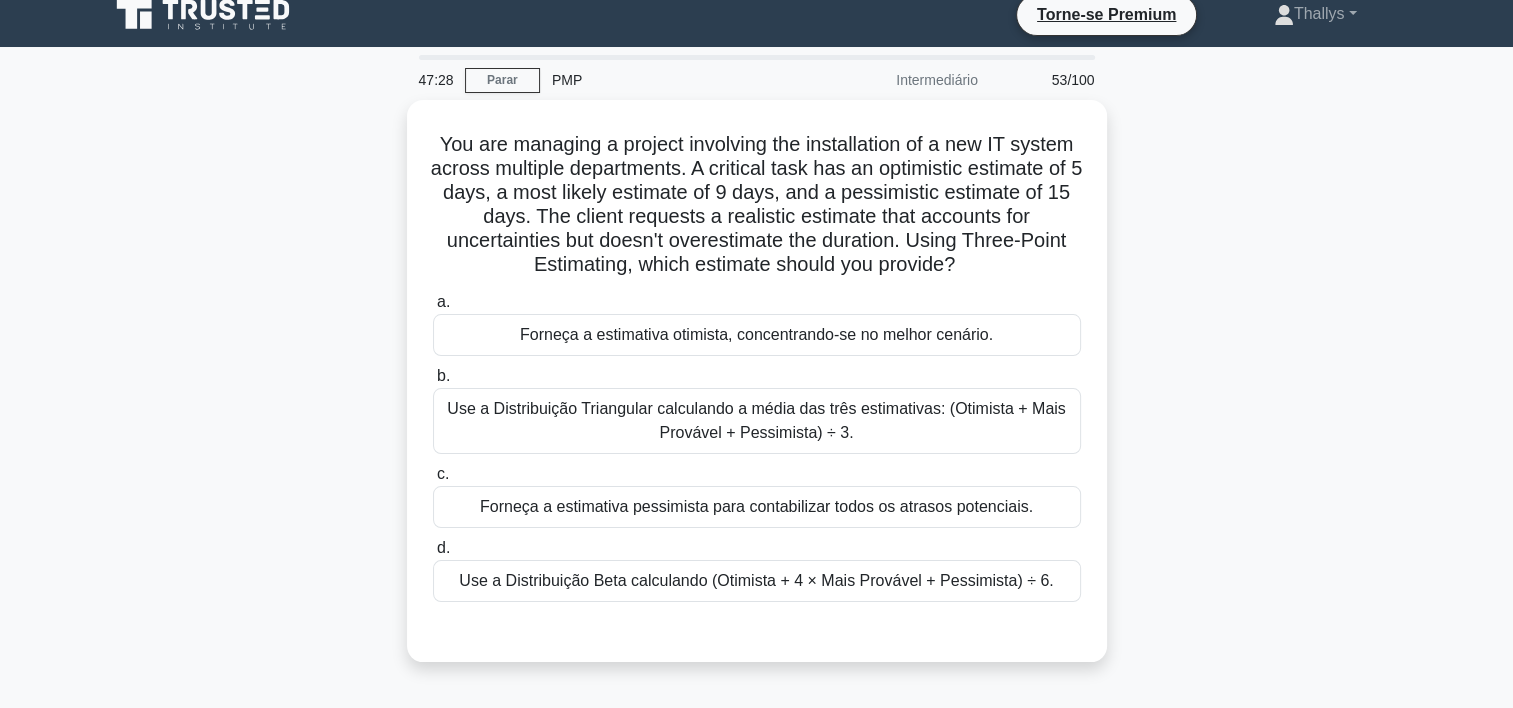 scroll, scrollTop: 16, scrollLeft: 0, axis: vertical 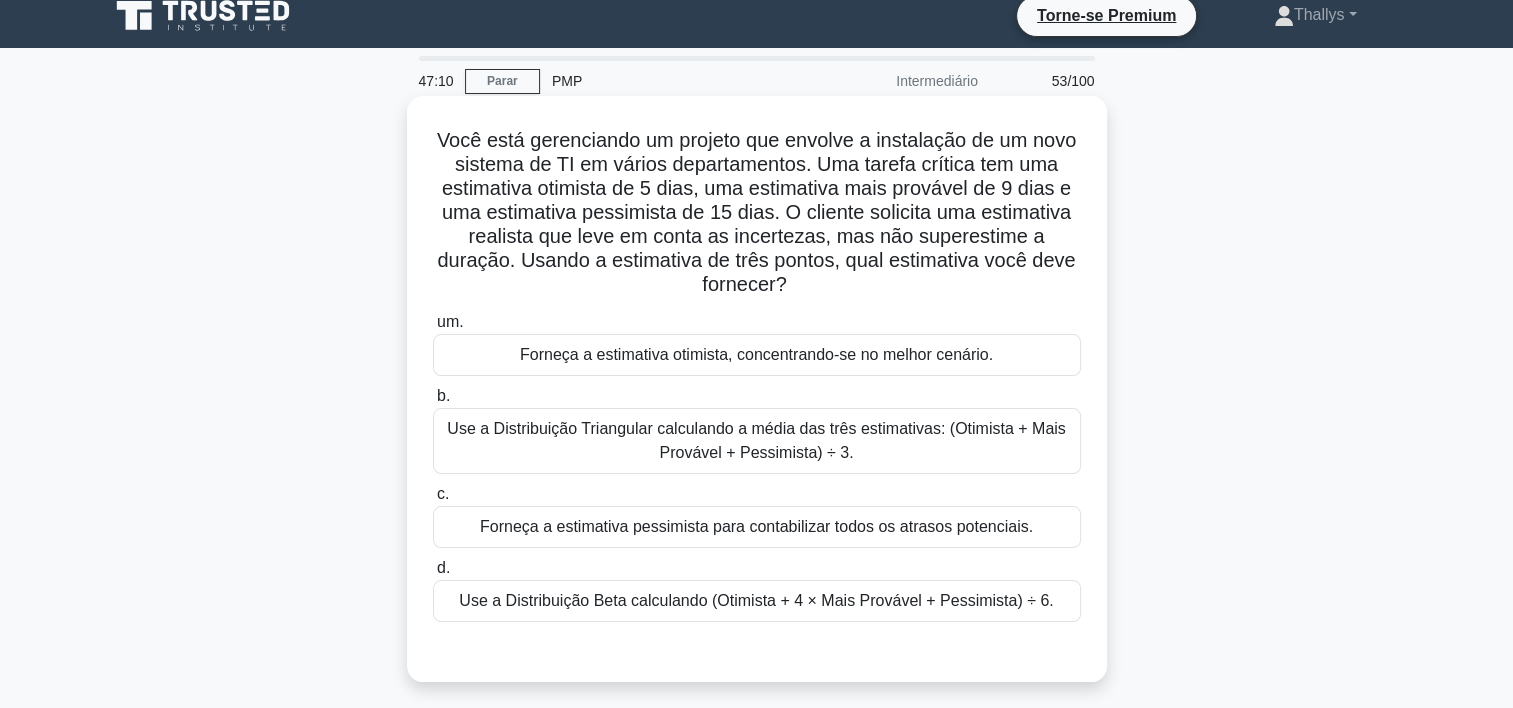 click on "Use a Distribuição Beta calculando (Otimista + 4 × Mais Provável + Pessimista) ÷ 6." at bounding box center [757, 601] 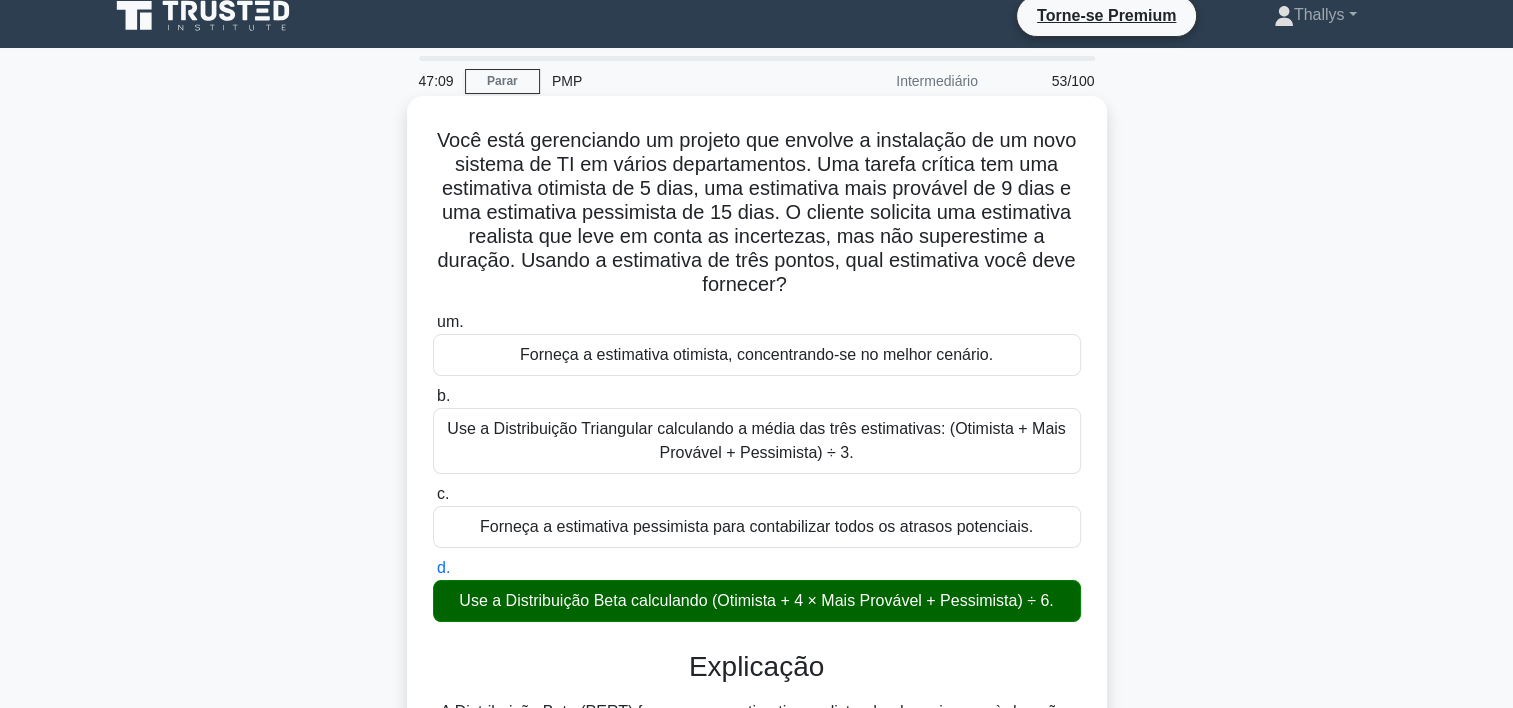 scroll, scrollTop: 372, scrollLeft: 0, axis: vertical 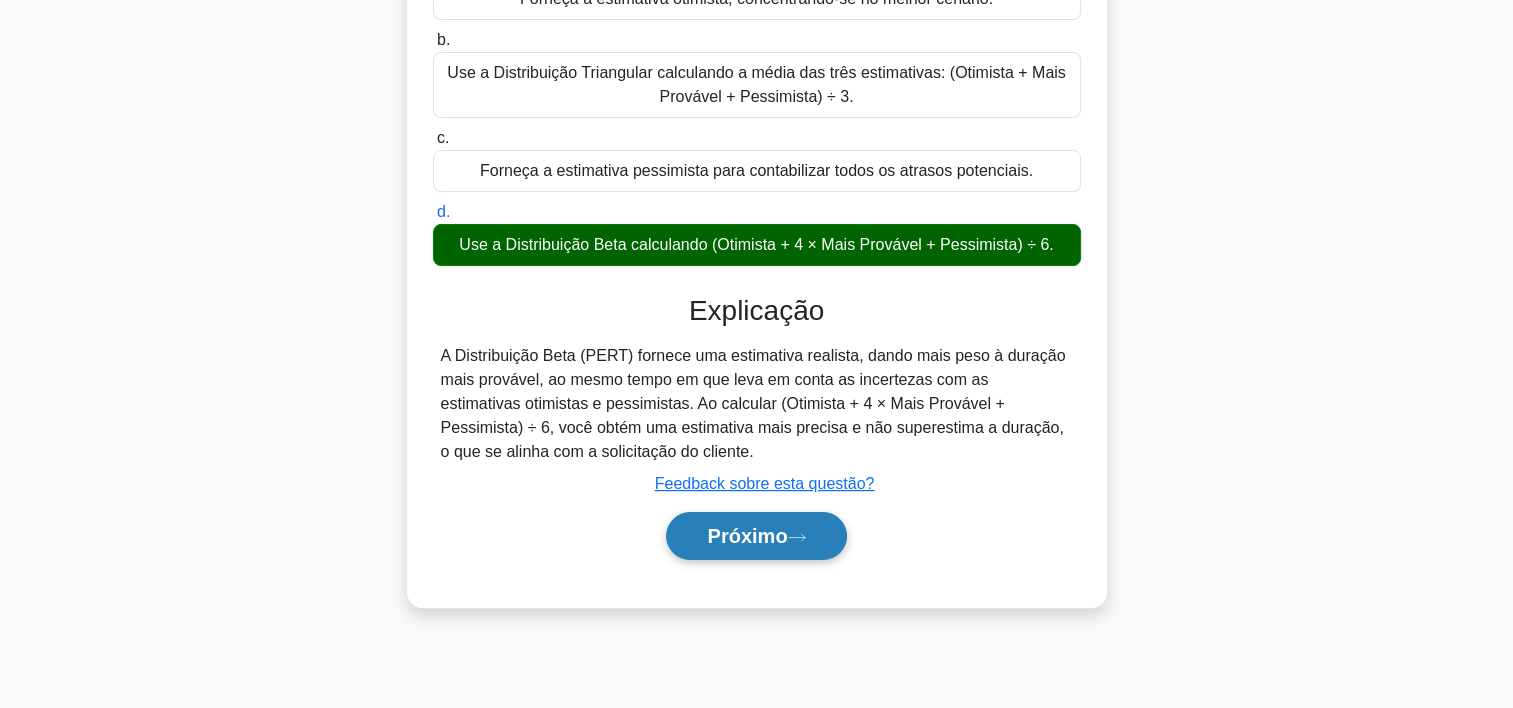 click on "Próximo" at bounding box center (747, 536) 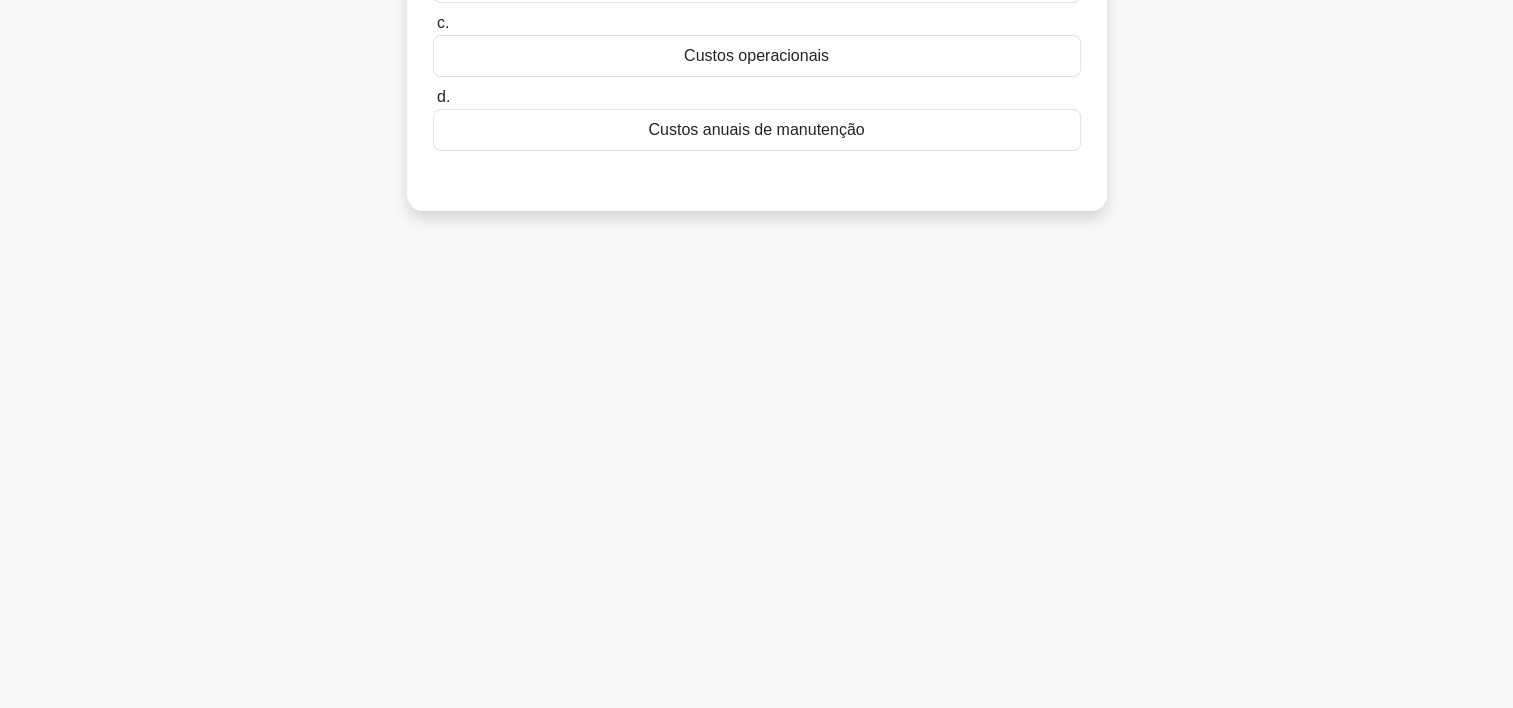 scroll, scrollTop: 0, scrollLeft: 0, axis: both 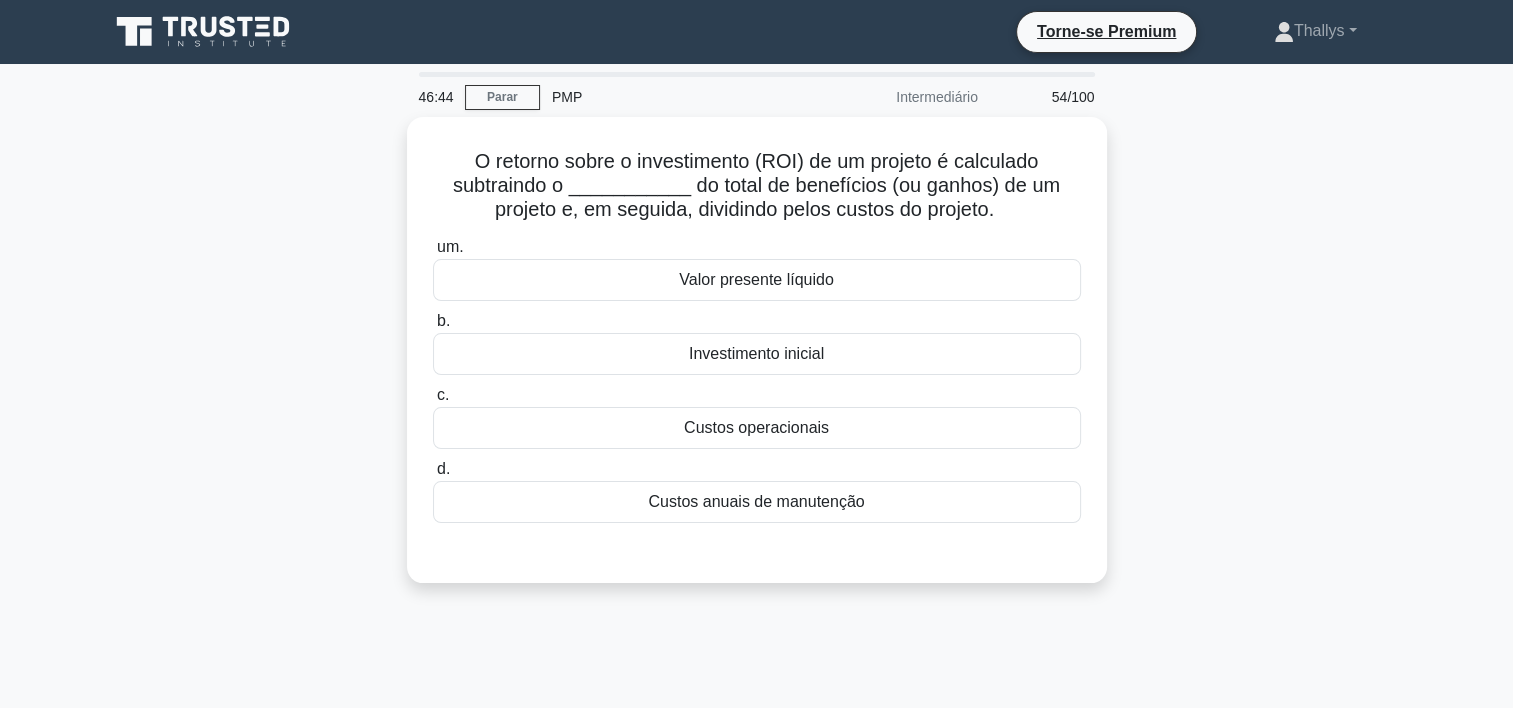 click on "Investimento inicial" at bounding box center (757, 354) 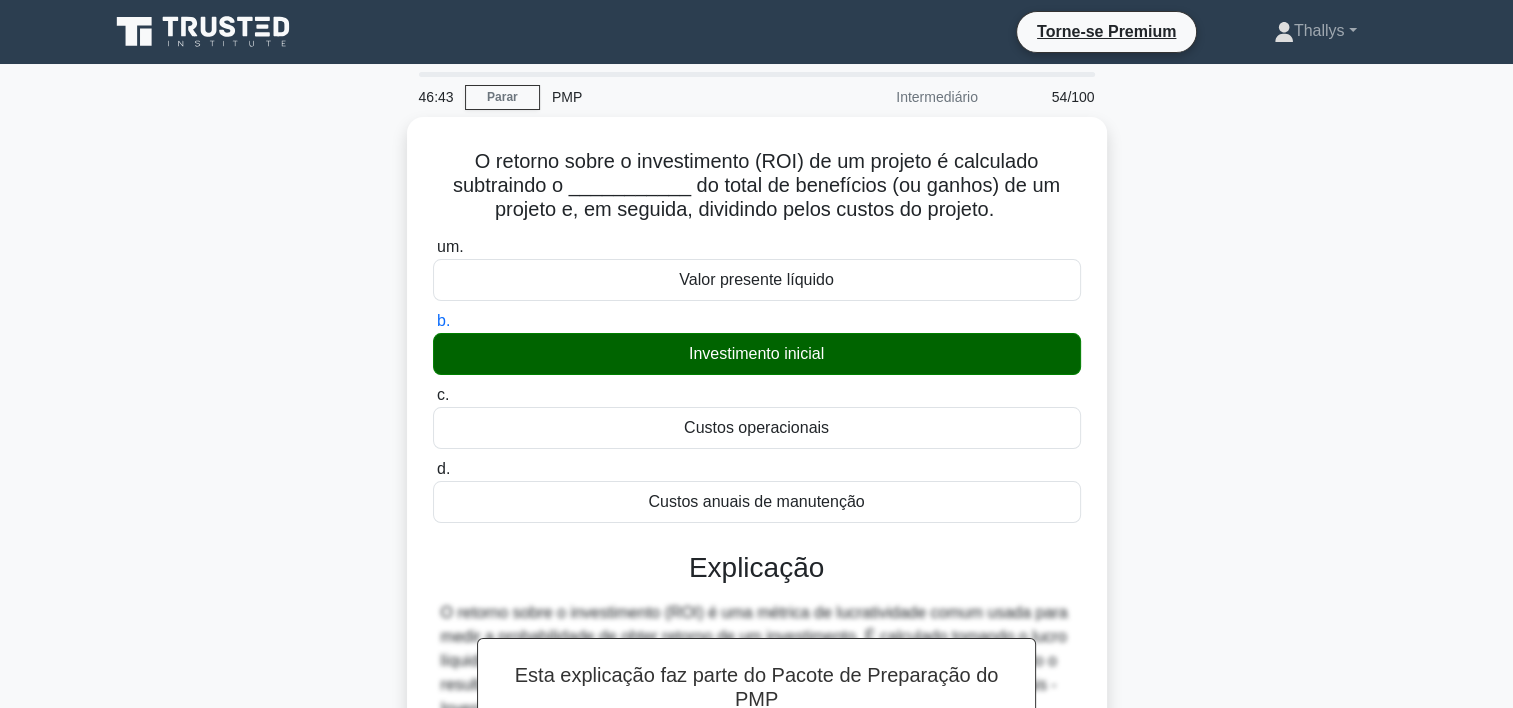 scroll, scrollTop: 372, scrollLeft: 0, axis: vertical 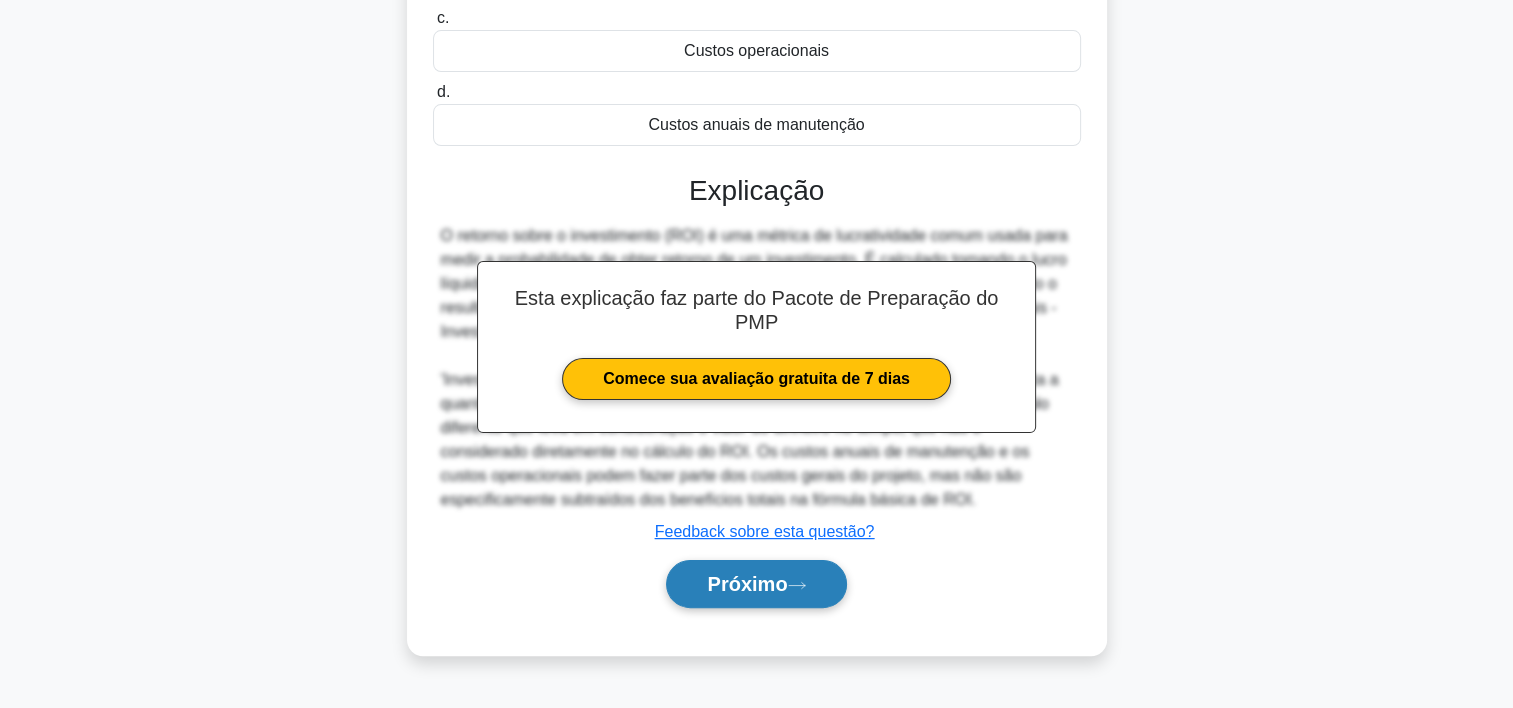 click on "Próximo" at bounding box center [756, 584] 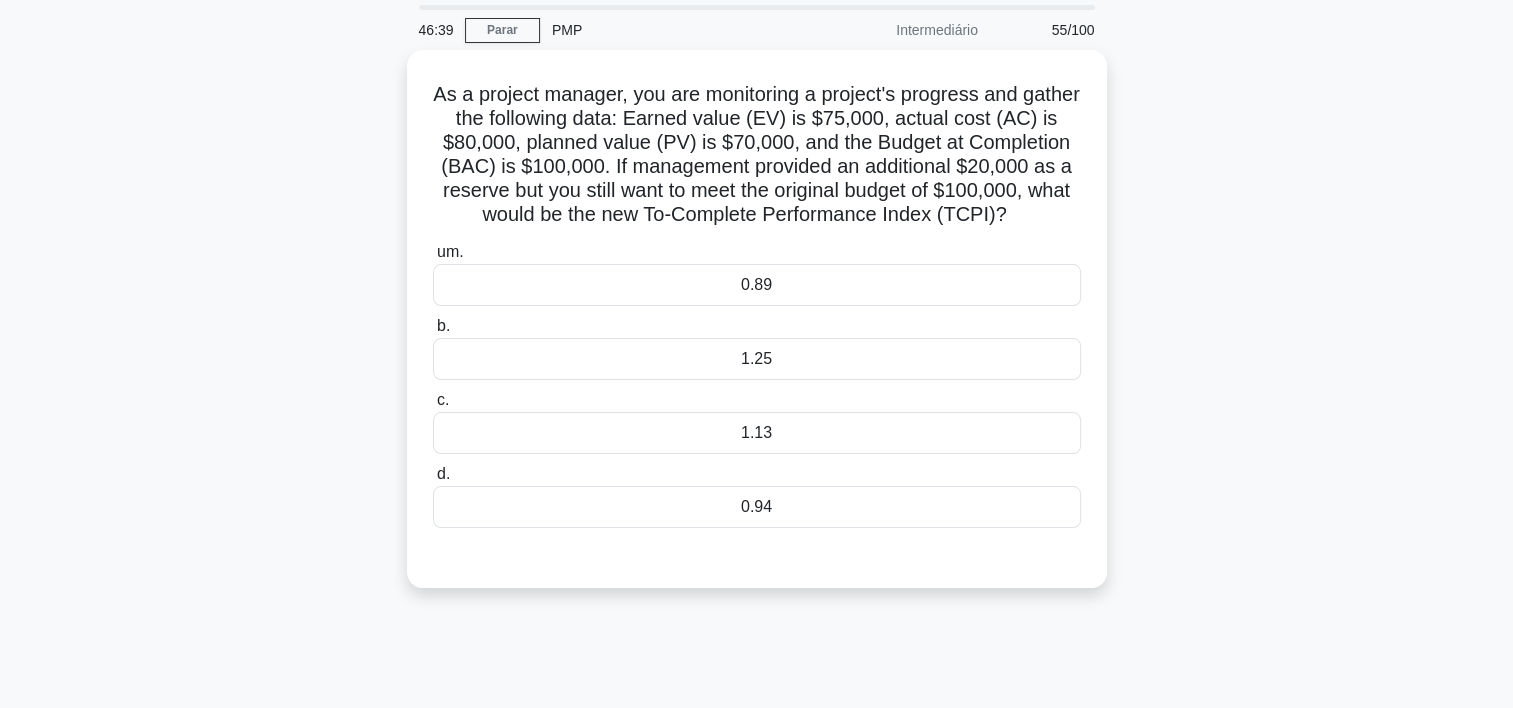 scroll, scrollTop: 65, scrollLeft: 0, axis: vertical 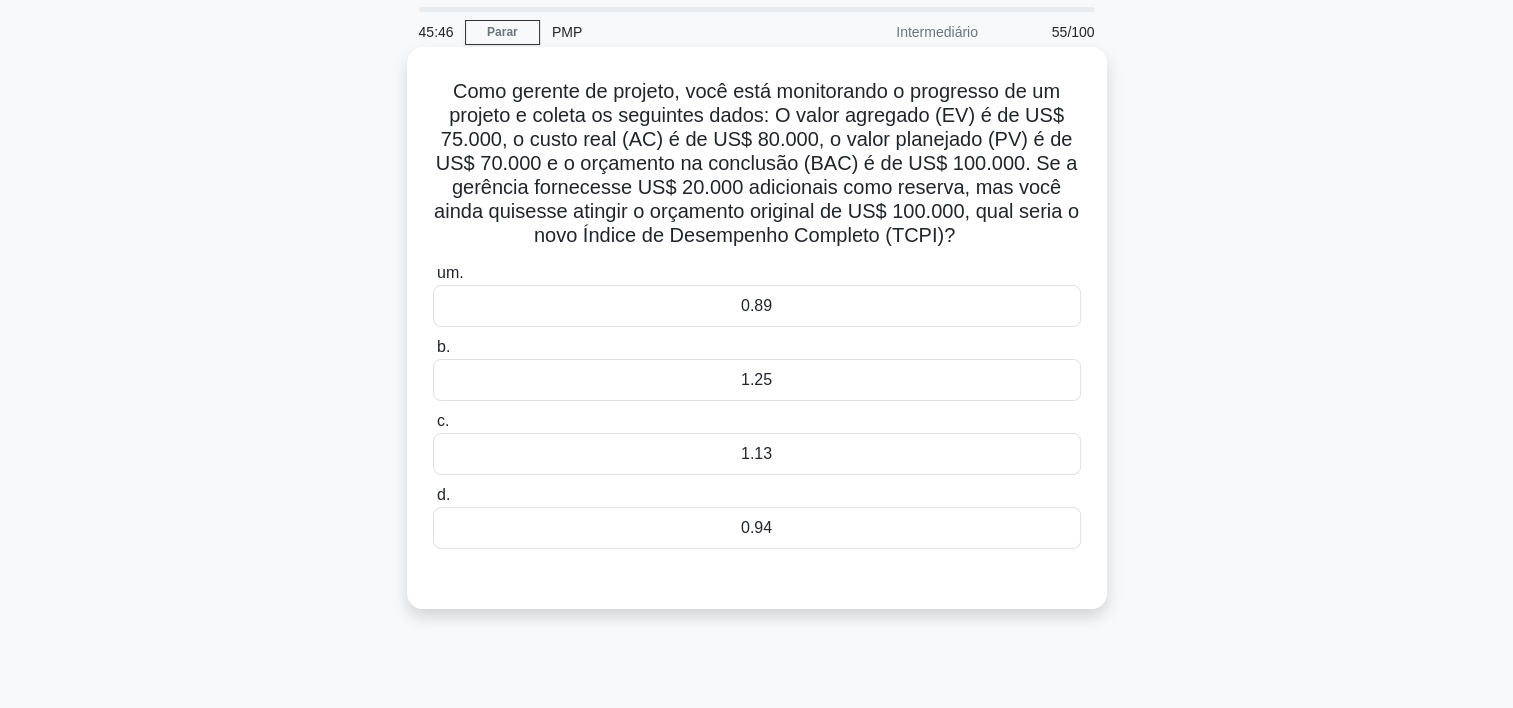 click on "0.94" at bounding box center (757, 528) 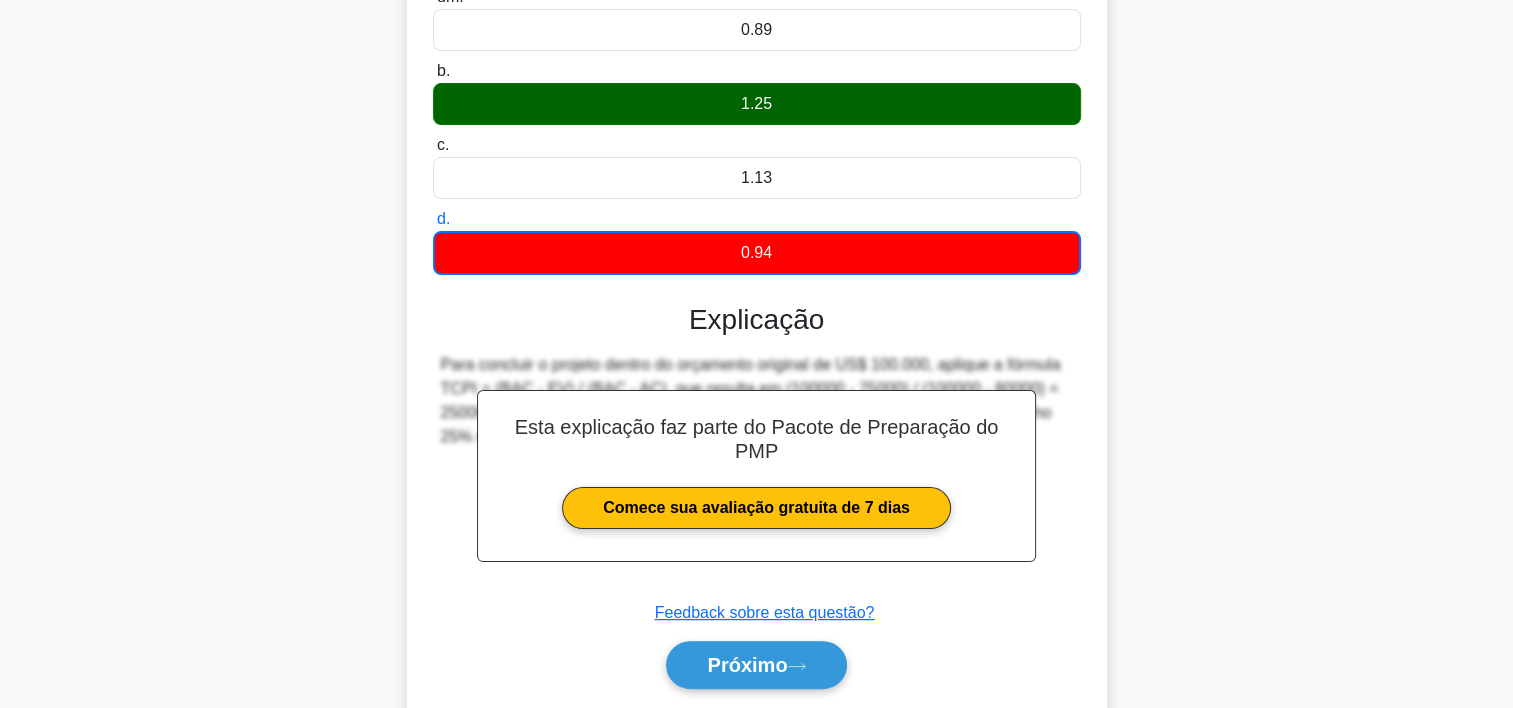 scroll, scrollTop: 405, scrollLeft: 0, axis: vertical 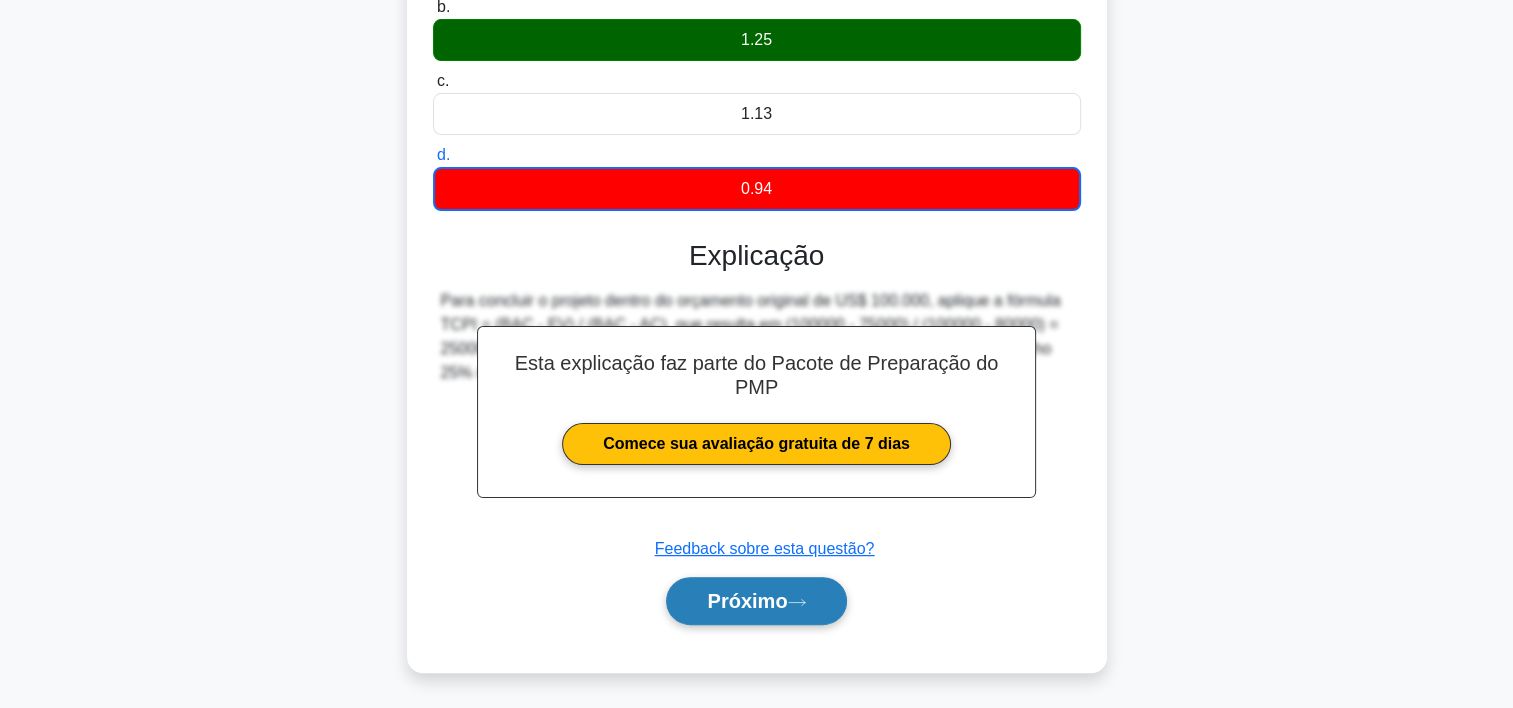 click on "Próximo" at bounding box center (747, 601) 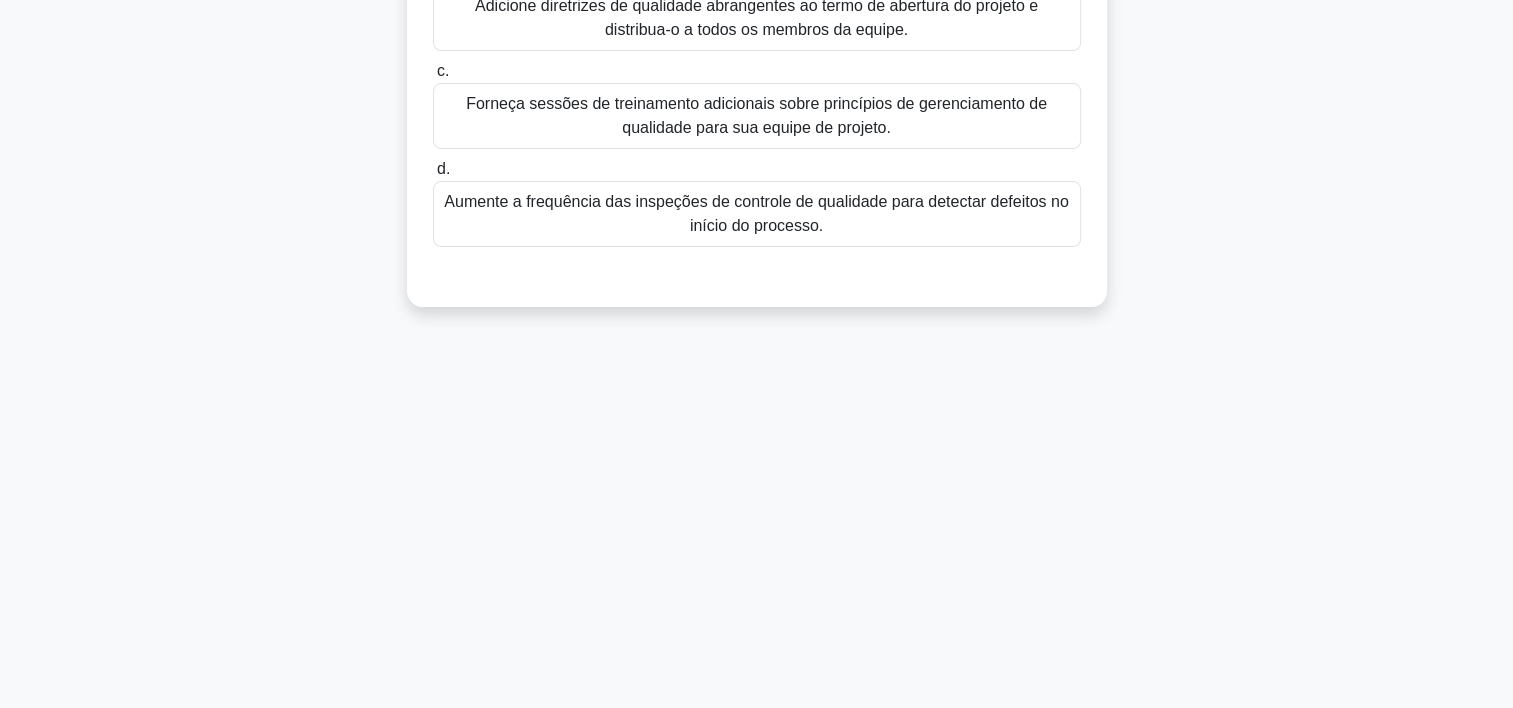scroll, scrollTop: 0, scrollLeft: 0, axis: both 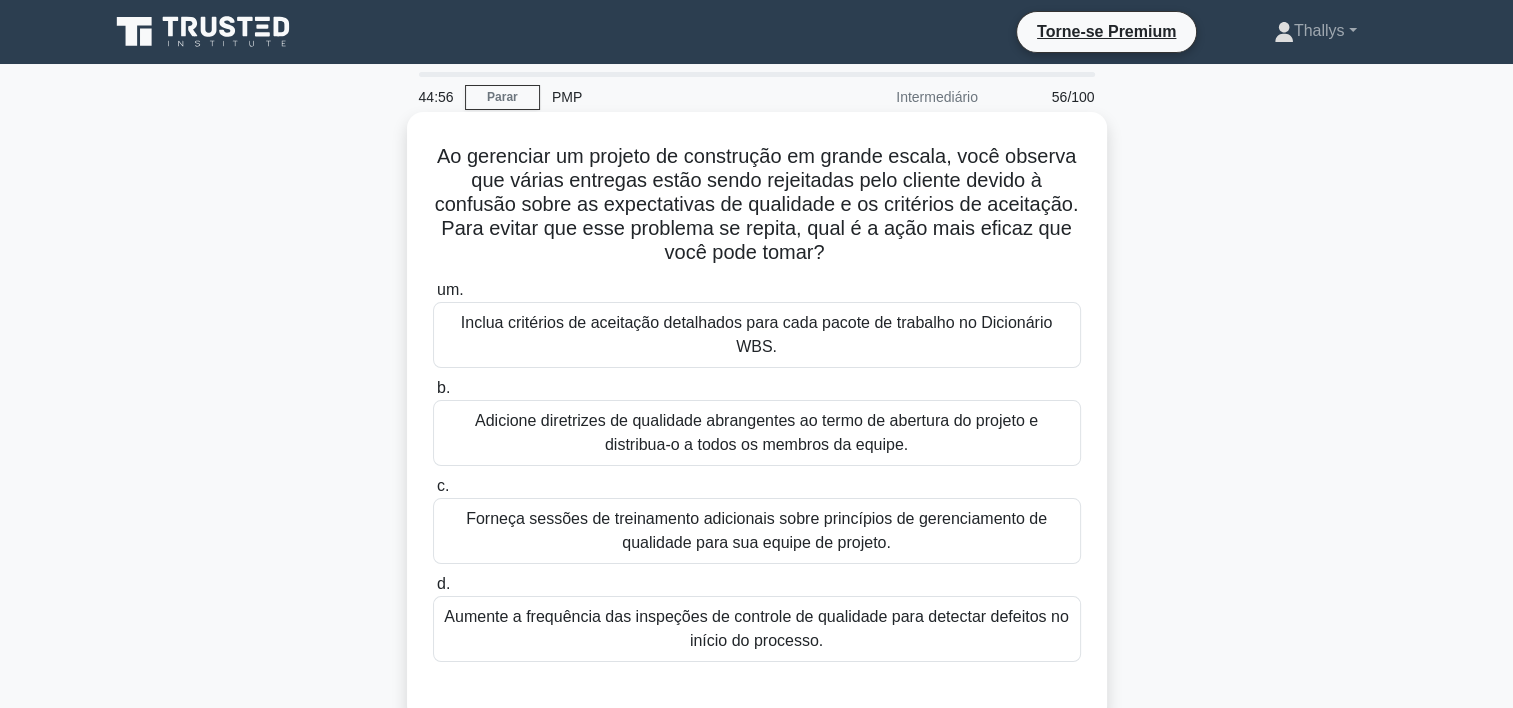 click on "Aumente a frequência das inspeções de controle de qualidade para detectar defeitos no início do processo." at bounding box center (757, 629) 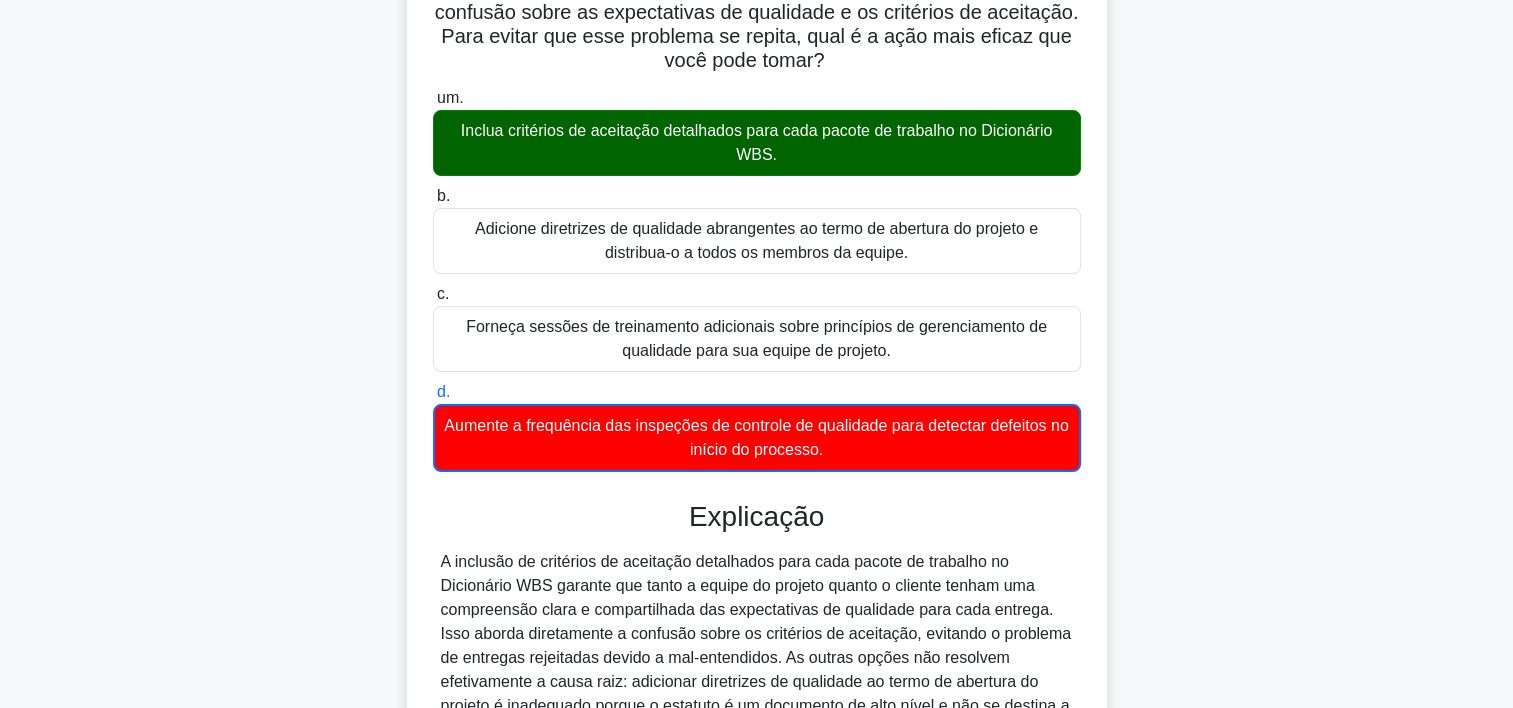 scroll, scrollTop: 477, scrollLeft: 0, axis: vertical 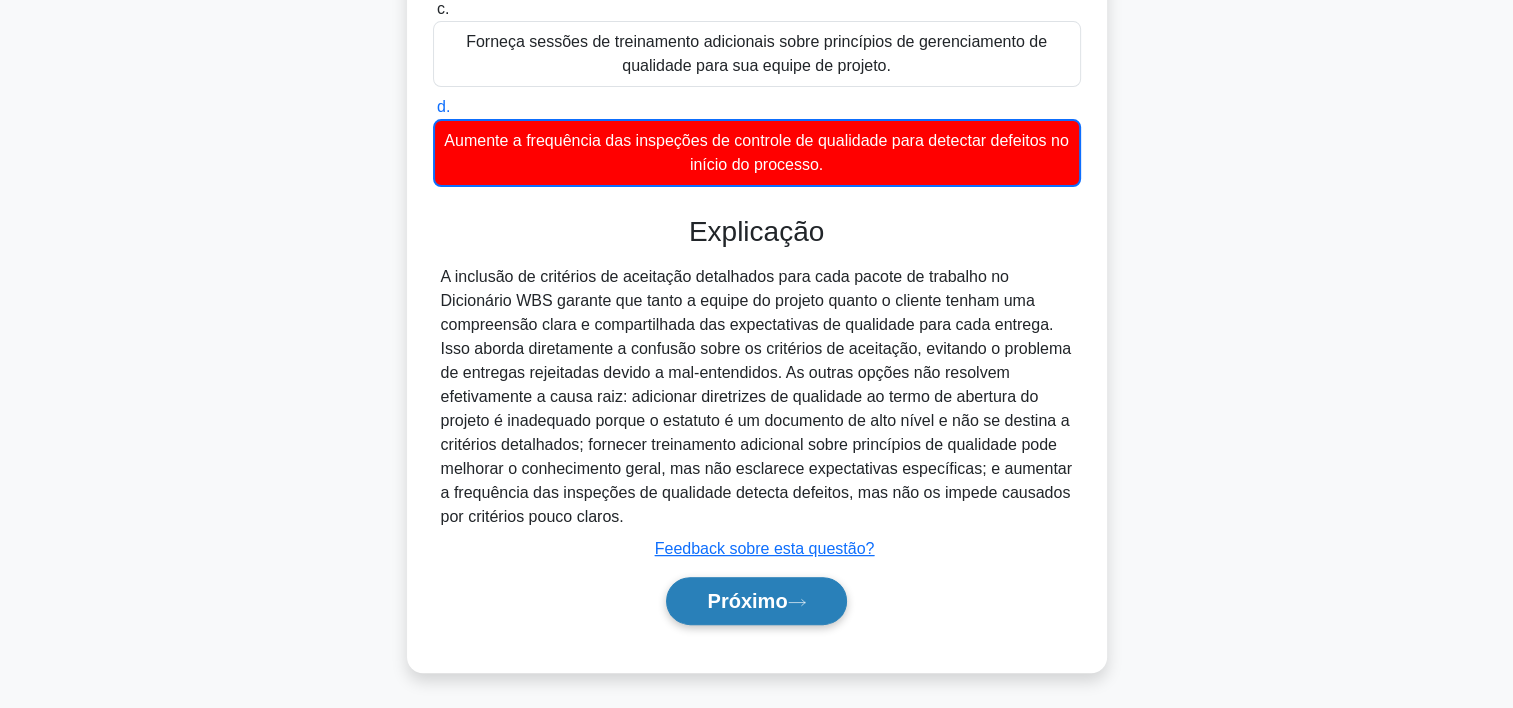 click on "Próximo" at bounding box center (756, 601) 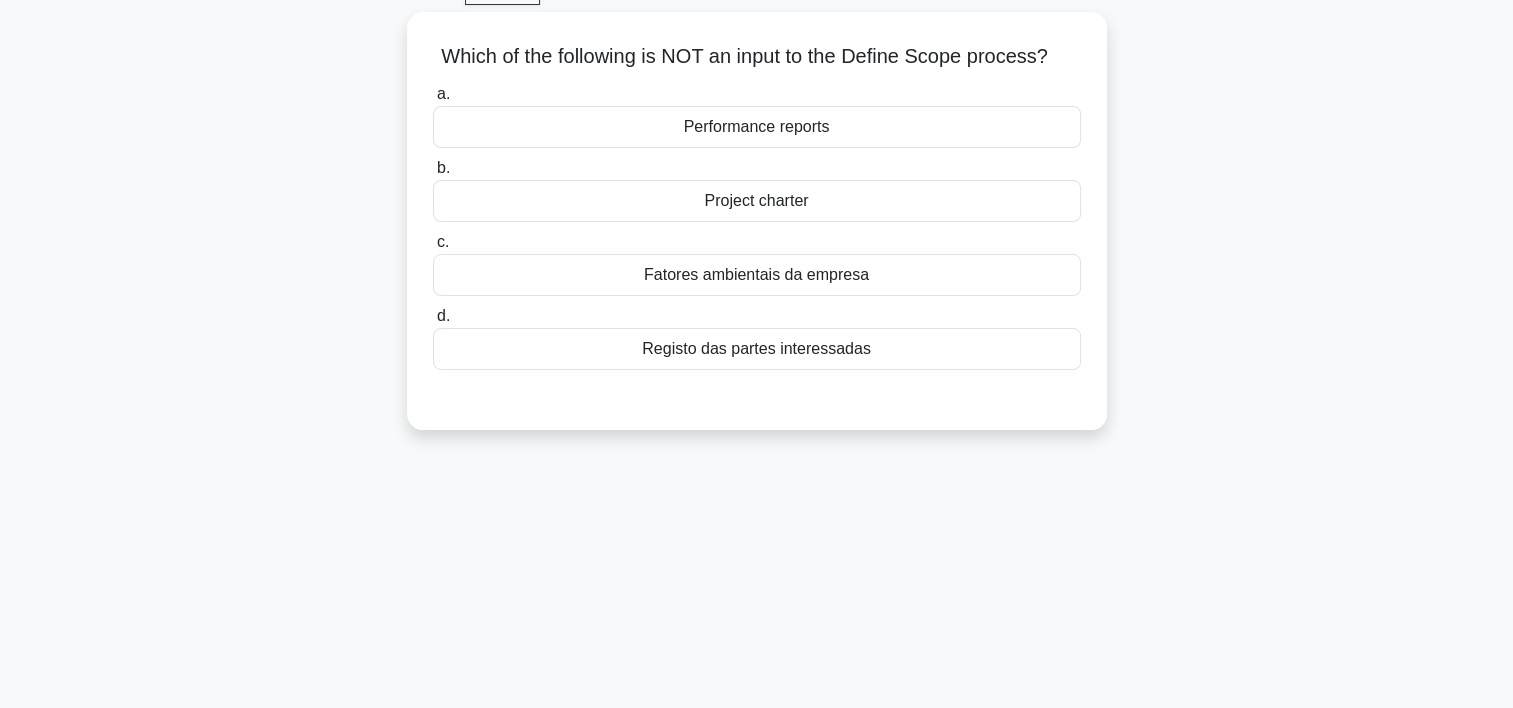 scroll, scrollTop: 0, scrollLeft: 0, axis: both 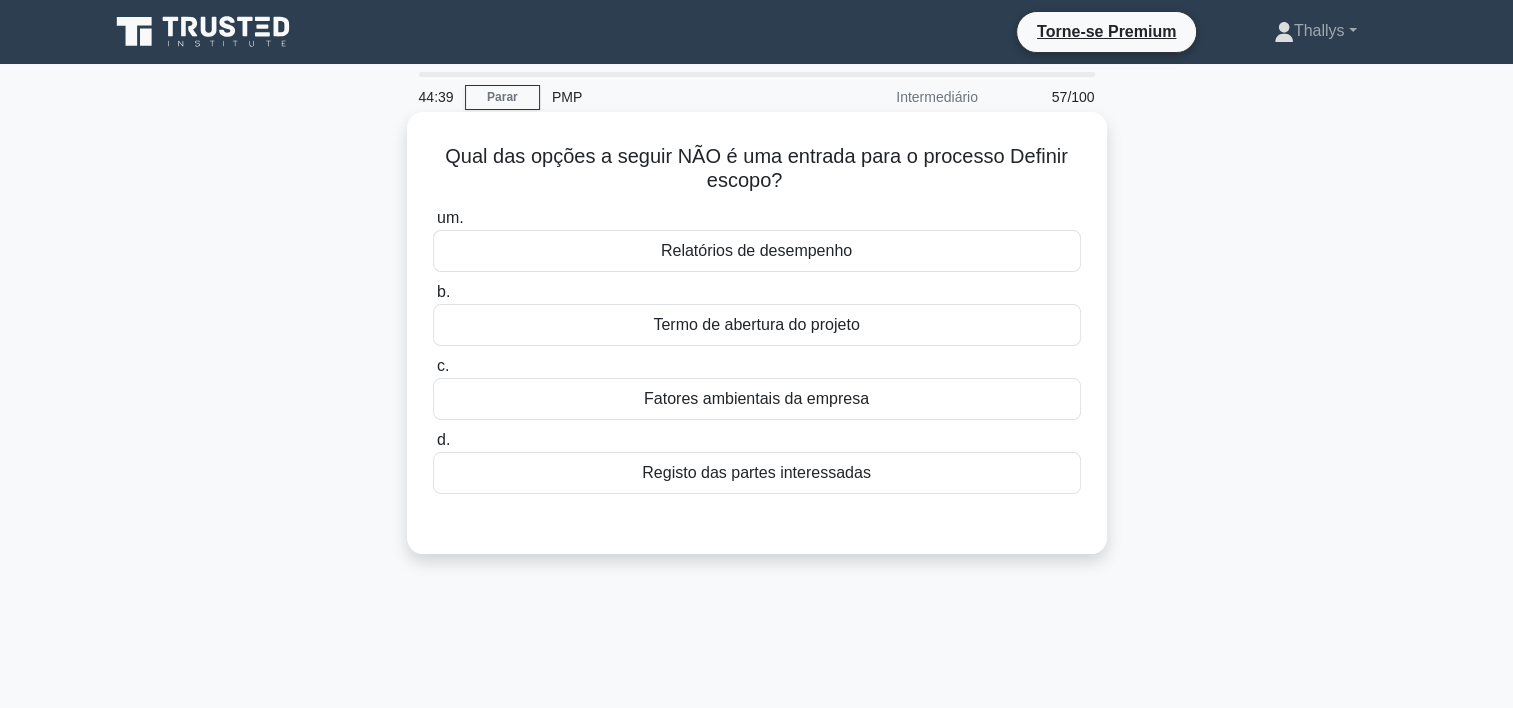 click on "Fatores ambientais da empresa" at bounding box center (757, 399) 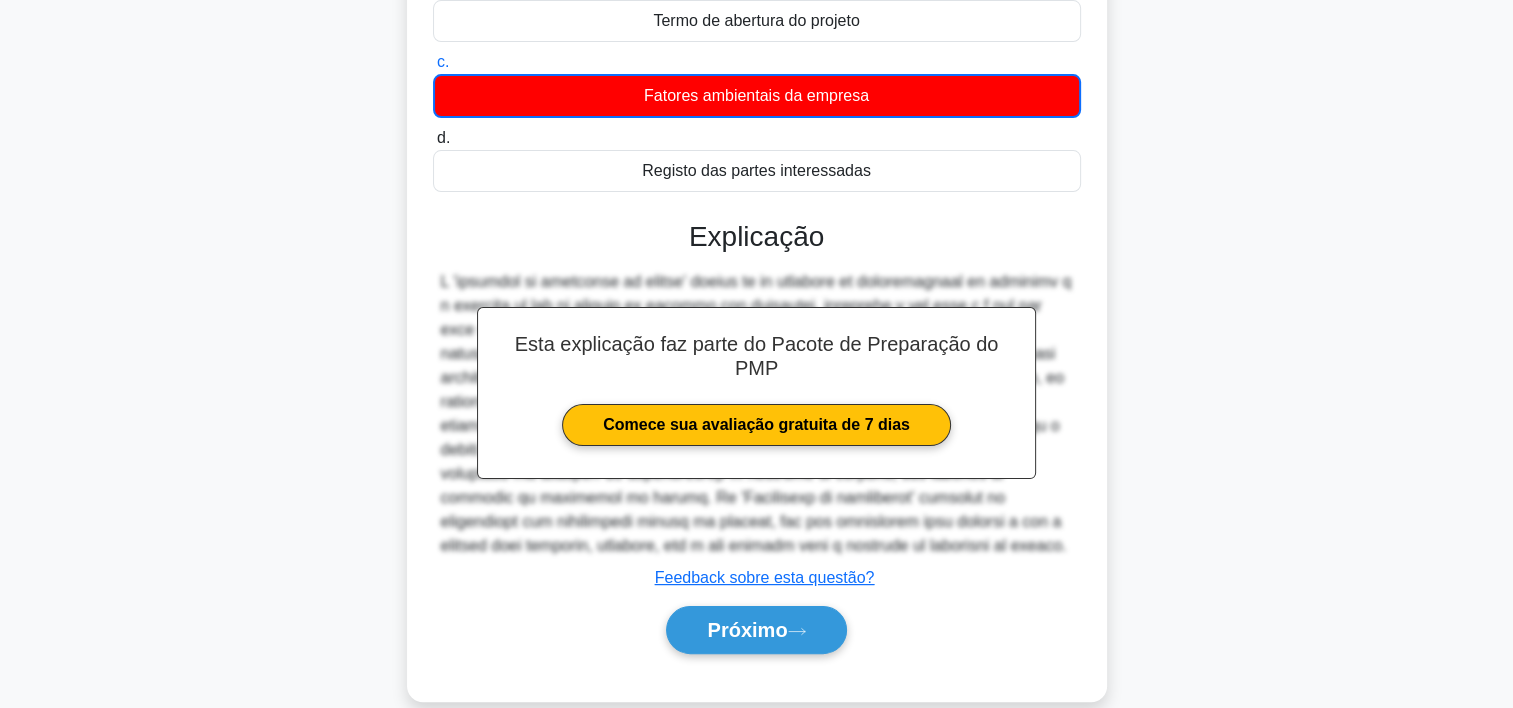scroll, scrollTop: 372, scrollLeft: 0, axis: vertical 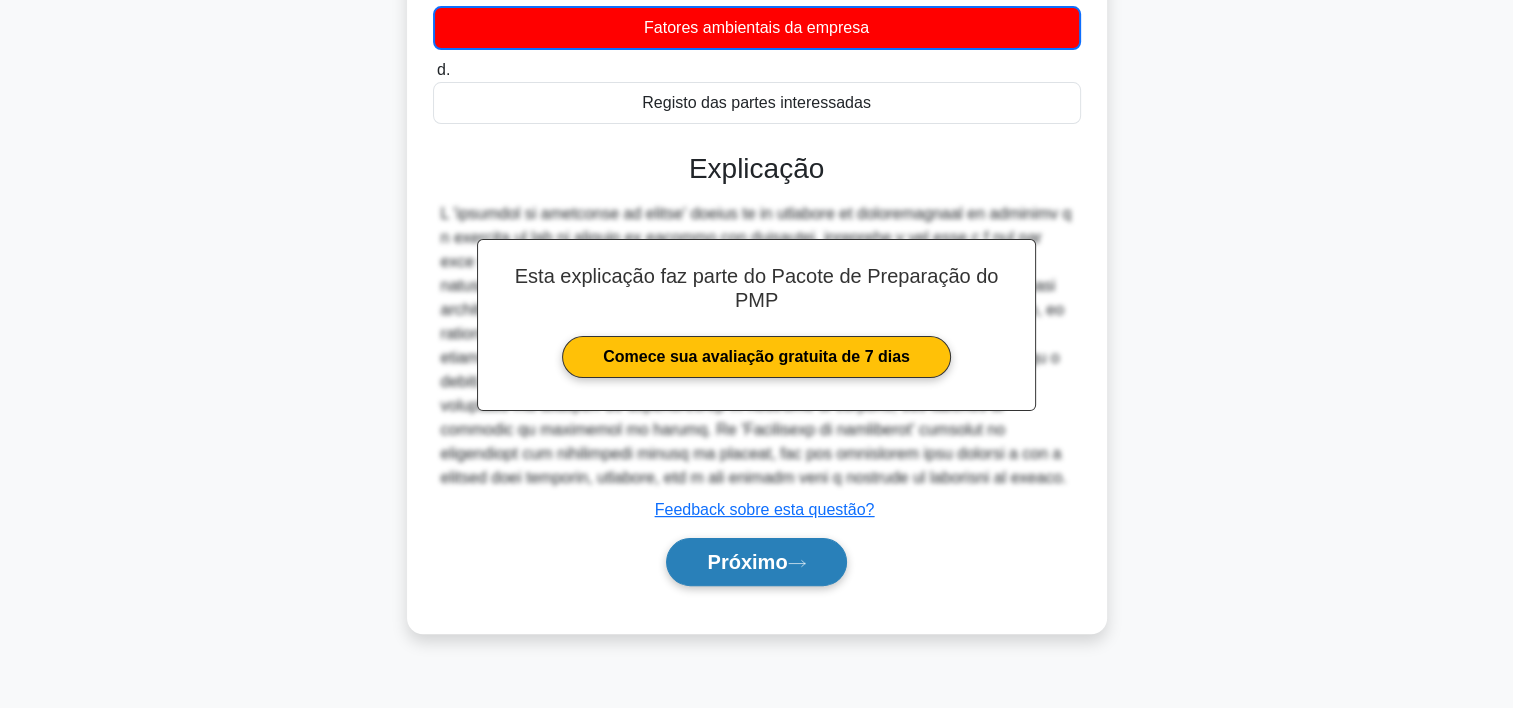 click on "Próximo" at bounding box center [747, 562] 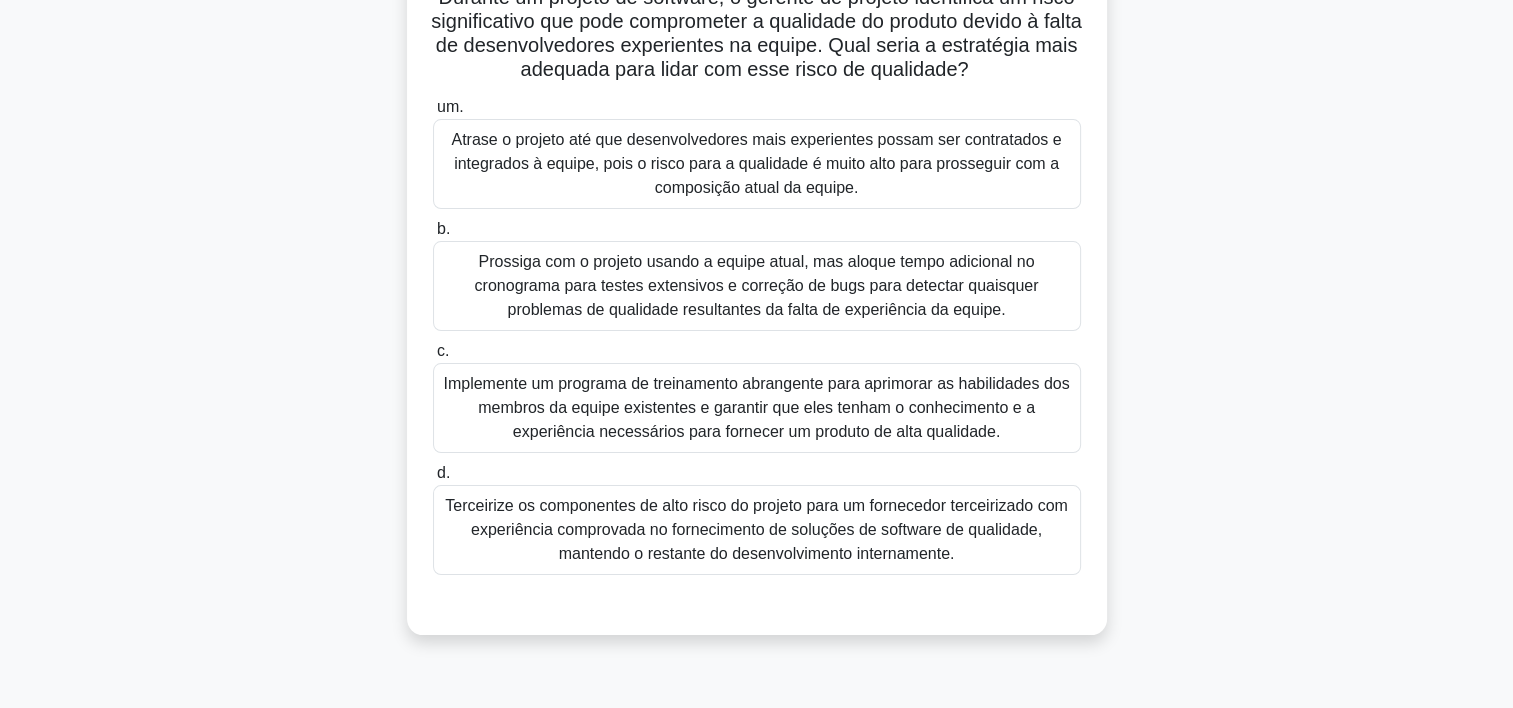 scroll, scrollTop: 164, scrollLeft: 0, axis: vertical 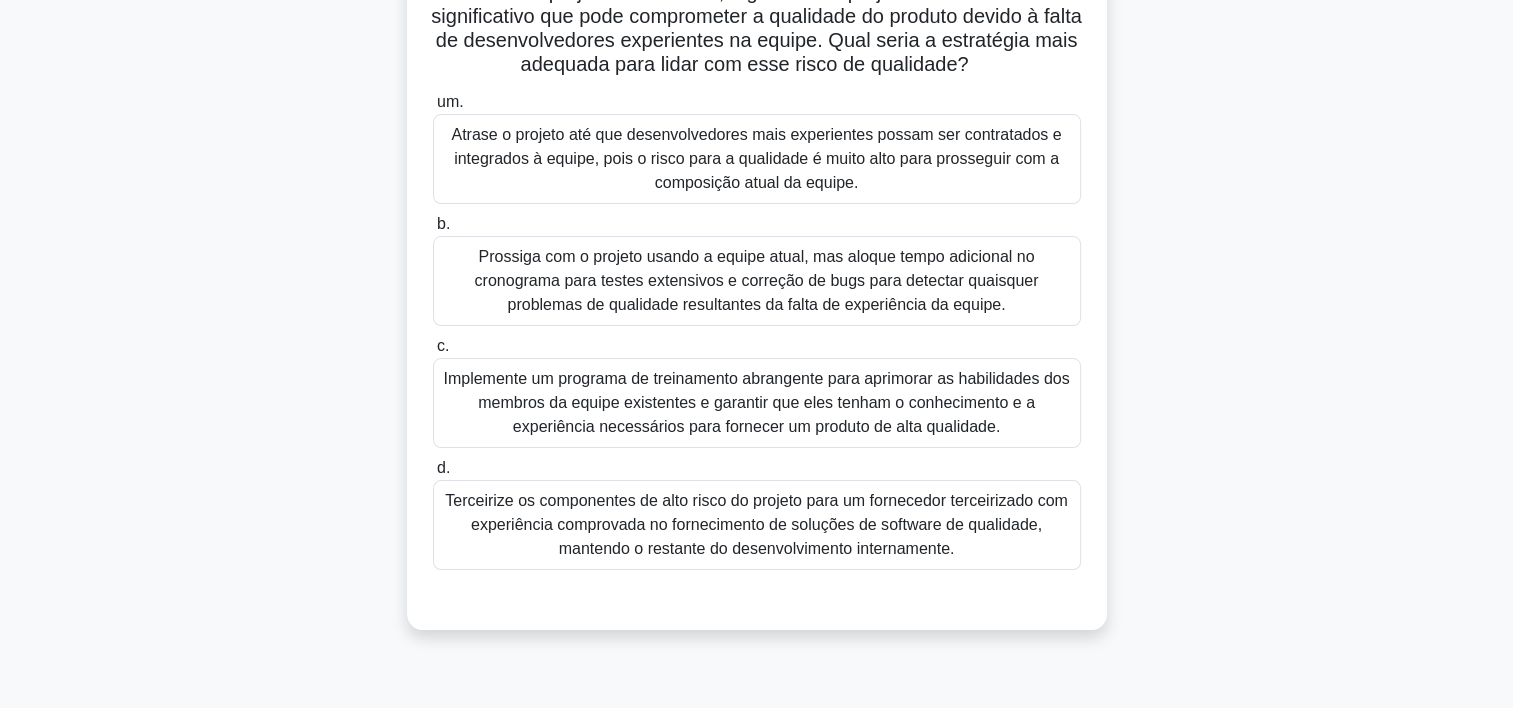 click on "Prossiga com o projeto usando a equipe atual, mas aloque tempo adicional no cronograma para testes extensivos e correção de bugs para detectar quaisquer problemas de qualidade resultantes da falta de experiência da equipe." at bounding box center (757, 281) 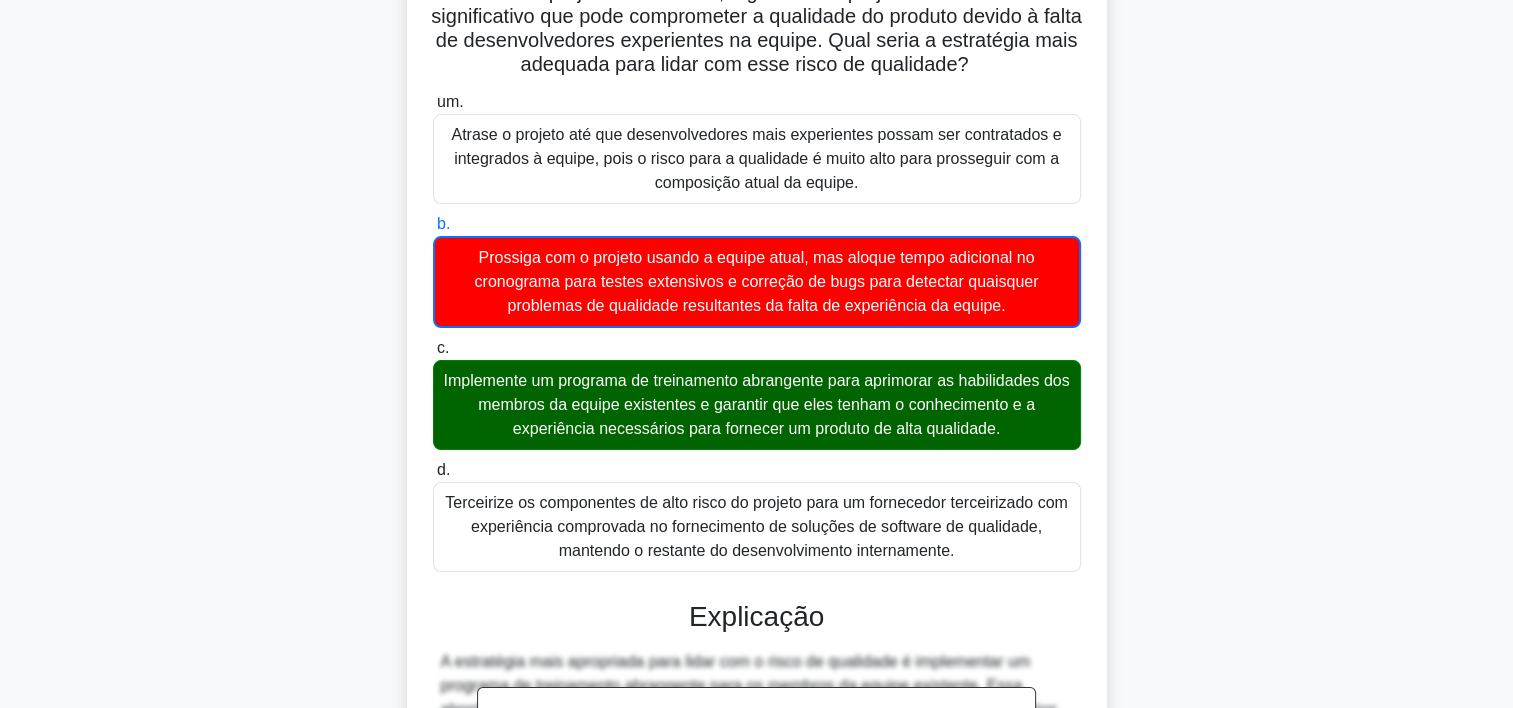 click on "Implemente um programa de treinamento abrangente para aprimorar as habilidades dos membros da equipe existentes e garantir que eles tenham o conhecimento e a experiência necessários para fornecer um produto de alta qualidade." at bounding box center (757, 405) 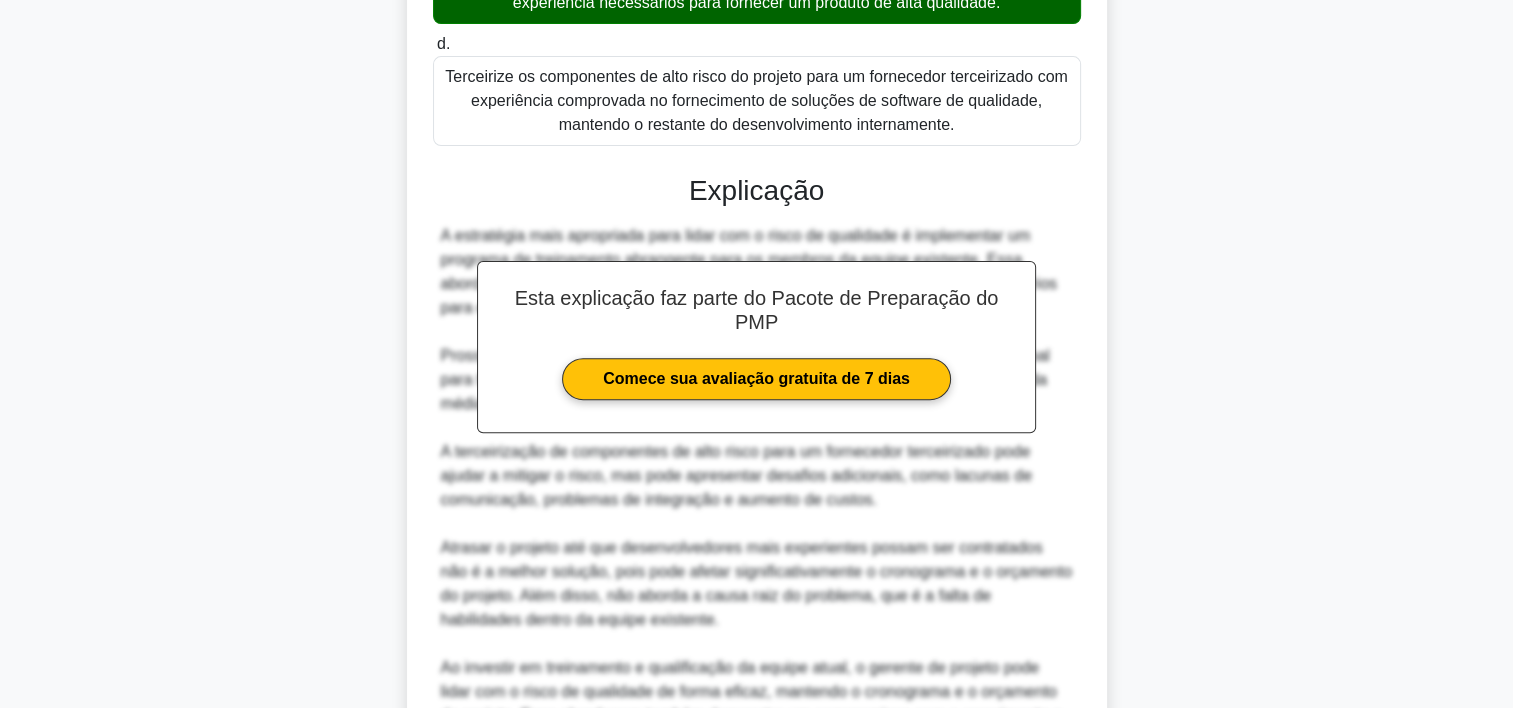 scroll, scrollTop: 812, scrollLeft: 0, axis: vertical 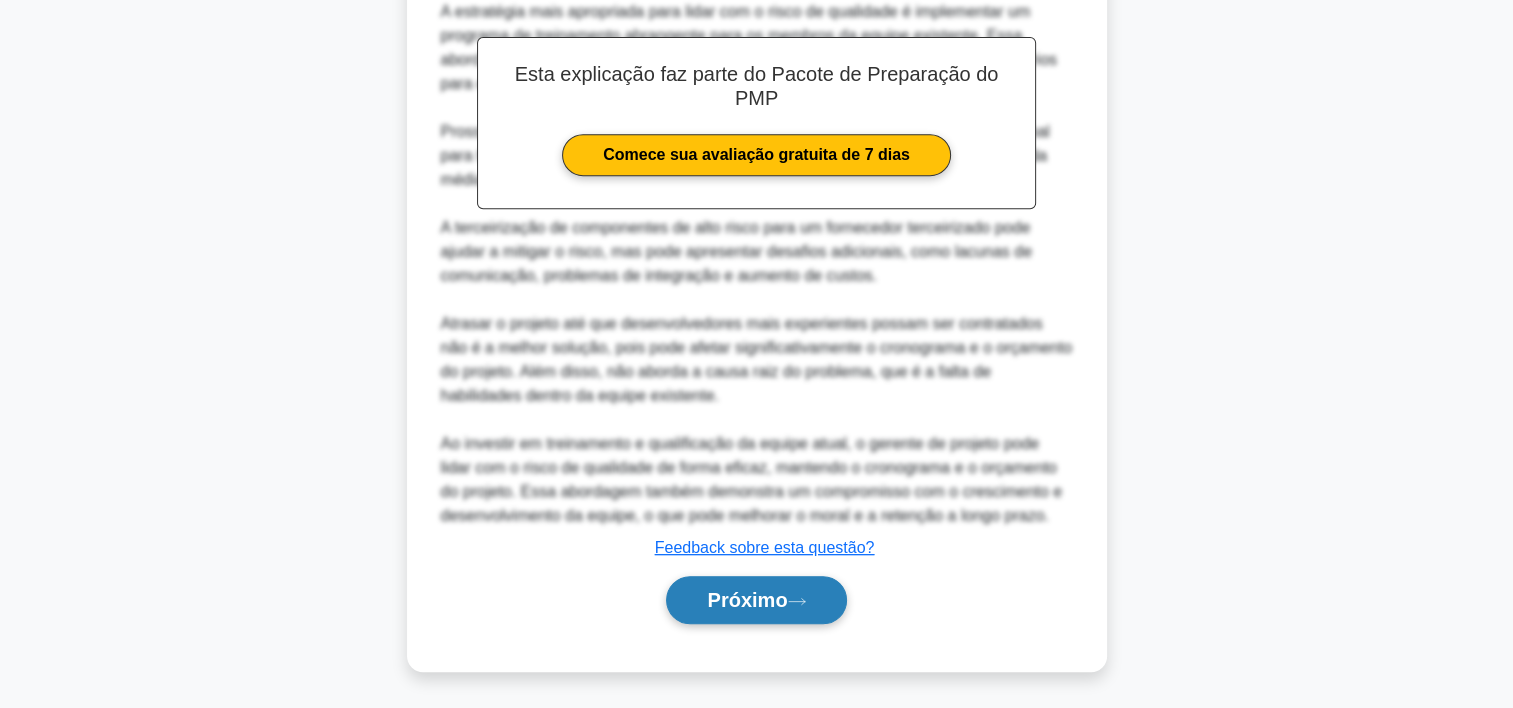 click on "Próximo" at bounding box center (756, 600) 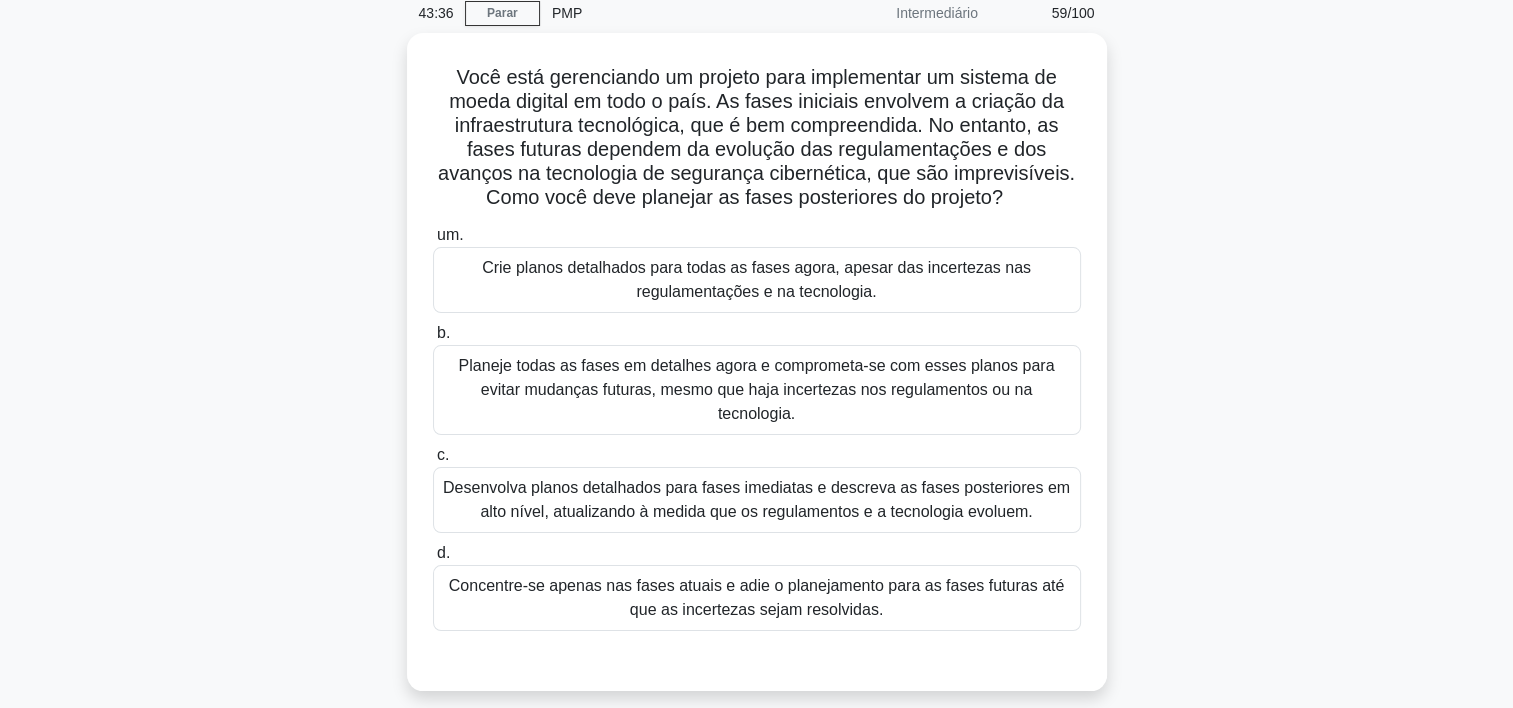 scroll, scrollTop: 86, scrollLeft: 0, axis: vertical 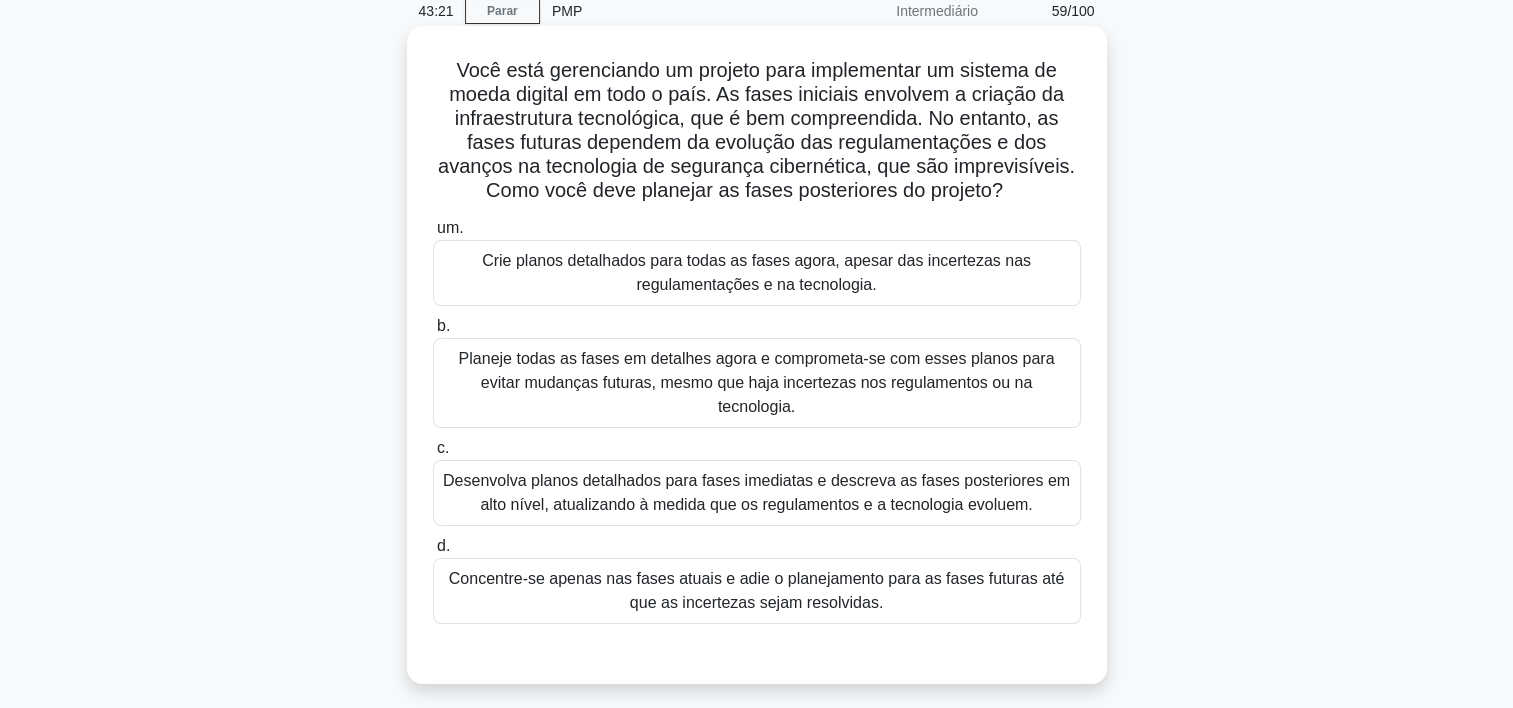 click on "Concentre-se apenas nas fases atuais e adie o planejamento para as fases futuras até que as incertezas sejam resolvidas." at bounding box center (757, 591) 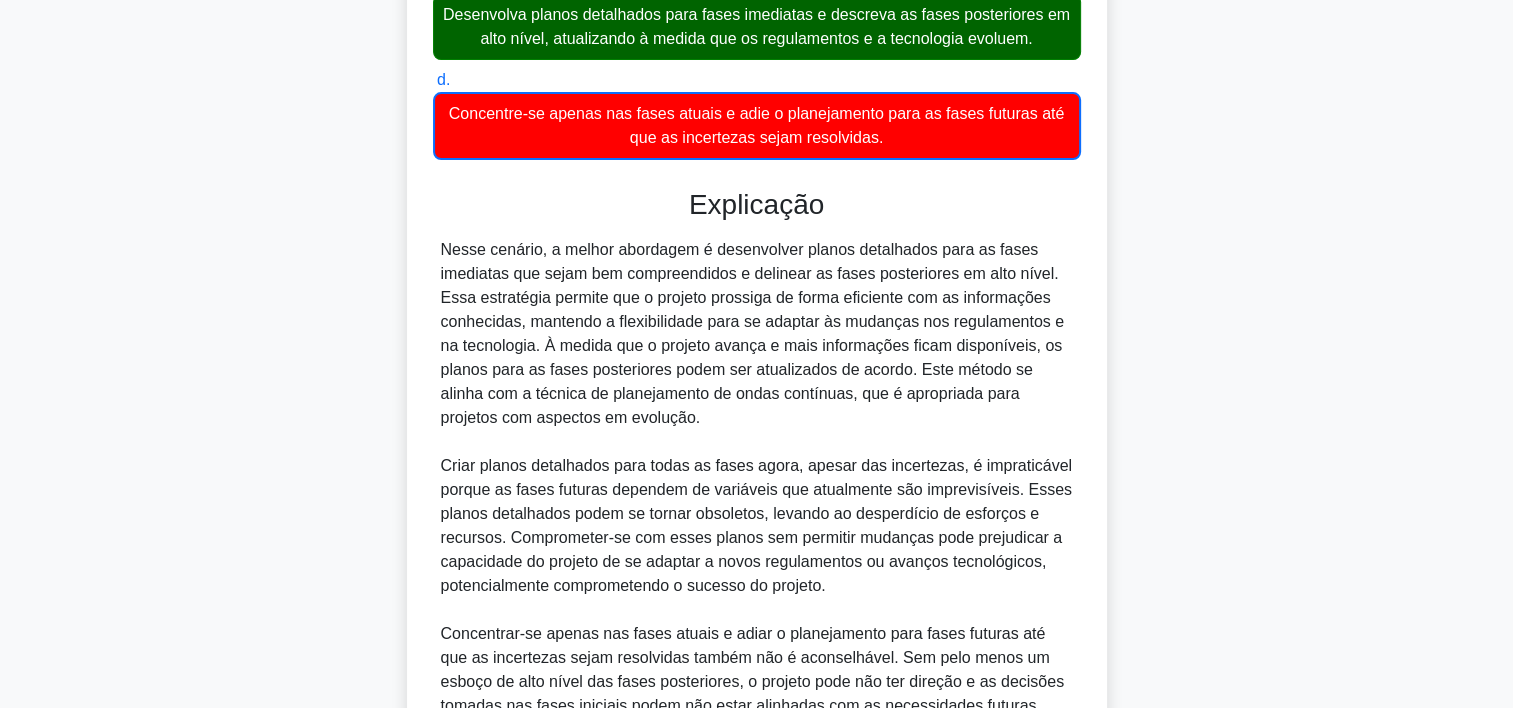 scroll, scrollTop: 789, scrollLeft: 0, axis: vertical 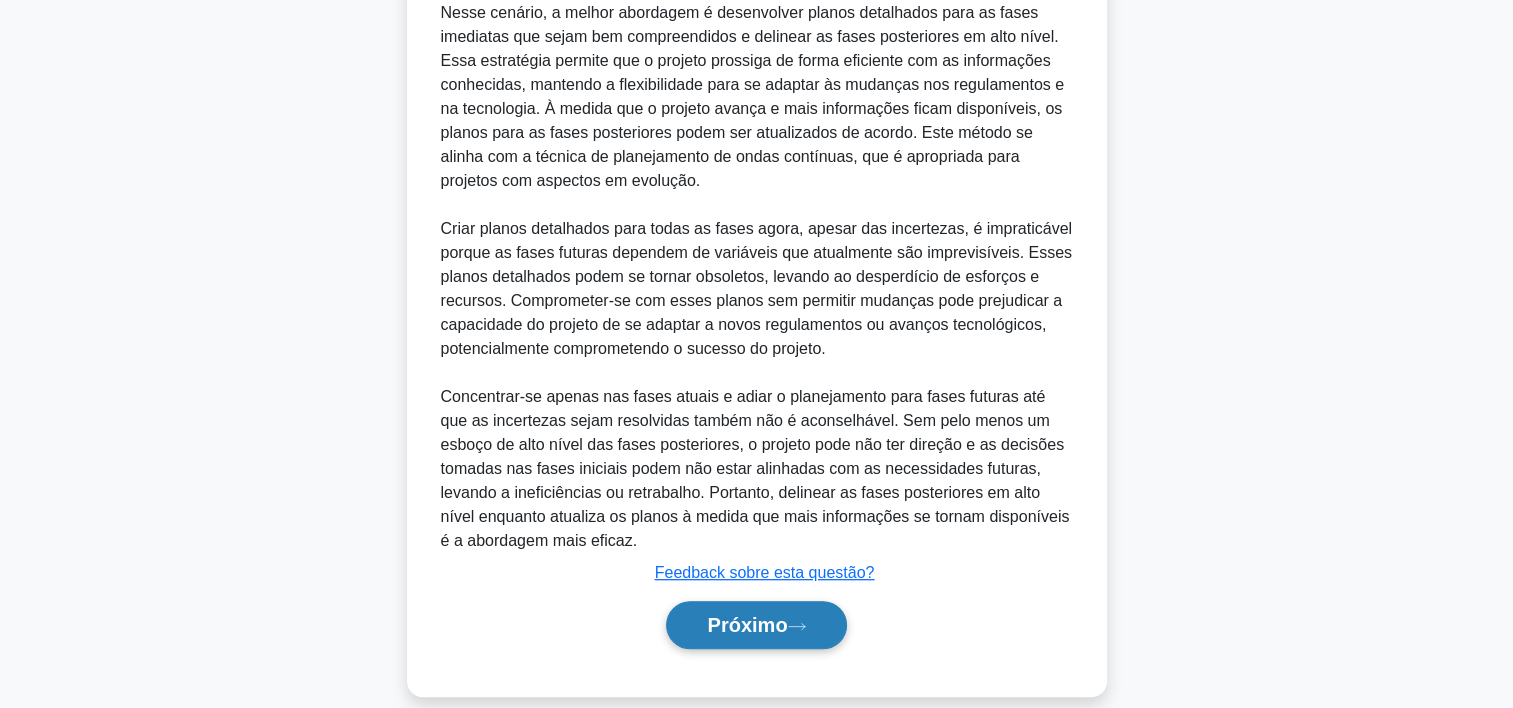 click on "Próximo" at bounding box center [756, 625] 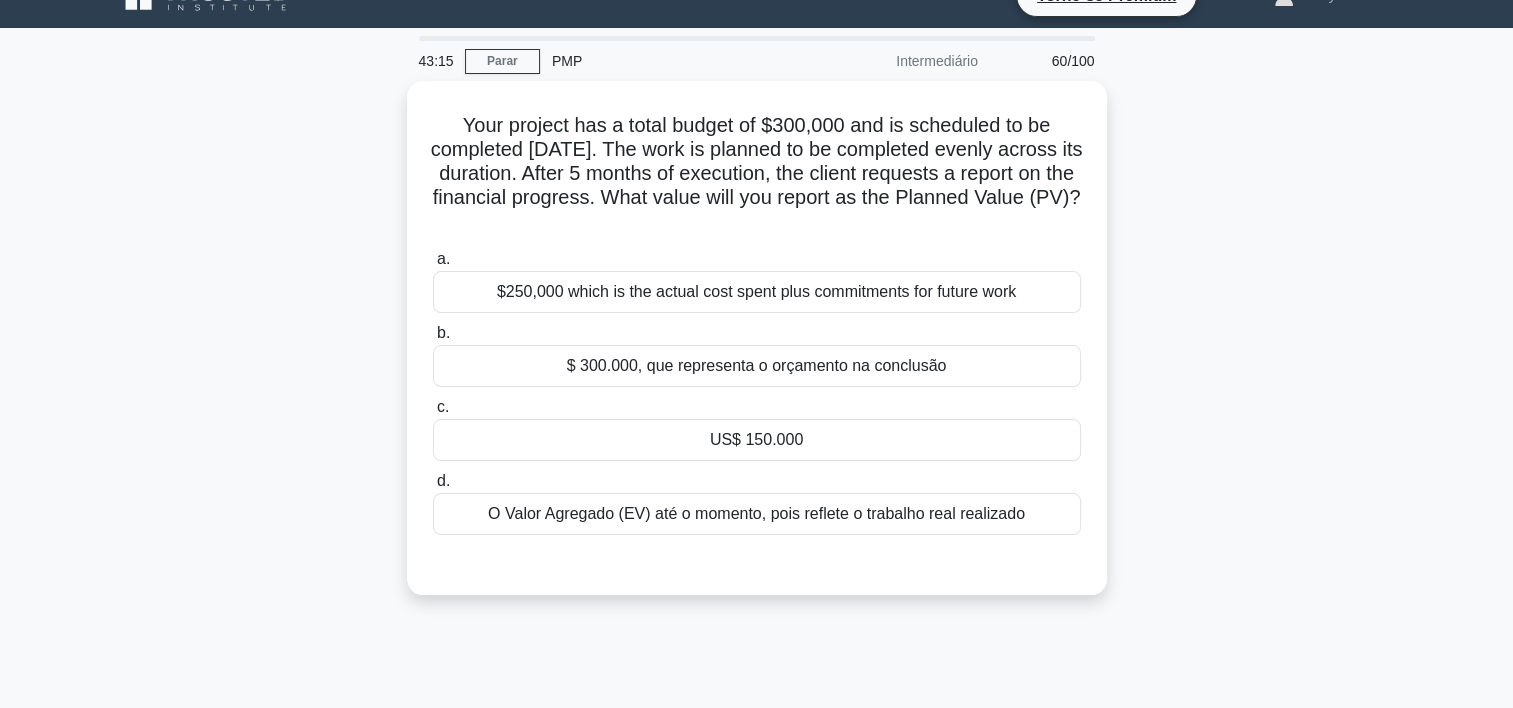scroll, scrollTop: 0, scrollLeft: 0, axis: both 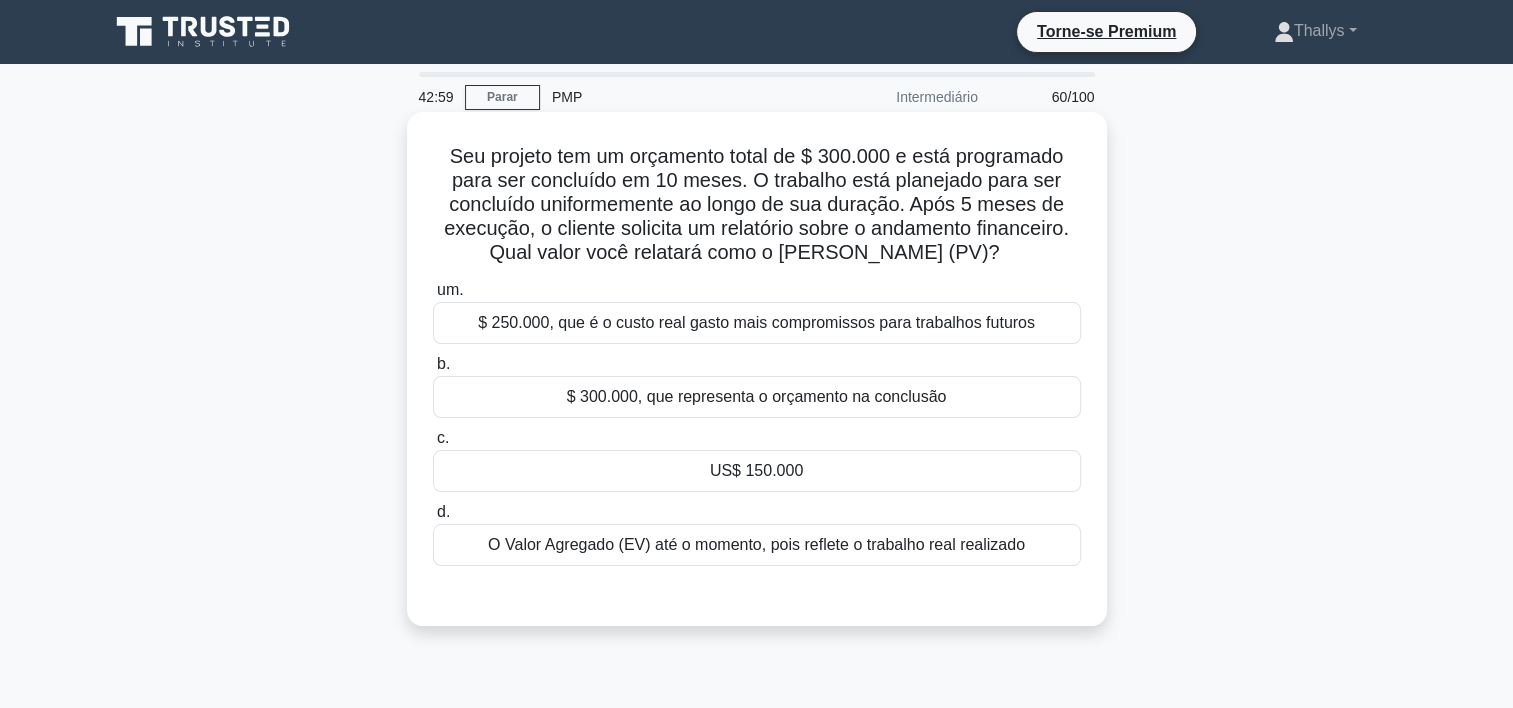 click on "US$ 150.000" at bounding box center [757, 471] 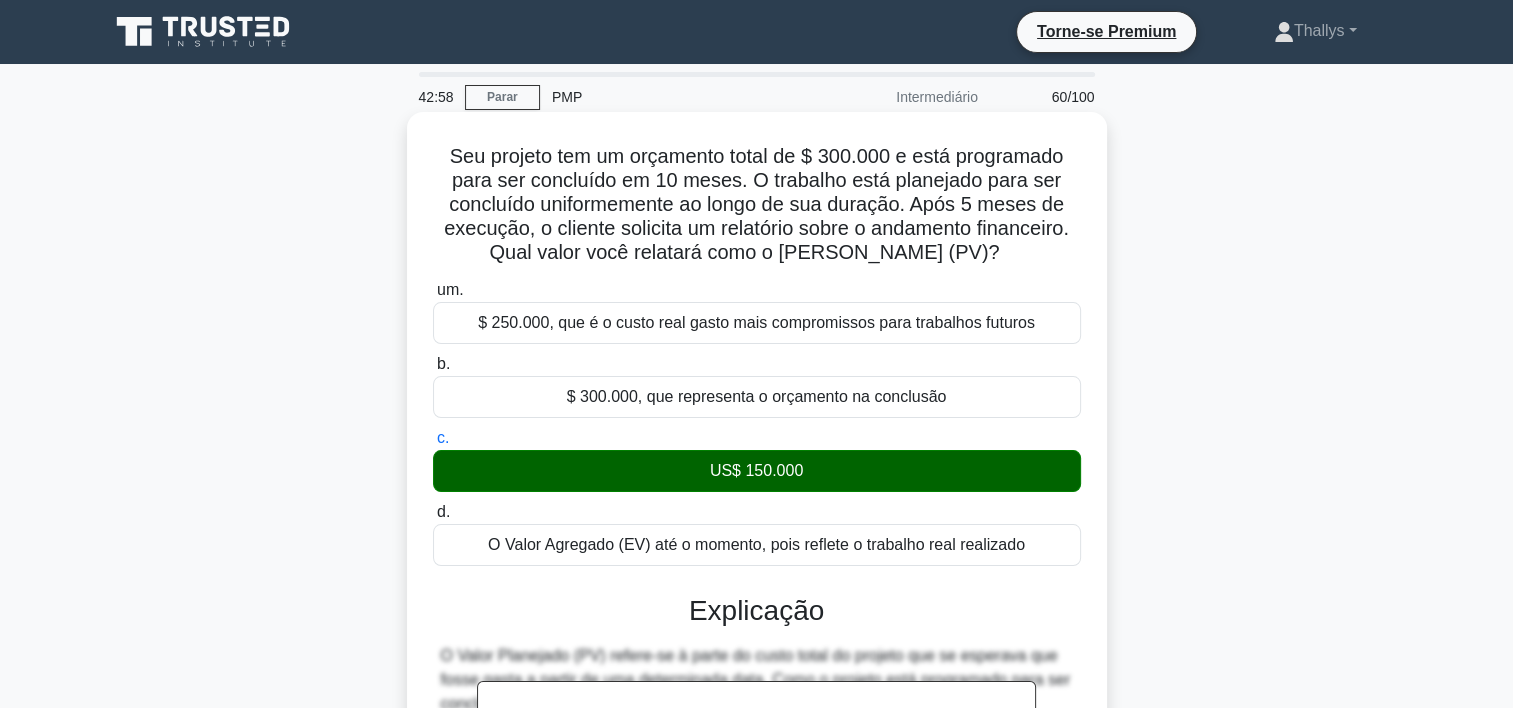 scroll, scrollTop: 452, scrollLeft: 0, axis: vertical 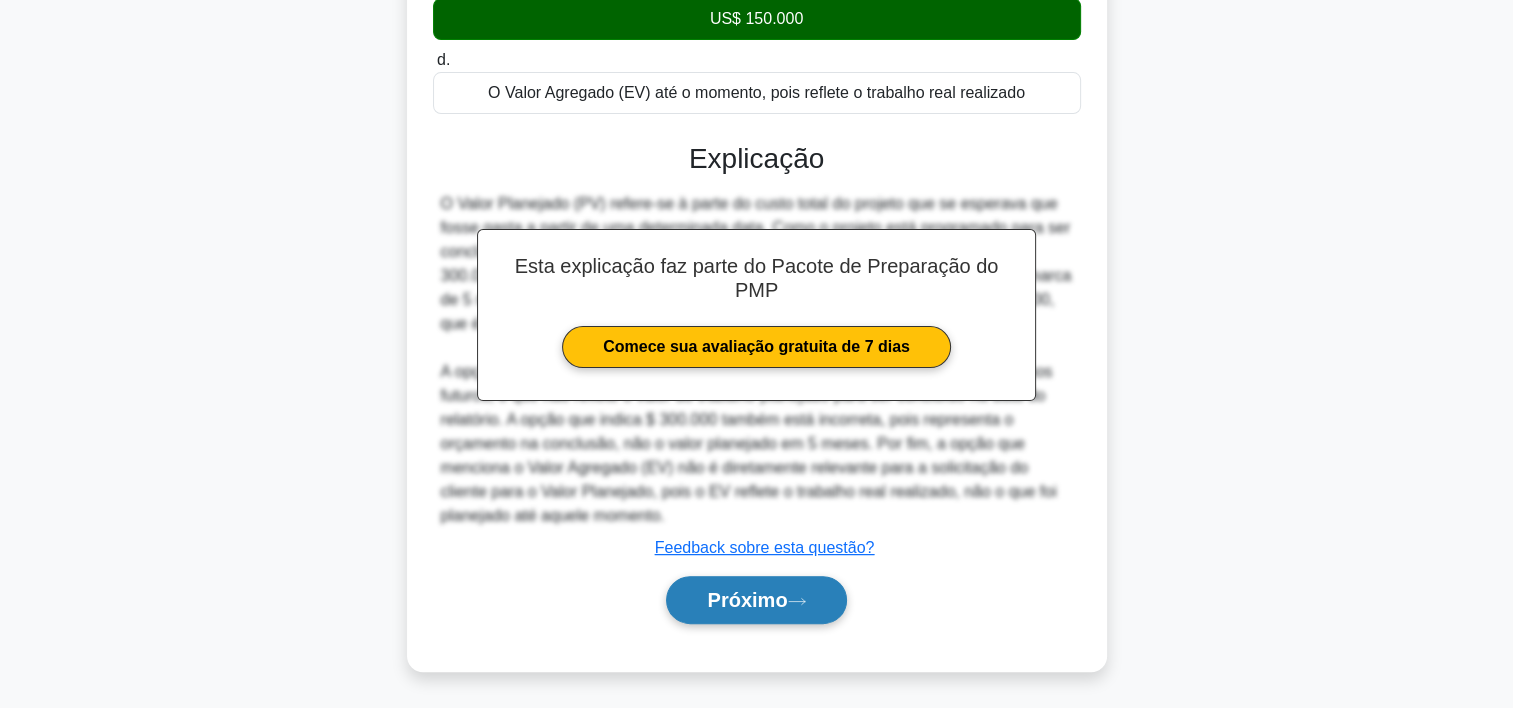 click on "Próximo" at bounding box center [747, 600] 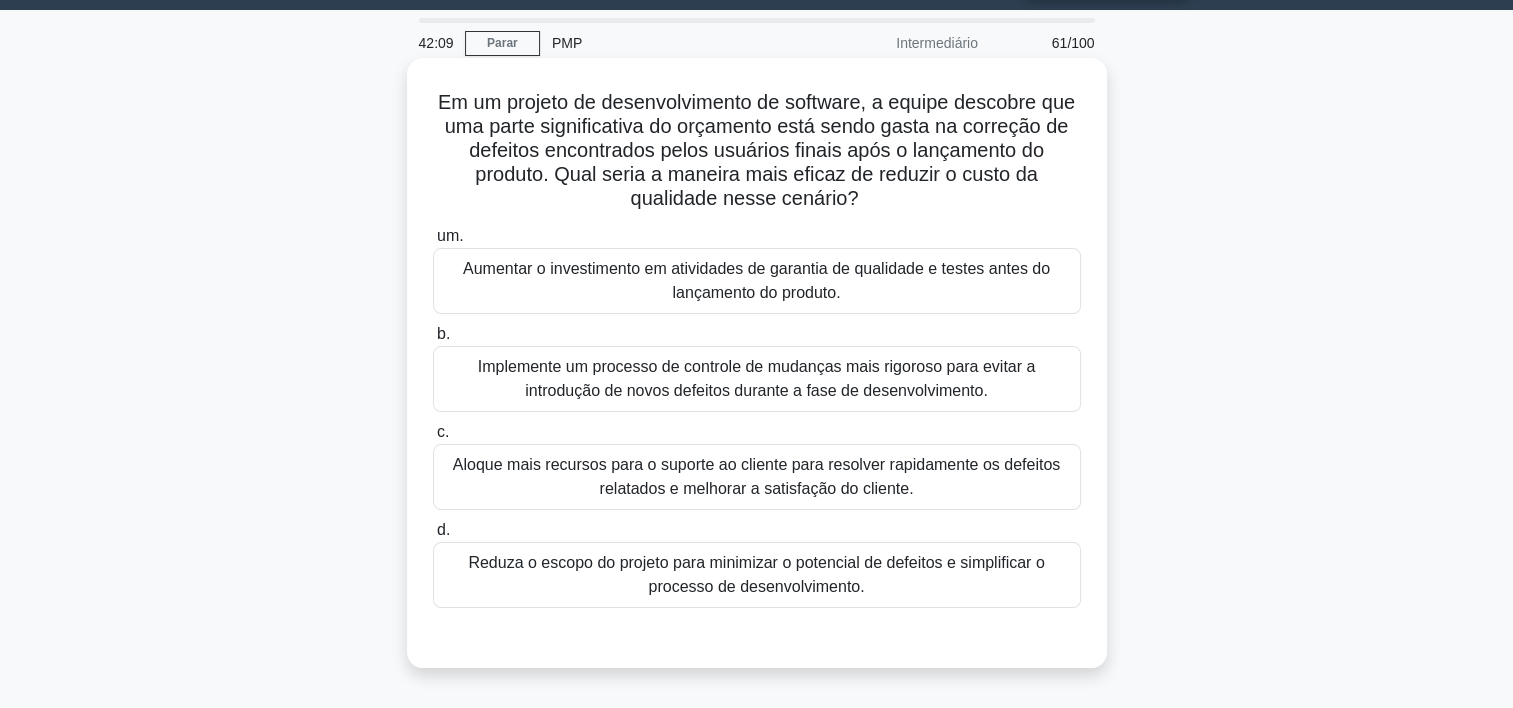 scroll, scrollTop: 48, scrollLeft: 0, axis: vertical 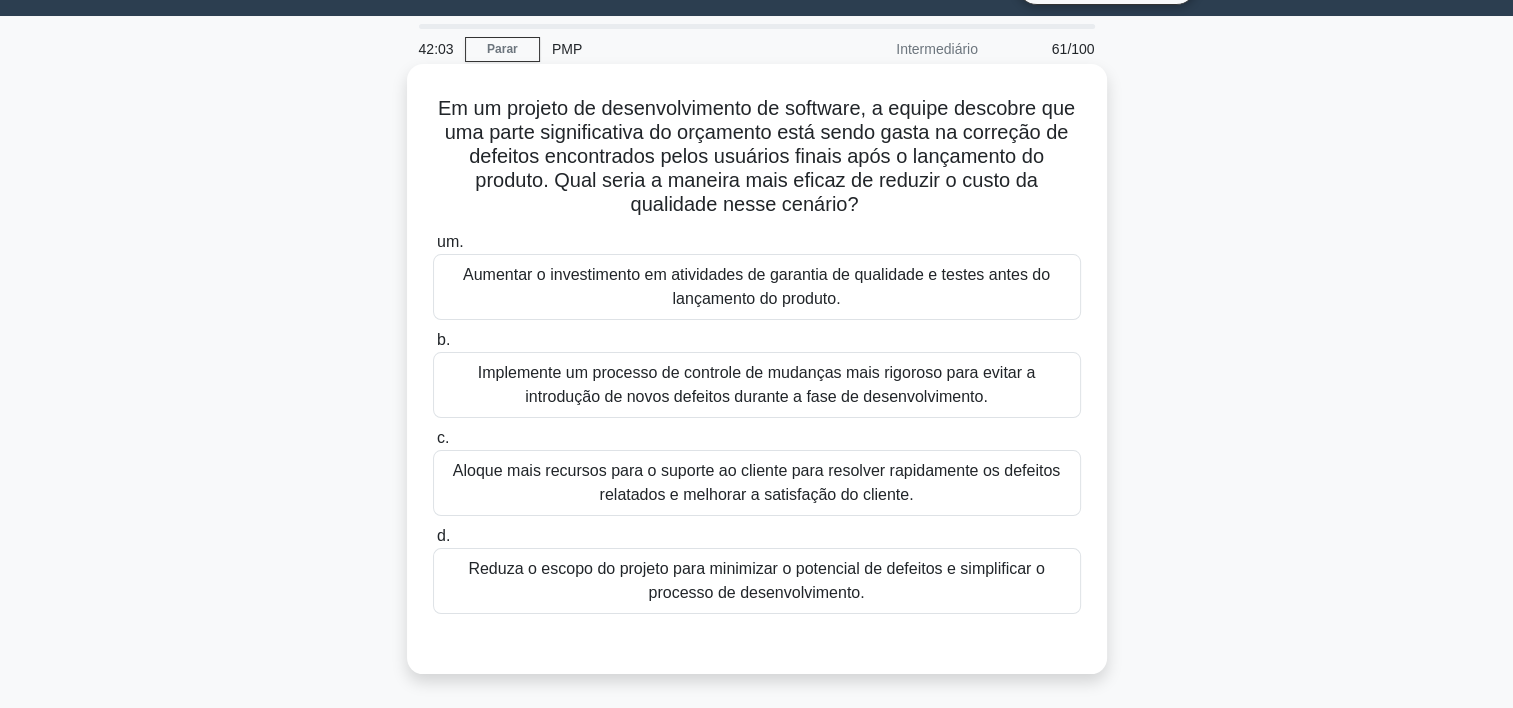 click on "Aumentar o investimento em atividades de garantia de qualidade e testes antes do lançamento do produto." at bounding box center [757, 287] 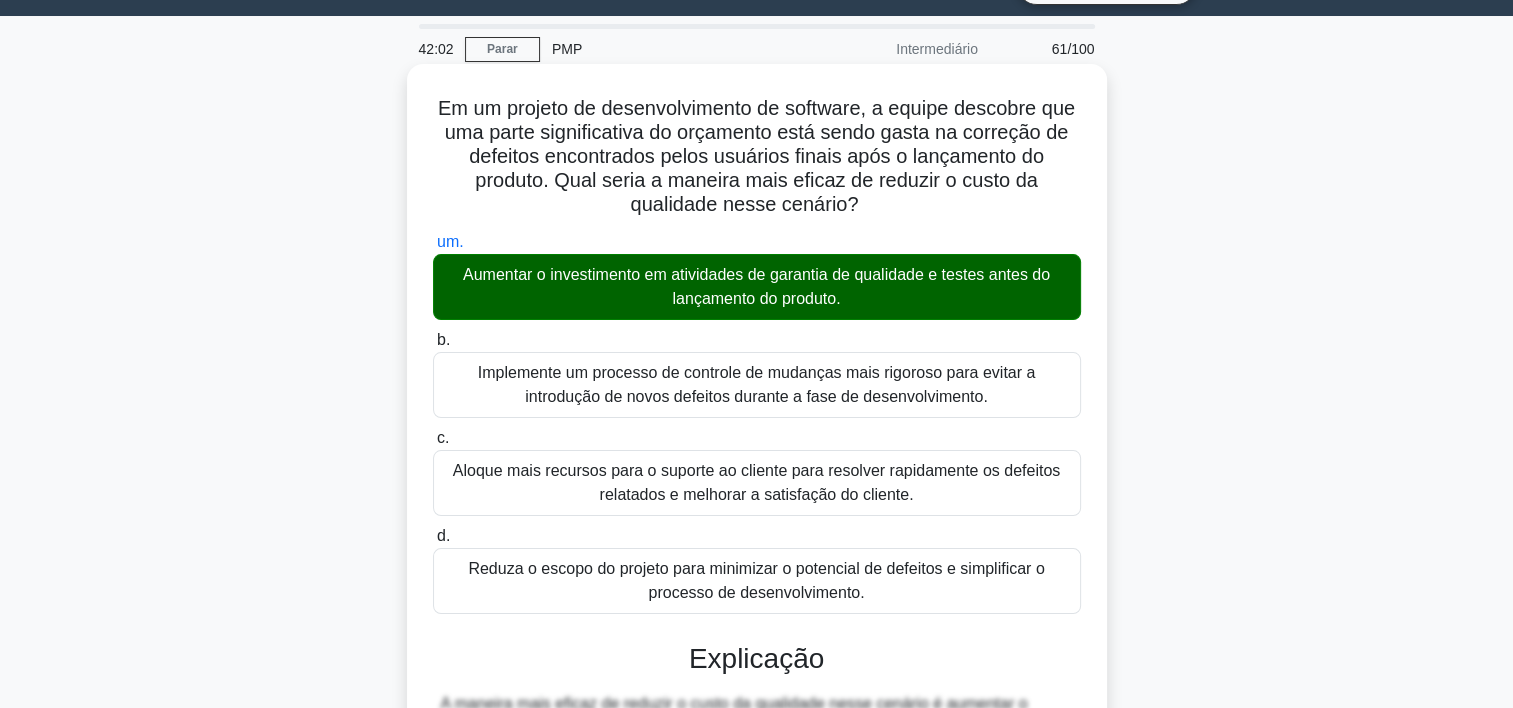 scroll, scrollTop: 620, scrollLeft: 0, axis: vertical 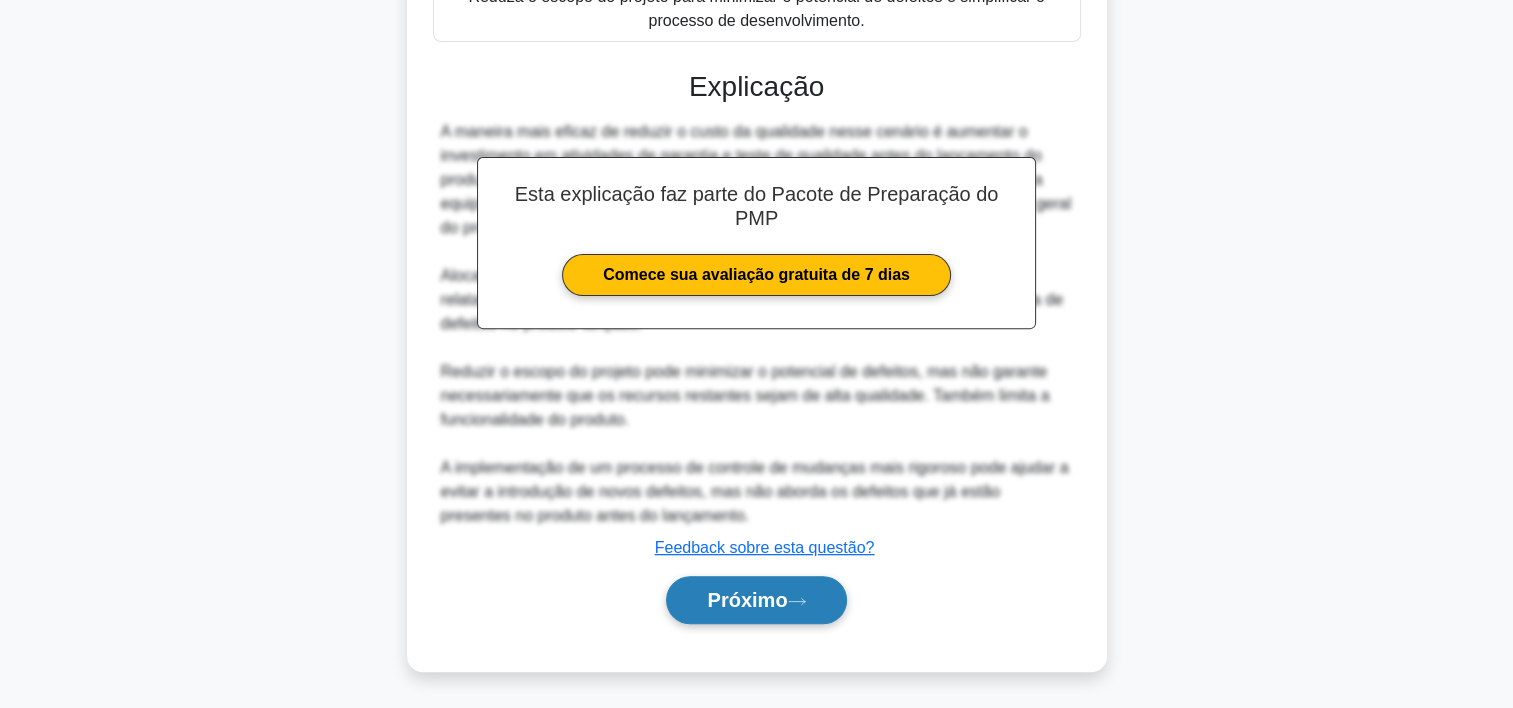 click on "Próximo" at bounding box center [747, 600] 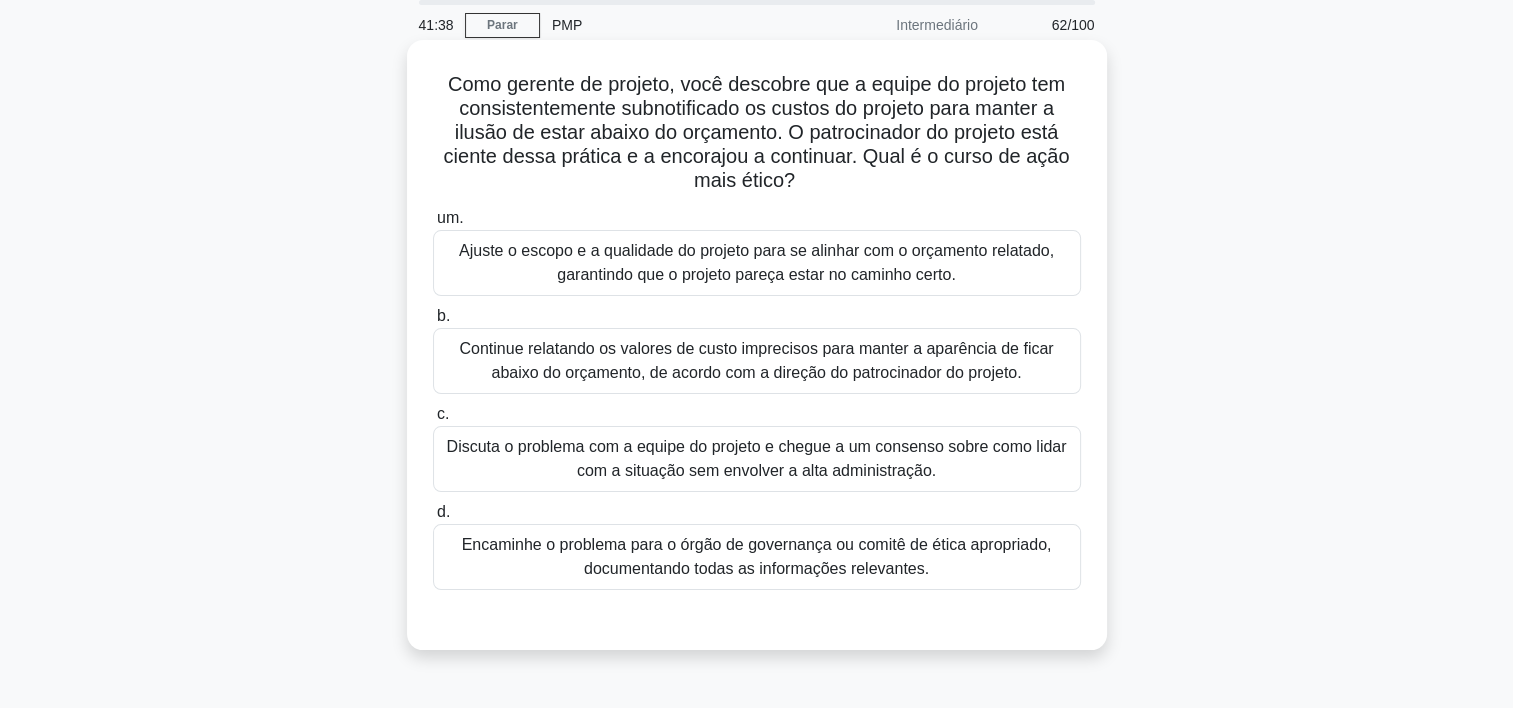 scroll, scrollTop: 72, scrollLeft: 0, axis: vertical 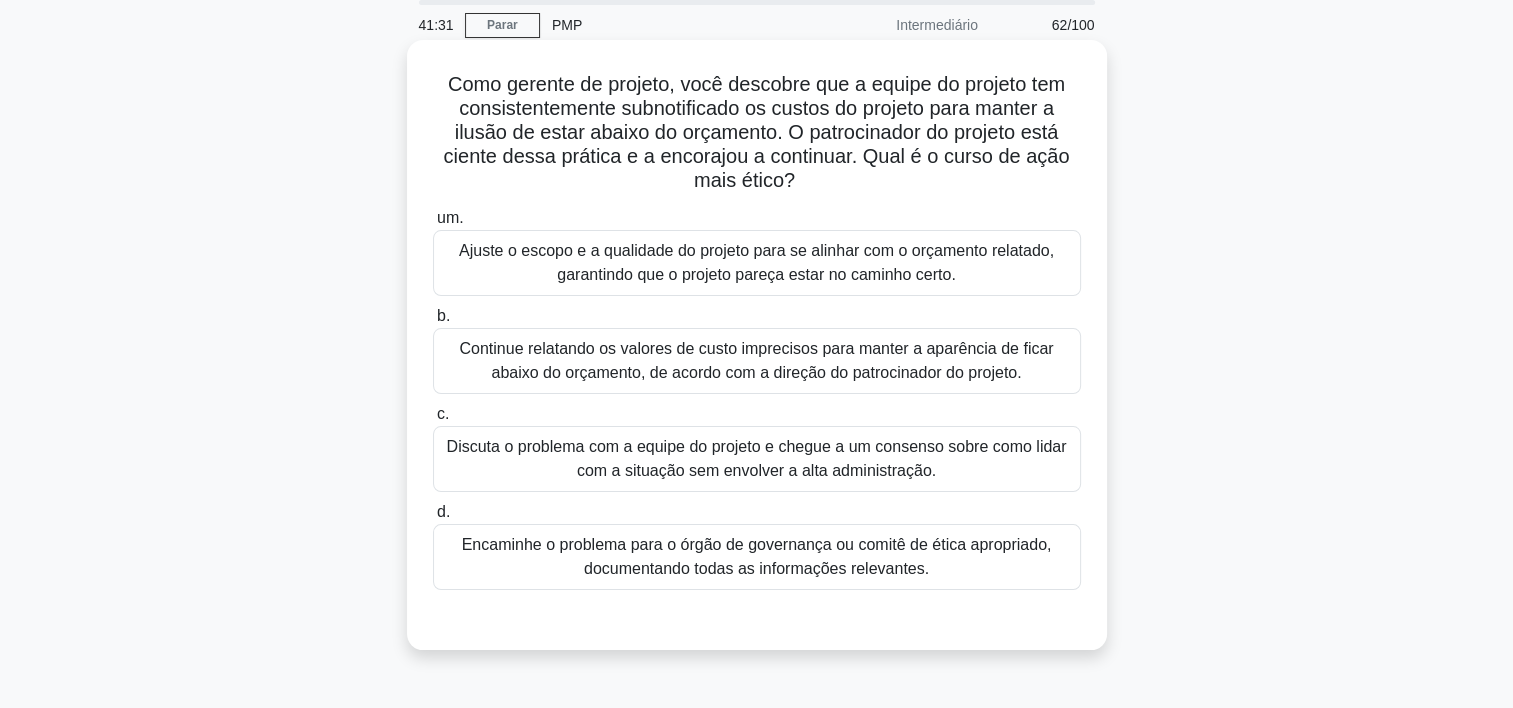 click on "Discuta o problema com a equipe do projeto e chegue a um consenso sobre como lidar com a situação sem envolver a alta administração." at bounding box center [757, 459] 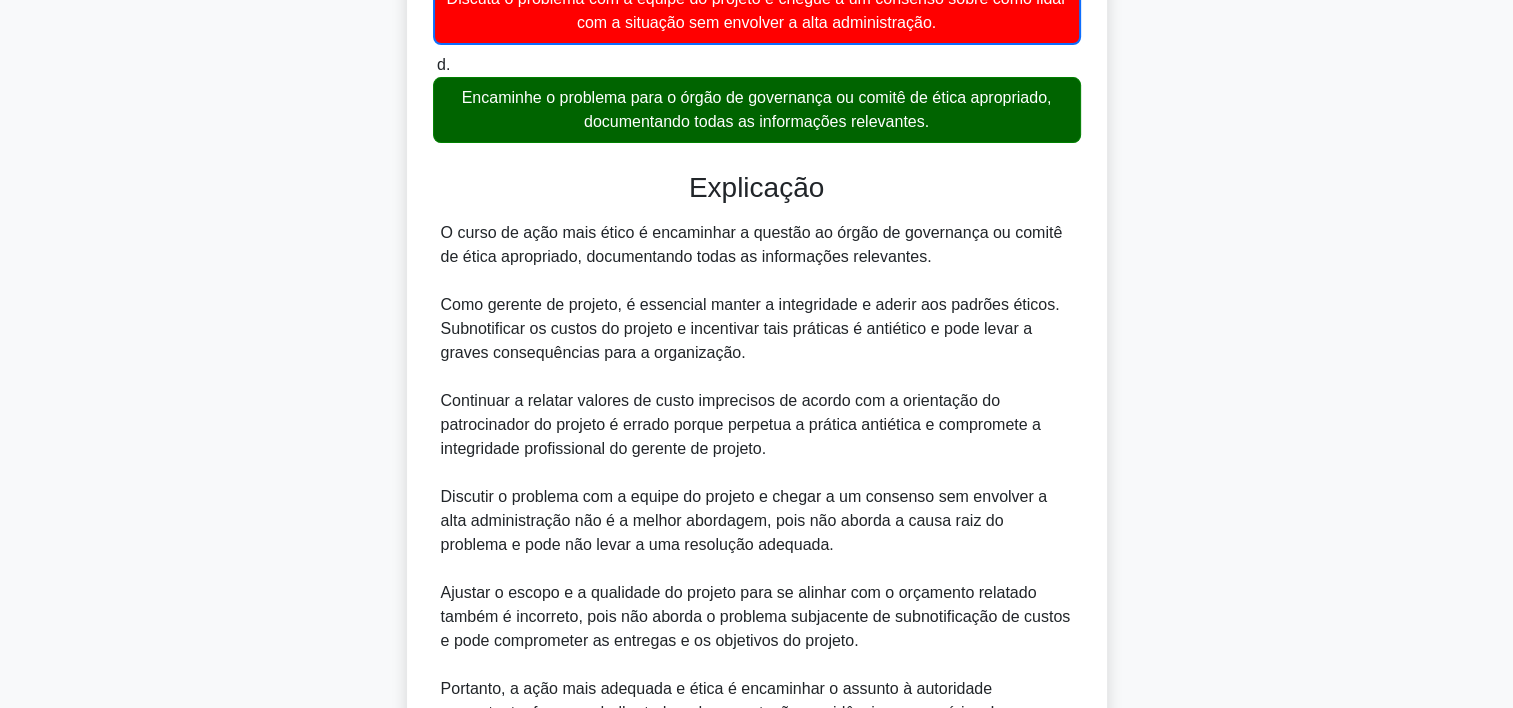 scroll, scrollTop: 765, scrollLeft: 0, axis: vertical 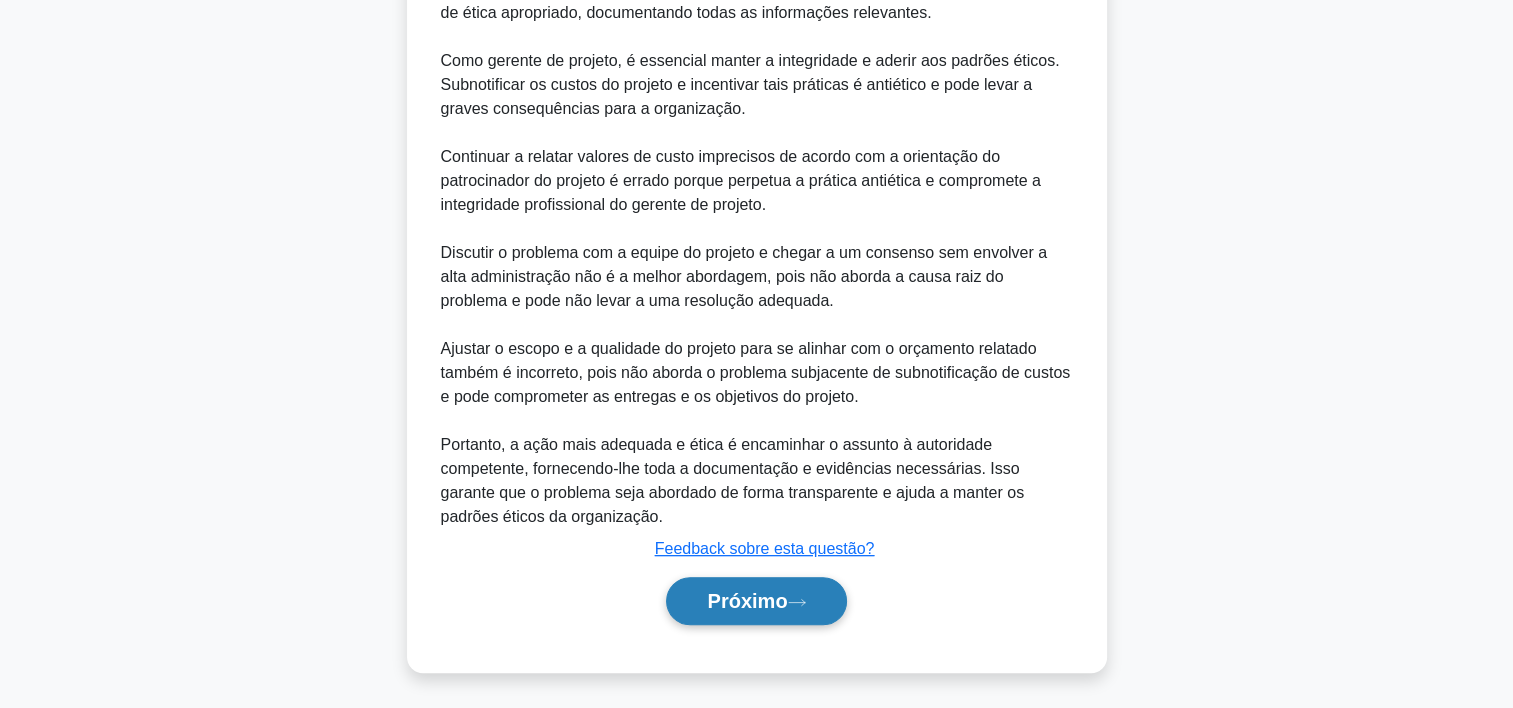 click on "Próximo" at bounding box center [747, 601] 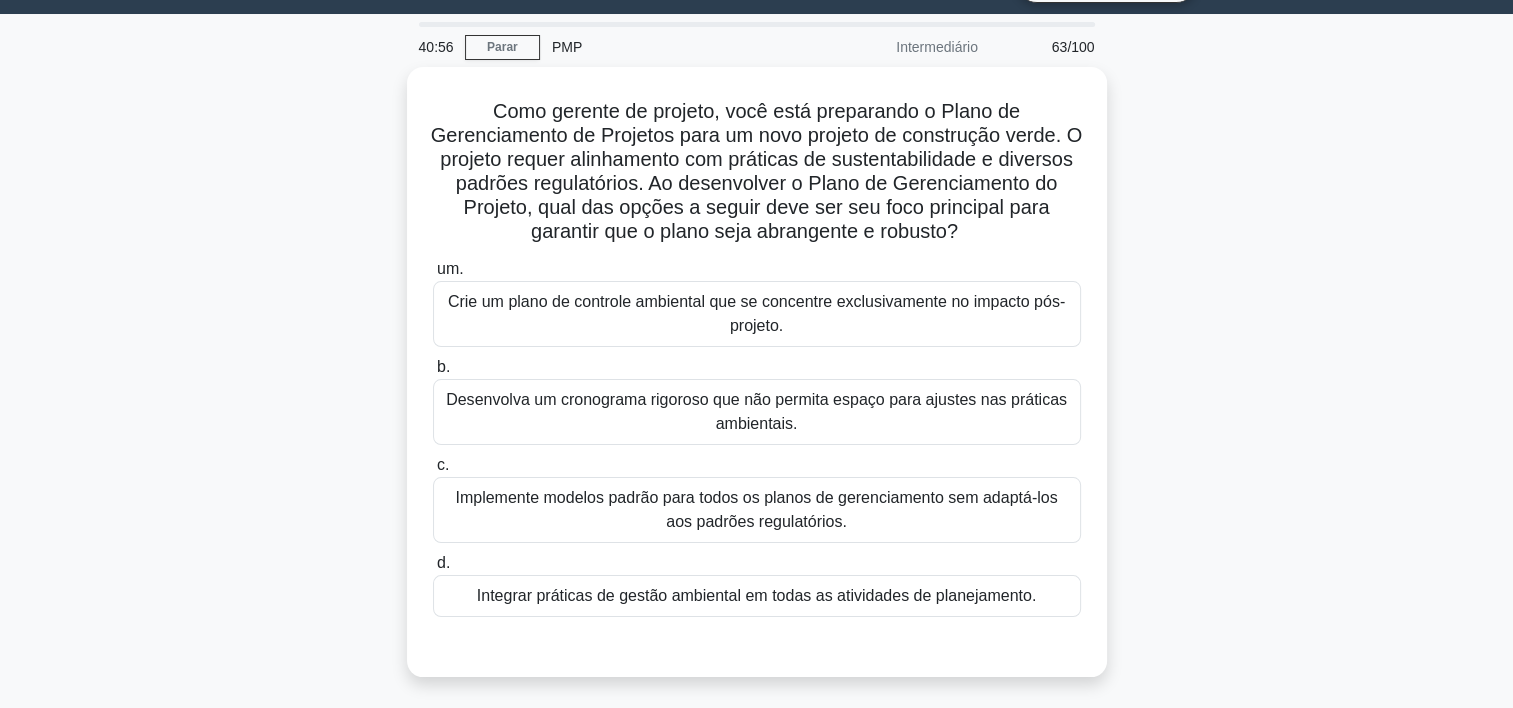 scroll, scrollTop: 51, scrollLeft: 0, axis: vertical 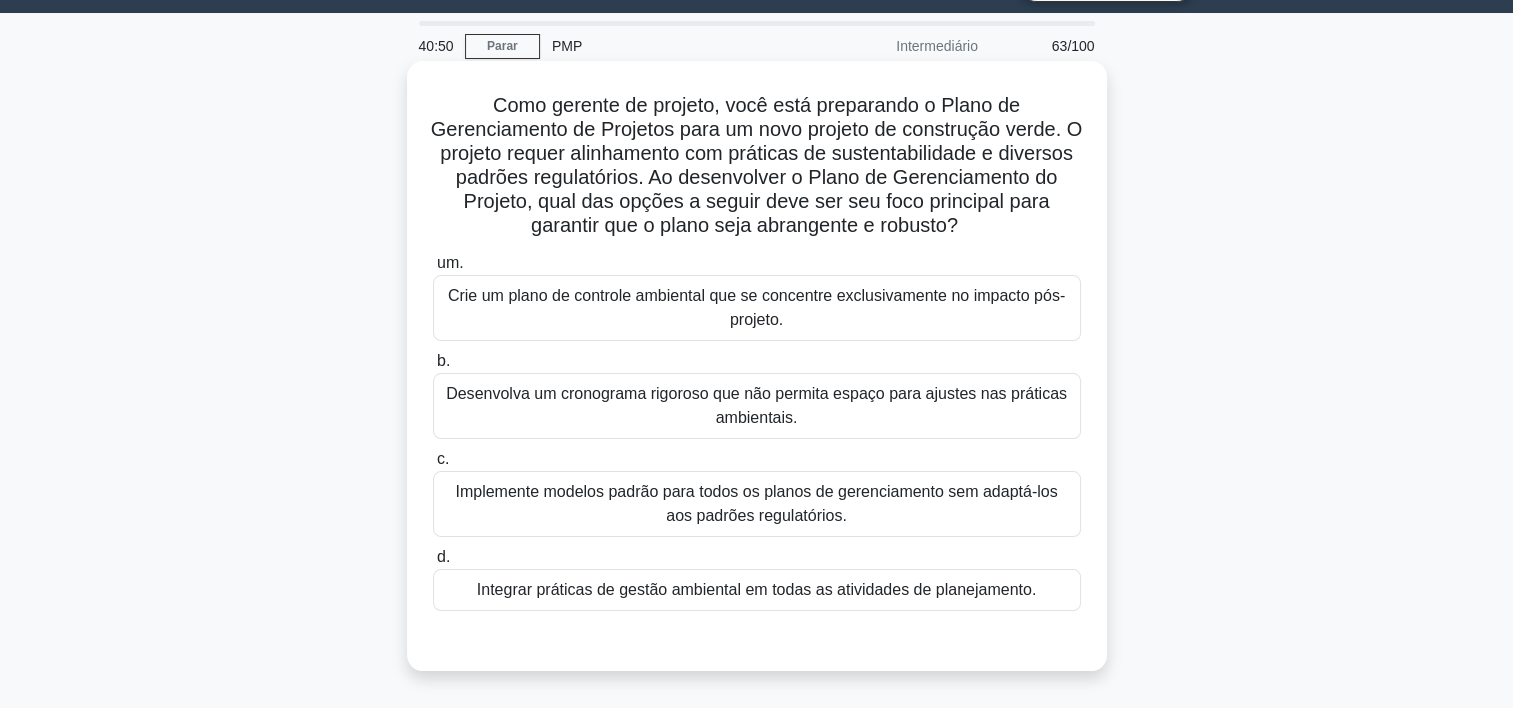 click on "Integrar práticas de gestão ambiental em todas as atividades de planejamento." at bounding box center [757, 590] 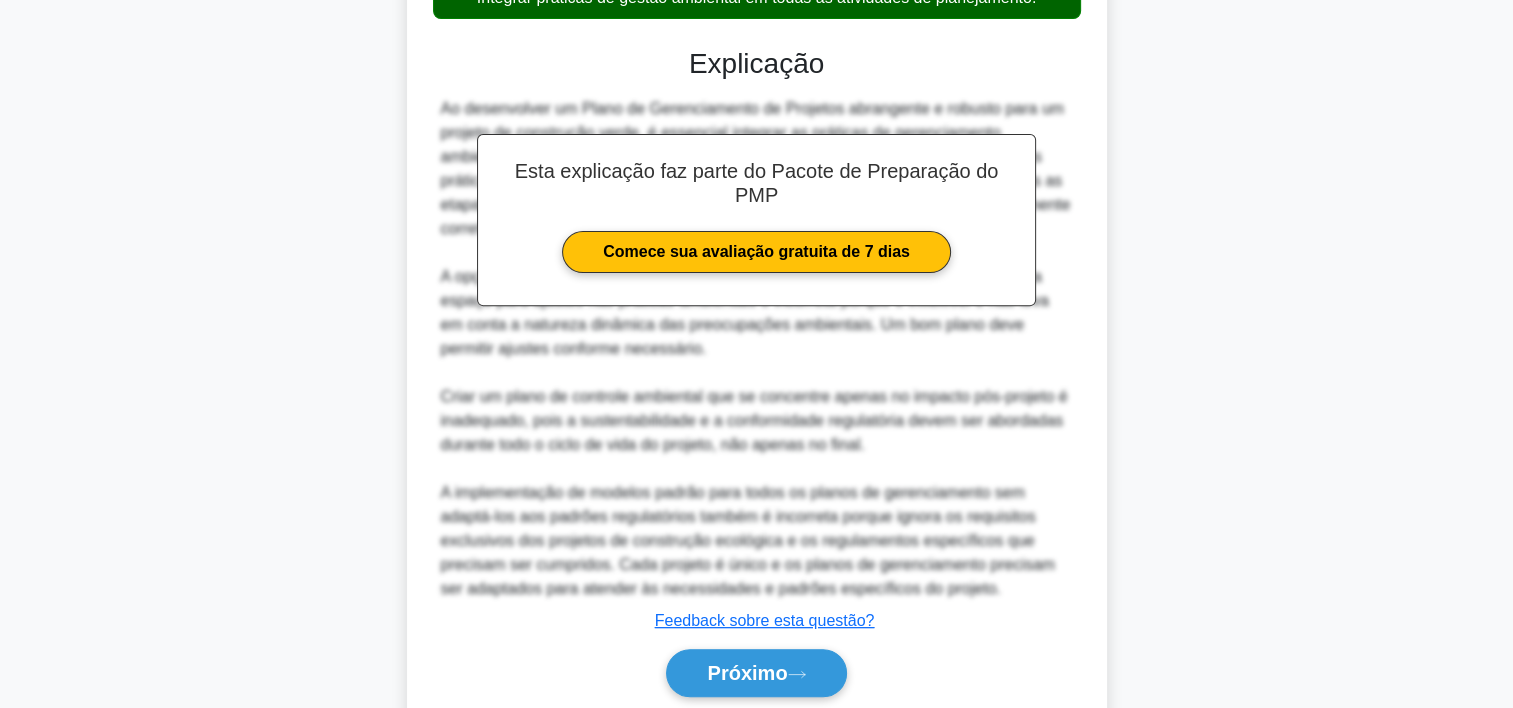 scroll, scrollTop: 716, scrollLeft: 0, axis: vertical 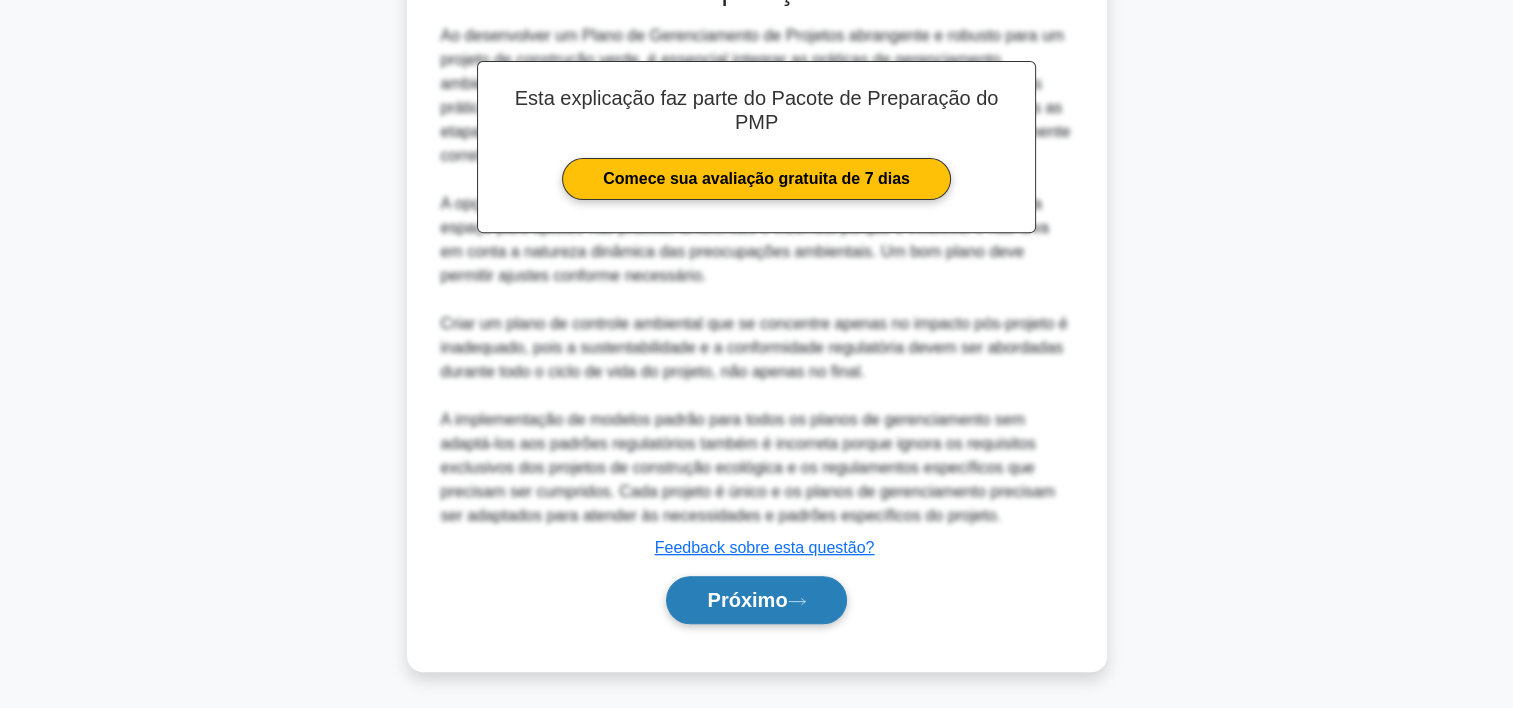 click on "Próximo" at bounding box center [747, 600] 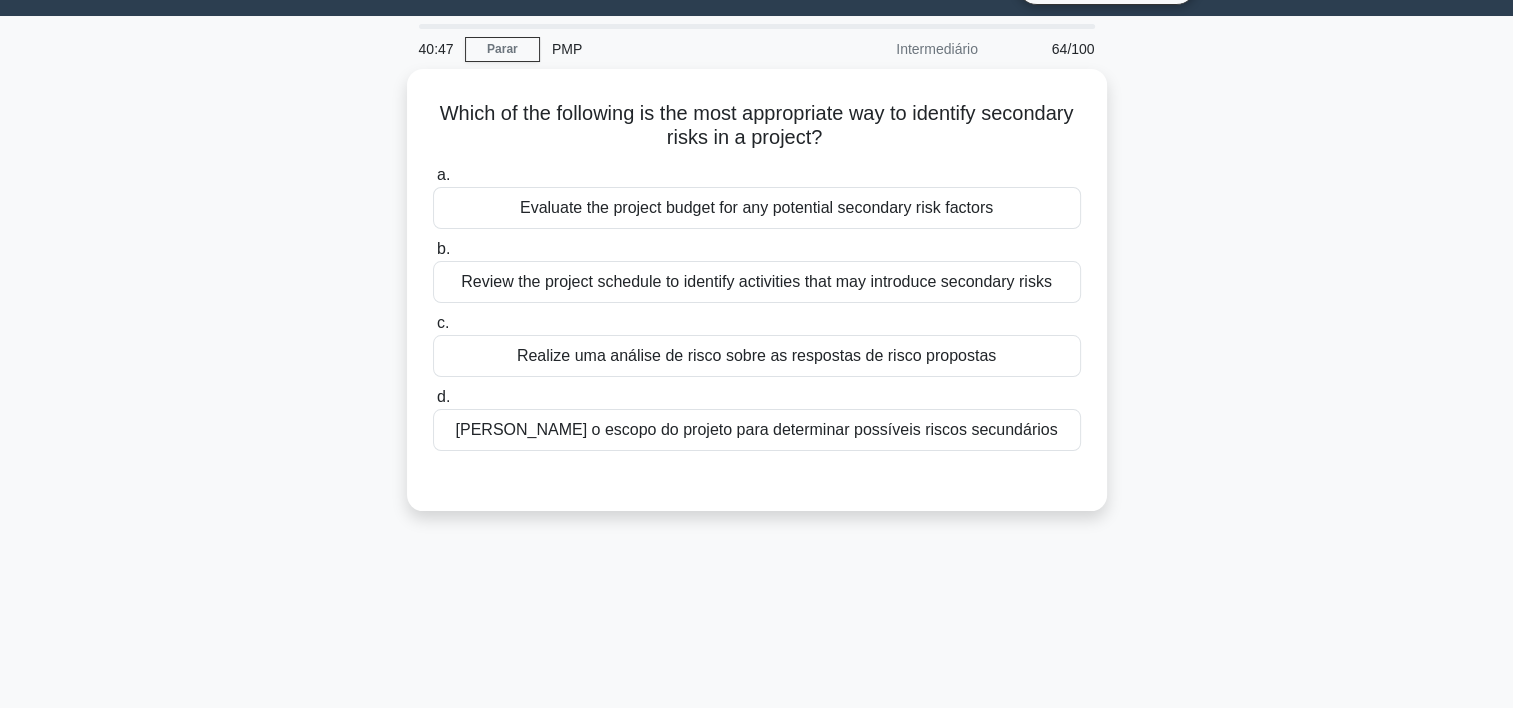 scroll, scrollTop: 0, scrollLeft: 0, axis: both 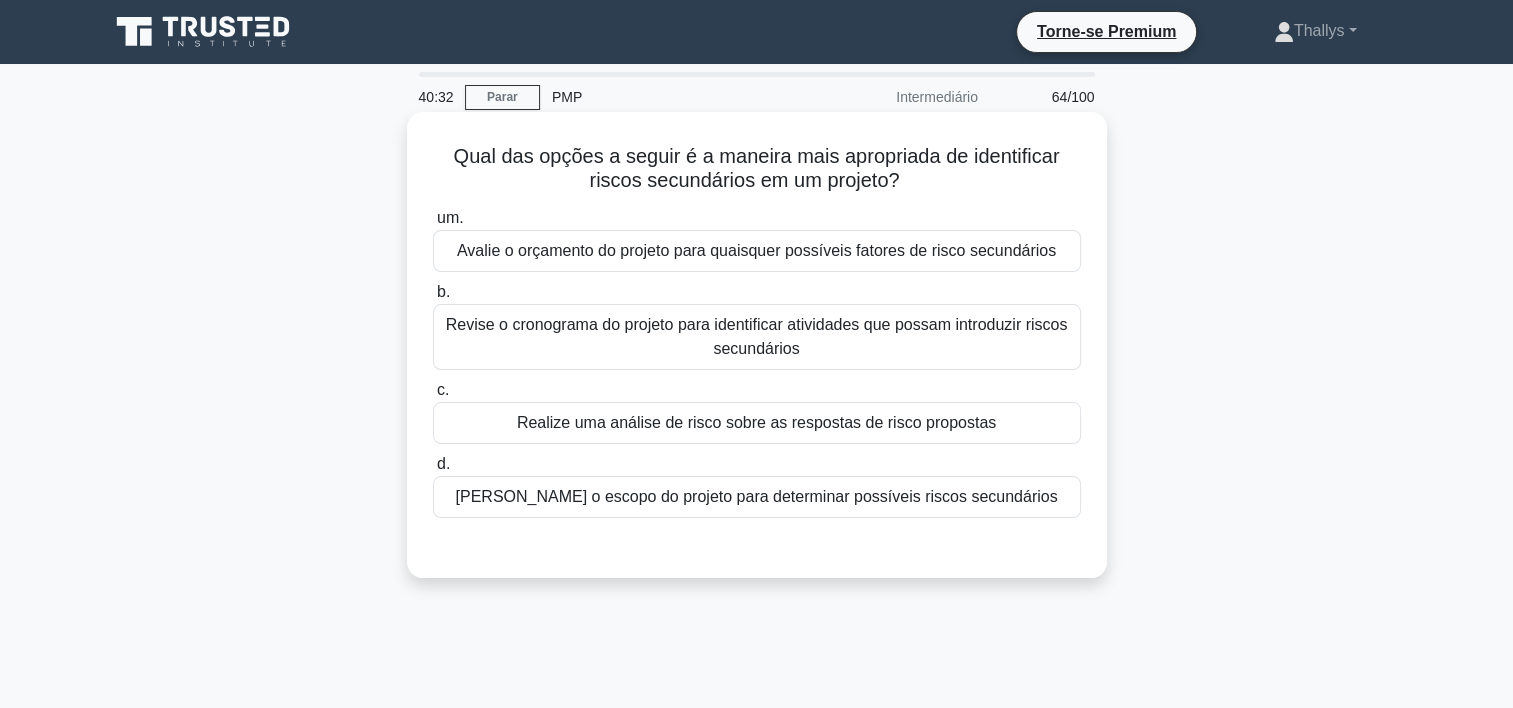 click on "Realize uma análise de risco sobre as respostas de risco propostas" at bounding box center [757, 423] 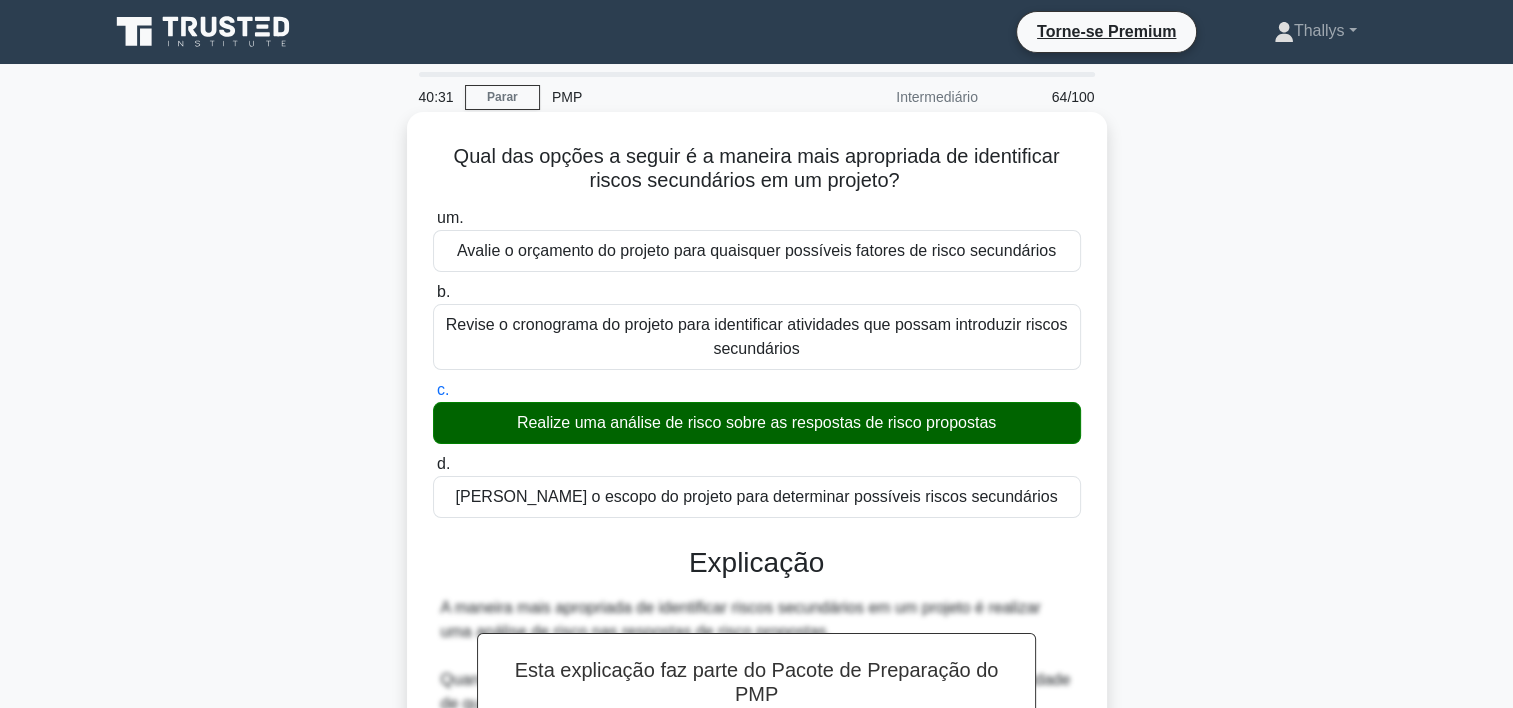 scroll, scrollTop: 380, scrollLeft: 0, axis: vertical 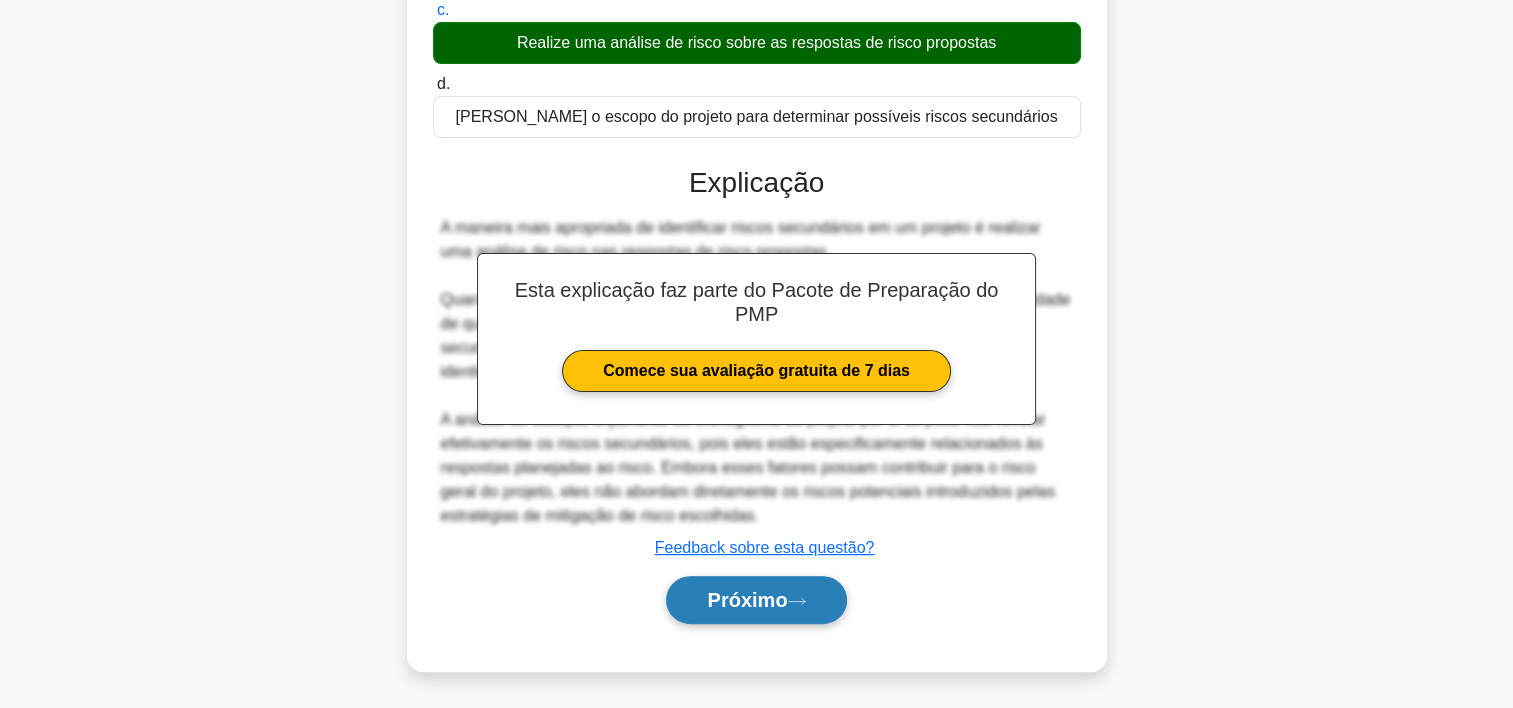 click on "Próximo" at bounding box center (747, 600) 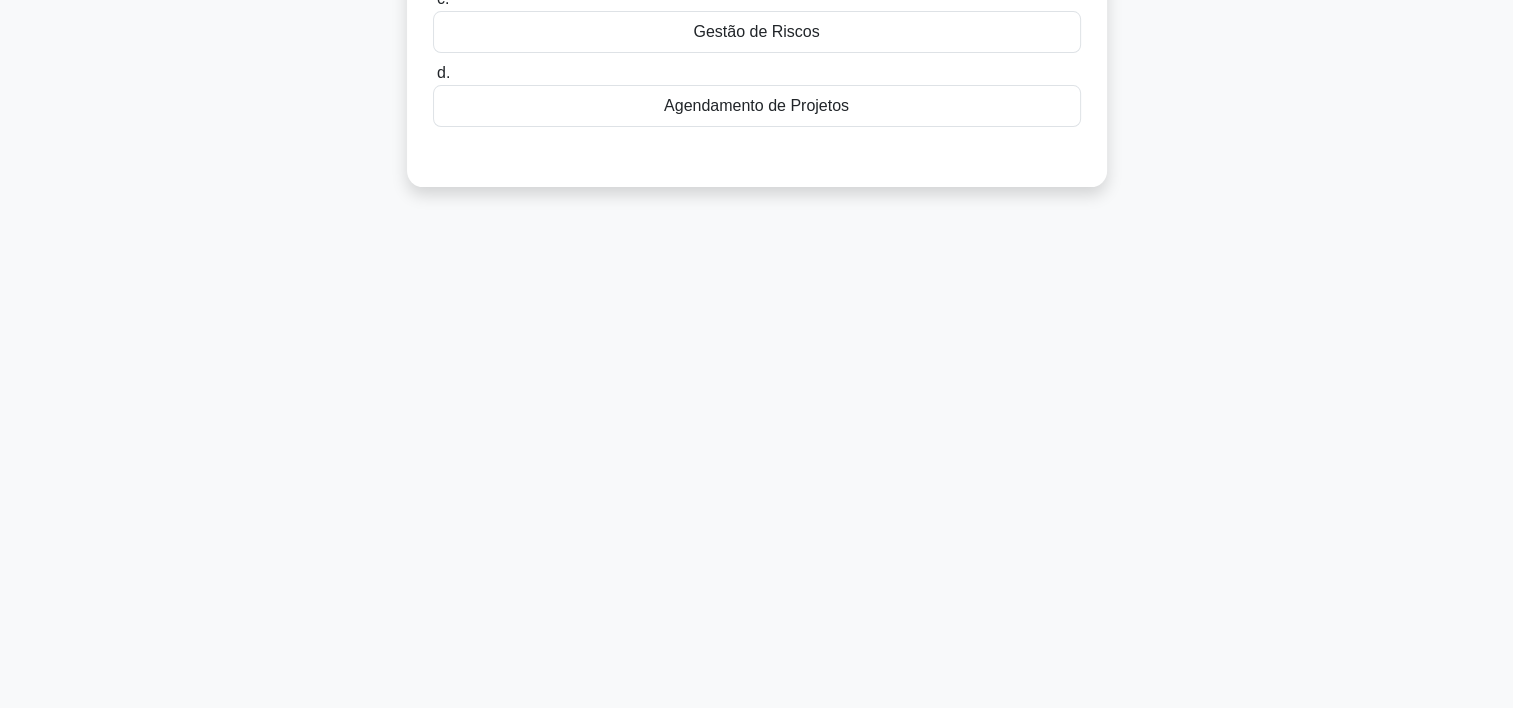 scroll, scrollTop: 0, scrollLeft: 0, axis: both 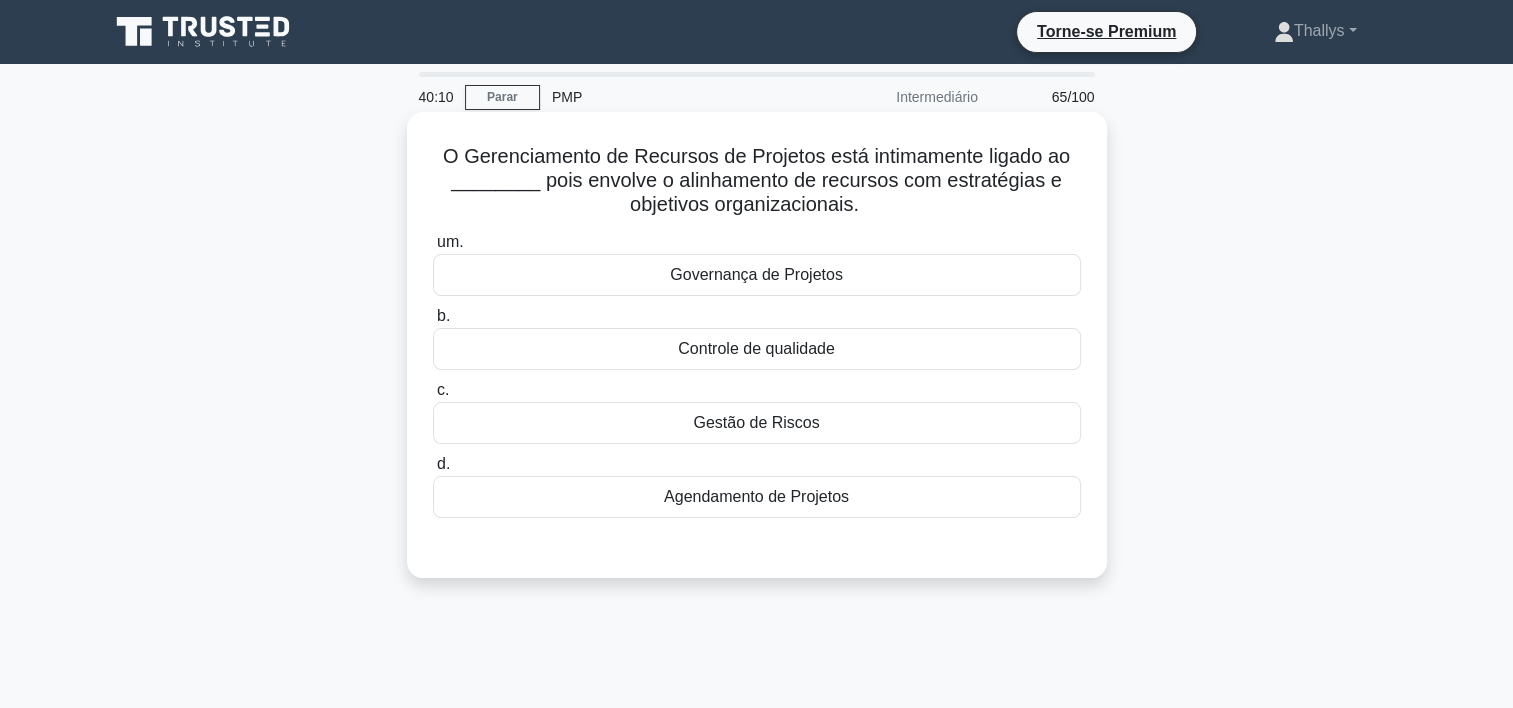 click on "Governança de Projetos" at bounding box center (757, 275) 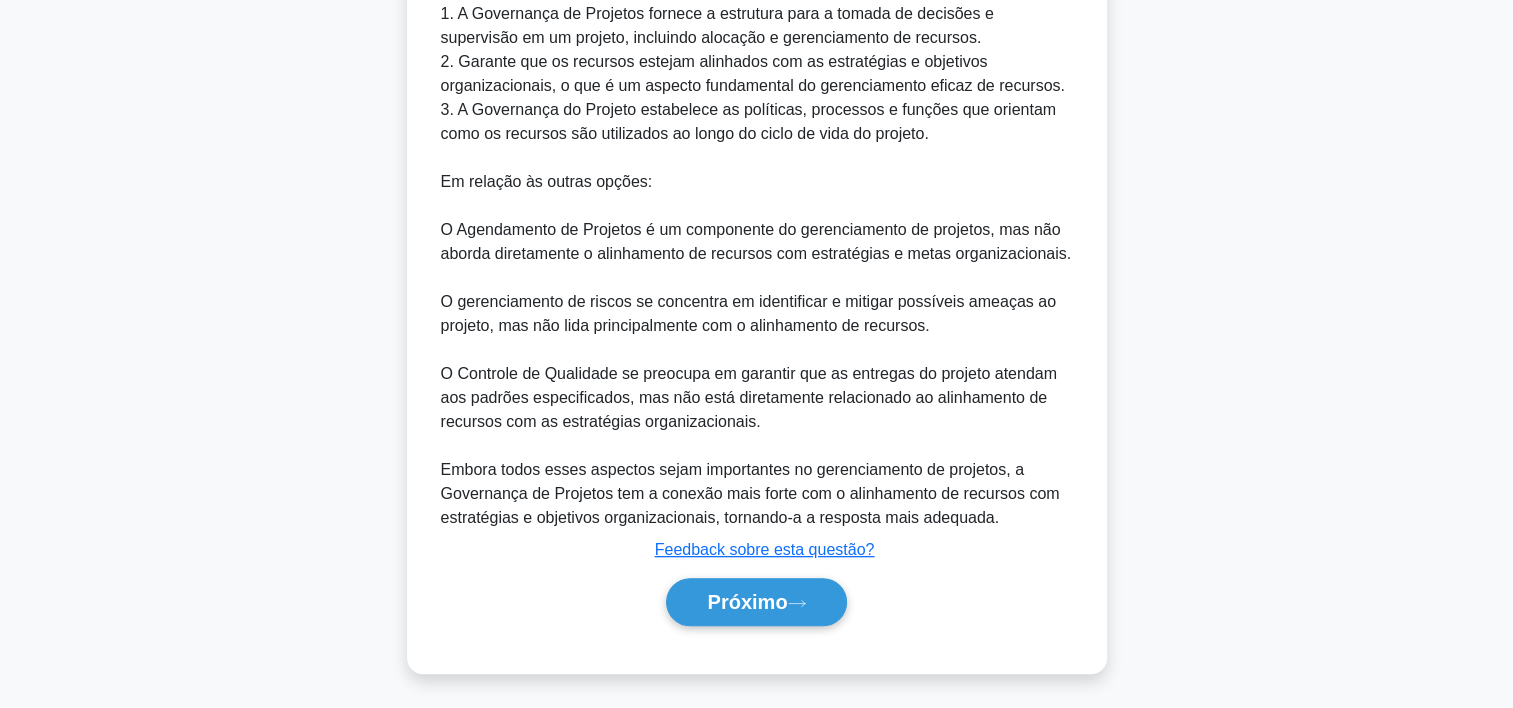 scroll, scrollTop: 716, scrollLeft: 0, axis: vertical 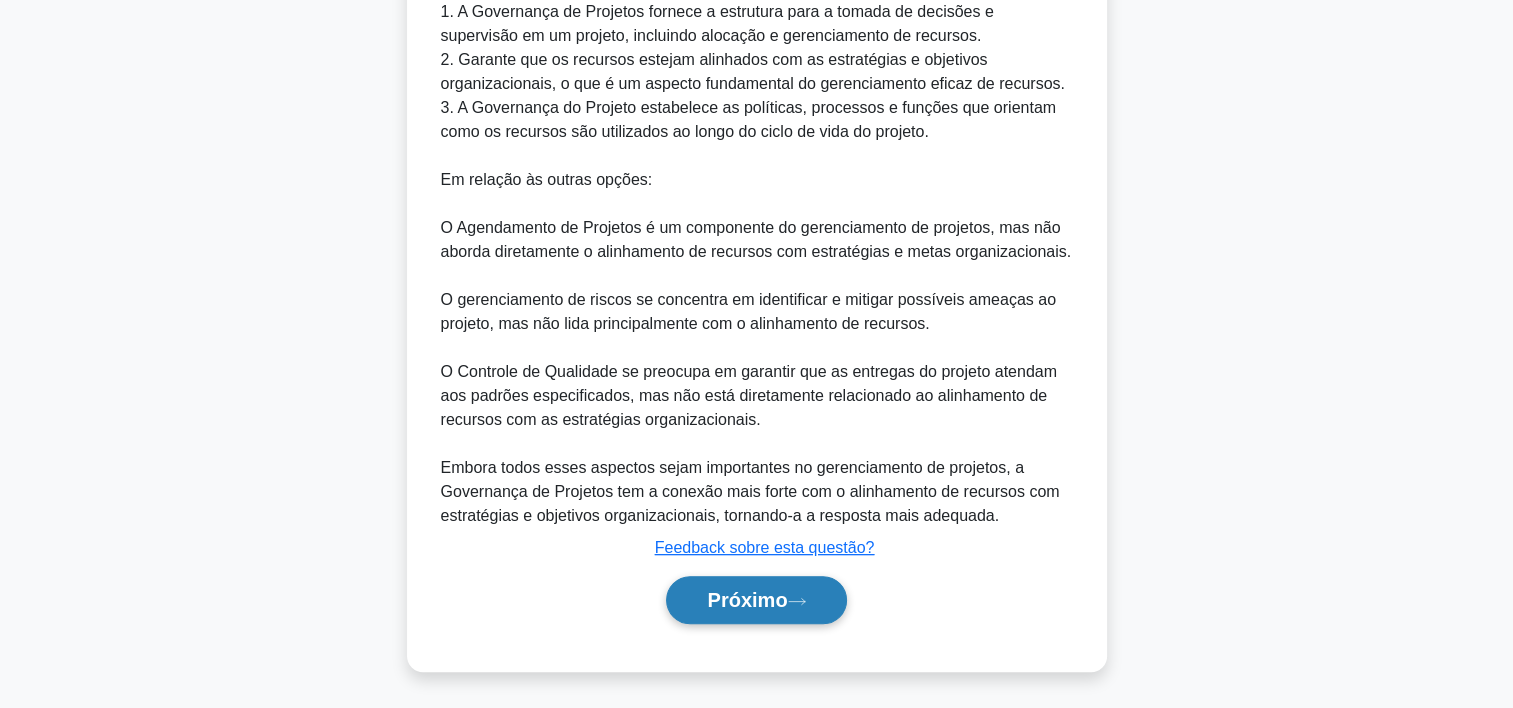 click on "Próximo" at bounding box center [756, 600] 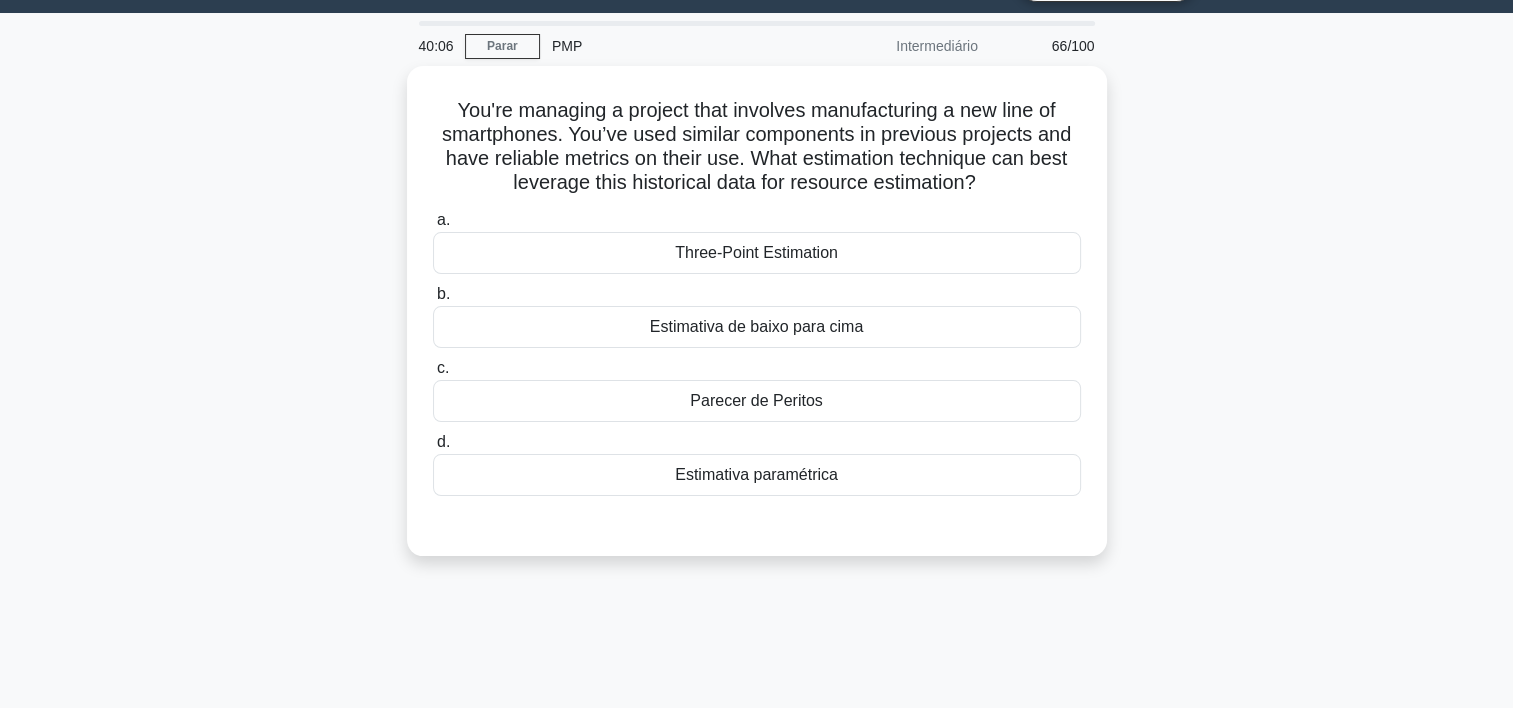 scroll, scrollTop: 0, scrollLeft: 0, axis: both 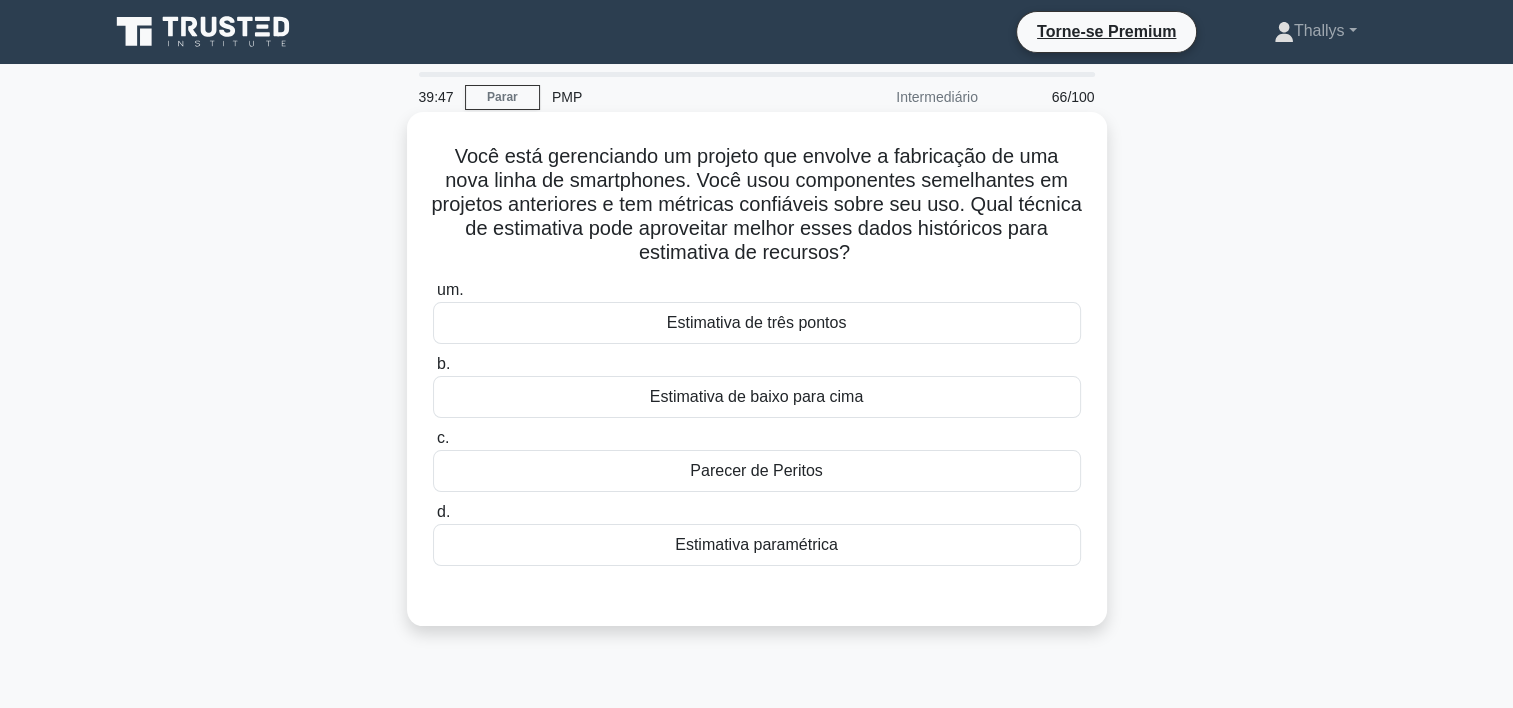 click on "Parecer de Peritos" at bounding box center [757, 471] 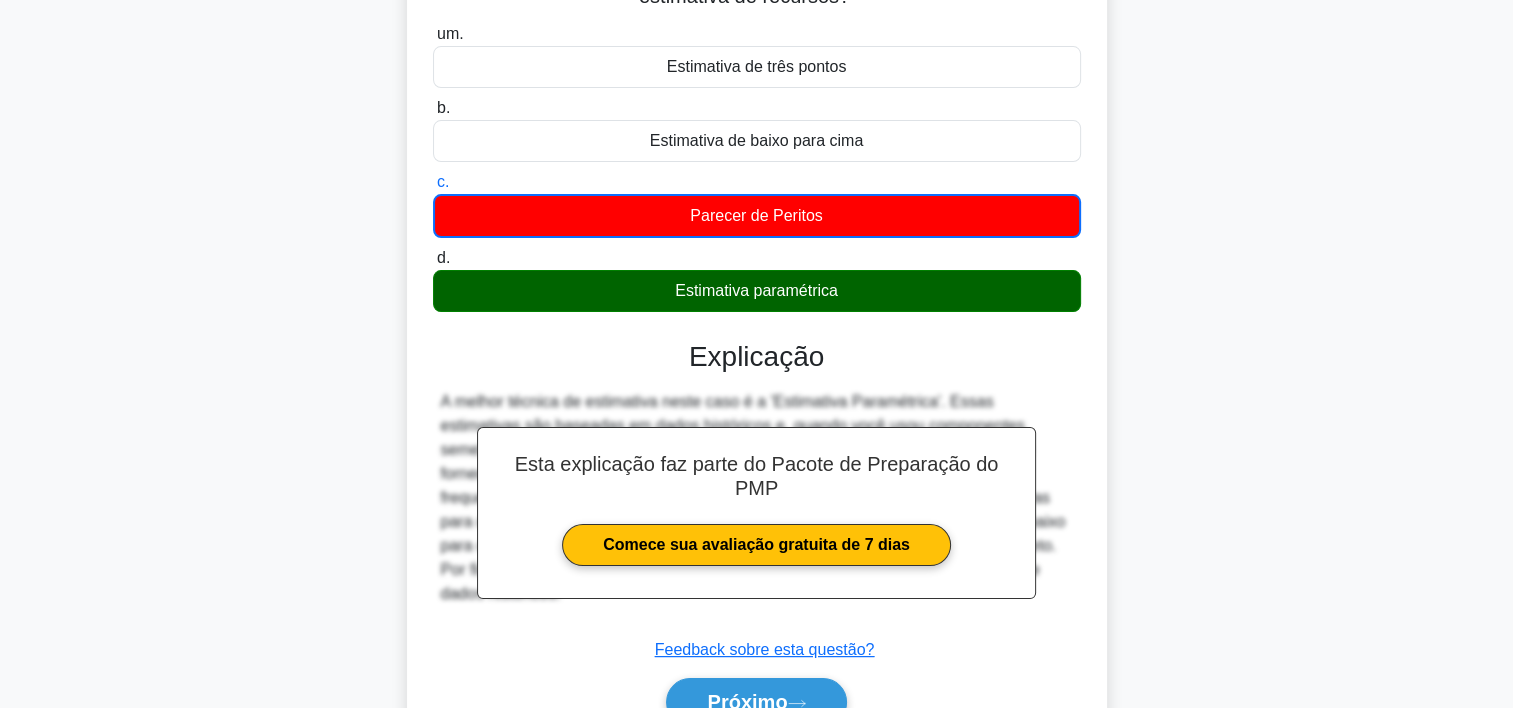 scroll, scrollTop: 372, scrollLeft: 0, axis: vertical 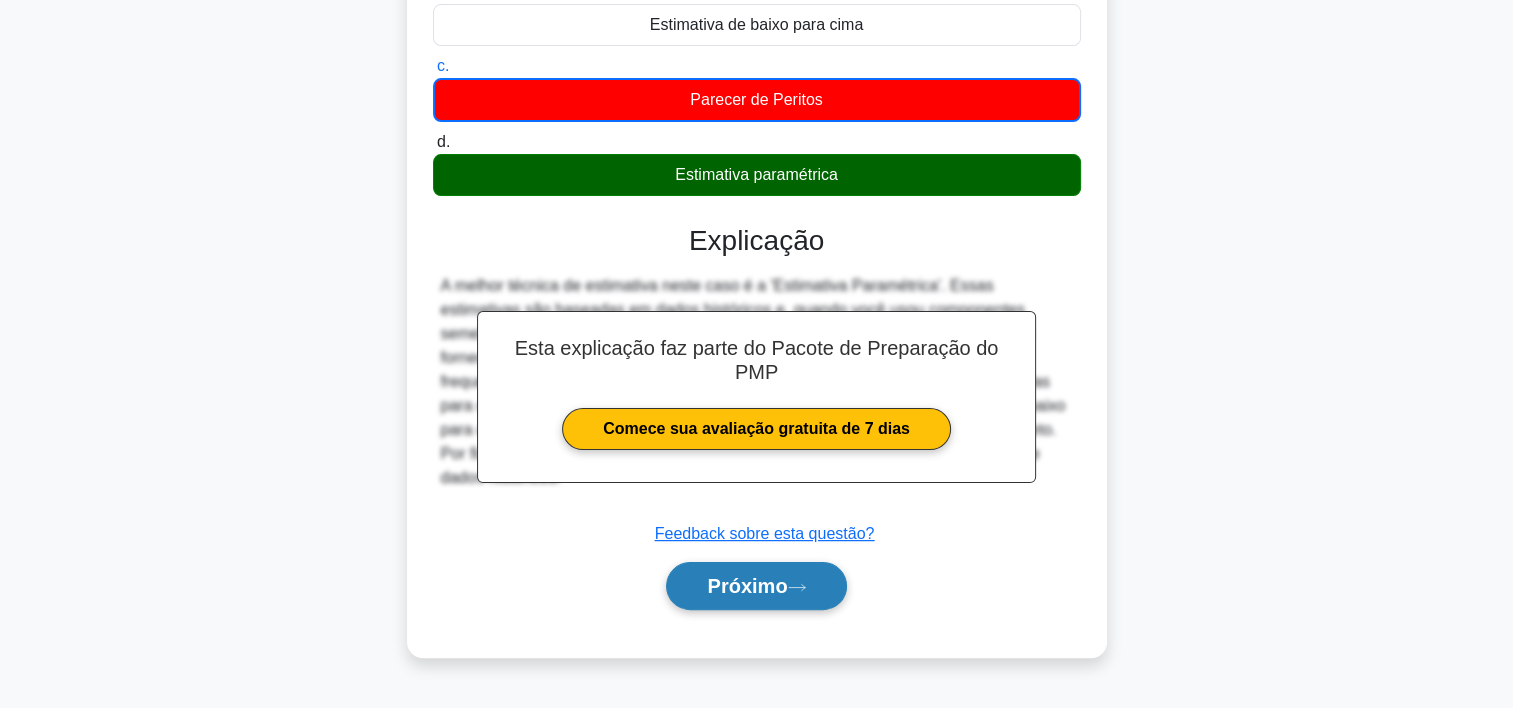 click on "Próximo" at bounding box center (747, 586) 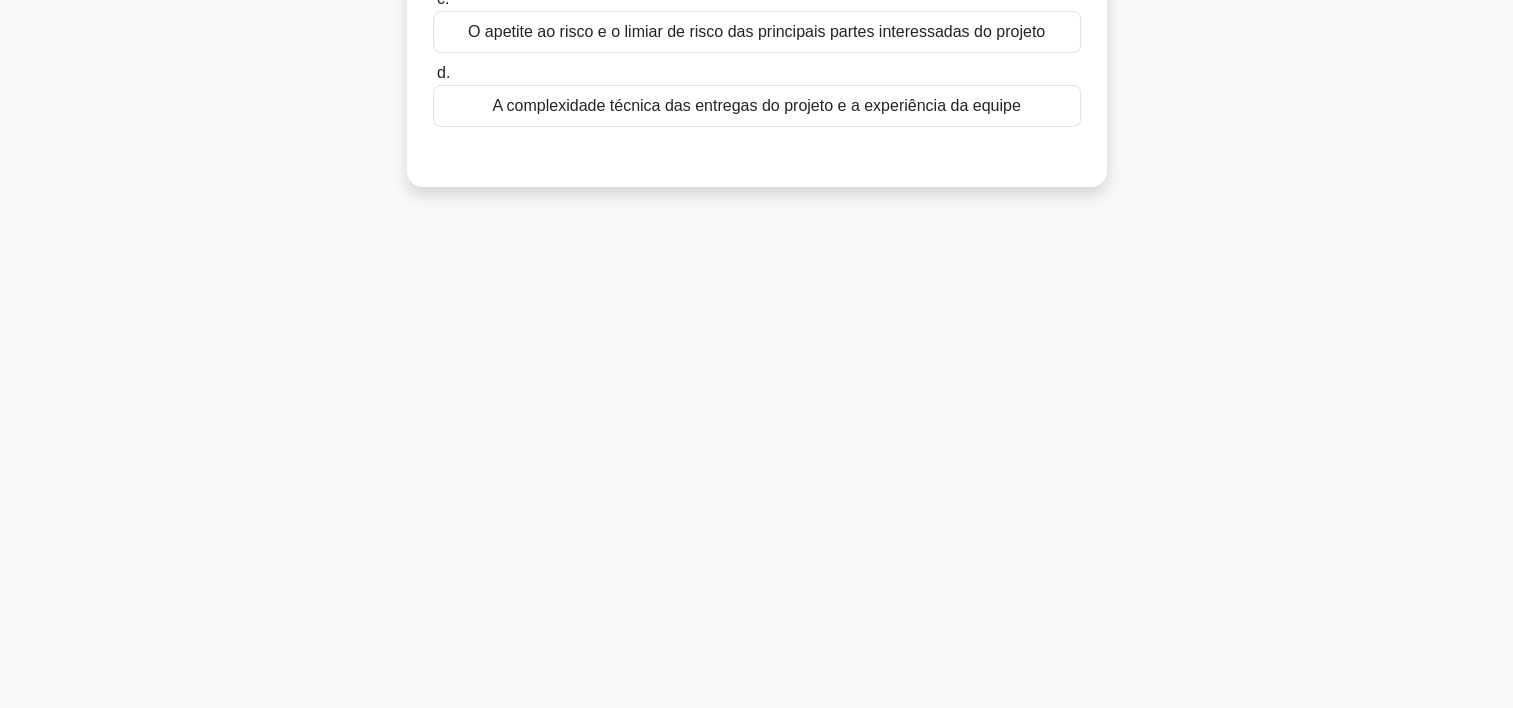 scroll, scrollTop: 0, scrollLeft: 0, axis: both 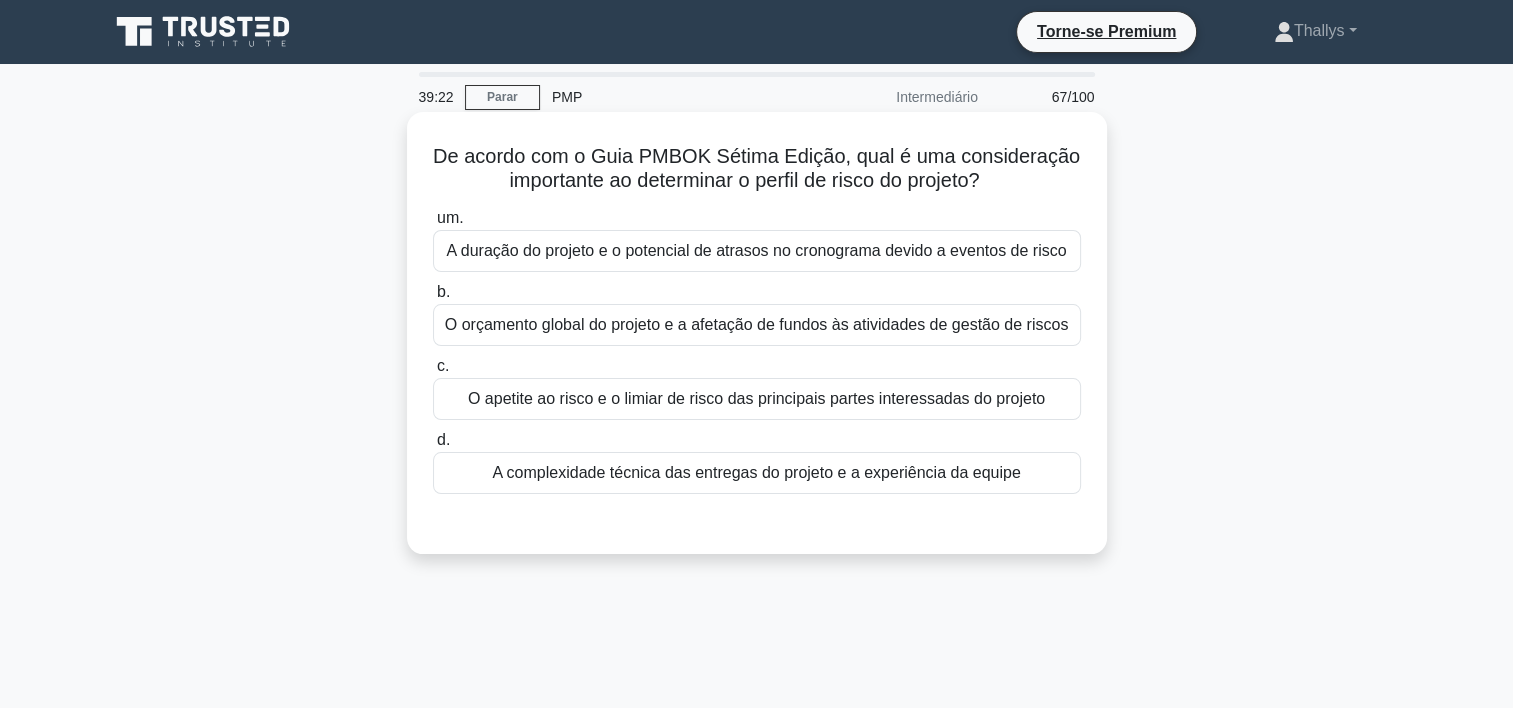 click on "O apetite ao risco e o limiar de risco das principais partes interessadas do projeto" at bounding box center (757, 399) 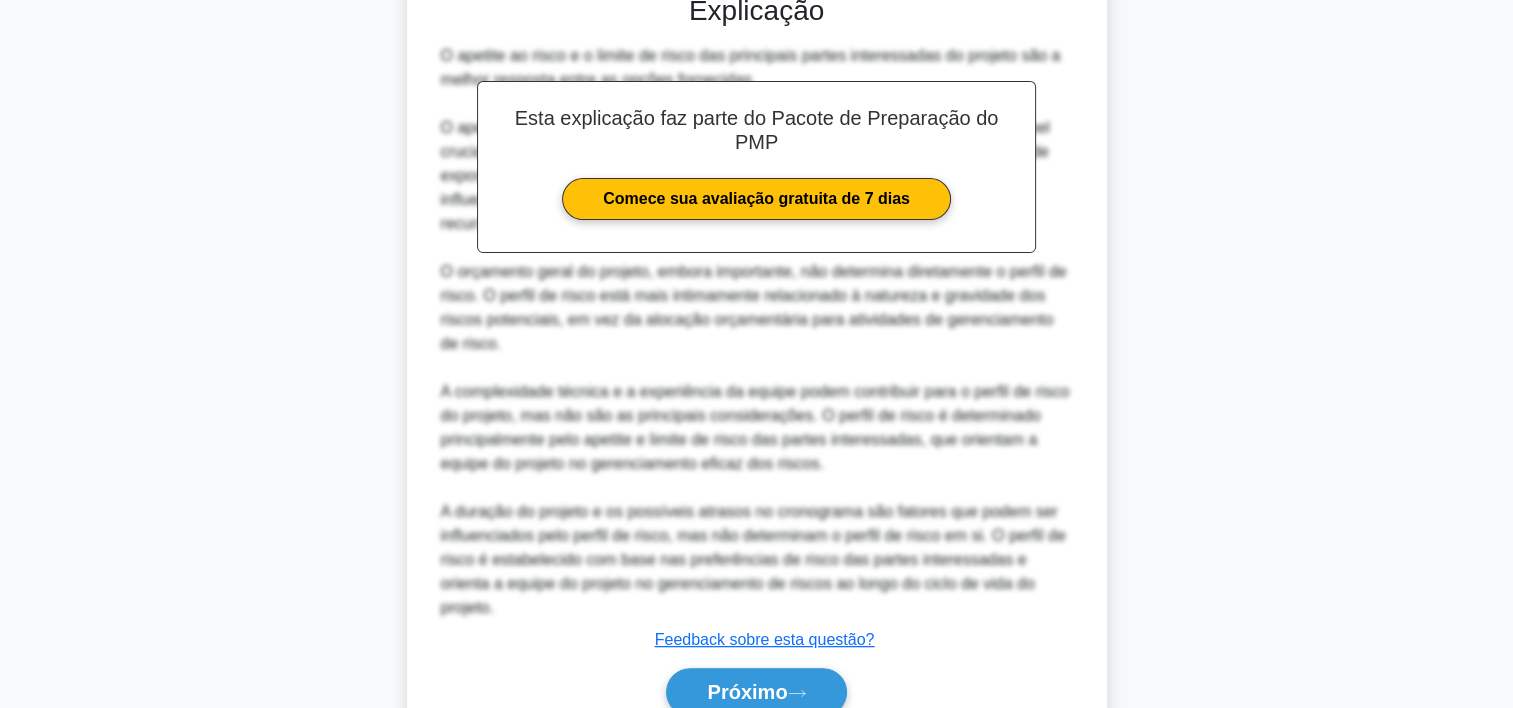 scroll, scrollTop: 596, scrollLeft: 0, axis: vertical 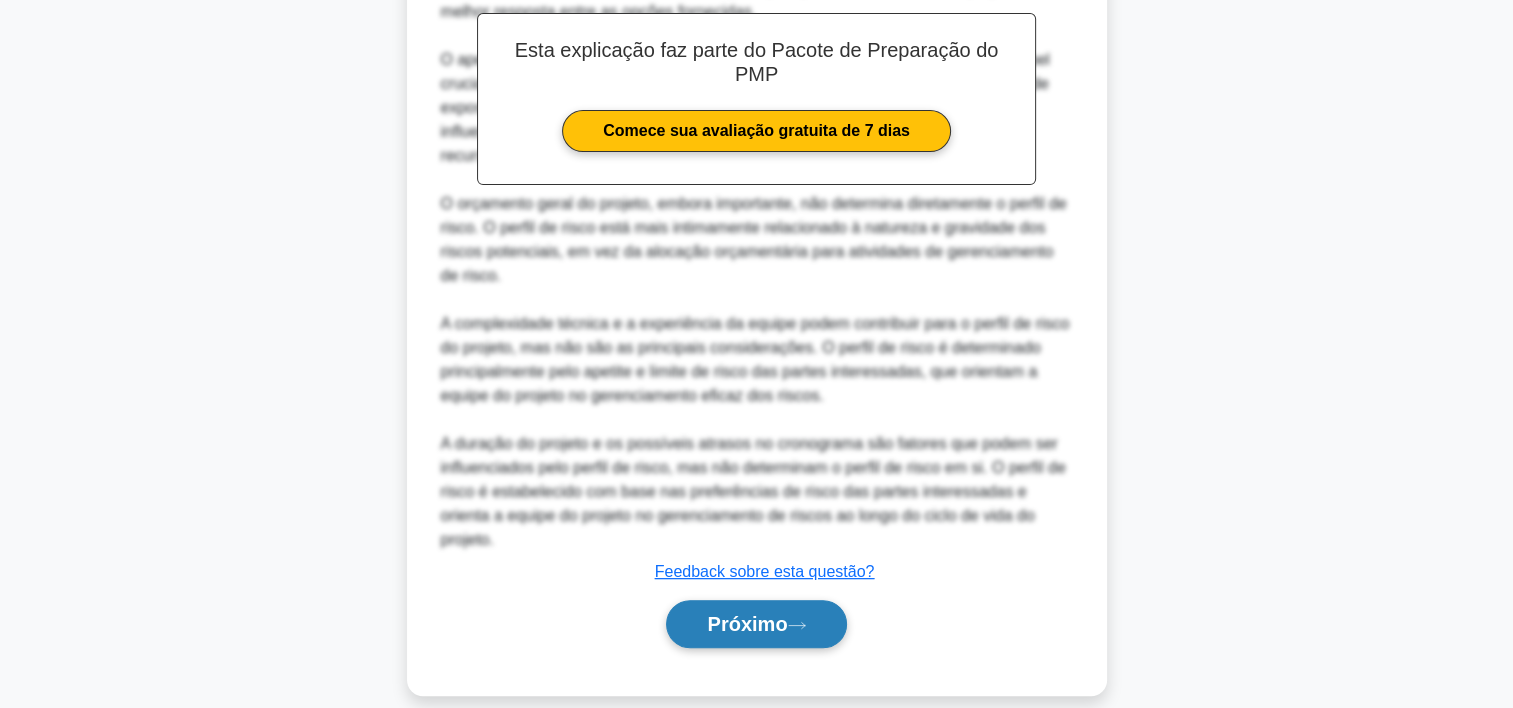 click on "Próximo" at bounding box center [756, 624] 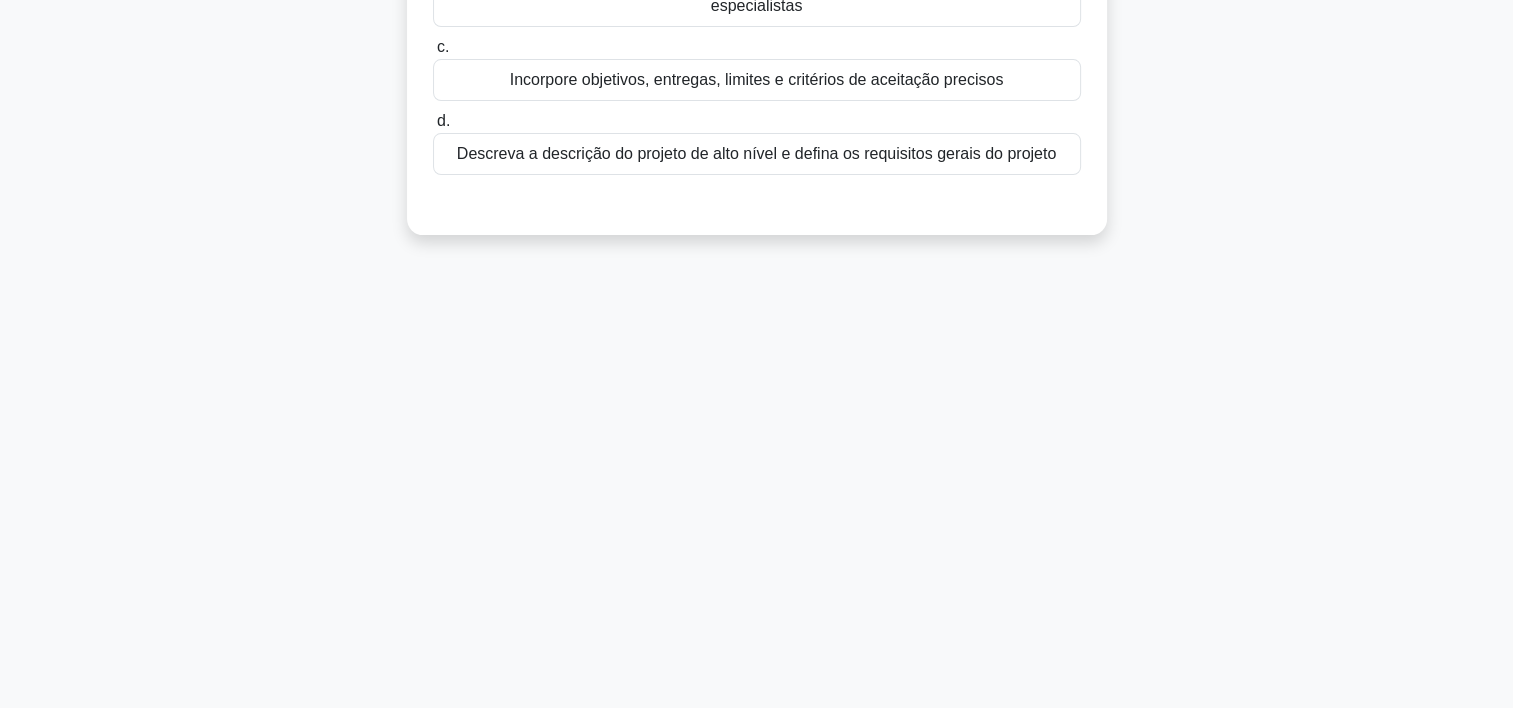 scroll, scrollTop: 0, scrollLeft: 0, axis: both 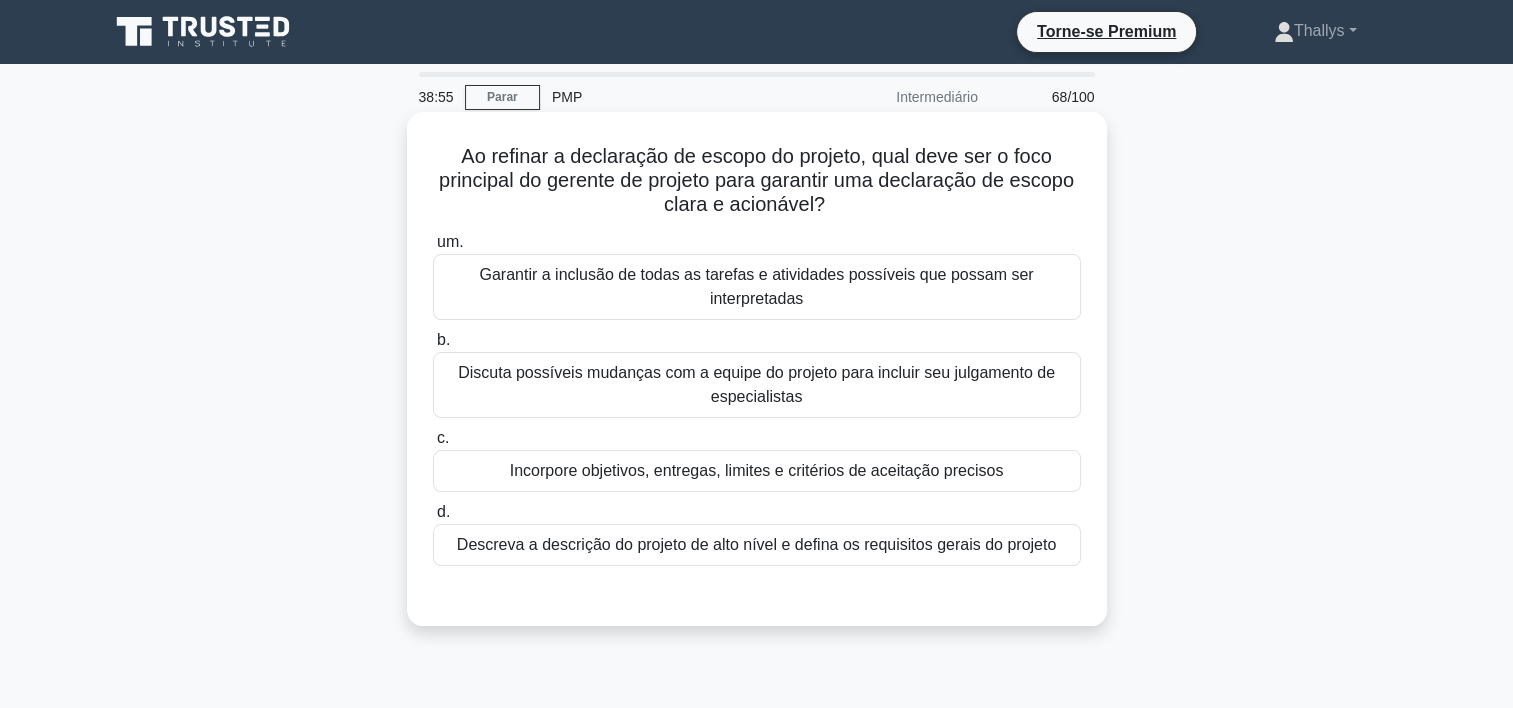 click on "Incorpore objetivos, entregas, limites e critérios de aceitação precisos" at bounding box center [757, 471] 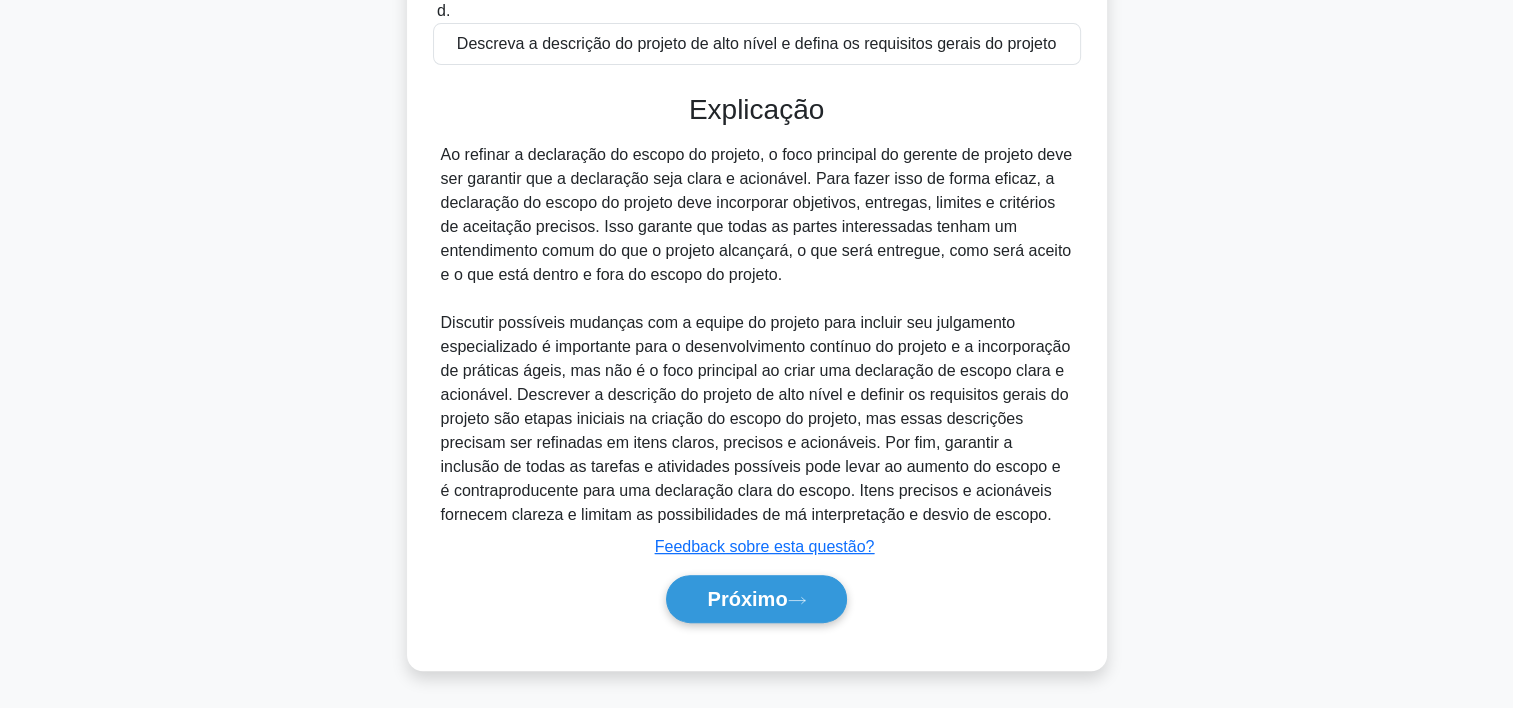 scroll, scrollTop: 520, scrollLeft: 0, axis: vertical 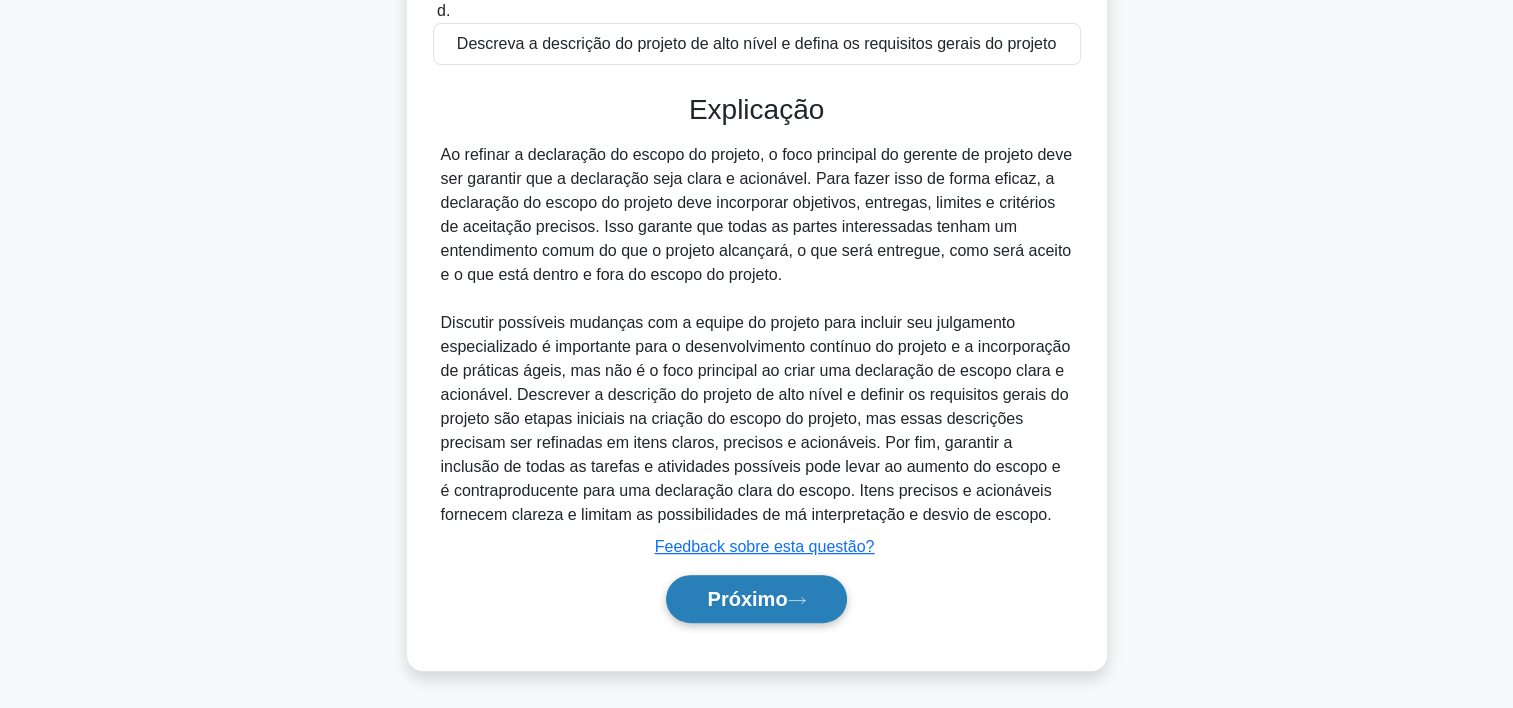 click on "Próximo" at bounding box center (756, 599) 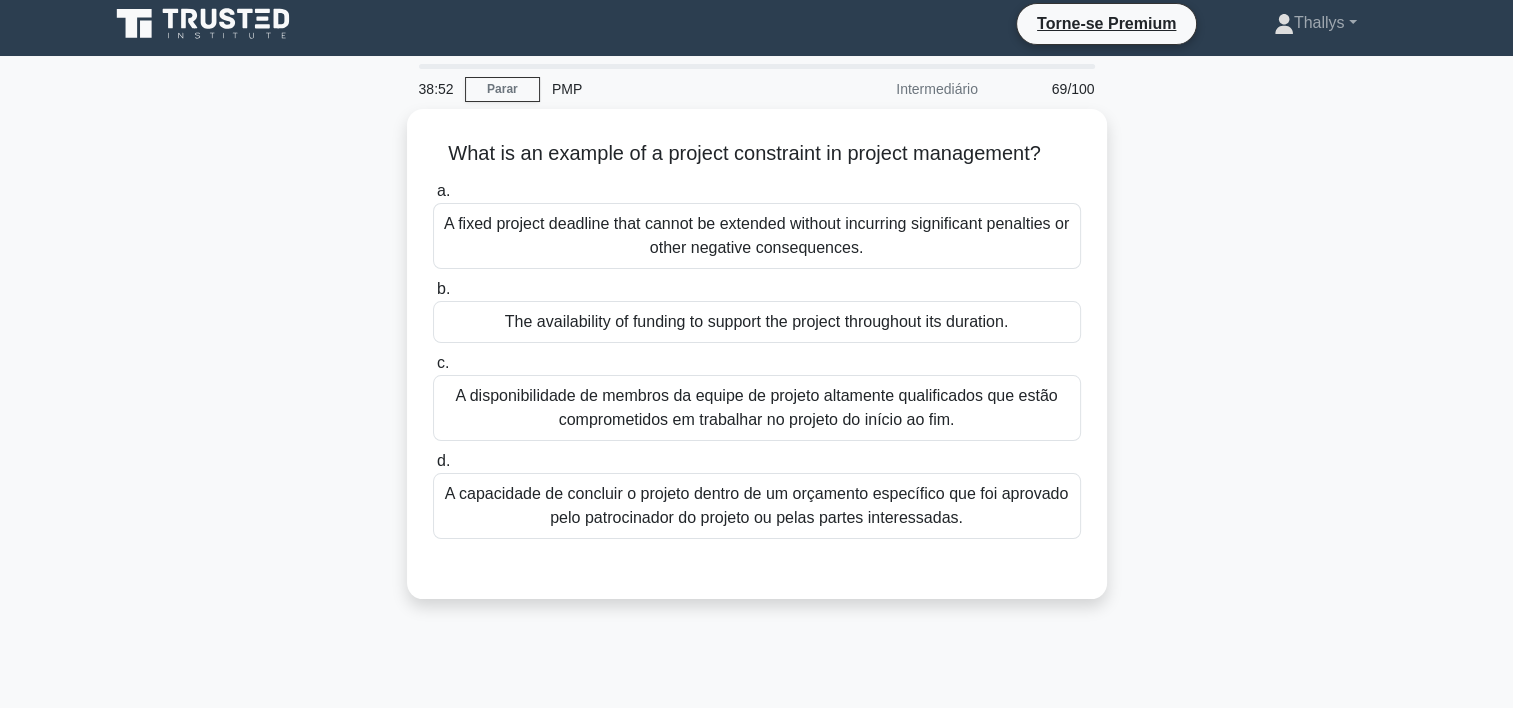 scroll, scrollTop: 0, scrollLeft: 0, axis: both 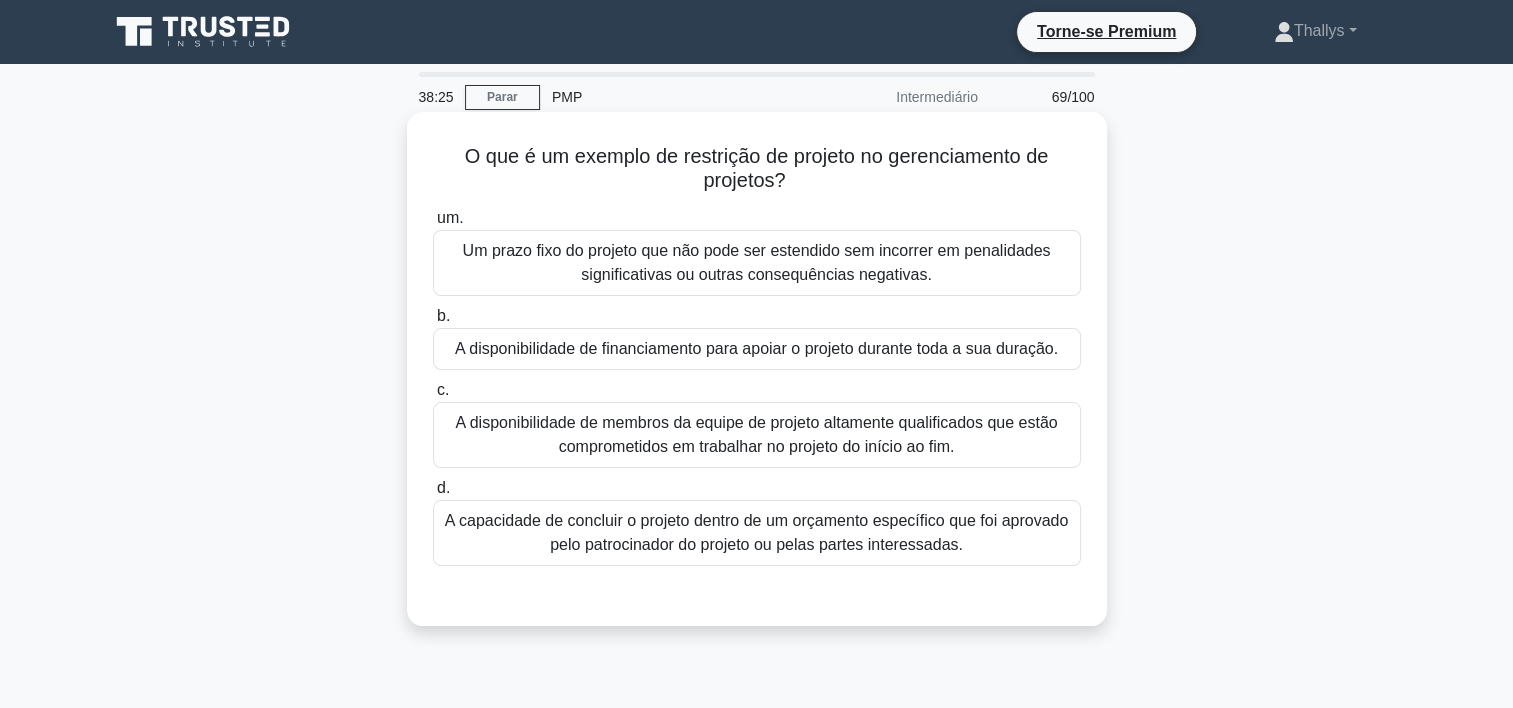 click on "A capacidade de concluir o projeto dentro de um orçamento específico que foi aprovado pelo patrocinador do projeto ou pelas partes interessadas." at bounding box center [757, 533] 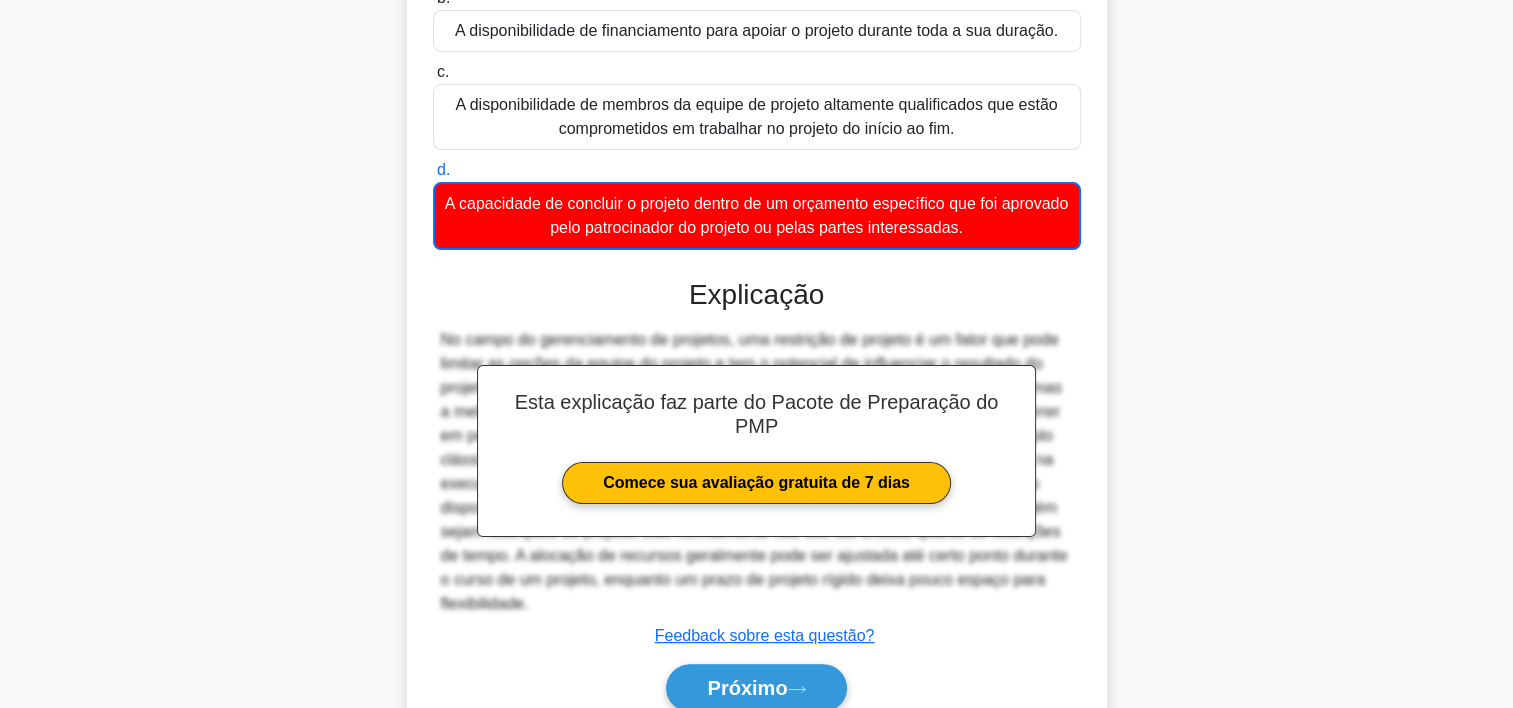 scroll, scrollTop: 405, scrollLeft: 0, axis: vertical 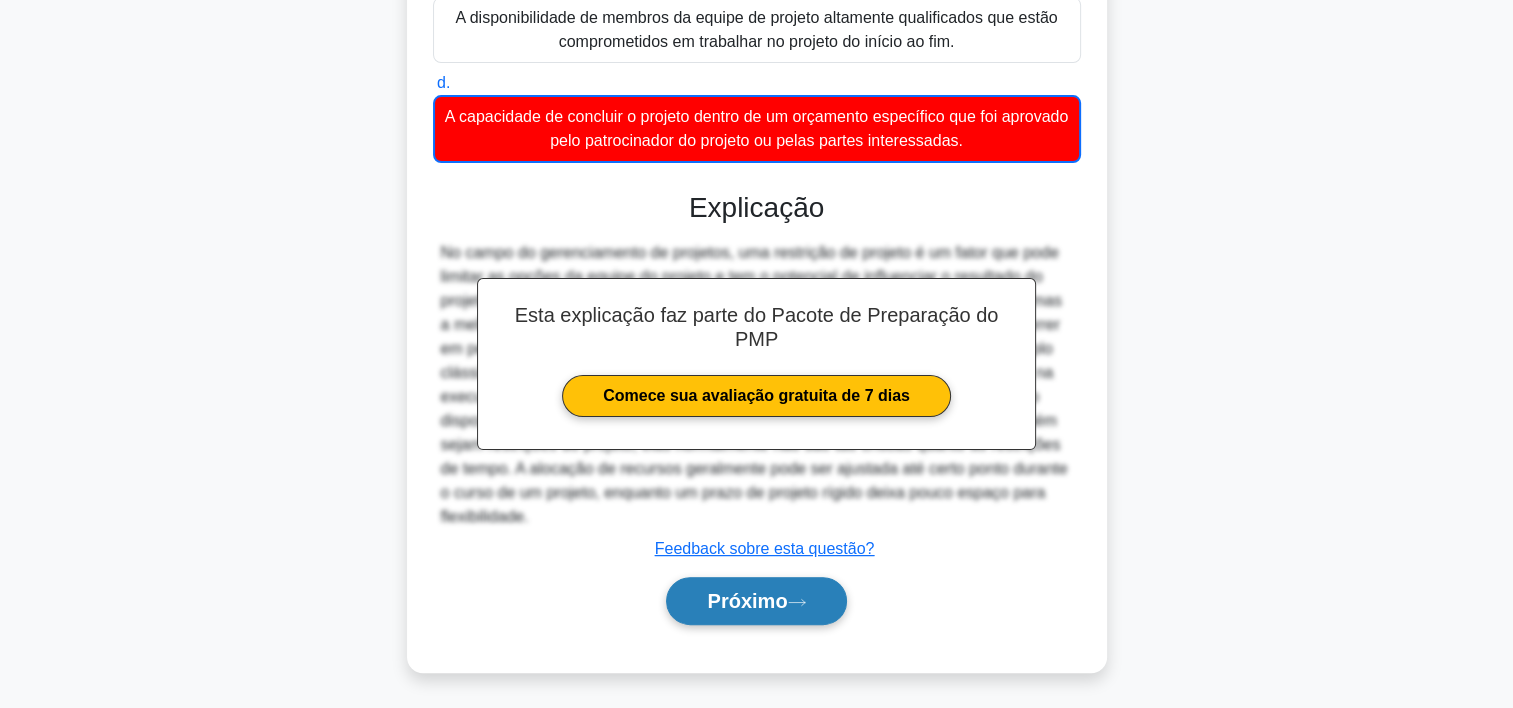 click on "Próximo" at bounding box center (747, 601) 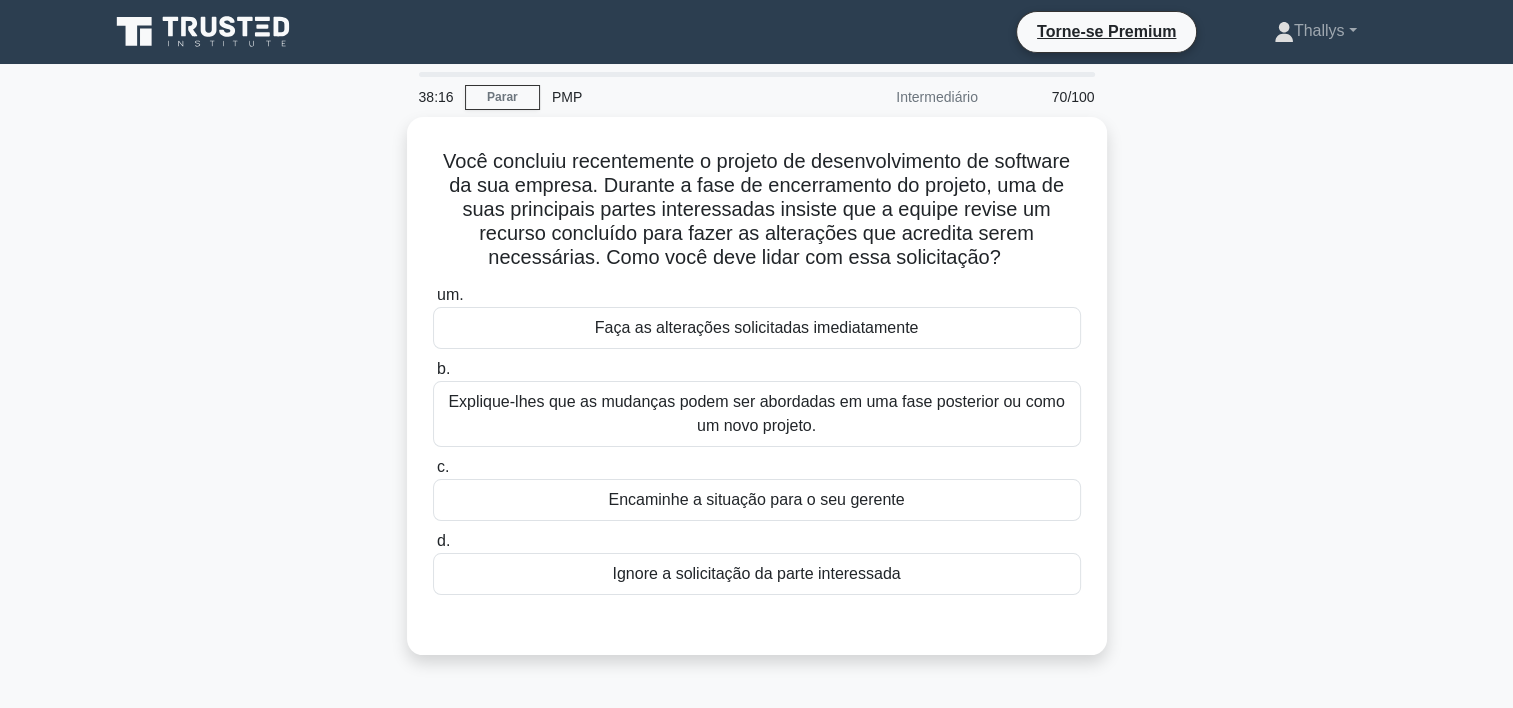 scroll, scrollTop: 0, scrollLeft: 0, axis: both 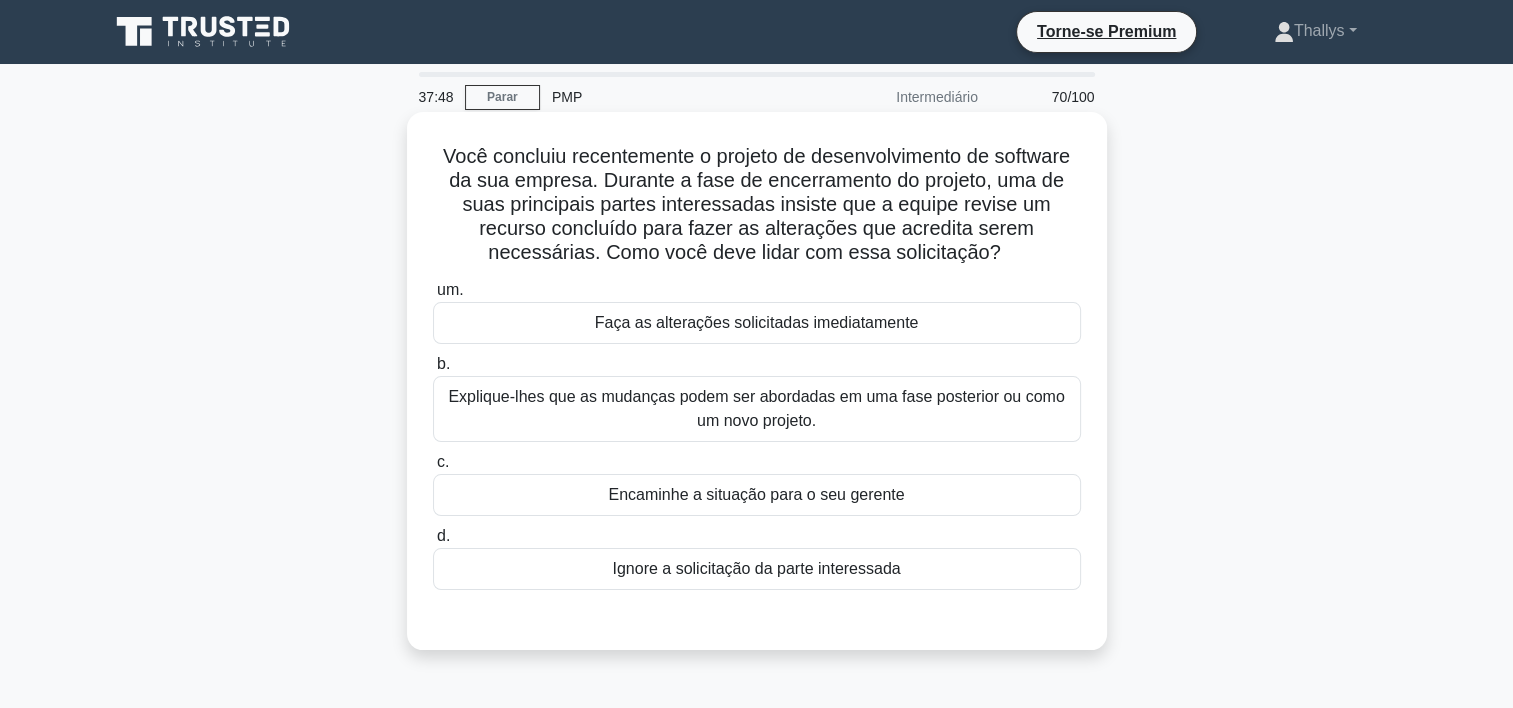 click on "Explique-lhes que as mudanças podem ser abordadas em uma fase posterior ou como um novo projeto." at bounding box center (757, 409) 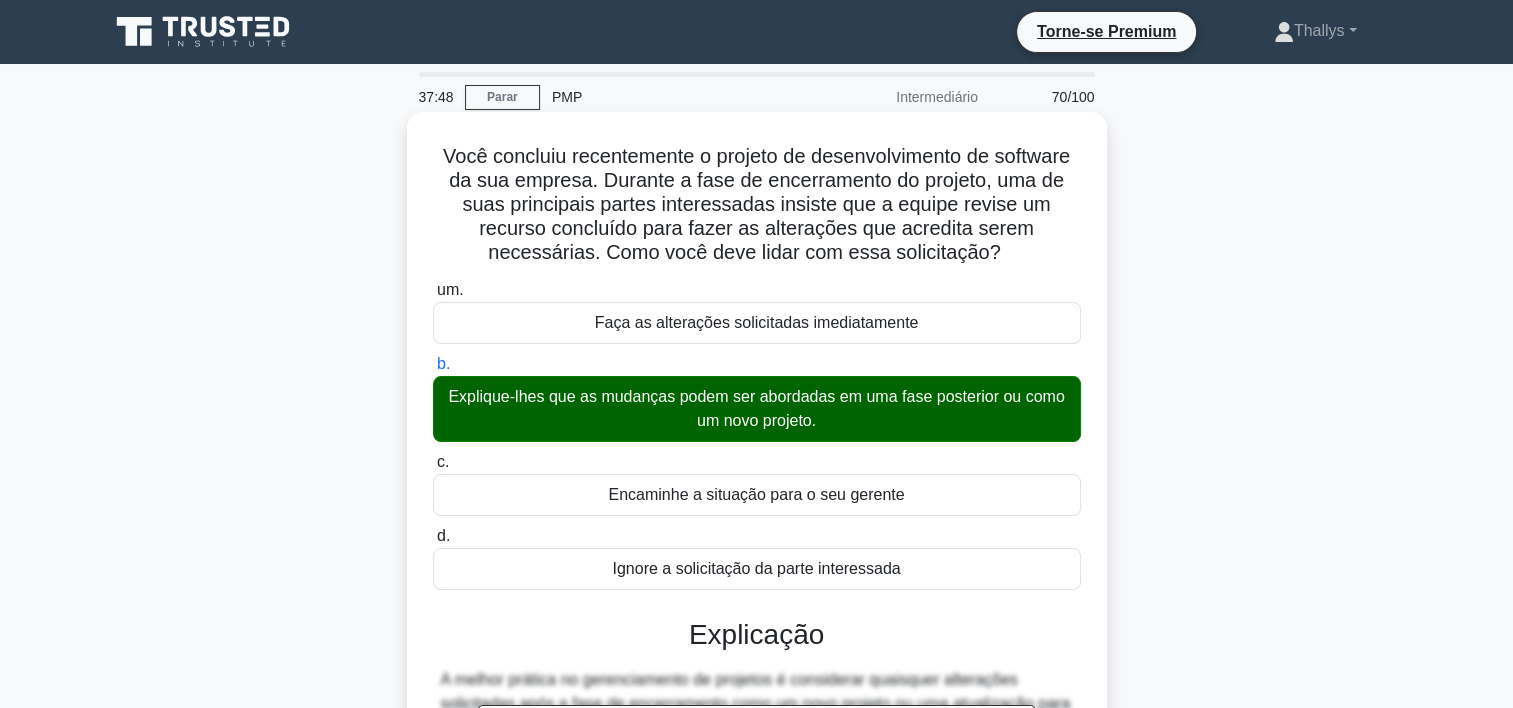 scroll, scrollTop: 476, scrollLeft: 0, axis: vertical 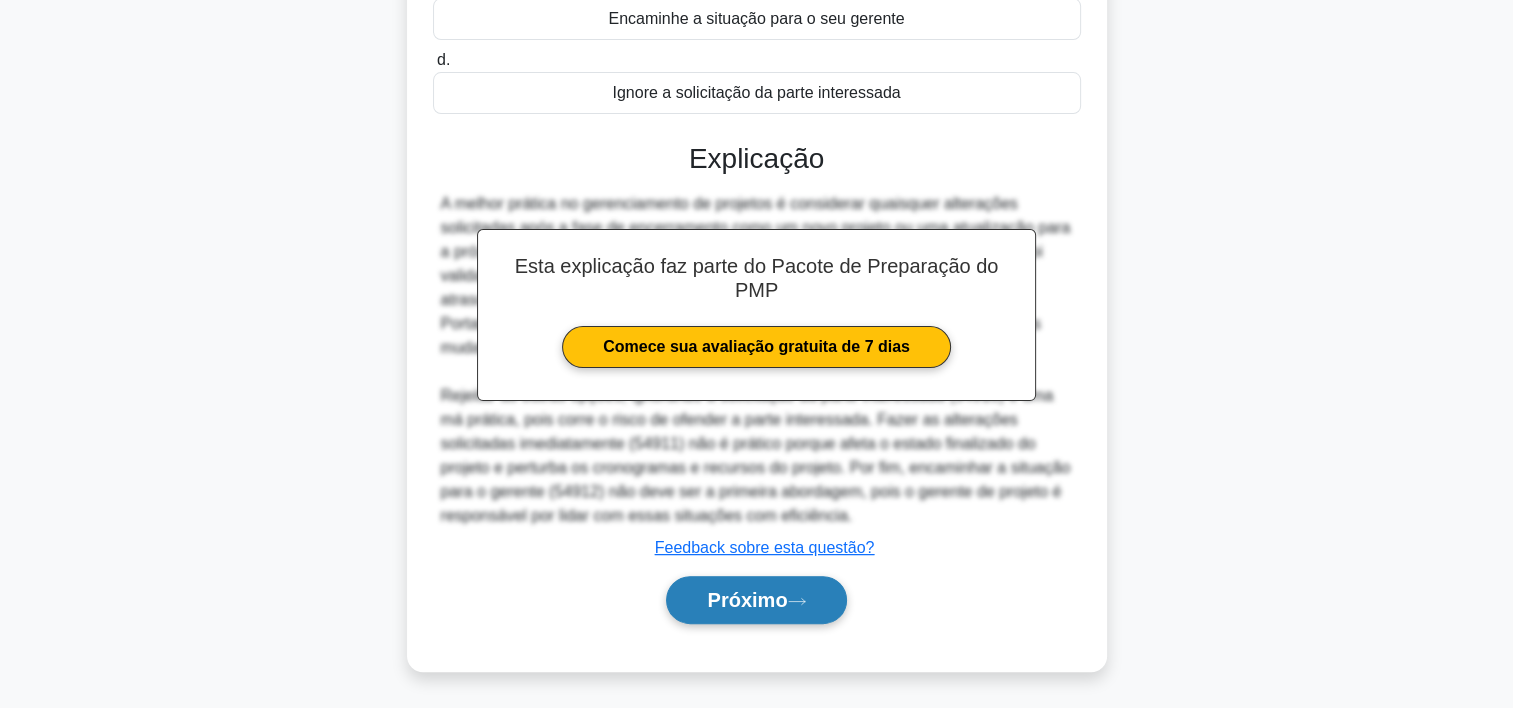 click on "Próximo" at bounding box center (756, 600) 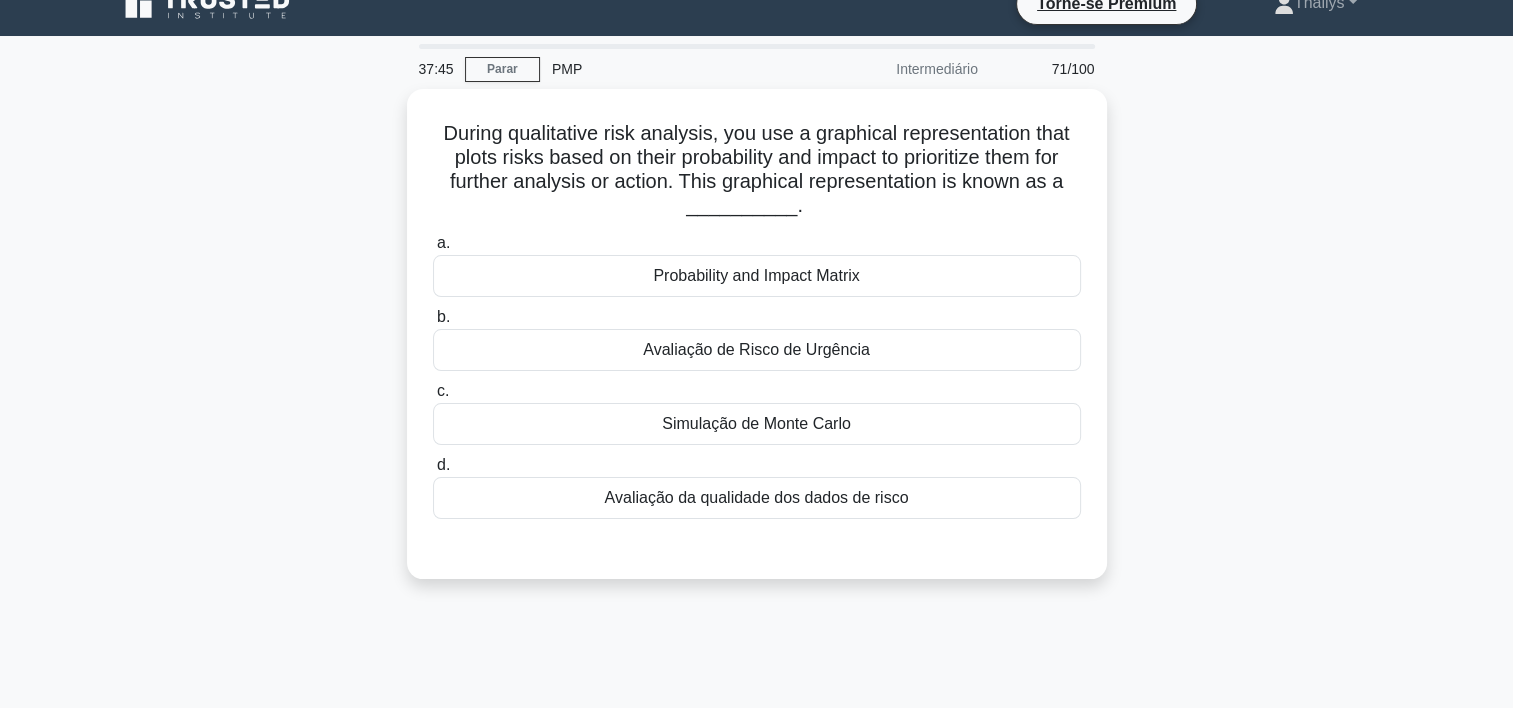 scroll, scrollTop: 0, scrollLeft: 0, axis: both 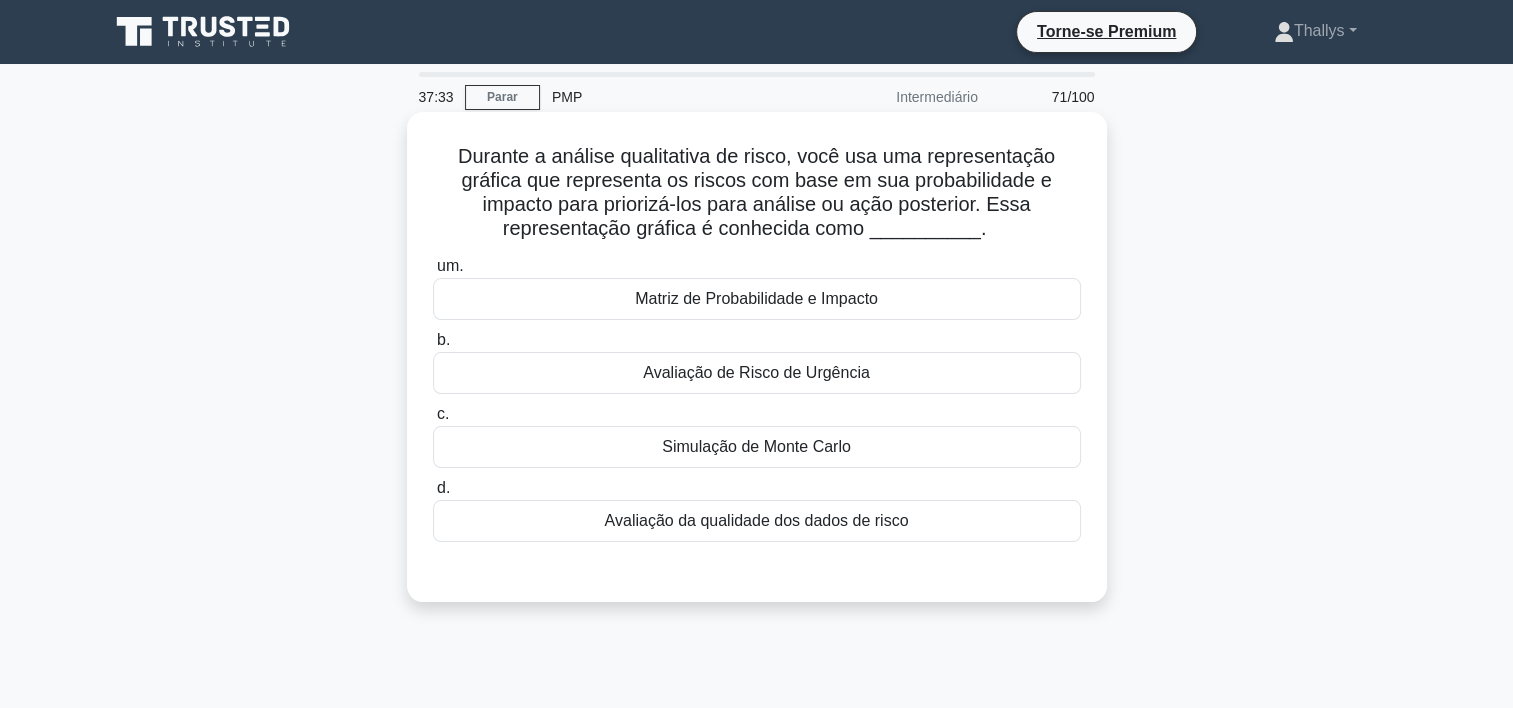 click on "Matriz de Probabilidade e Impacto" at bounding box center (757, 299) 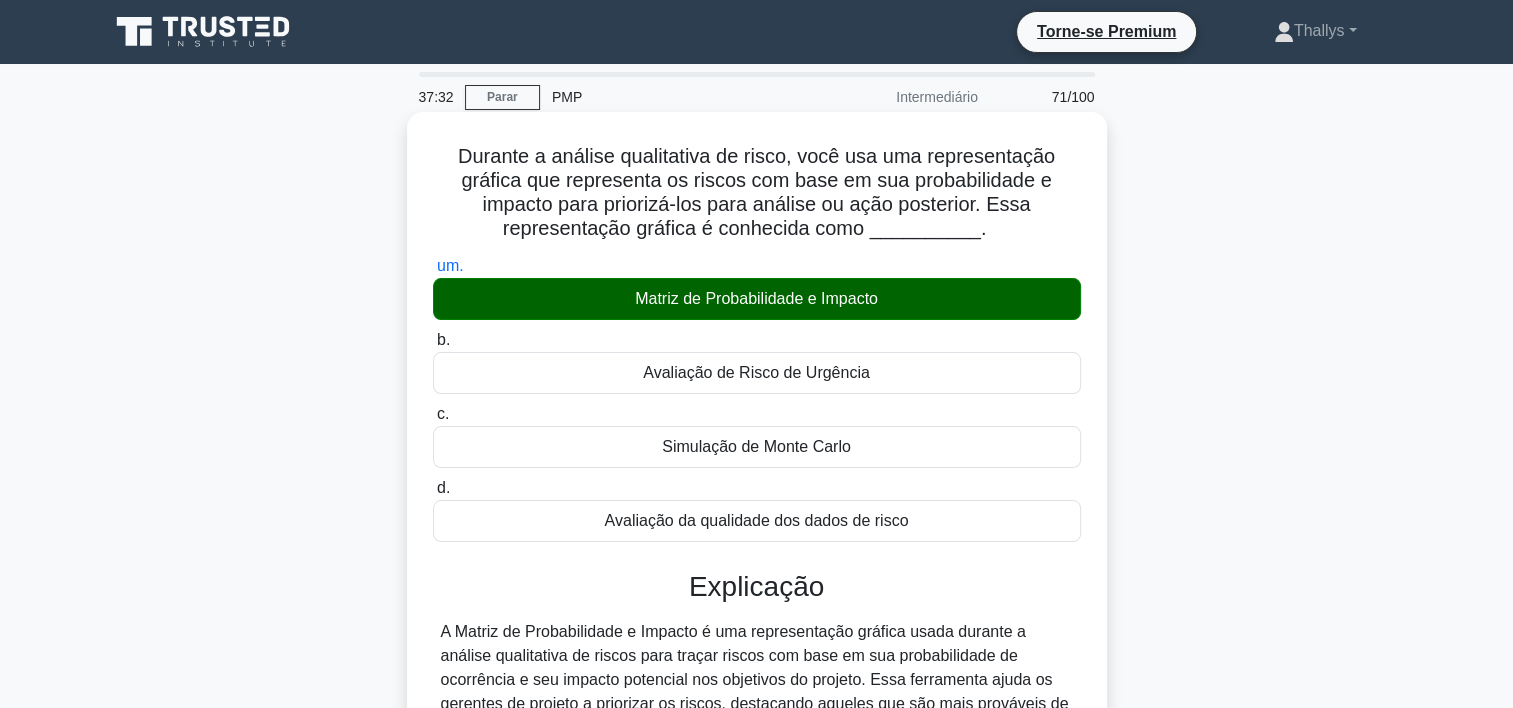 scroll, scrollTop: 500, scrollLeft: 0, axis: vertical 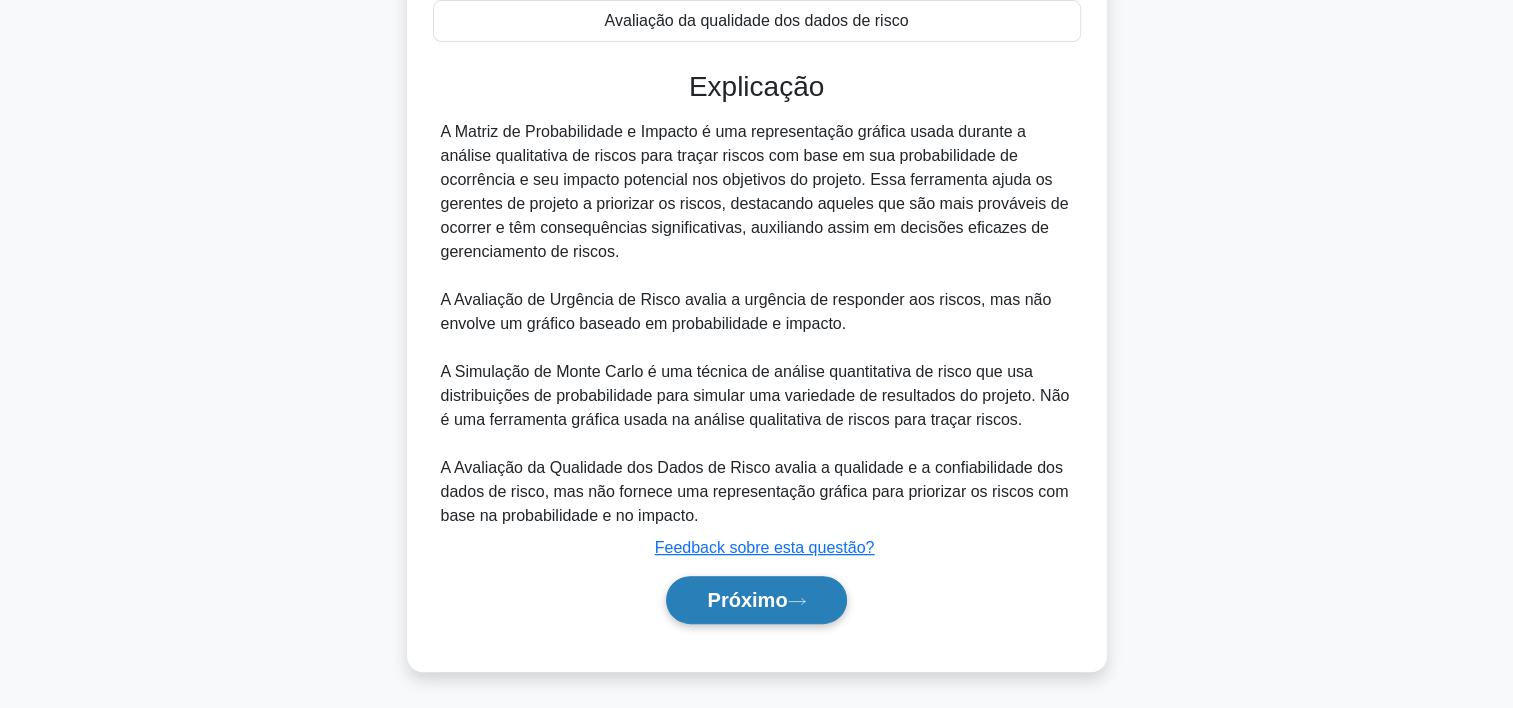click on "Próximo" at bounding box center (747, 600) 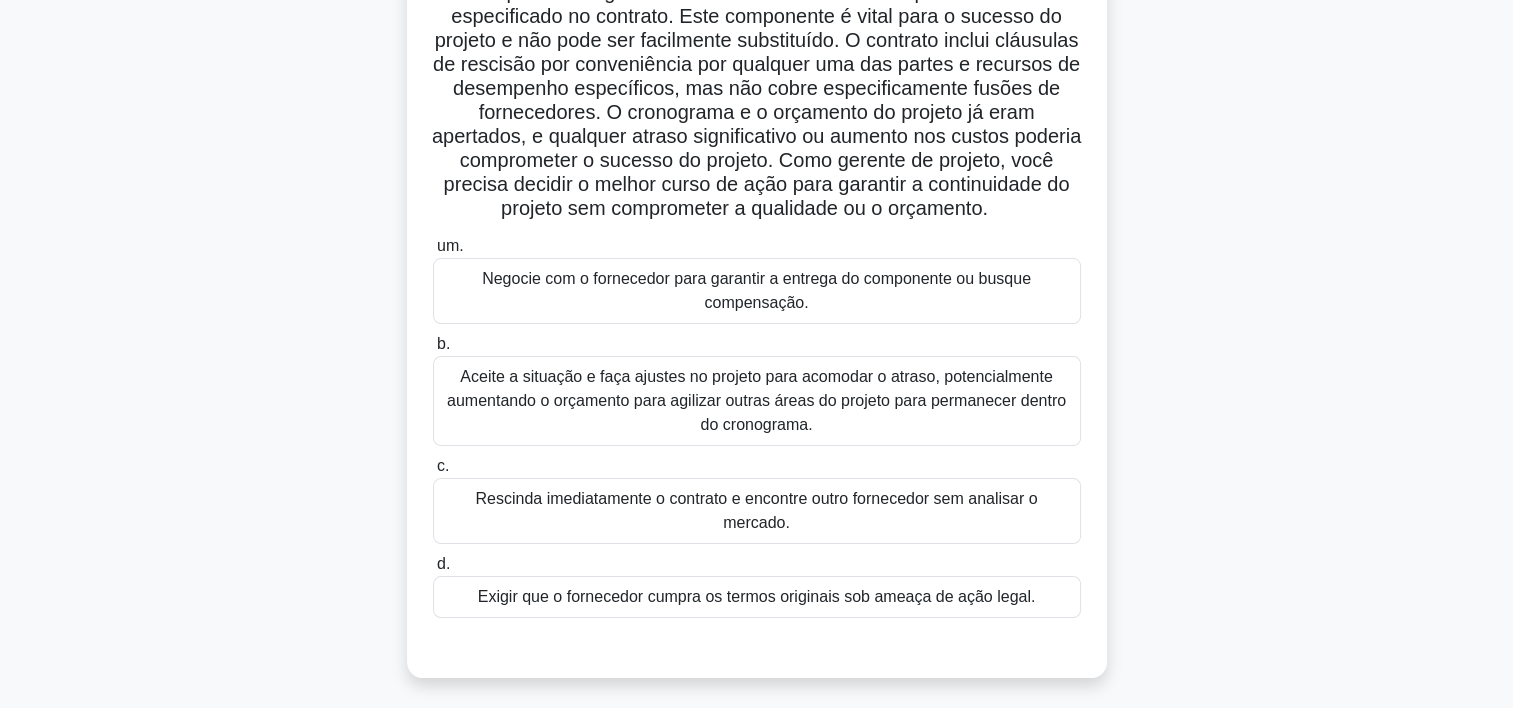 scroll, scrollTop: 212, scrollLeft: 0, axis: vertical 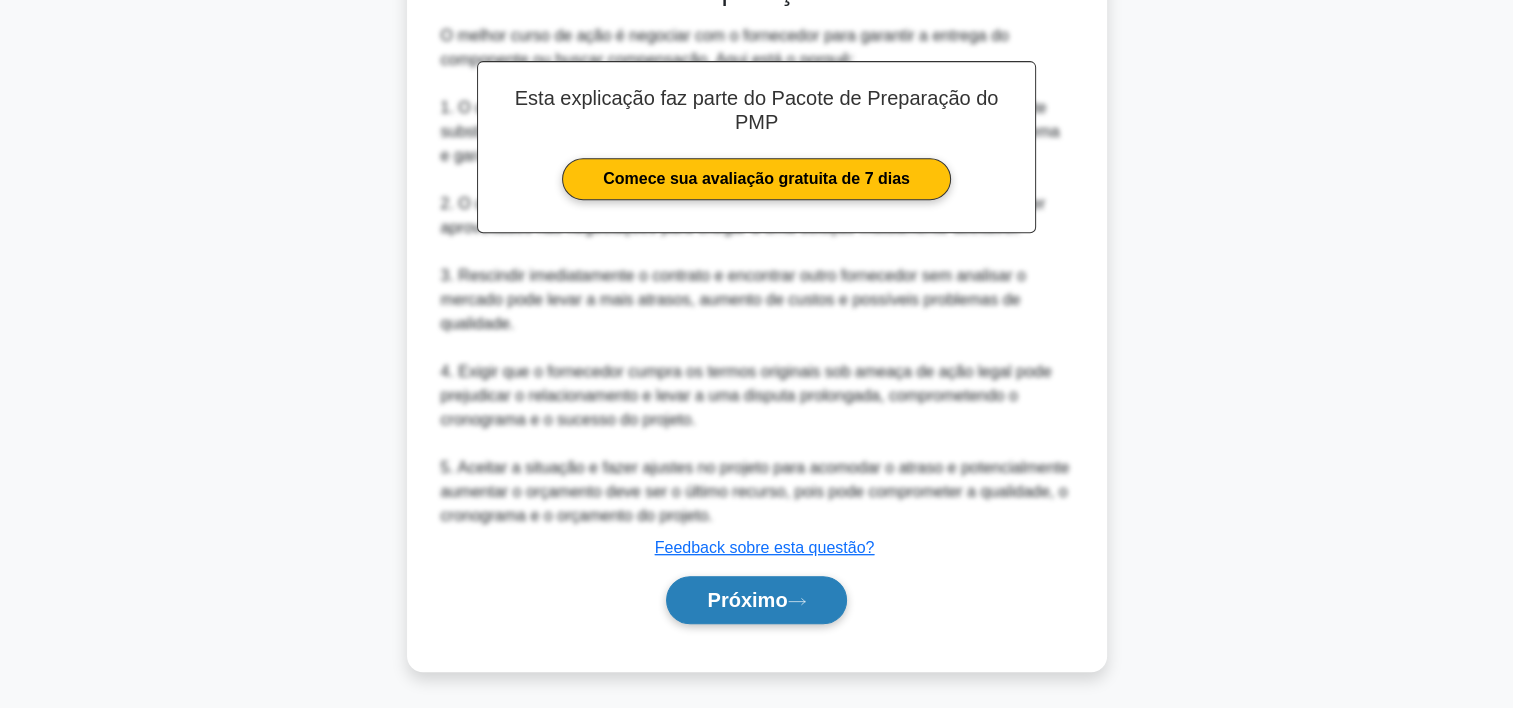 click on "Próximo" at bounding box center [747, 600] 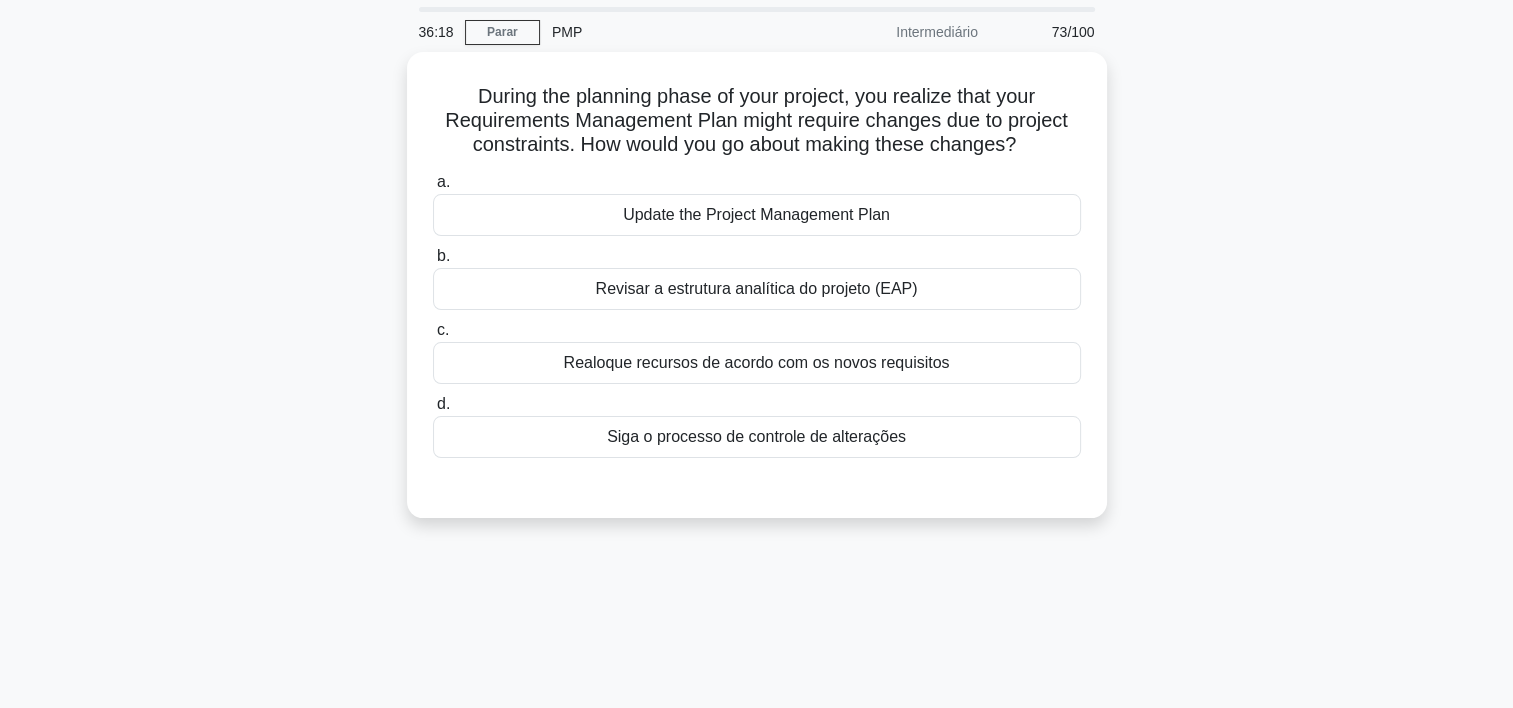 scroll, scrollTop: 0, scrollLeft: 0, axis: both 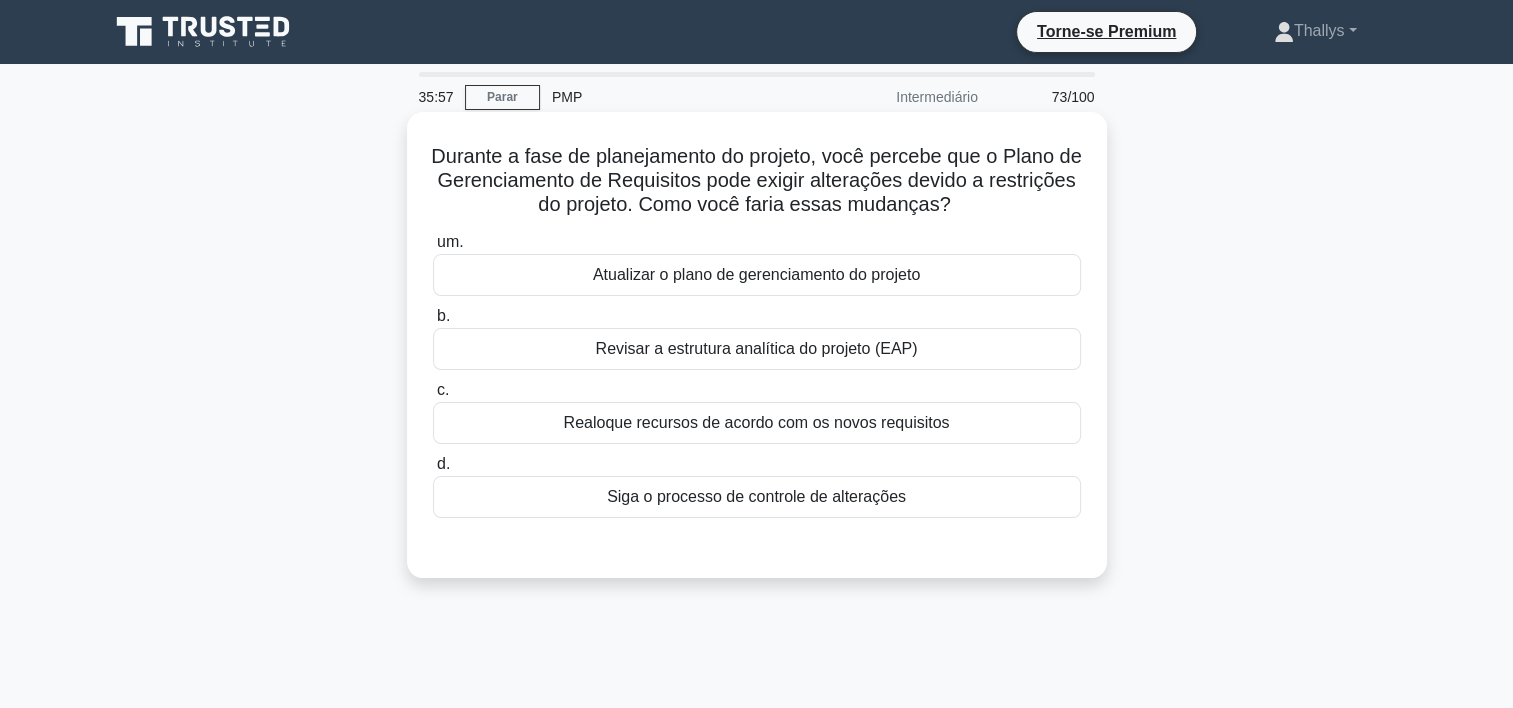 click on "Atualizar o plano de gerenciamento do projeto" at bounding box center [757, 275] 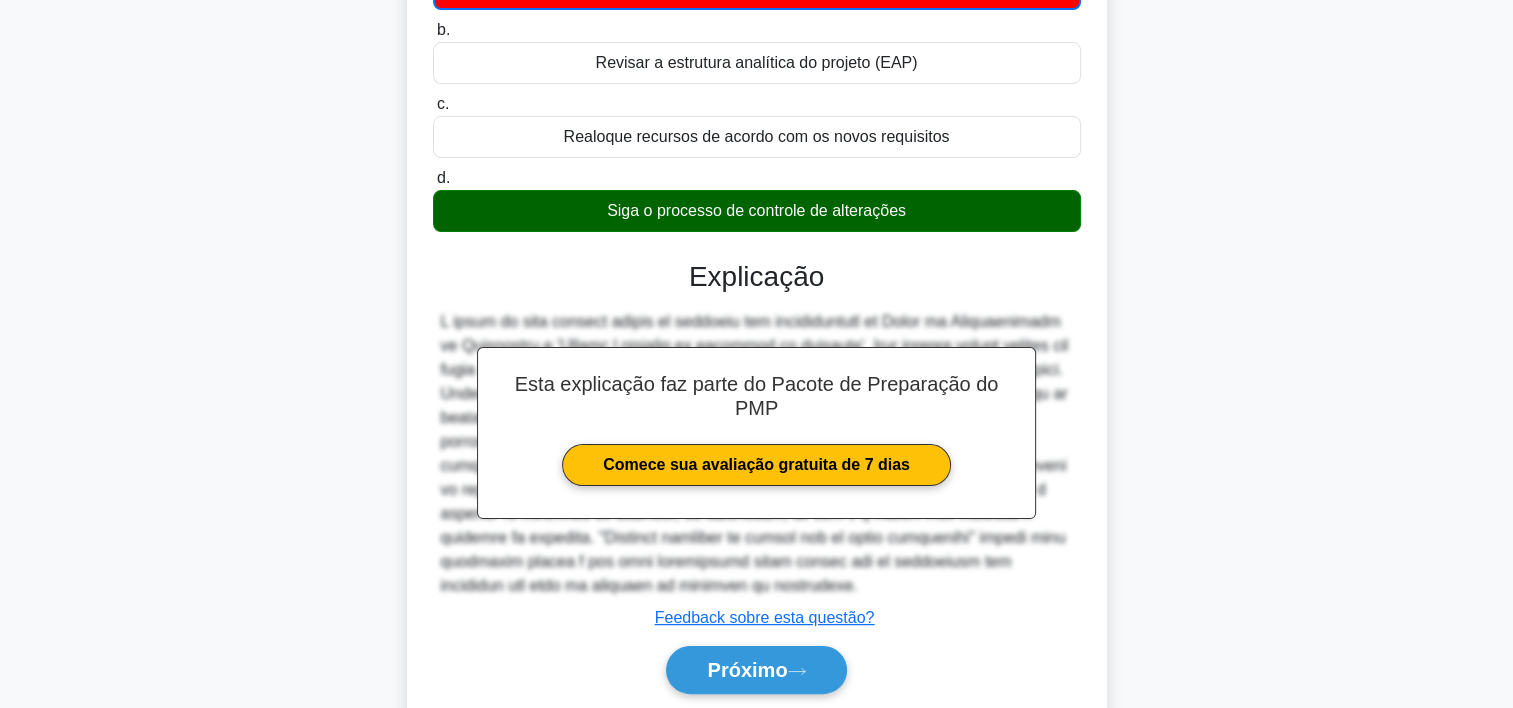 scroll, scrollTop: 372, scrollLeft: 0, axis: vertical 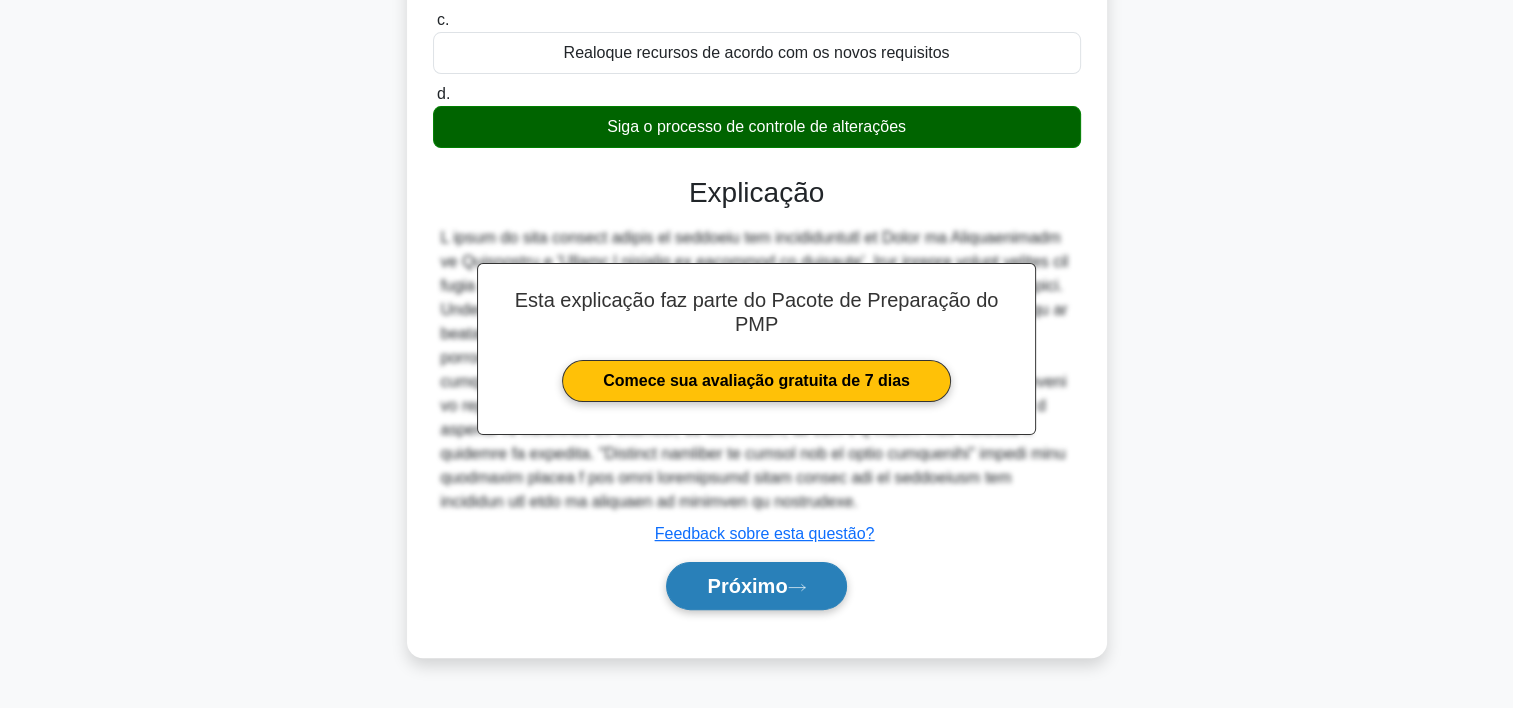 click on "Próximo" at bounding box center (756, 586) 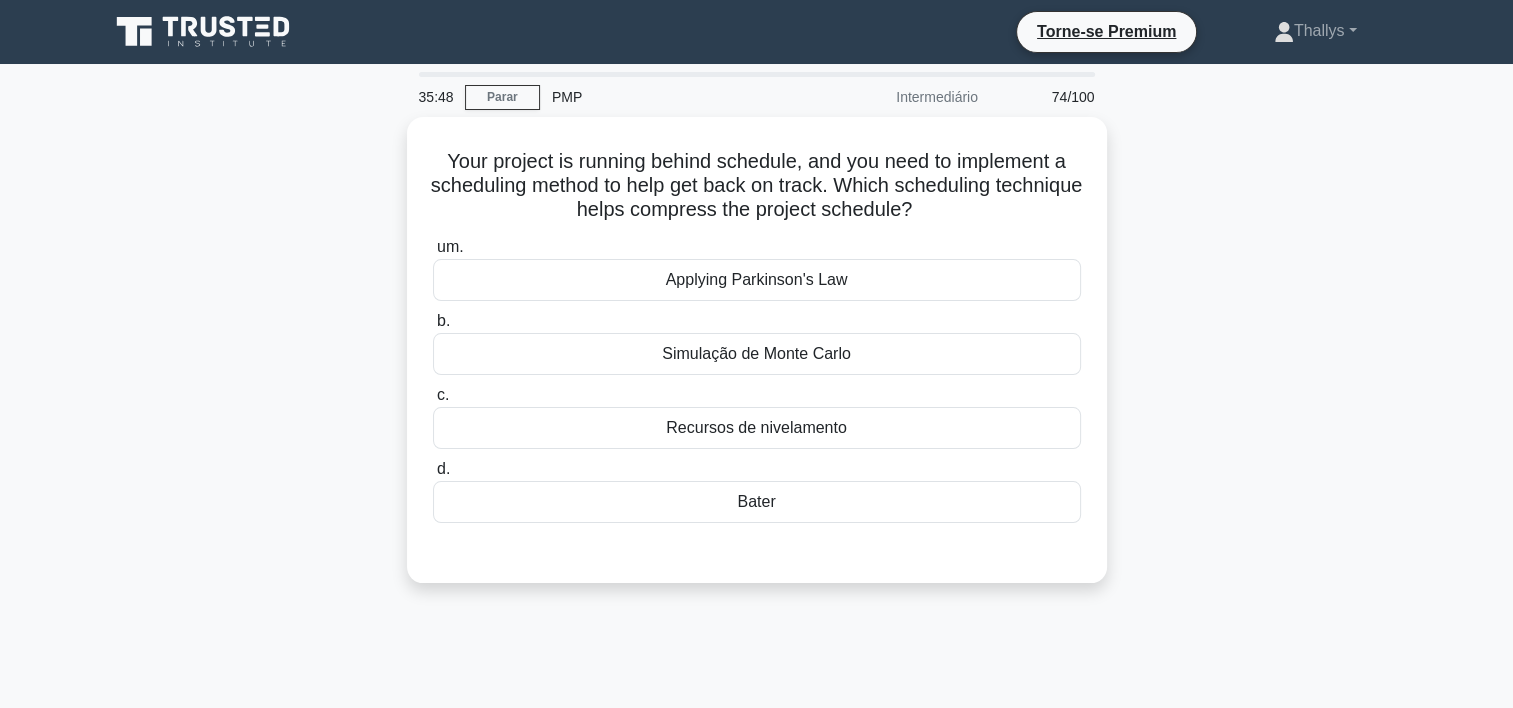 scroll, scrollTop: 0, scrollLeft: 0, axis: both 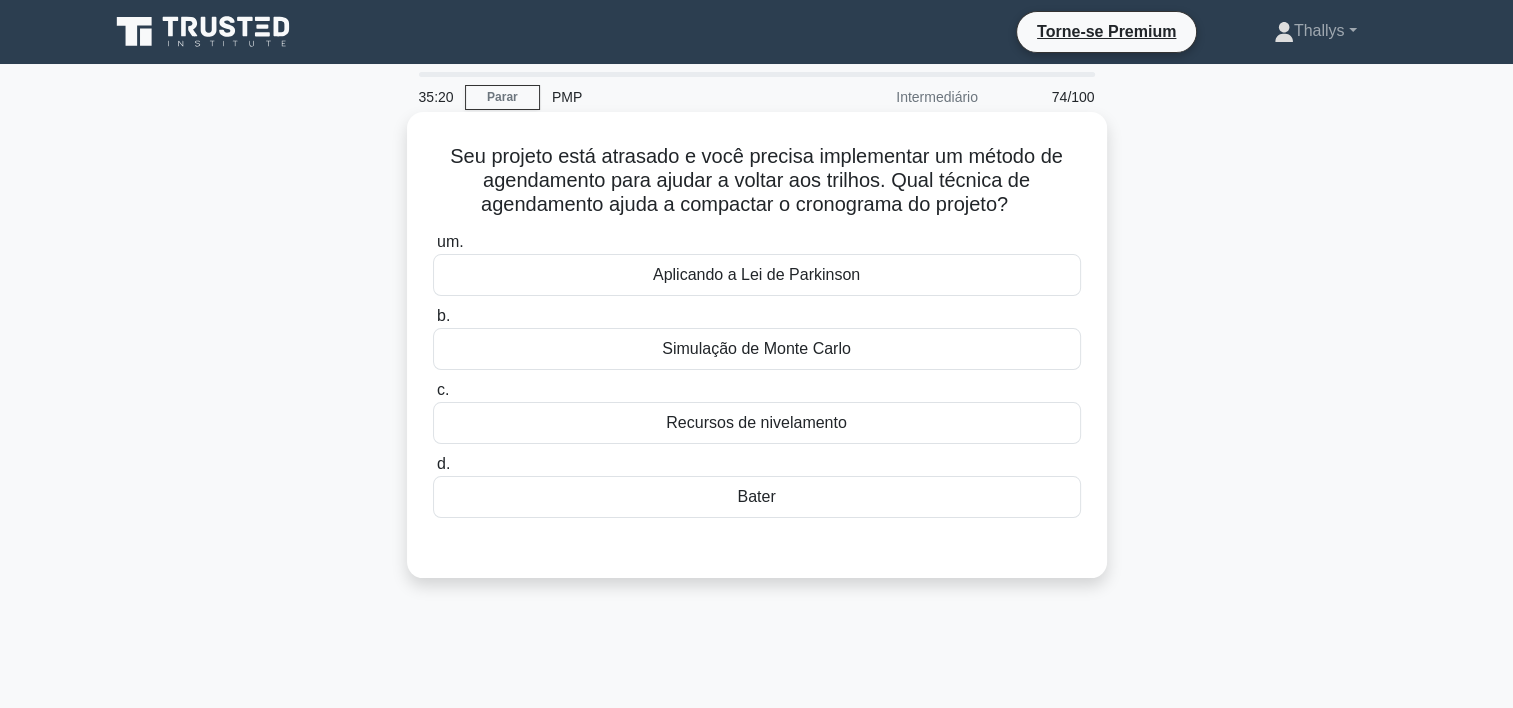 click on "Bater" at bounding box center (757, 497) 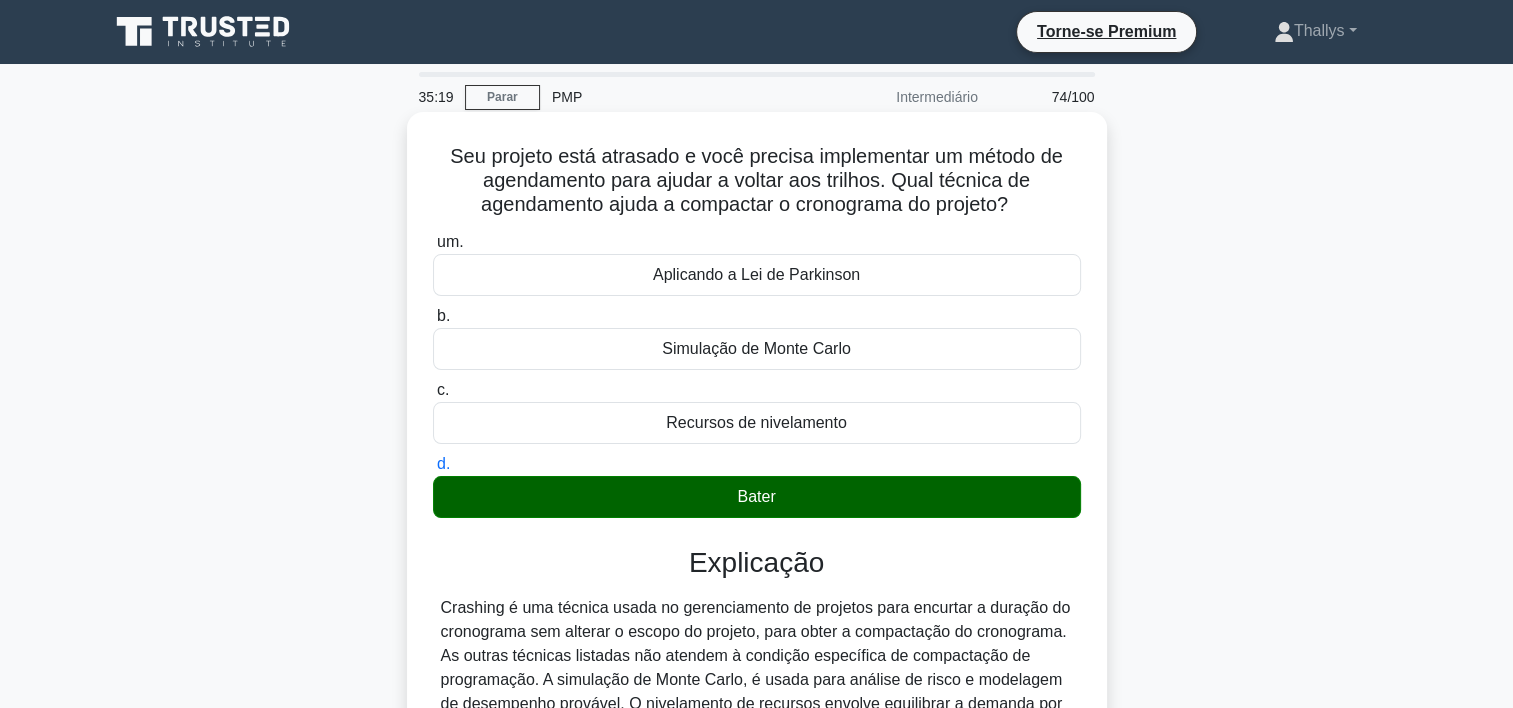 scroll, scrollTop: 372, scrollLeft: 0, axis: vertical 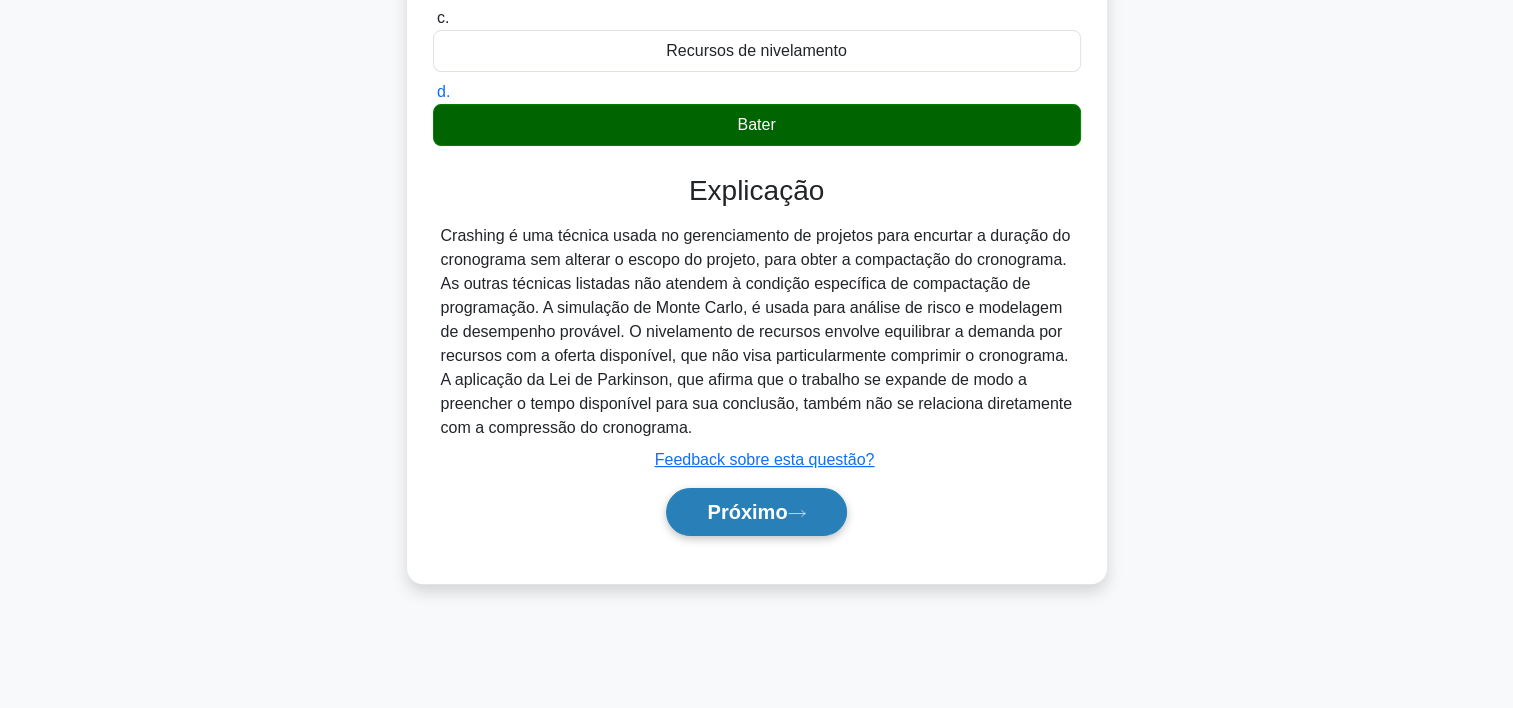 click on "Próximo" at bounding box center [747, 512] 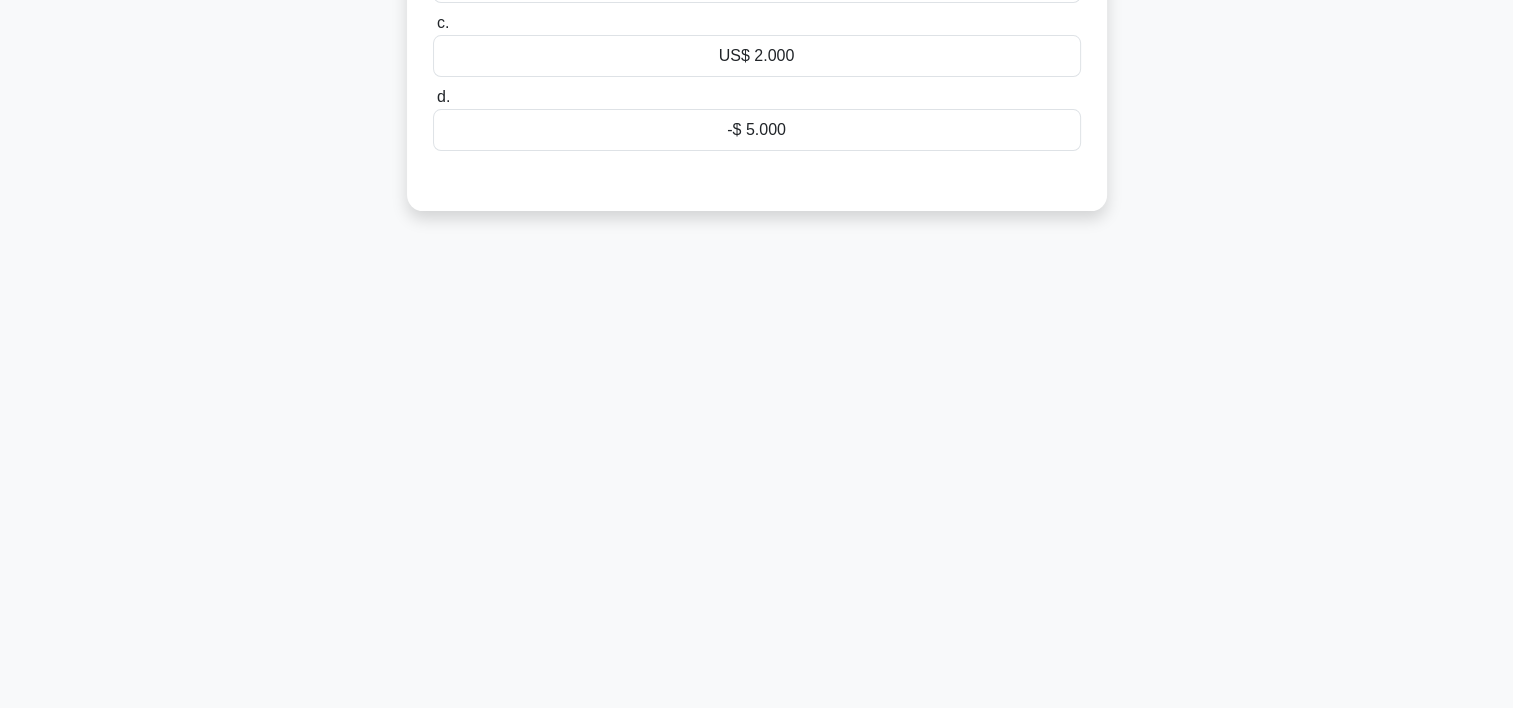 scroll, scrollTop: 0, scrollLeft: 0, axis: both 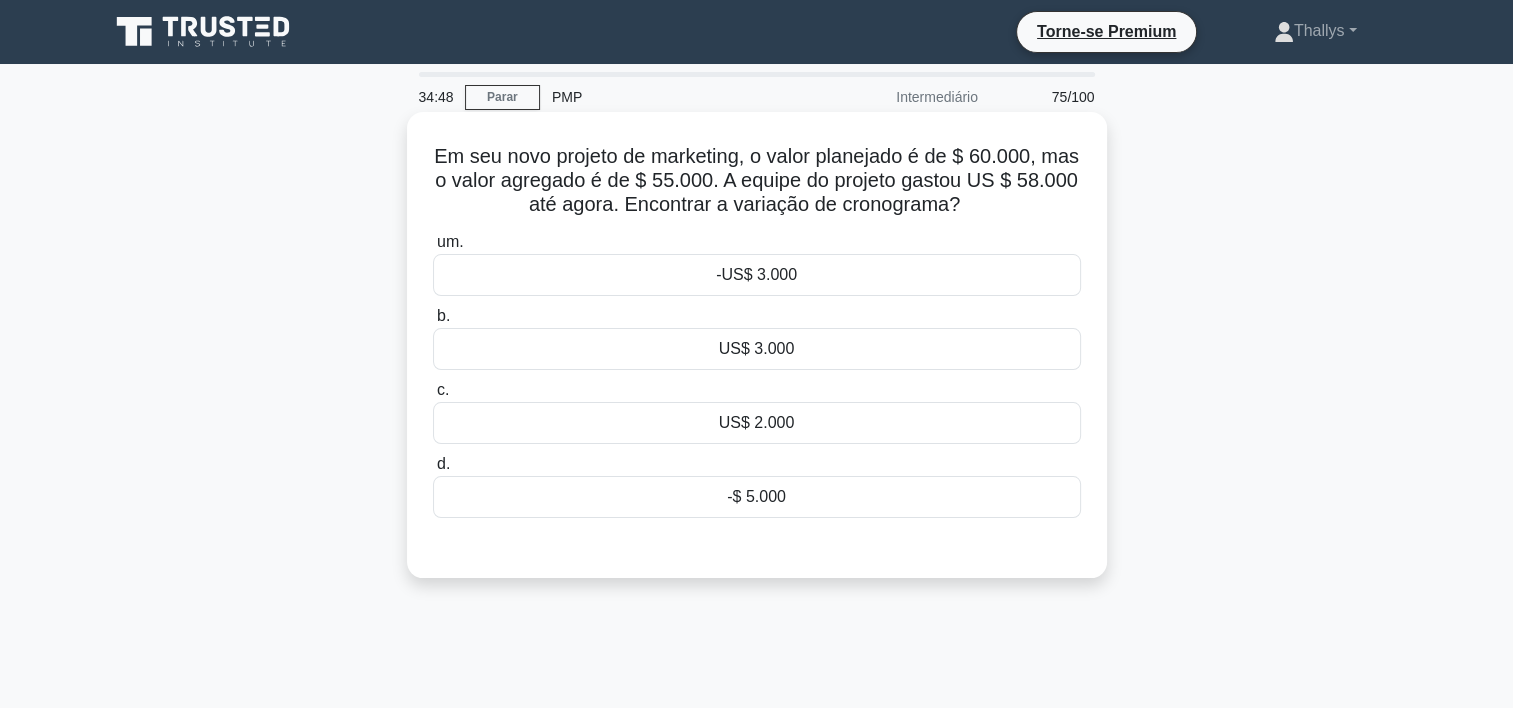 click on "-US$ 3.000" at bounding box center (757, 275) 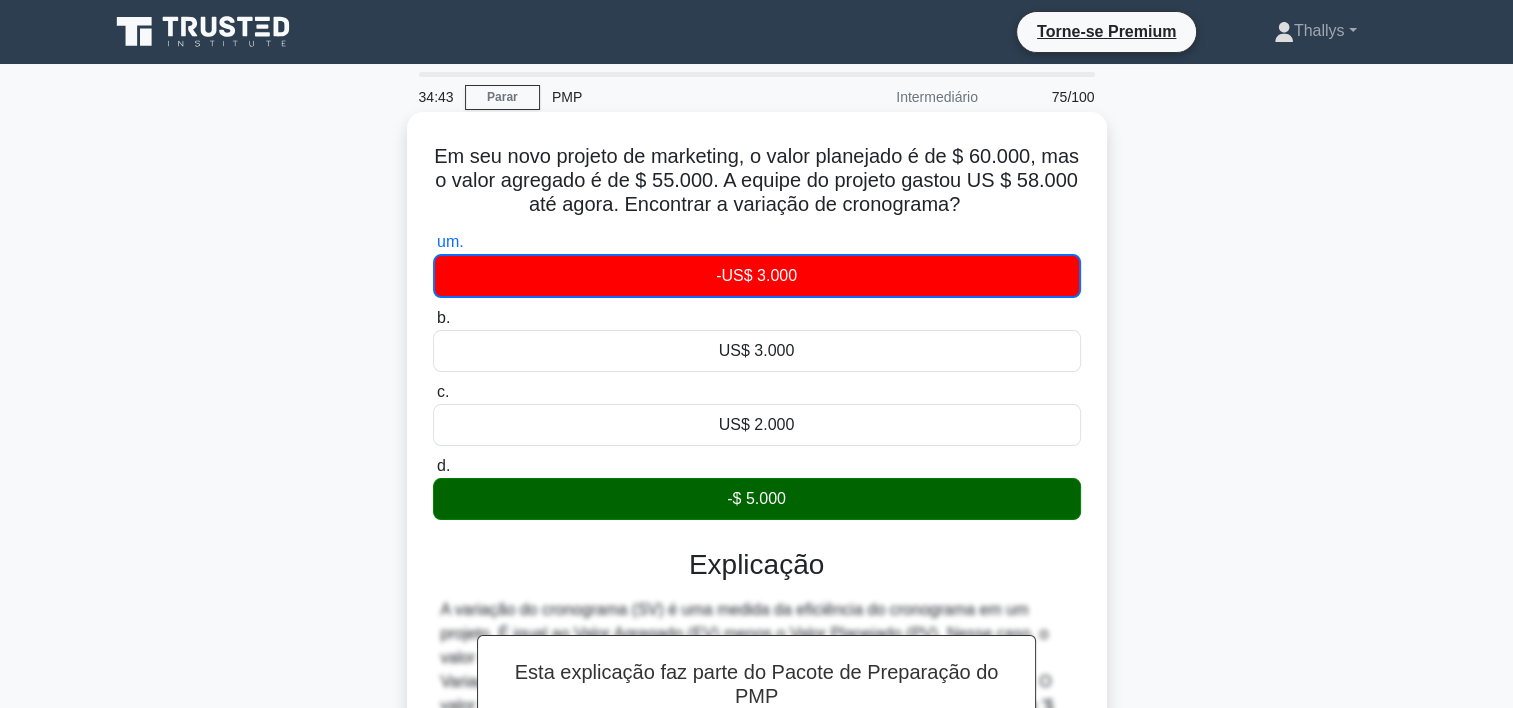scroll, scrollTop: 372, scrollLeft: 0, axis: vertical 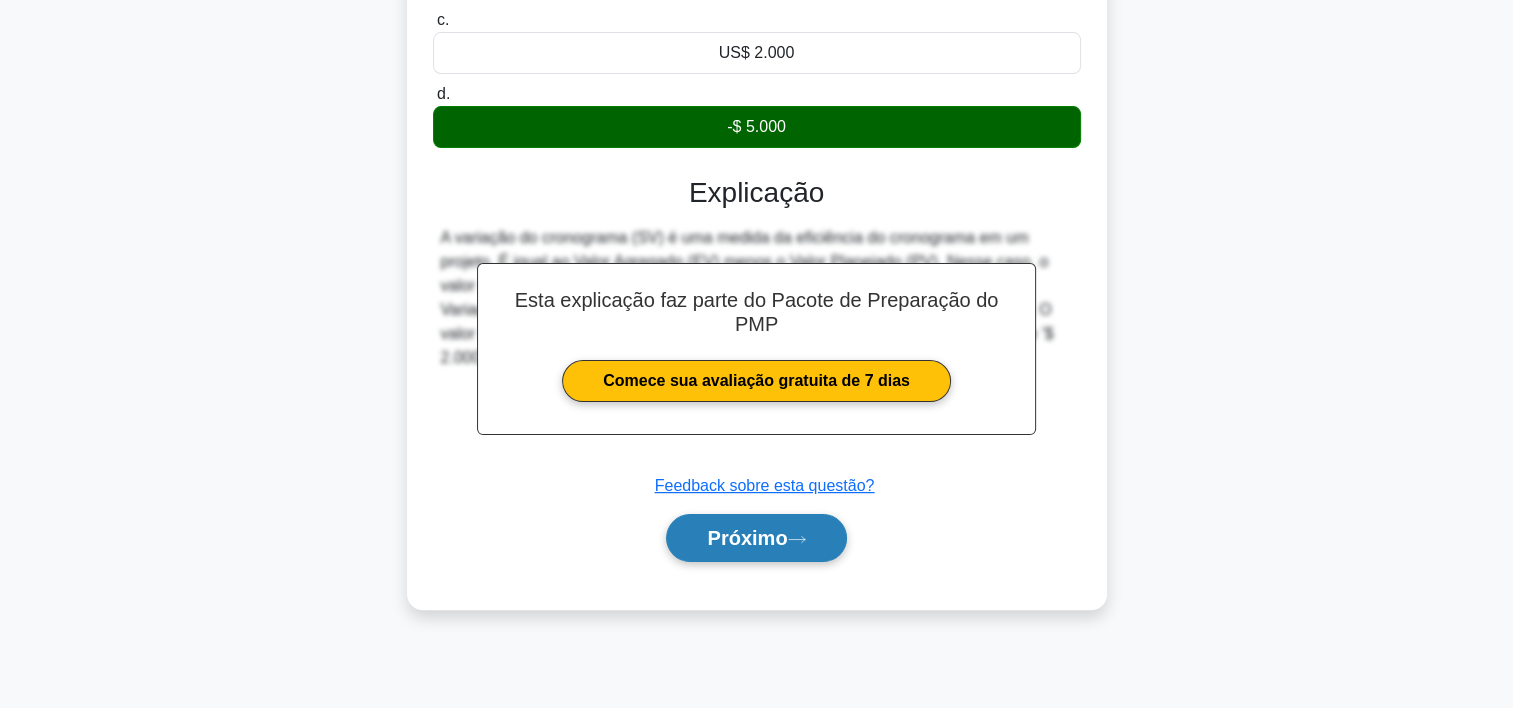 click on "Próximo" at bounding box center [756, 538] 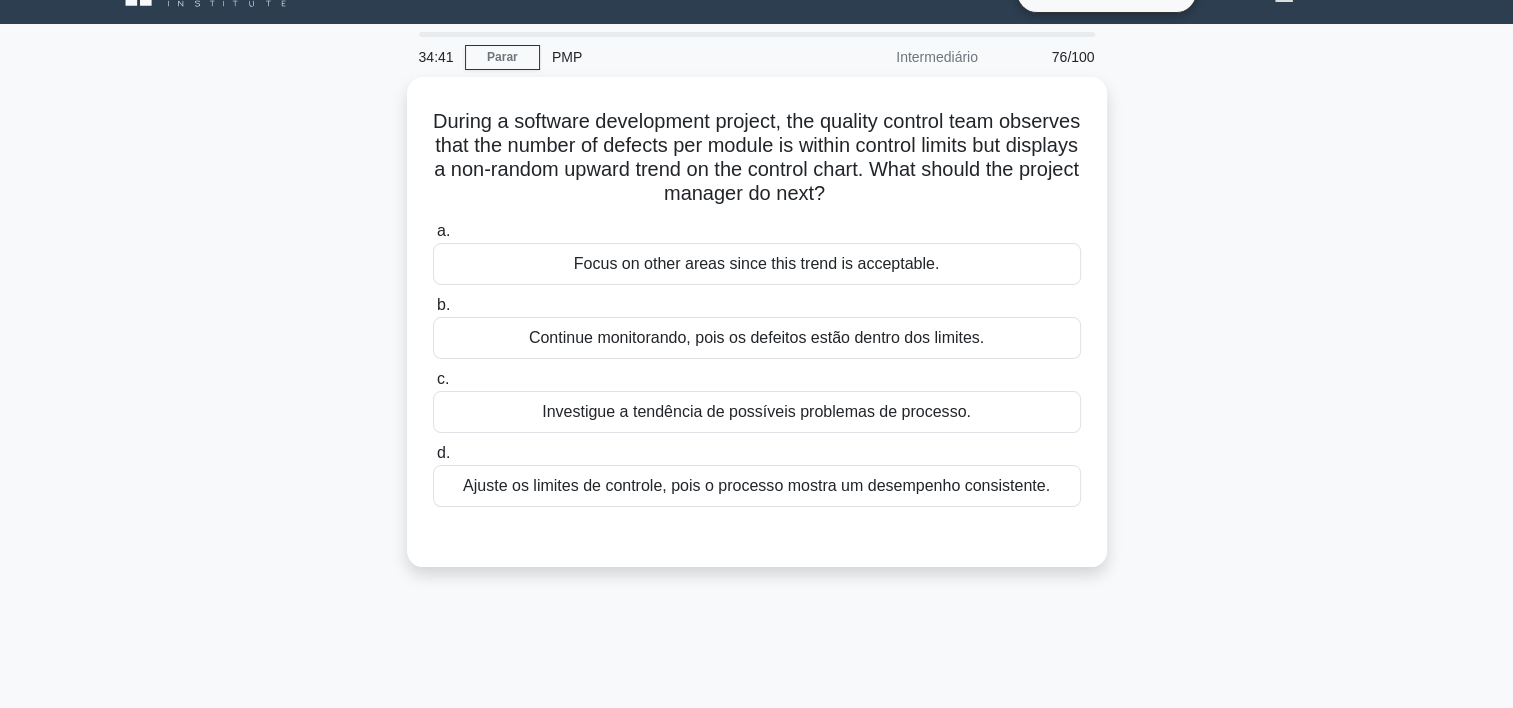 scroll, scrollTop: 0, scrollLeft: 0, axis: both 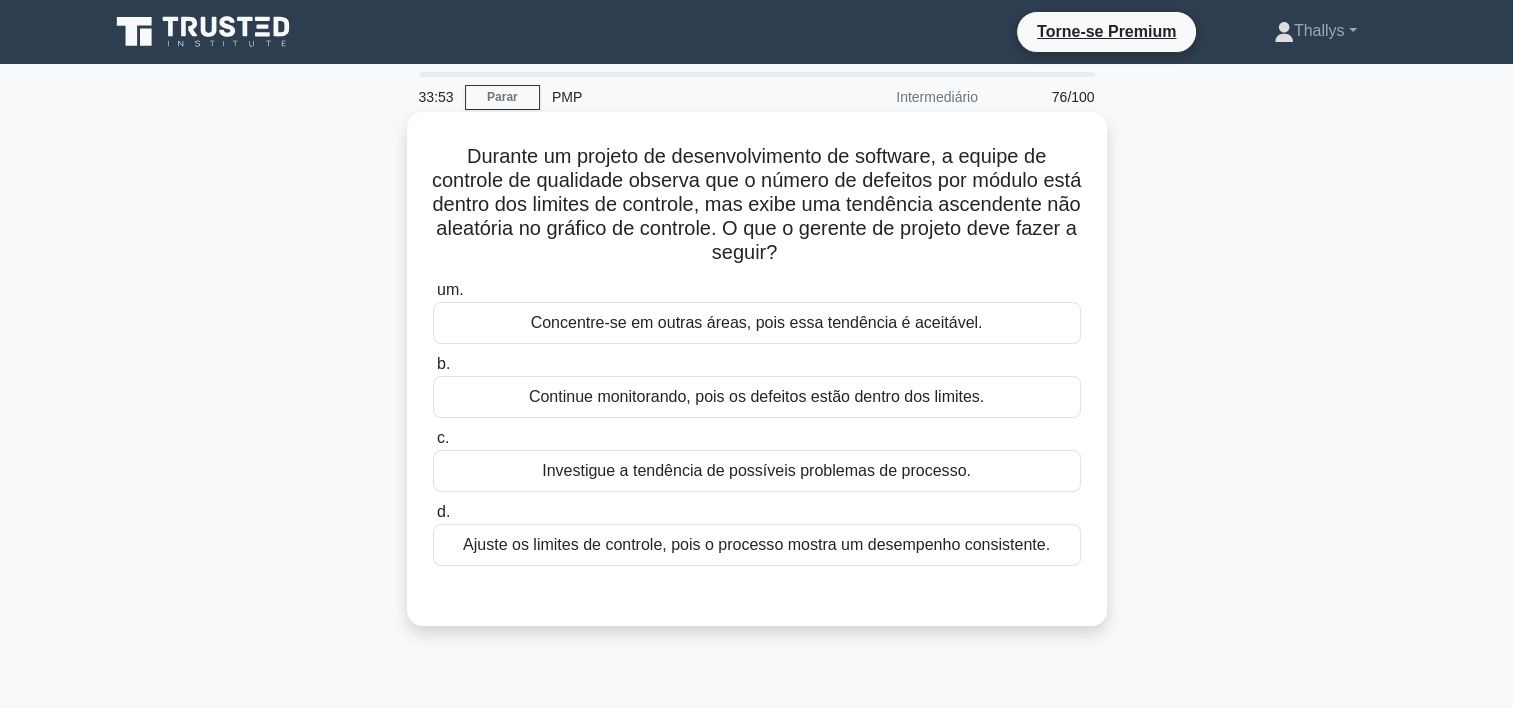 click on "Continue monitorando, pois os defeitos estão dentro dos limites." at bounding box center [757, 397] 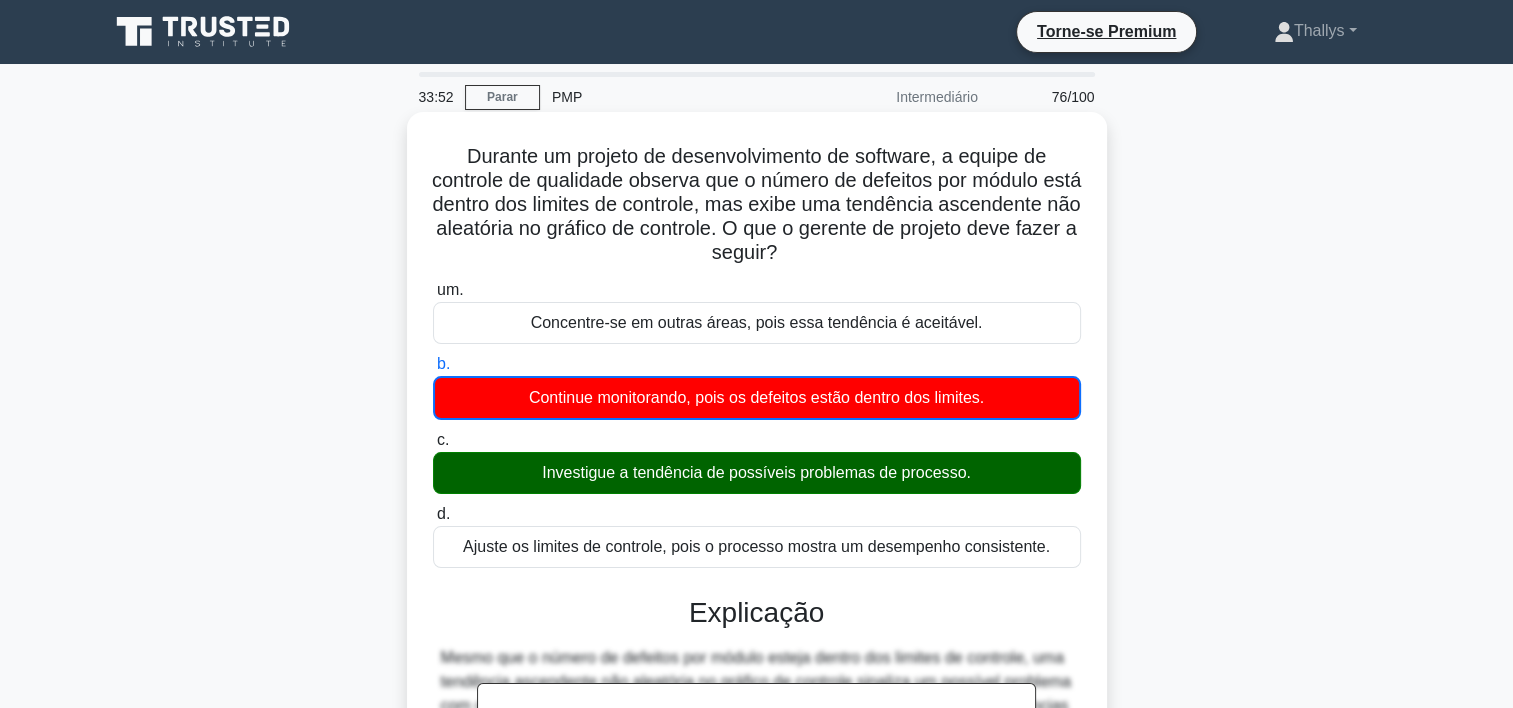 scroll, scrollTop: 381, scrollLeft: 0, axis: vertical 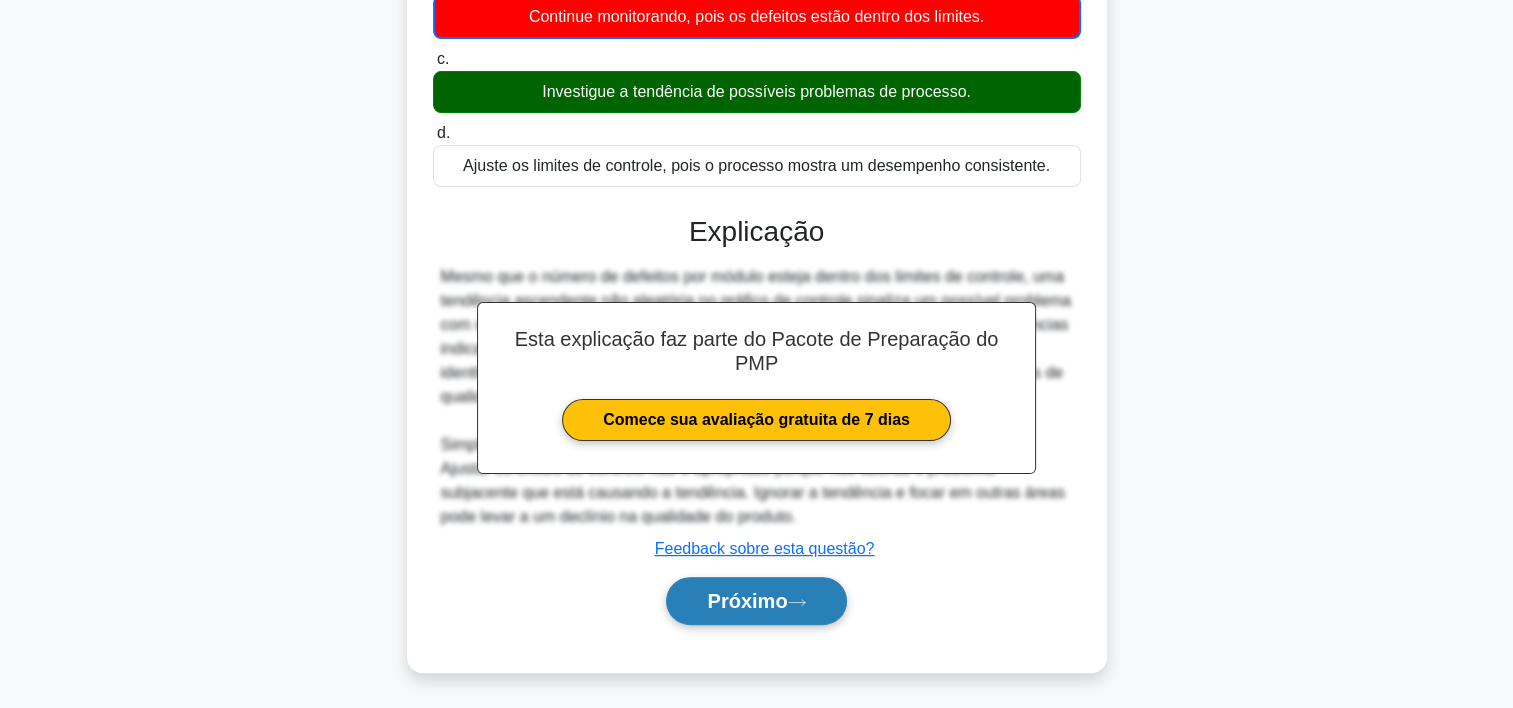 click on "Próximo" at bounding box center (756, 601) 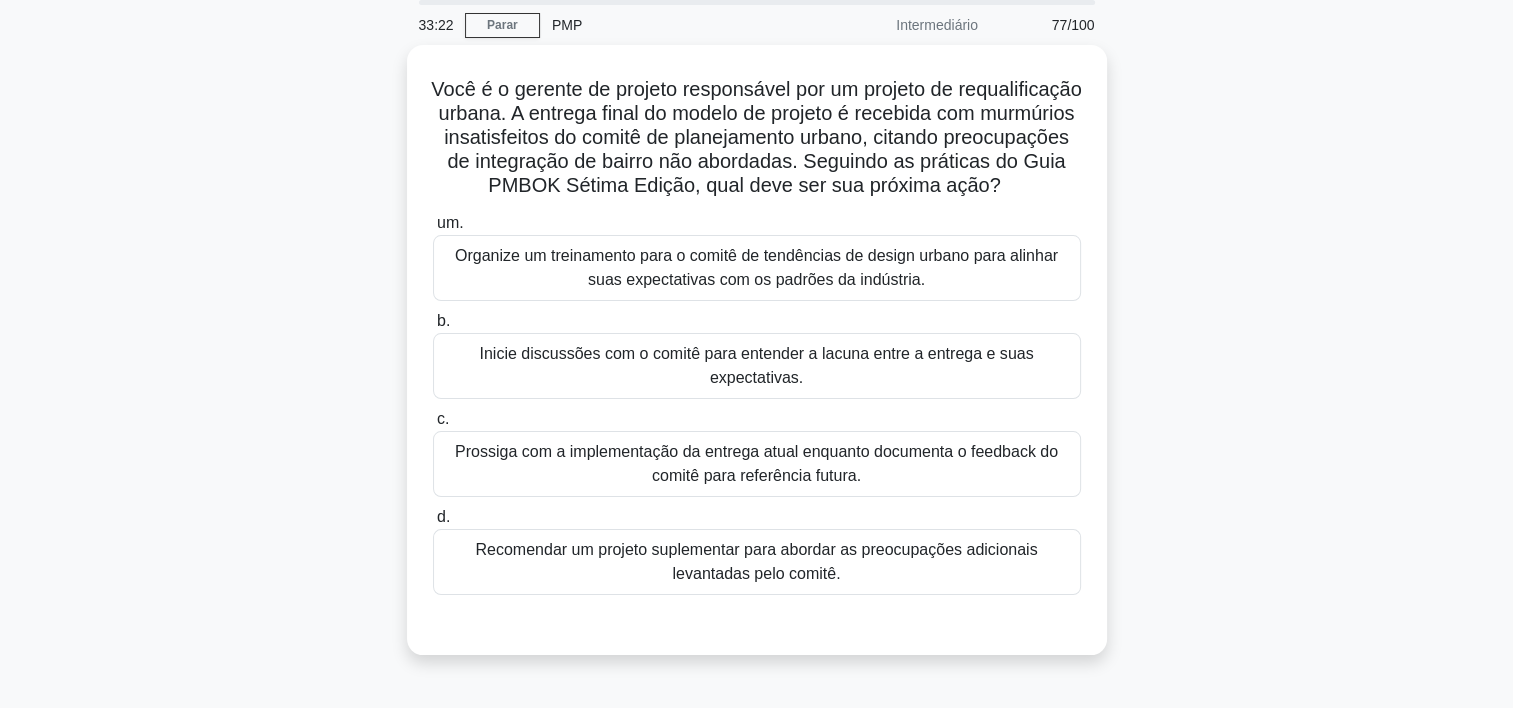 scroll, scrollTop: 72, scrollLeft: 0, axis: vertical 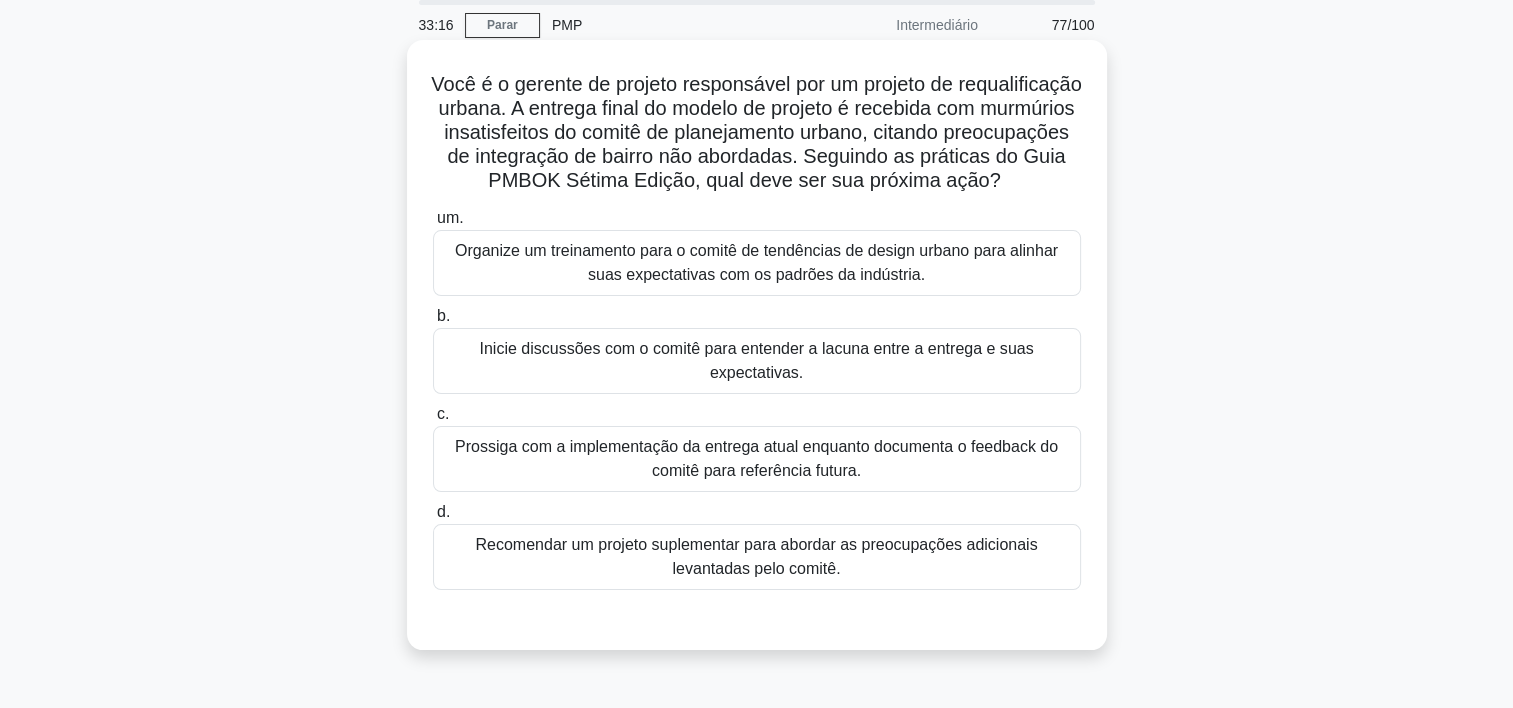 click on "Inicie discussões com o comitê para entender a lacuna entre a entrega e suas expectativas." at bounding box center (757, 361) 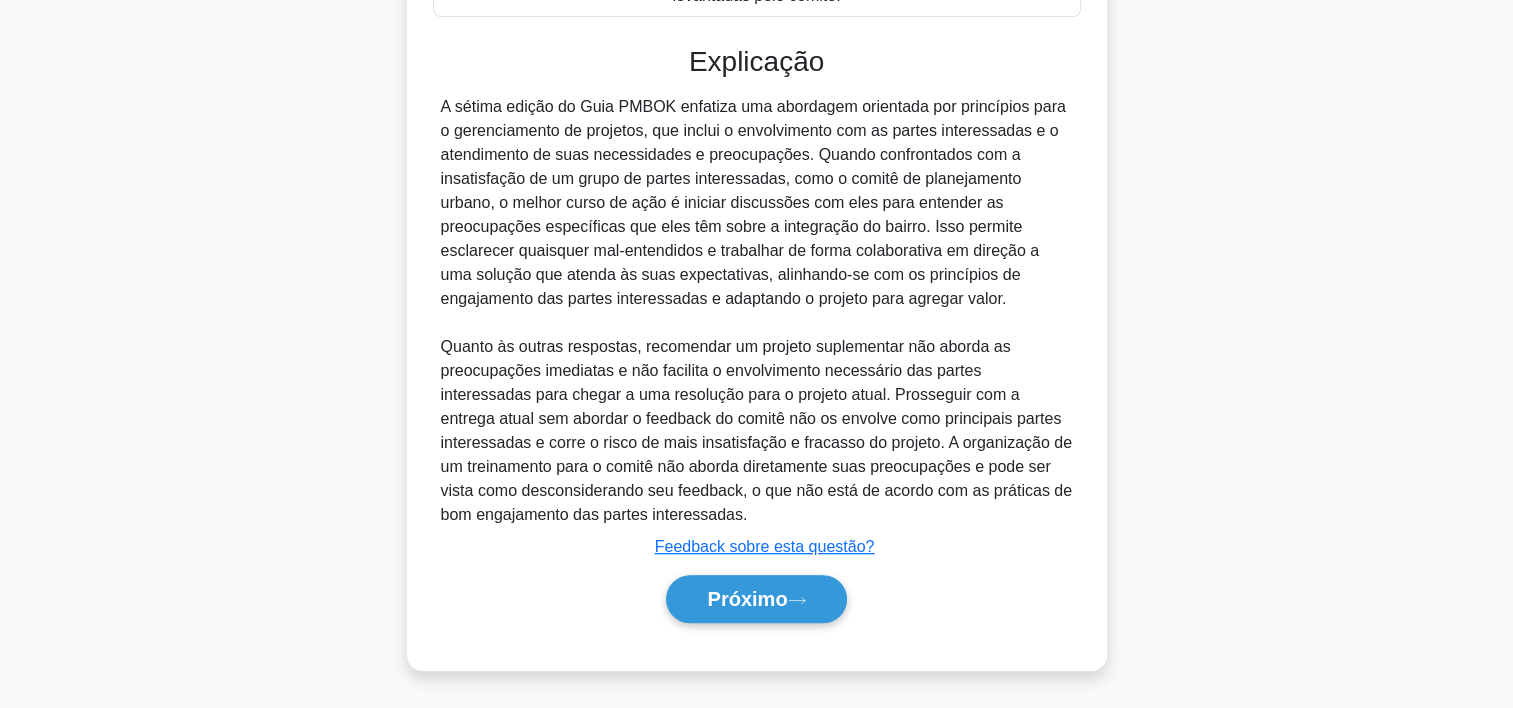scroll, scrollTop: 668, scrollLeft: 0, axis: vertical 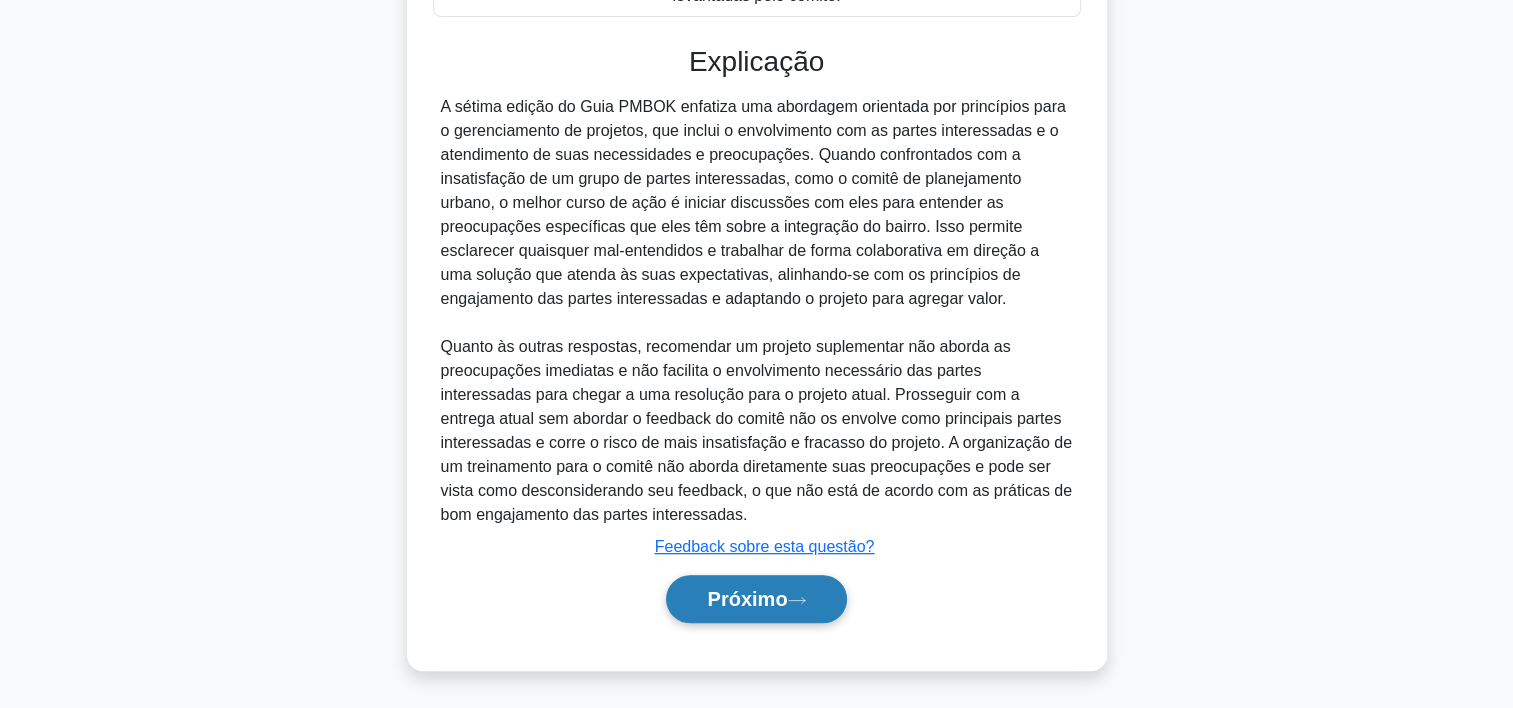 click on "Próximo" at bounding box center [747, 599] 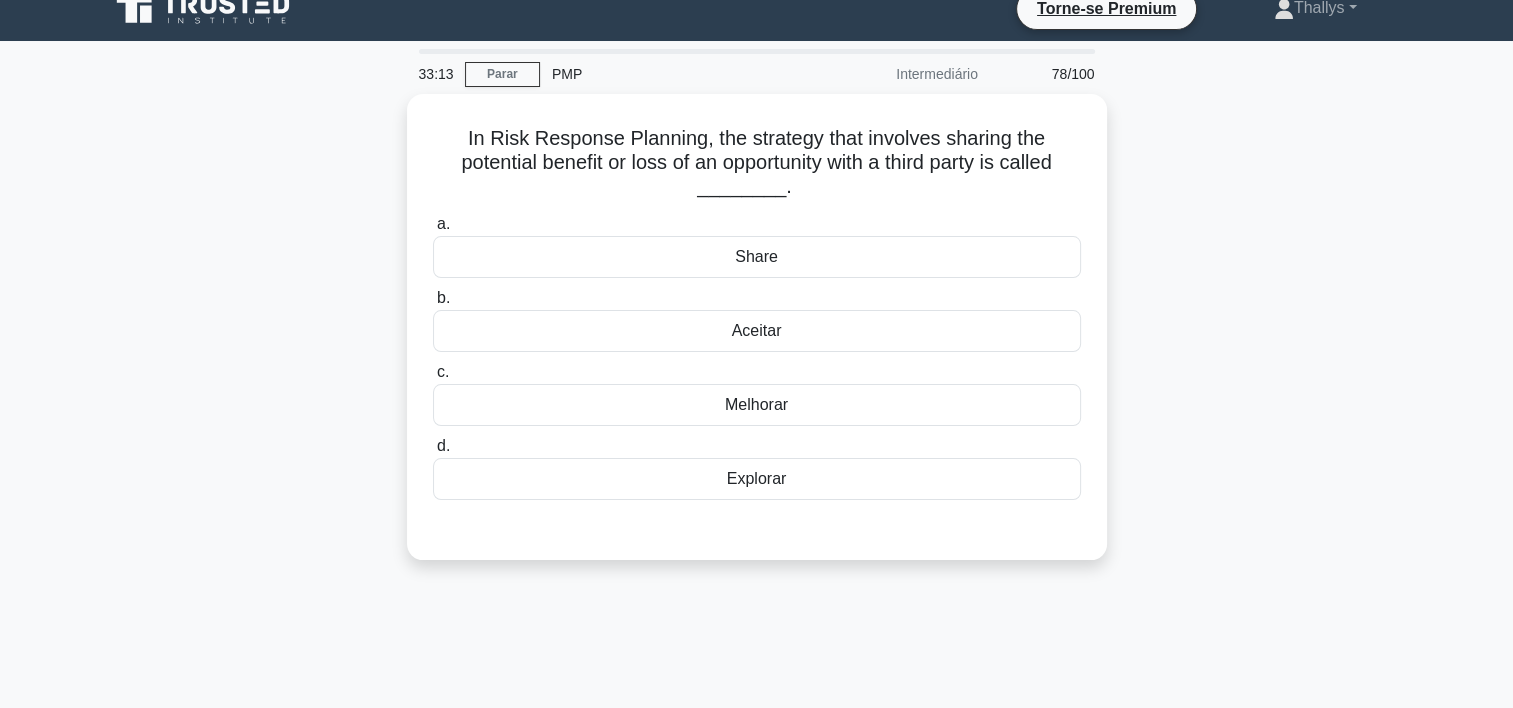 scroll, scrollTop: 0, scrollLeft: 0, axis: both 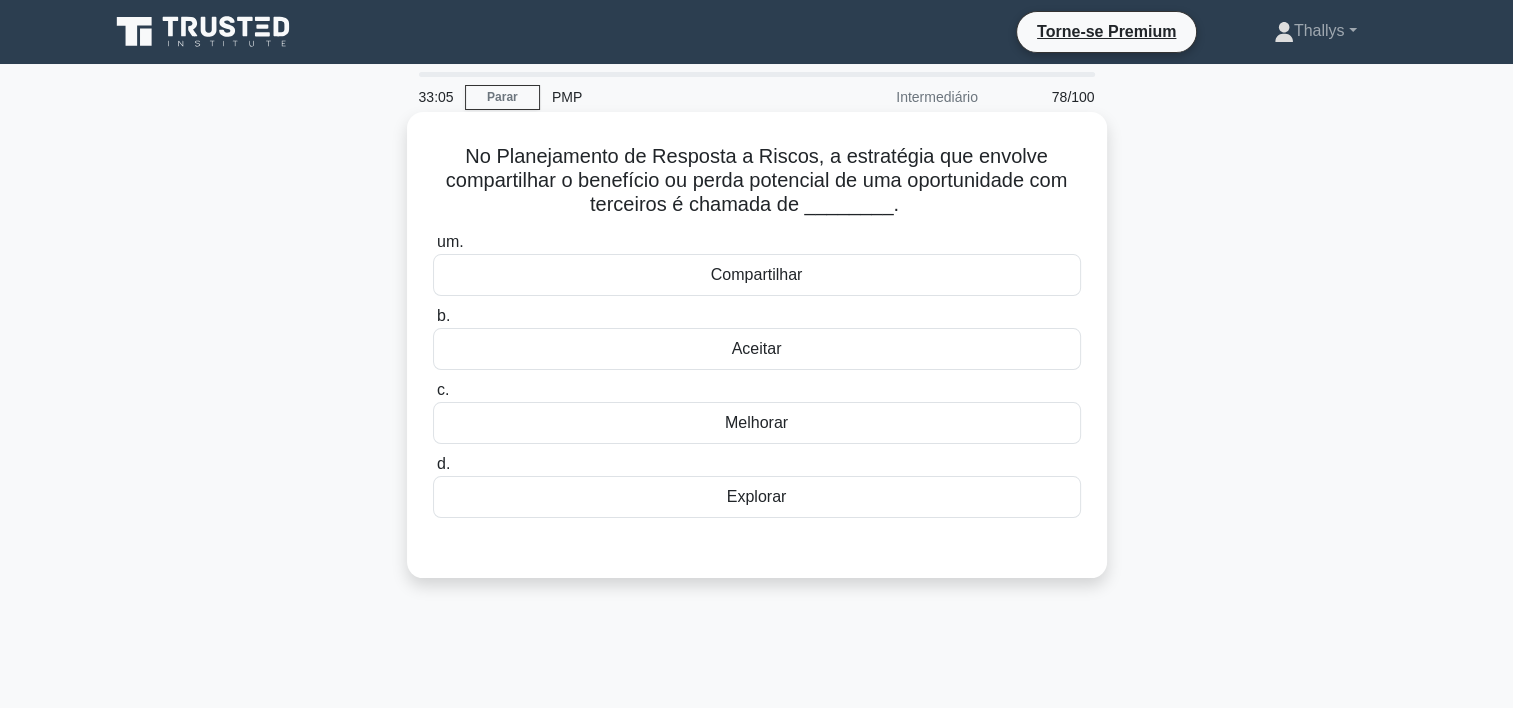 click on "Compartilhar" at bounding box center [757, 275] 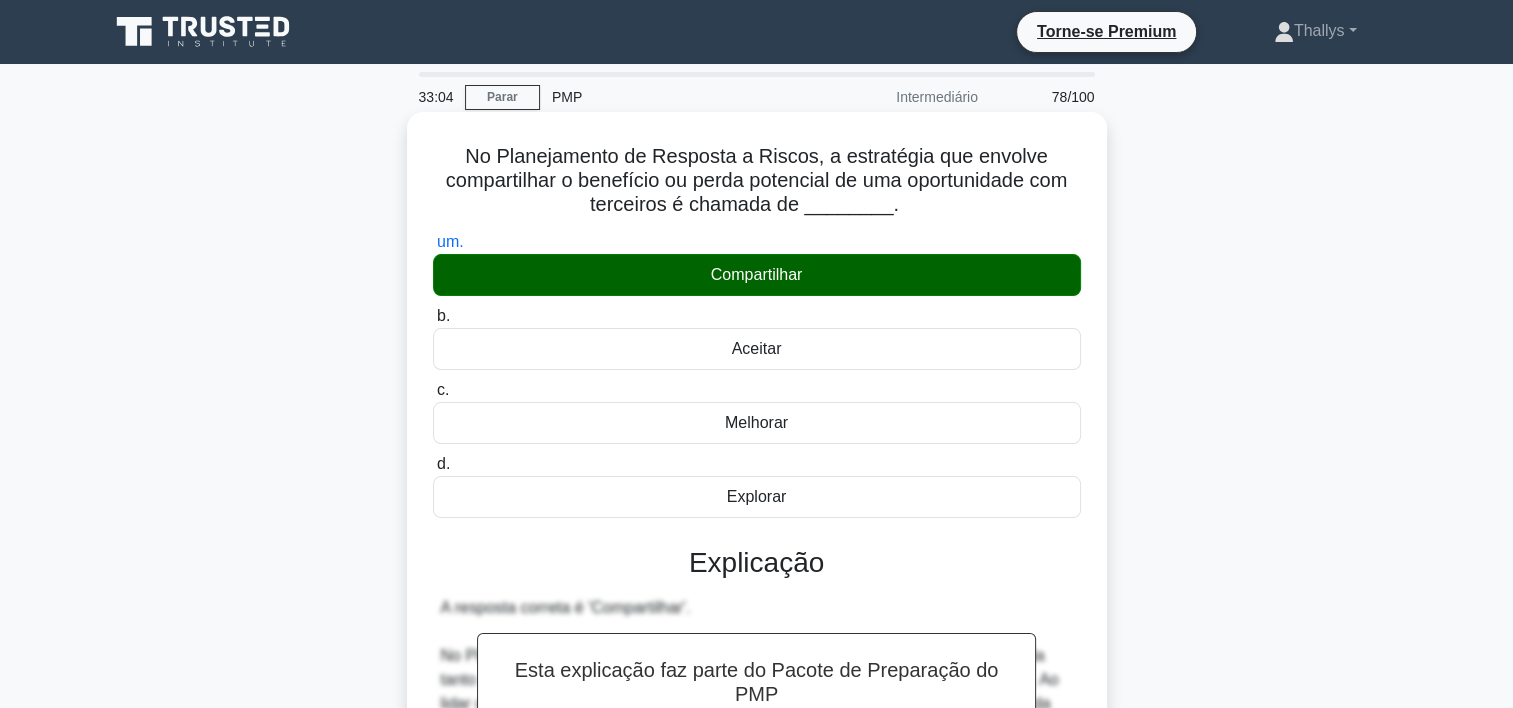 scroll, scrollTop: 644, scrollLeft: 0, axis: vertical 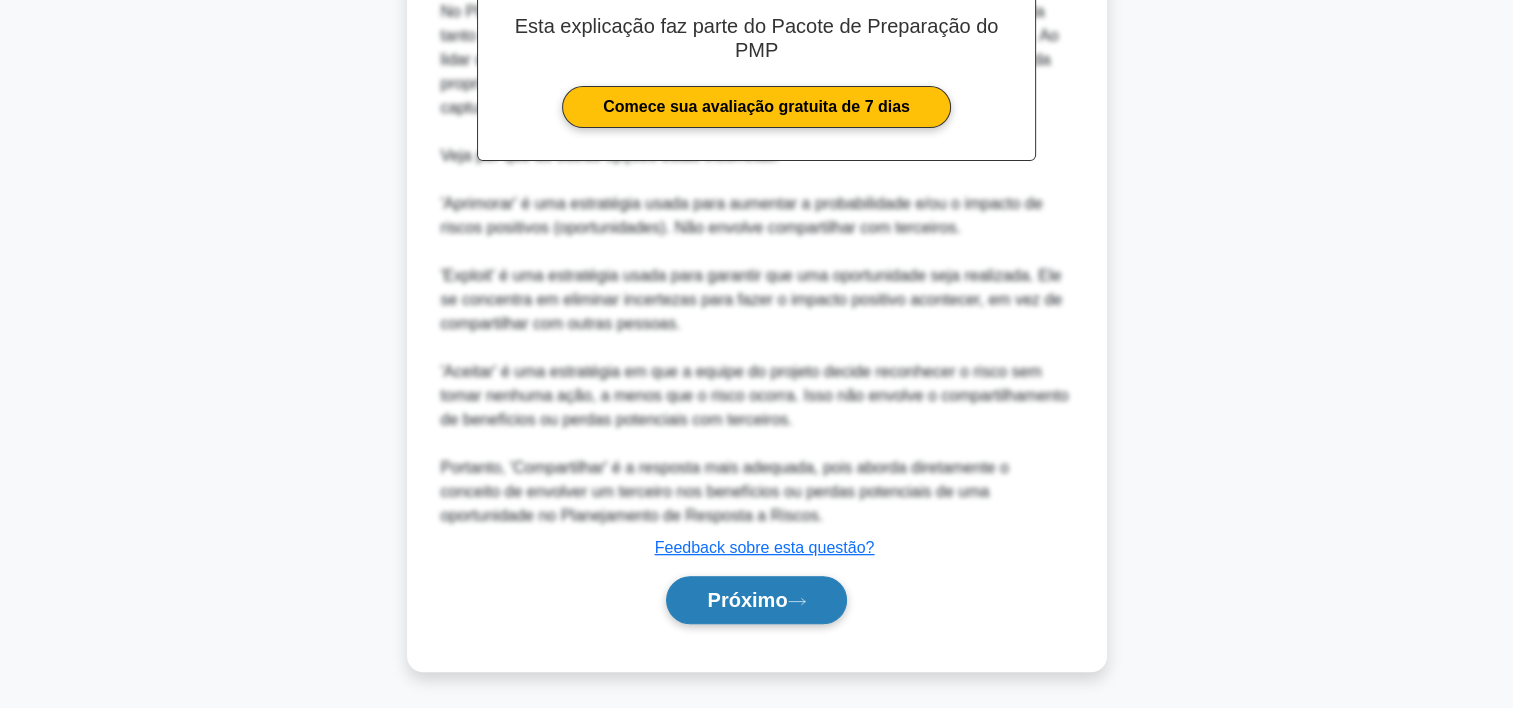 click on "Próximo" at bounding box center (756, 600) 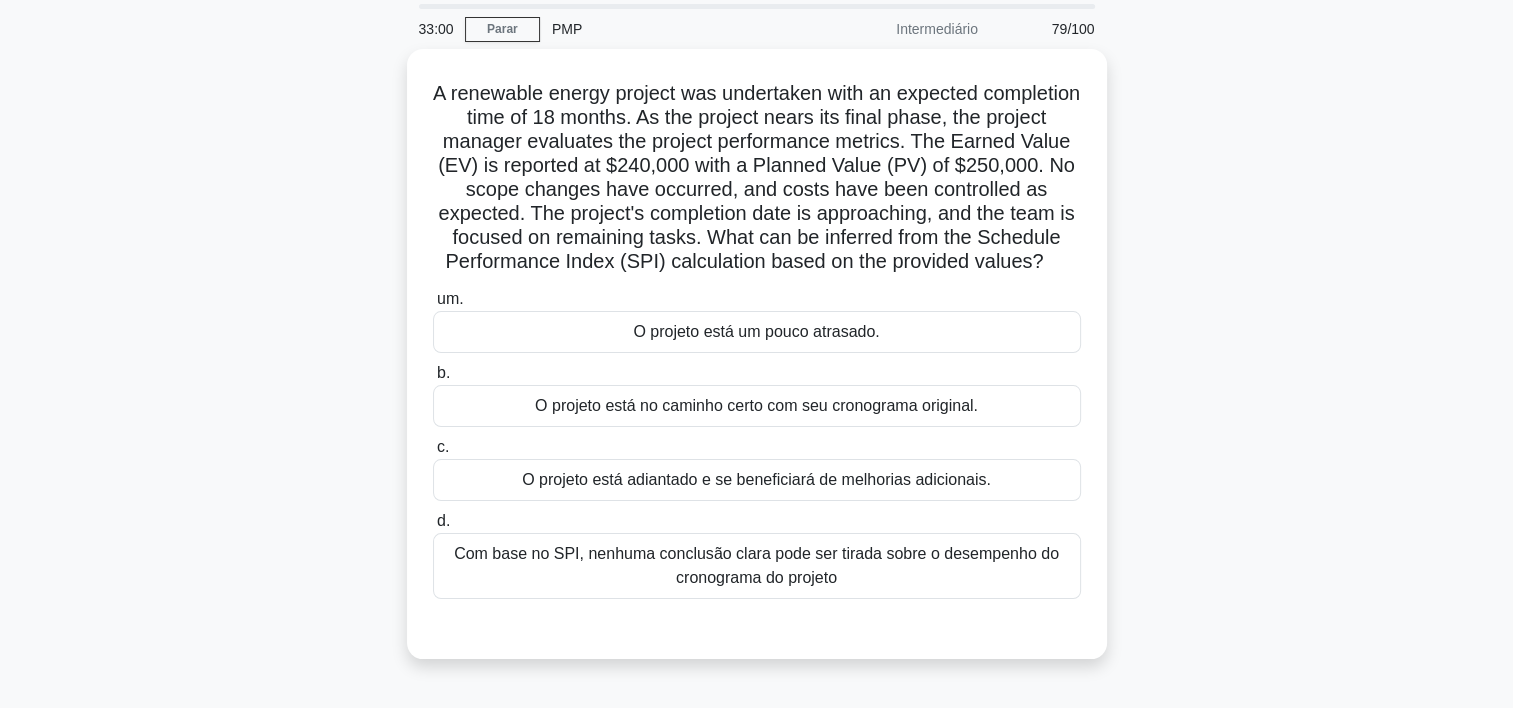 scroll, scrollTop: 65, scrollLeft: 0, axis: vertical 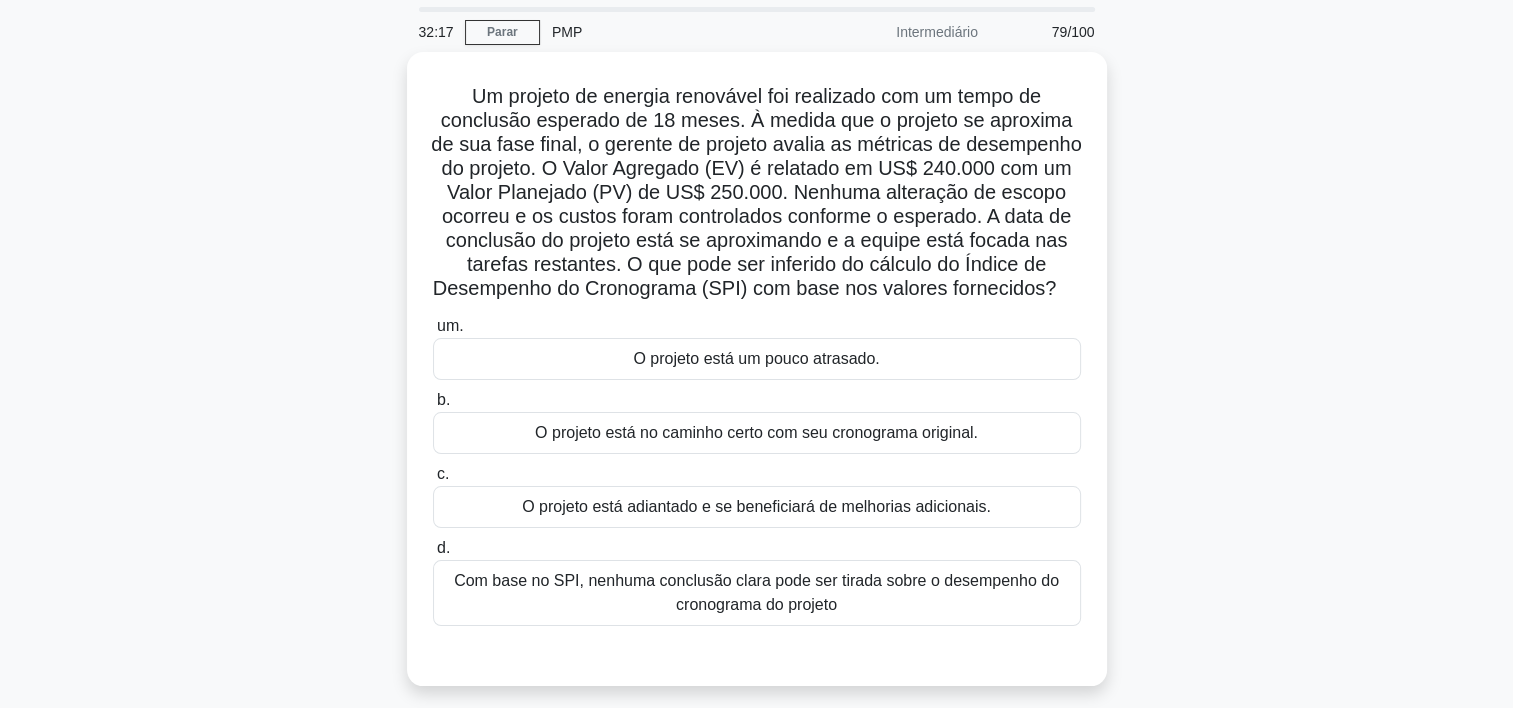 click on "Um projeto de energia renovável foi realizado com um tempo de conclusão esperado de 18 meses. À medida que o projeto se aproxima de sua fase final, o gerente de projeto avalia as métricas de desempenho do projeto. O Valor Agregado (EV) é relatado em US$ 240.000 com um Valor Planejado (PV) de US$ 250.000. Nenhuma alteração de escopo ocorreu e os custos foram controlados conforme o esperado. A data de conclusão do projeto está se aproximando e a equipe está focada nas tarefas restantes. O que pode ser inferido do cálculo do Índice de Desempenho do Cronograma (SPI) com base nos valores fornecidos?    .spinner_0XTQ {origem da transformação: centro; animação:spinner_y6GP .75s linear infinito}@keyframes spinner_y6GP{100%{transformar:girar(360deg)}}
um." at bounding box center (757, 381) 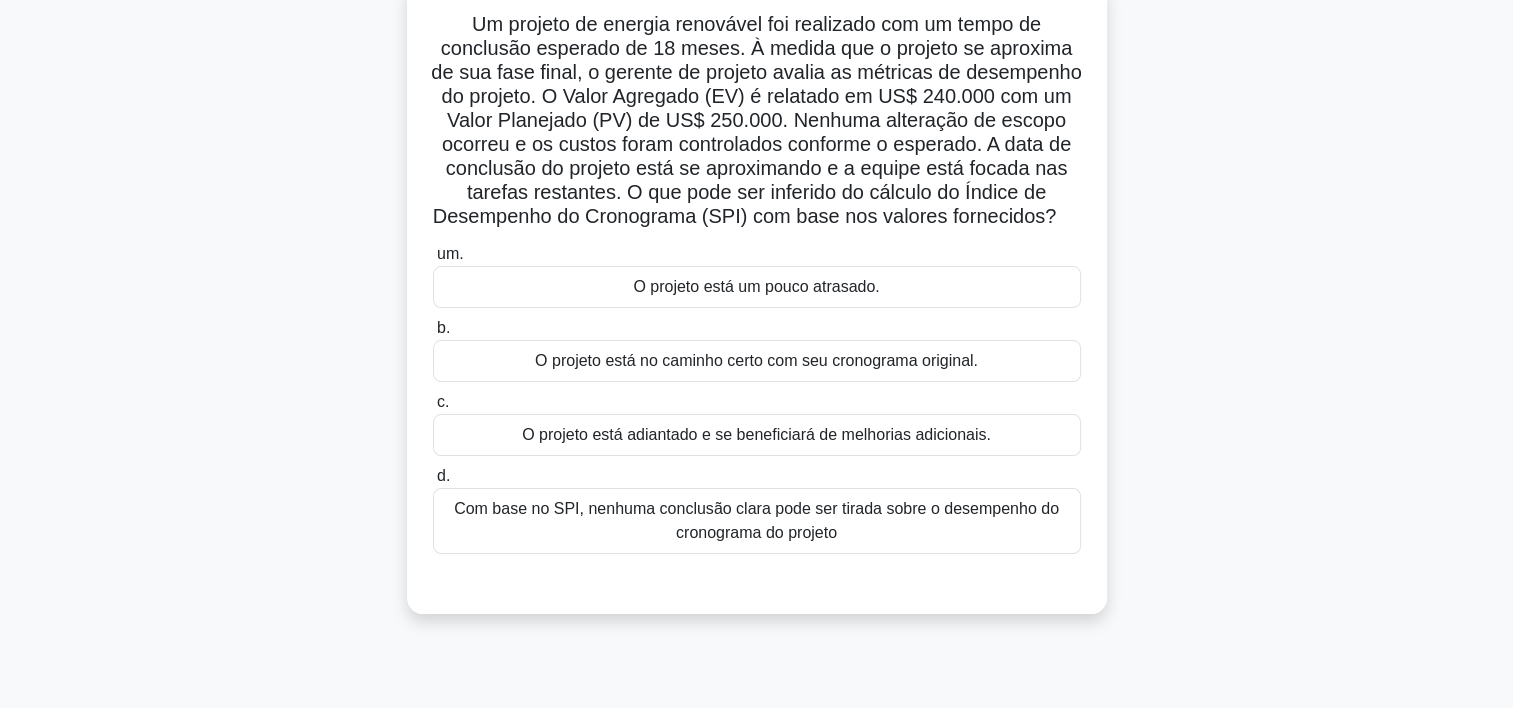 scroll, scrollTop: 139, scrollLeft: 0, axis: vertical 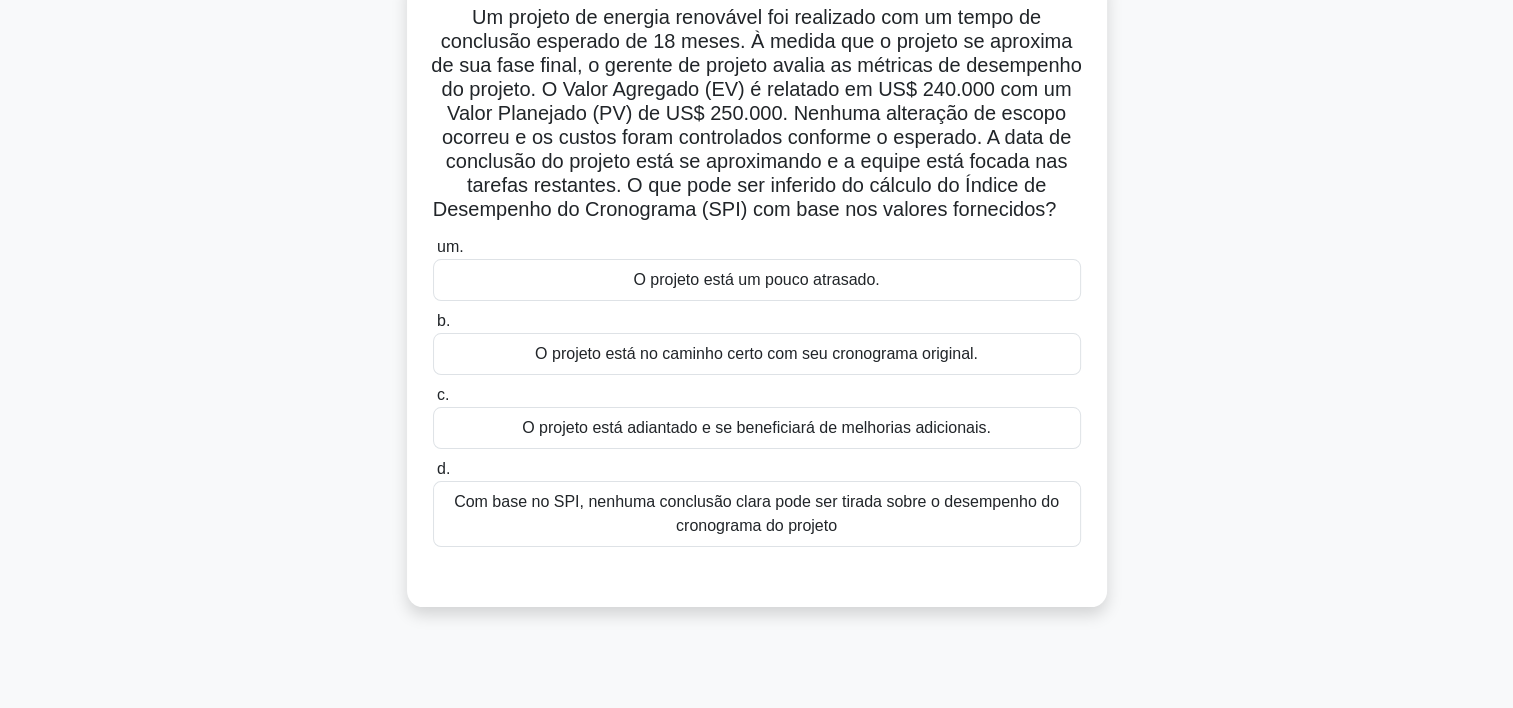 click on "O projeto está um pouco atrasado." at bounding box center (757, 280) 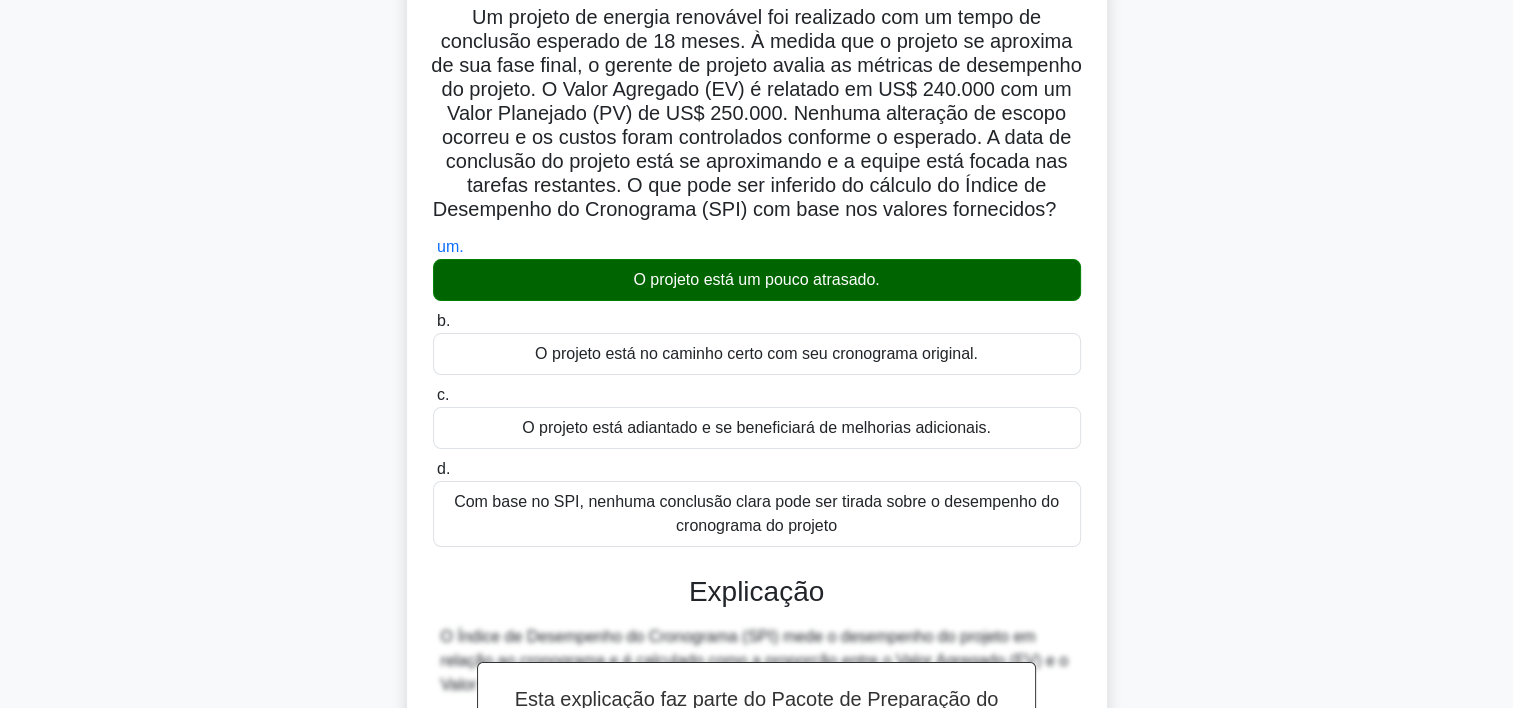 scroll, scrollTop: 620, scrollLeft: 0, axis: vertical 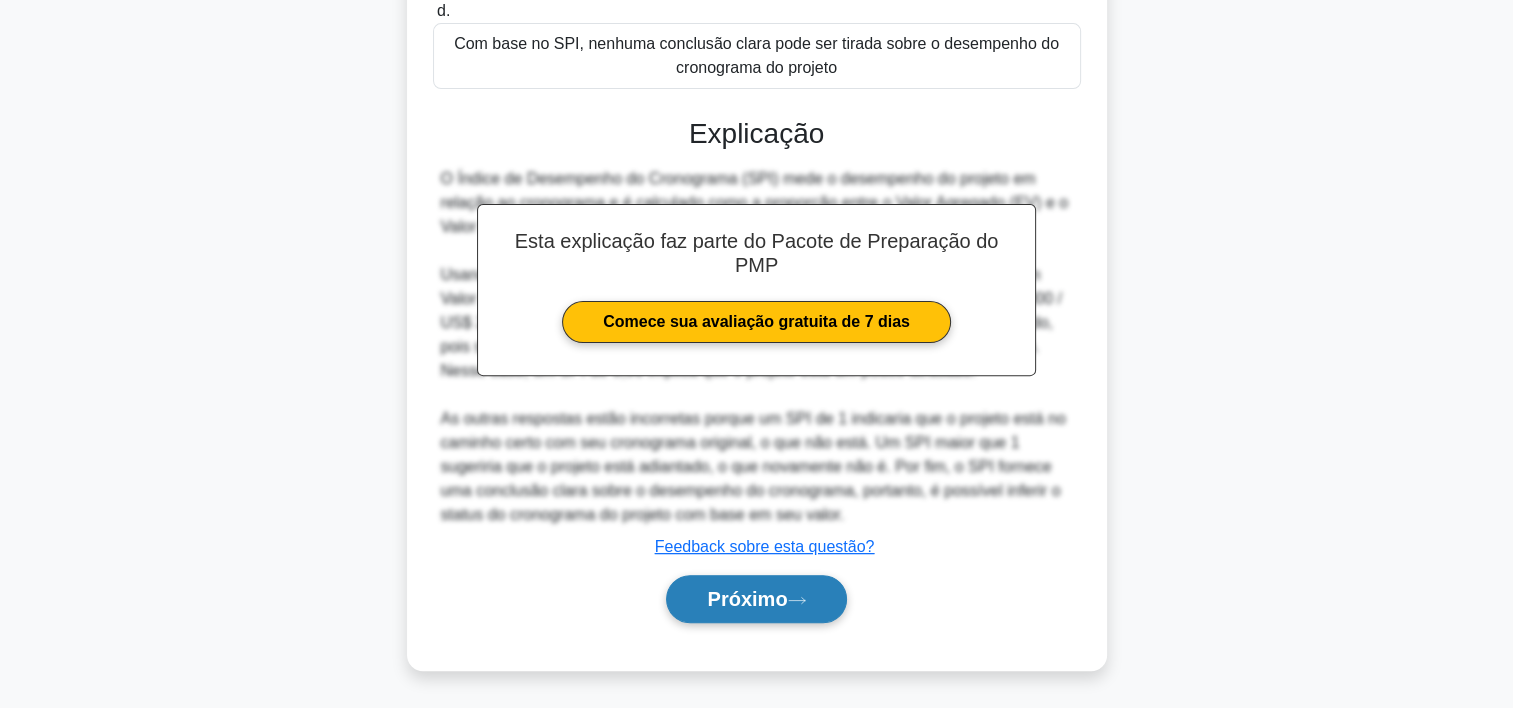 click on "Próximo" at bounding box center (756, 599) 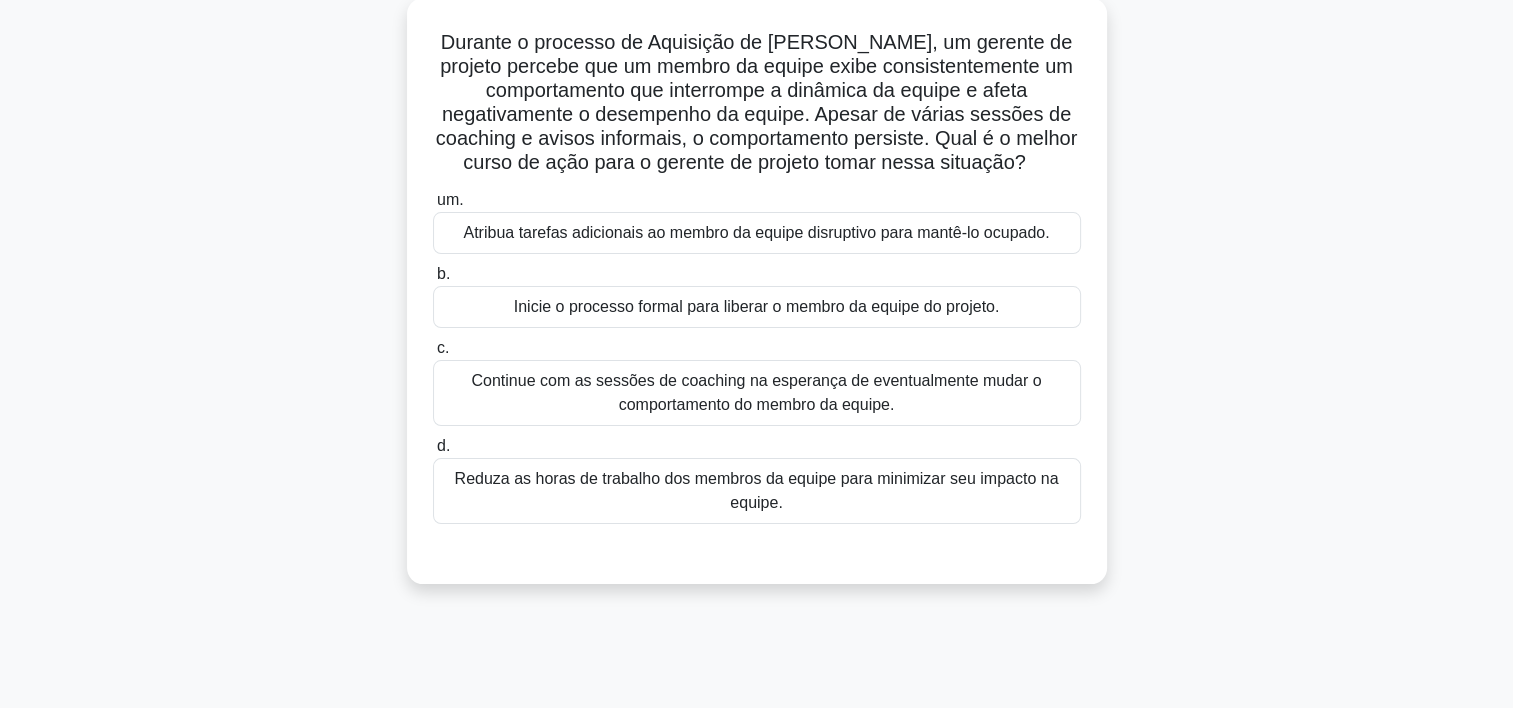 scroll, scrollTop: 120, scrollLeft: 0, axis: vertical 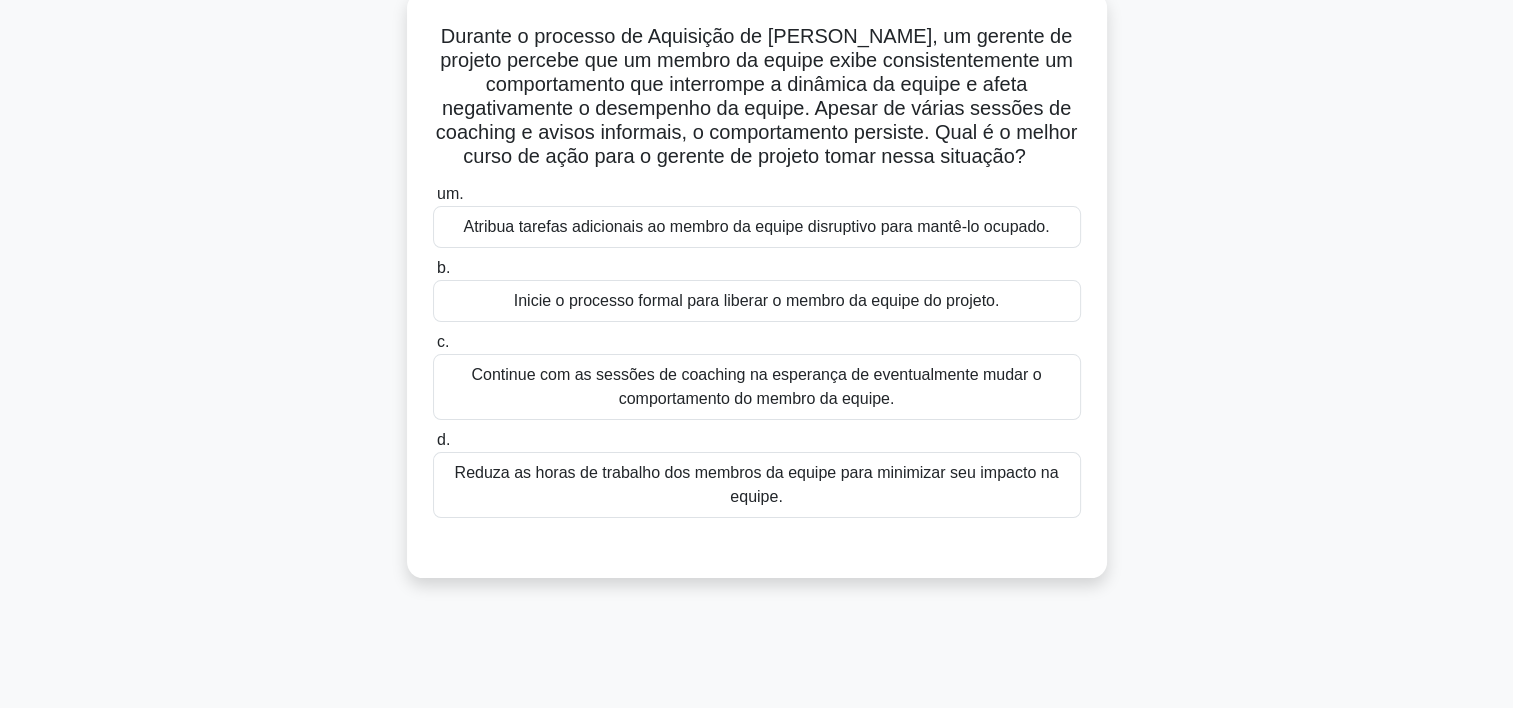 click on "Inicie o processo formal para liberar o membro da equipe do projeto." at bounding box center [757, 301] 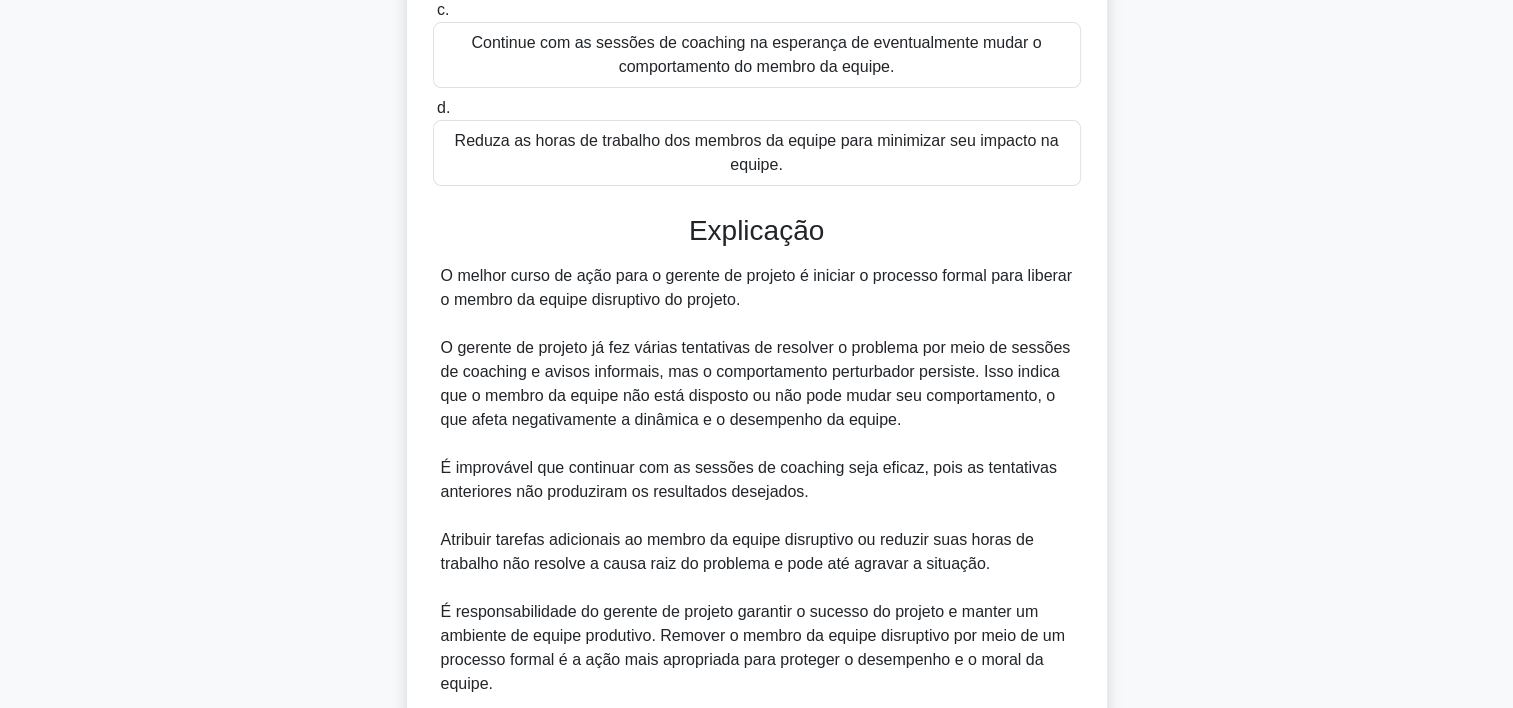 scroll, scrollTop: 644, scrollLeft: 0, axis: vertical 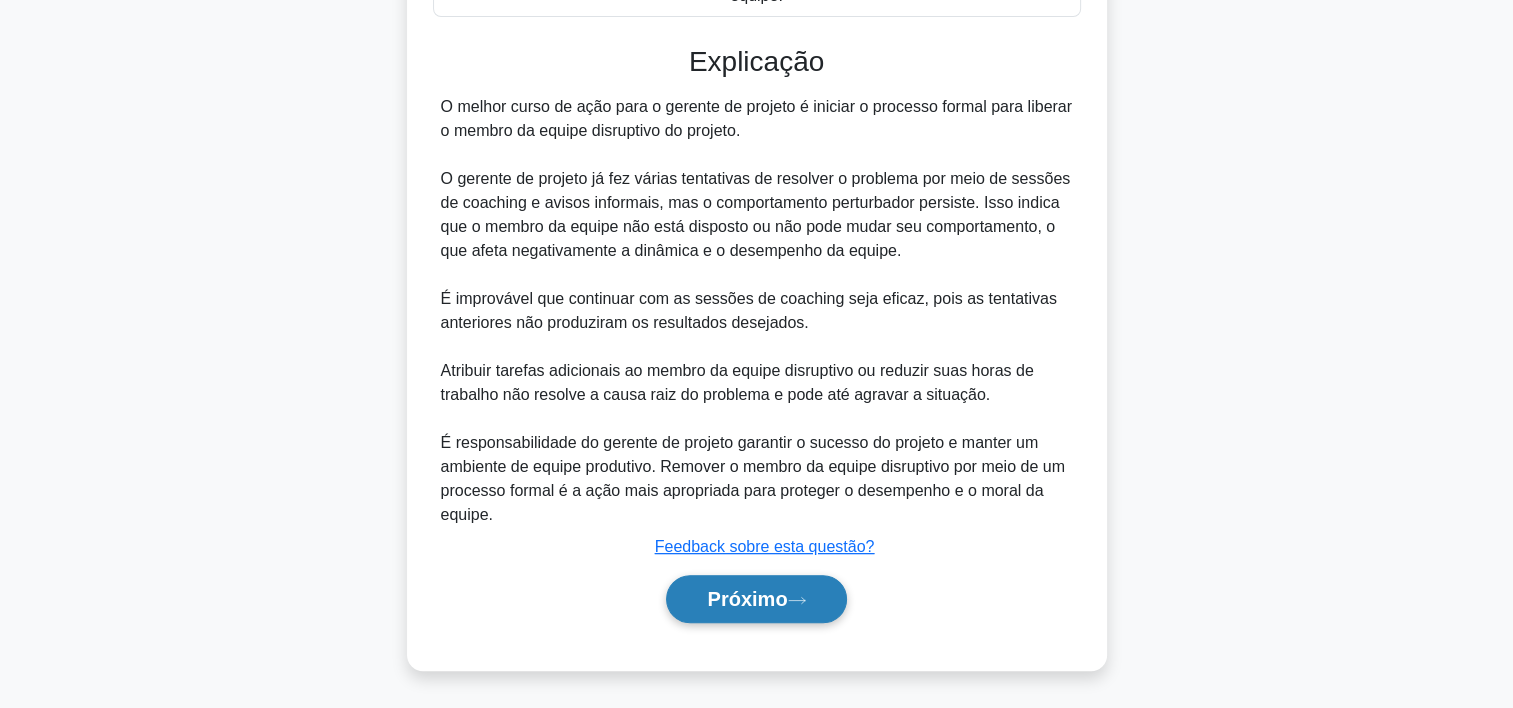 click on "Próximo" at bounding box center [747, 599] 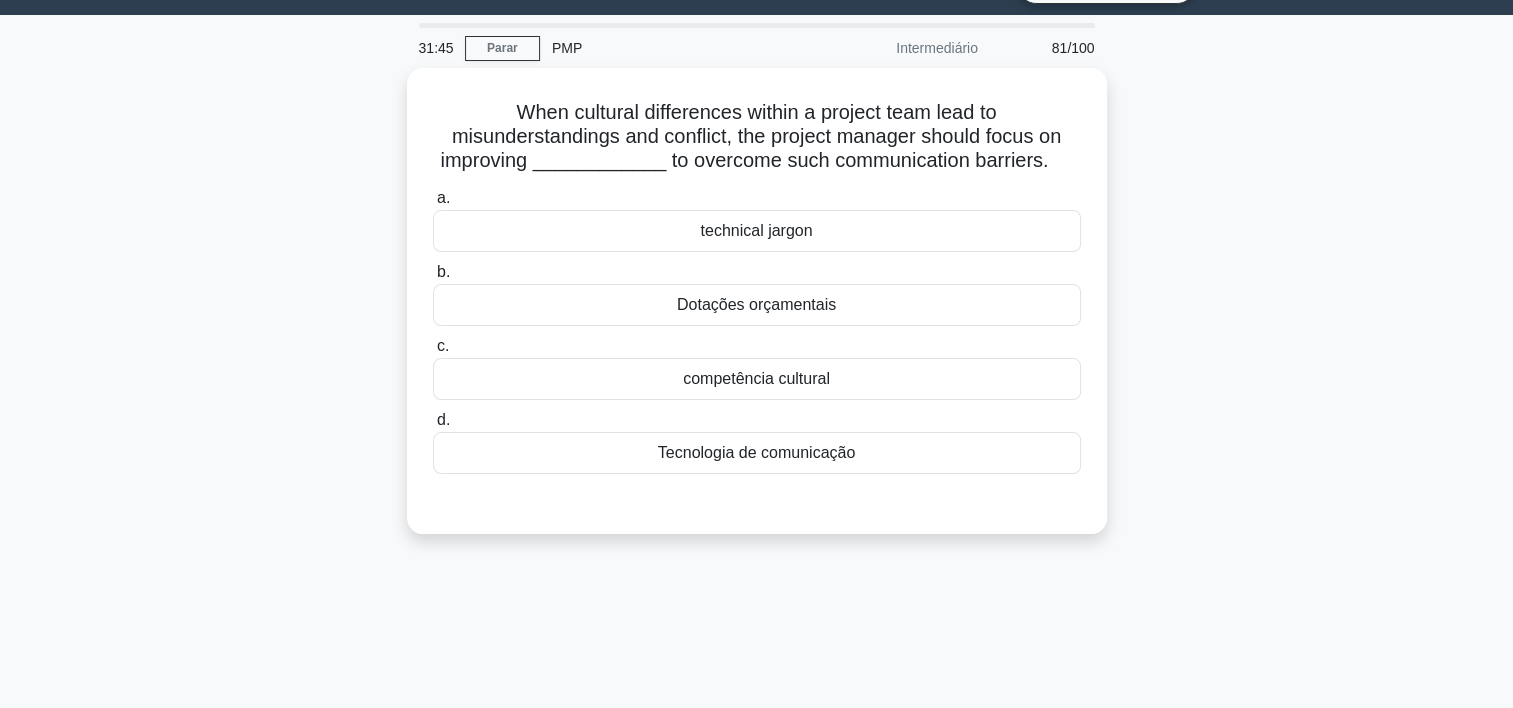 scroll, scrollTop: 0, scrollLeft: 0, axis: both 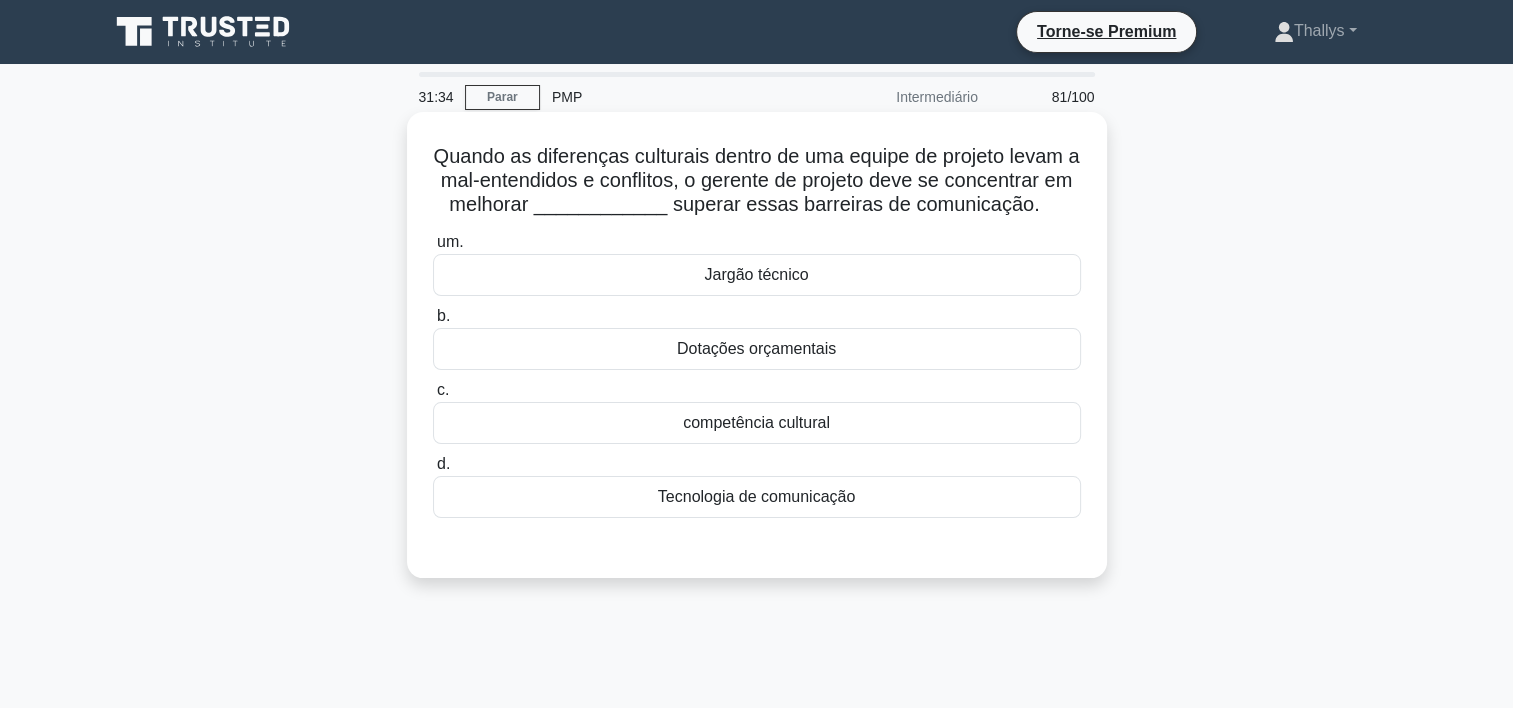 click on "competência cultural" at bounding box center [757, 423] 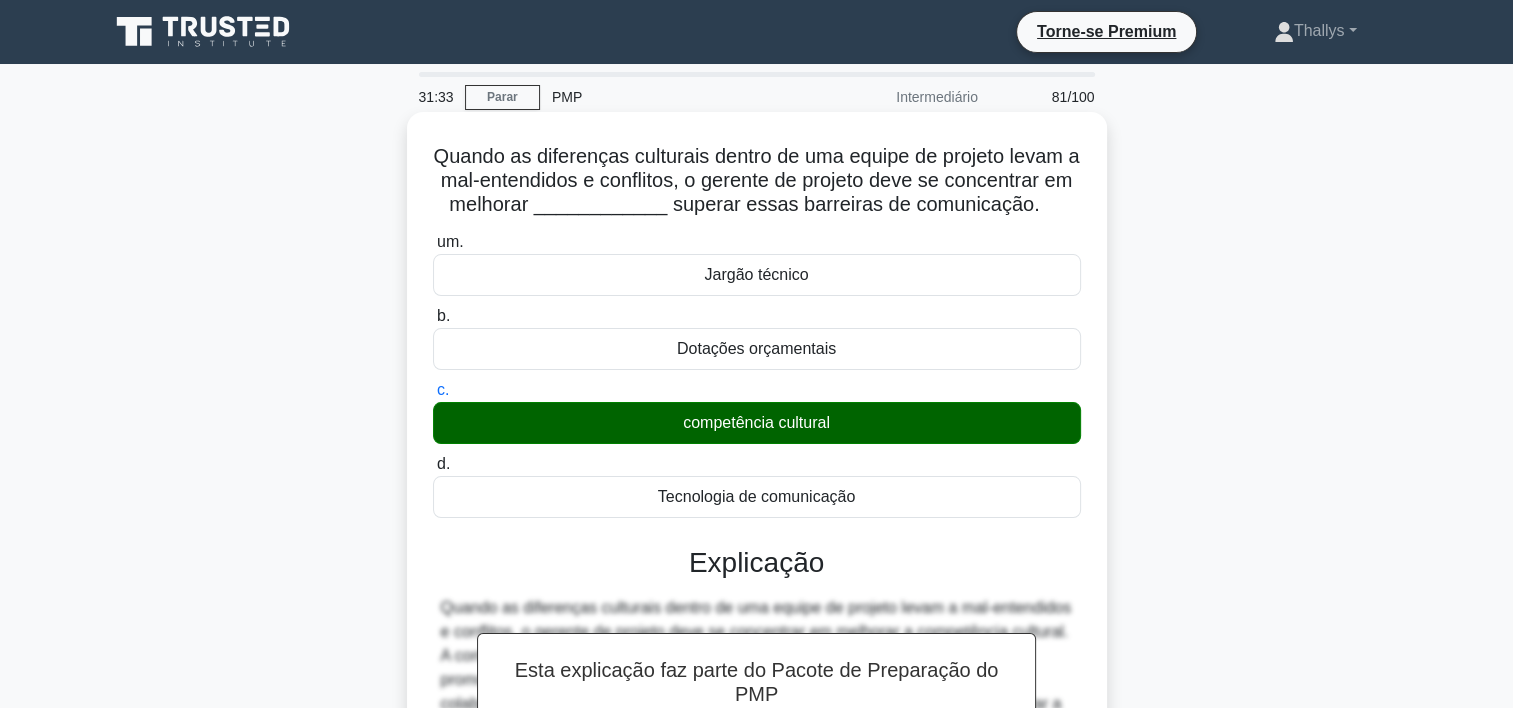 scroll, scrollTop: 428, scrollLeft: 0, axis: vertical 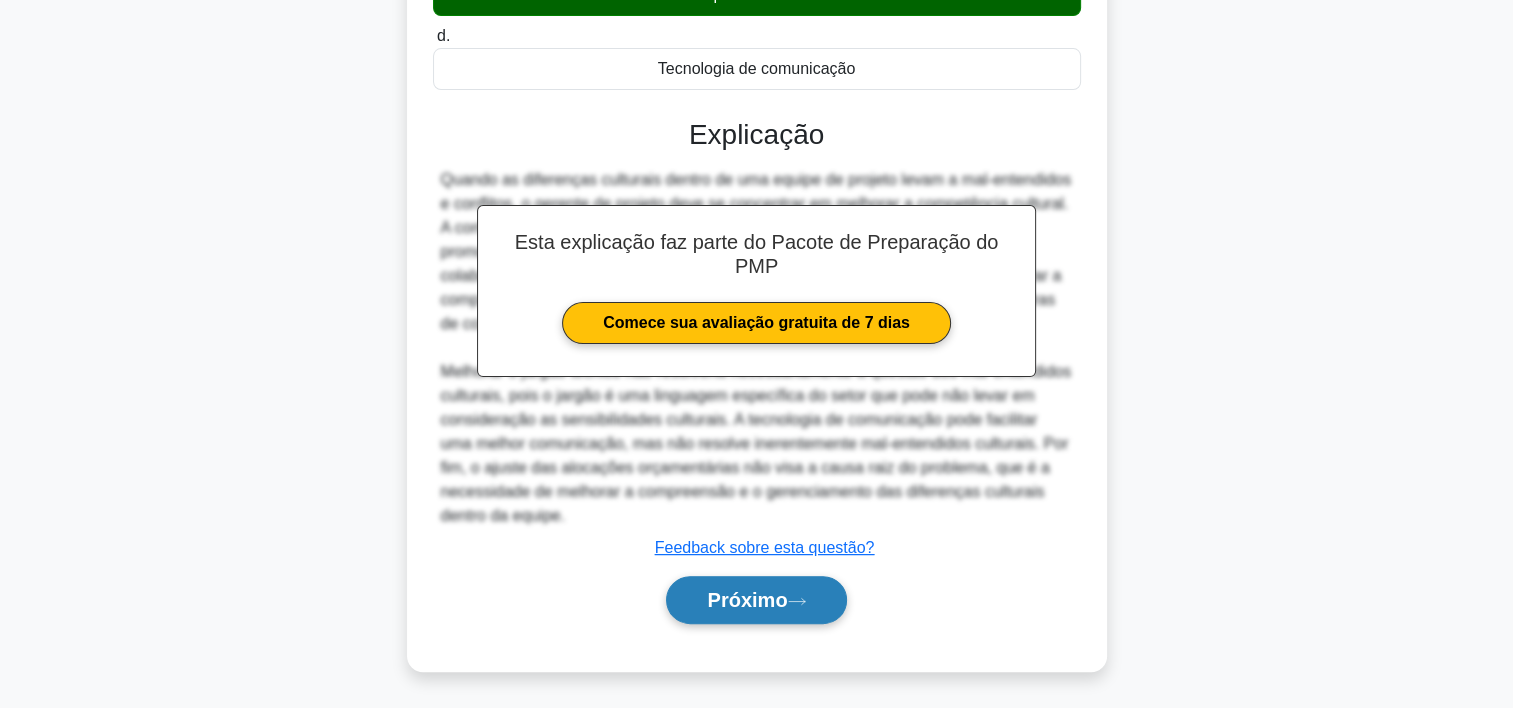 click on "Próximo" at bounding box center (756, 600) 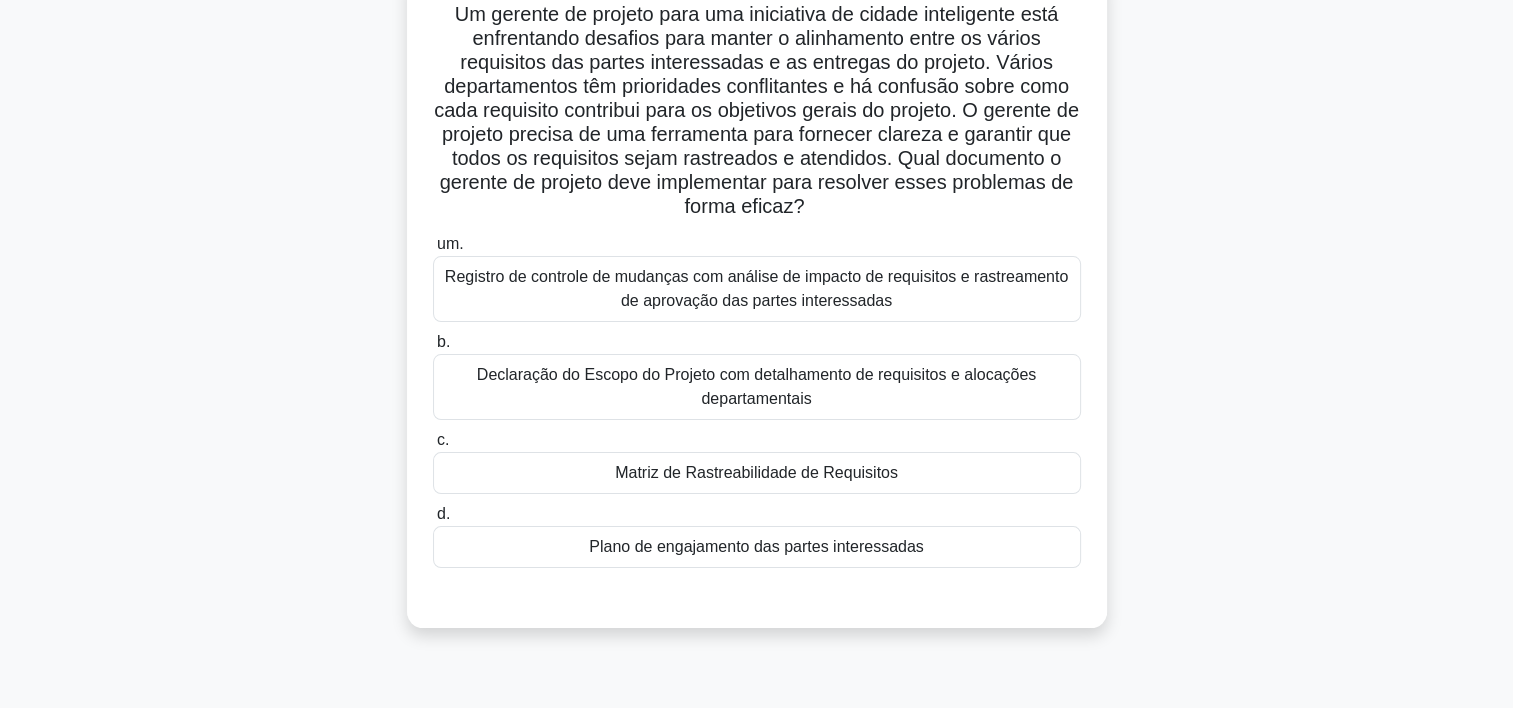scroll, scrollTop: 148, scrollLeft: 0, axis: vertical 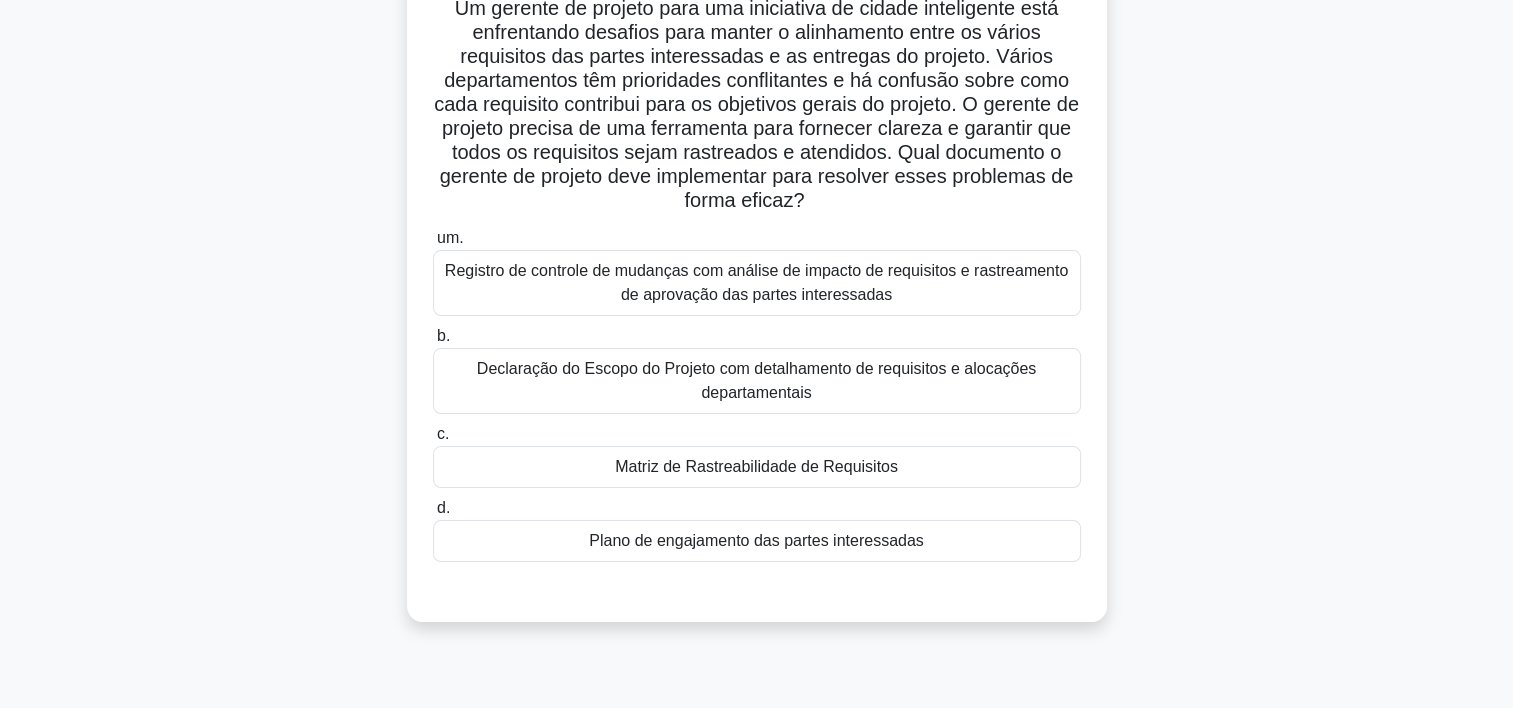 click on "Declaração do Escopo do Projeto com detalhamento de requisitos e alocações departamentais" at bounding box center [757, 381] 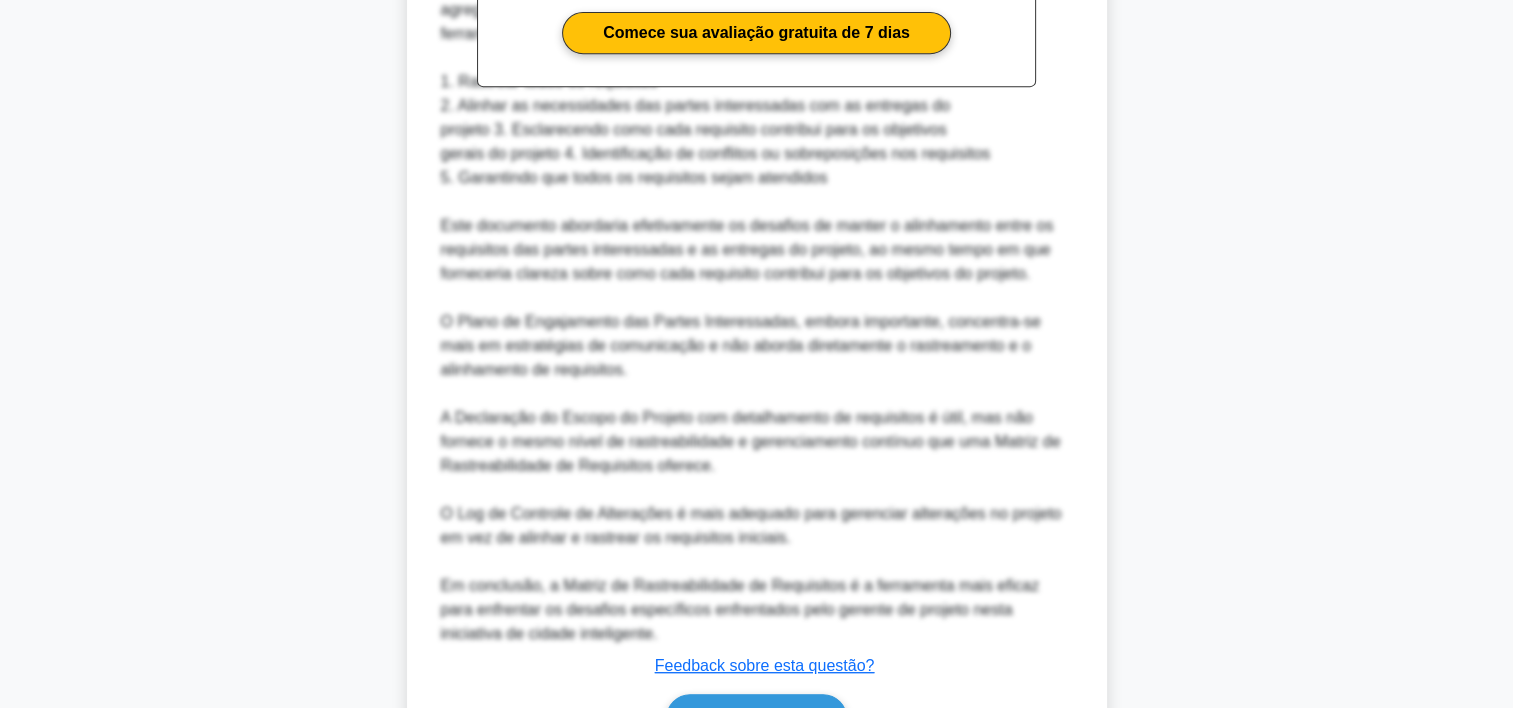scroll, scrollTop: 1029, scrollLeft: 0, axis: vertical 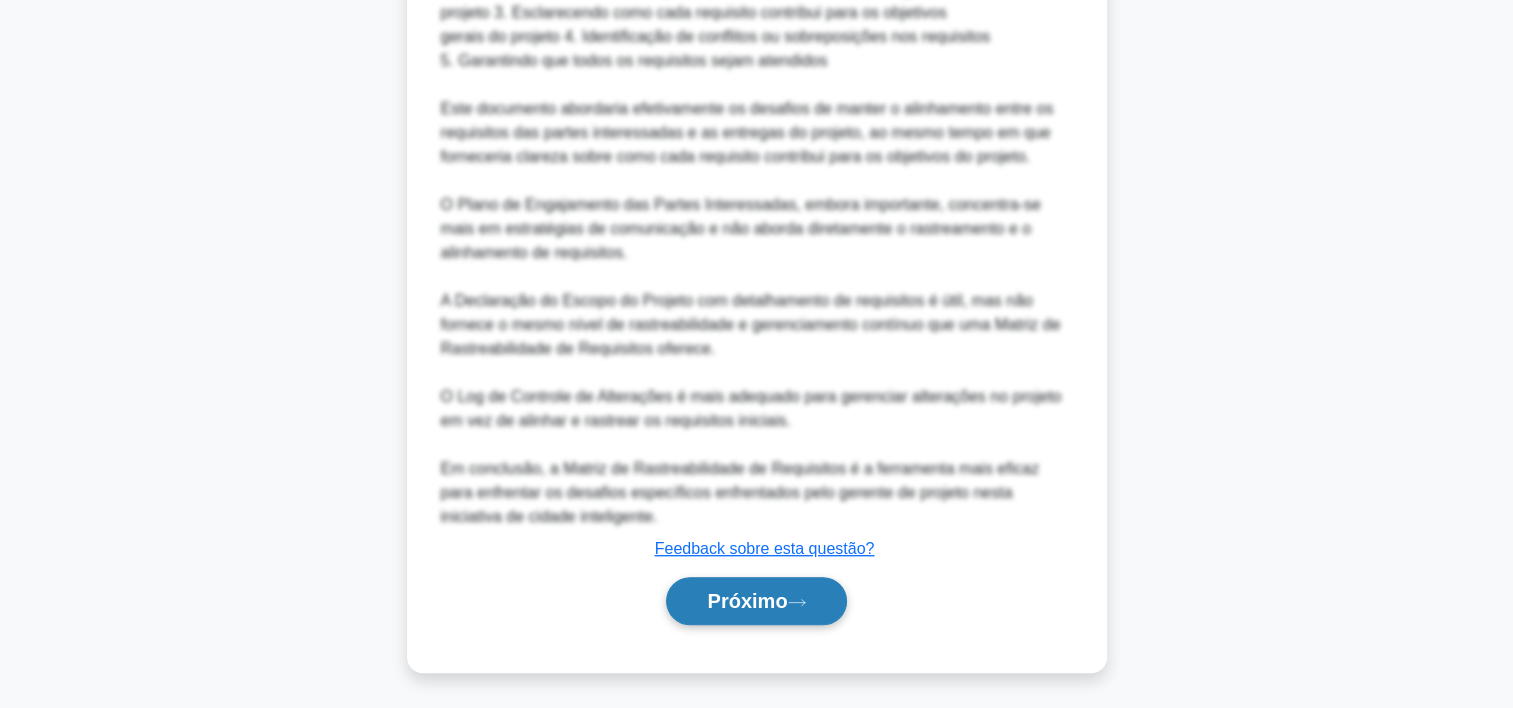 click on "Próximo" at bounding box center [747, 601] 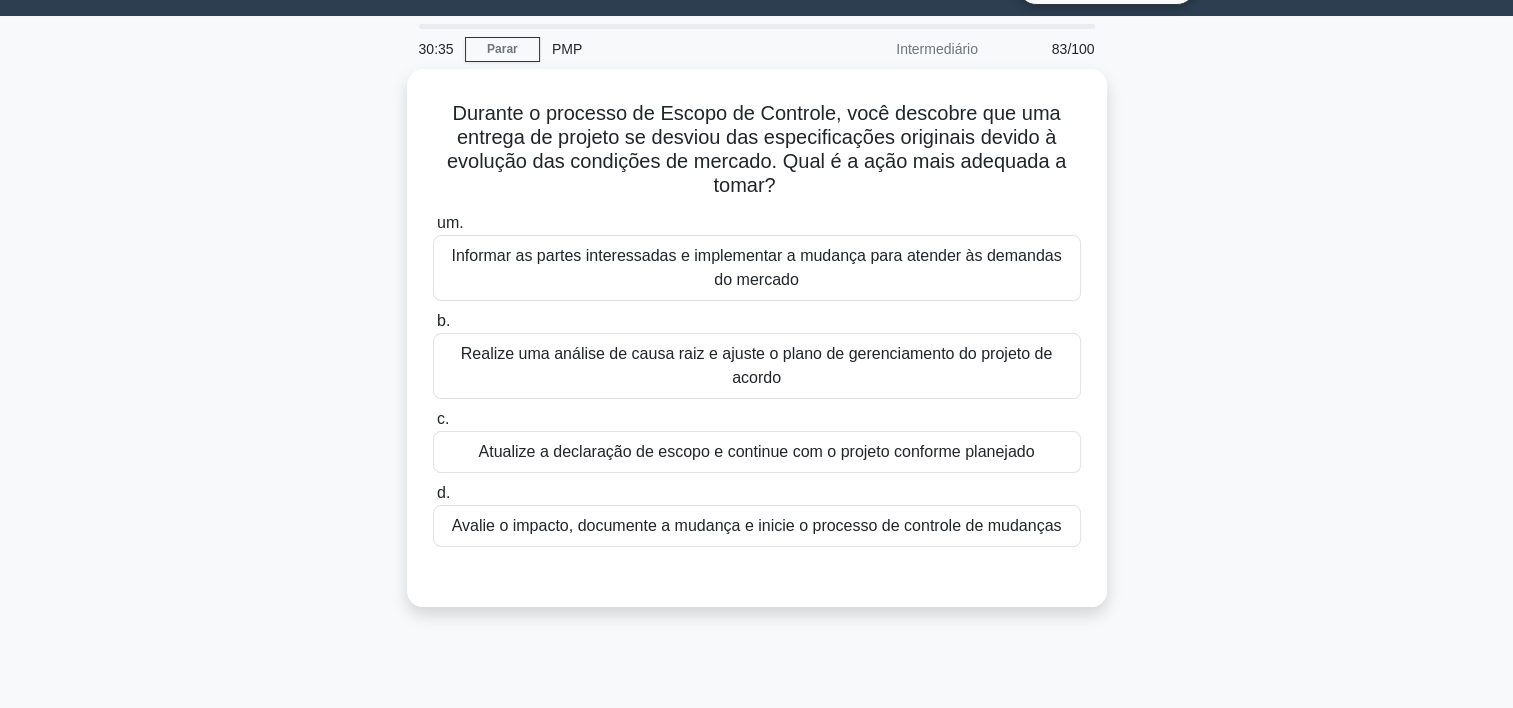 scroll, scrollTop: 49, scrollLeft: 0, axis: vertical 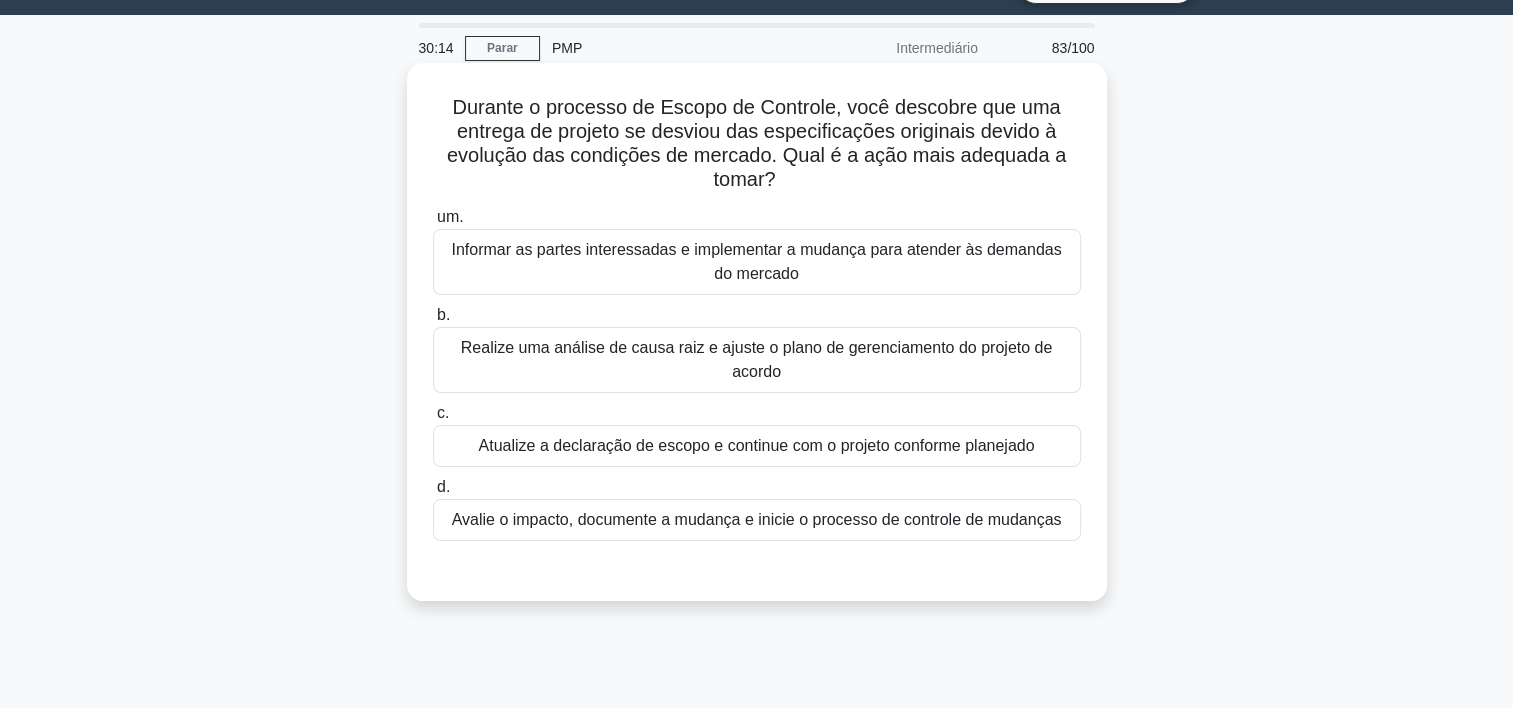 click on "Avalie o impacto, documente a mudança e inicie o processo de controle de mudanças" at bounding box center [757, 520] 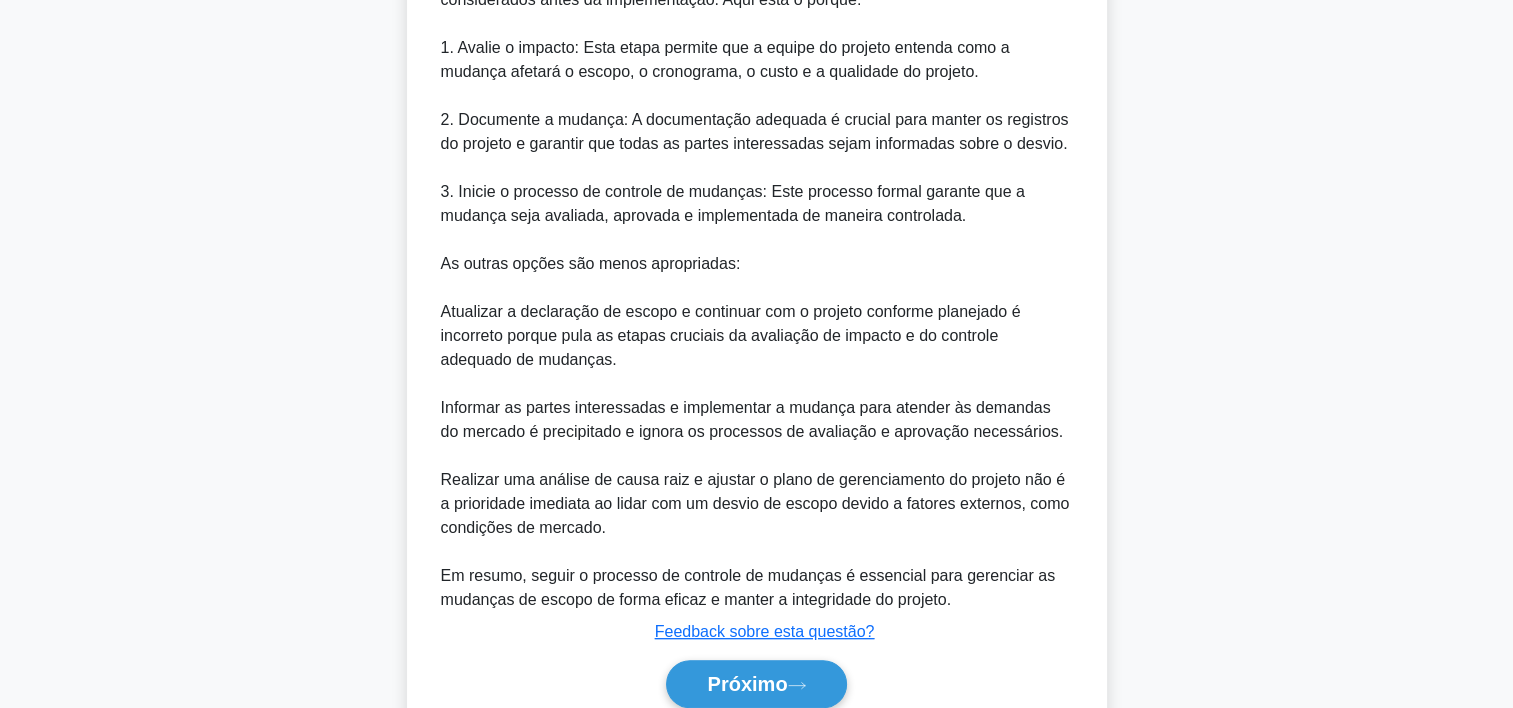 scroll, scrollTop: 908, scrollLeft: 0, axis: vertical 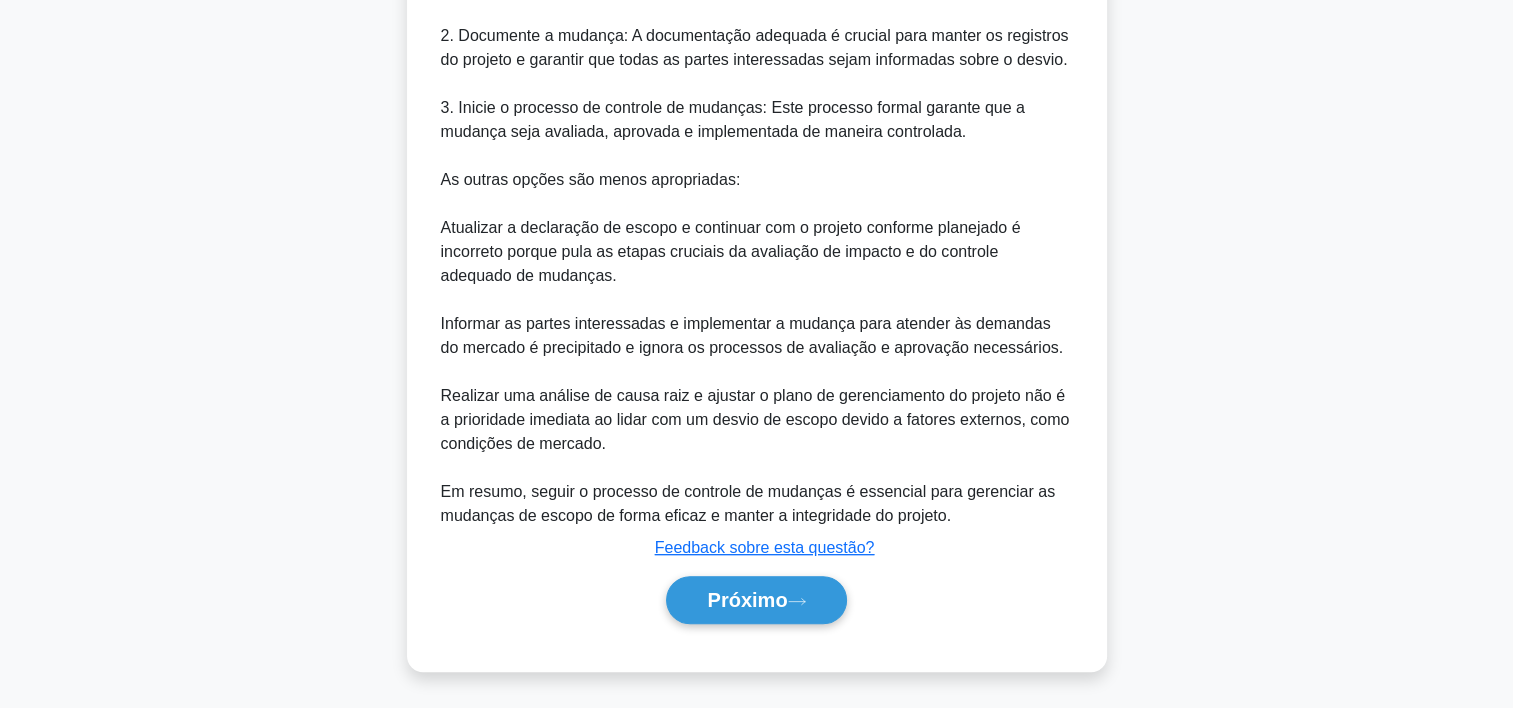 click on "Próximo" at bounding box center (757, 600) 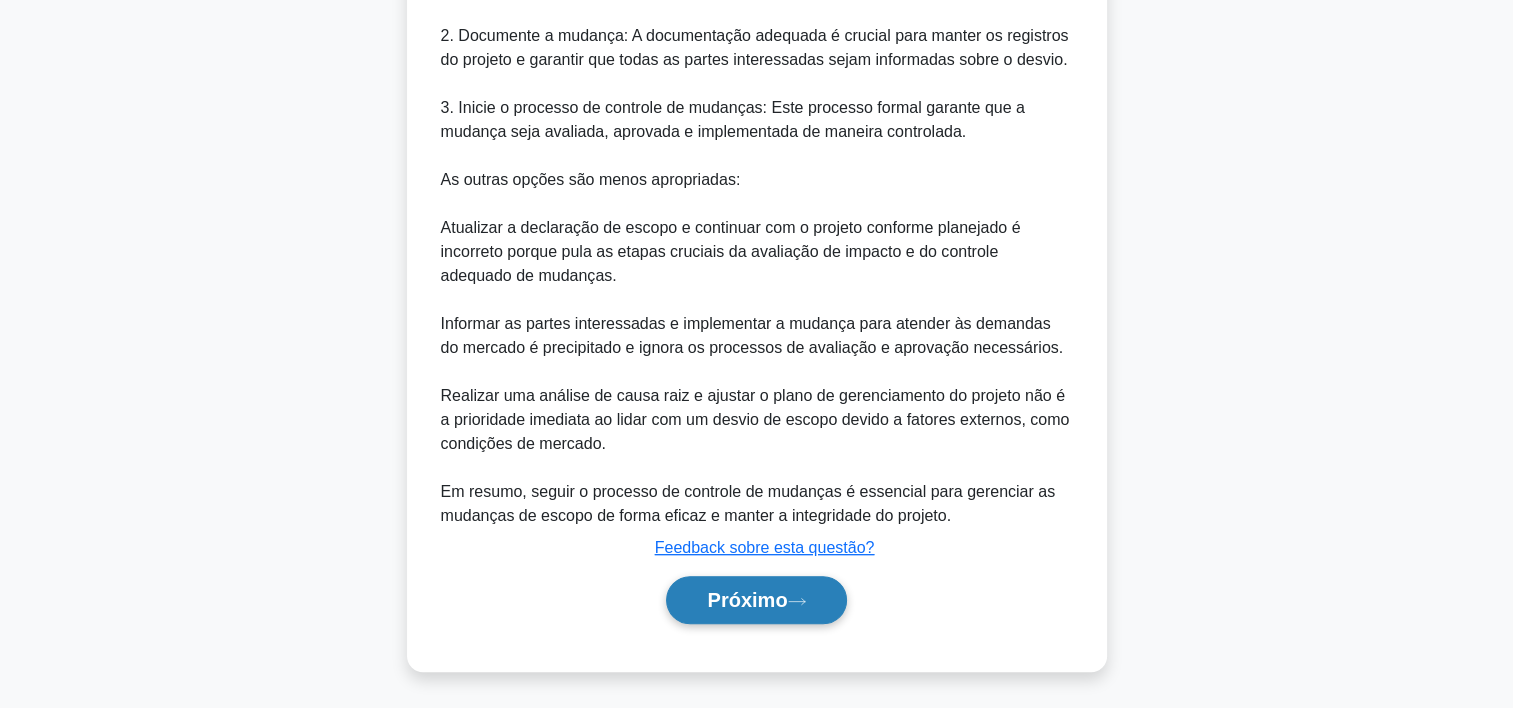 click on "Próximo" at bounding box center (747, 600) 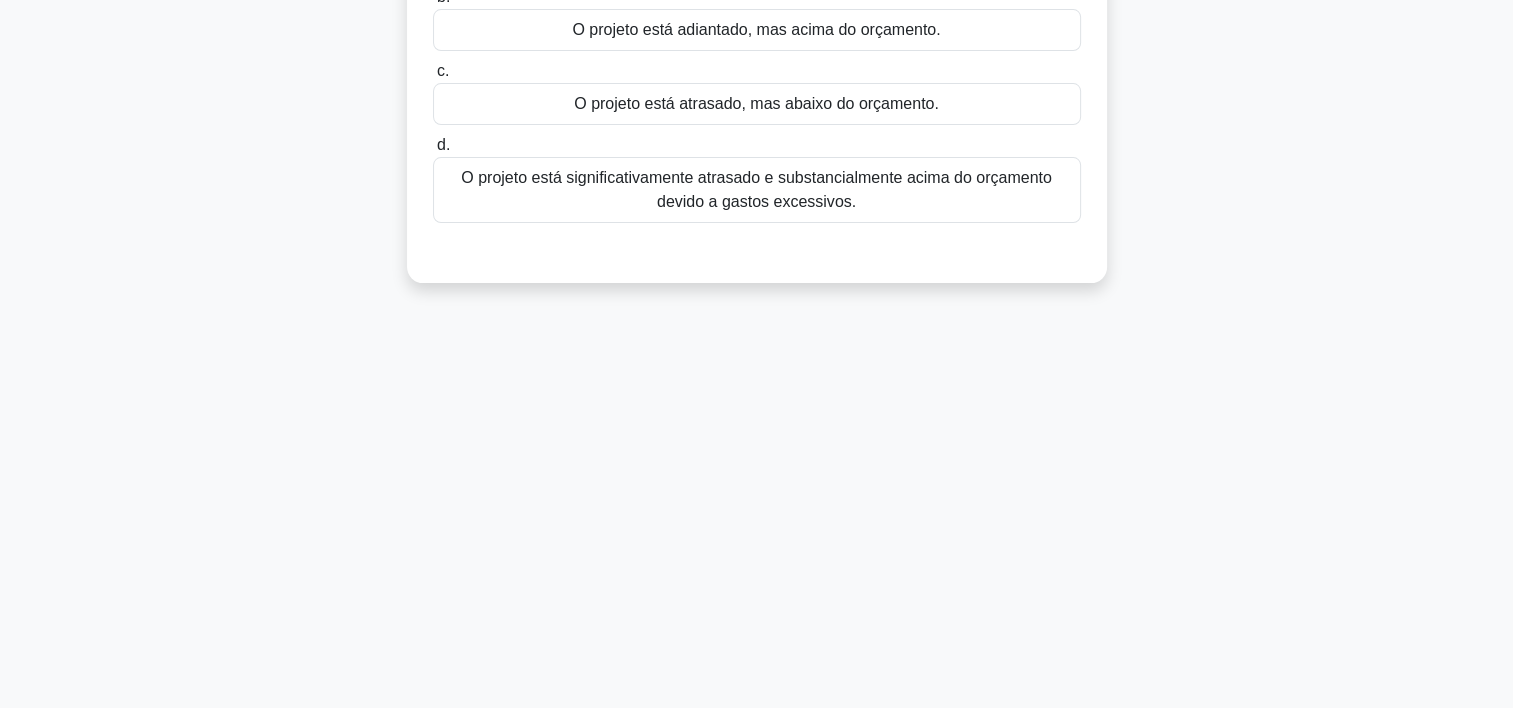 scroll, scrollTop: 0, scrollLeft: 0, axis: both 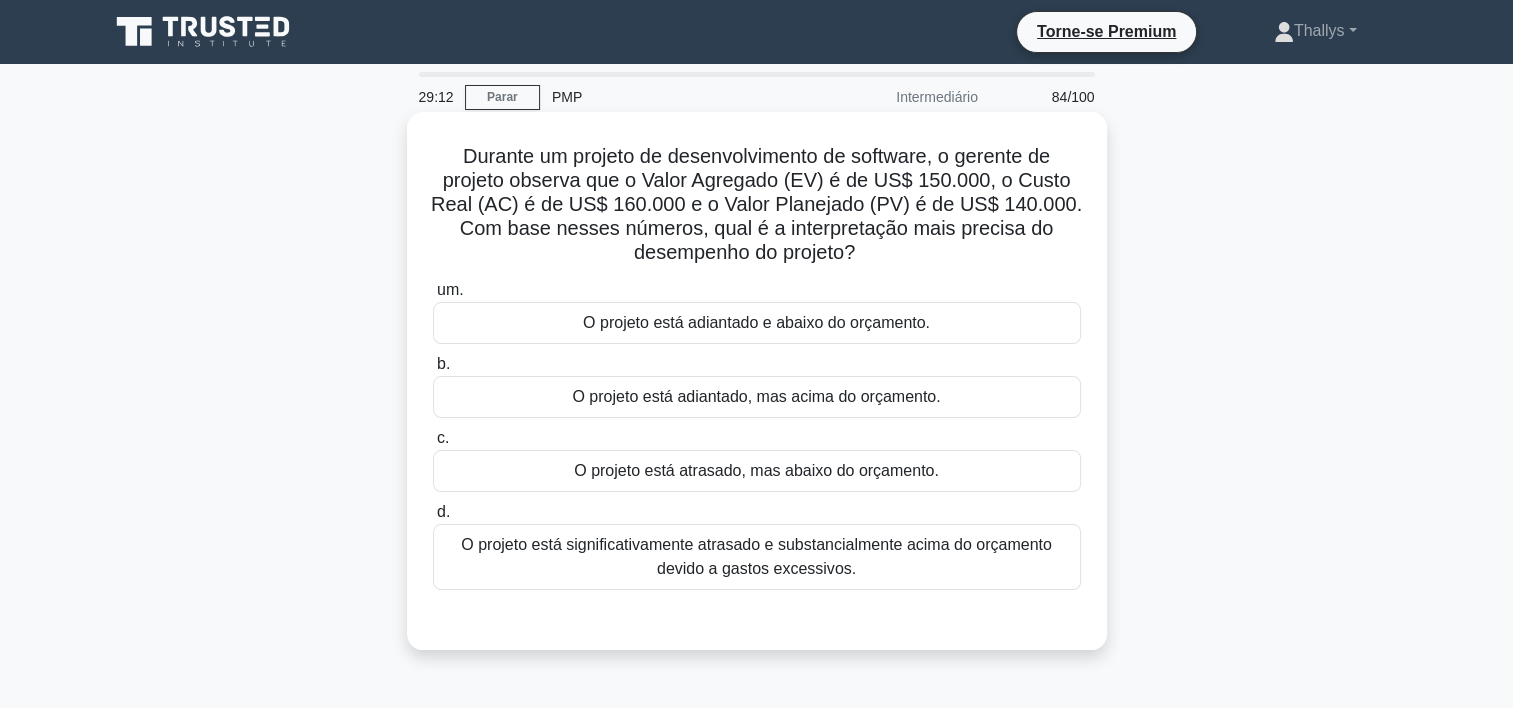 click on "O projeto está adiantado e abaixo do orçamento." at bounding box center [757, 323] 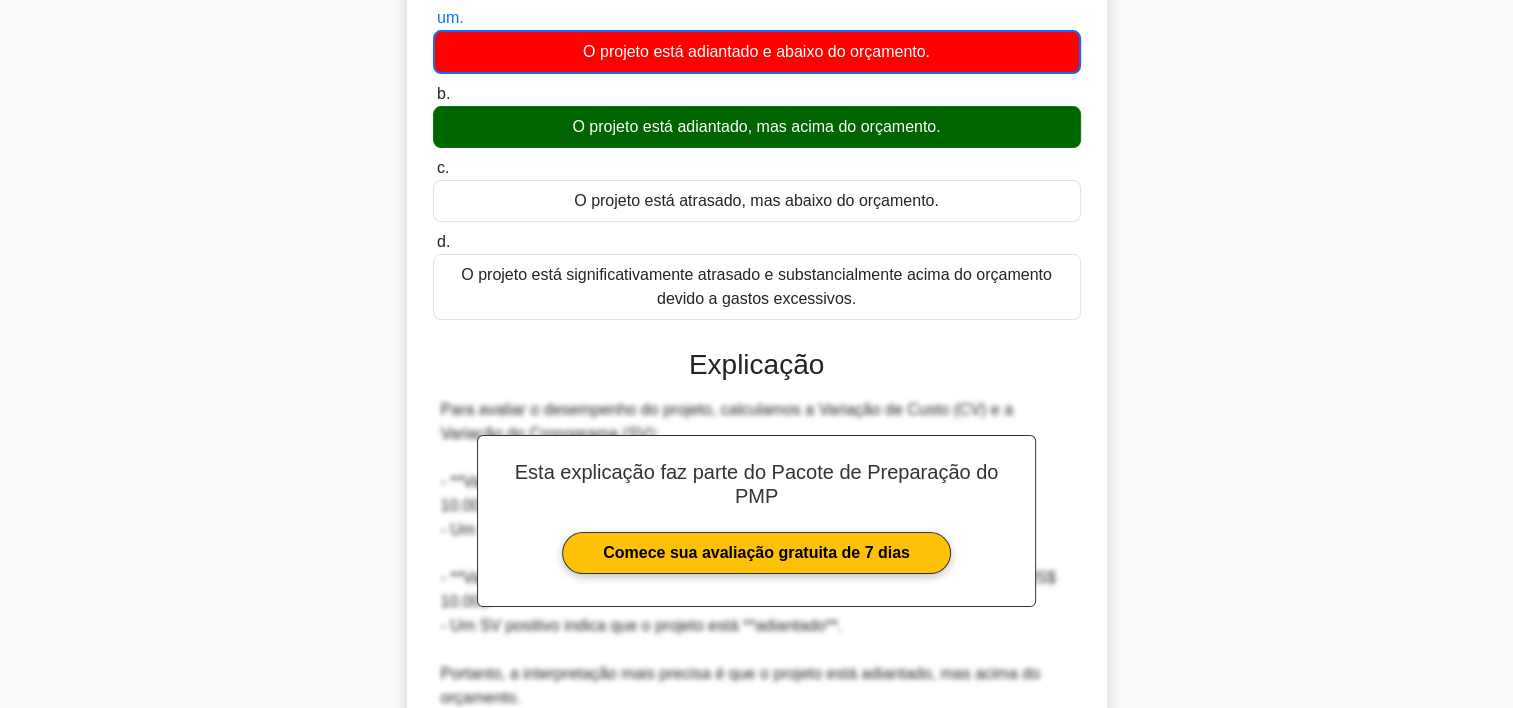 scroll, scrollTop: 429, scrollLeft: 0, axis: vertical 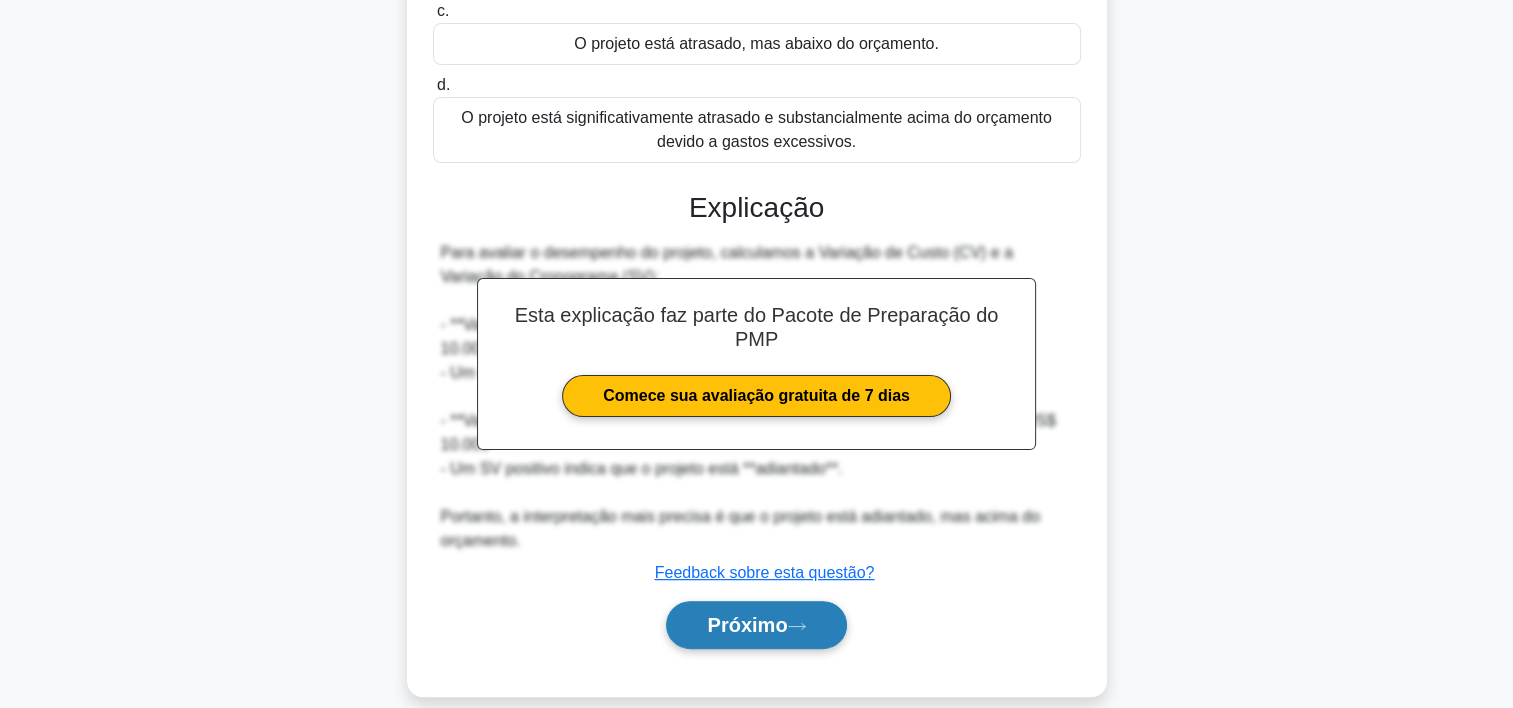 click on "Próximo" at bounding box center (747, 625) 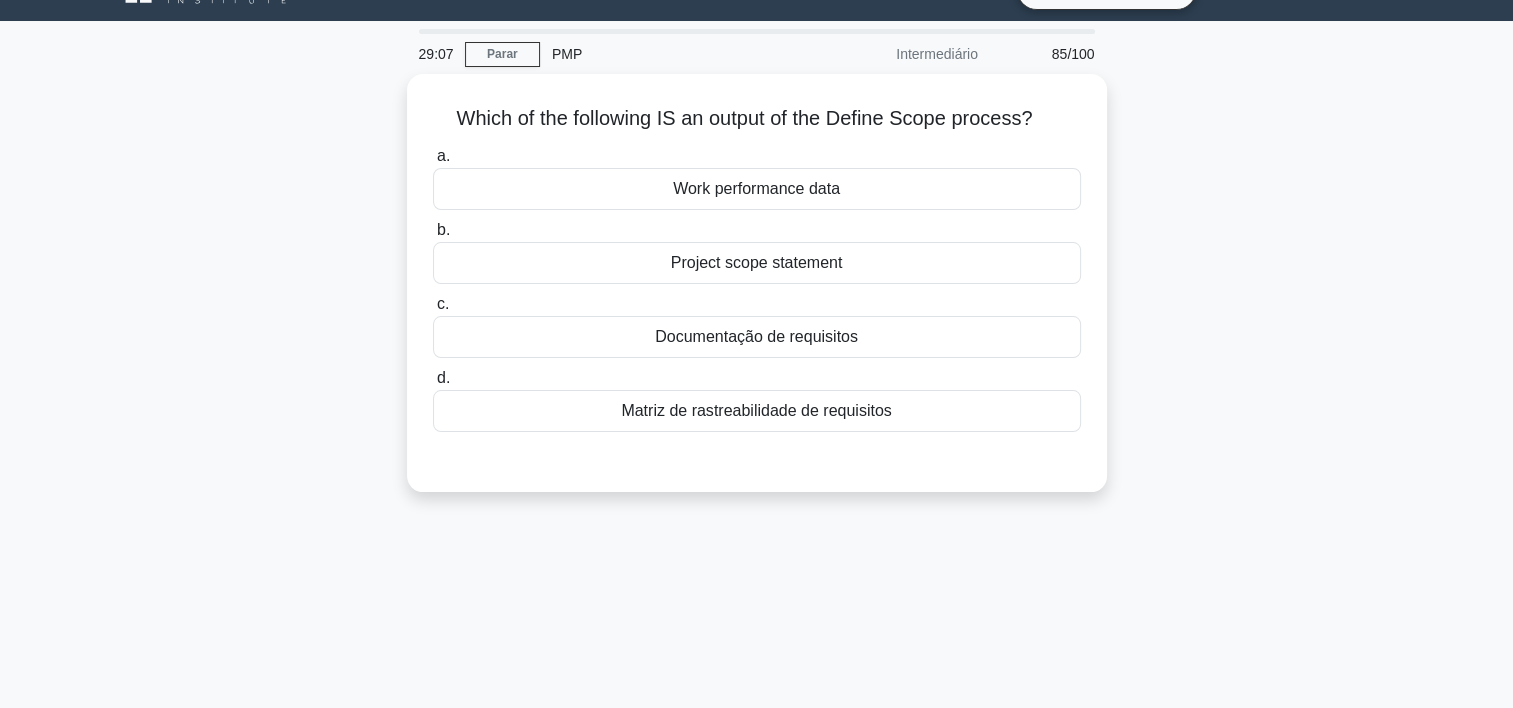 scroll, scrollTop: 0, scrollLeft: 0, axis: both 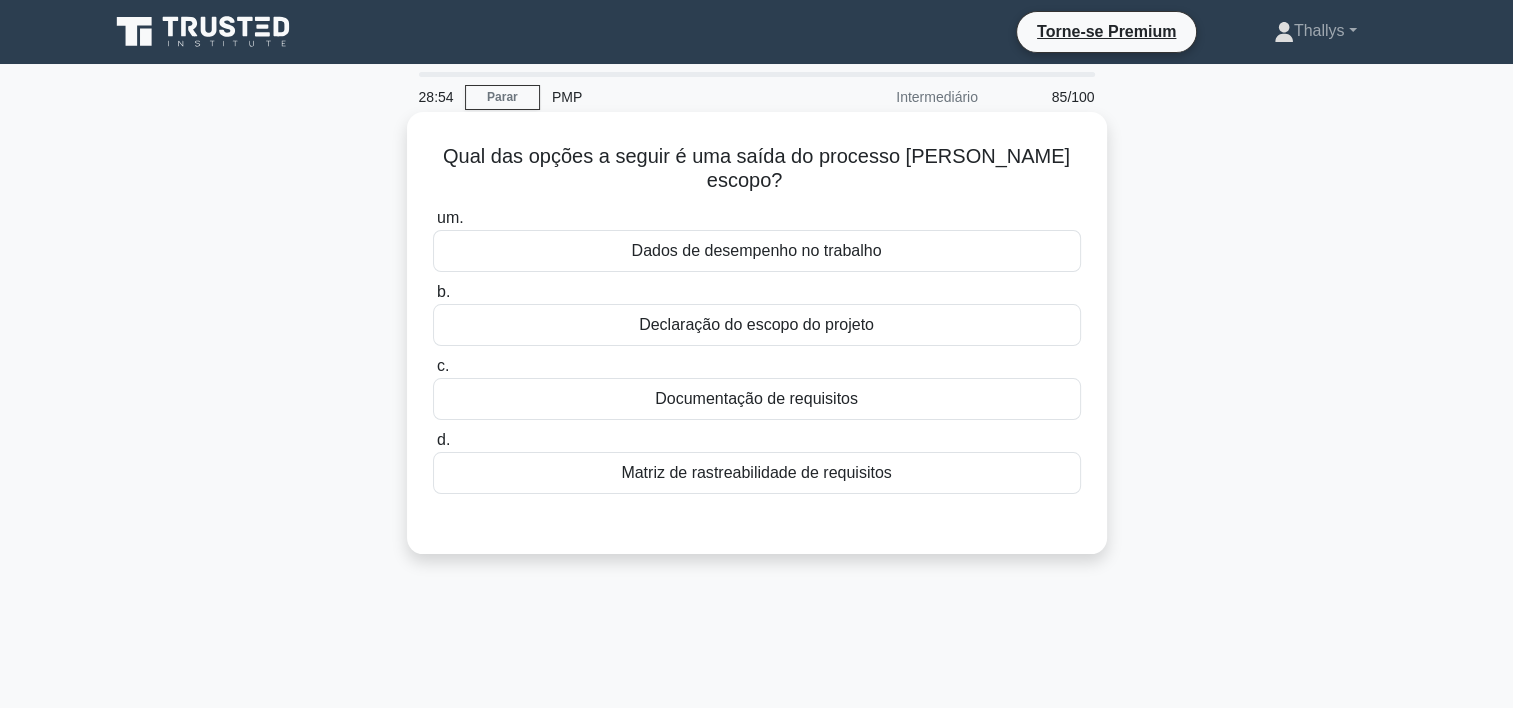 click on "Documentação de requisitos" at bounding box center (757, 399) 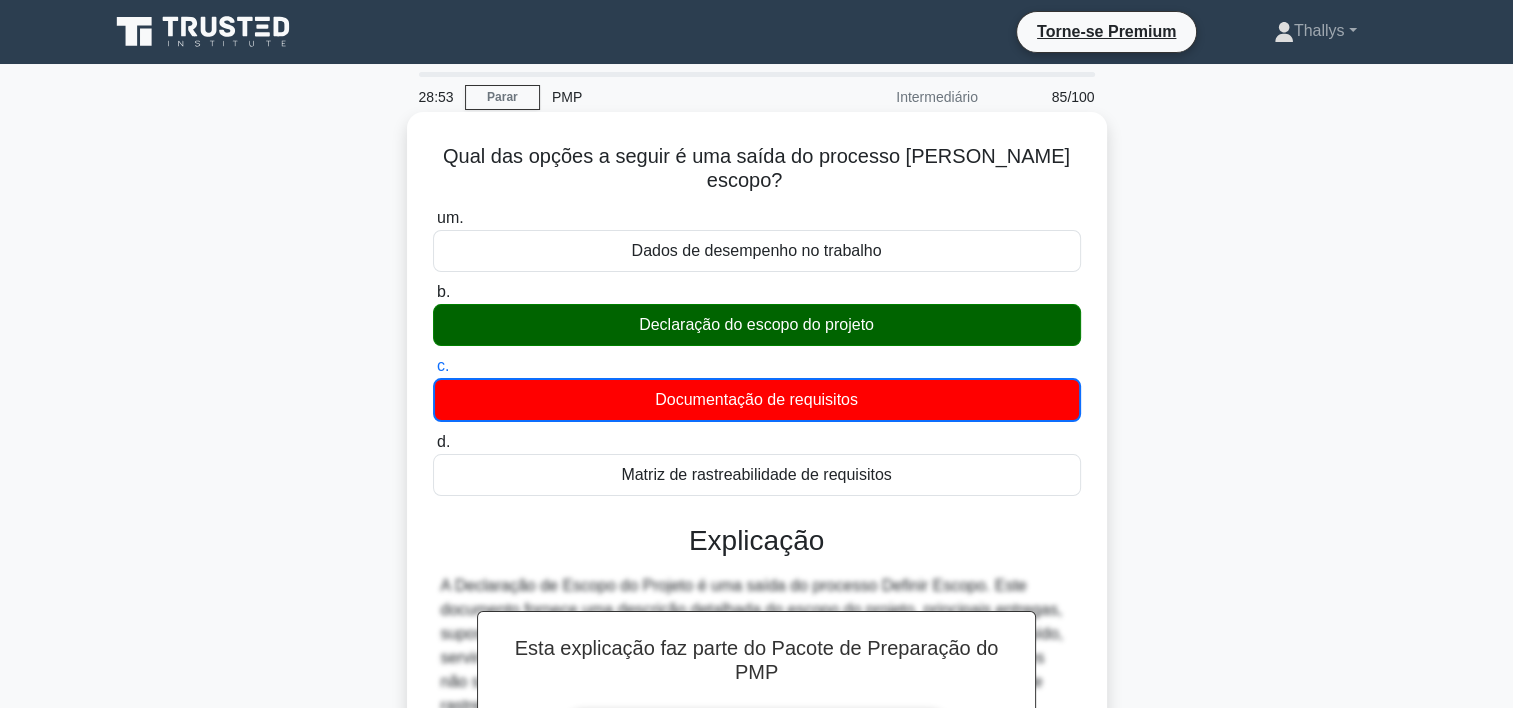 scroll, scrollTop: 372, scrollLeft: 0, axis: vertical 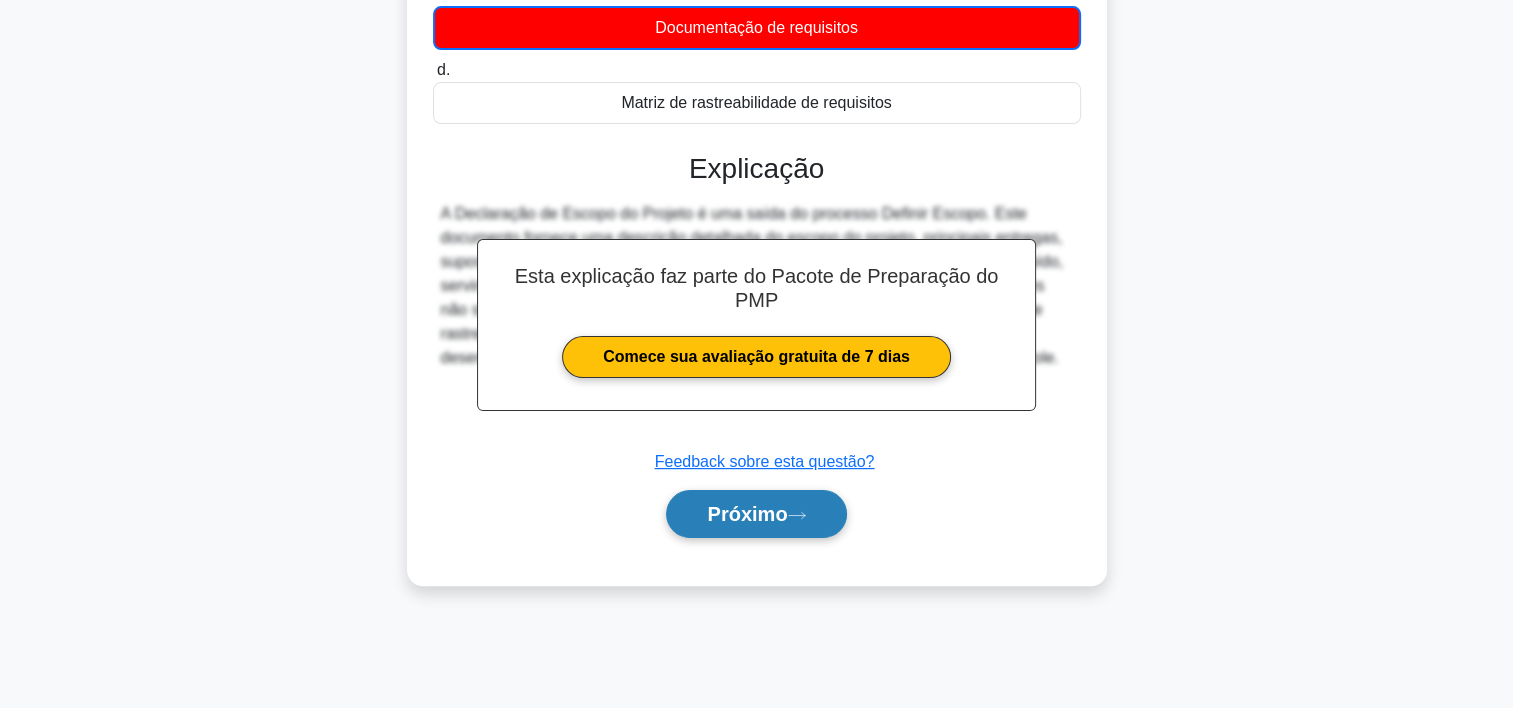 click on "Próximo" at bounding box center [756, 514] 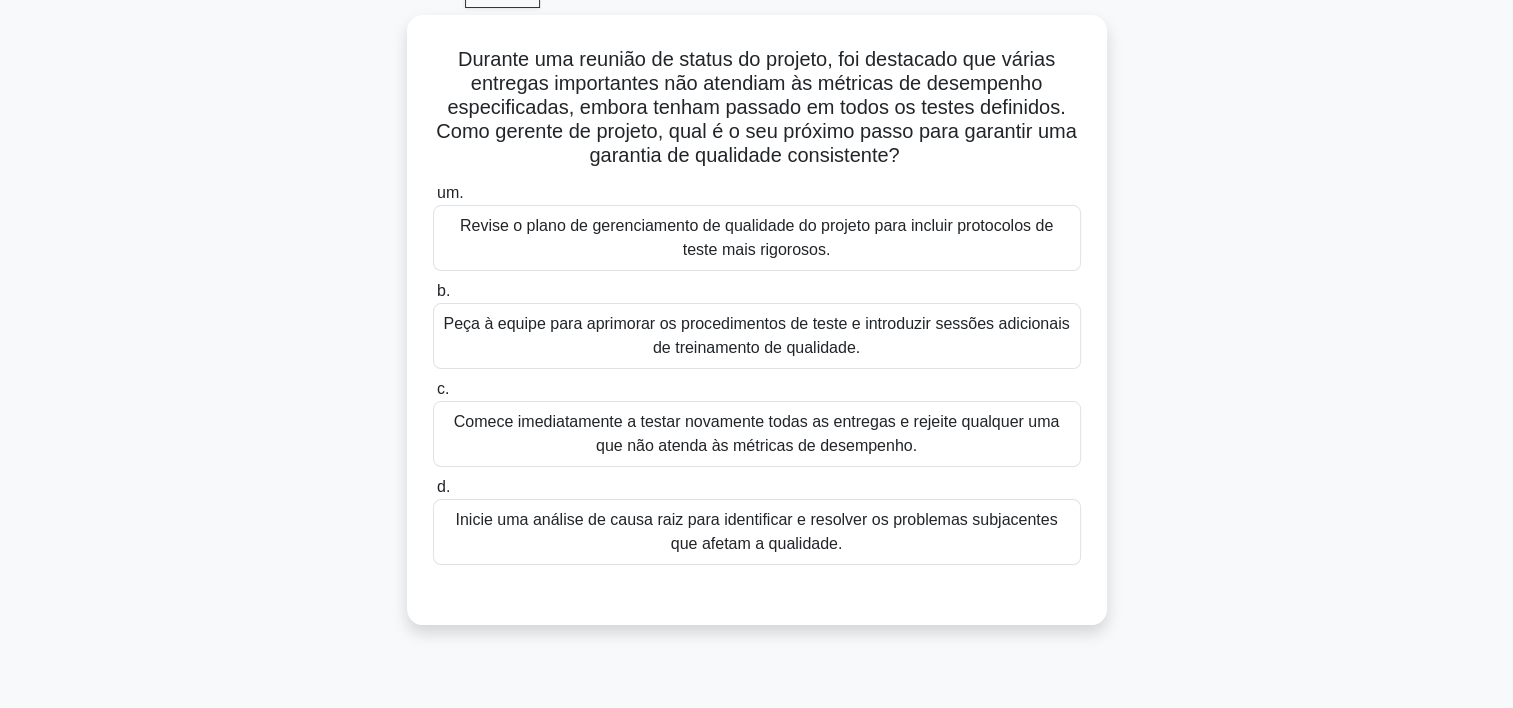 scroll, scrollTop: 103, scrollLeft: 0, axis: vertical 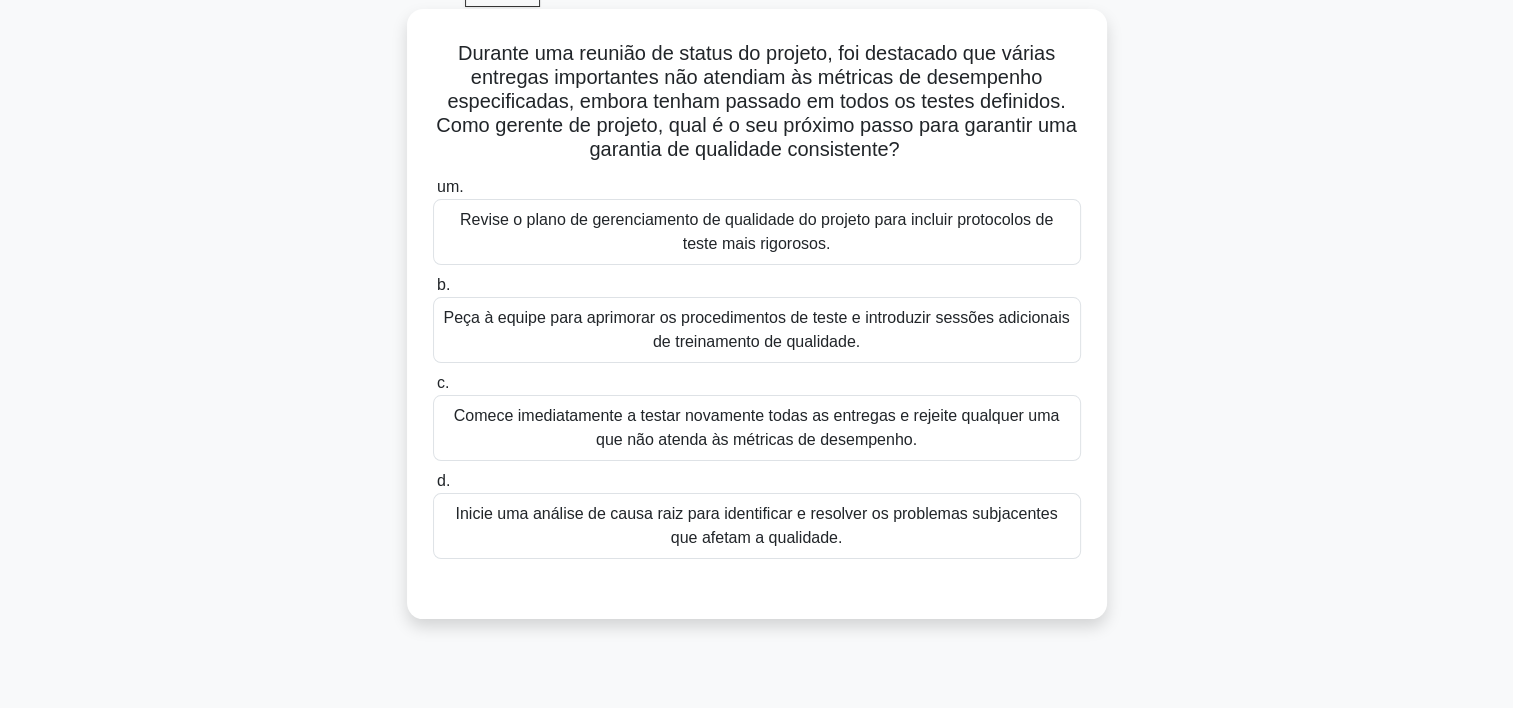 click on "Revise o plano de gerenciamento de qualidade do projeto para incluir protocolos de teste mais rigorosos." at bounding box center (757, 232) 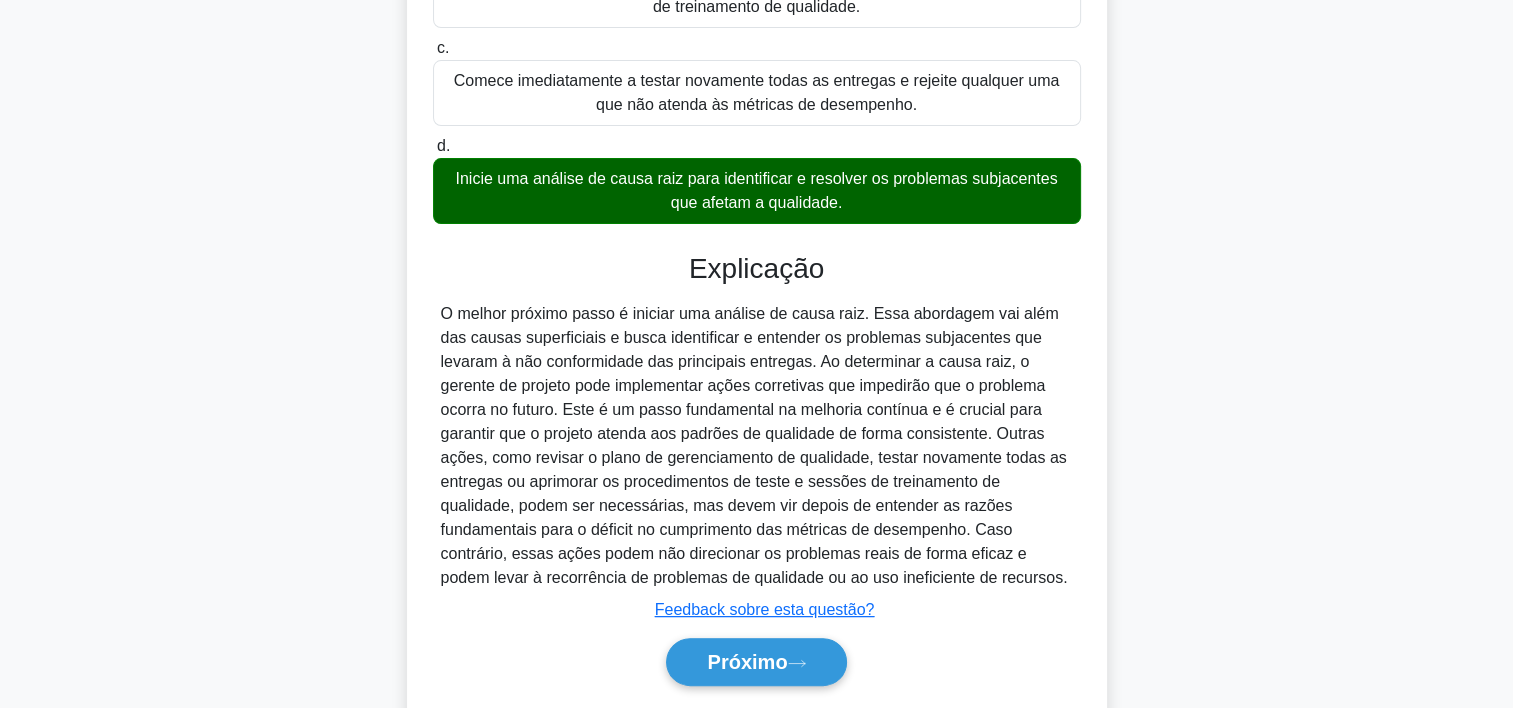 scroll, scrollTop: 501, scrollLeft: 0, axis: vertical 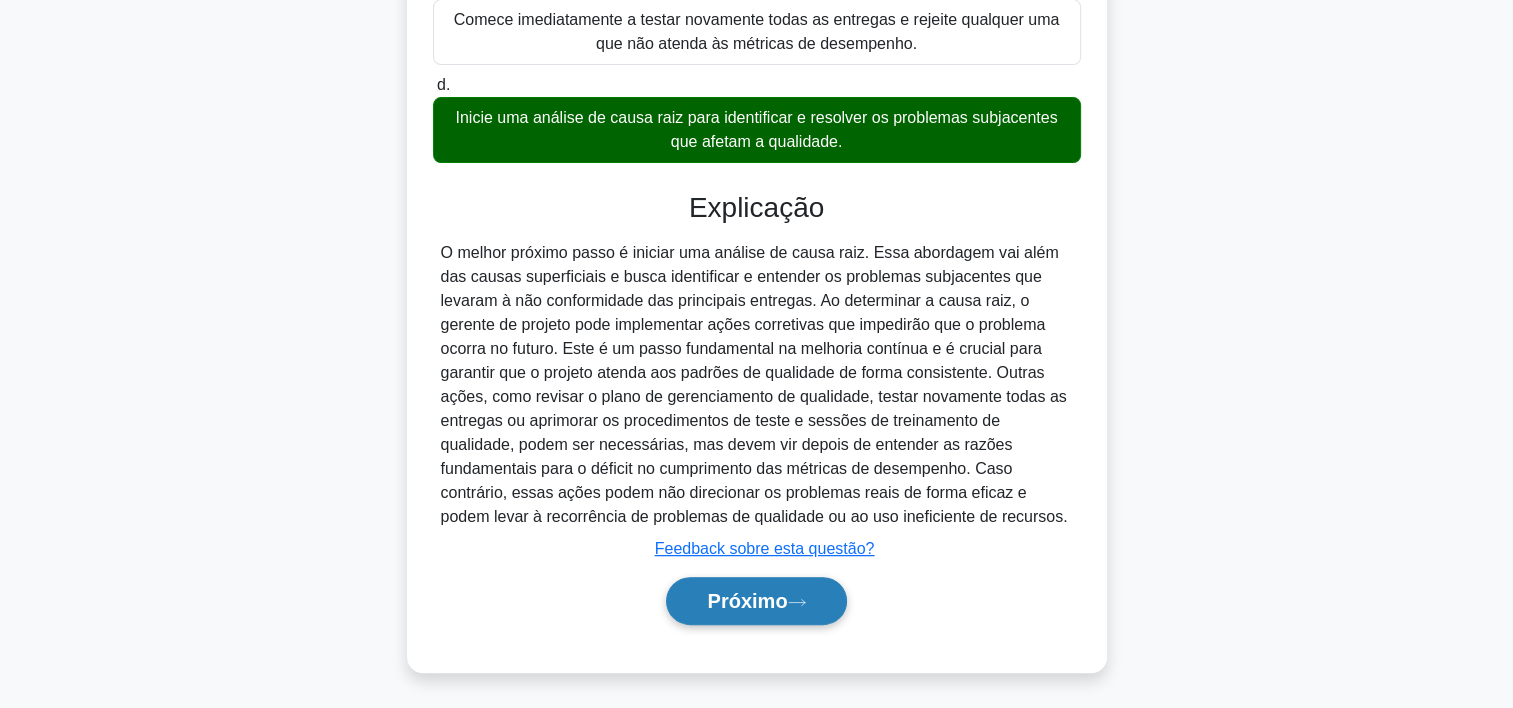 click on "Próximo" at bounding box center (756, 601) 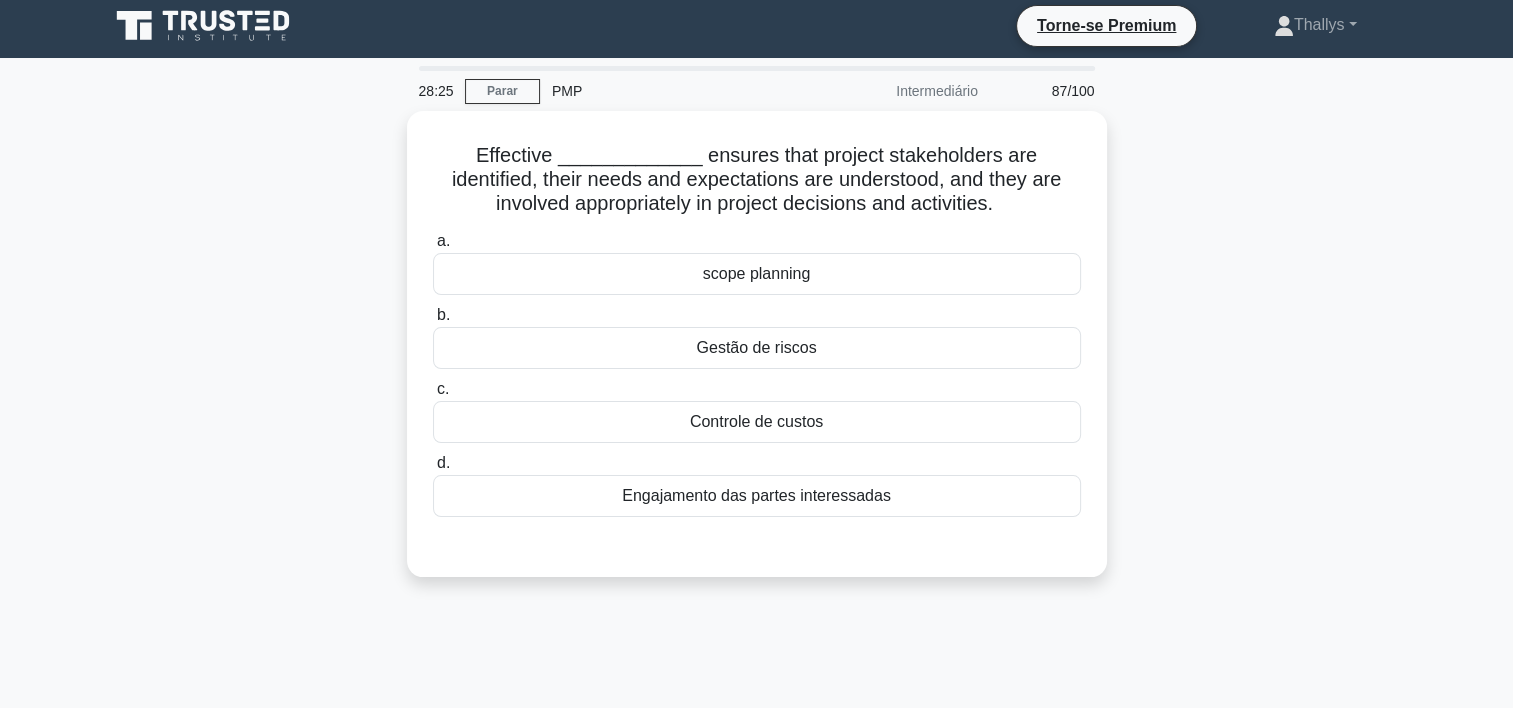 scroll, scrollTop: 0, scrollLeft: 0, axis: both 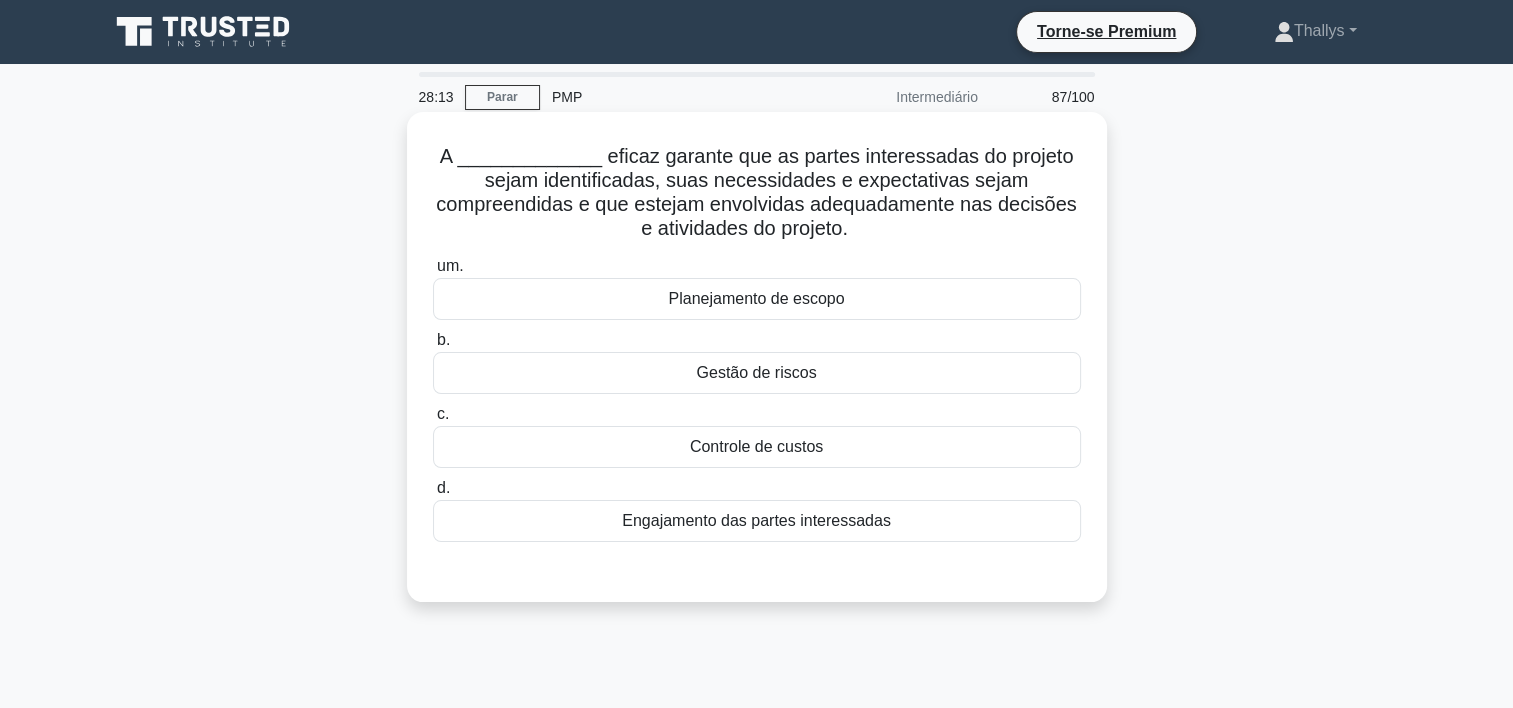 click on "Engajamento das partes interessadas" at bounding box center (757, 521) 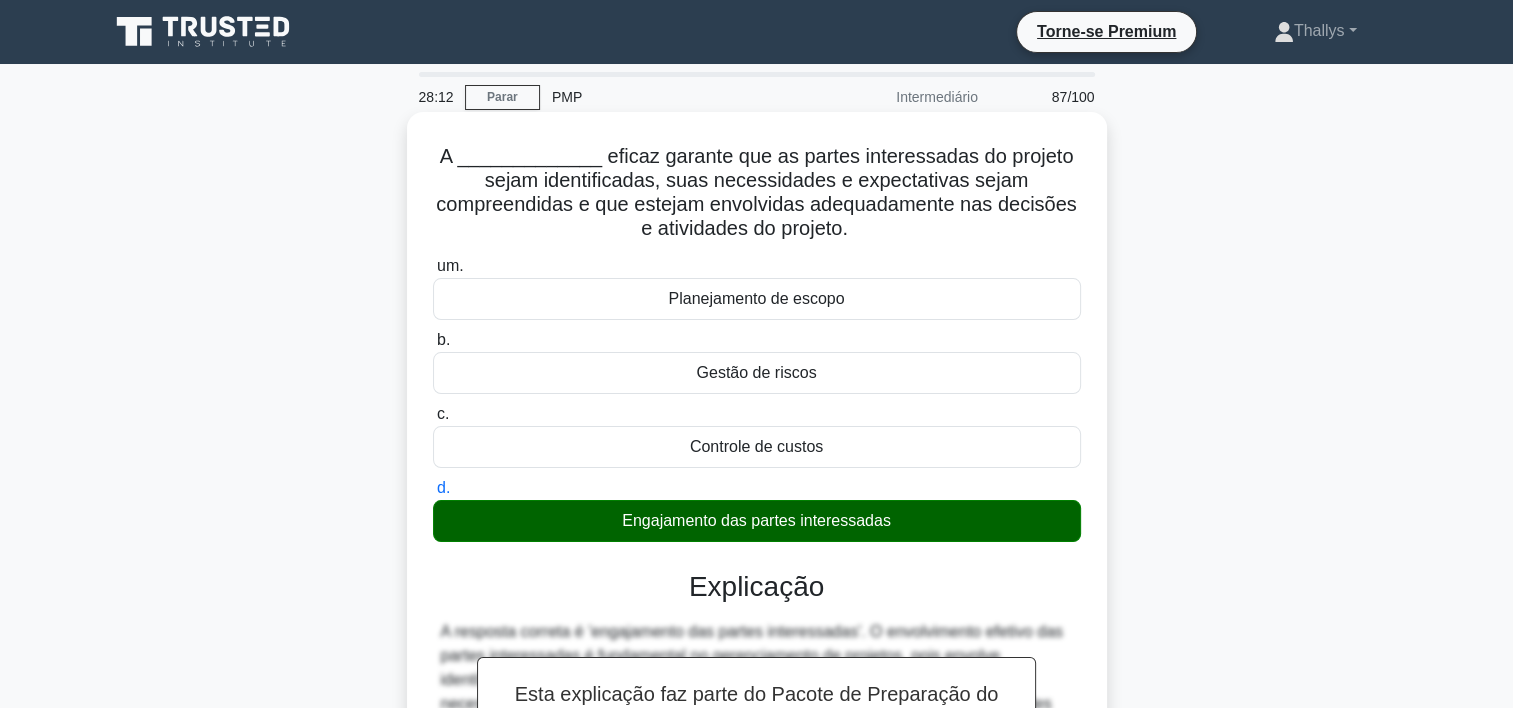 scroll, scrollTop: 452, scrollLeft: 0, axis: vertical 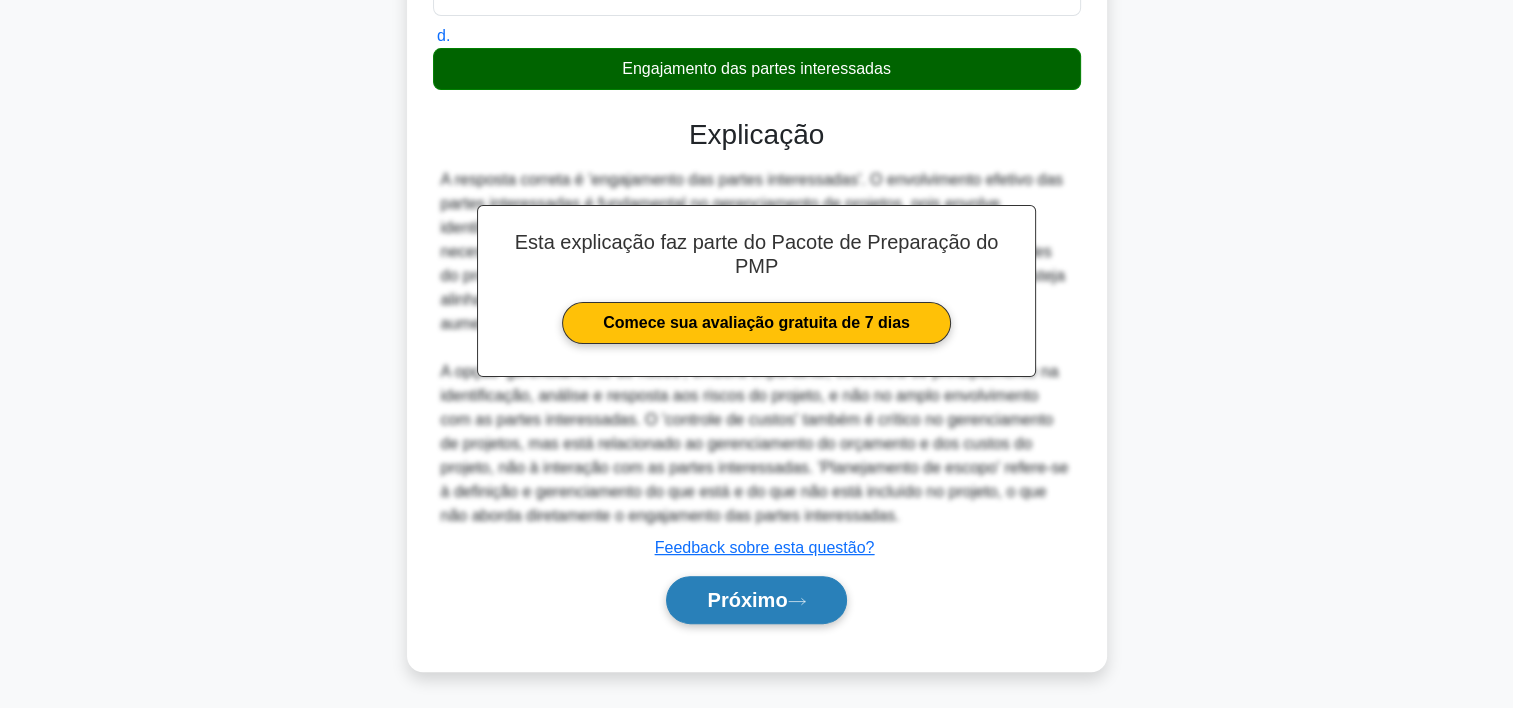click on "Próximo" at bounding box center (756, 600) 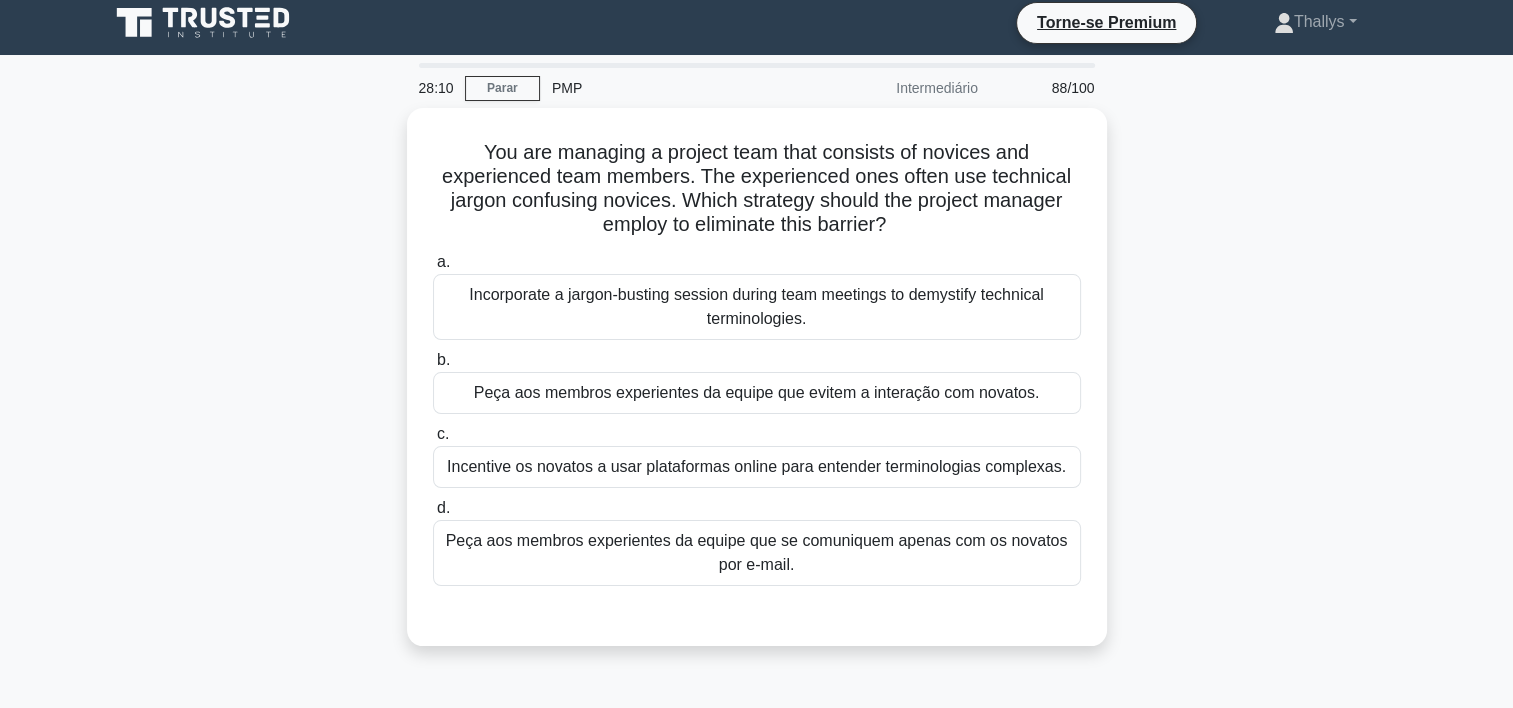 scroll, scrollTop: 0, scrollLeft: 0, axis: both 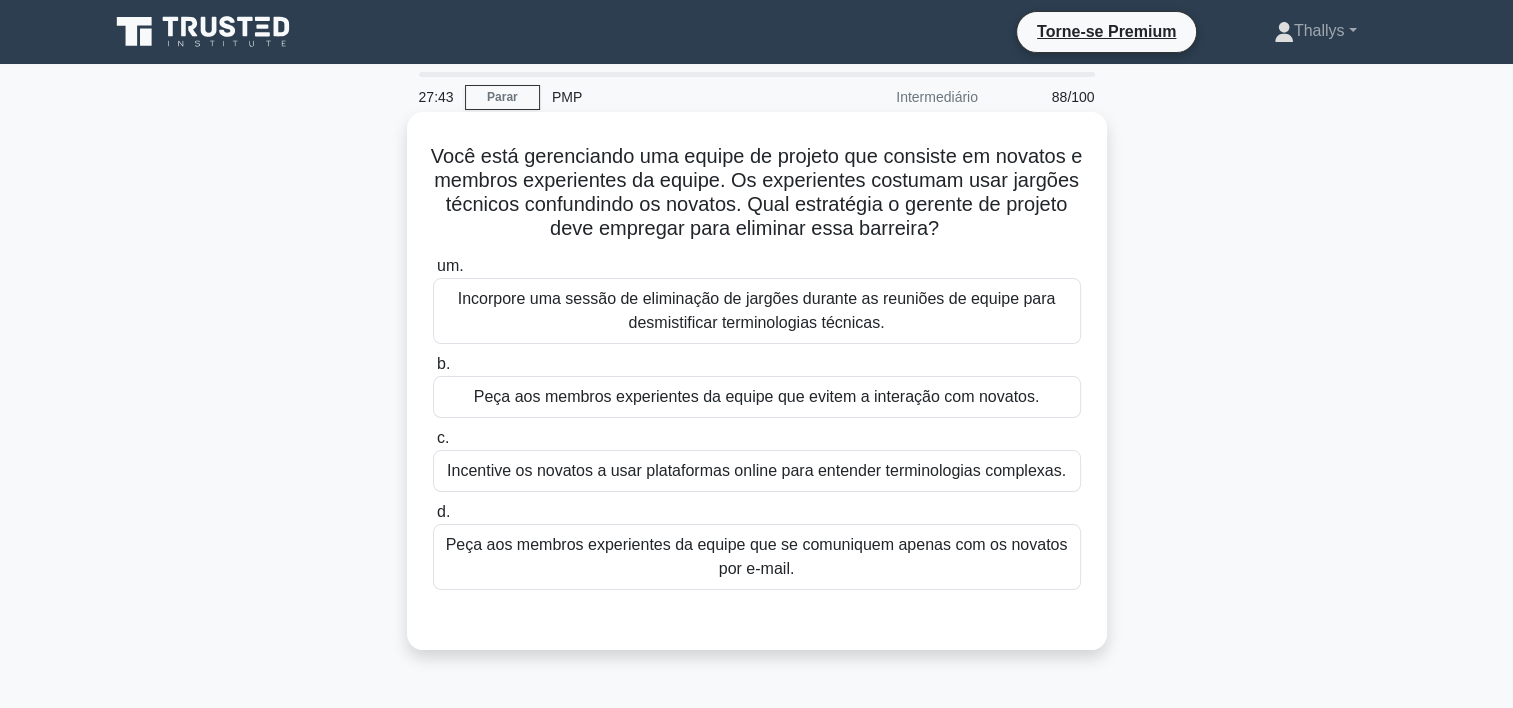 click on "Incorpore uma sessão de eliminação de jargões durante as reuniões de equipe para desmistificar terminologias técnicas." at bounding box center (757, 311) 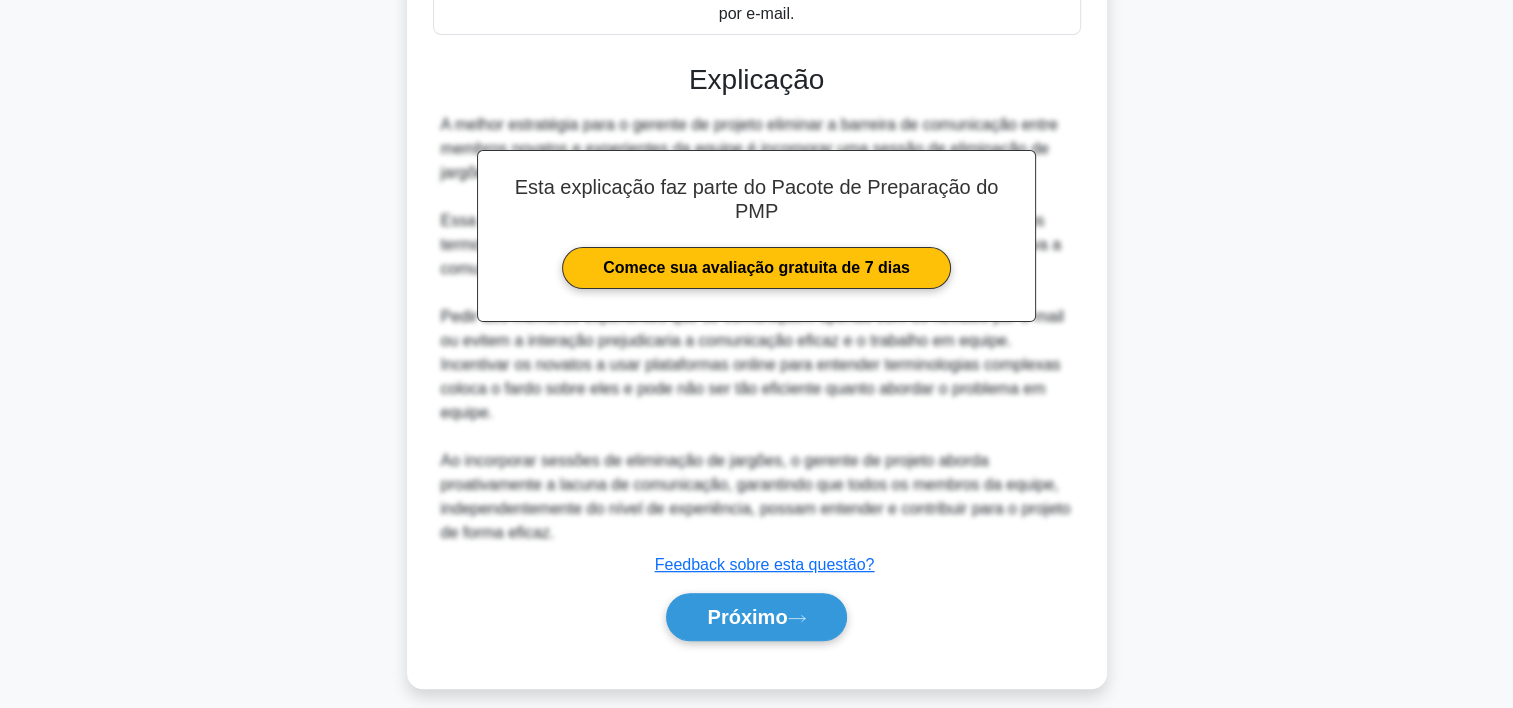 scroll, scrollTop: 572, scrollLeft: 0, axis: vertical 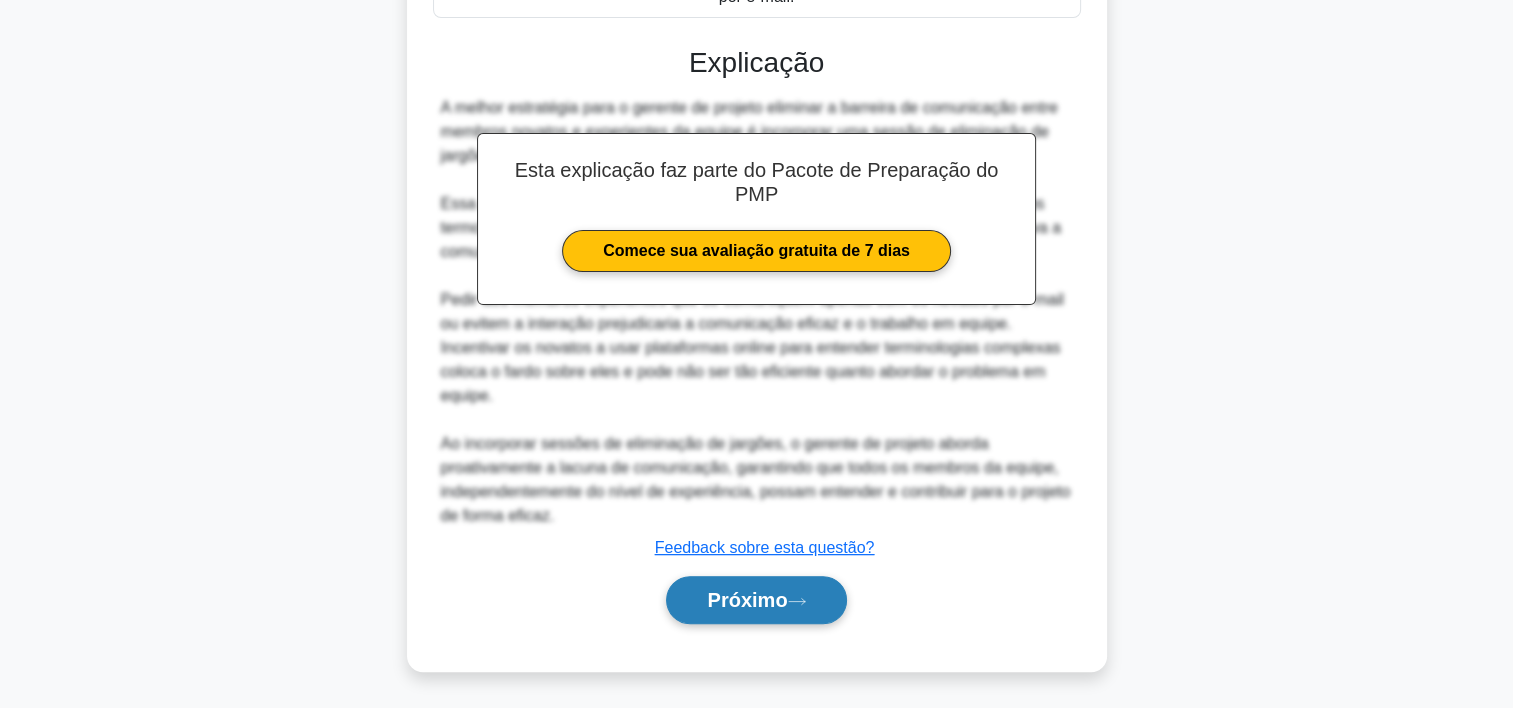click on "Próximo" at bounding box center [747, 600] 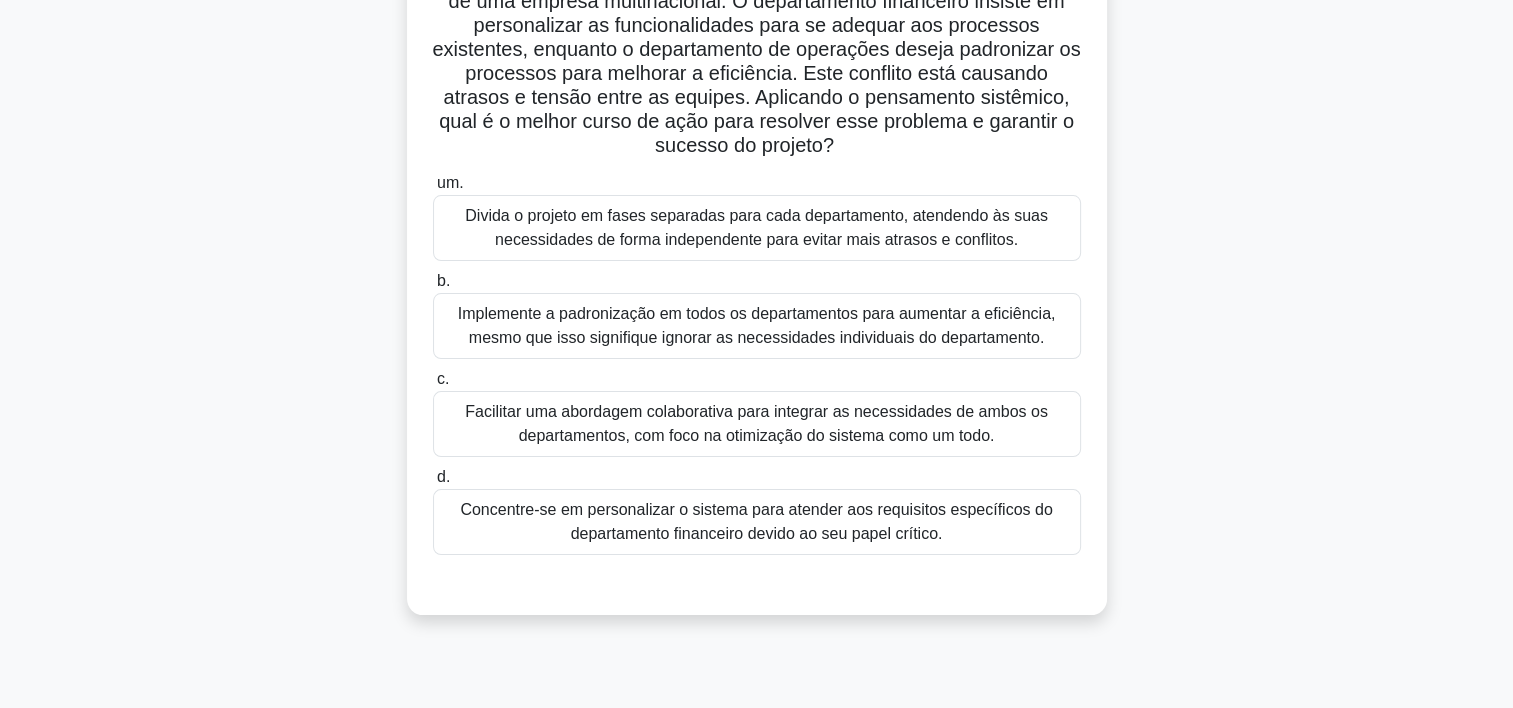 scroll, scrollTop: 208, scrollLeft: 0, axis: vertical 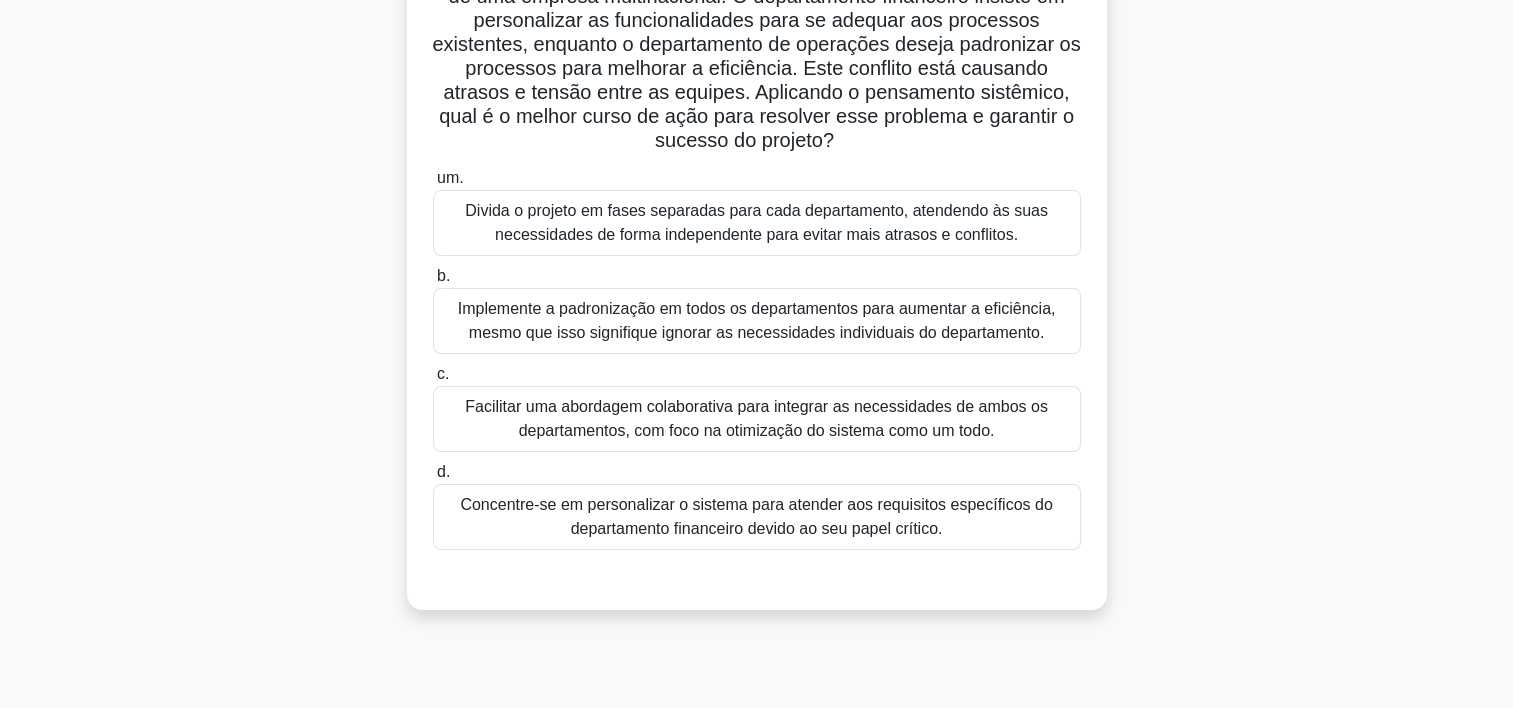 click on "Facilitar uma abordagem colaborativa para integrar as necessidades de ambos os departamentos, com foco na otimização do sistema como um todo." at bounding box center [757, 419] 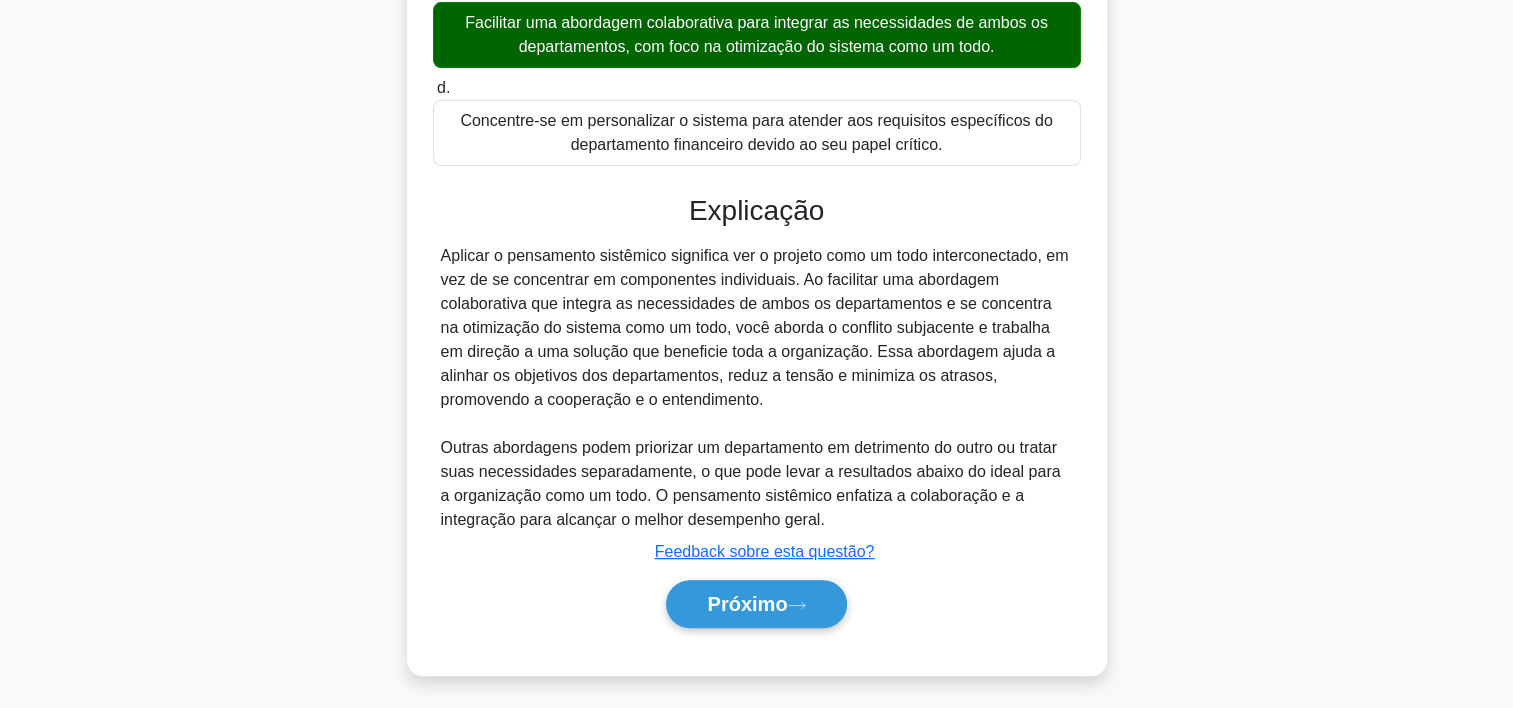 scroll, scrollTop: 596, scrollLeft: 0, axis: vertical 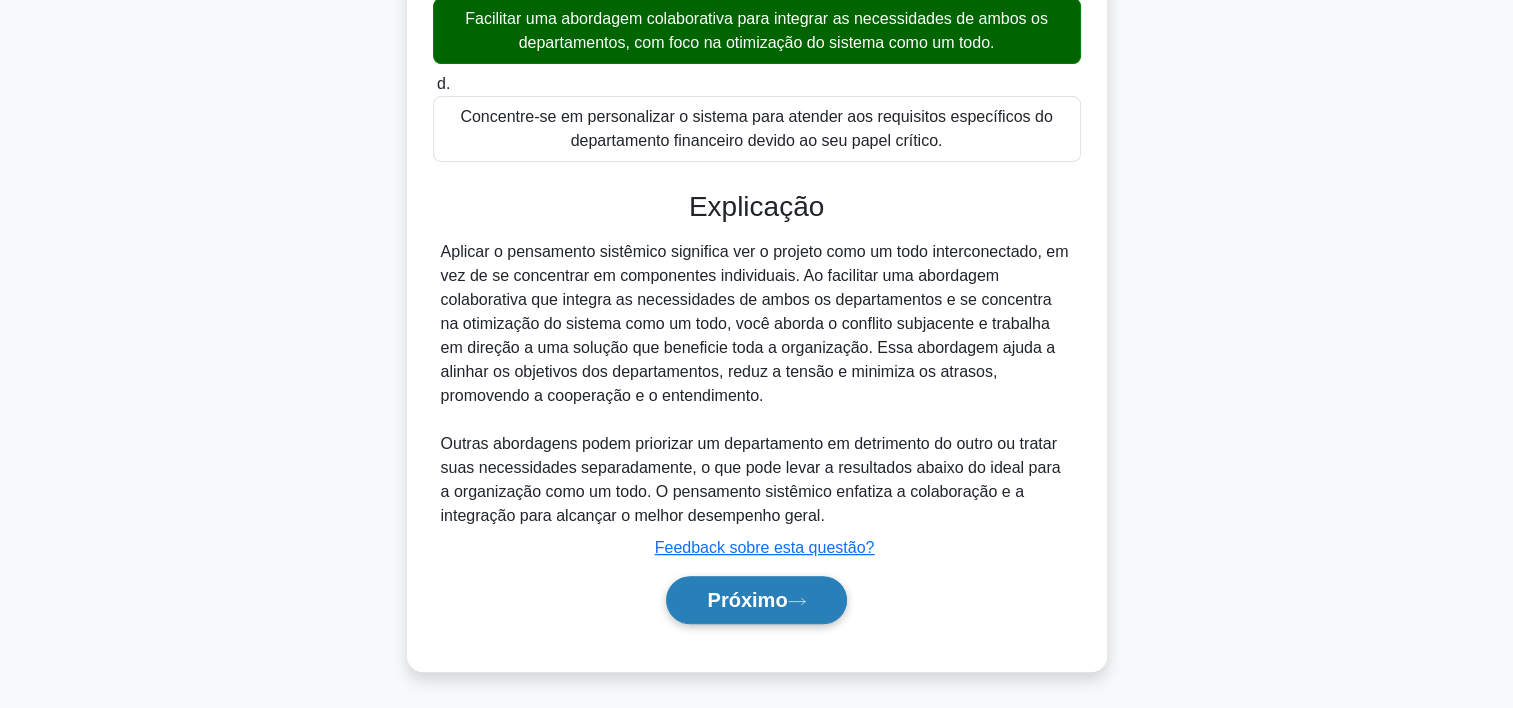 click on "Próximo" at bounding box center [756, 600] 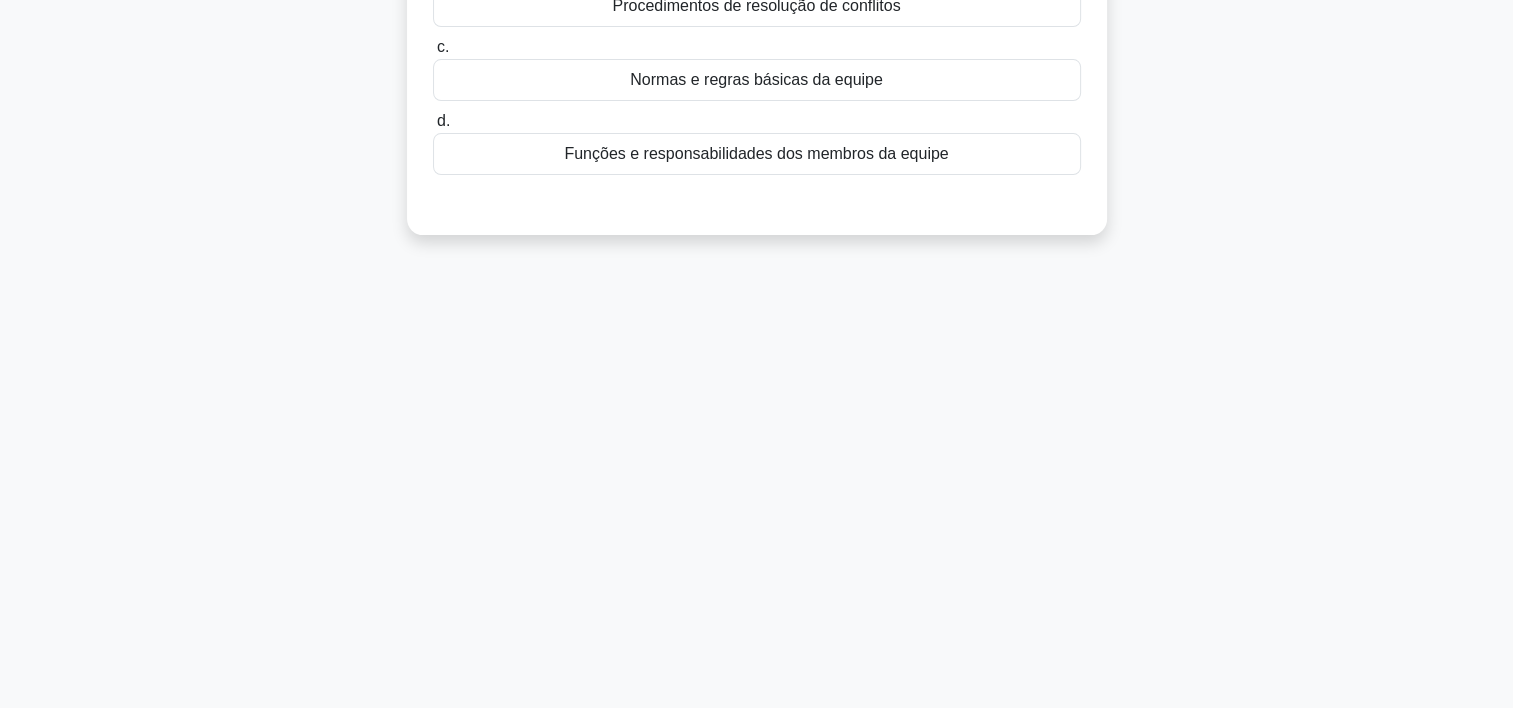 scroll, scrollTop: 0, scrollLeft: 0, axis: both 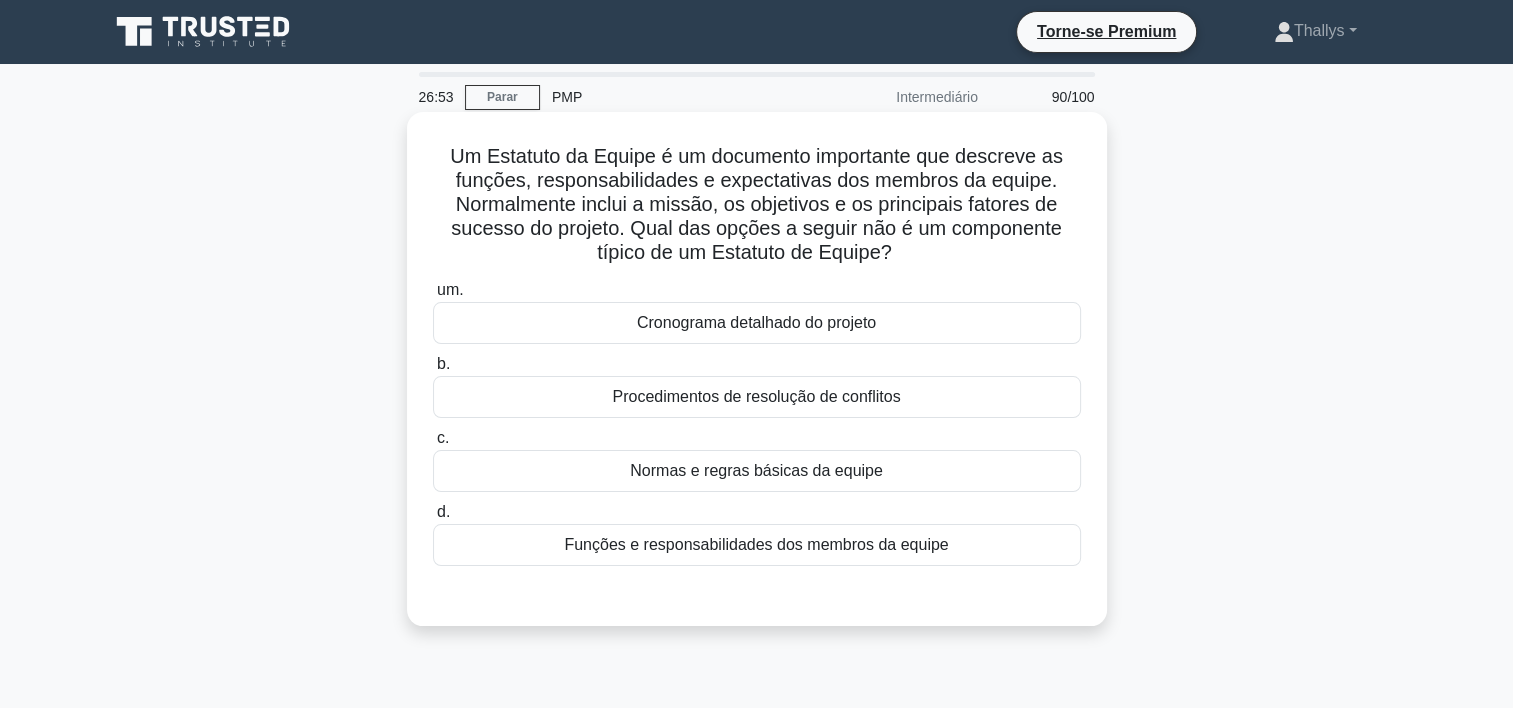 click on "Cronograma detalhado do projeto" at bounding box center [757, 323] 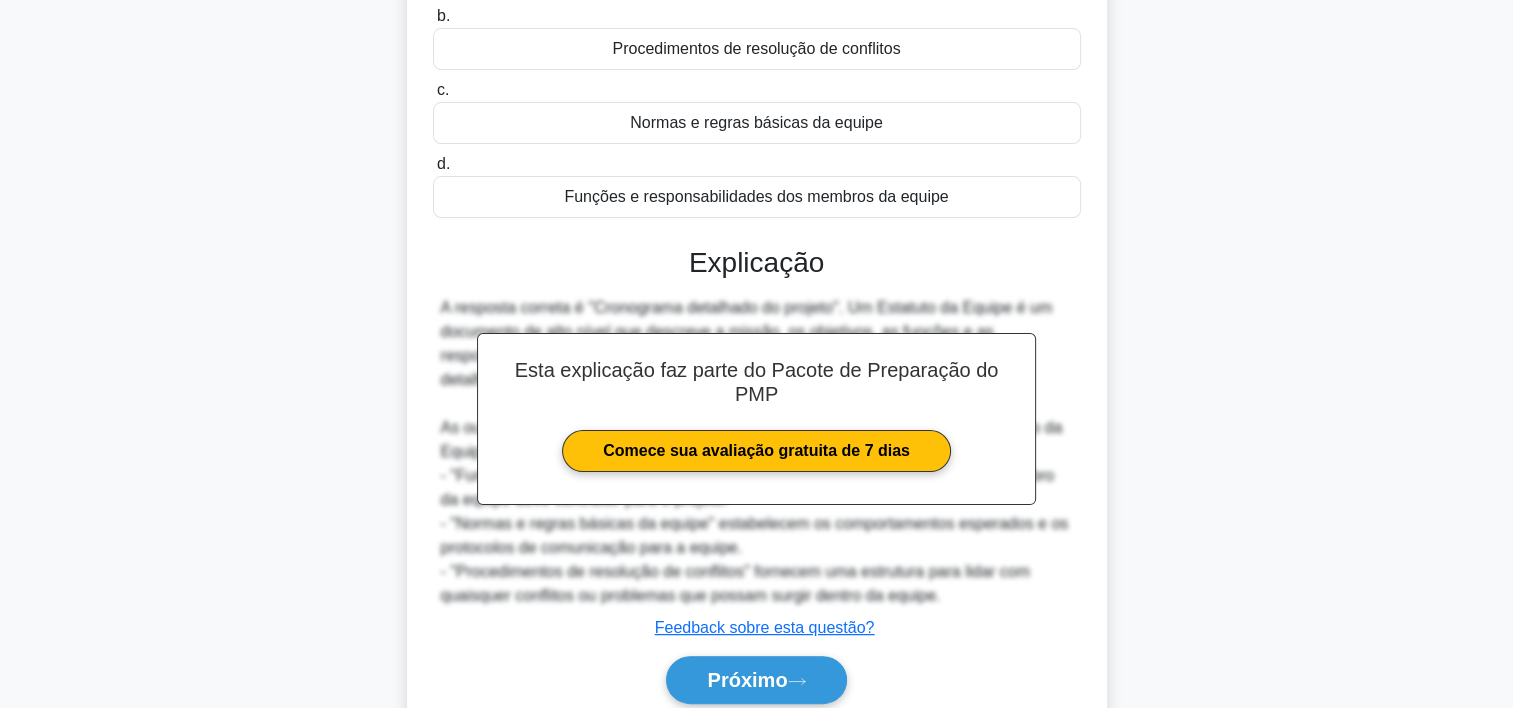 scroll, scrollTop: 428, scrollLeft: 0, axis: vertical 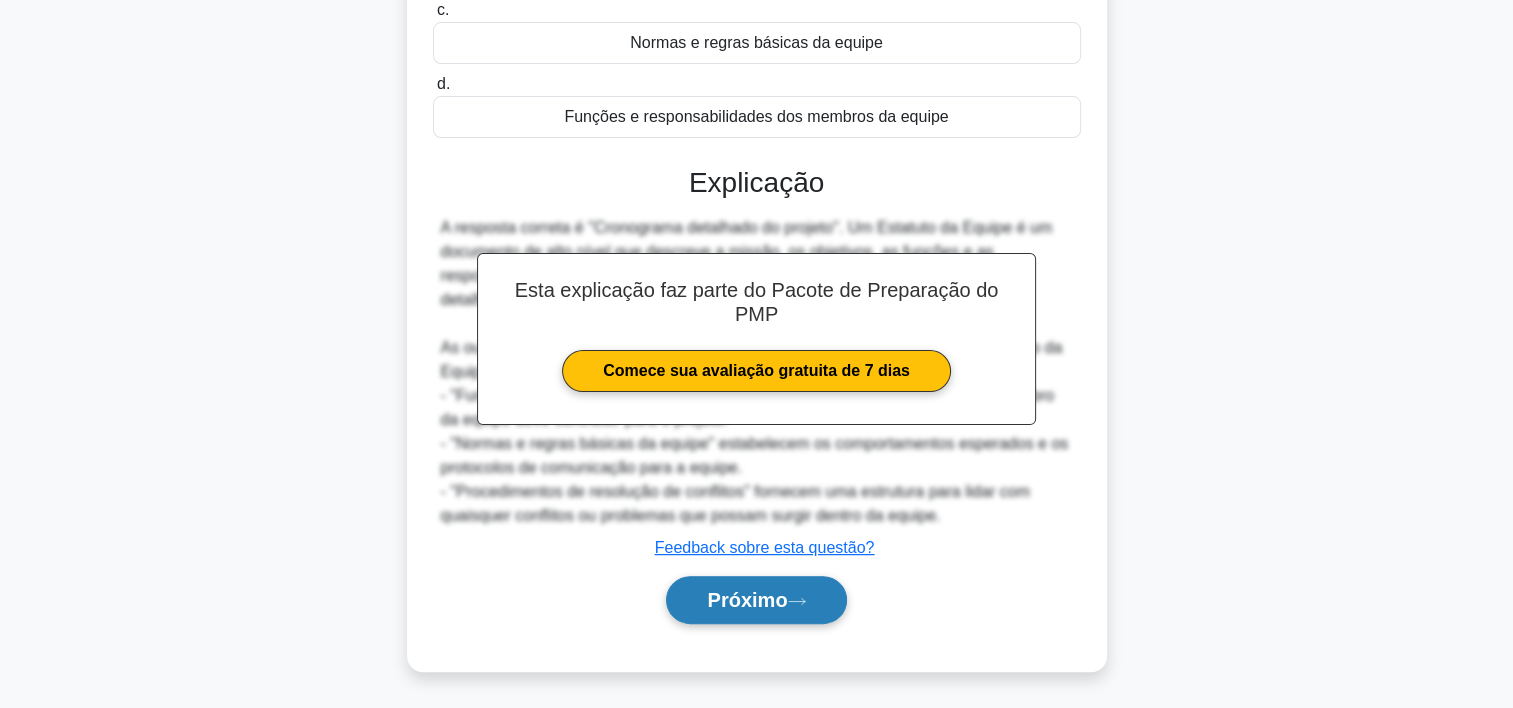 click on "Próximo" at bounding box center [756, 600] 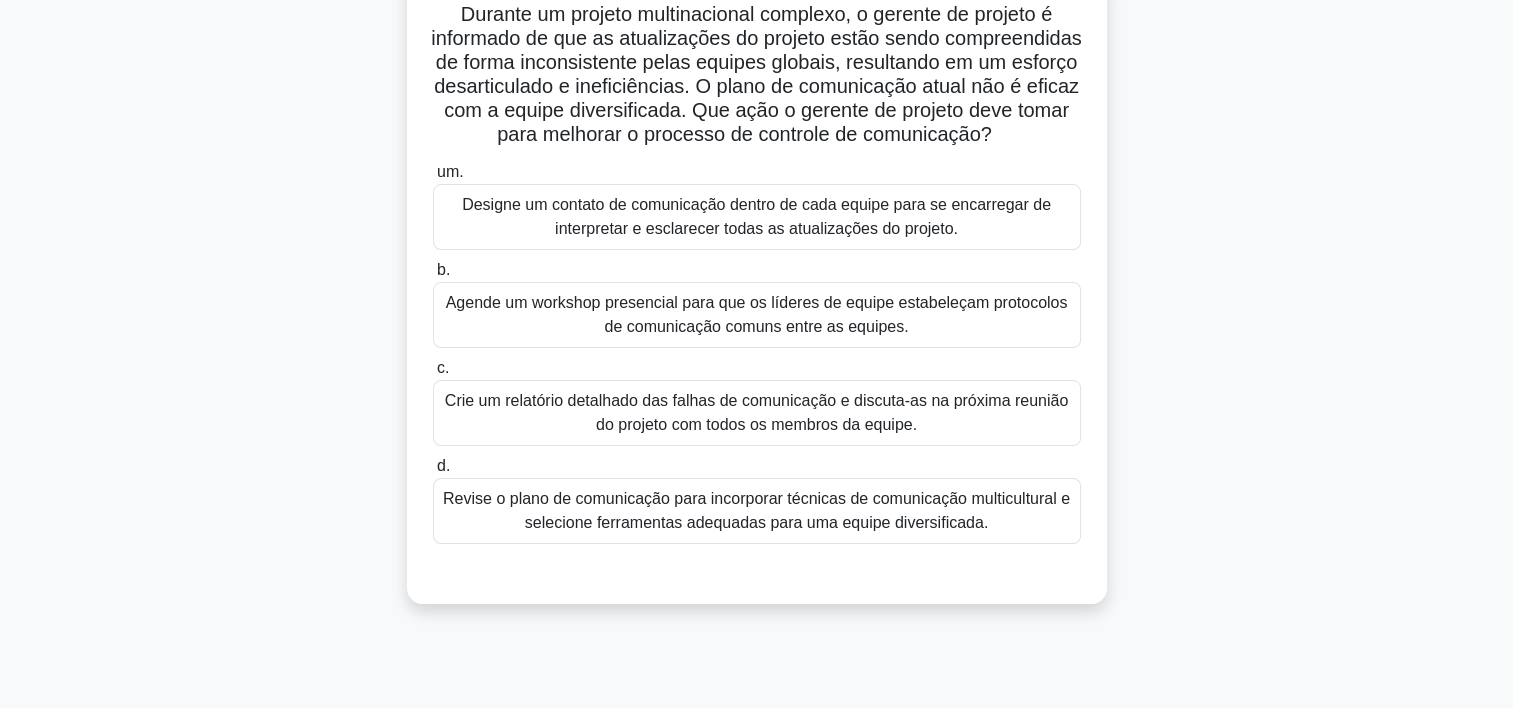 scroll, scrollTop: 155, scrollLeft: 0, axis: vertical 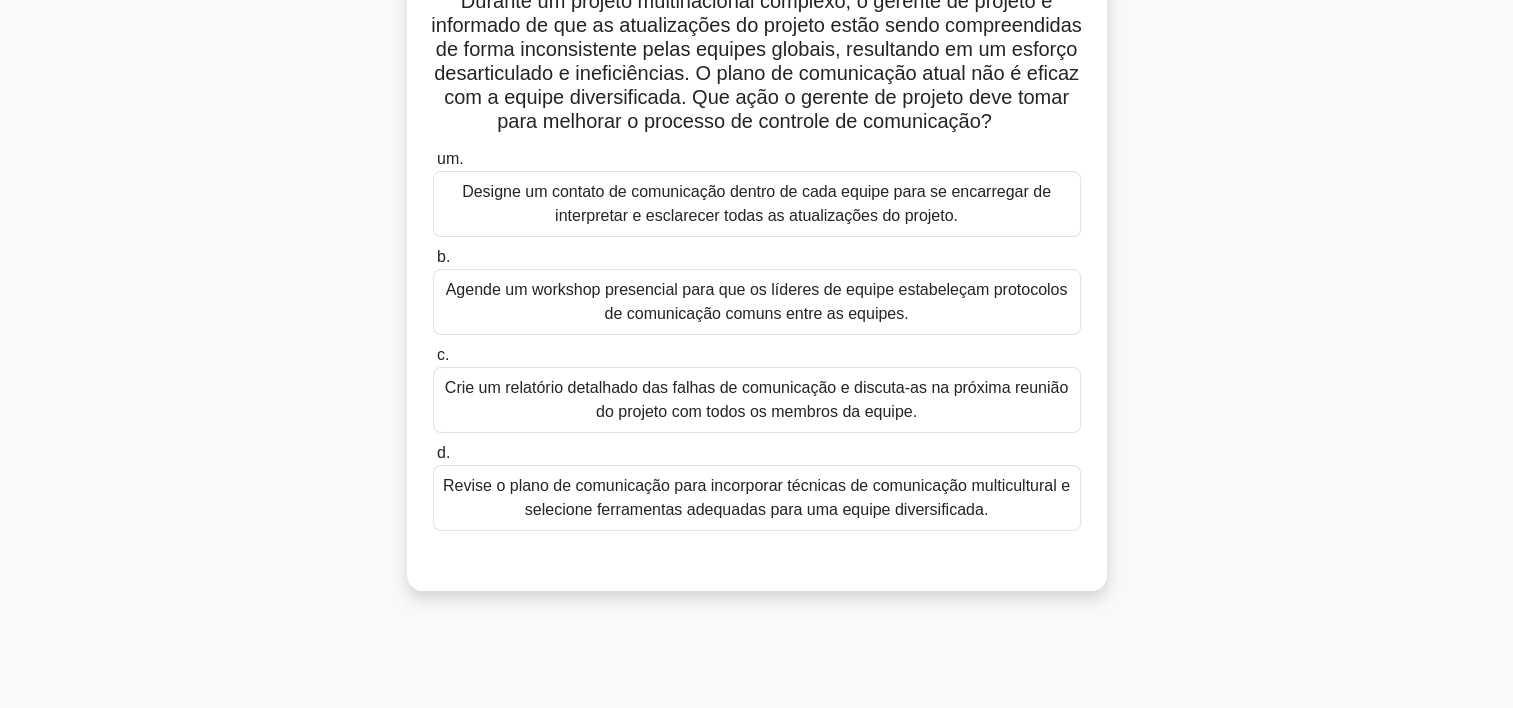 click on "Revise o plano de comunicação para incorporar técnicas de comunicação multicultural e selecione ferramentas adequadas para uma equipe diversificada." at bounding box center [757, 498] 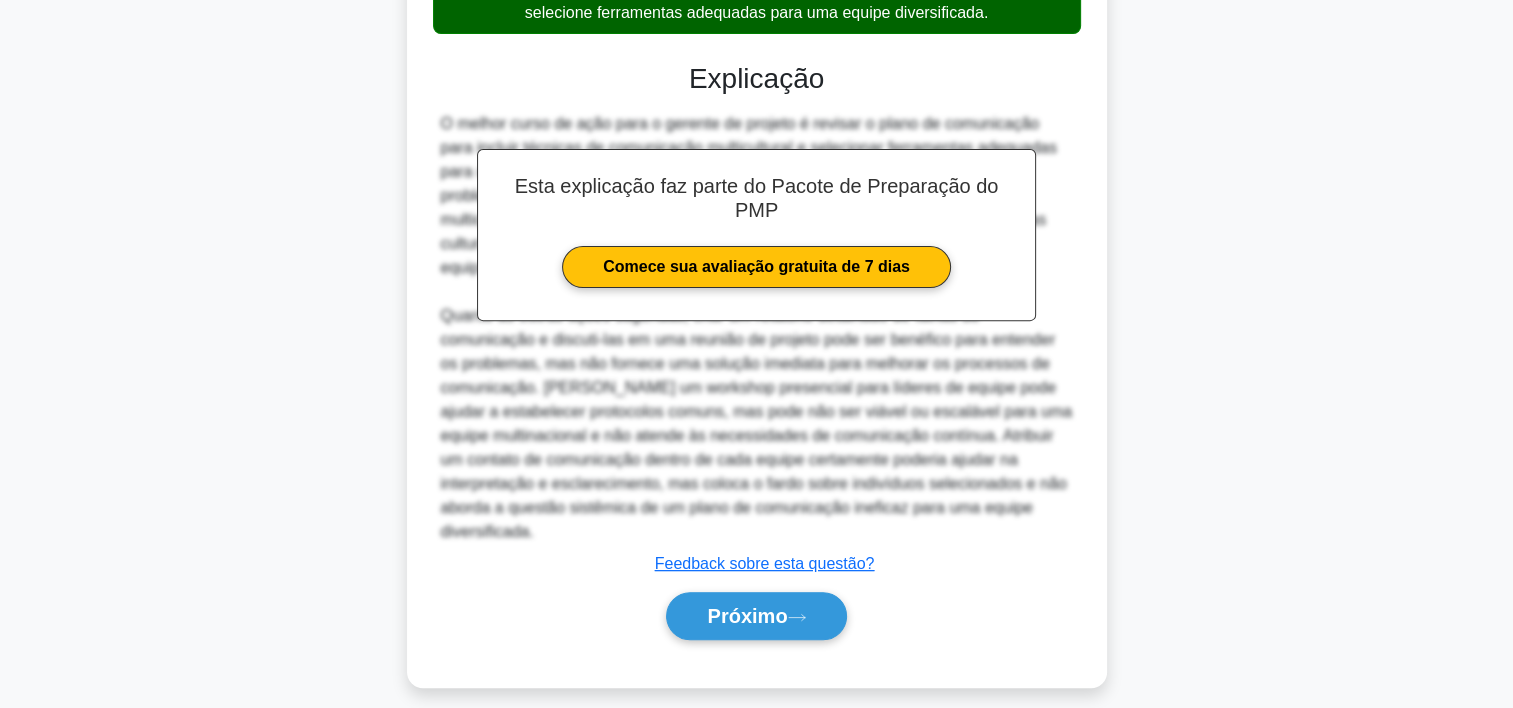 scroll, scrollTop: 668, scrollLeft: 0, axis: vertical 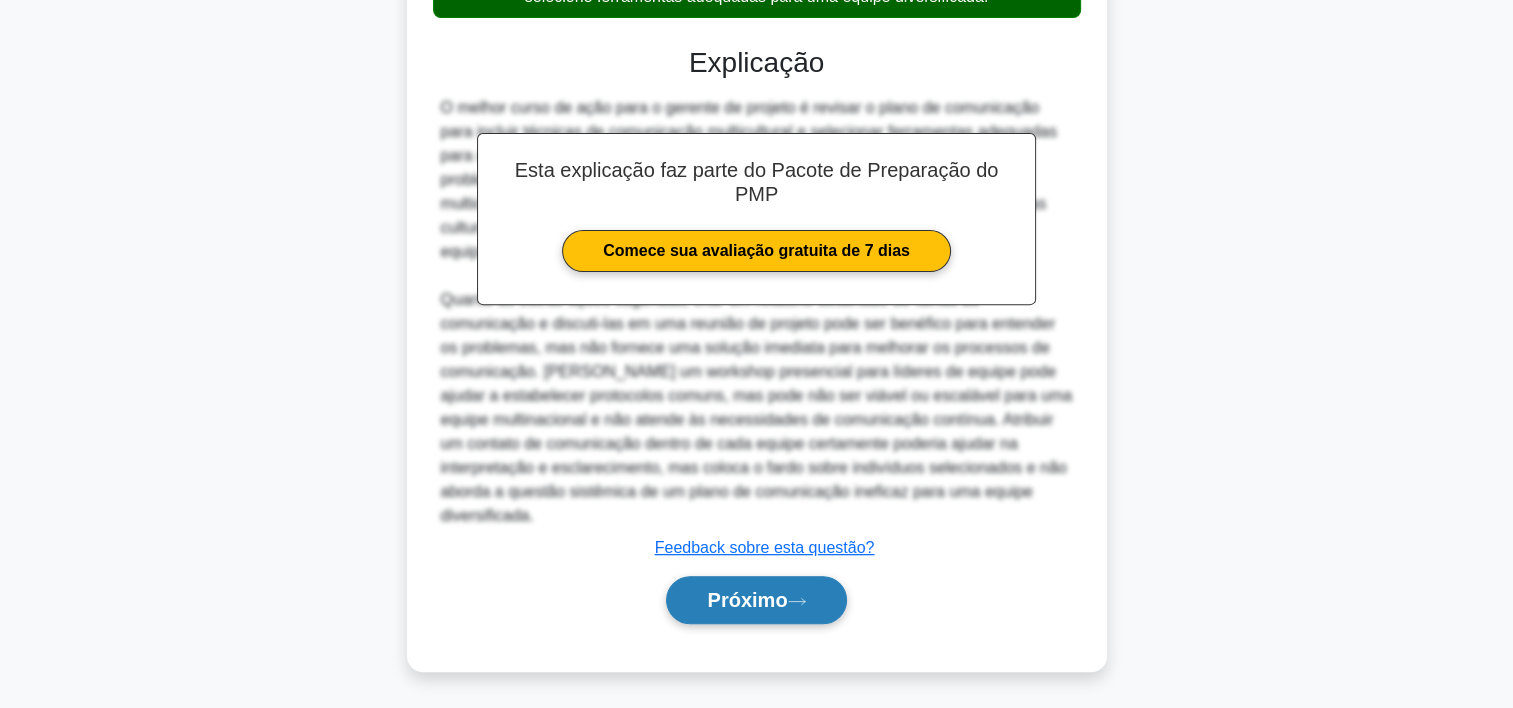click on "Próximo" at bounding box center (756, 600) 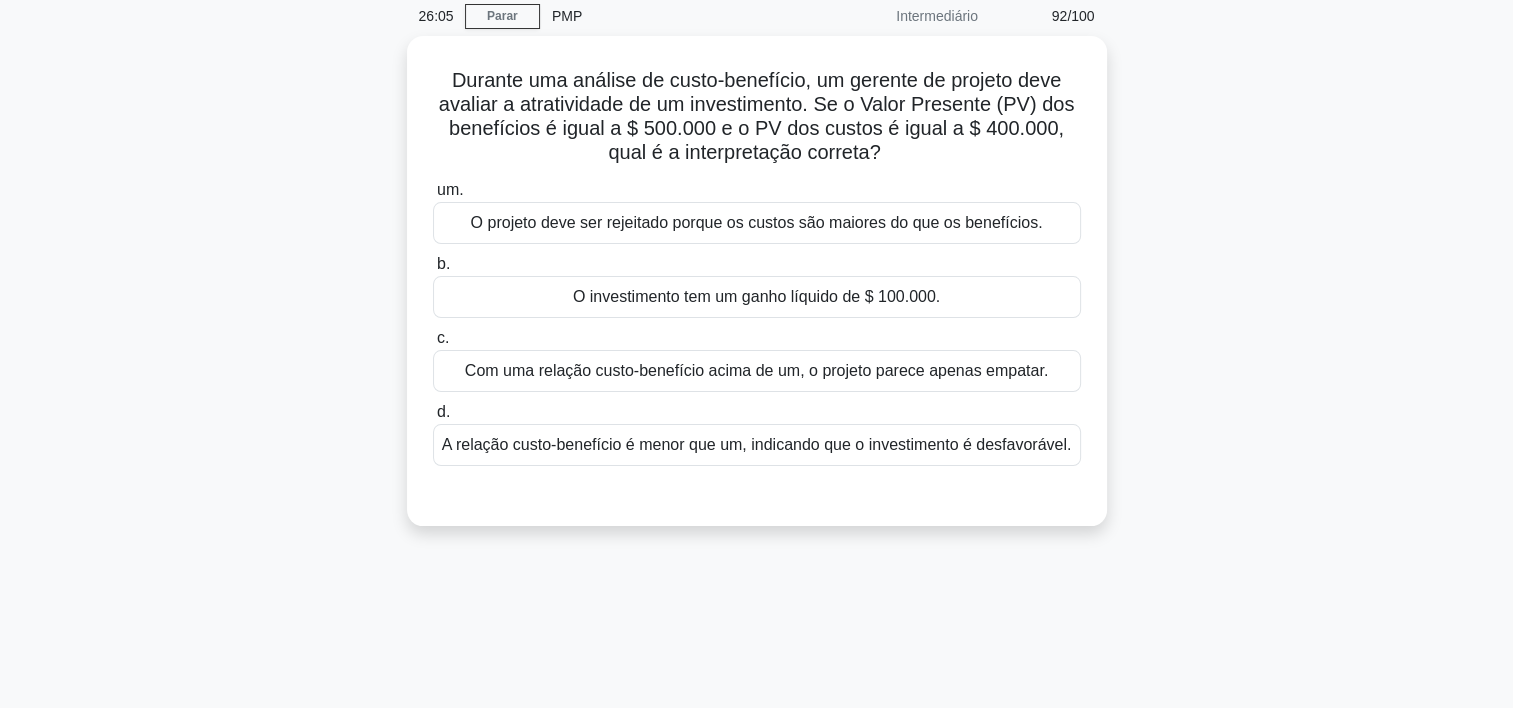 scroll, scrollTop: 80, scrollLeft: 0, axis: vertical 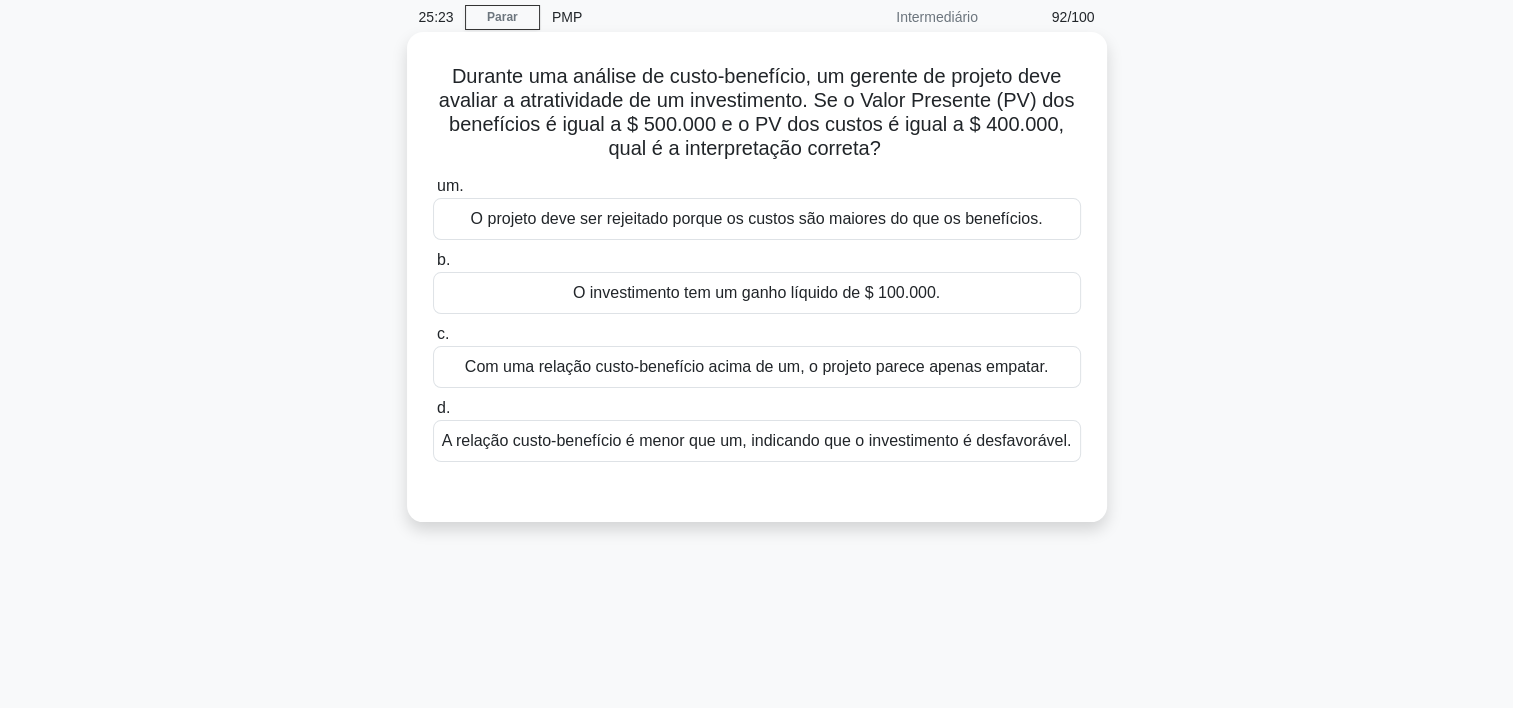 click on "O investimento tem um ganho líquido de $ 100.000." at bounding box center [757, 293] 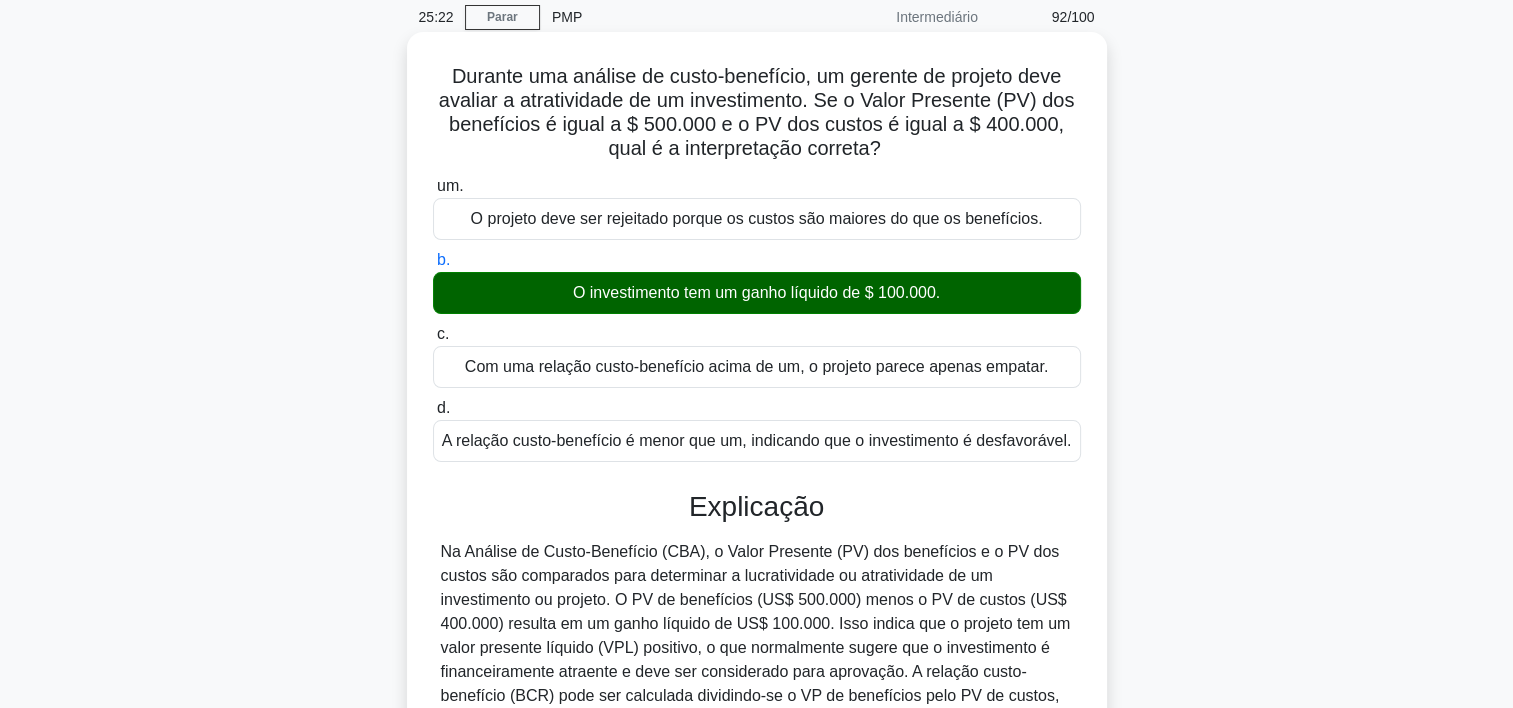 scroll, scrollTop: 372, scrollLeft: 0, axis: vertical 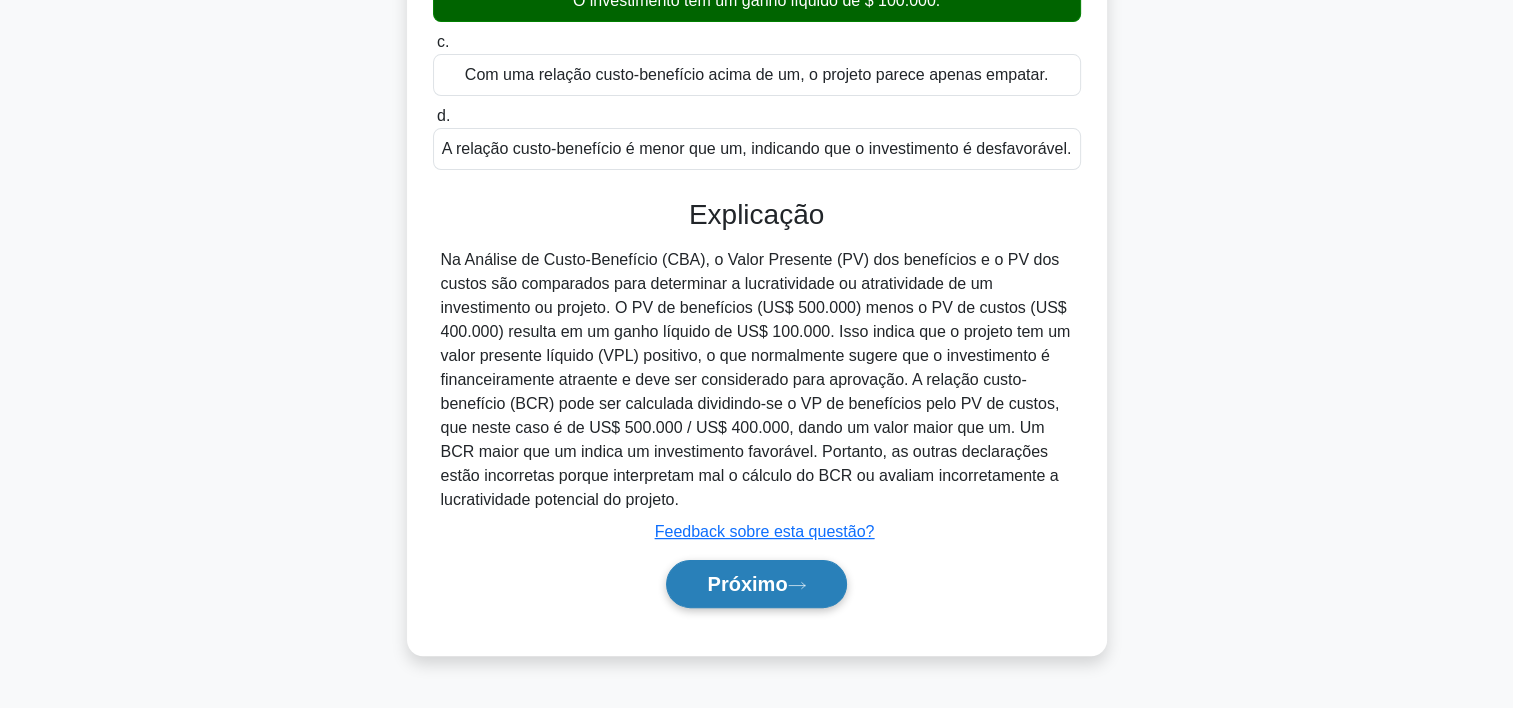 click on "Próximo" at bounding box center [747, 584] 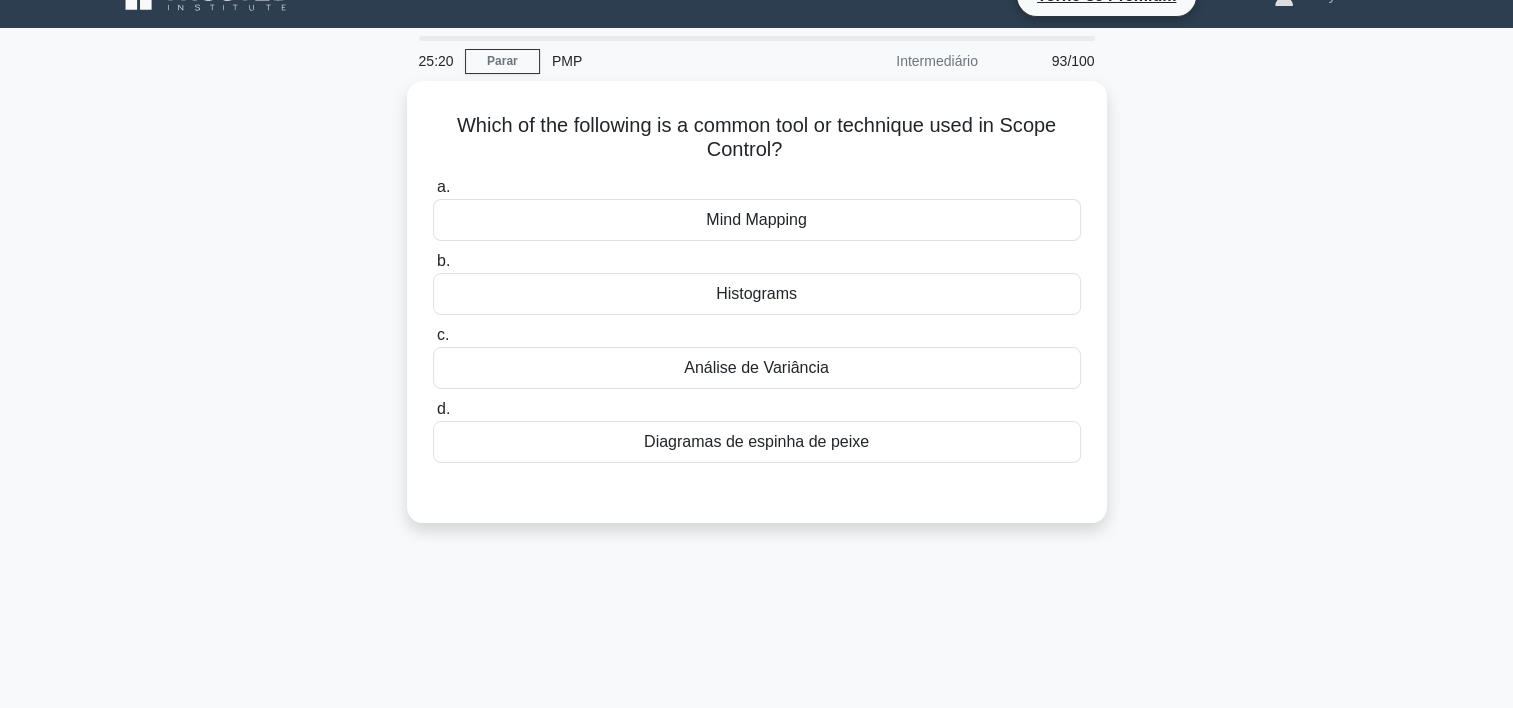 scroll, scrollTop: 0, scrollLeft: 0, axis: both 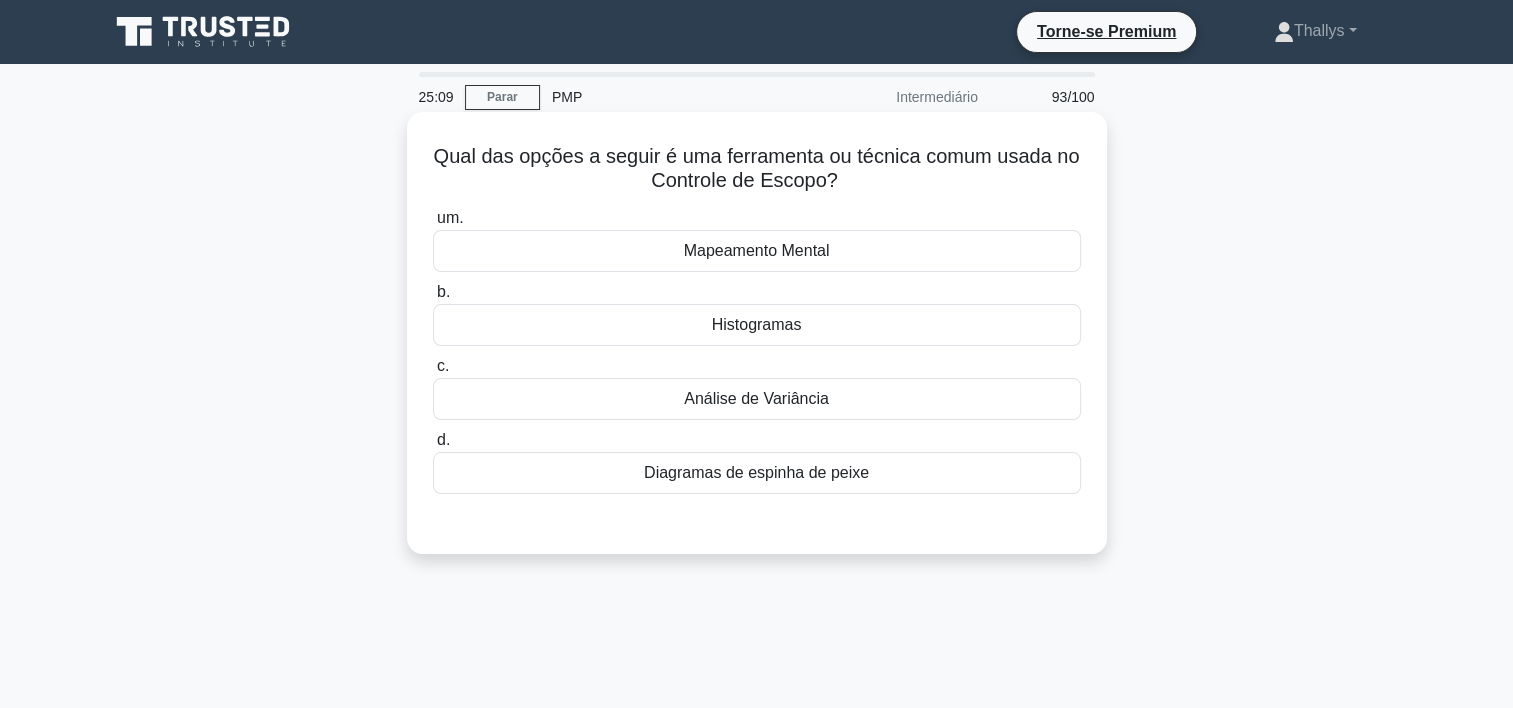 click on "um.
Mapeamento Mental
b.
Histogramas
c.
Análise de Variância
d." at bounding box center (757, 350) 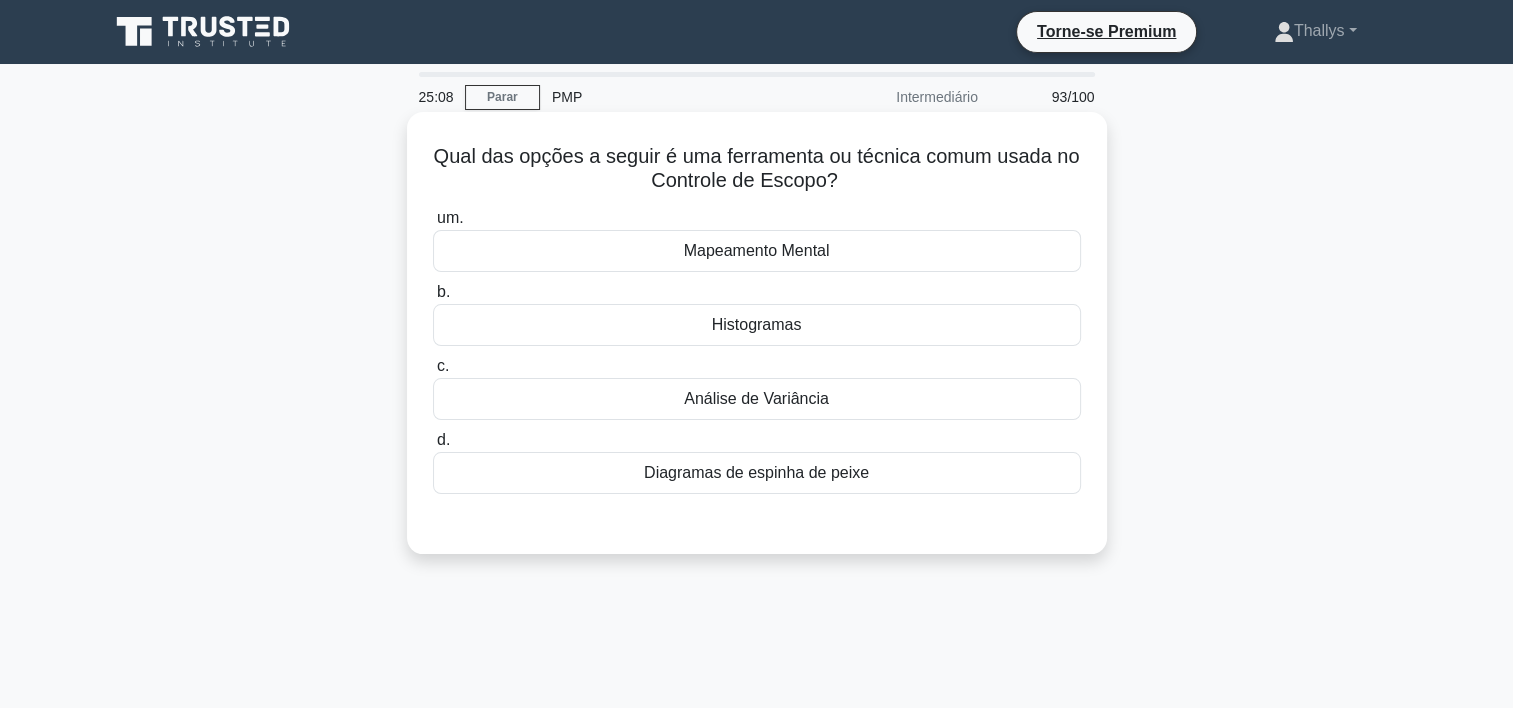 click on "Diagramas de espinha de peixe" at bounding box center [757, 473] 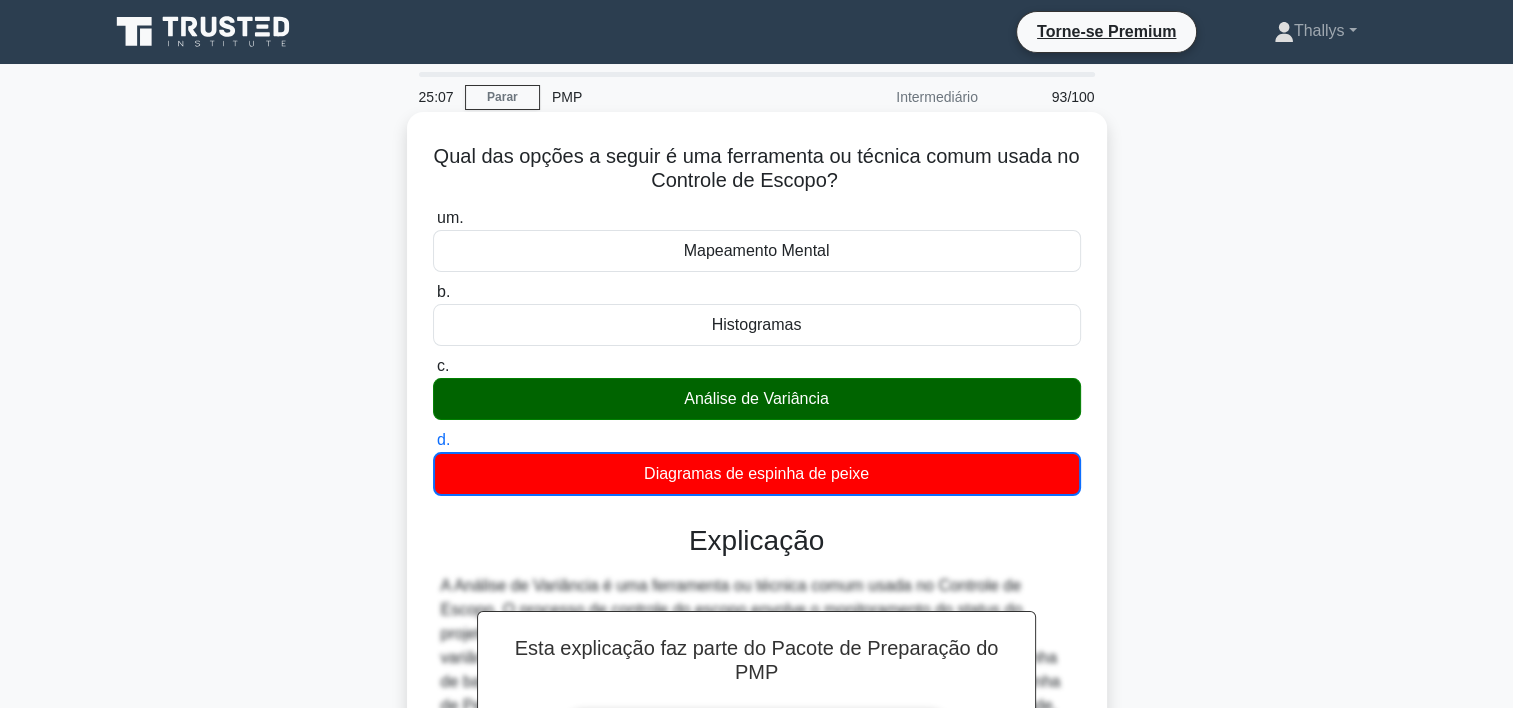 scroll, scrollTop: 372, scrollLeft: 0, axis: vertical 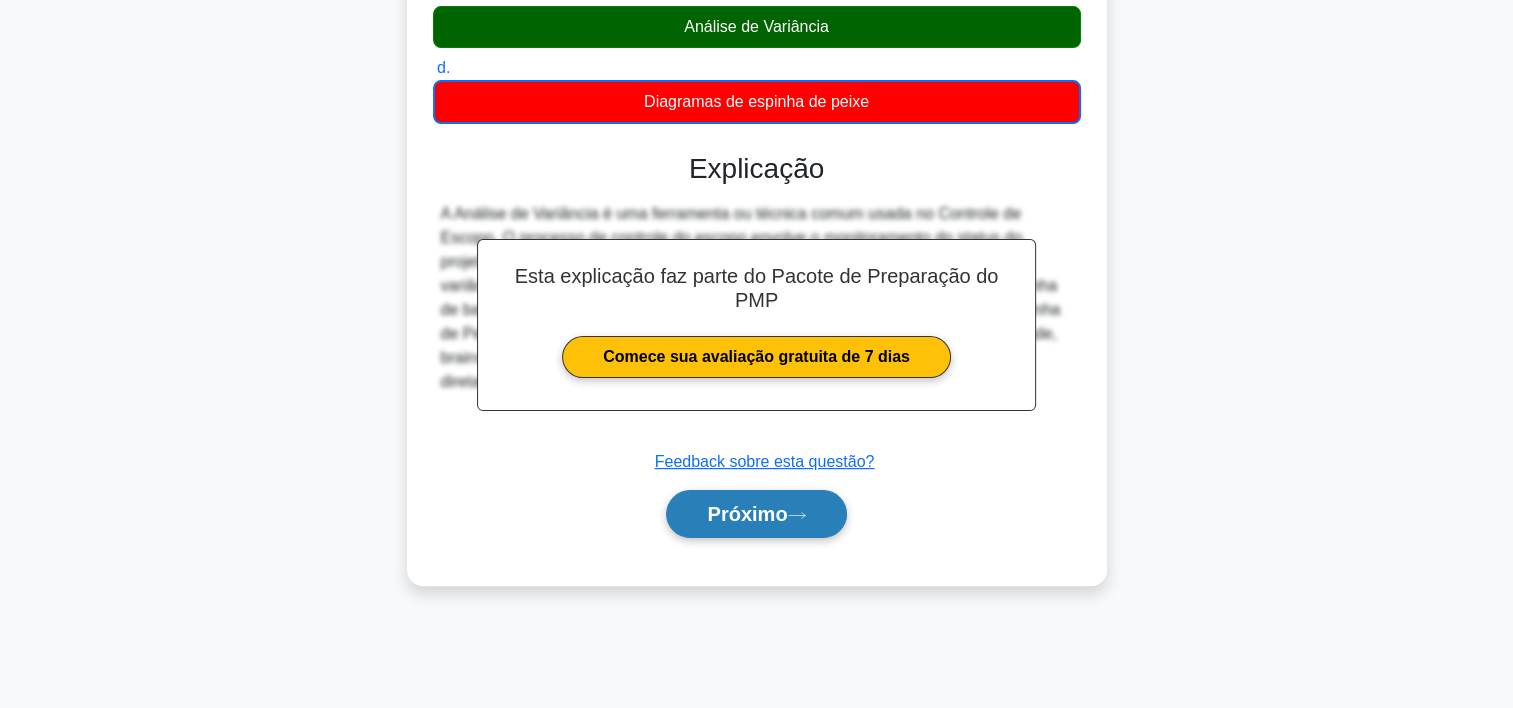 click on "Próximo" at bounding box center (747, 514) 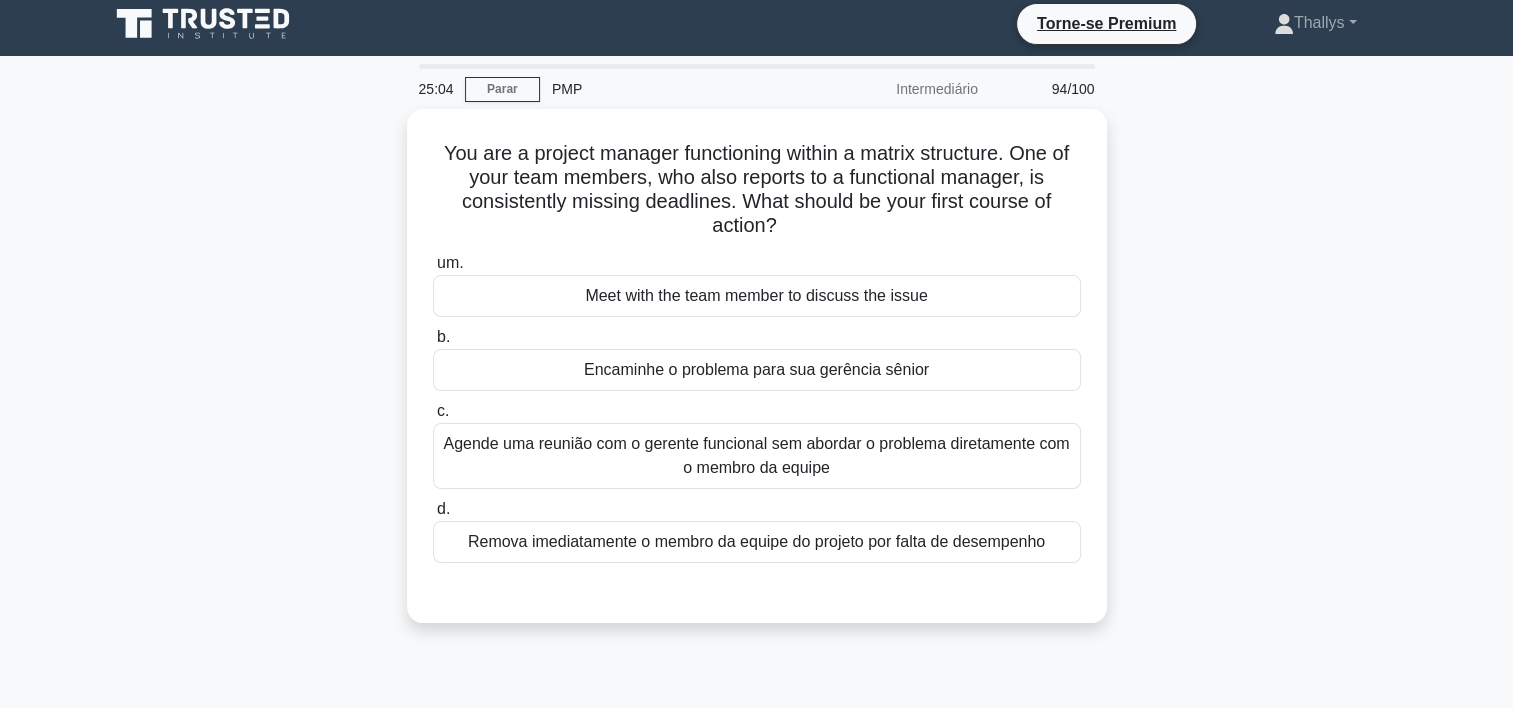 scroll, scrollTop: 0, scrollLeft: 0, axis: both 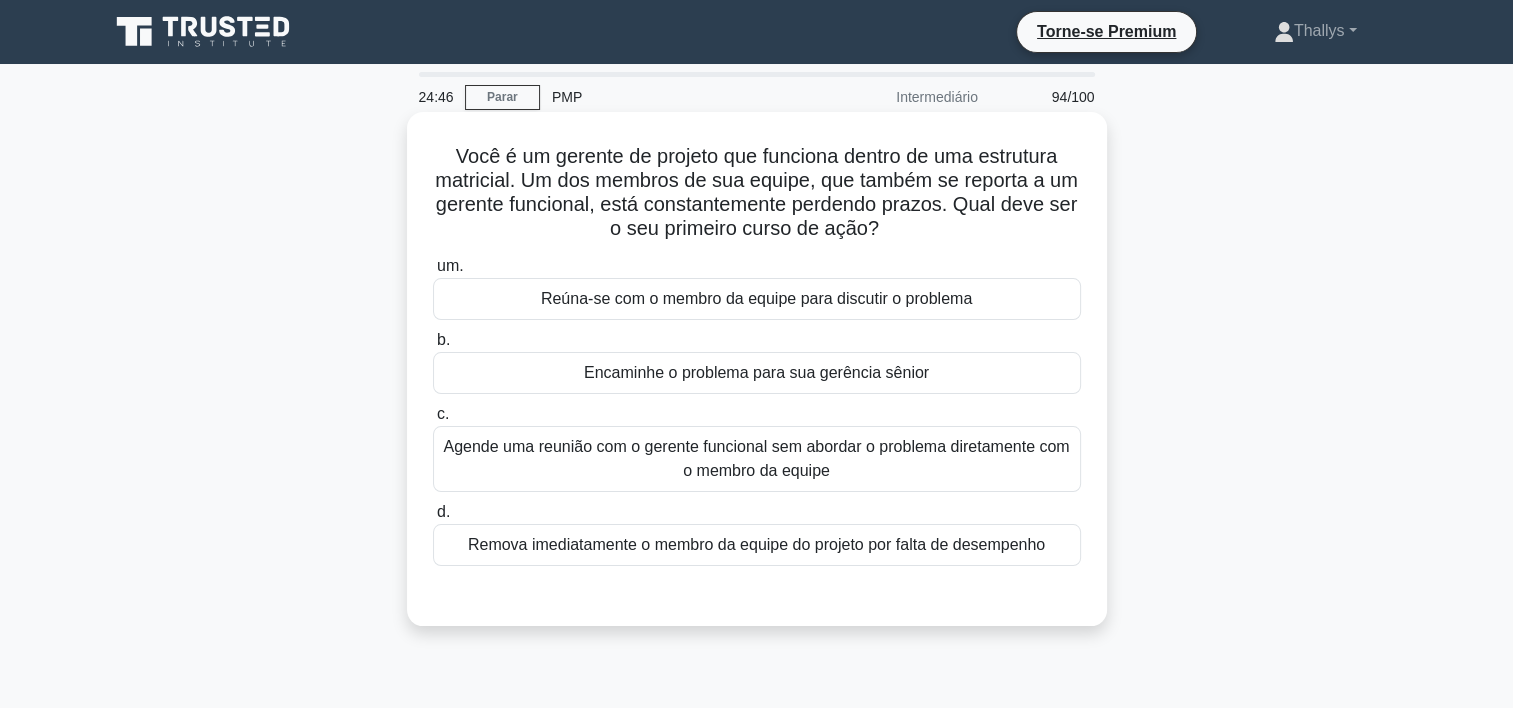 click on "Agende uma reunião com o gerente funcional sem abordar o problema diretamente com o membro da equipe" at bounding box center [757, 459] 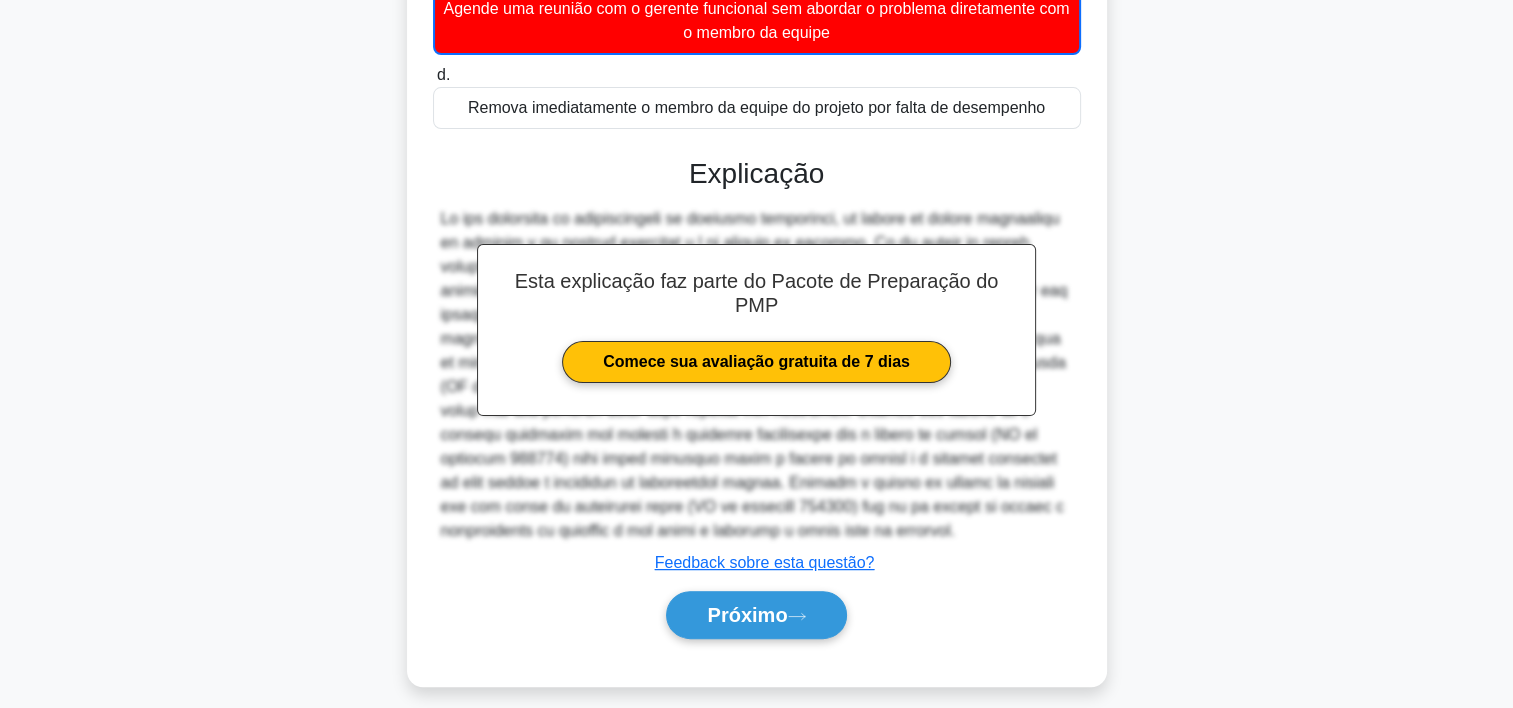 scroll, scrollTop: 415, scrollLeft: 0, axis: vertical 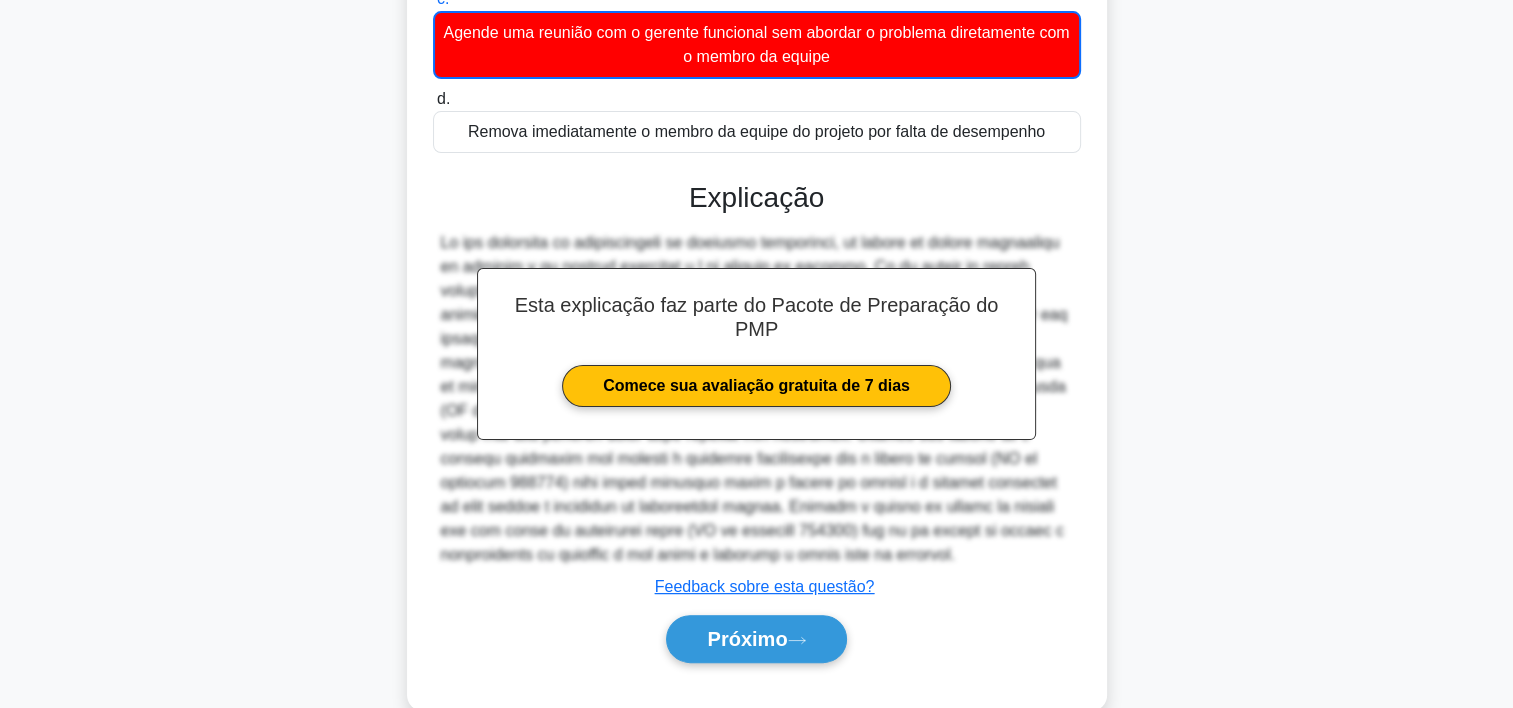 click on "Próximo" at bounding box center [756, 639] 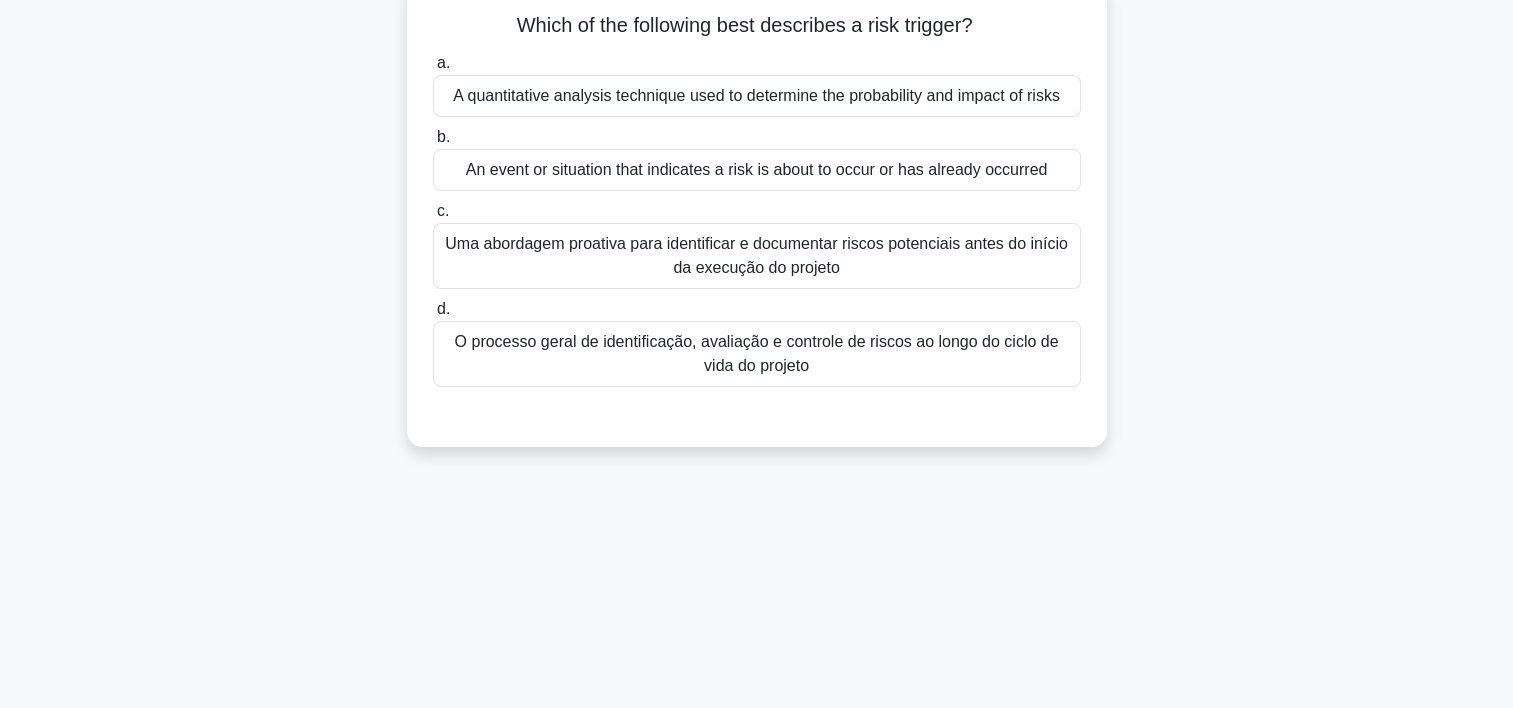 scroll, scrollTop: 0, scrollLeft: 0, axis: both 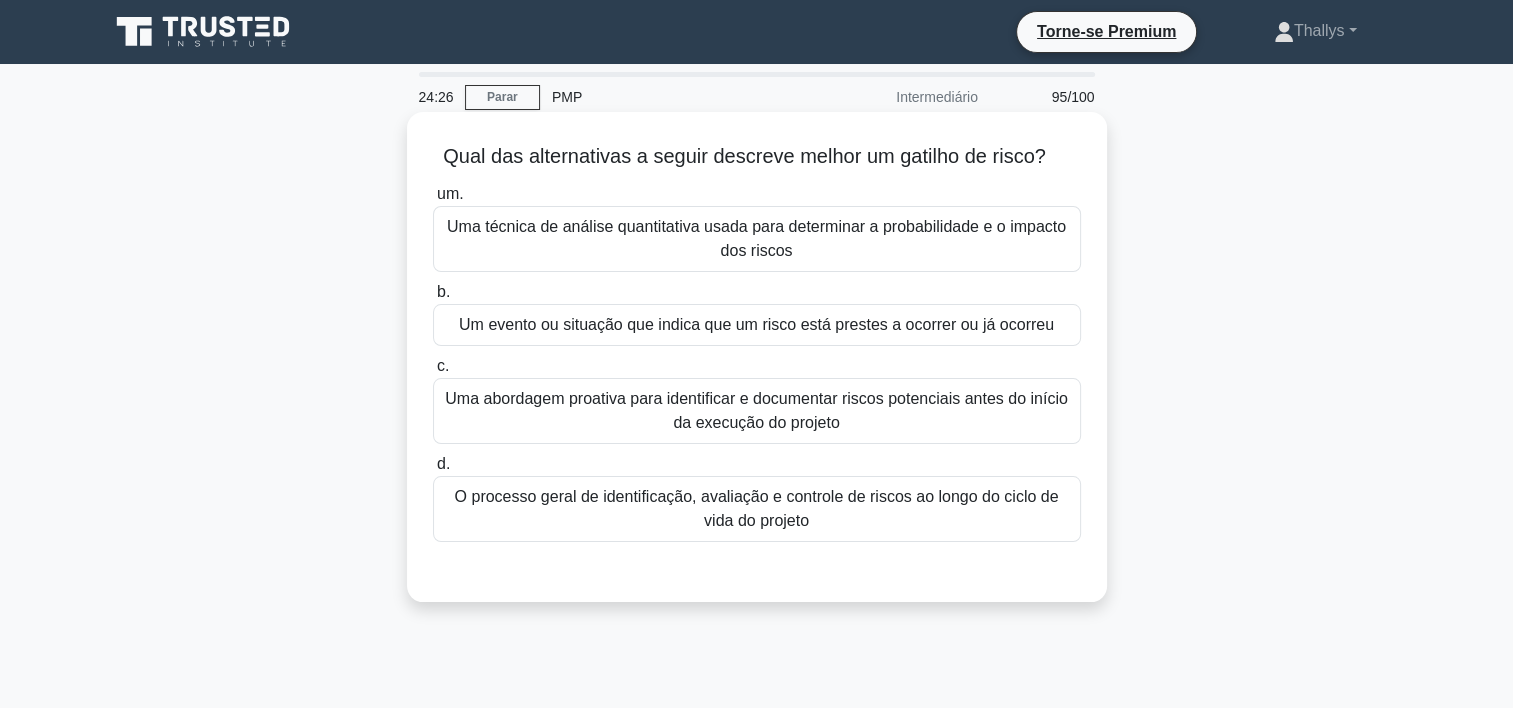 click on "Um evento ou situação que indica que um risco está prestes a ocorrer ou já ocorreu" at bounding box center (757, 325) 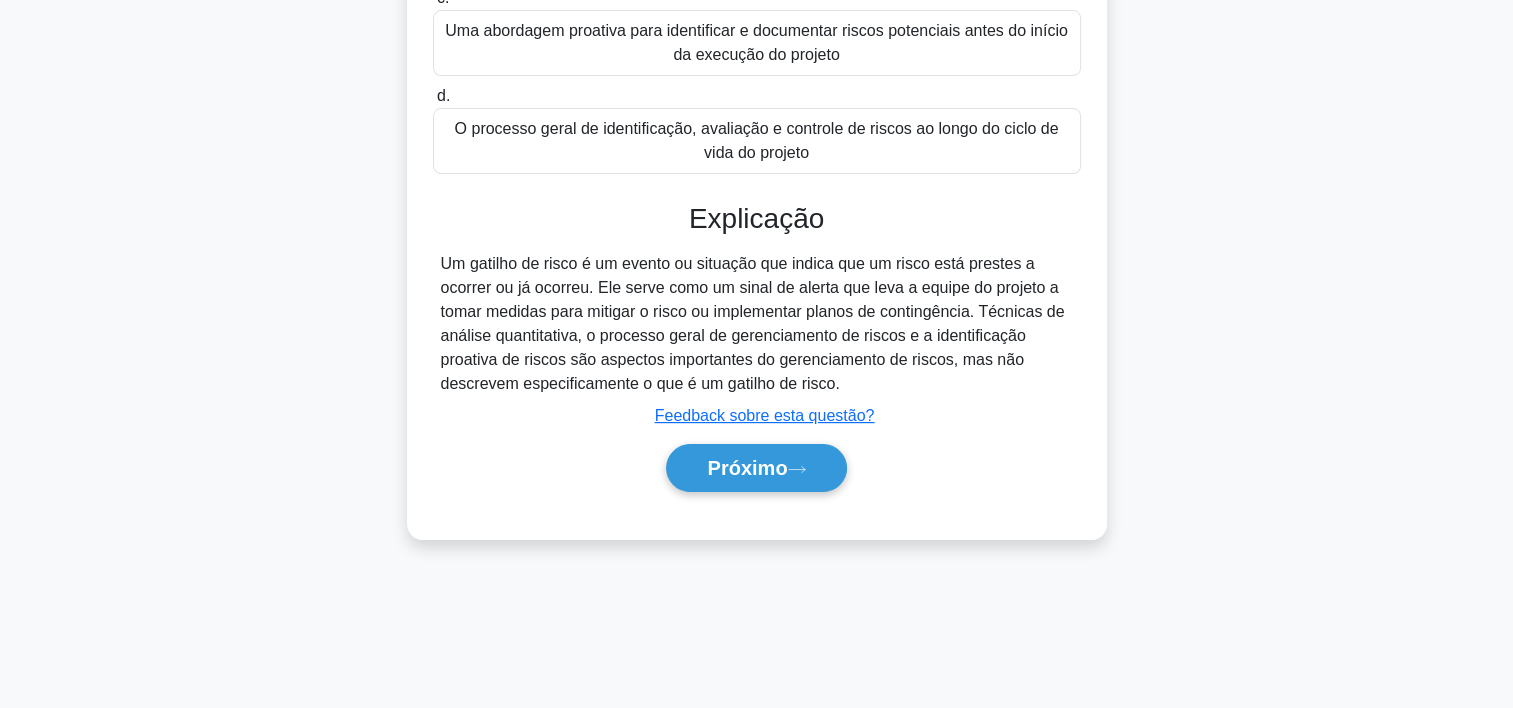 scroll, scrollTop: 372, scrollLeft: 0, axis: vertical 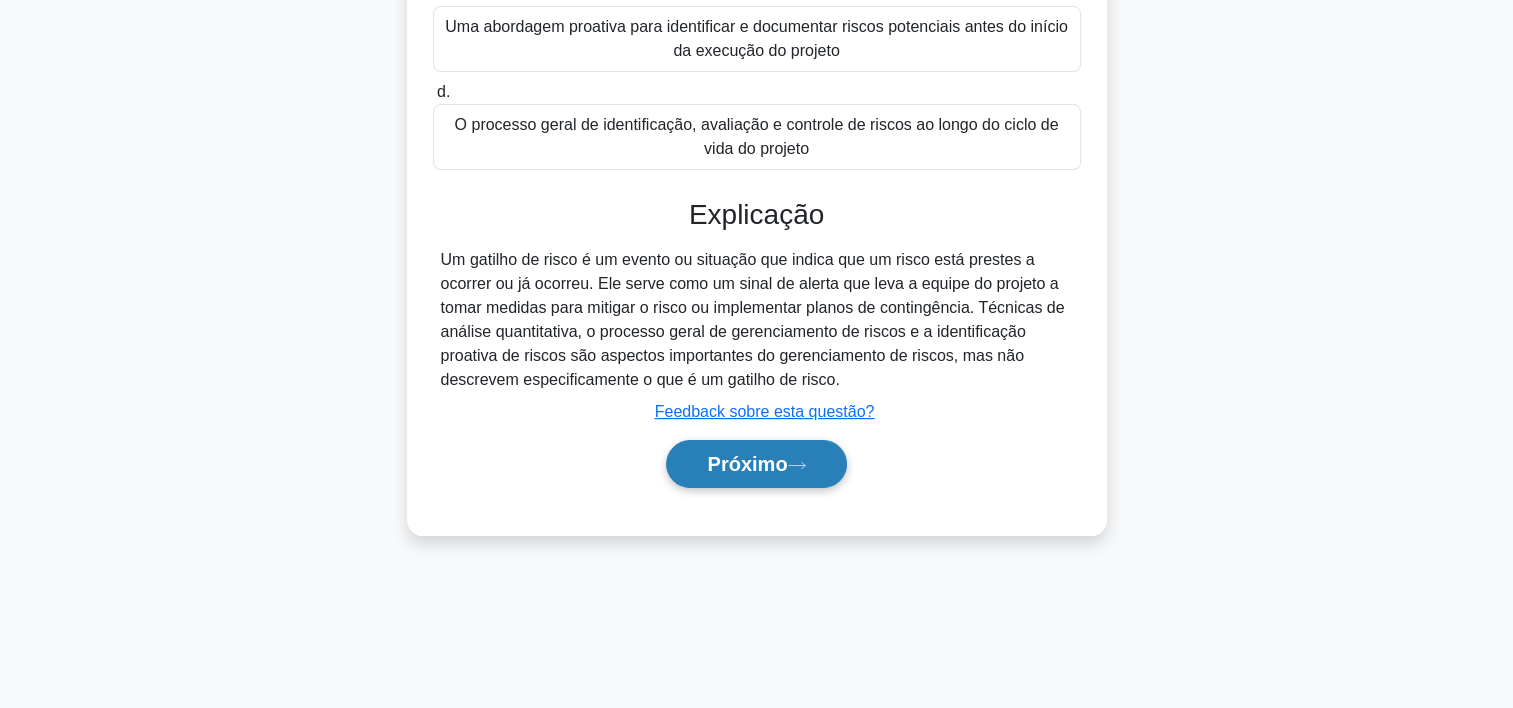 click on "Próximo" at bounding box center (756, 464) 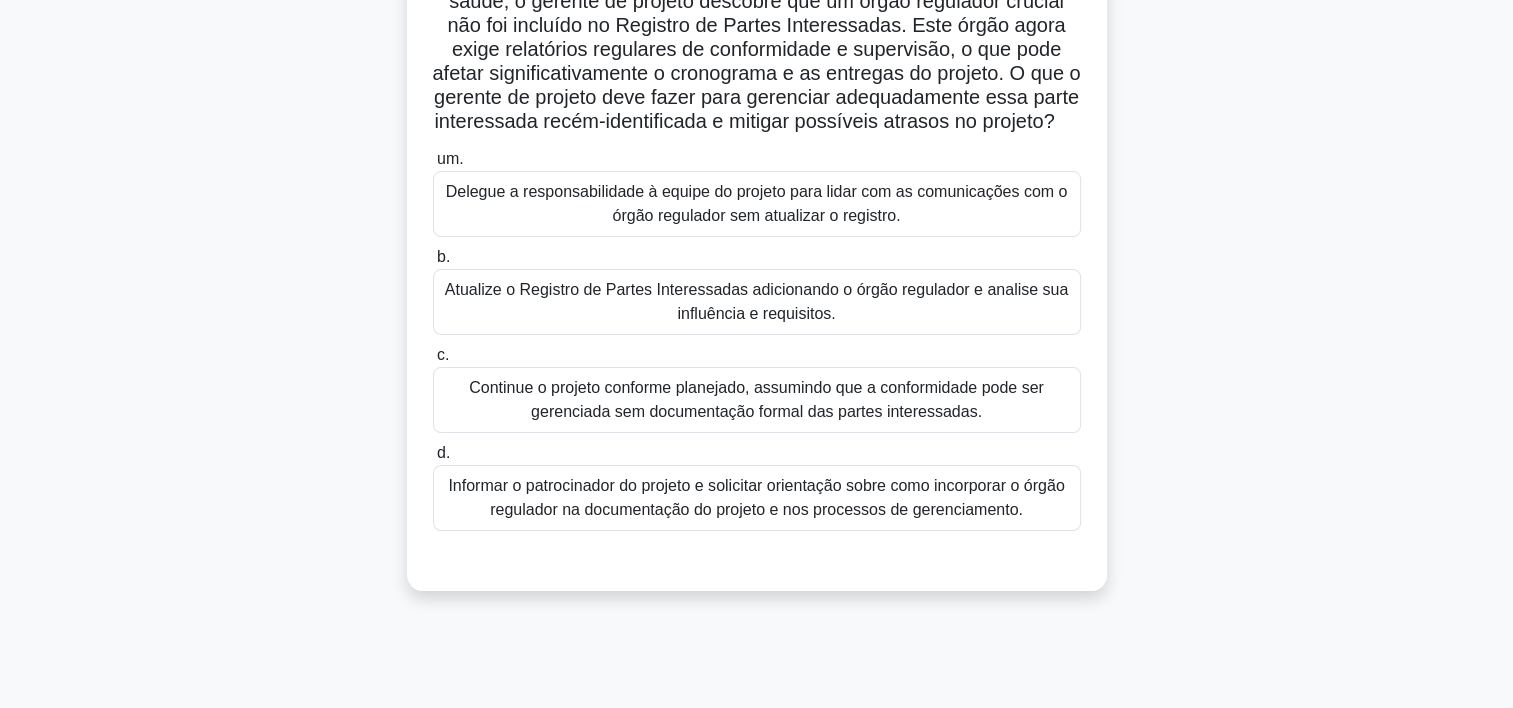scroll, scrollTop: 186, scrollLeft: 0, axis: vertical 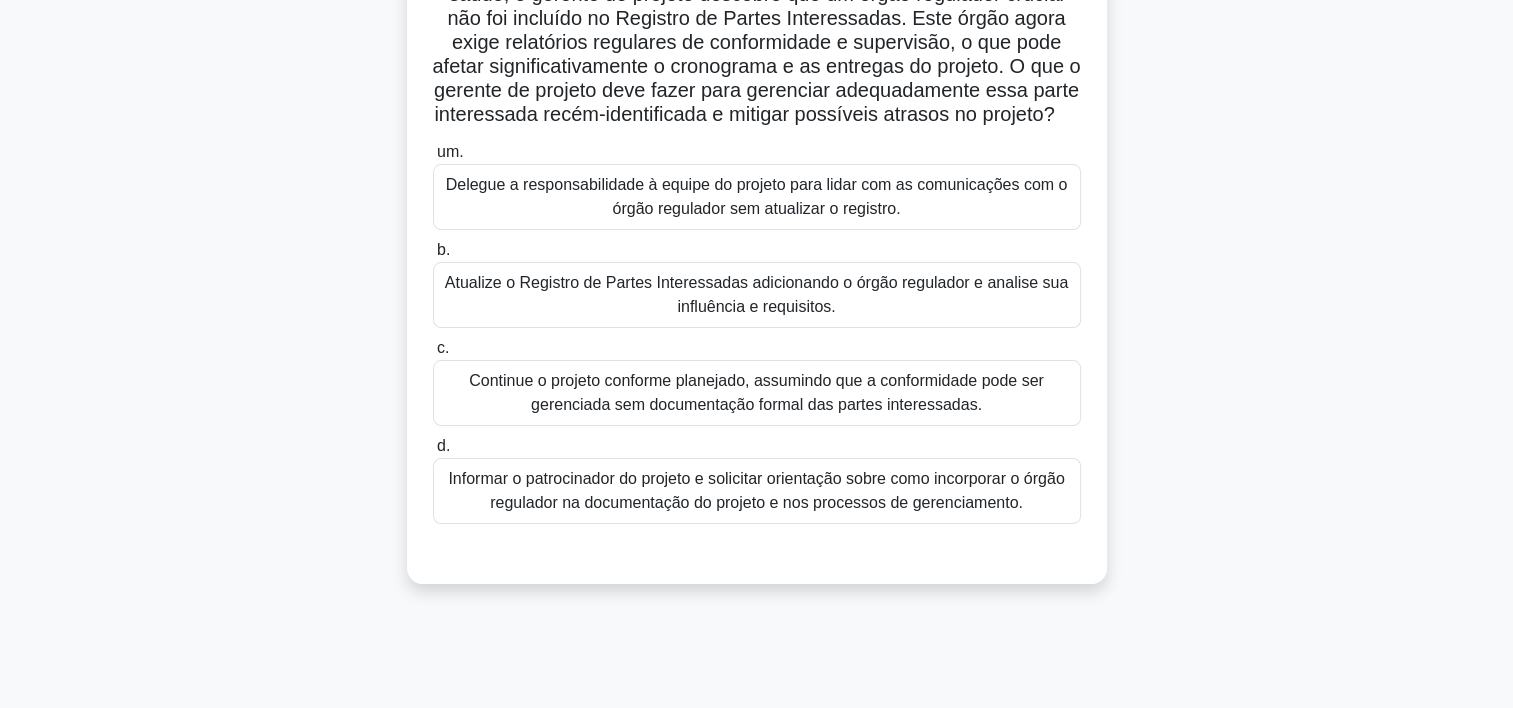 click on "Atualize o Registro de Partes Interessadas adicionando o órgão regulador e analise sua influência e requisitos." at bounding box center [757, 295] 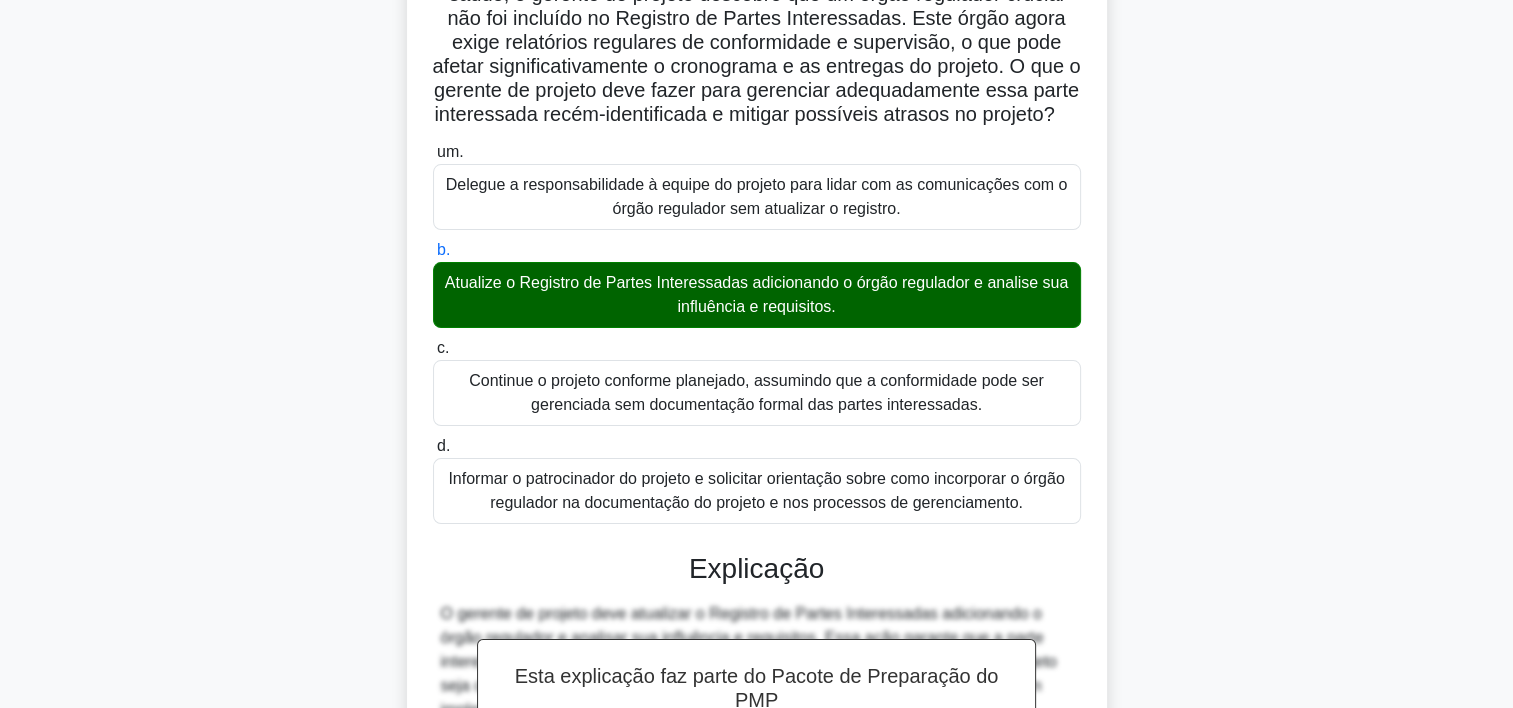 scroll, scrollTop: 524, scrollLeft: 0, axis: vertical 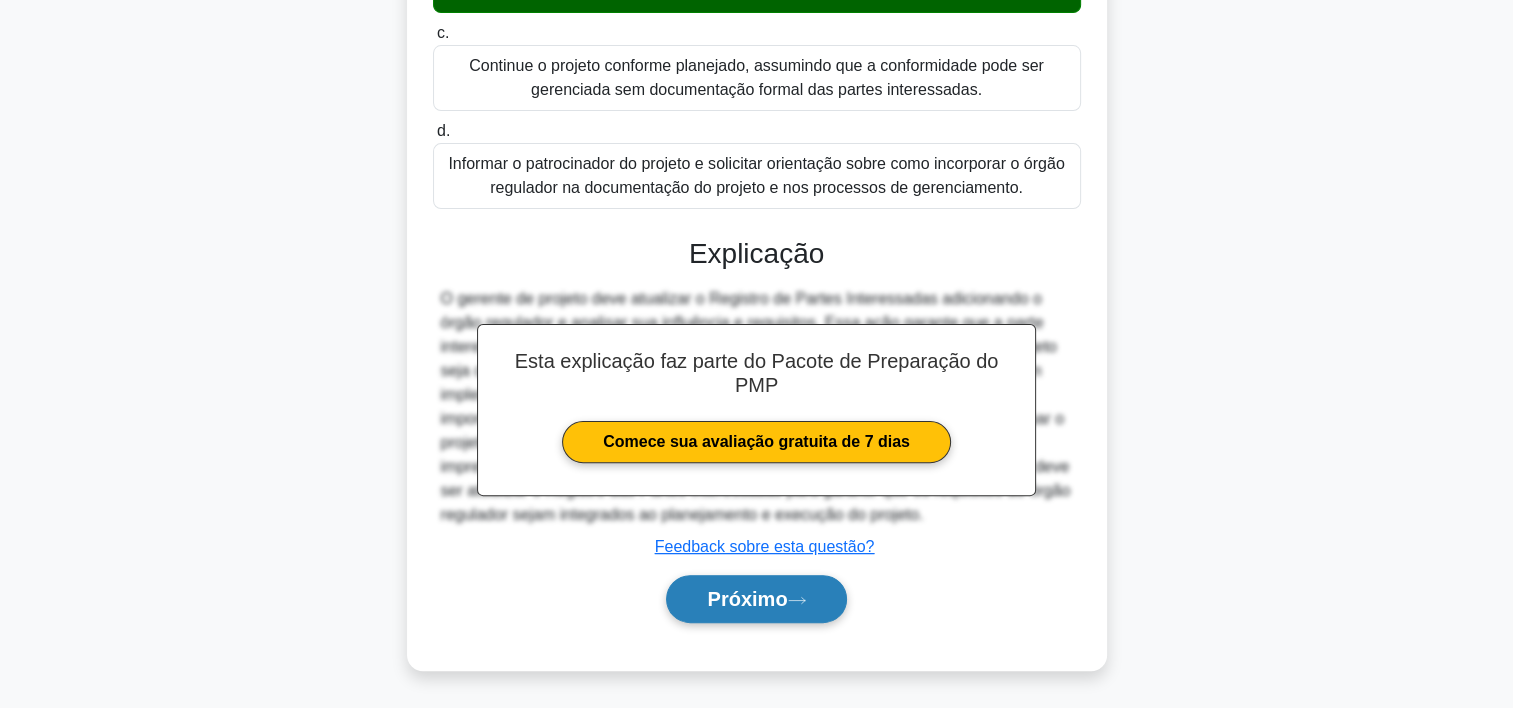 click on "Próximo" at bounding box center [747, 599] 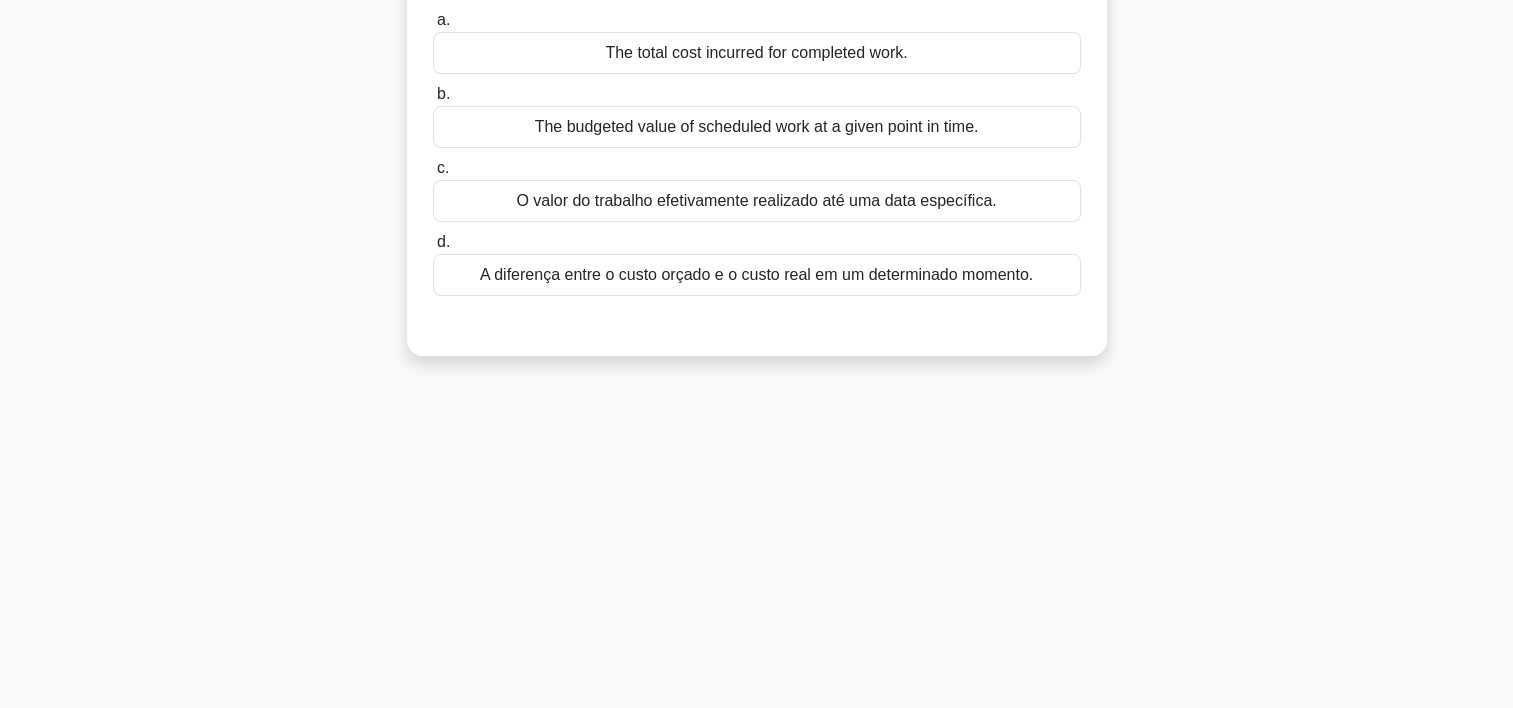 scroll, scrollTop: 0, scrollLeft: 0, axis: both 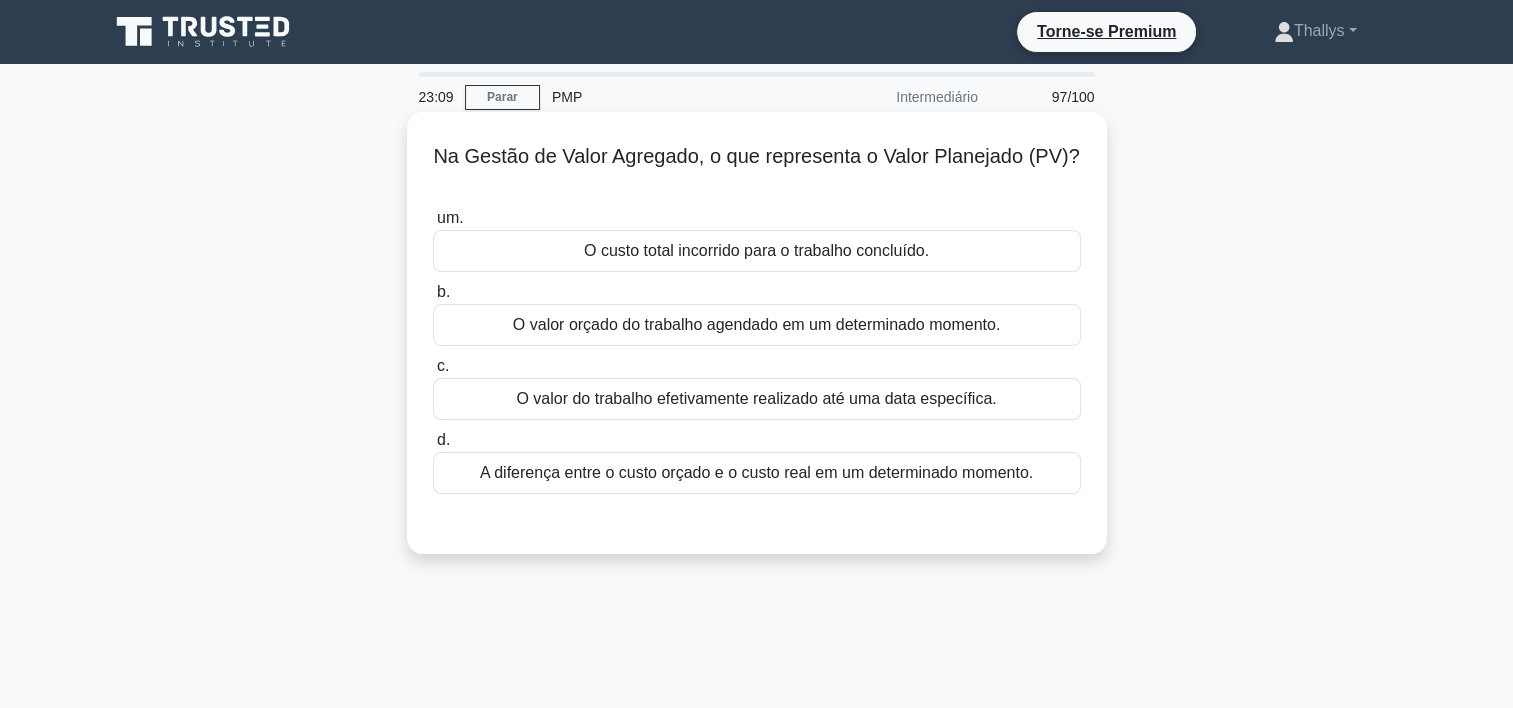 click on "O valor orçado do trabalho agendado em um determinado momento." at bounding box center [757, 325] 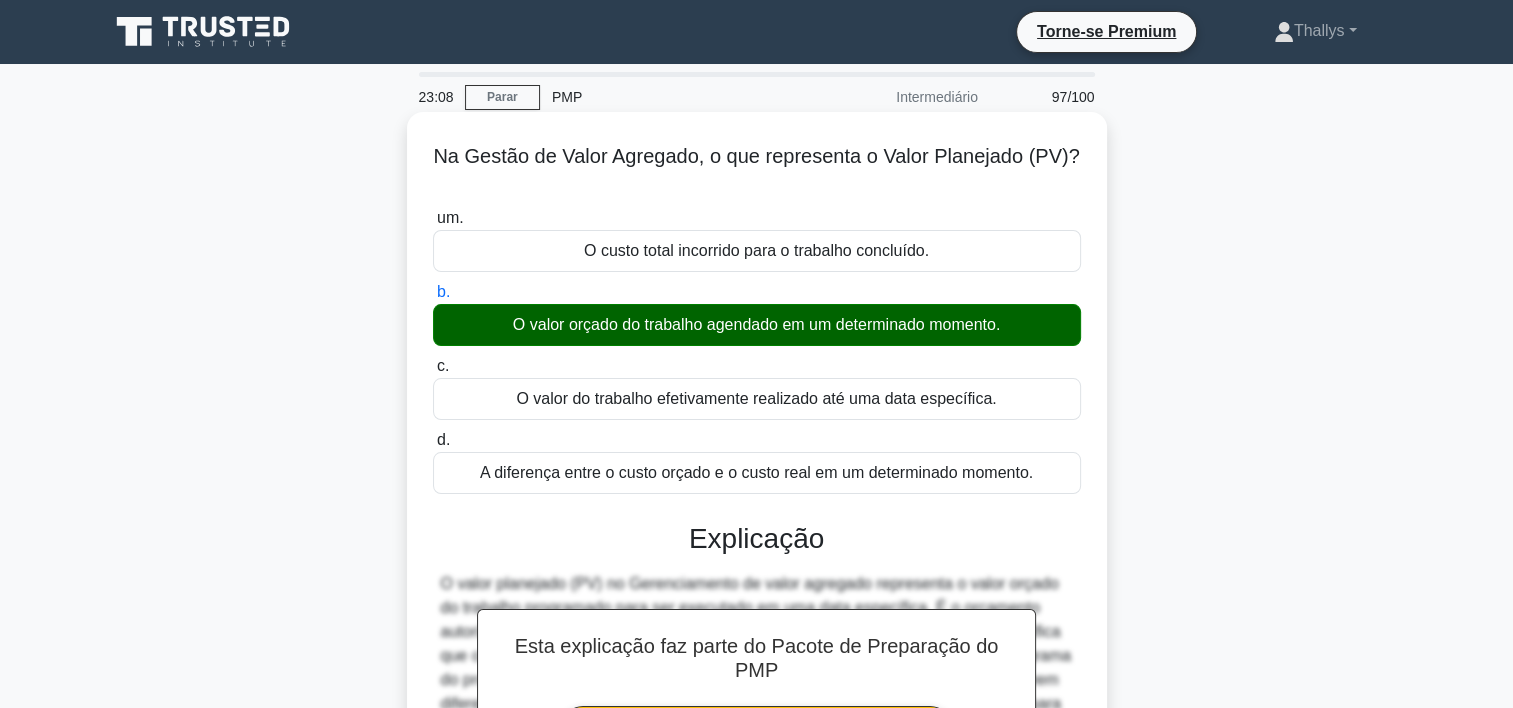 scroll, scrollTop: 372, scrollLeft: 0, axis: vertical 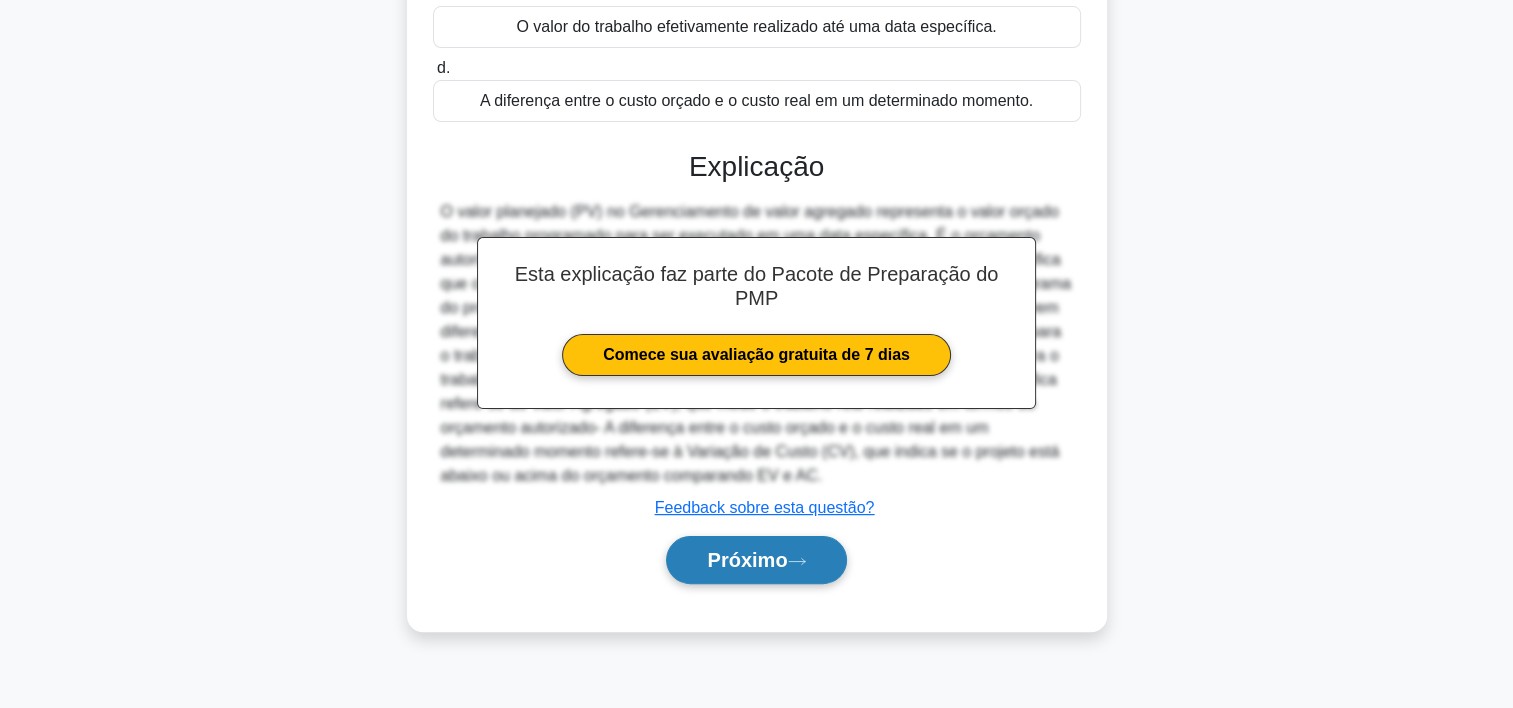 click on "Próximo" at bounding box center [756, 560] 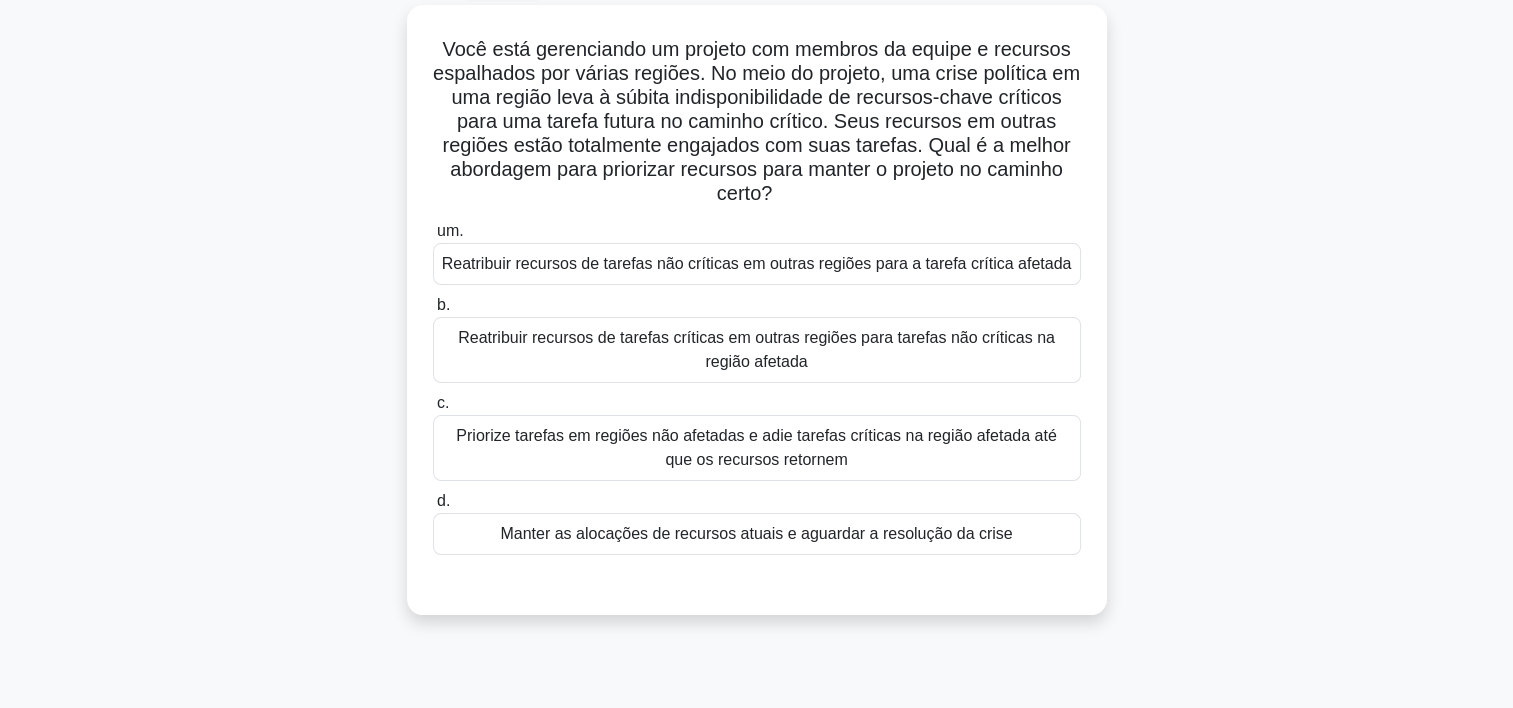 scroll, scrollTop: 114, scrollLeft: 0, axis: vertical 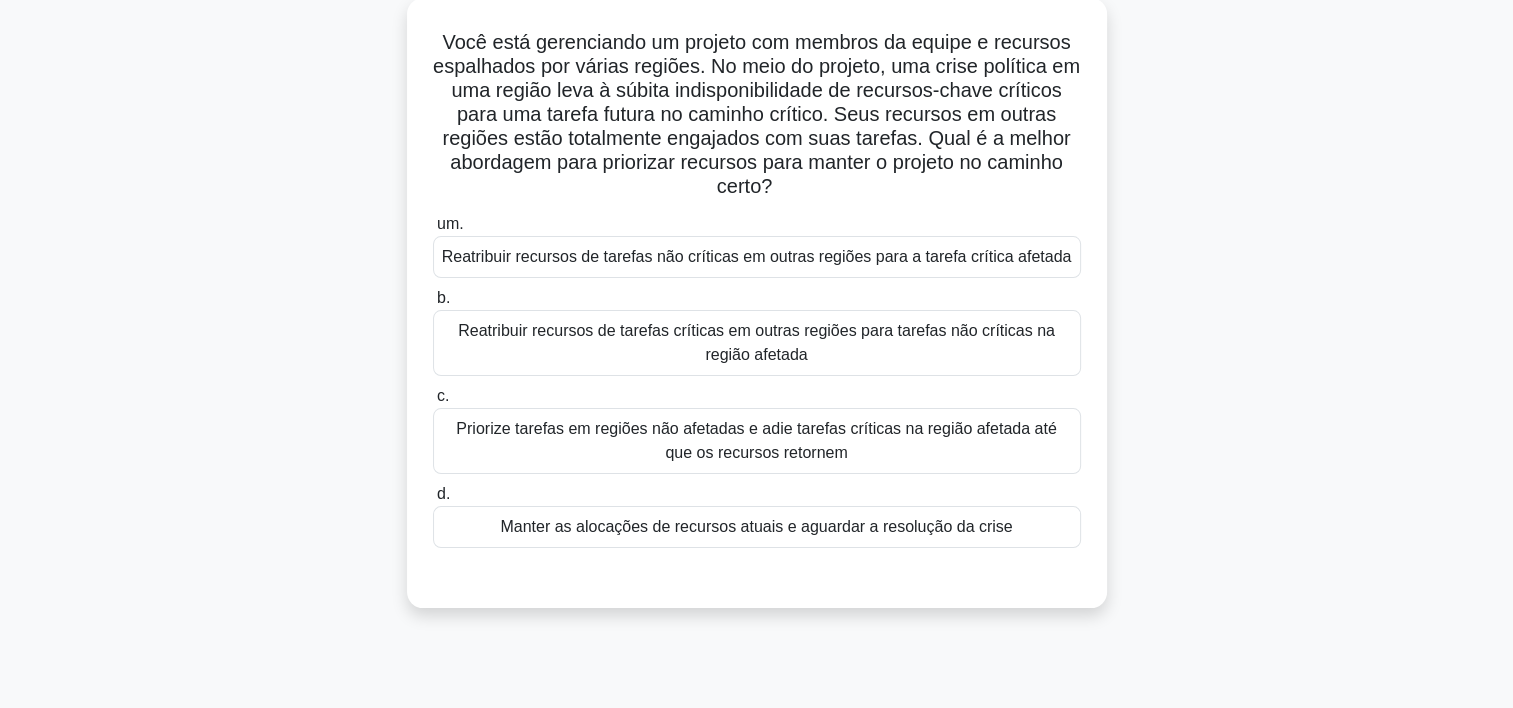 click on "Reatribuir recursos de tarefas críticas em outras regiões para tarefas não críticas na região afetada" at bounding box center [757, 343] 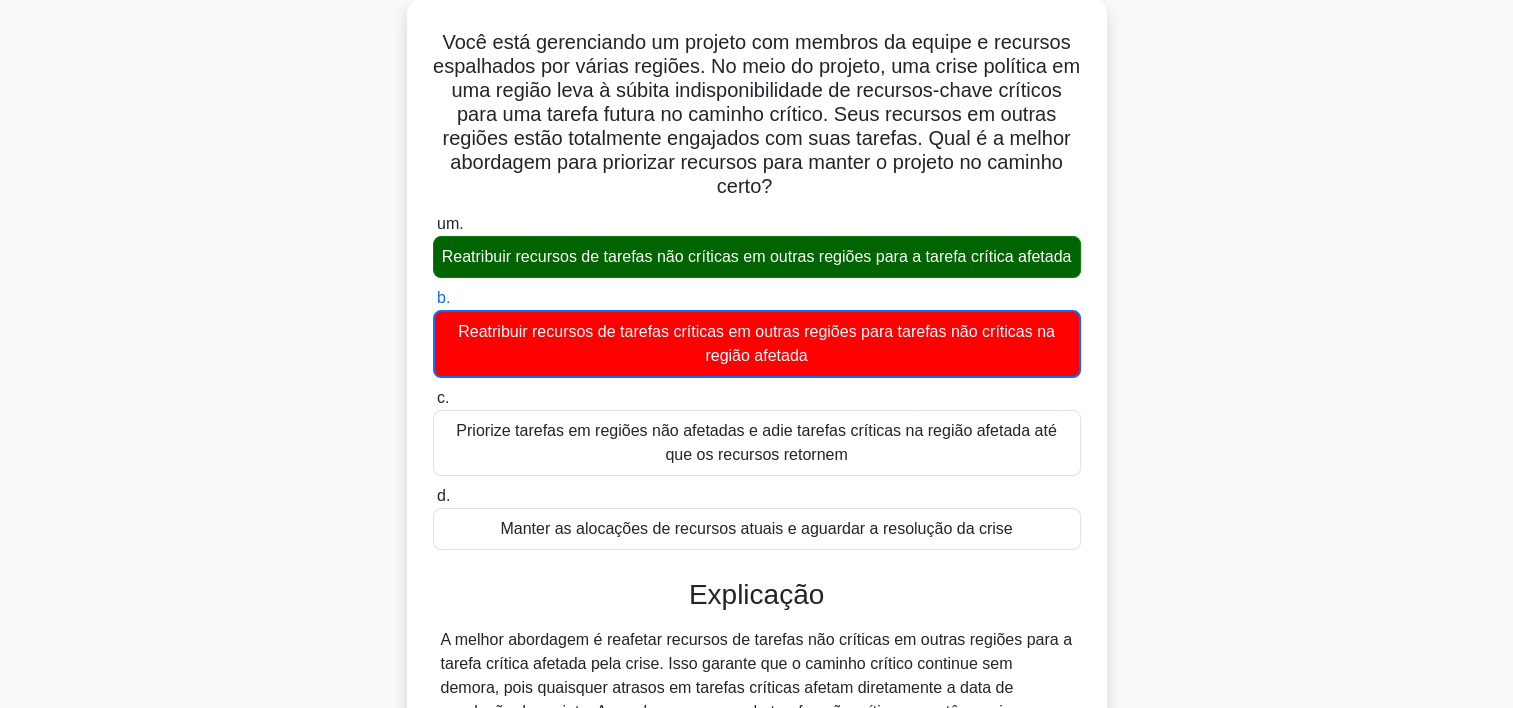 scroll, scrollTop: 453, scrollLeft: 0, axis: vertical 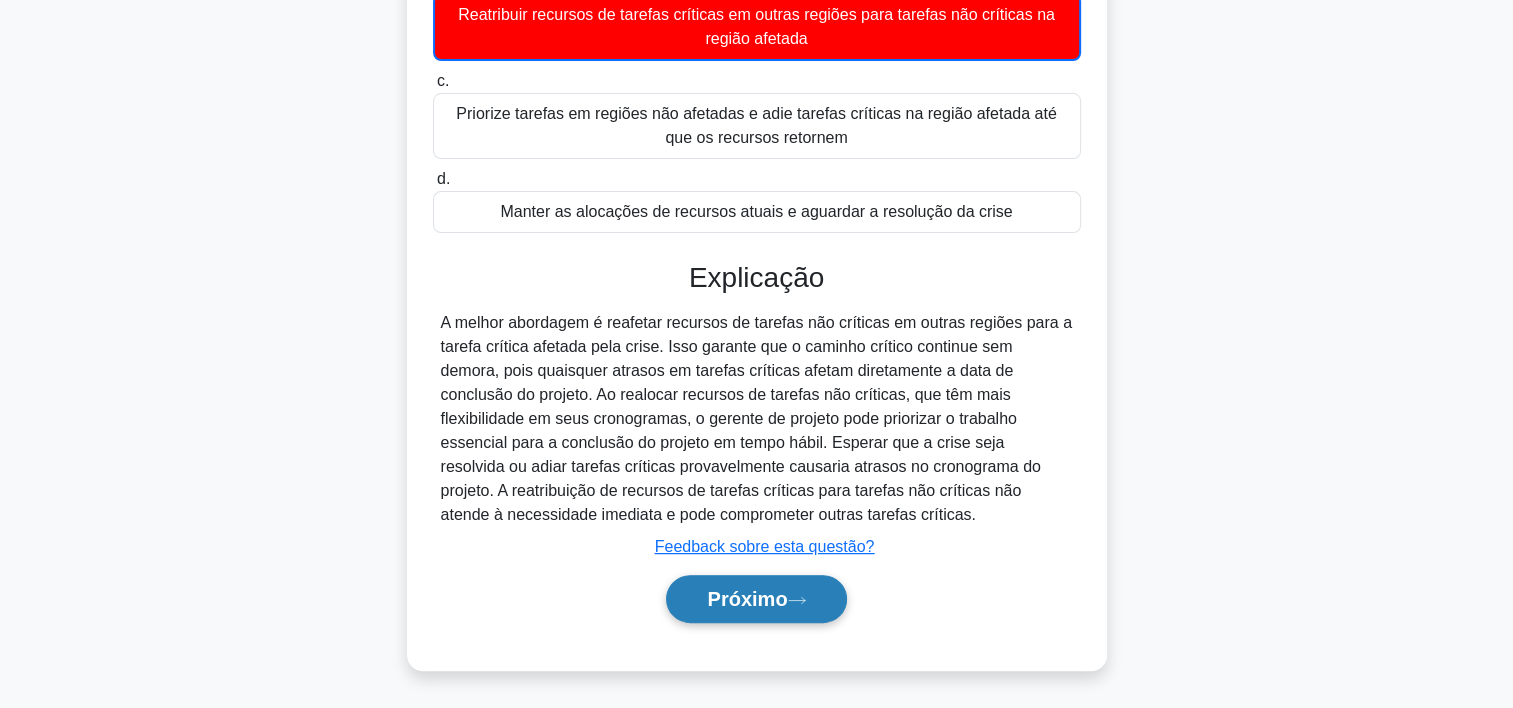 click on "Próximo" at bounding box center [756, 599] 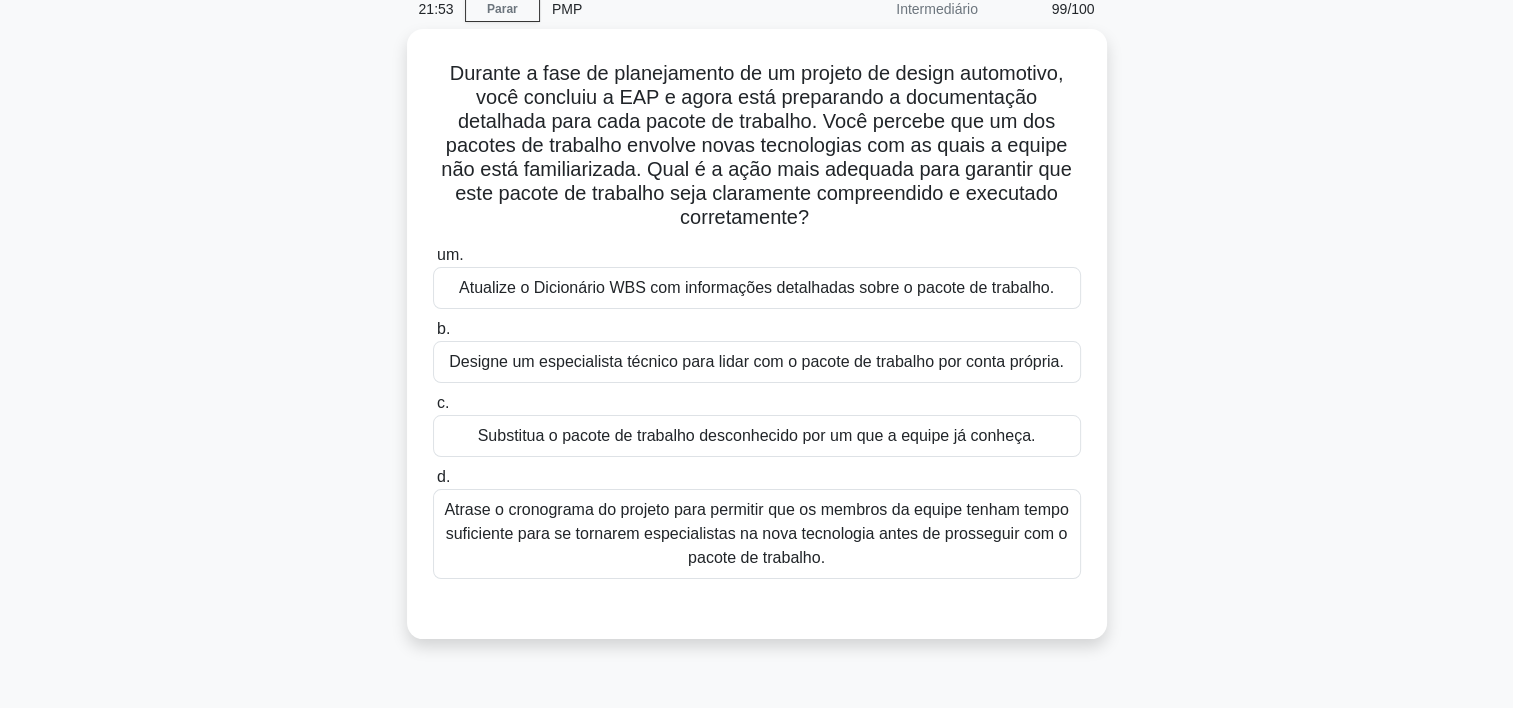 scroll, scrollTop: 90, scrollLeft: 0, axis: vertical 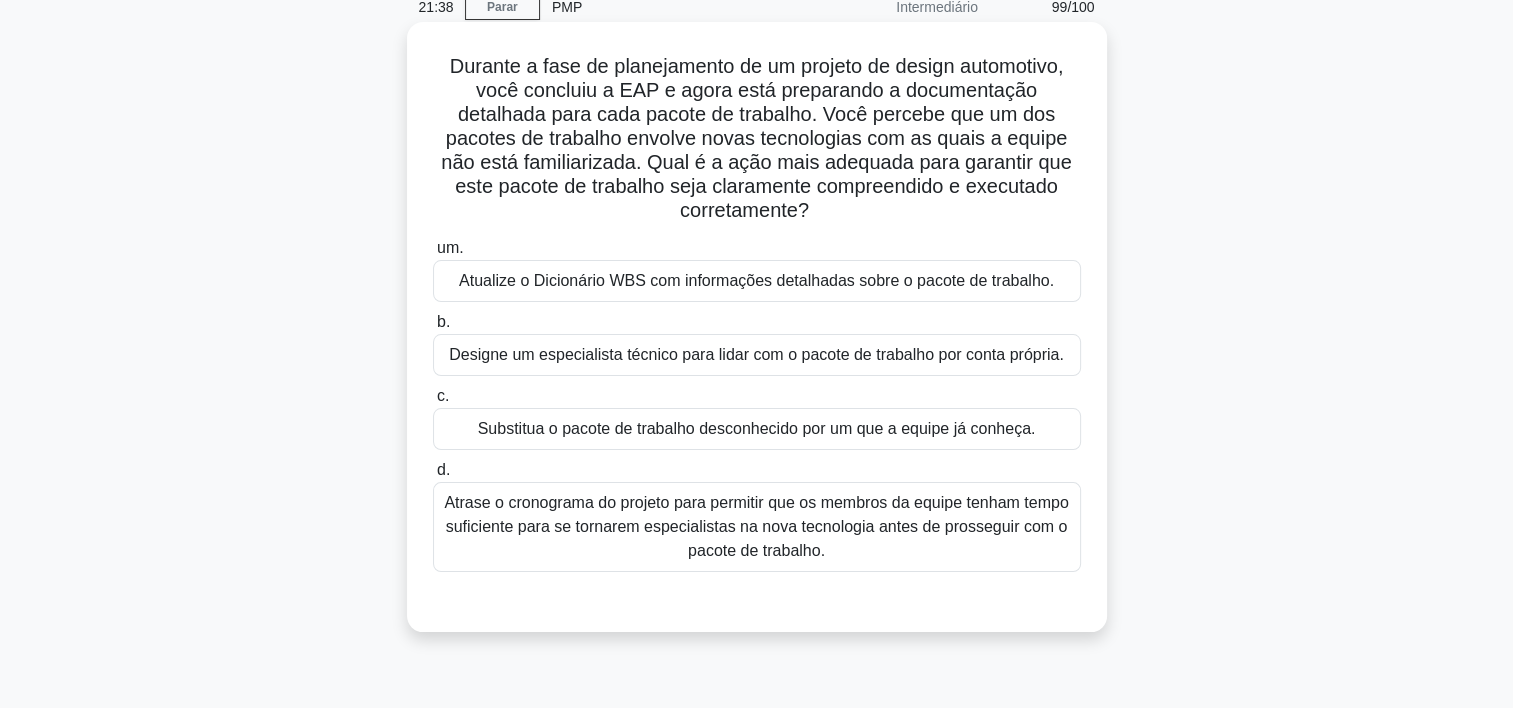 click on "Designe um especialista técnico para lidar com o pacote de trabalho por conta própria." at bounding box center (757, 355) 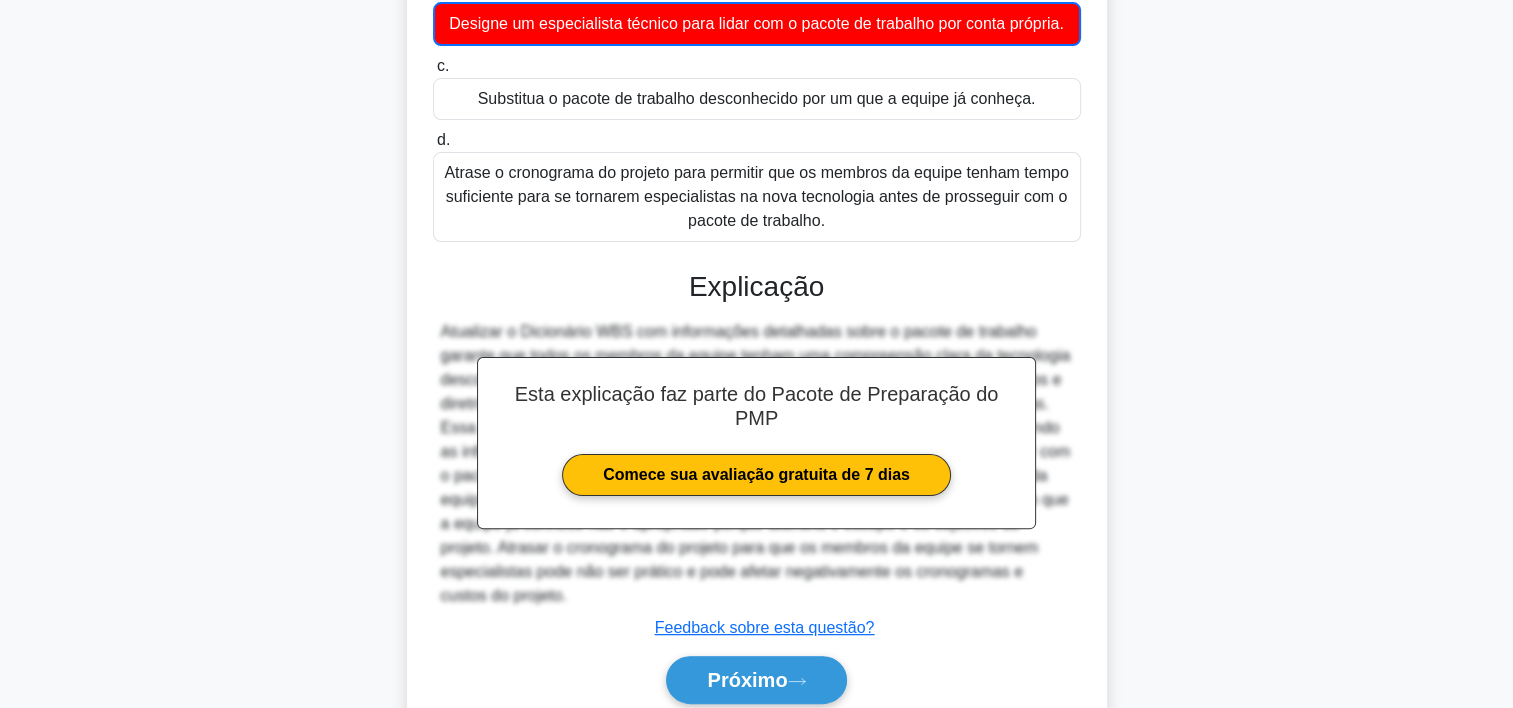 scroll, scrollTop: 525, scrollLeft: 0, axis: vertical 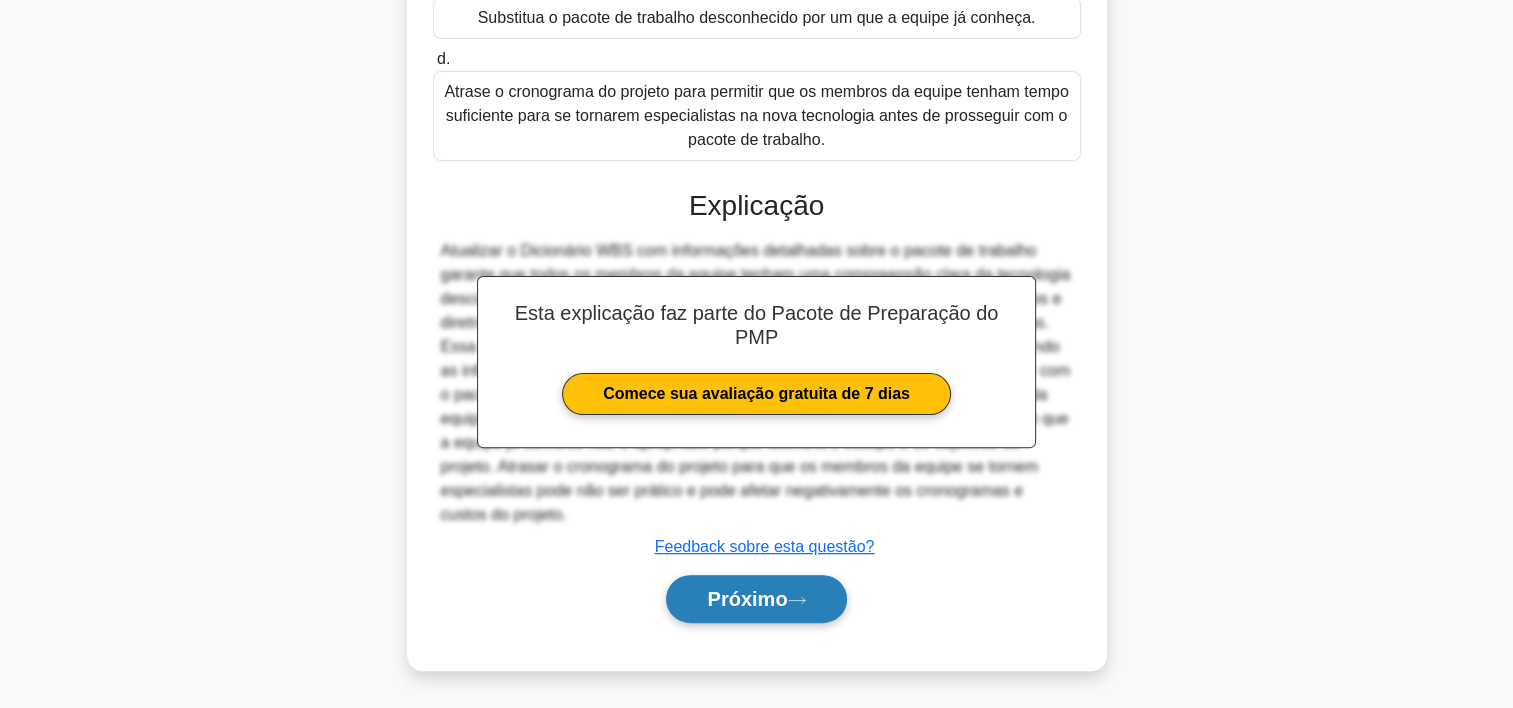 click on "Próximo" at bounding box center [756, 599] 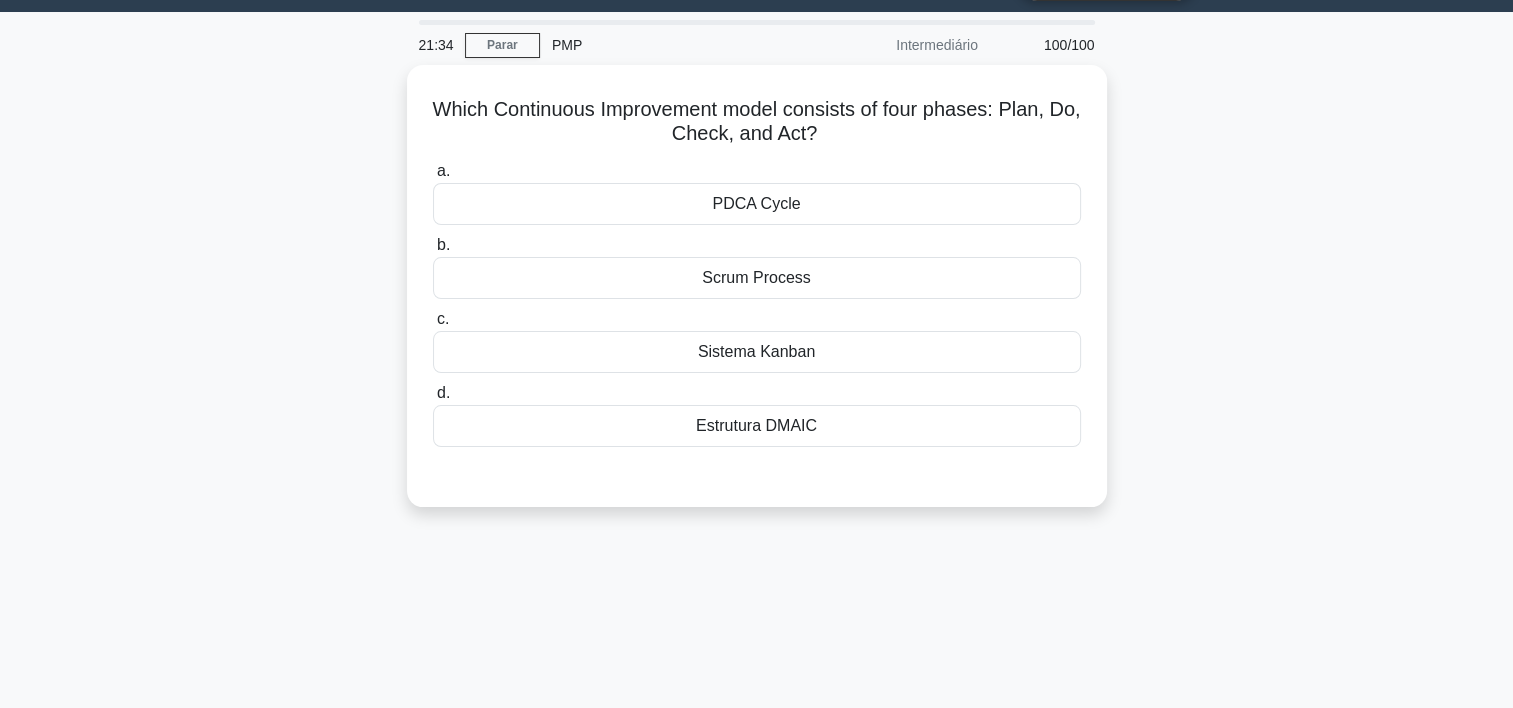 scroll, scrollTop: 0, scrollLeft: 0, axis: both 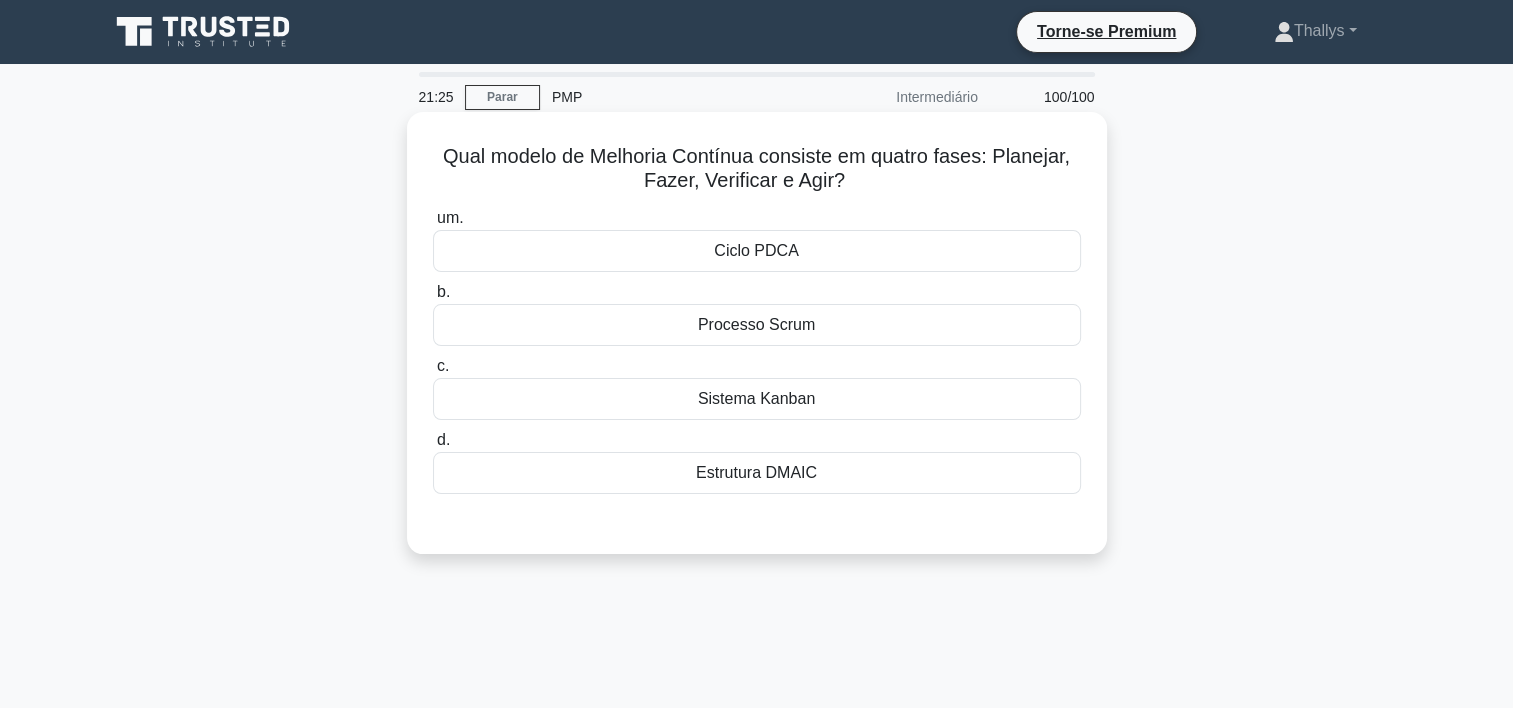 click on "Processo Scrum" at bounding box center [757, 325] 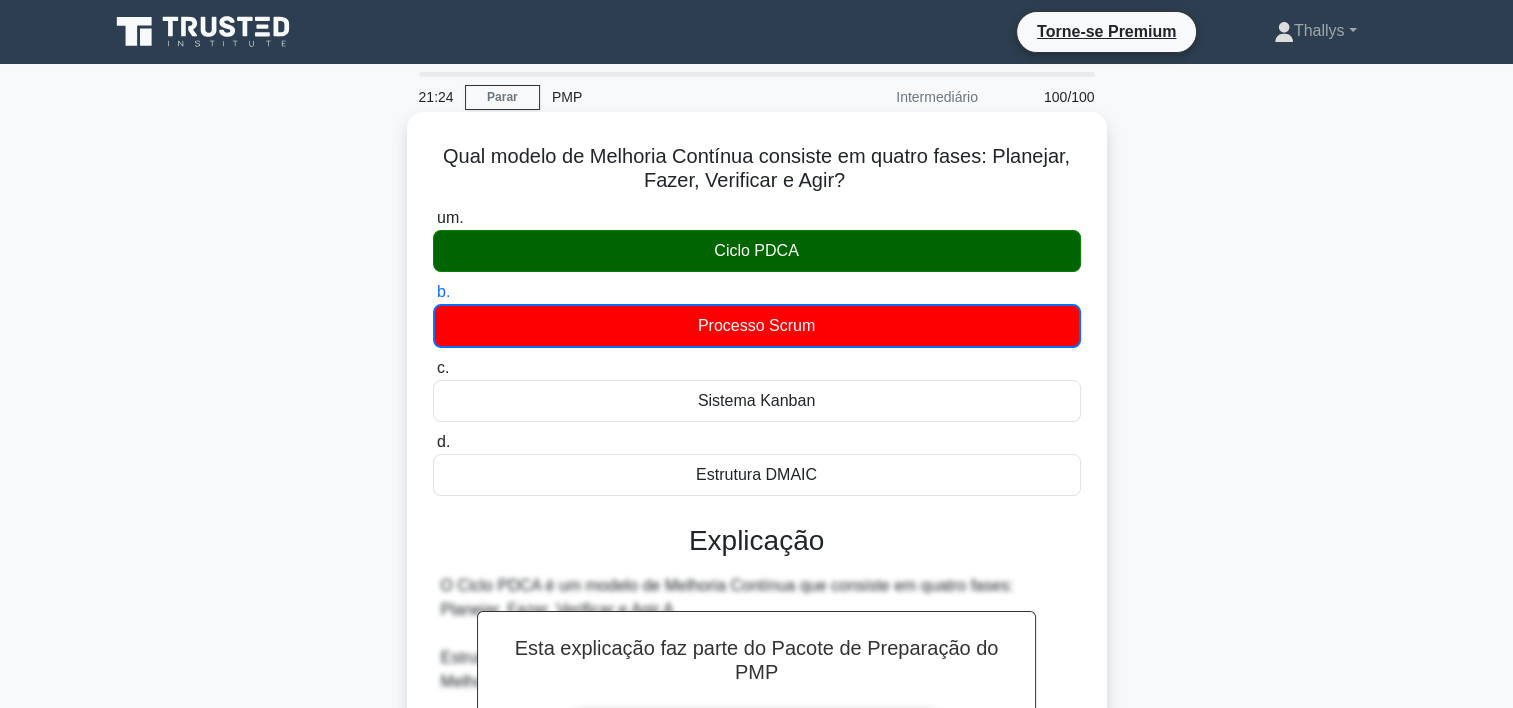 scroll, scrollTop: 372, scrollLeft: 0, axis: vertical 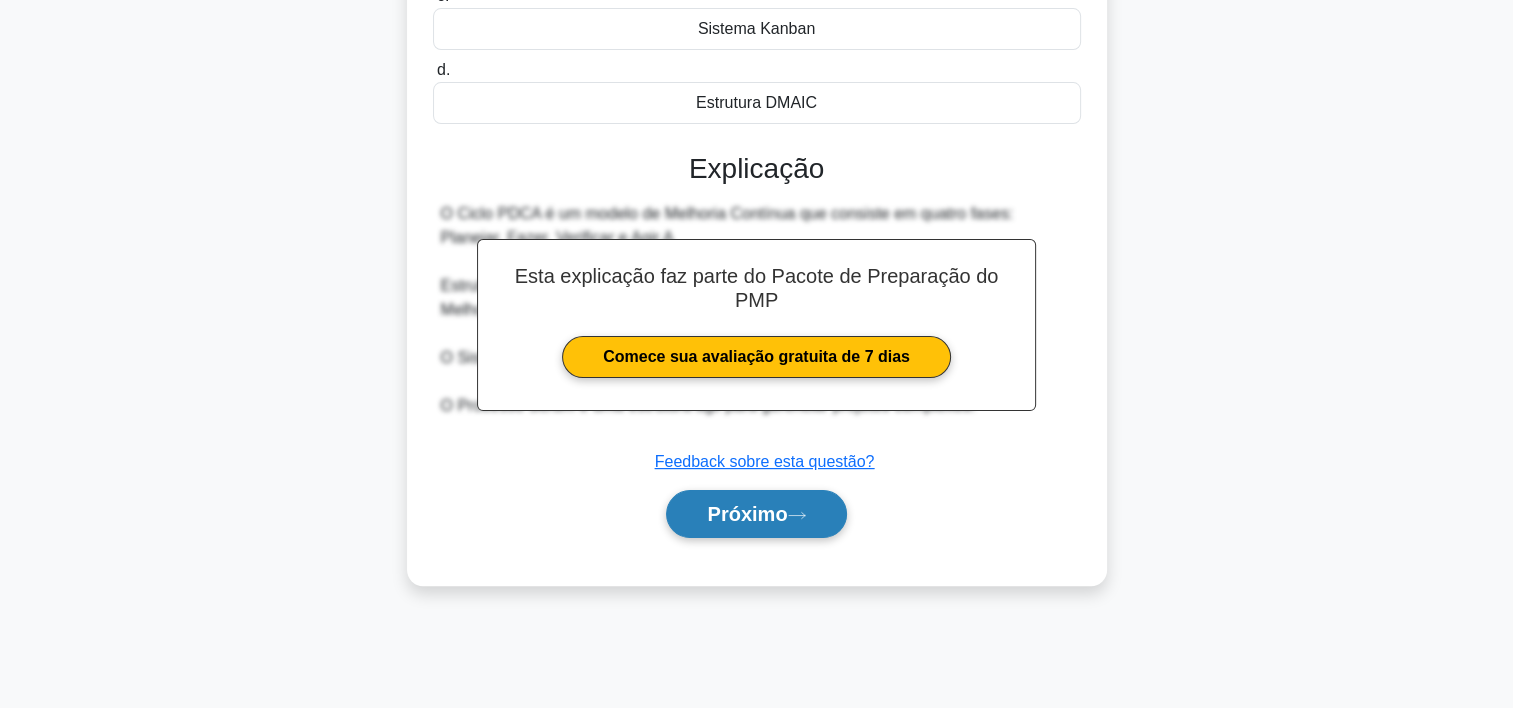 click on "Próximo" at bounding box center [747, 514] 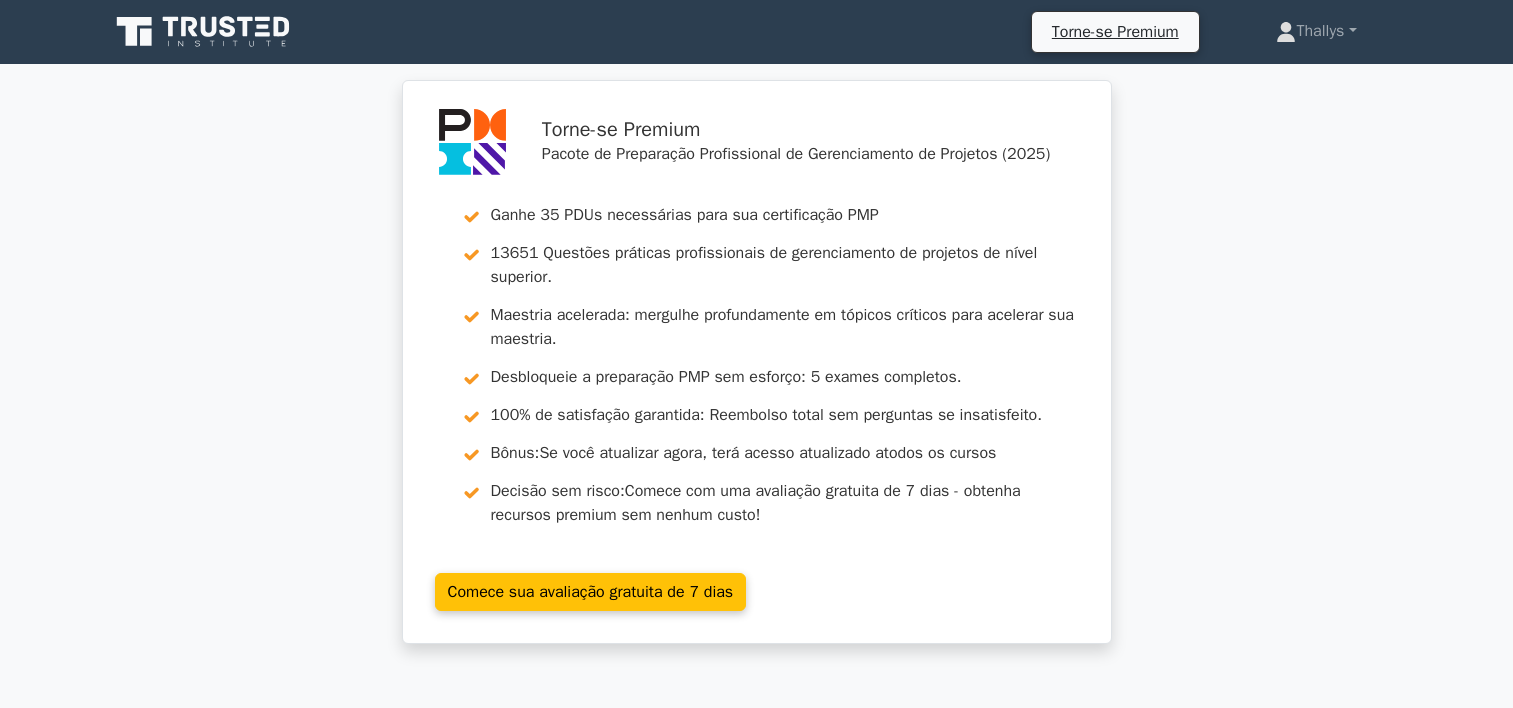 scroll, scrollTop: 0, scrollLeft: 0, axis: both 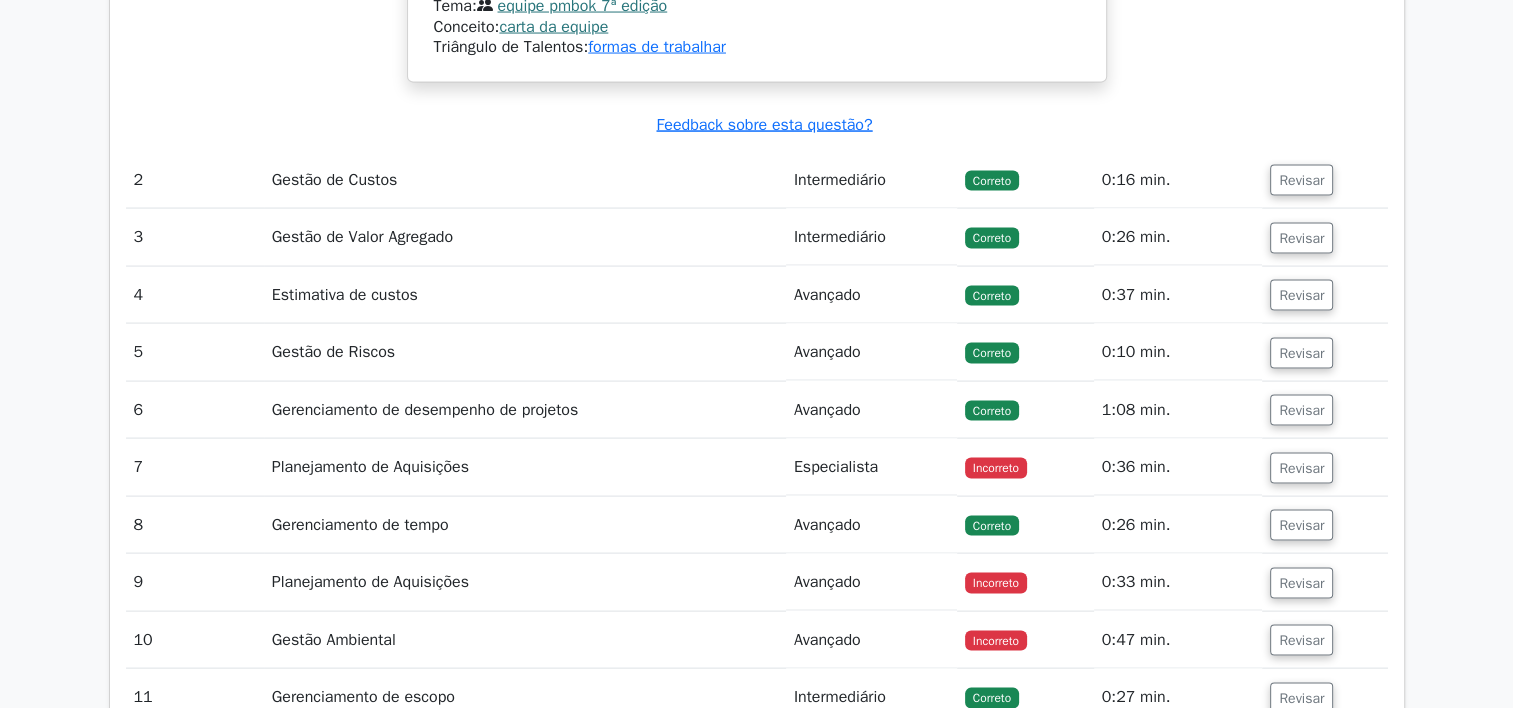 click on "Planejamento de Aquisições" at bounding box center [525, 467] 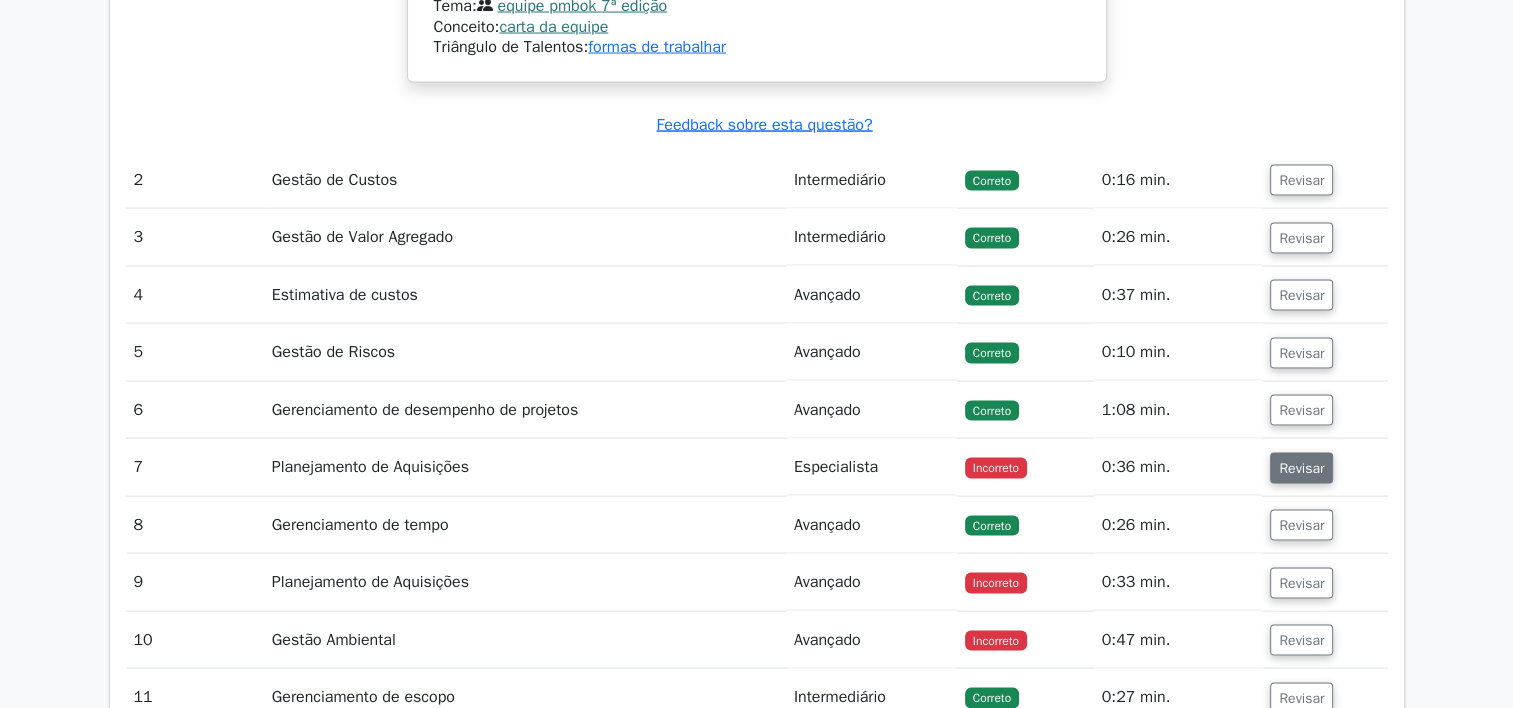click on "Revisar" at bounding box center (1301, 468) 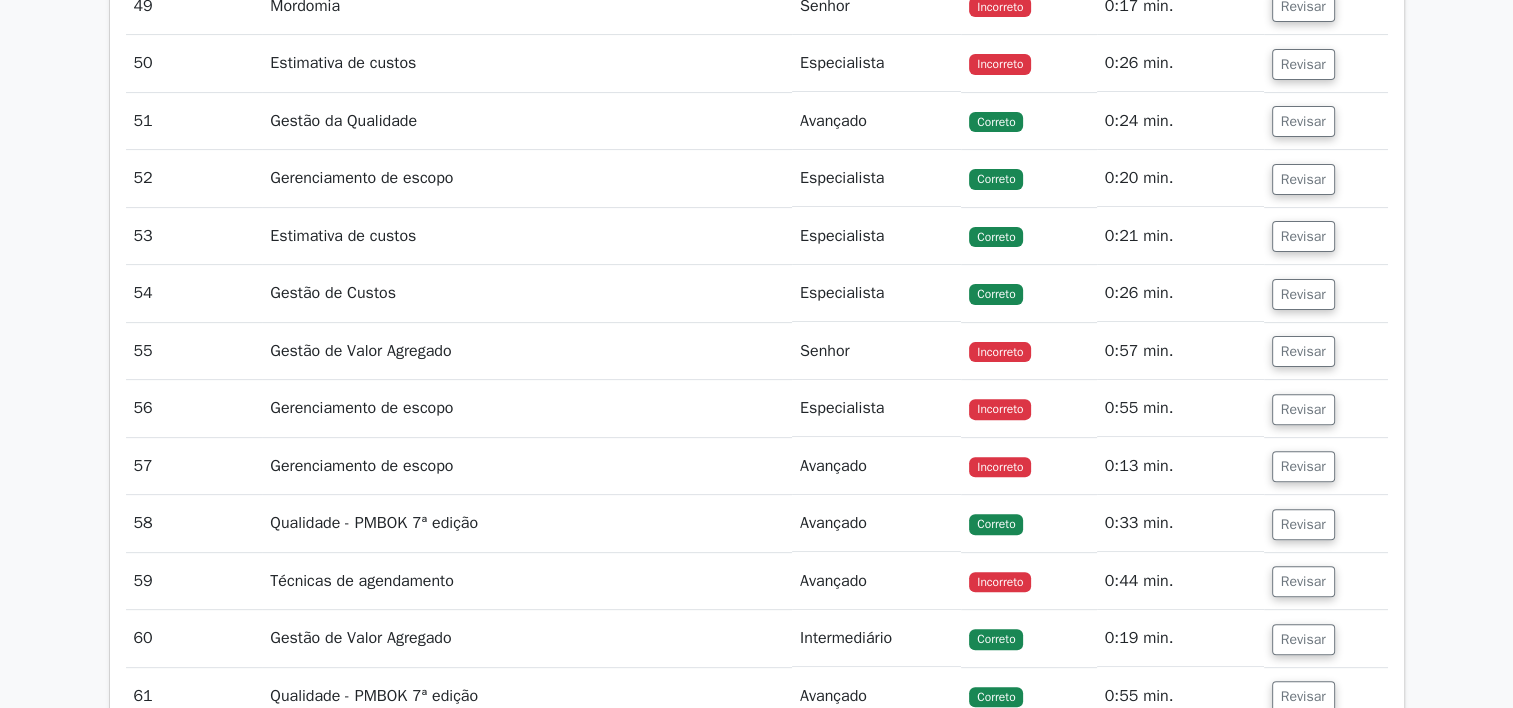 scroll, scrollTop: 8116, scrollLeft: 0, axis: vertical 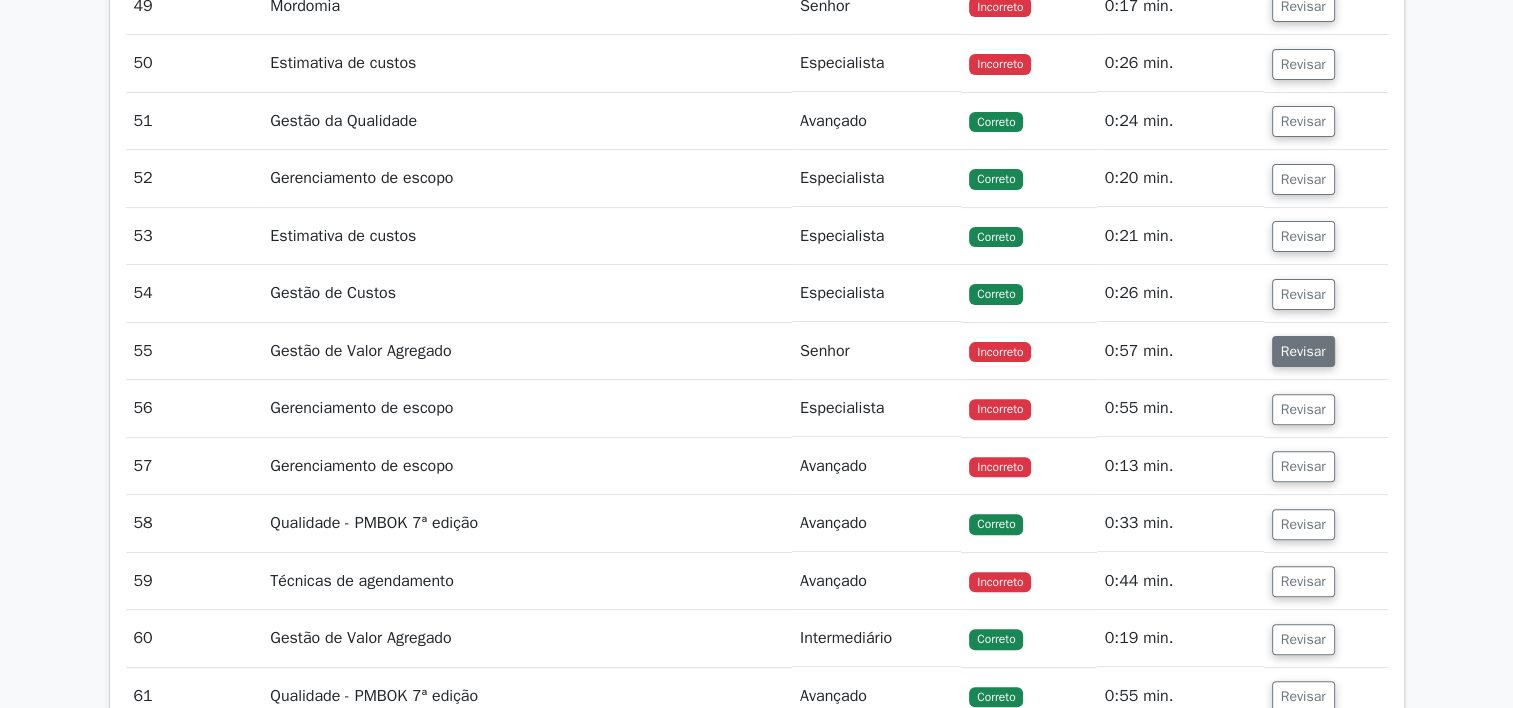 click on "Revisar" at bounding box center [1303, 351] 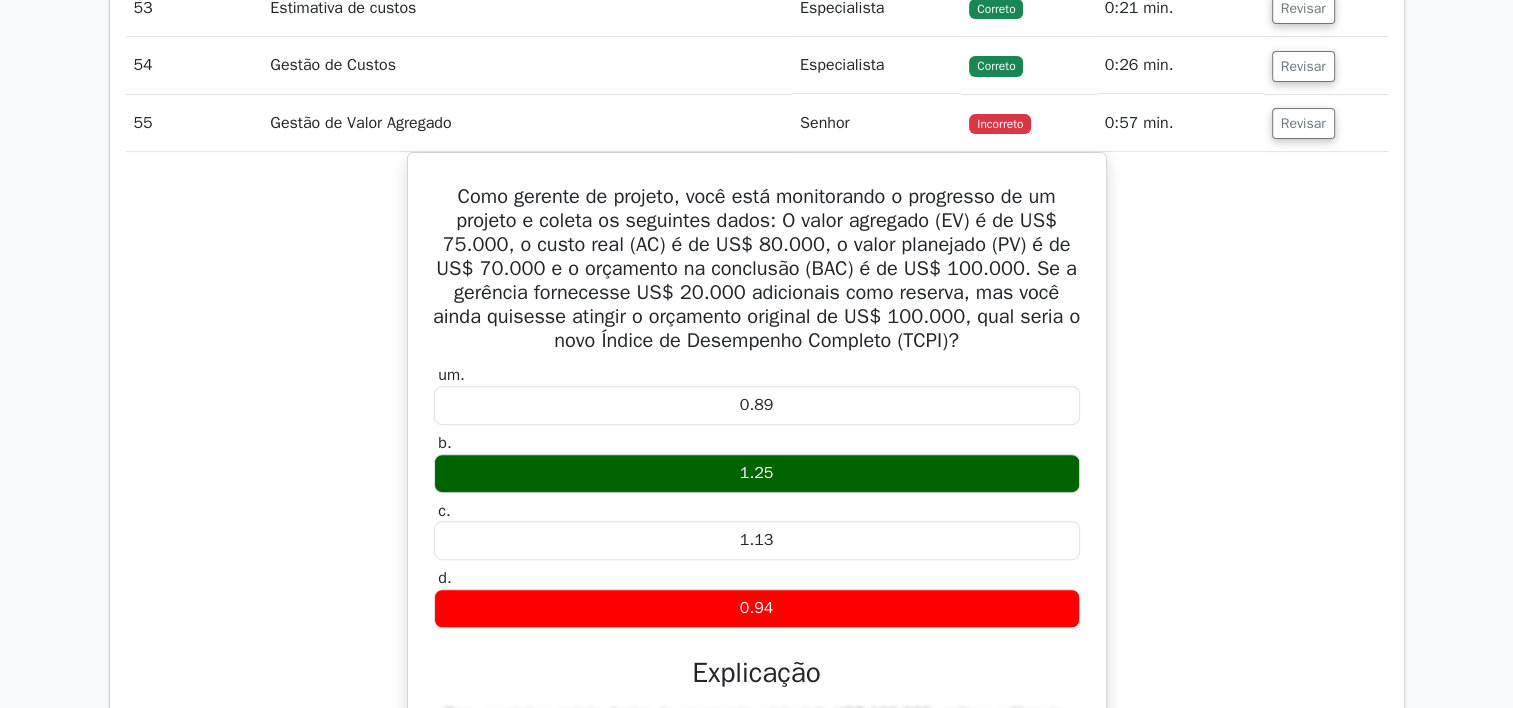 scroll, scrollTop: 8343, scrollLeft: 0, axis: vertical 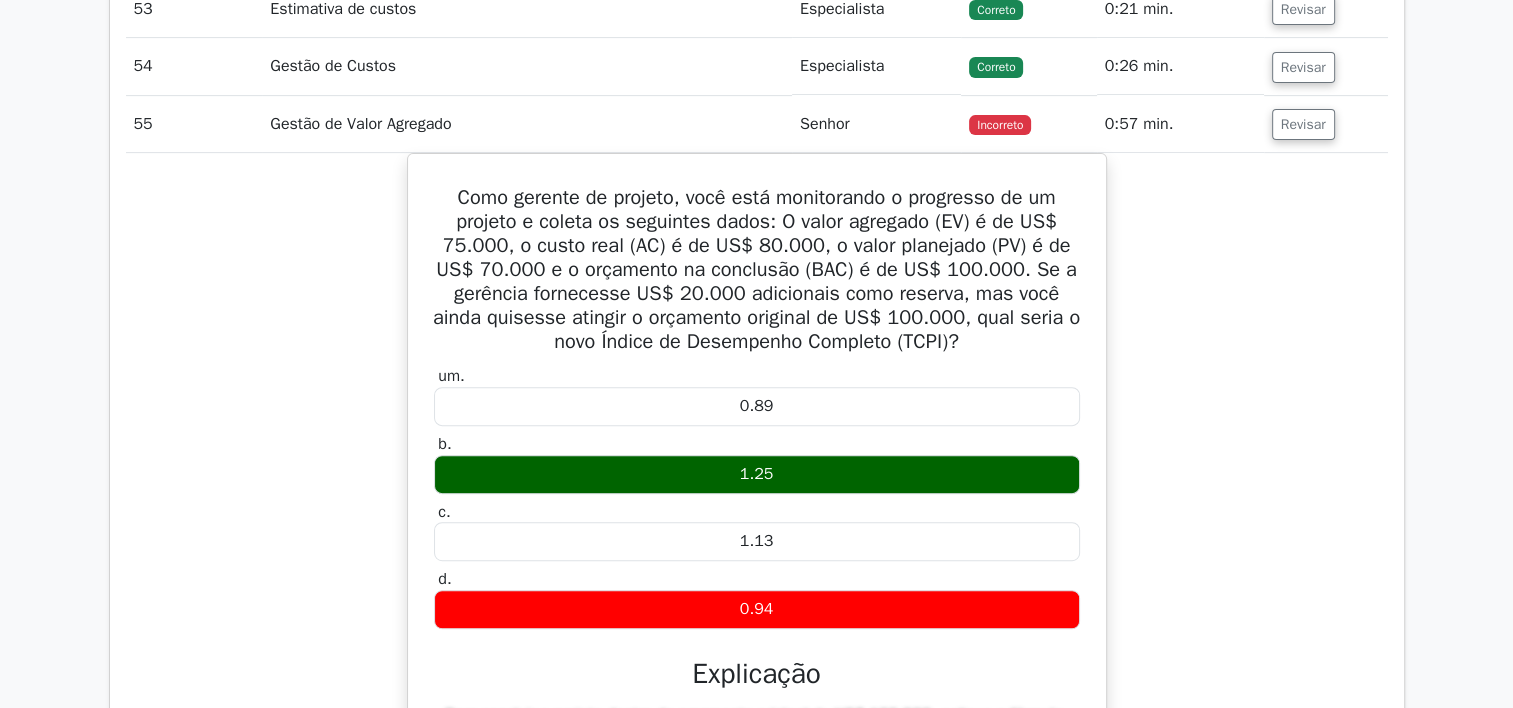 click on "0:57 min." at bounding box center [1180, 124] 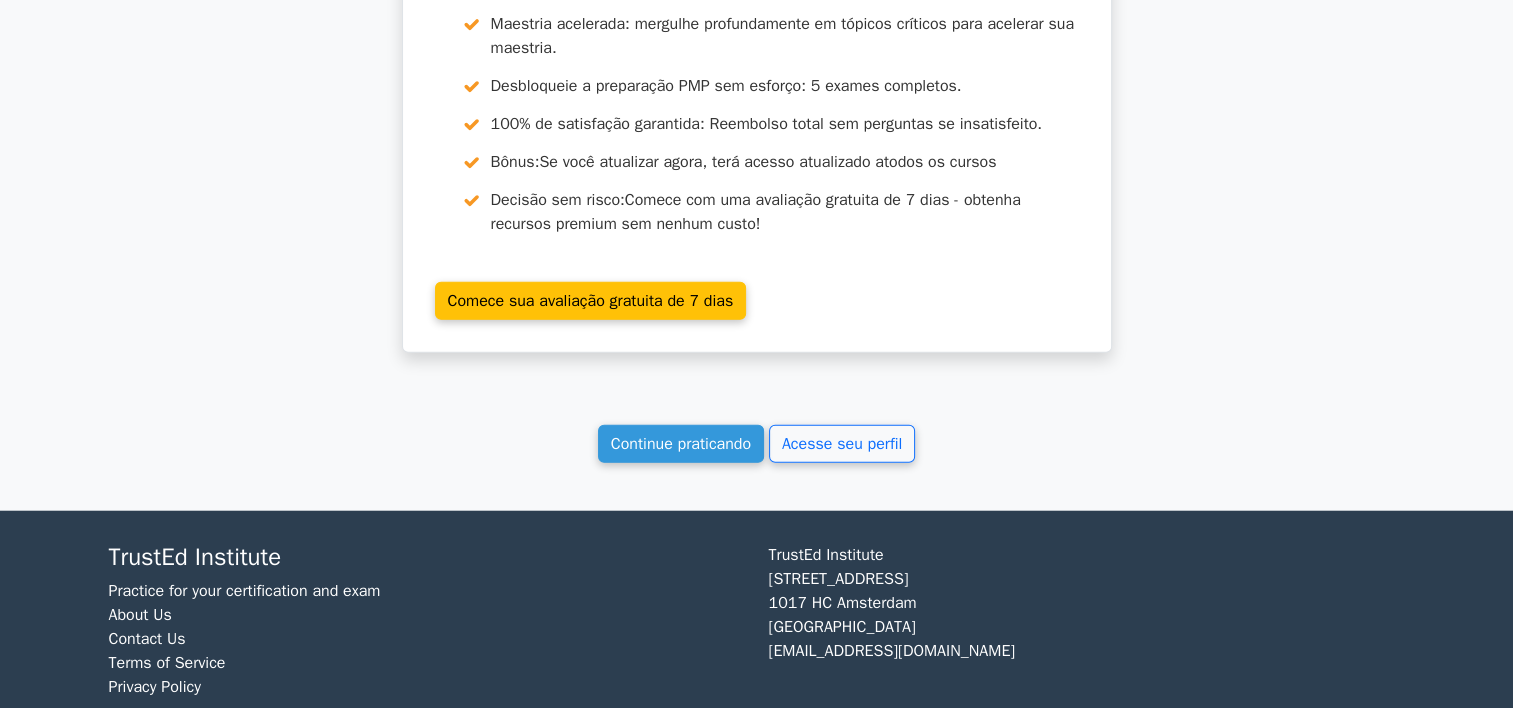 scroll, scrollTop: 12347, scrollLeft: 0, axis: vertical 